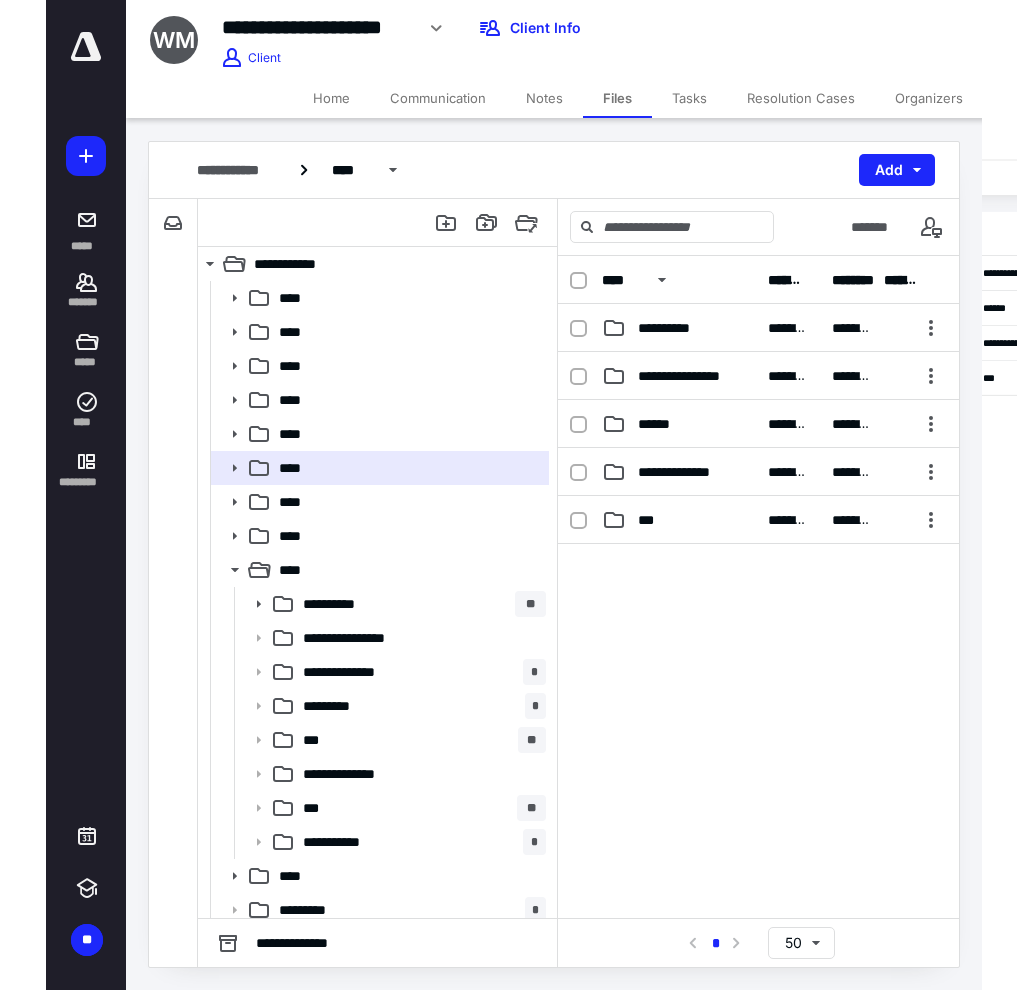 scroll, scrollTop: 0, scrollLeft: 0, axis: both 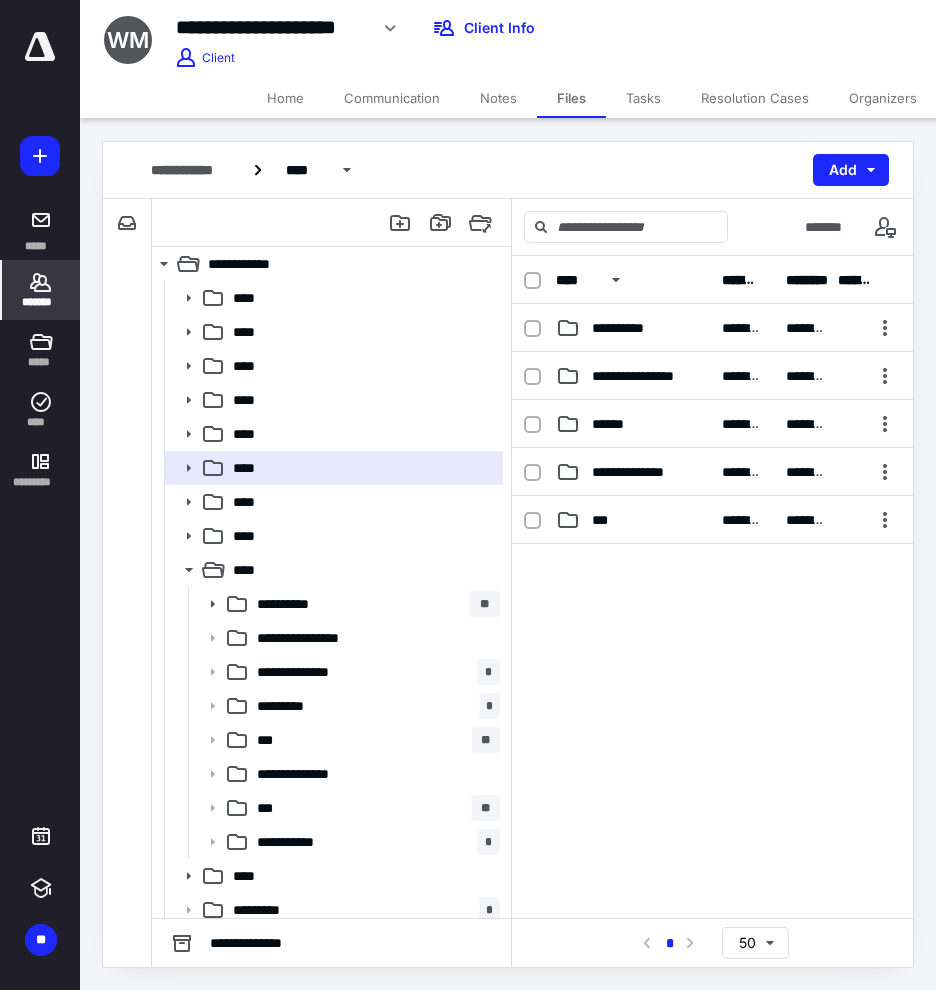 click on "*******" at bounding box center [41, 290] 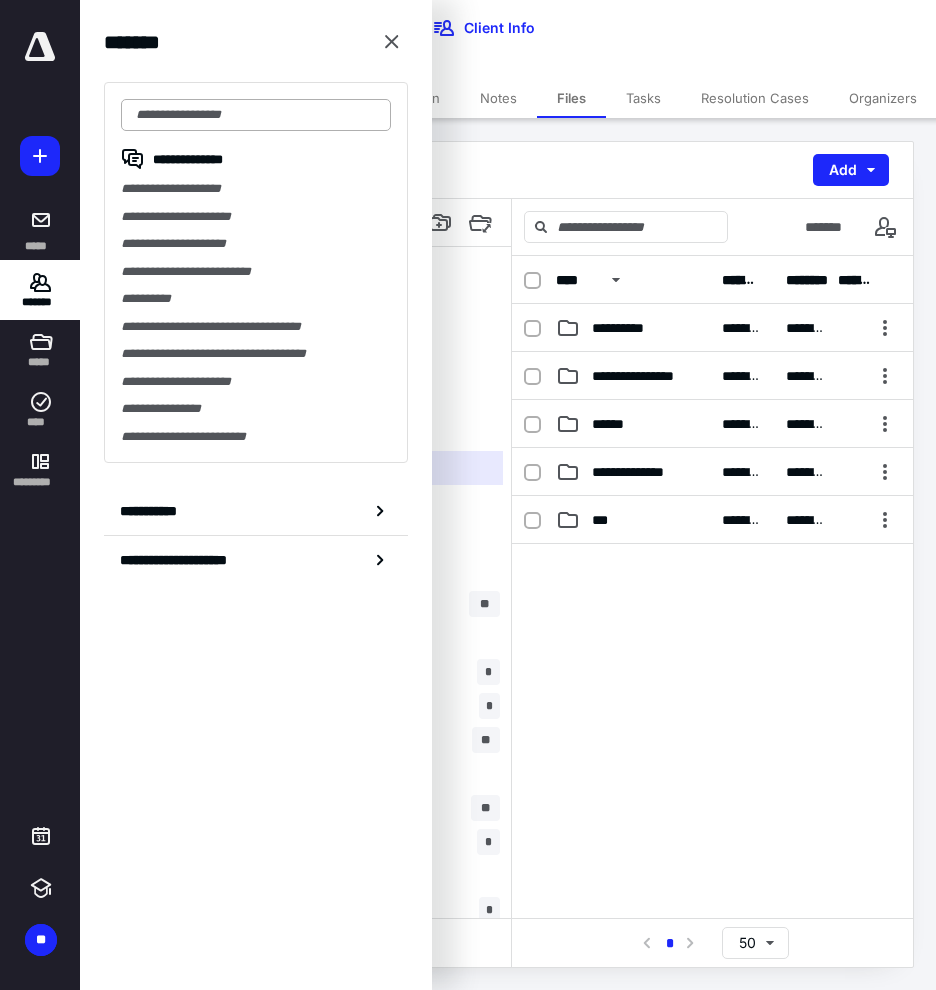 click at bounding box center (256, 115) 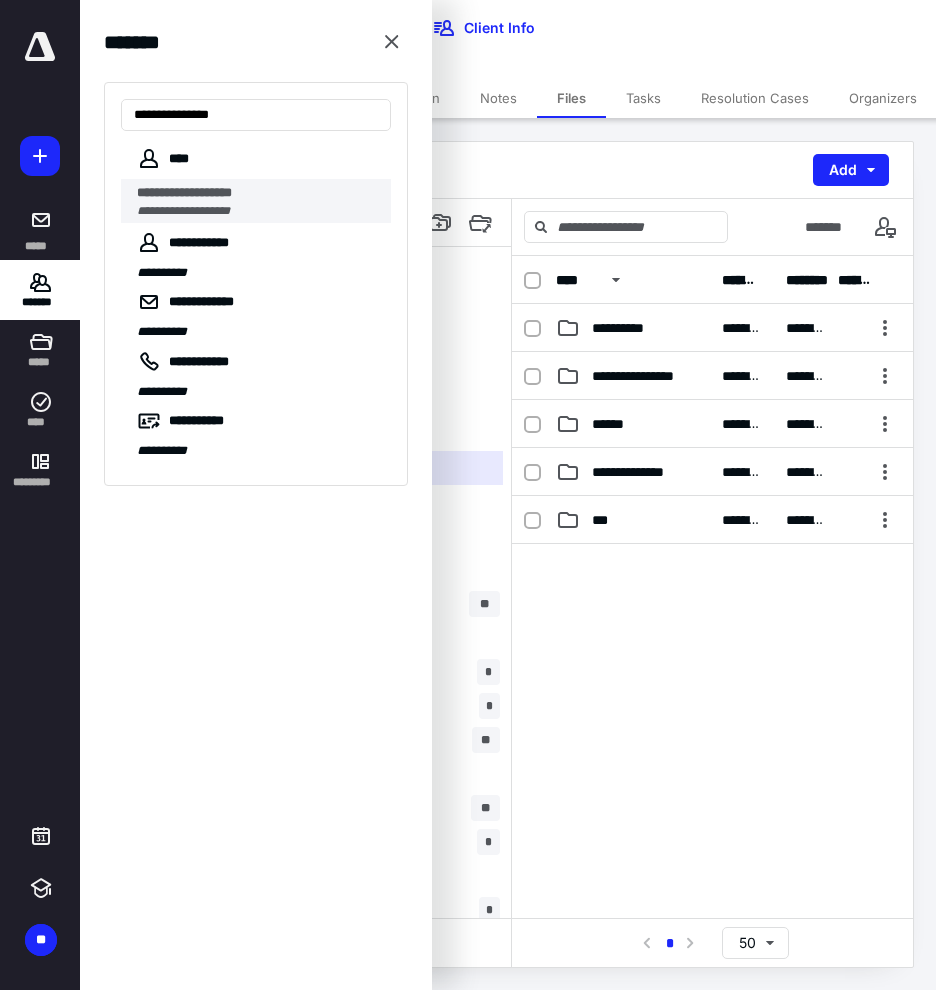 type on "**********" 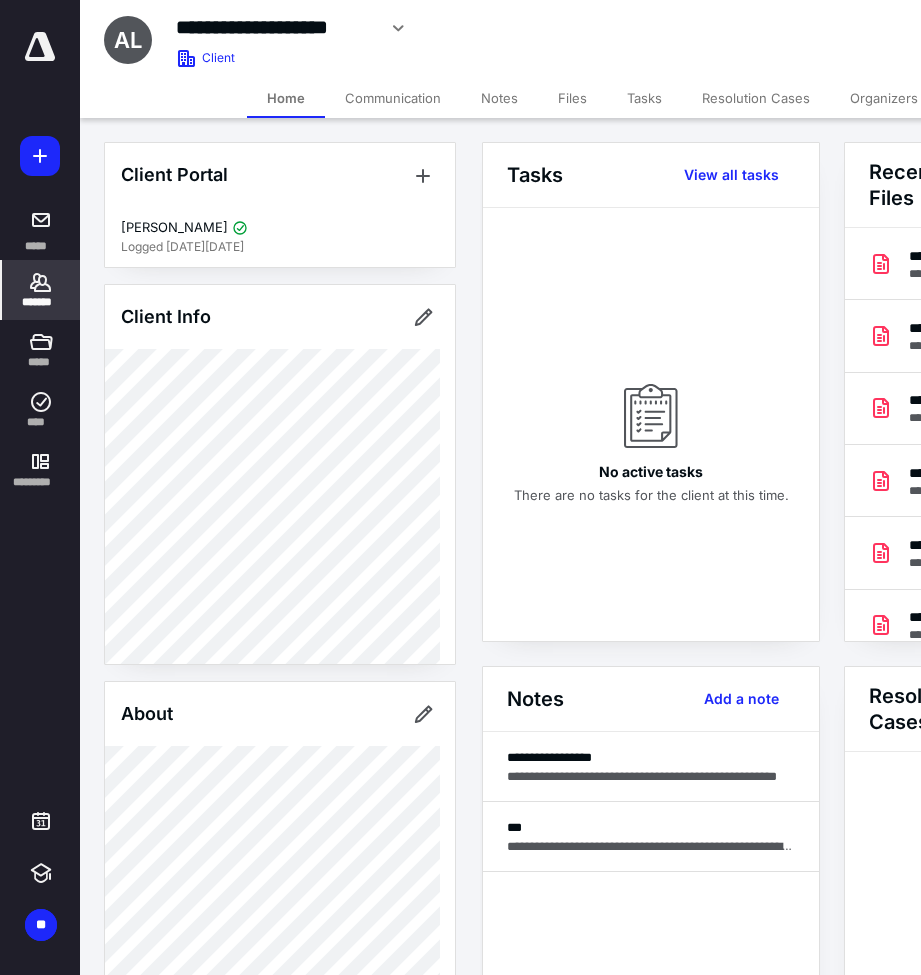 click on "Files" at bounding box center (572, 98) 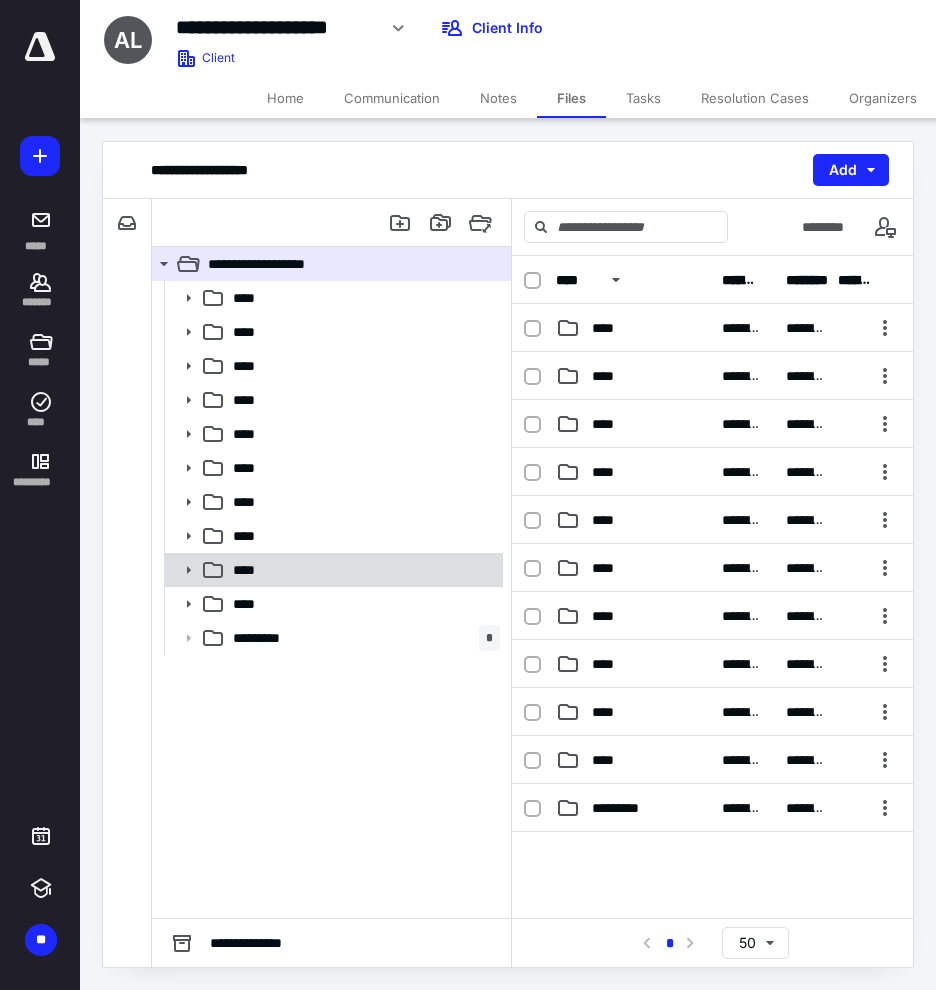 click 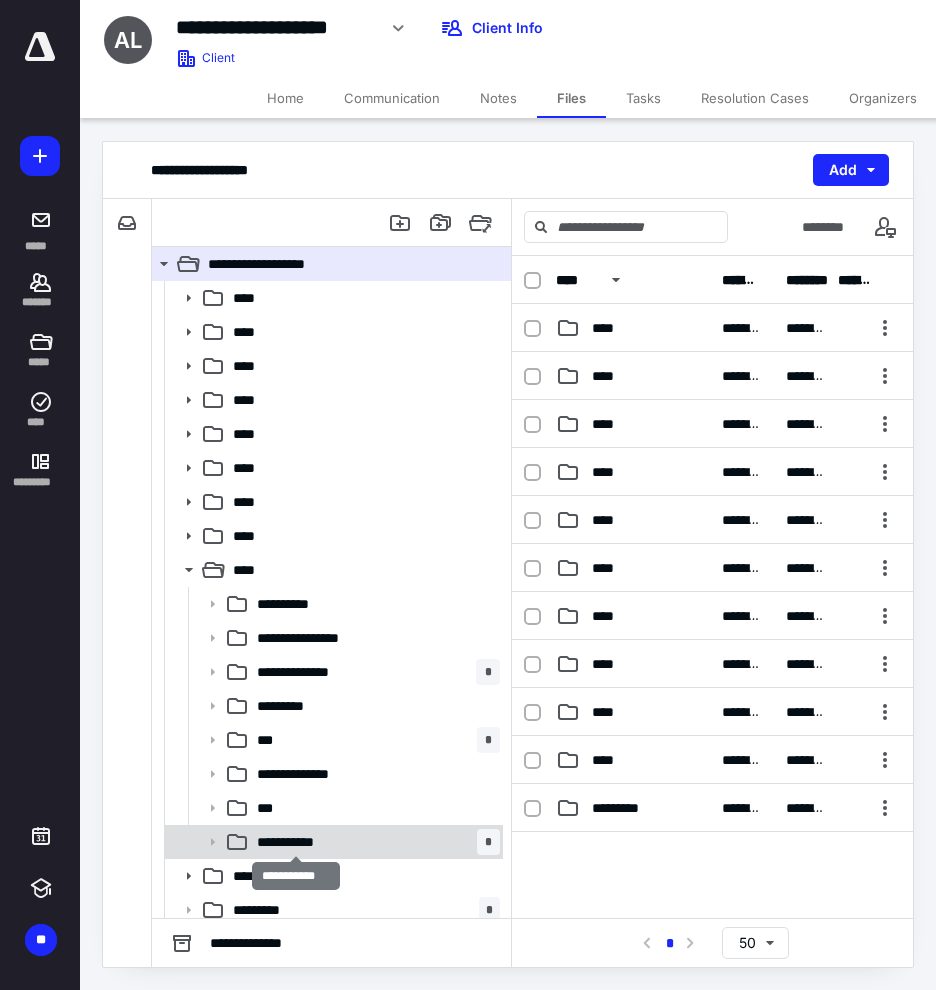 click on "**********" at bounding box center [296, 842] 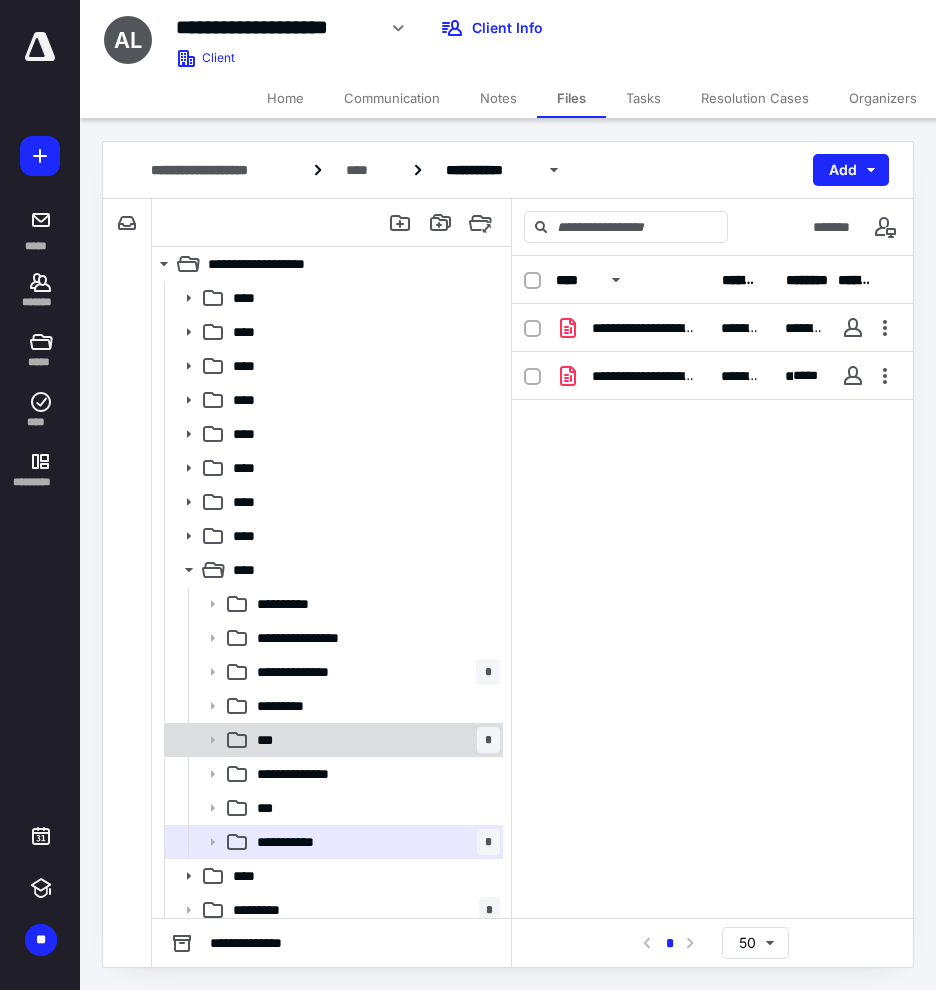 click on "*** *" at bounding box center (374, 740) 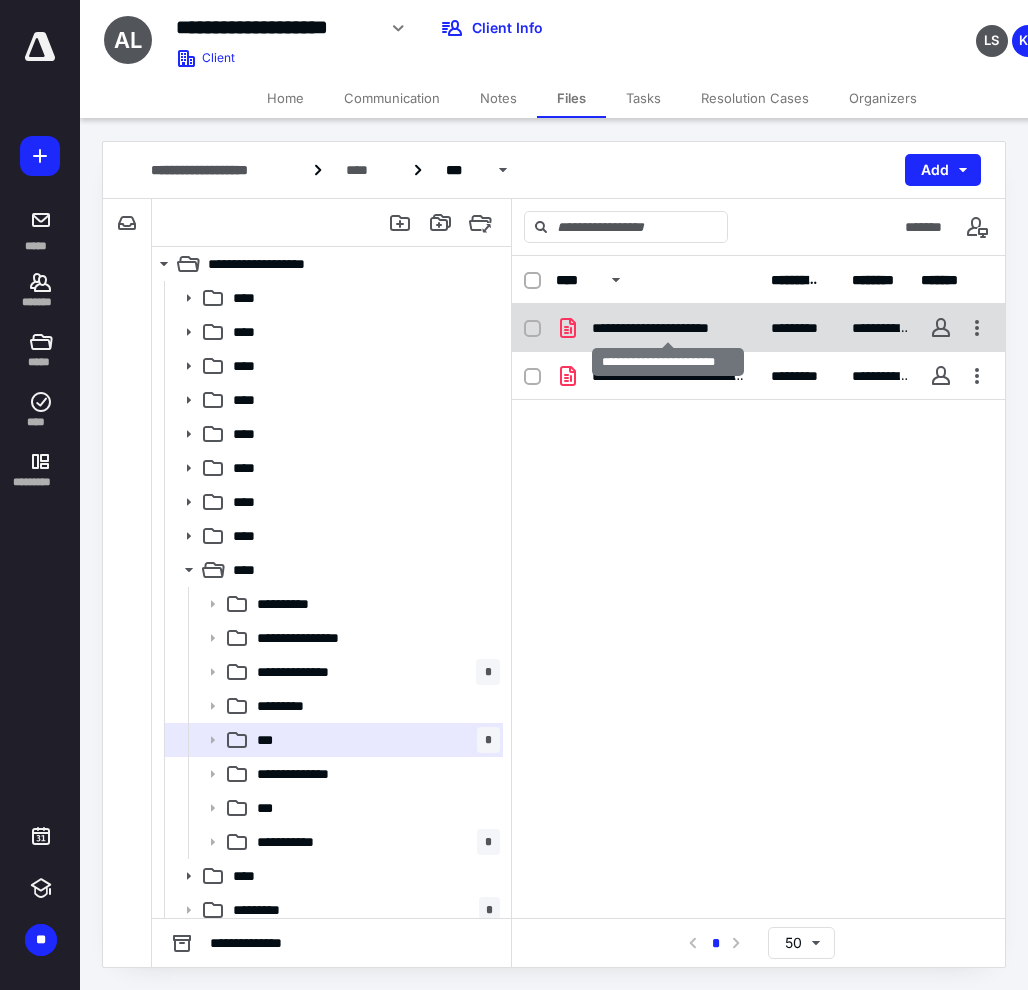 click on "**********" at bounding box center (668, 328) 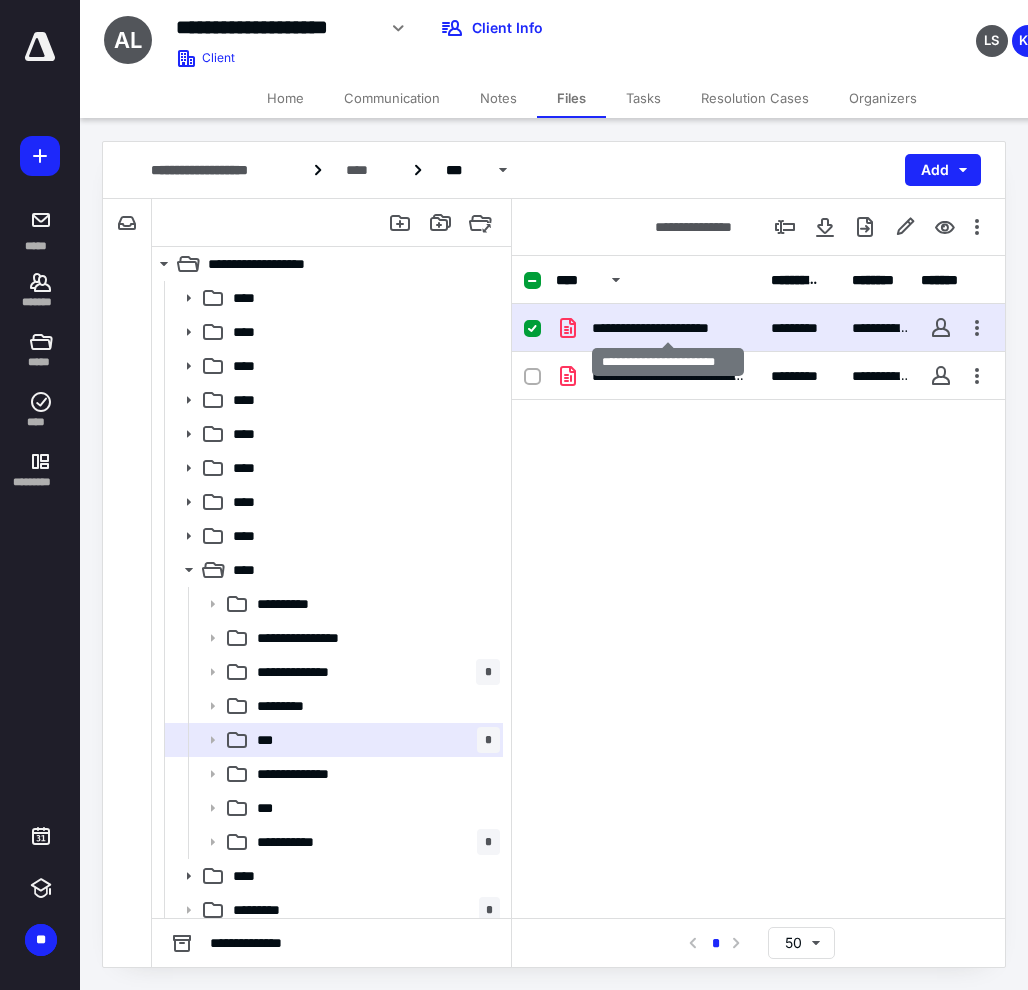 click on "**********" at bounding box center (668, 328) 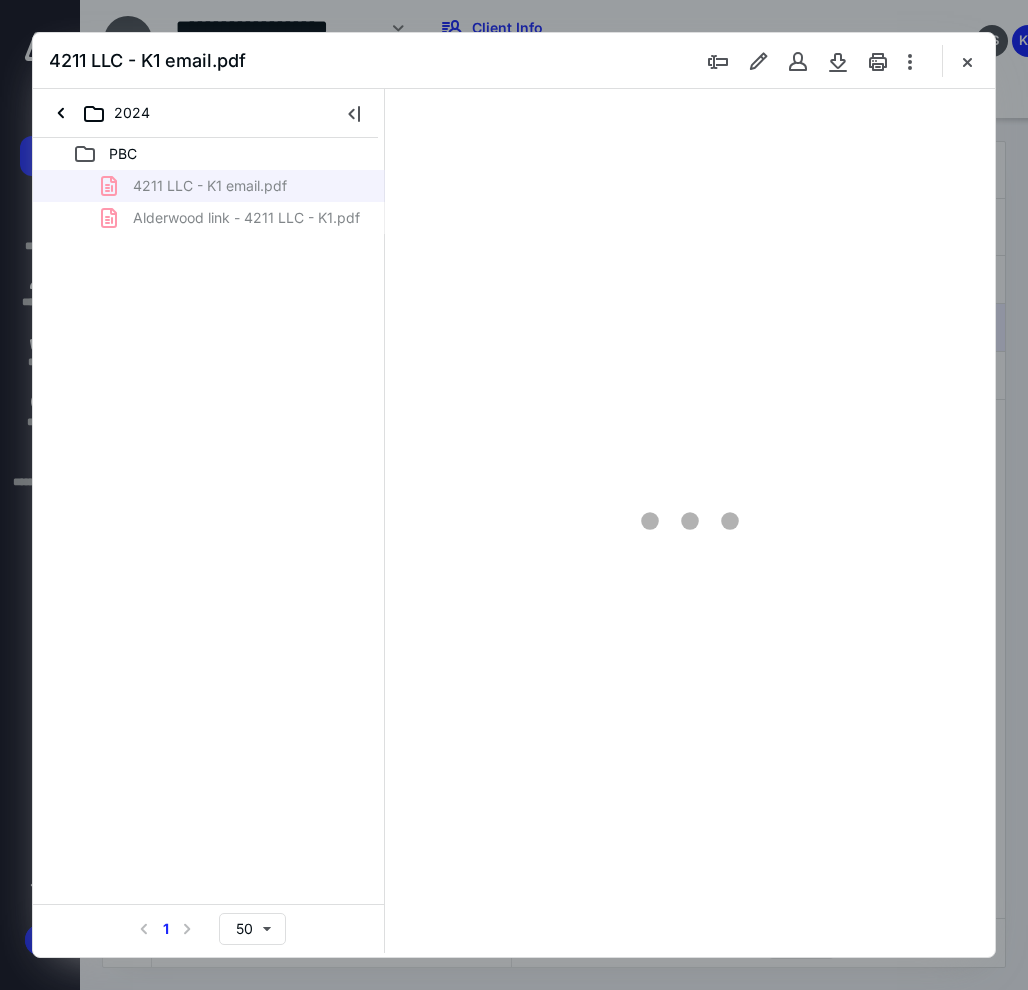 scroll, scrollTop: 0, scrollLeft: 0, axis: both 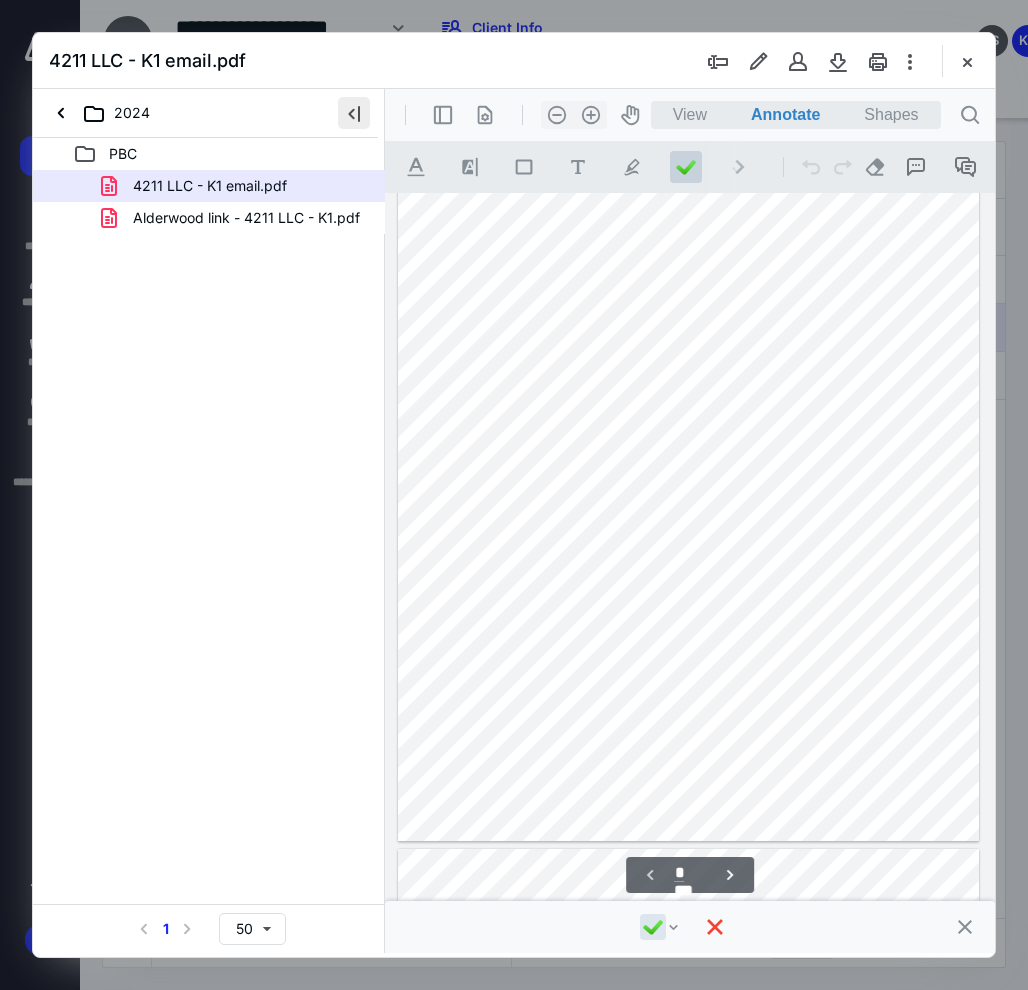 click at bounding box center [354, 113] 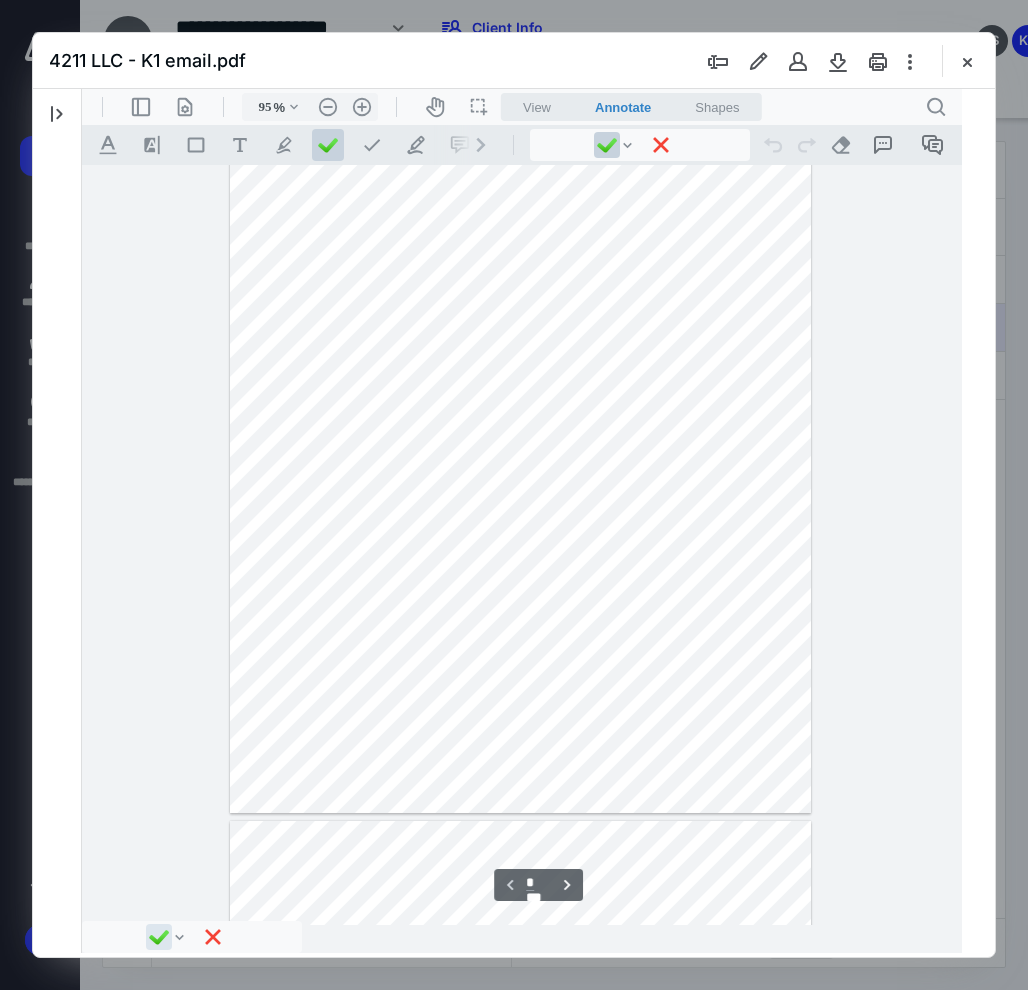 type on "99" 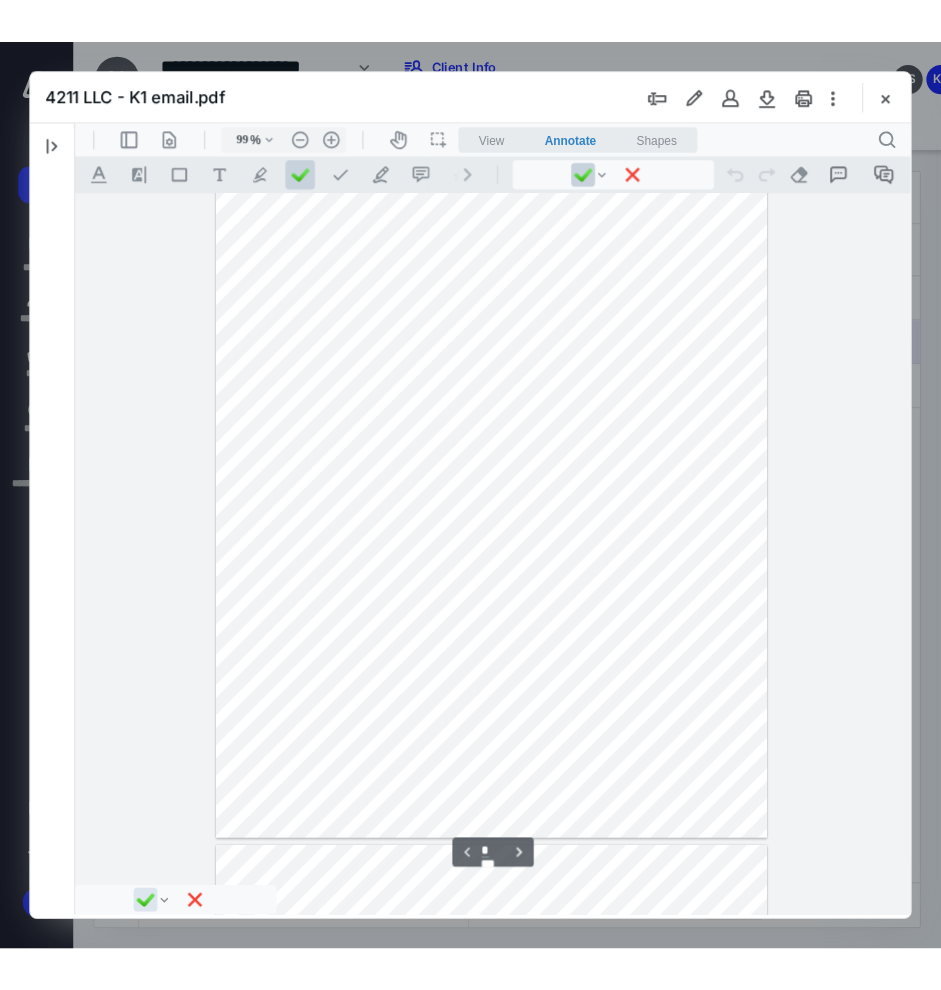 scroll, scrollTop: 13, scrollLeft: 0, axis: vertical 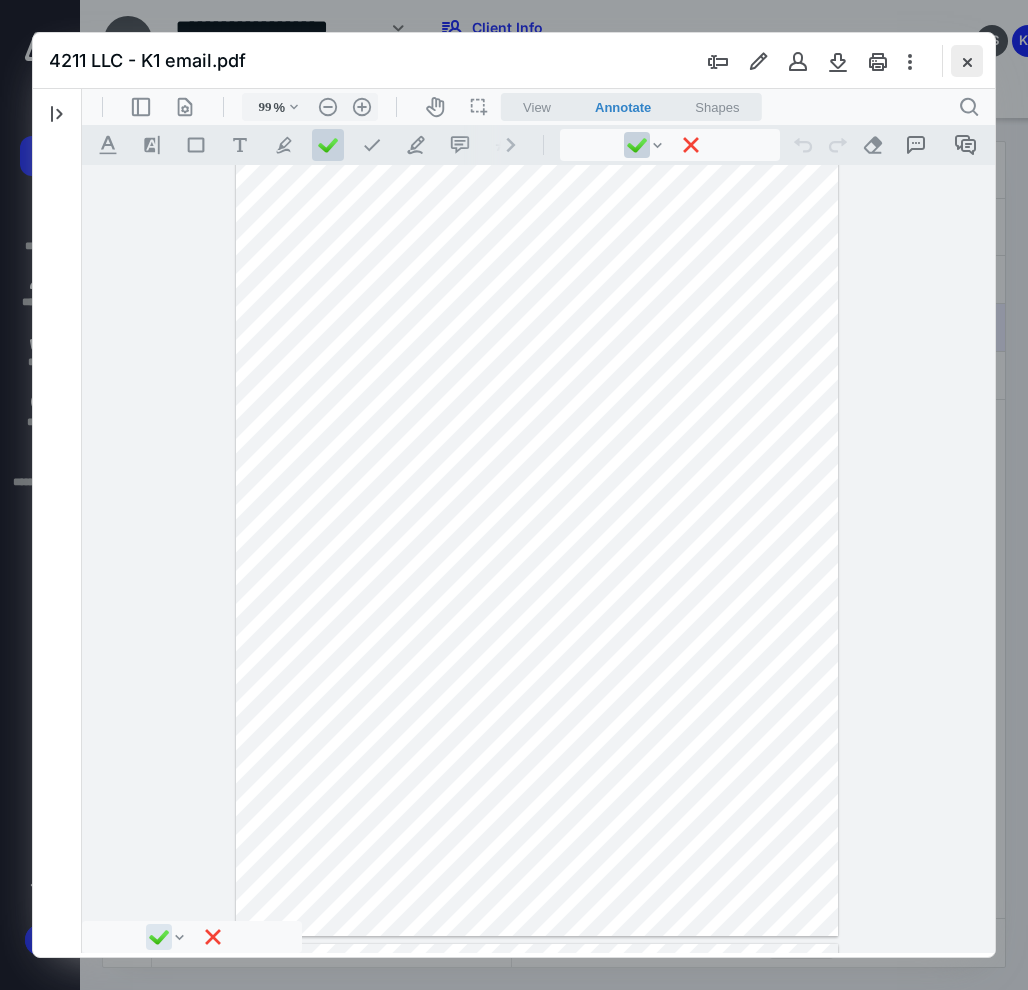click at bounding box center [967, 61] 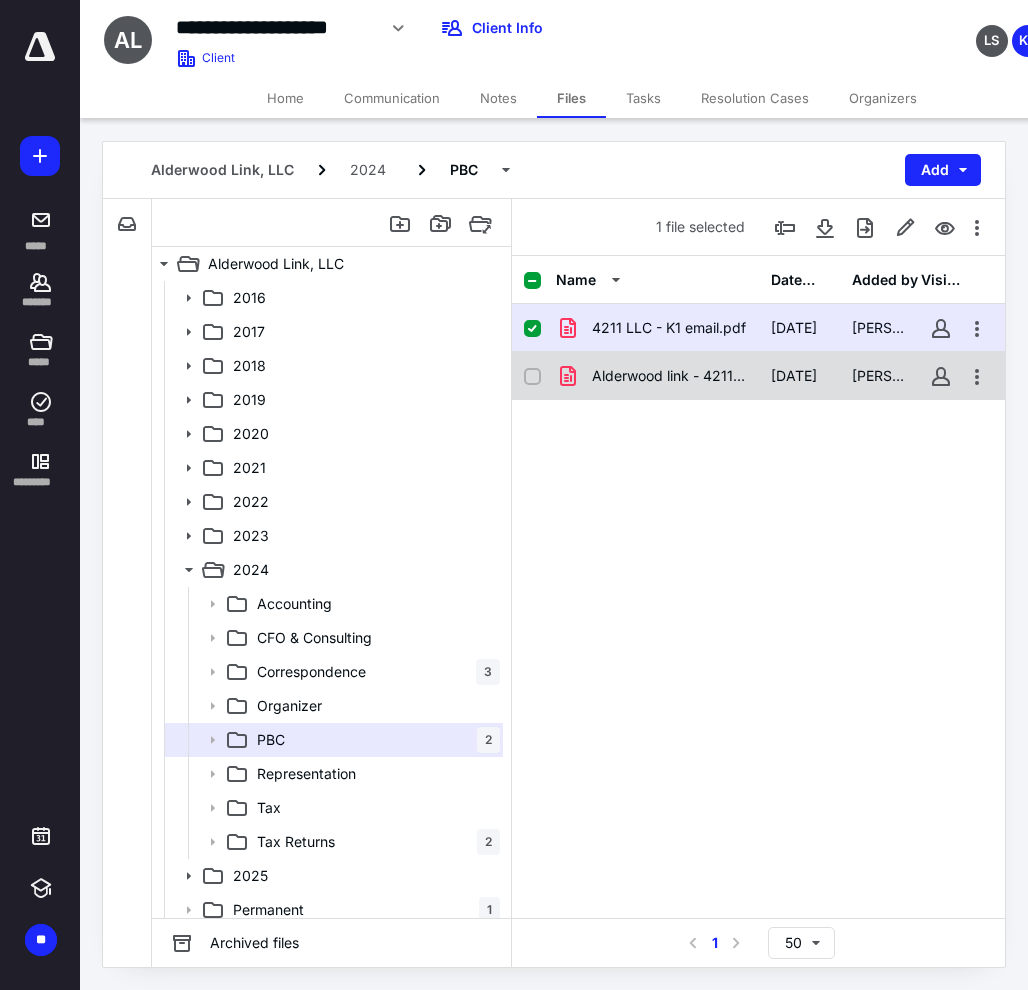 click 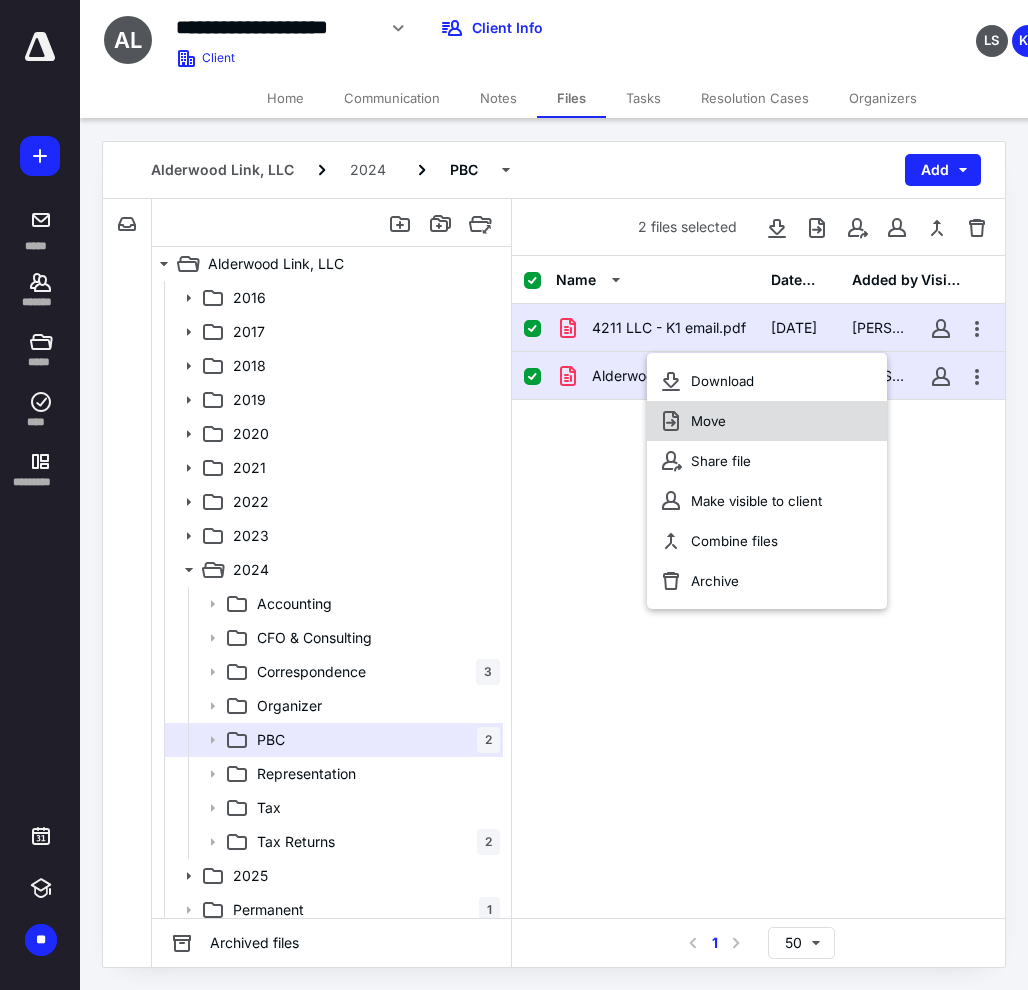 click on "Move" at bounding box center [708, 421] 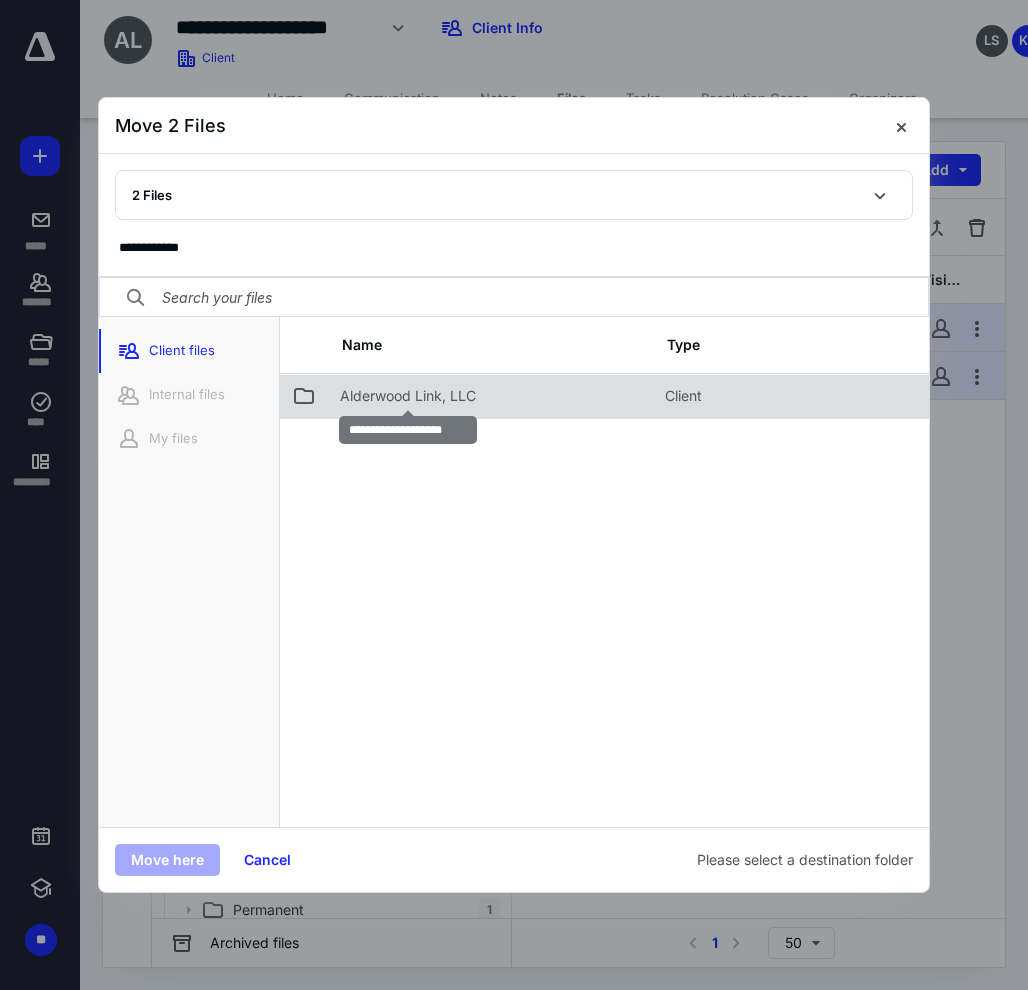 click on "Alderwood Link, LLC" at bounding box center (408, 396) 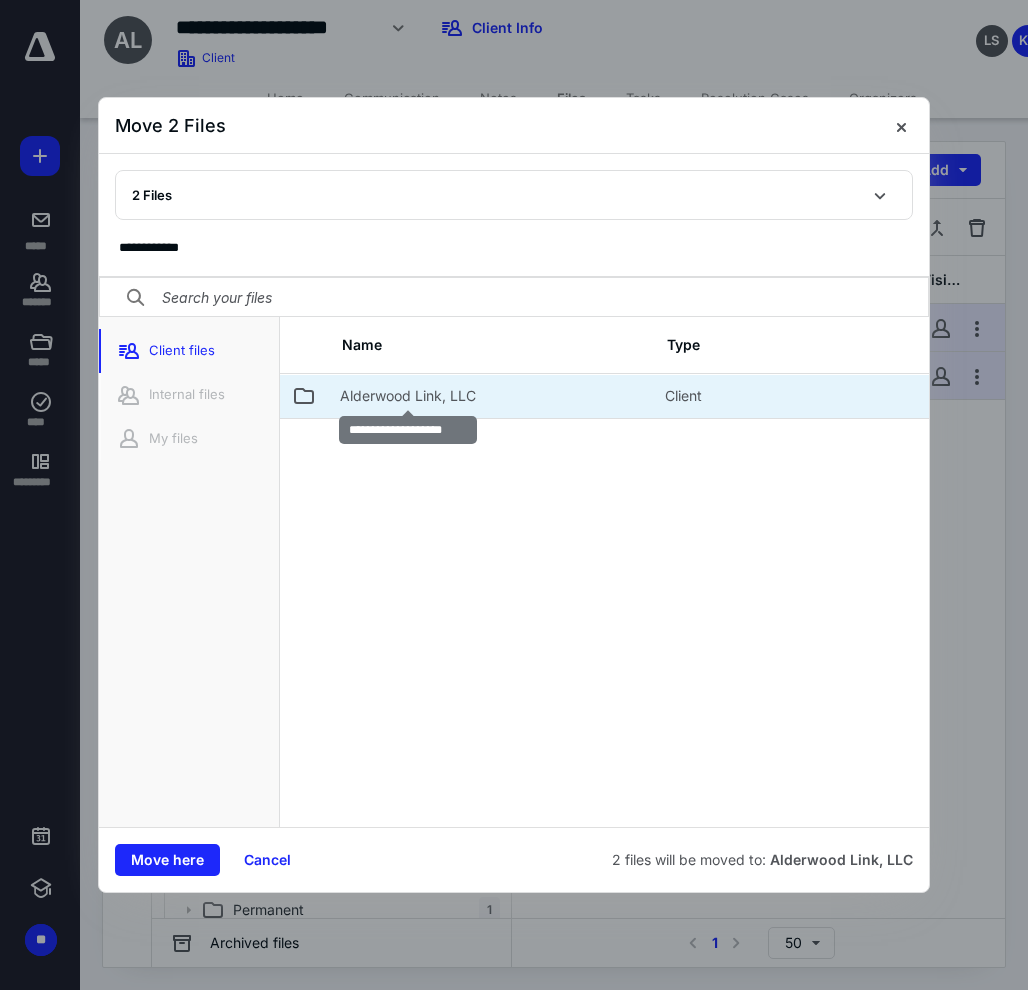 click on "Alderwood Link, LLC" at bounding box center [408, 396] 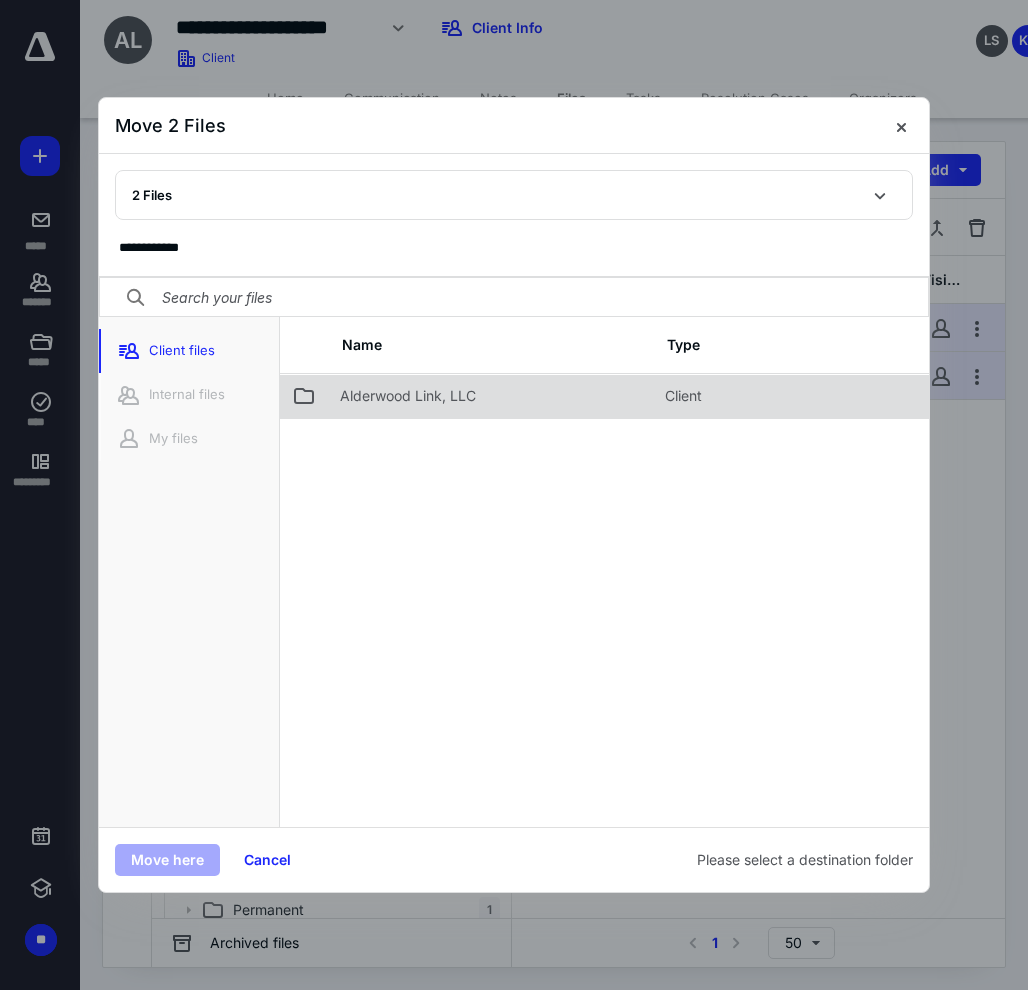 click on "Alderwood Link, LLC" at bounding box center [408, 396] 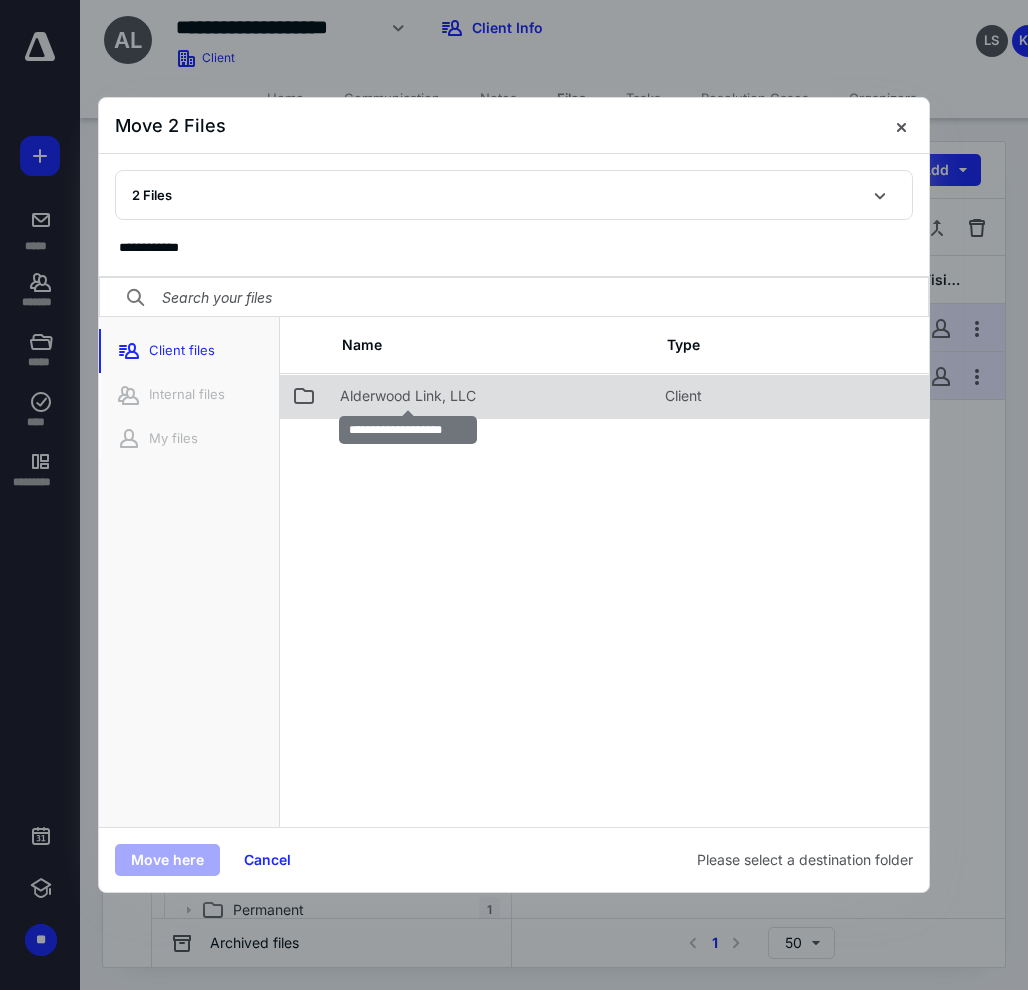 click on "Alderwood Link, LLC" at bounding box center (408, 396) 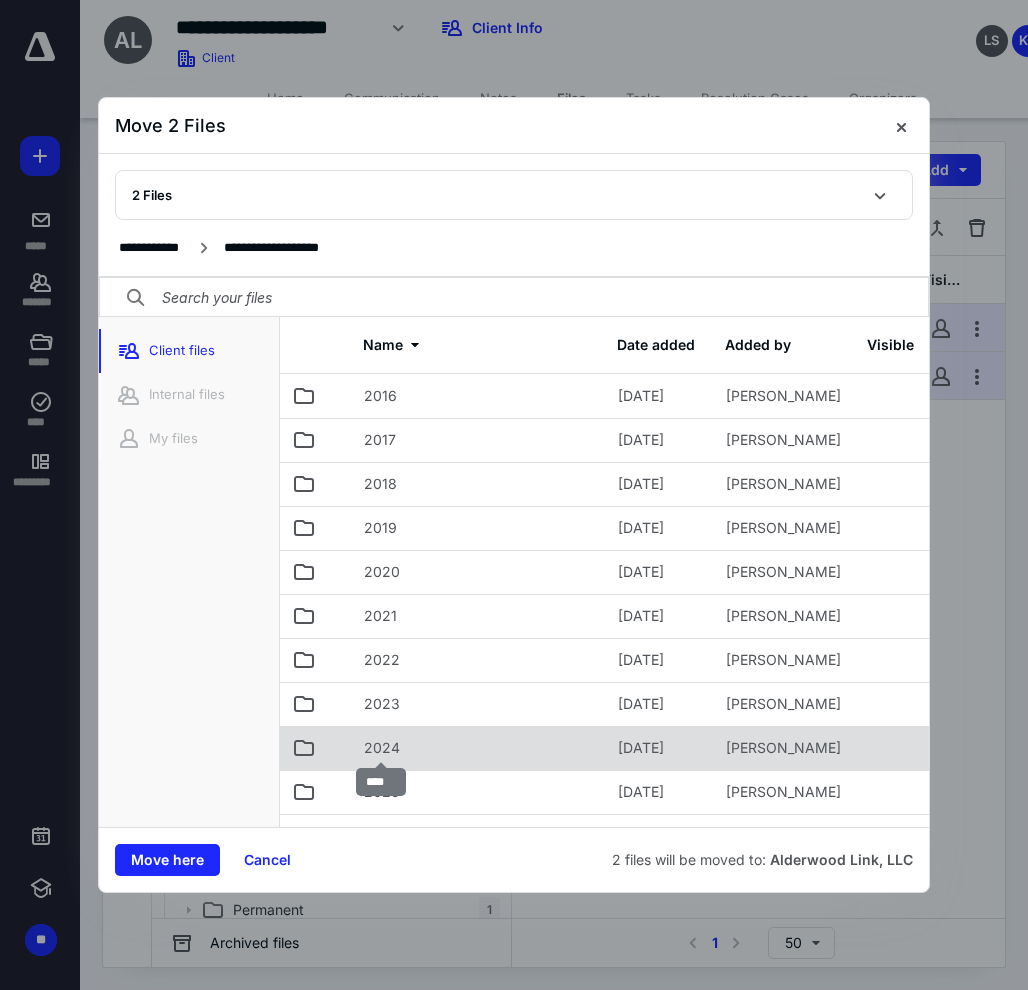 click on "2024" at bounding box center [382, 748] 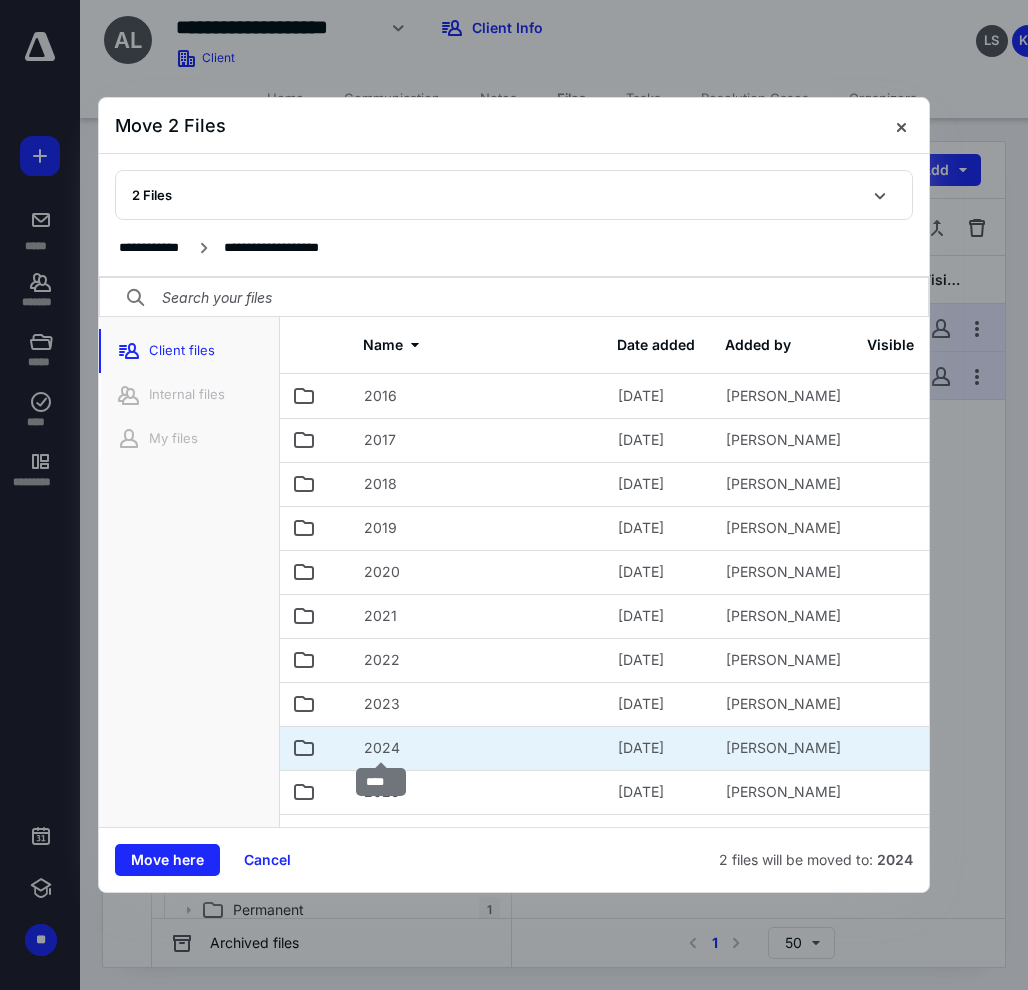 click on "2024" at bounding box center [382, 748] 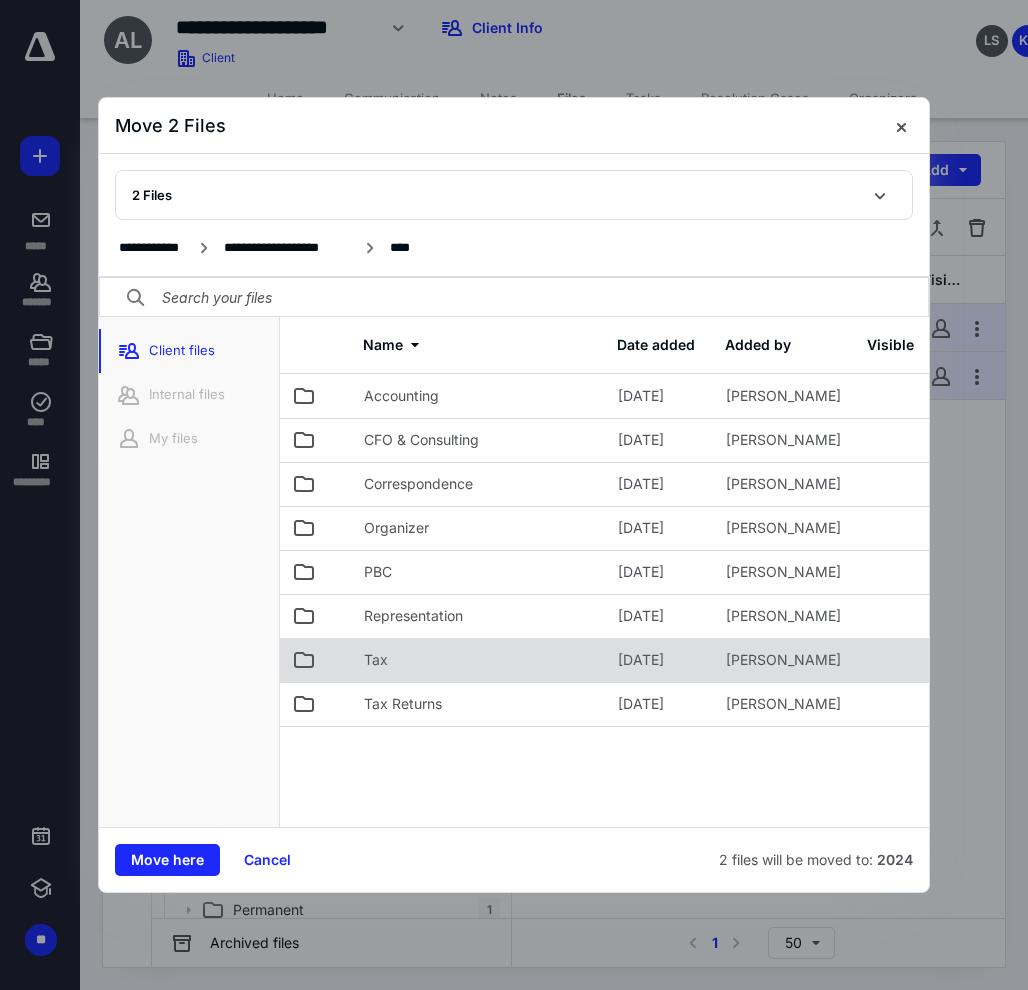 click on "Tax" at bounding box center [376, 660] 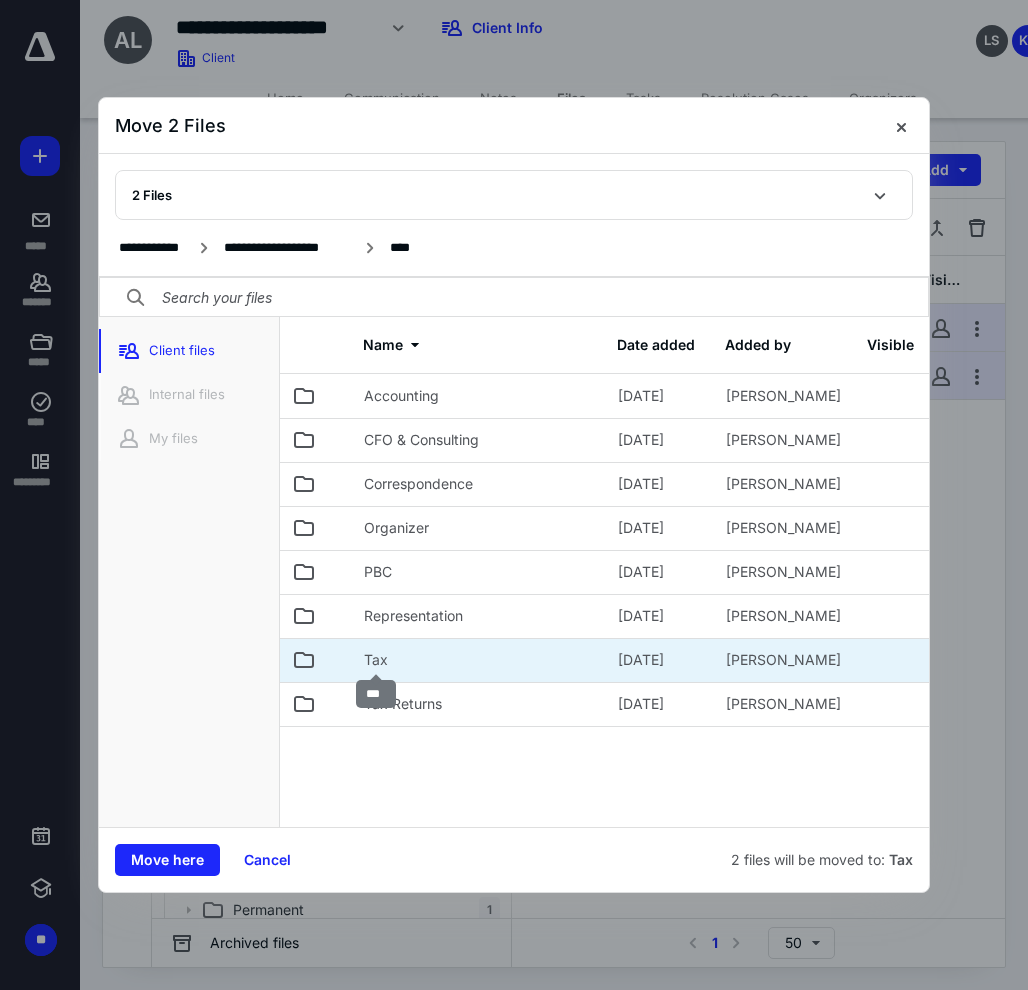 click on "Tax" at bounding box center (376, 660) 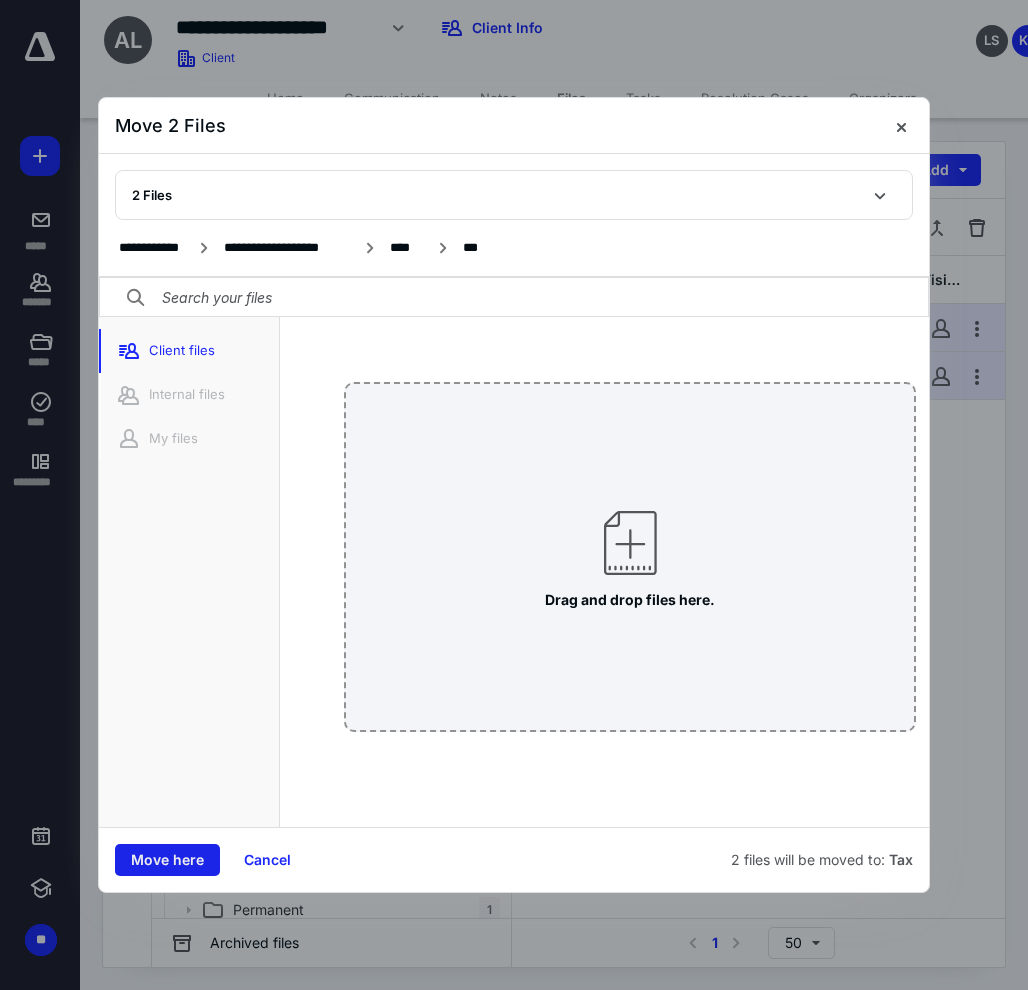 click on "Move here" at bounding box center [167, 860] 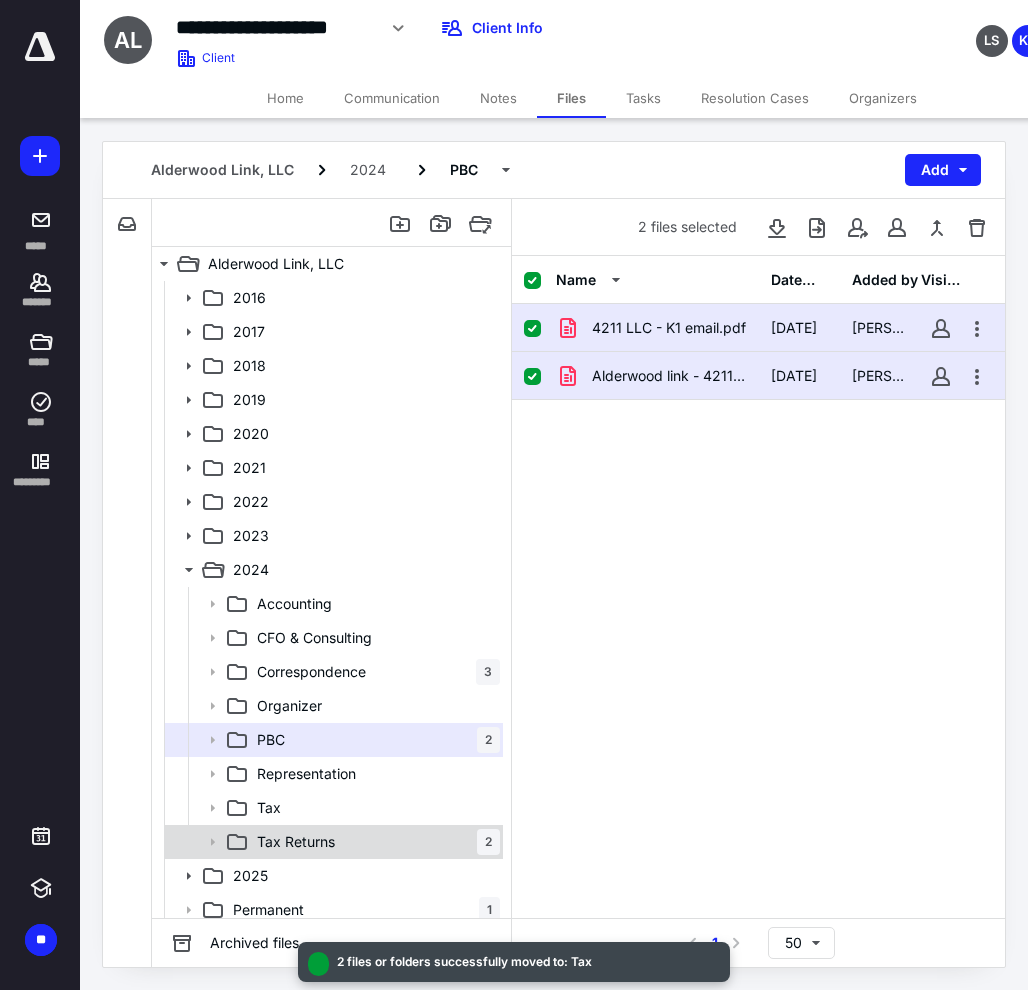 checkbox on "false" 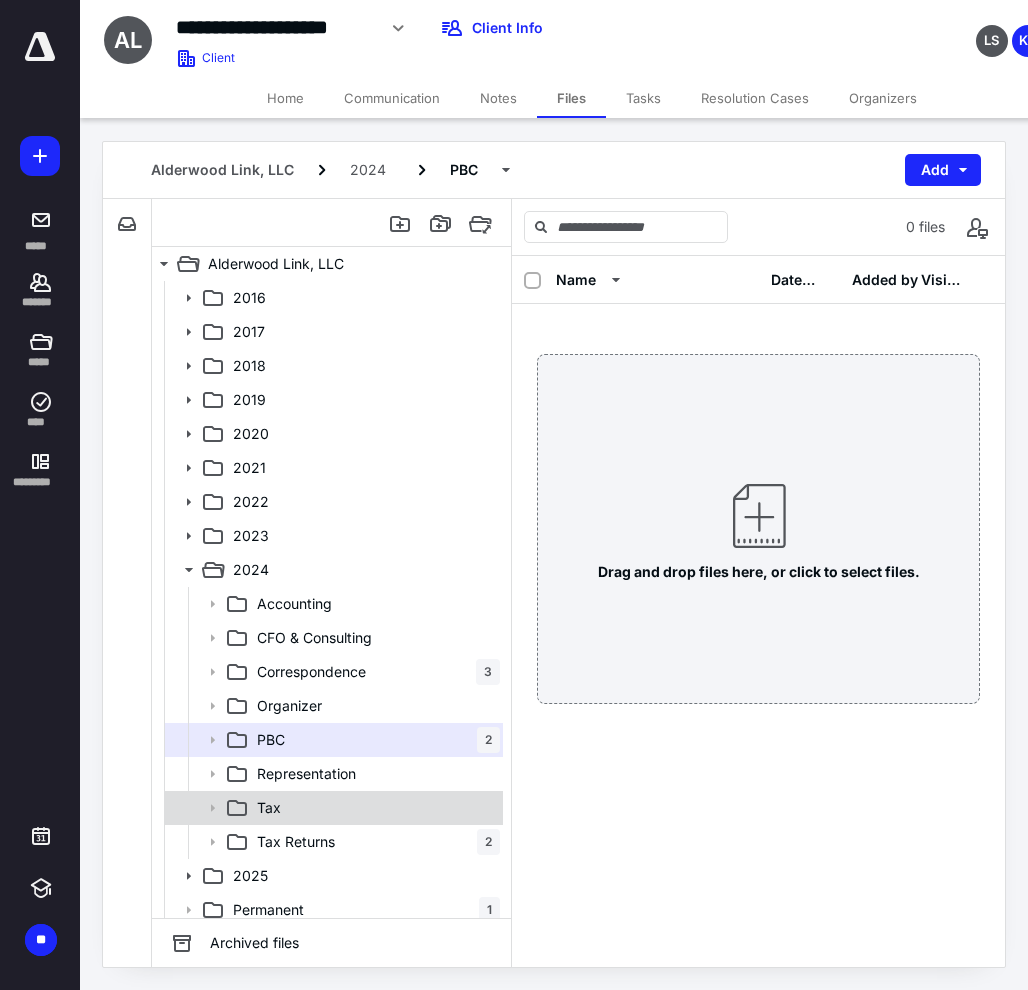click on "Tax" at bounding box center (374, 808) 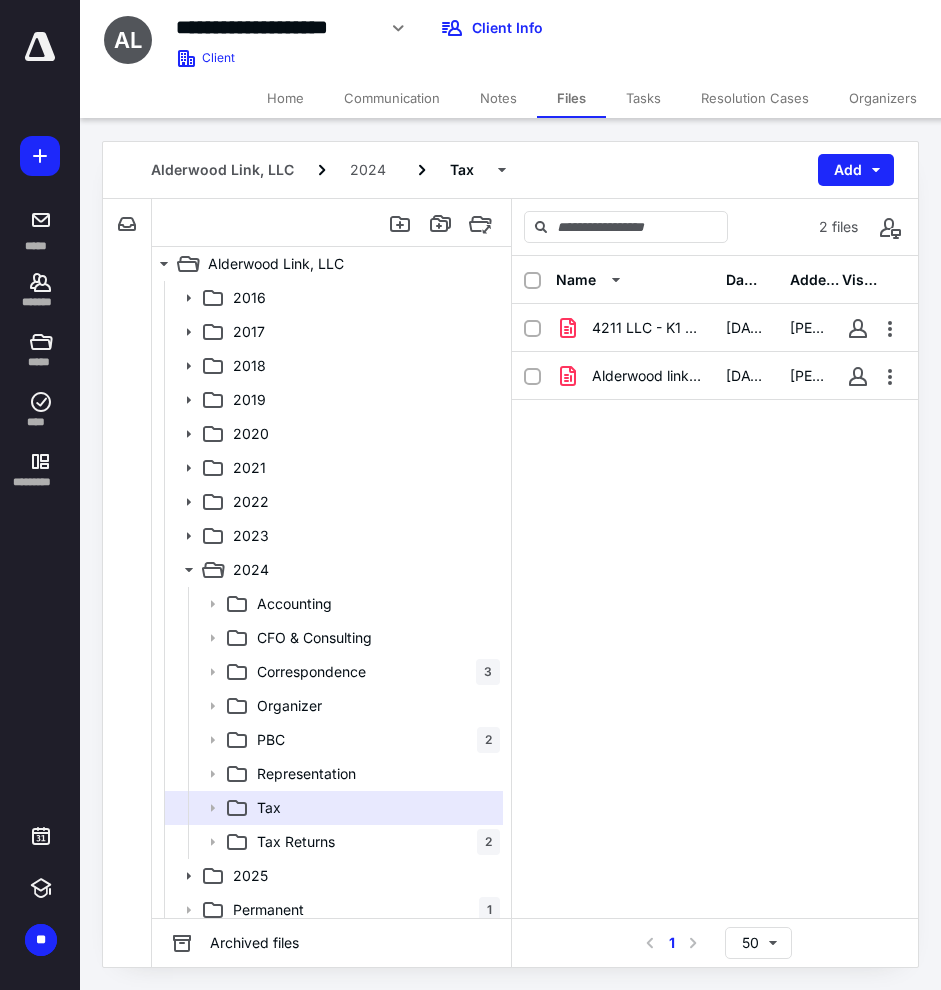 click on "**********" at bounding box center [40, 495] 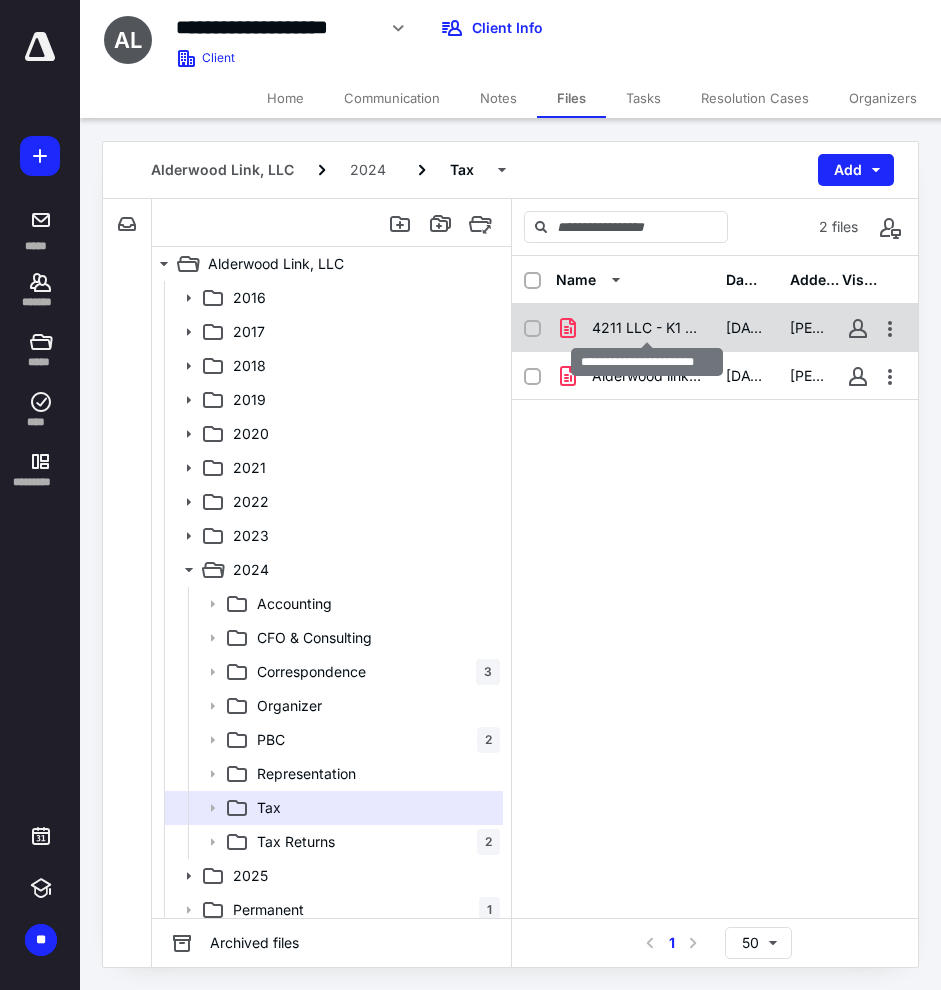 click on "4211 LLC - K1 email.pdf" at bounding box center [647, 328] 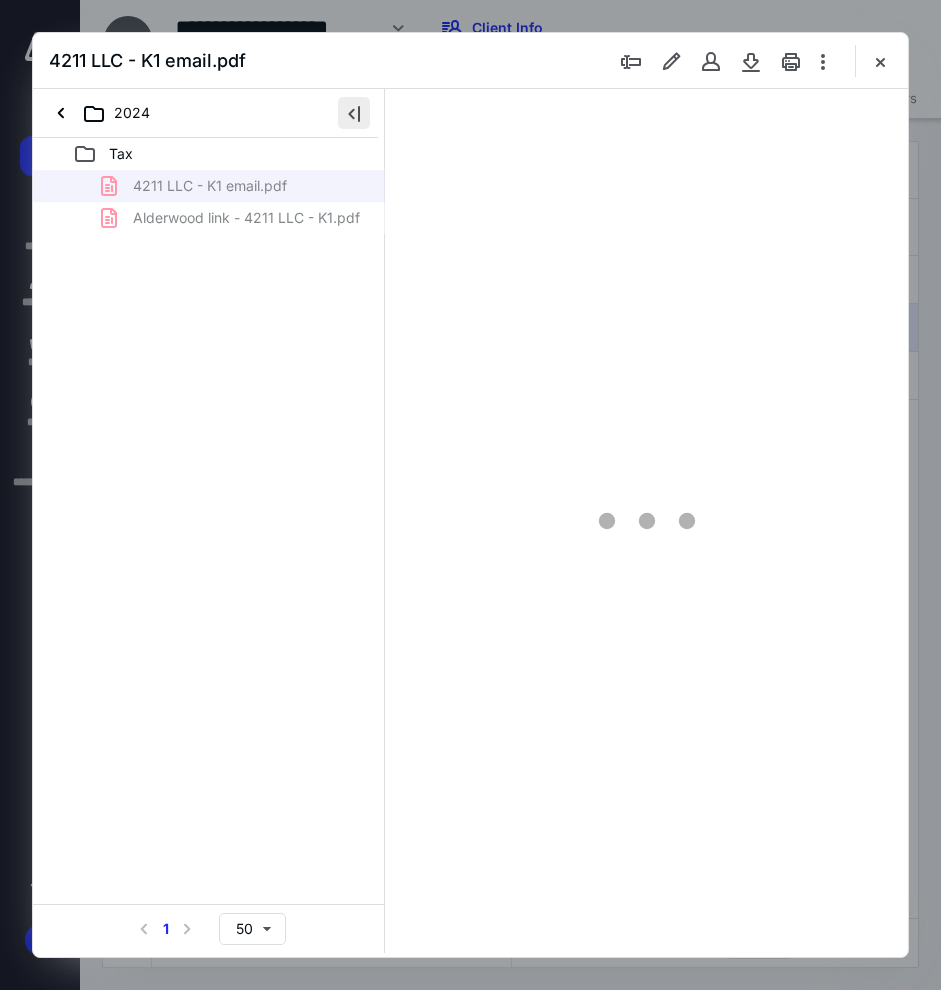scroll, scrollTop: 0, scrollLeft: 0, axis: both 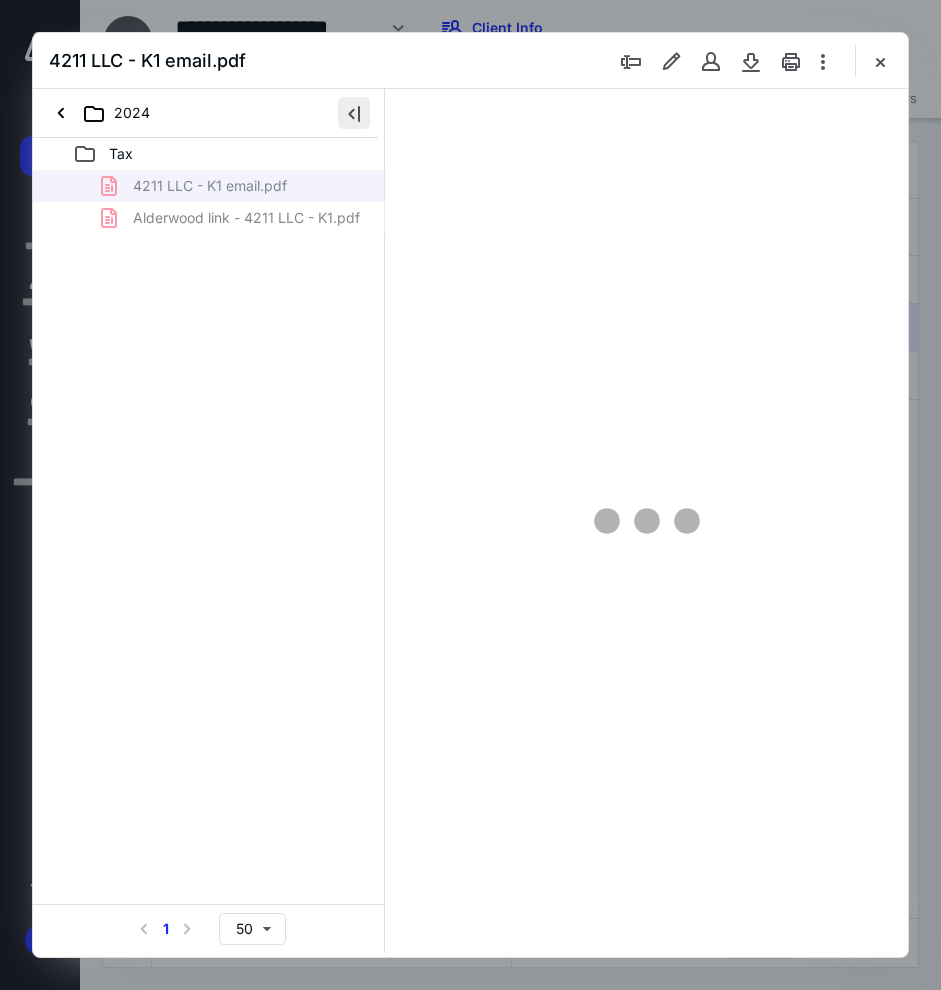click at bounding box center [354, 113] 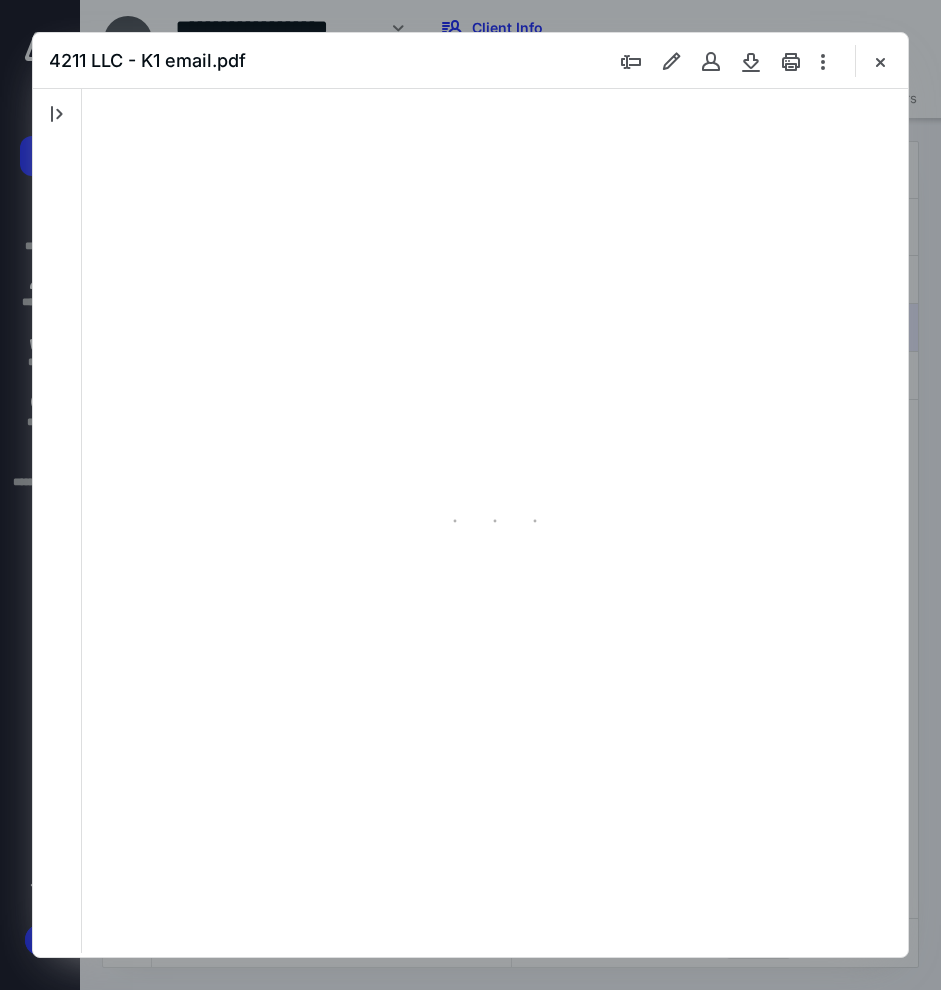 scroll, scrollTop: 108, scrollLeft: 0, axis: vertical 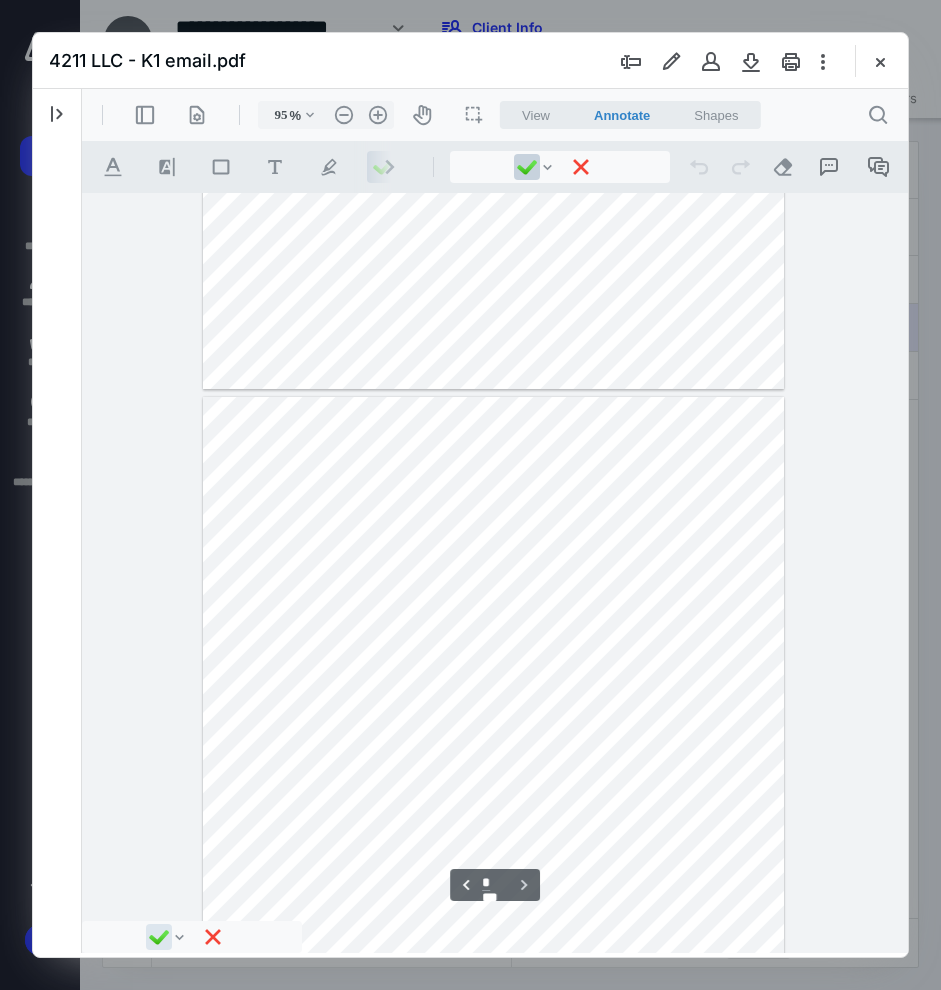 type on "*" 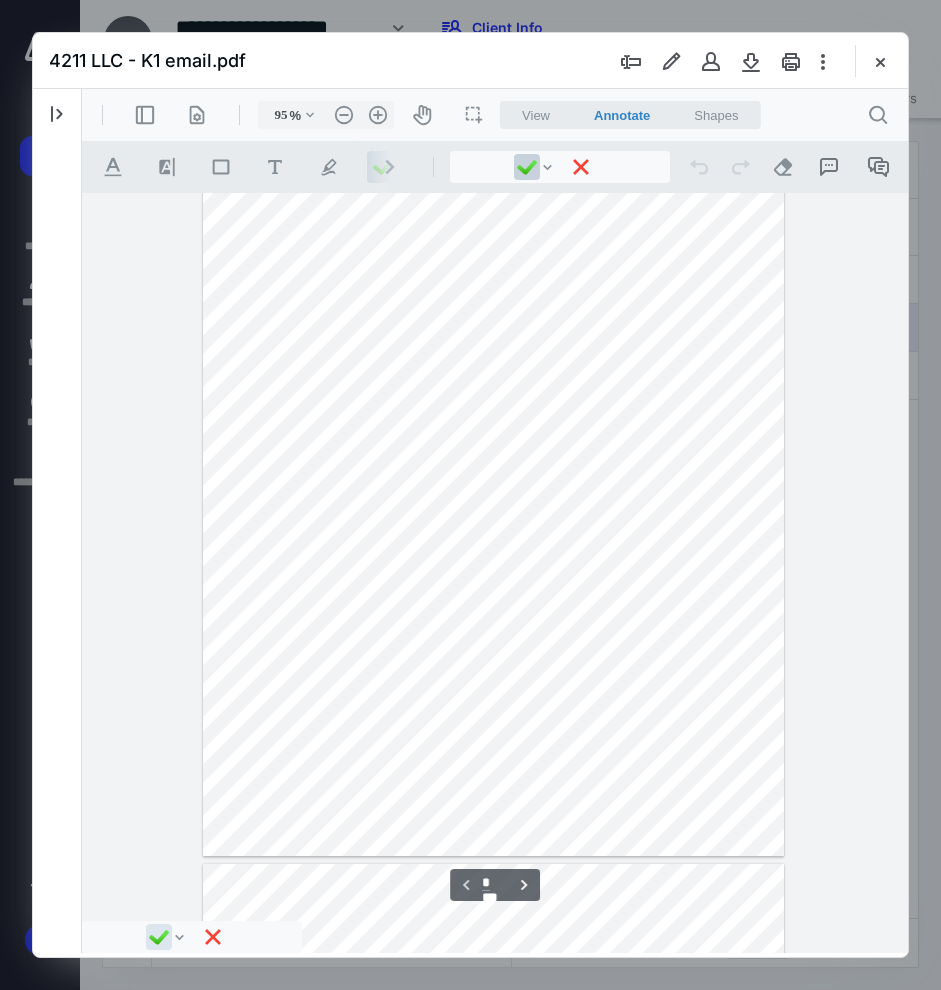 scroll, scrollTop: 0, scrollLeft: 0, axis: both 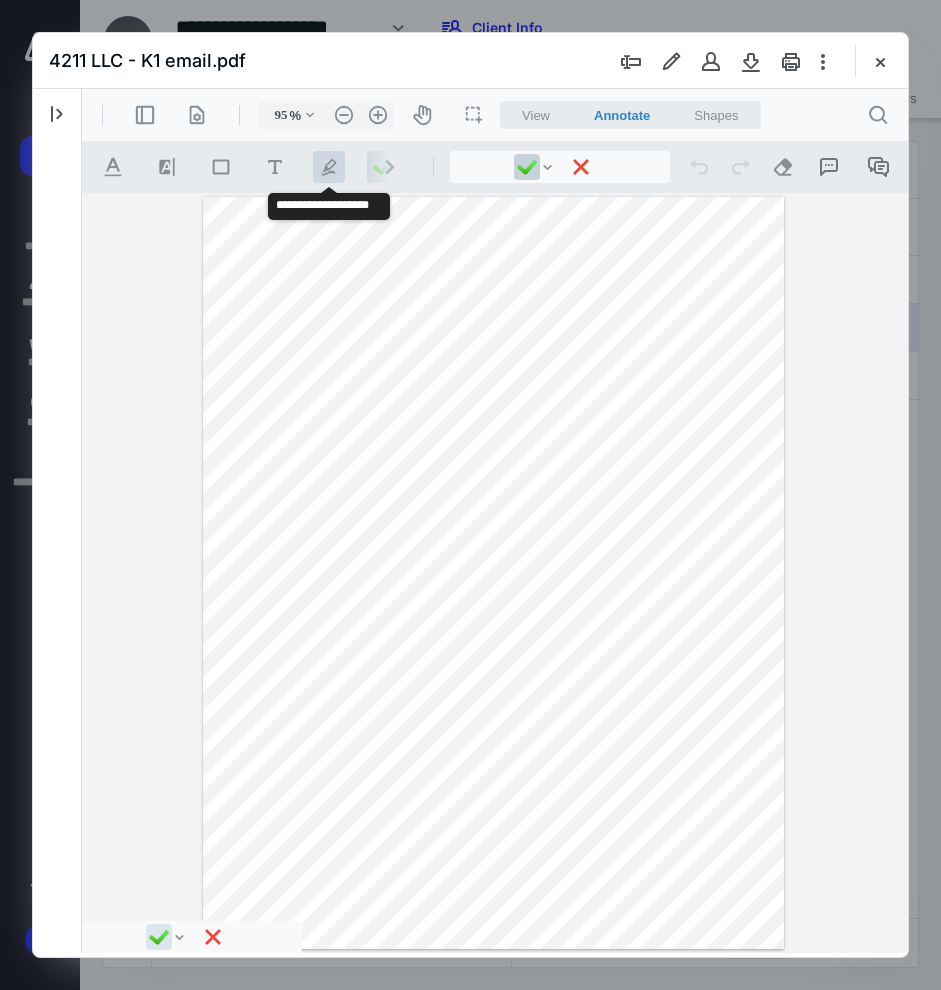 click on ".cls-1{fill:#abb0c4;} icon - tool - pen - highlight" at bounding box center [329, 167] 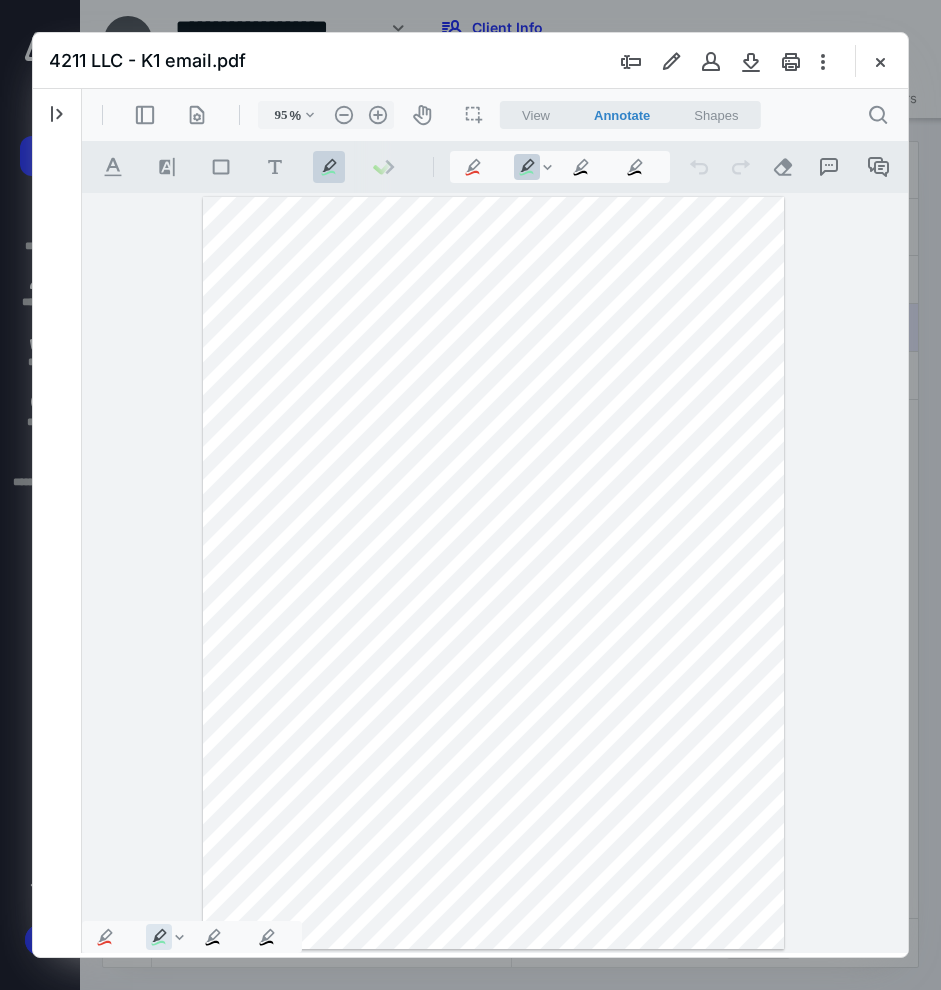 drag, startPoint x: 416, startPoint y: 402, endPoint x: 698, endPoint y: 404, distance: 282.00708 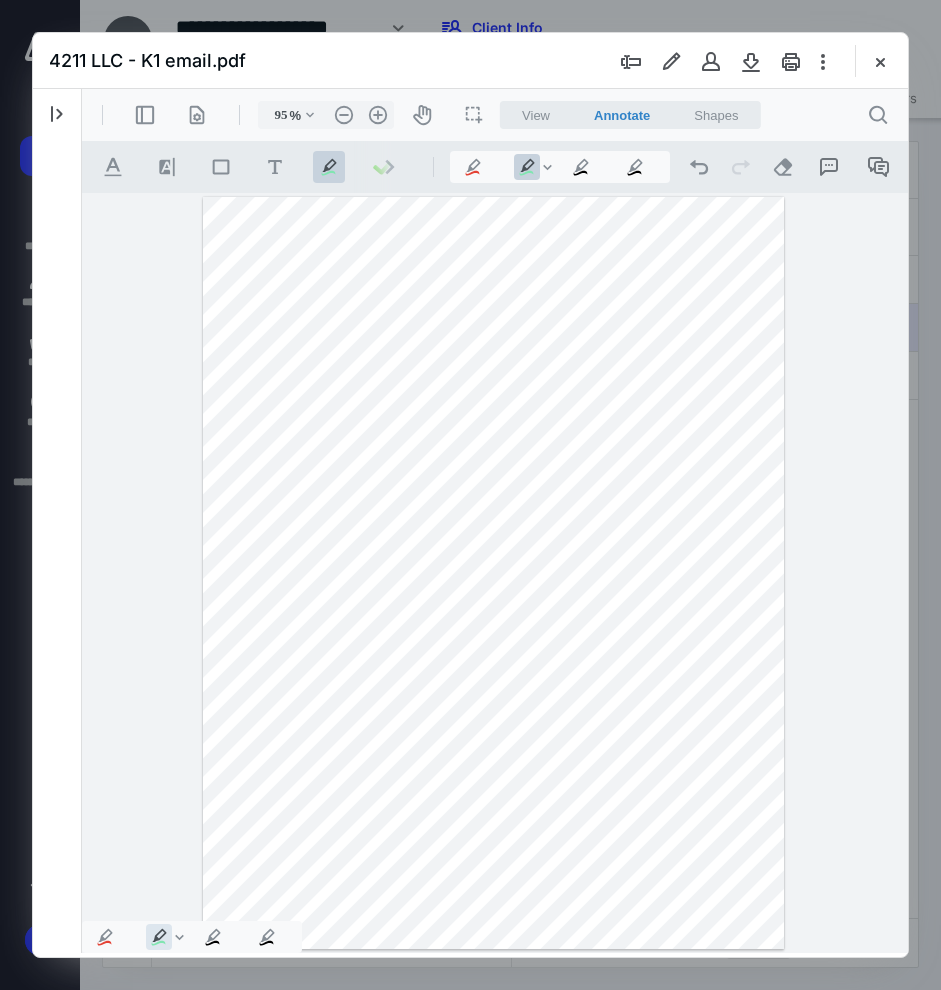 click at bounding box center (493, 573) 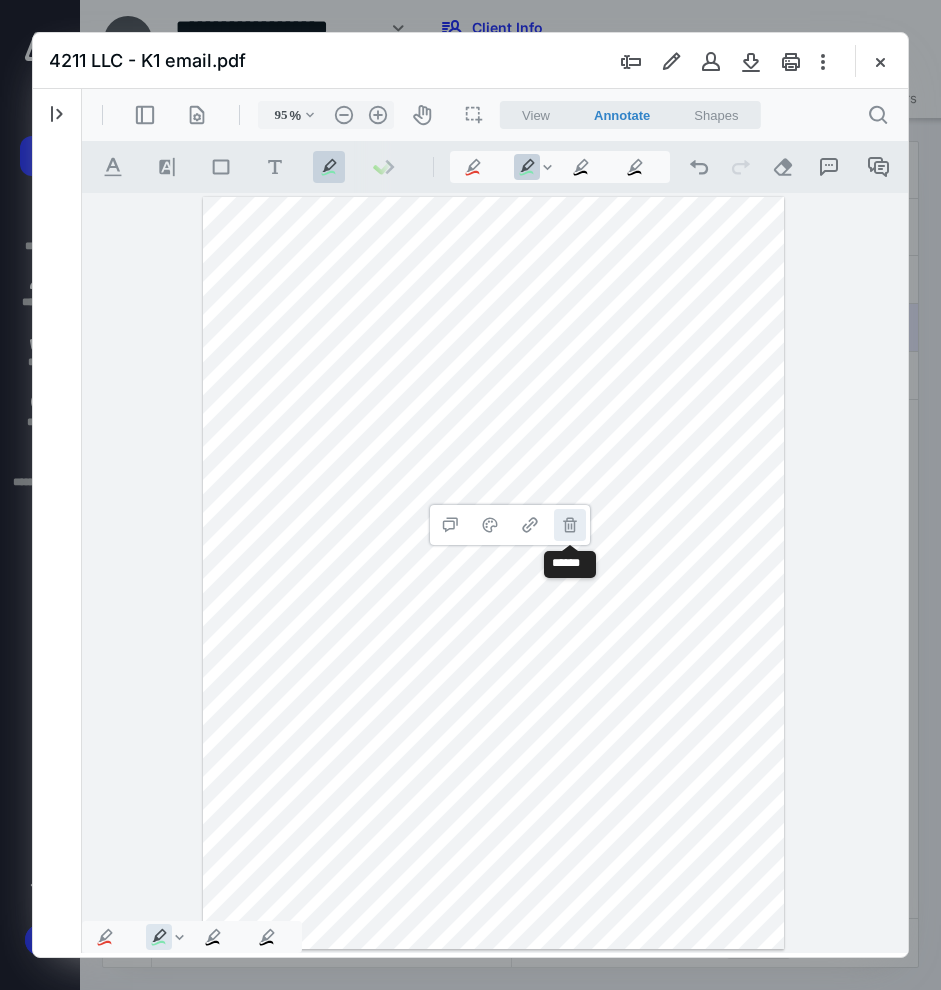click on "**********" at bounding box center (570, 525) 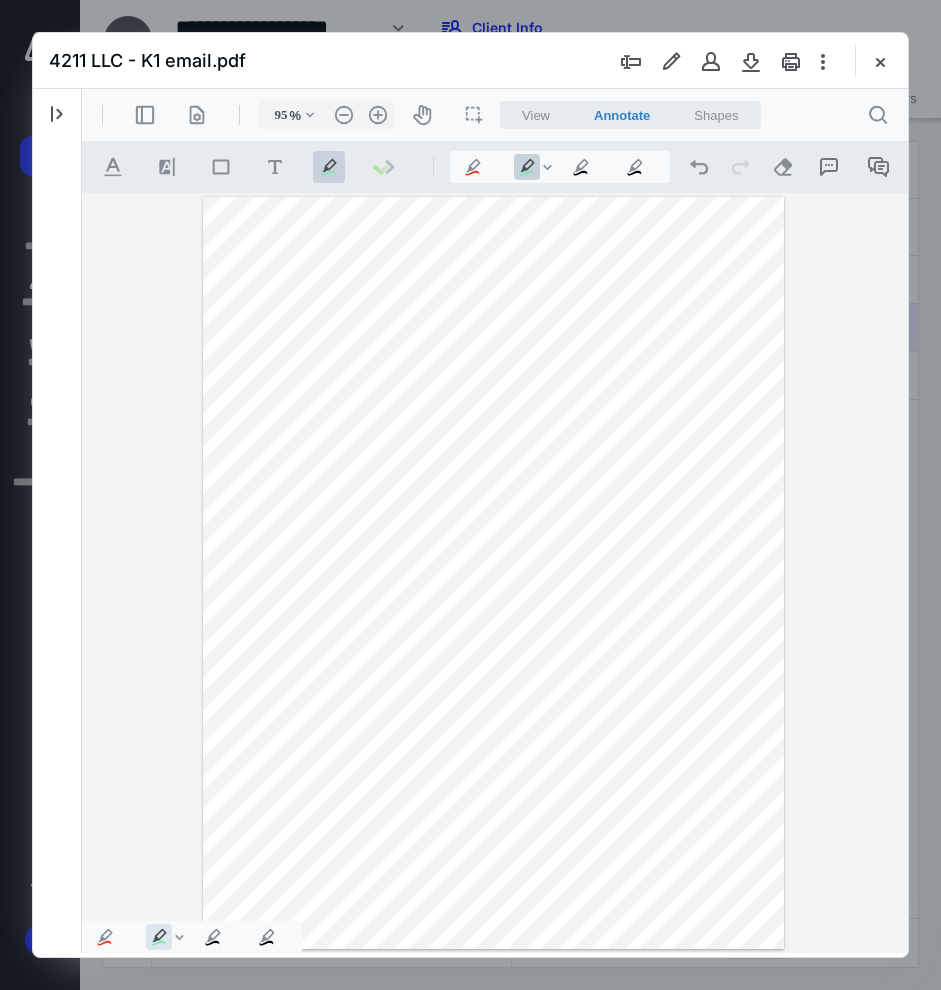 drag, startPoint x: 229, startPoint y: 403, endPoint x: 415, endPoint y: 402, distance: 186.00269 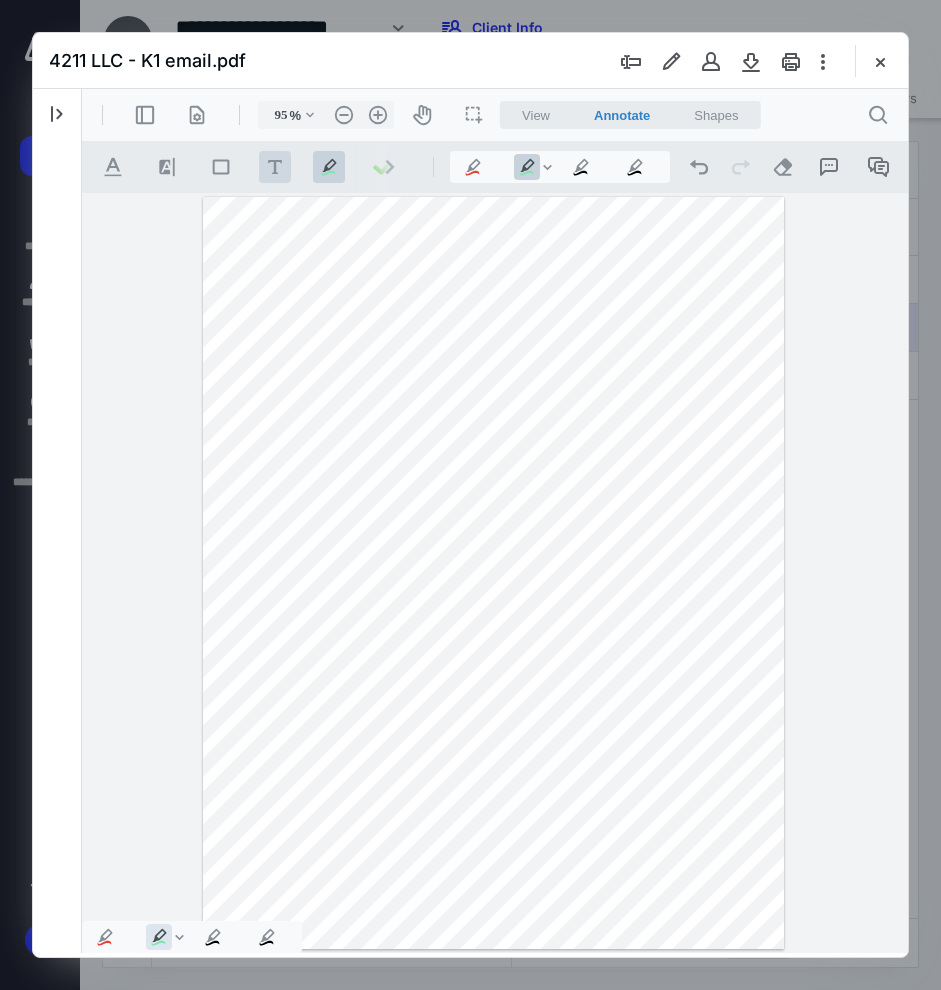 click on ".cls-1{fill:#abb0c4;} icon - tool - text - free text" at bounding box center [275, 167] 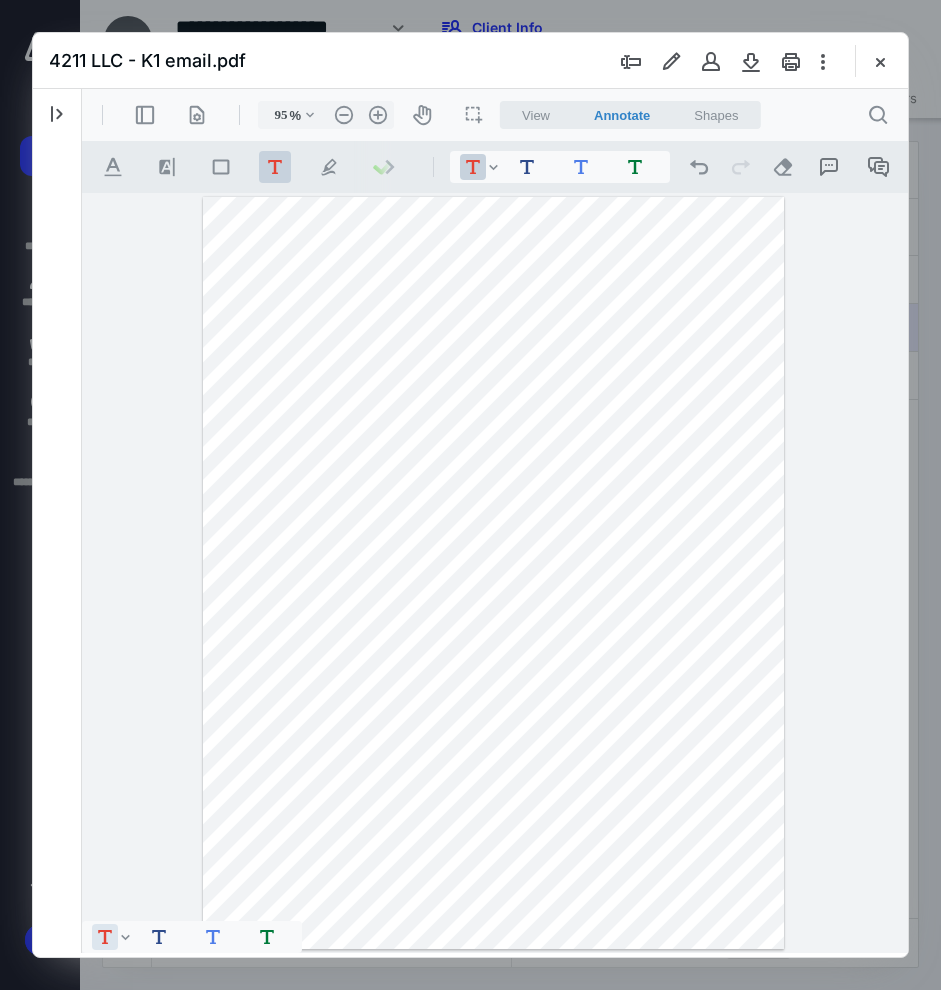 click at bounding box center [493, 573] 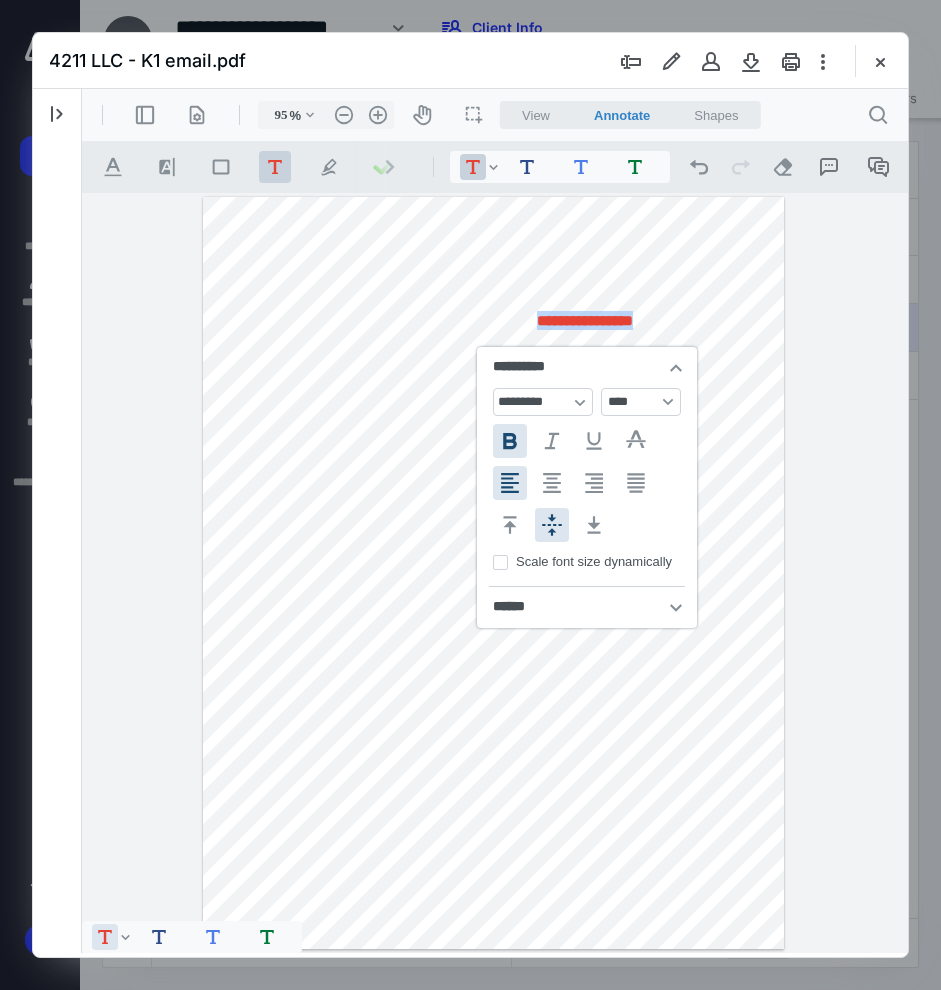 type 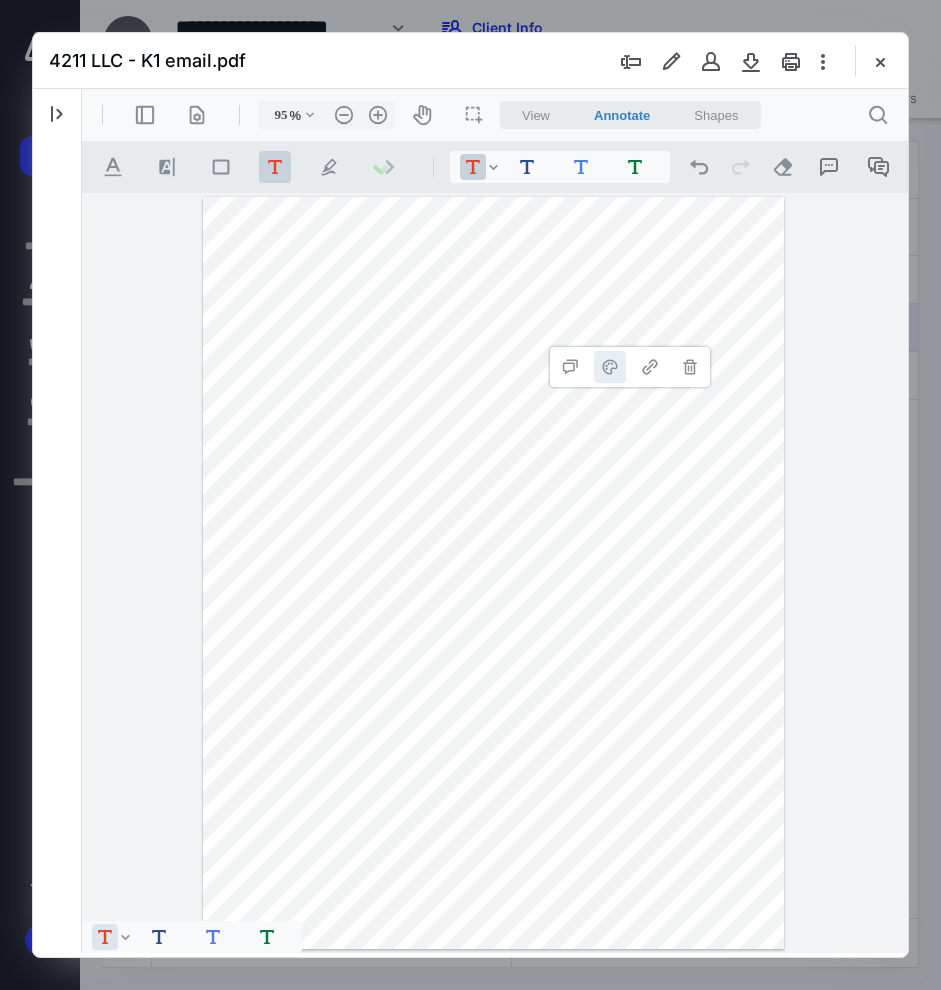 click on "**********" at bounding box center [610, 367] 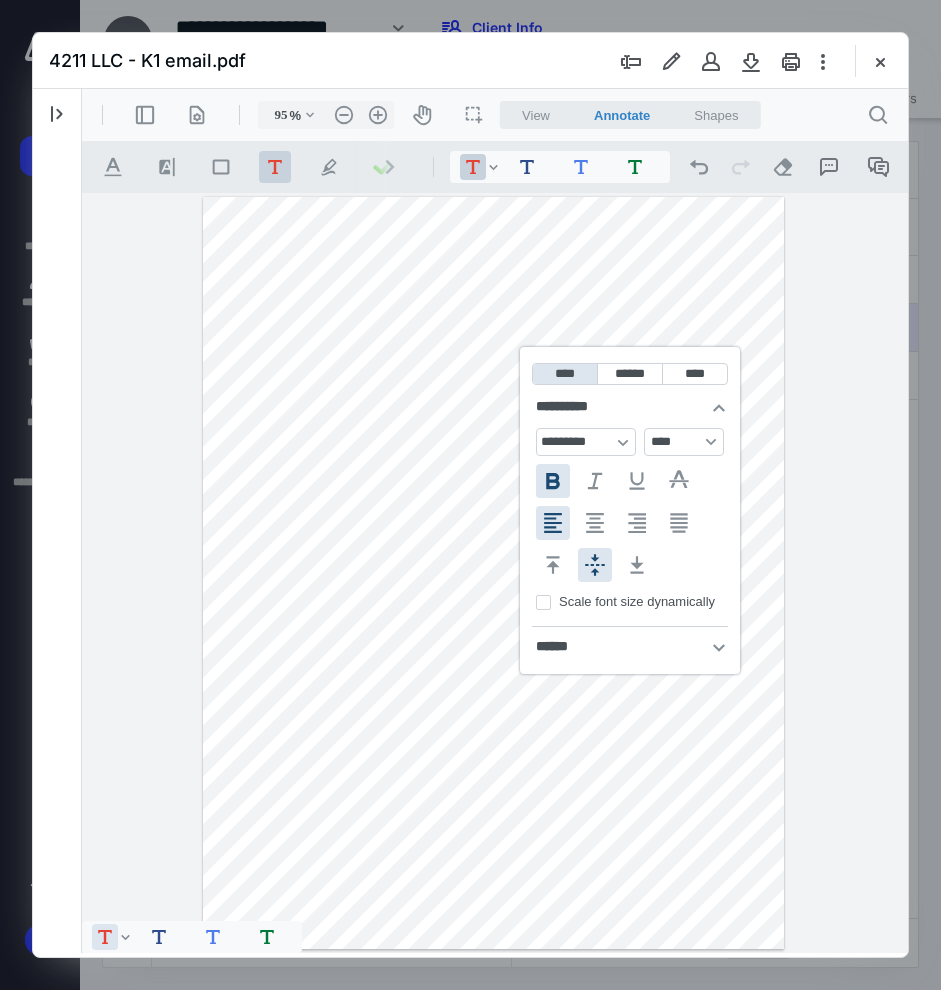 click on "**********" at bounding box center [553, 481] 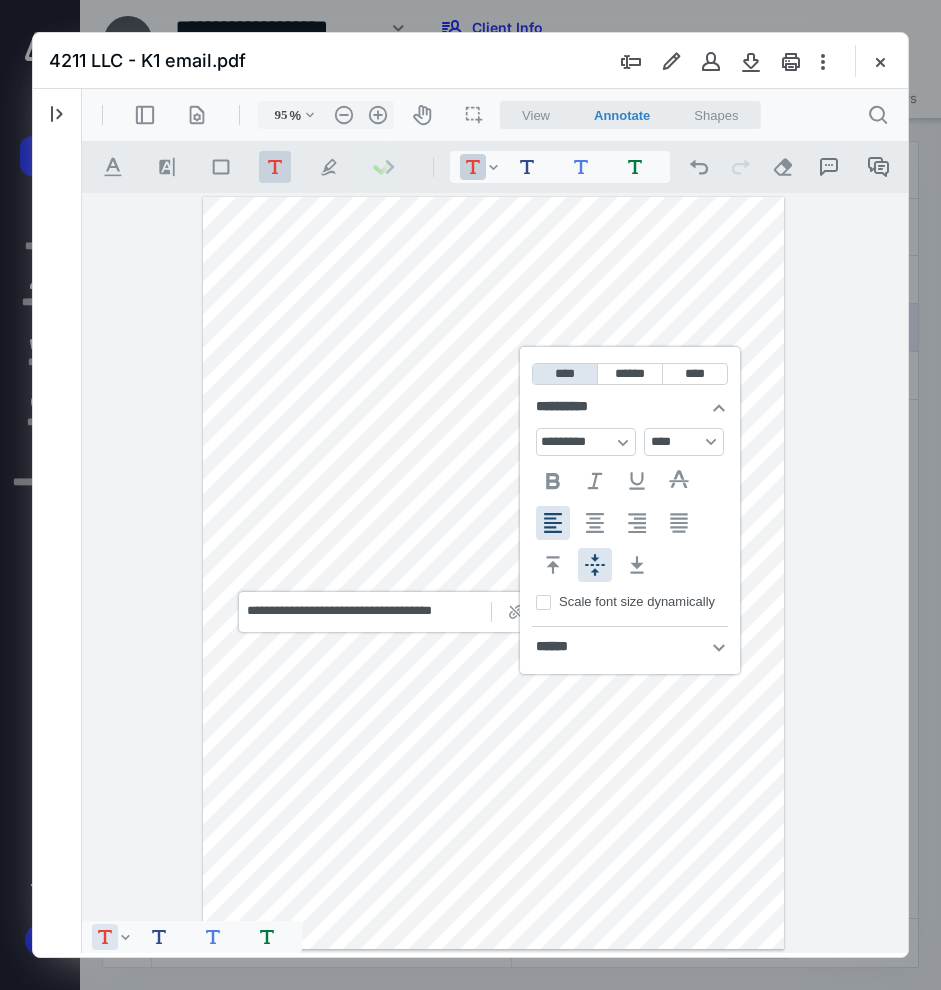 click on "**********" at bounding box center (493, 573) 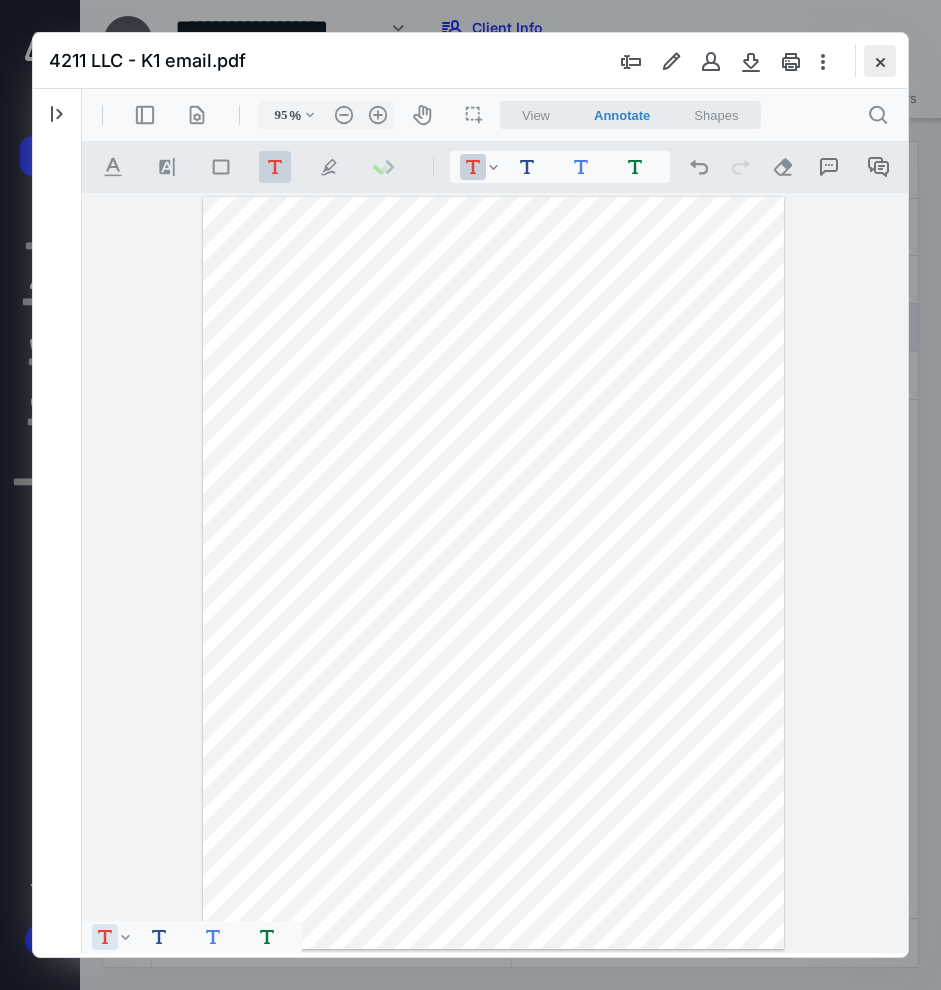 click at bounding box center [880, 61] 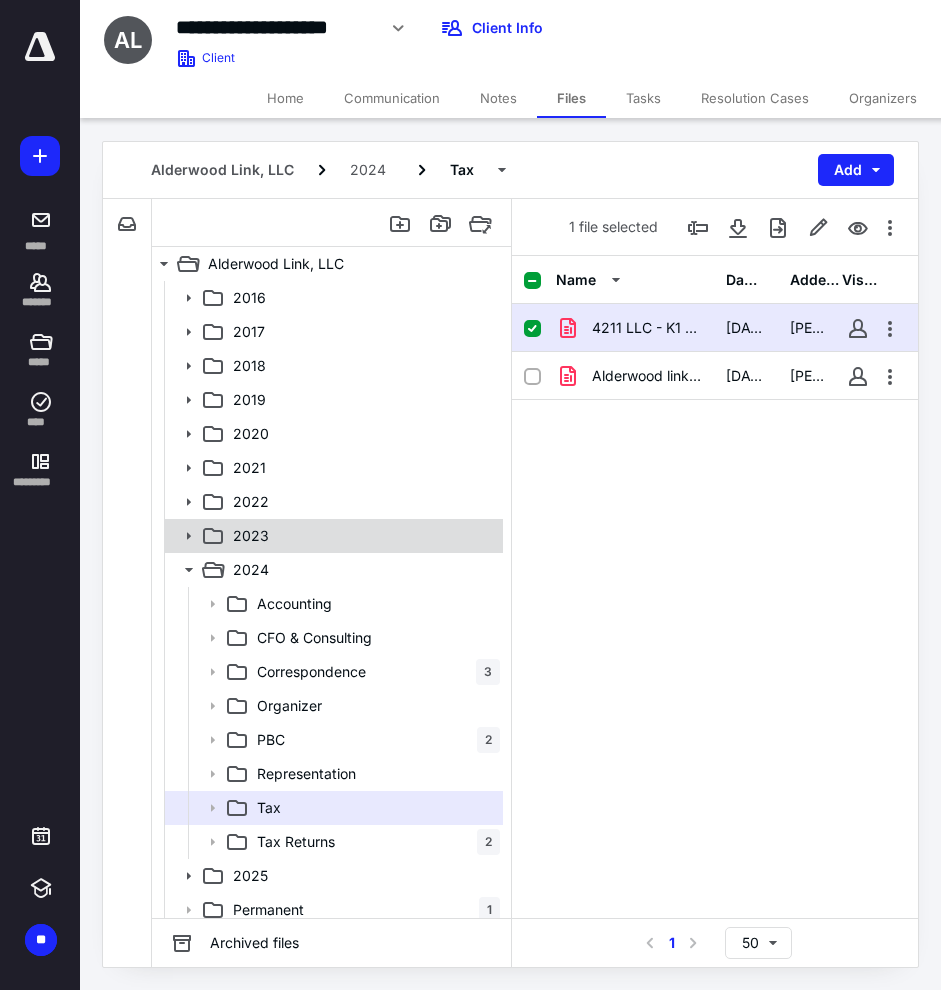 click 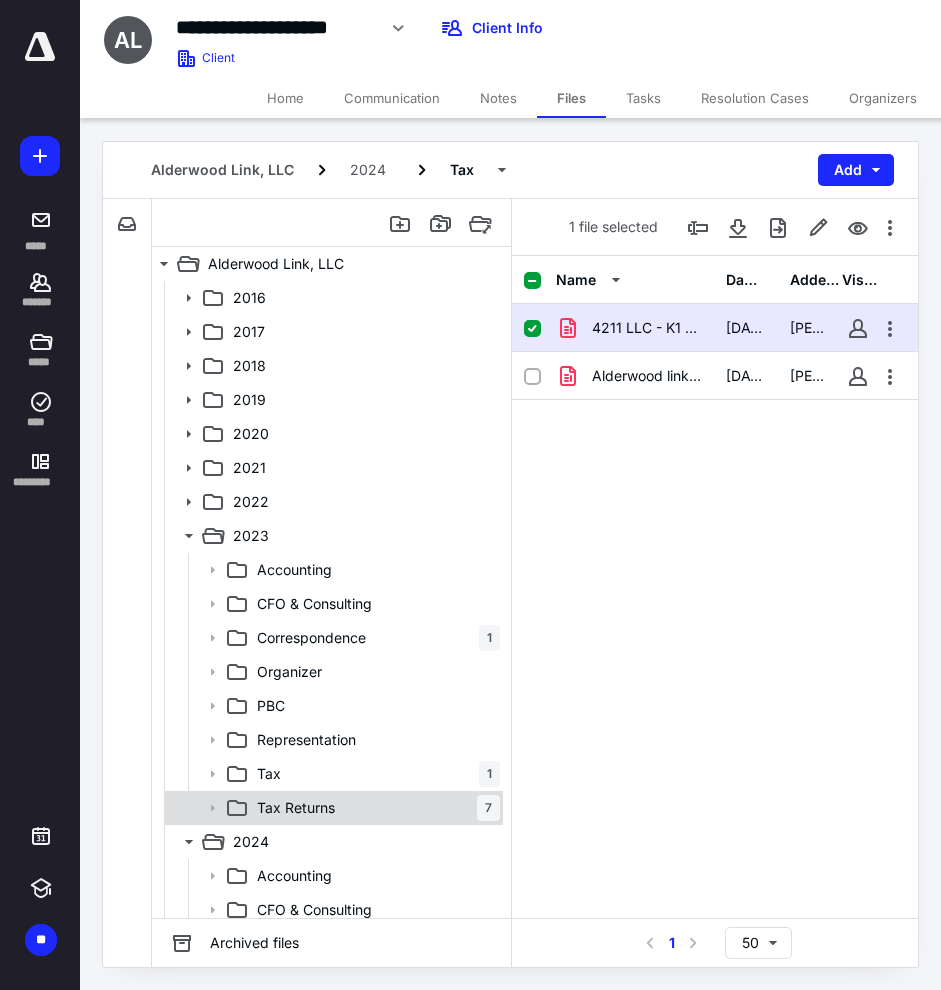 click on "Tax Returns 7" at bounding box center (374, 808) 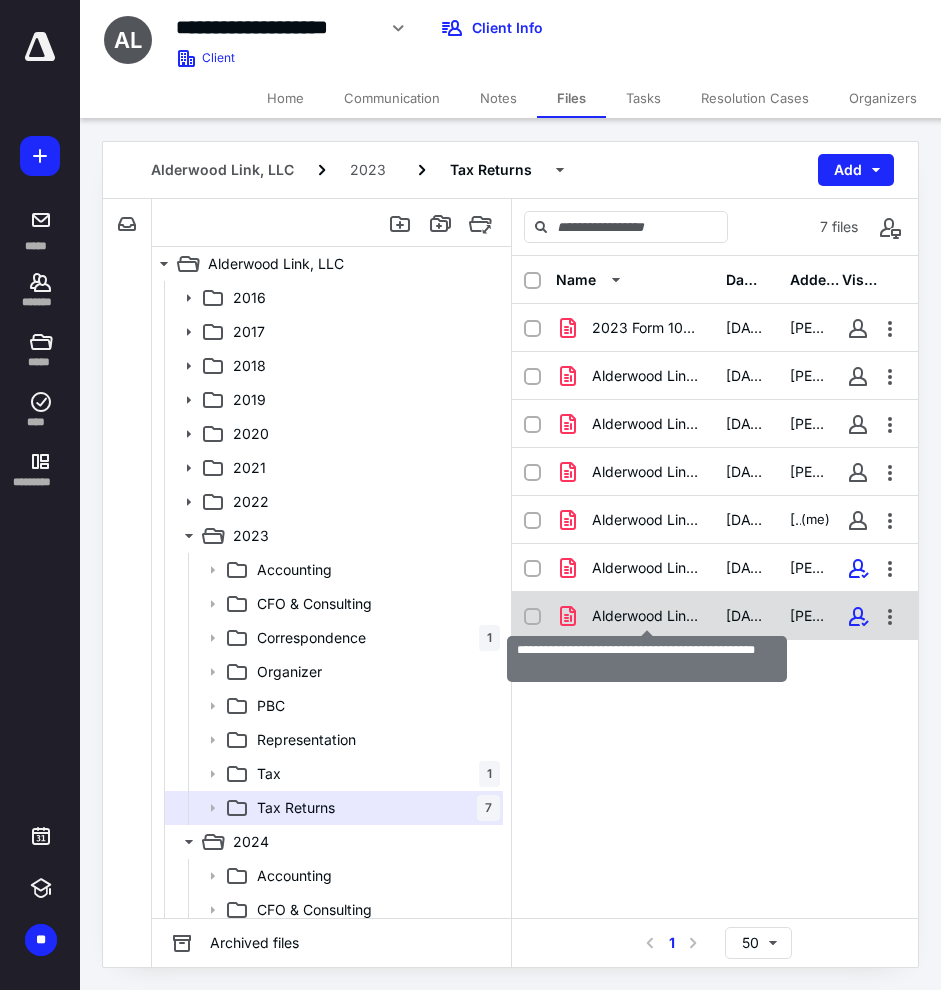 click on "Alderwood Link, LLC - 2023 client tax return.pdf" at bounding box center [647, 616] 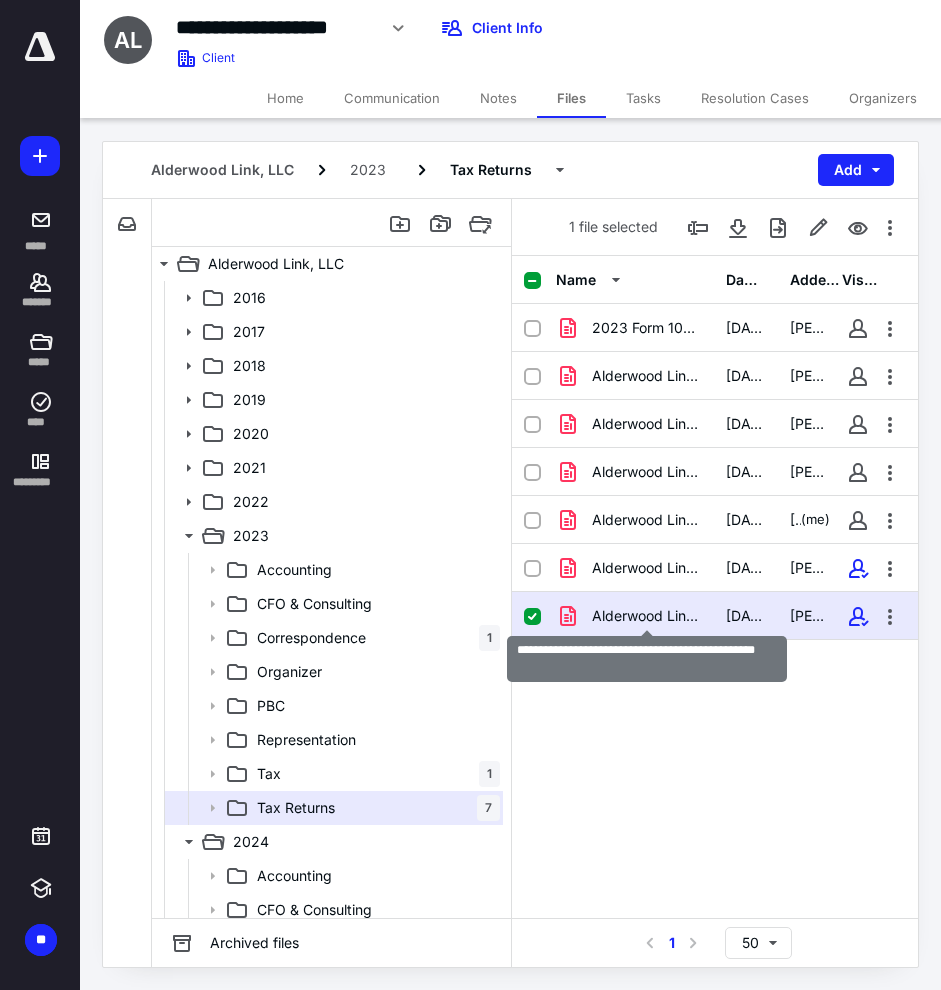 click on "Alderwood Link, LLC - 2023 client tax return.pdf" at bounding box center [647, 616] 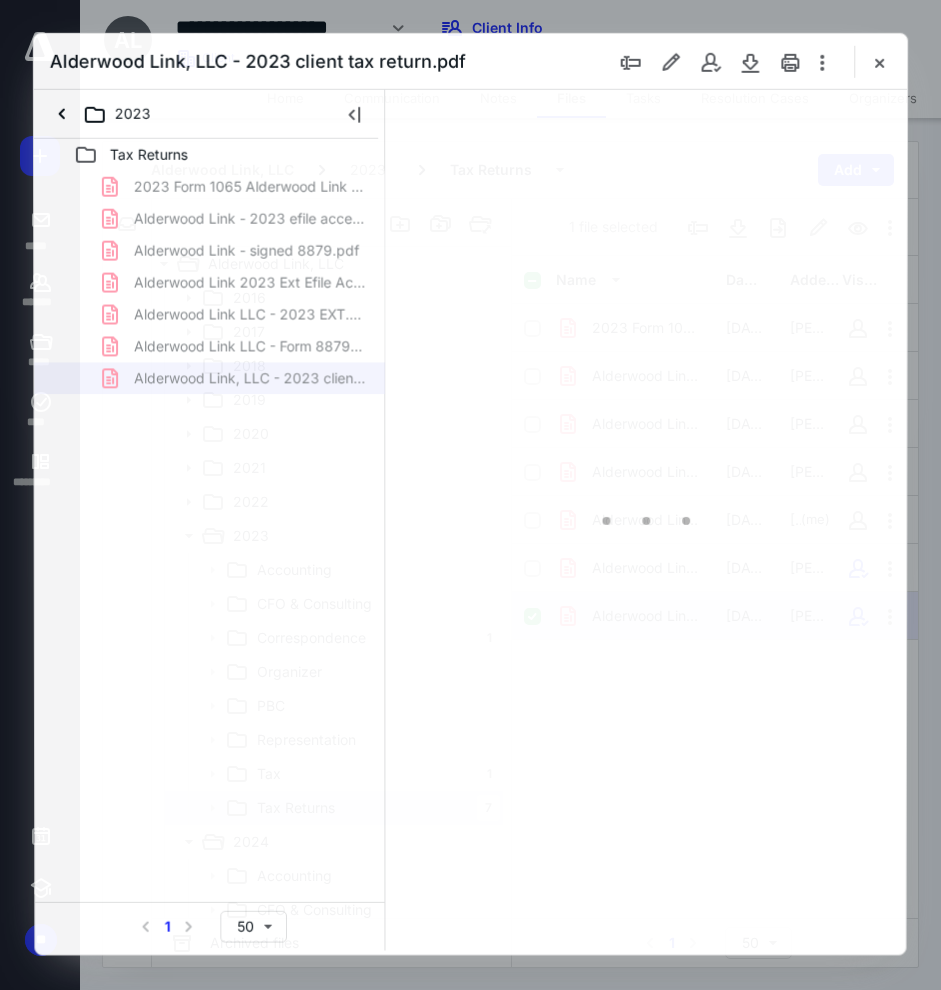 scroll, scrollTop: 0, scrollLeft: 0, axis: both 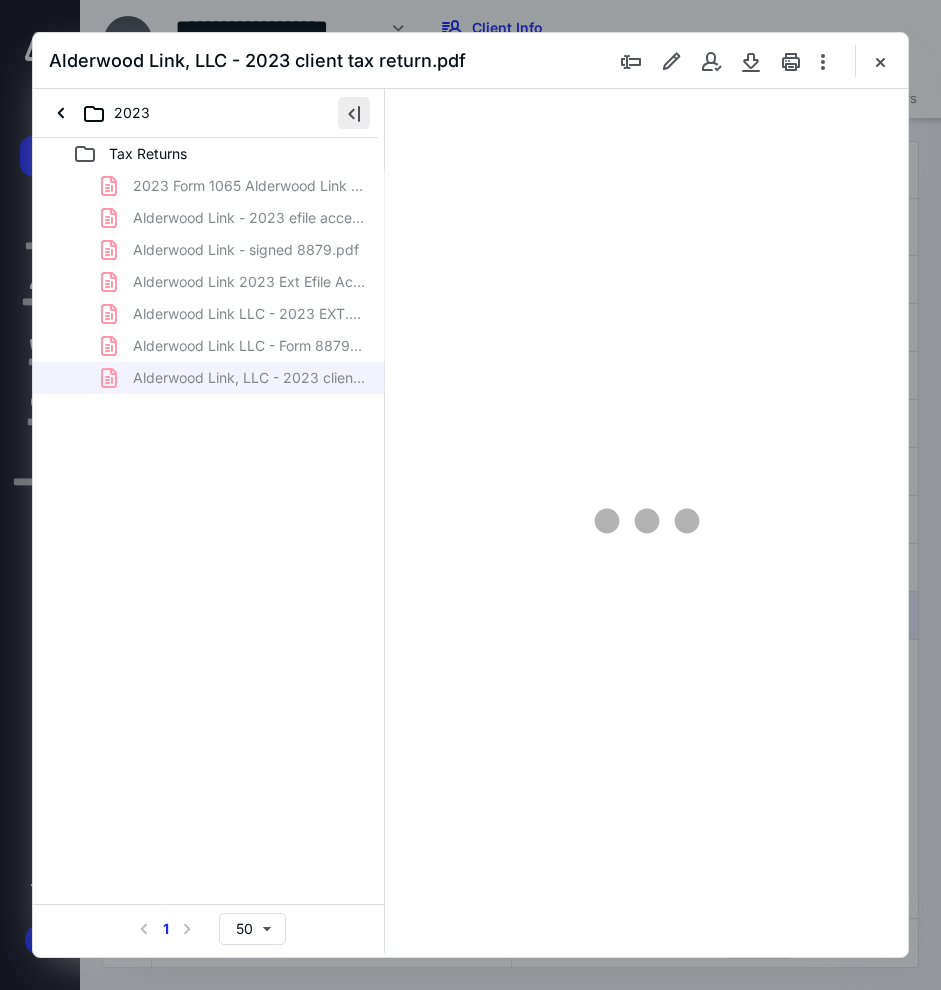 click at bounding box center (354, 113) 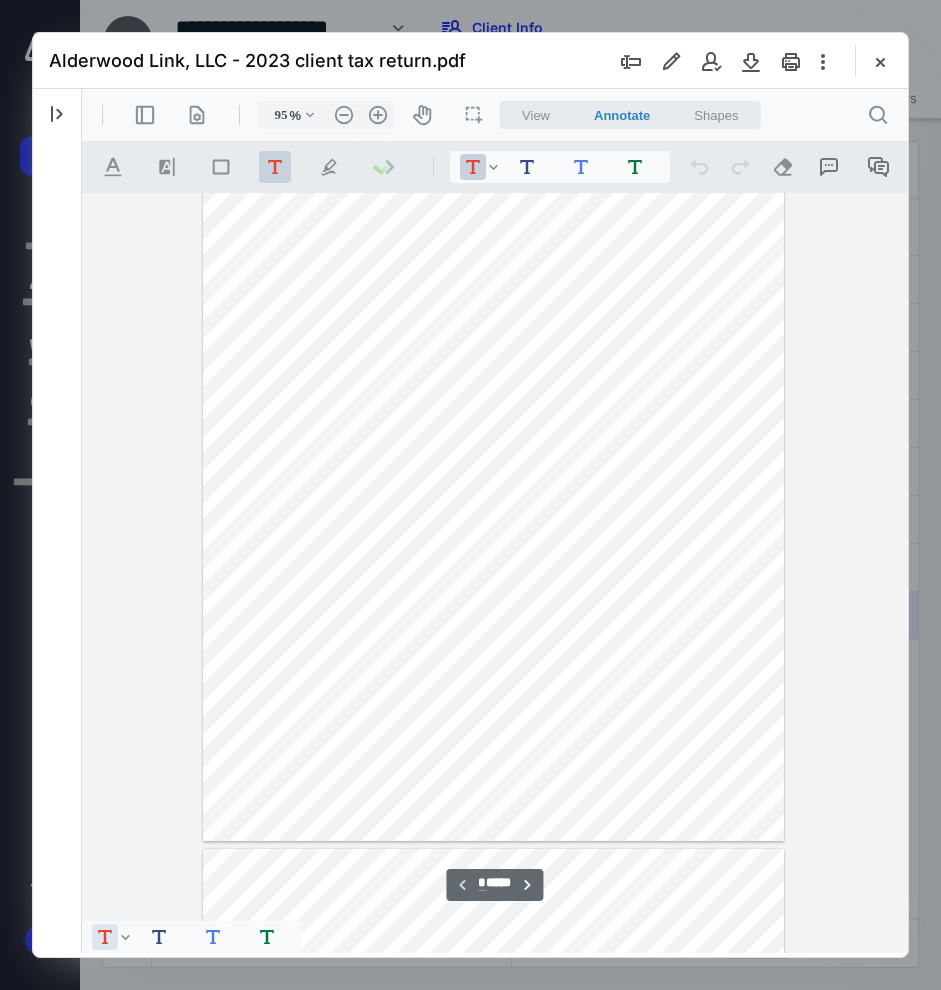 scroll, scrollTop: 0, scrollLeft: 0, axis: both 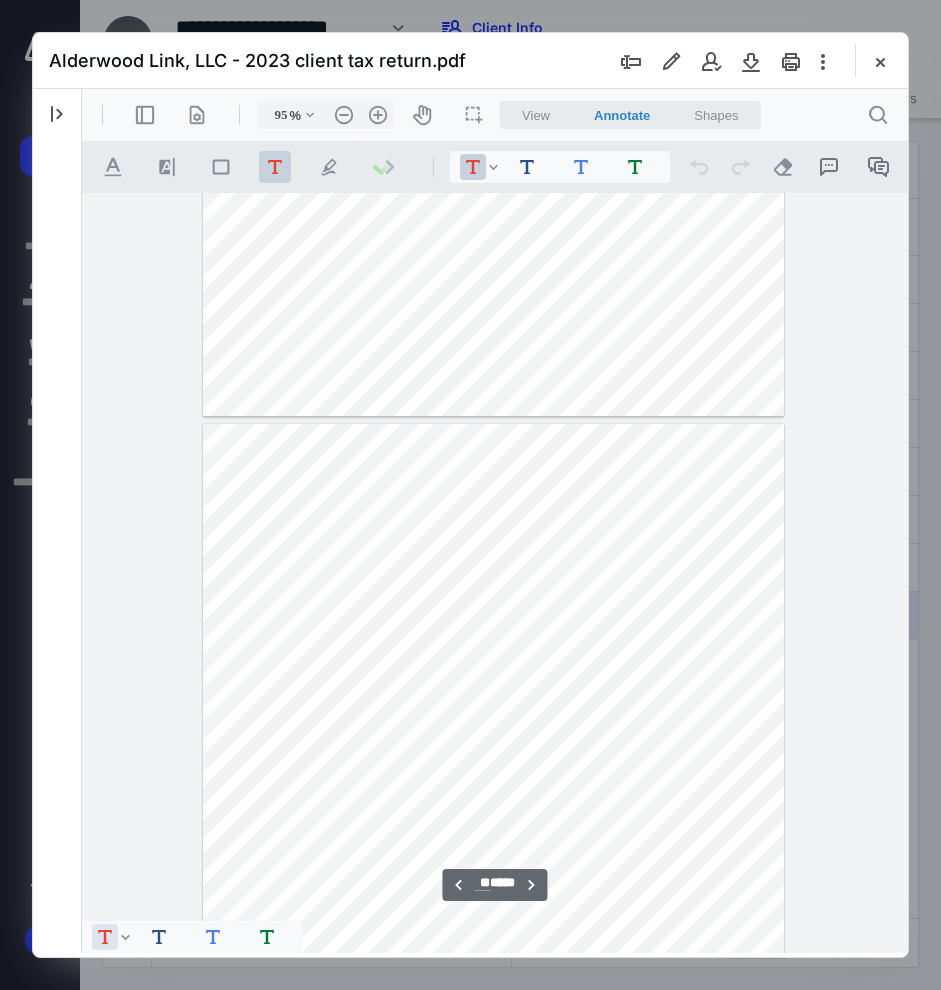 type on "**" 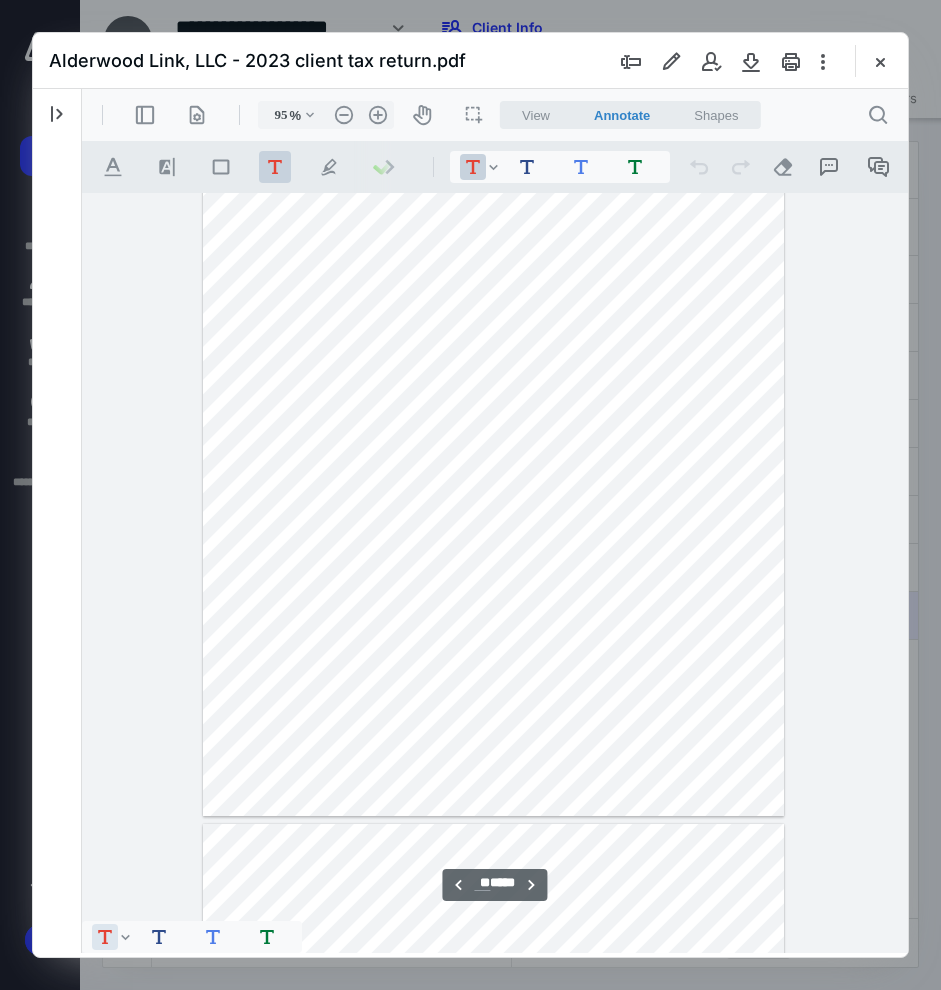 scroll, scrollTop: 7533, scrollLeft: 0, axis: vertical 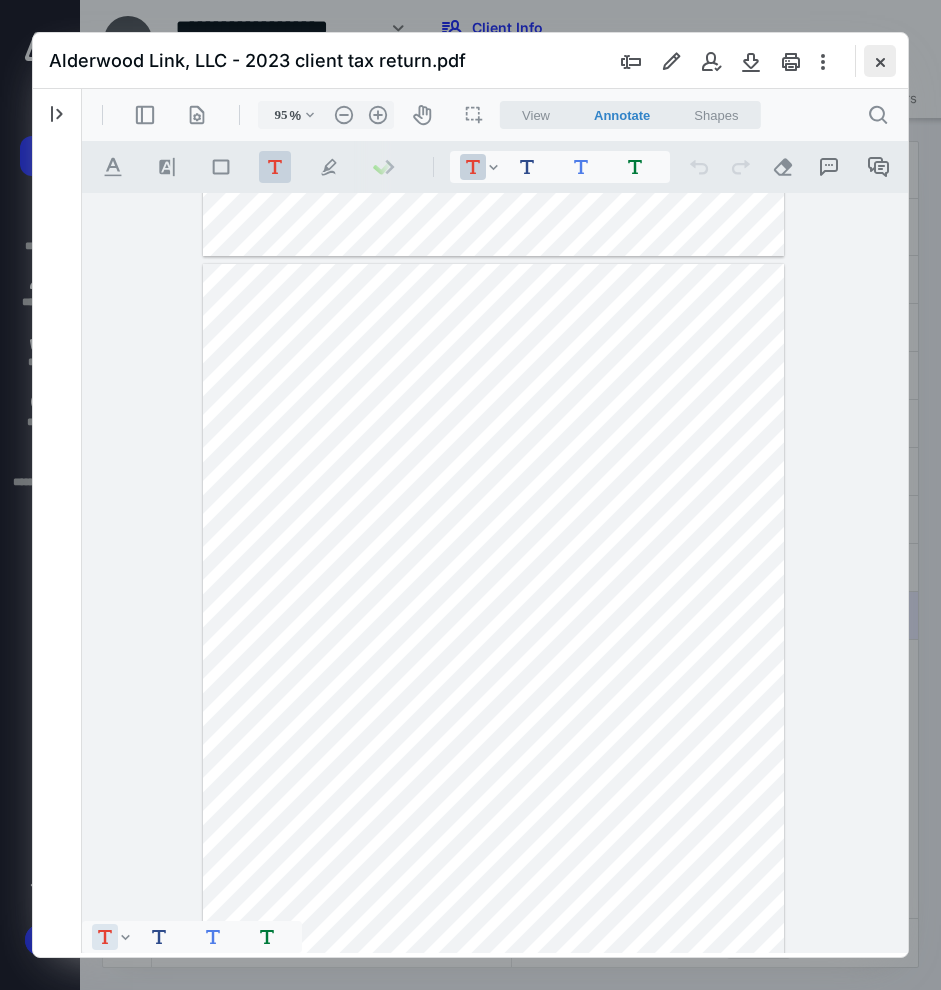 click at bounding box center [880, 61] 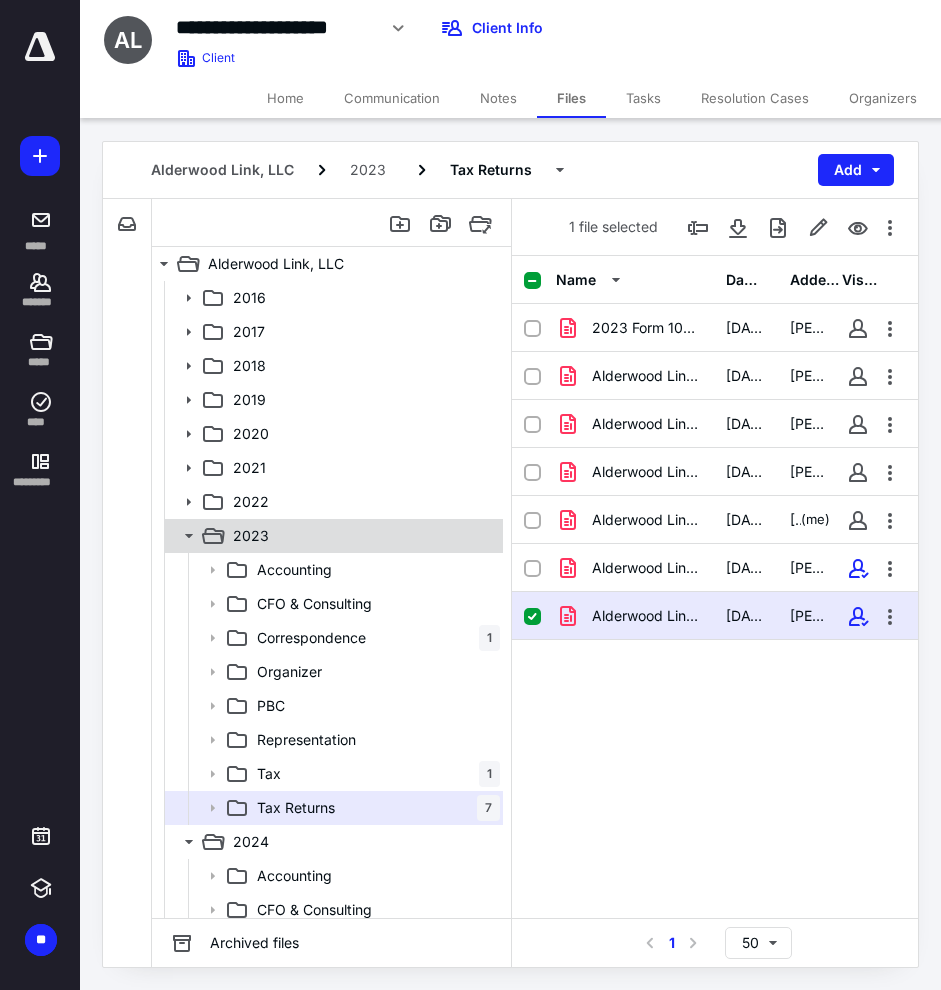 click 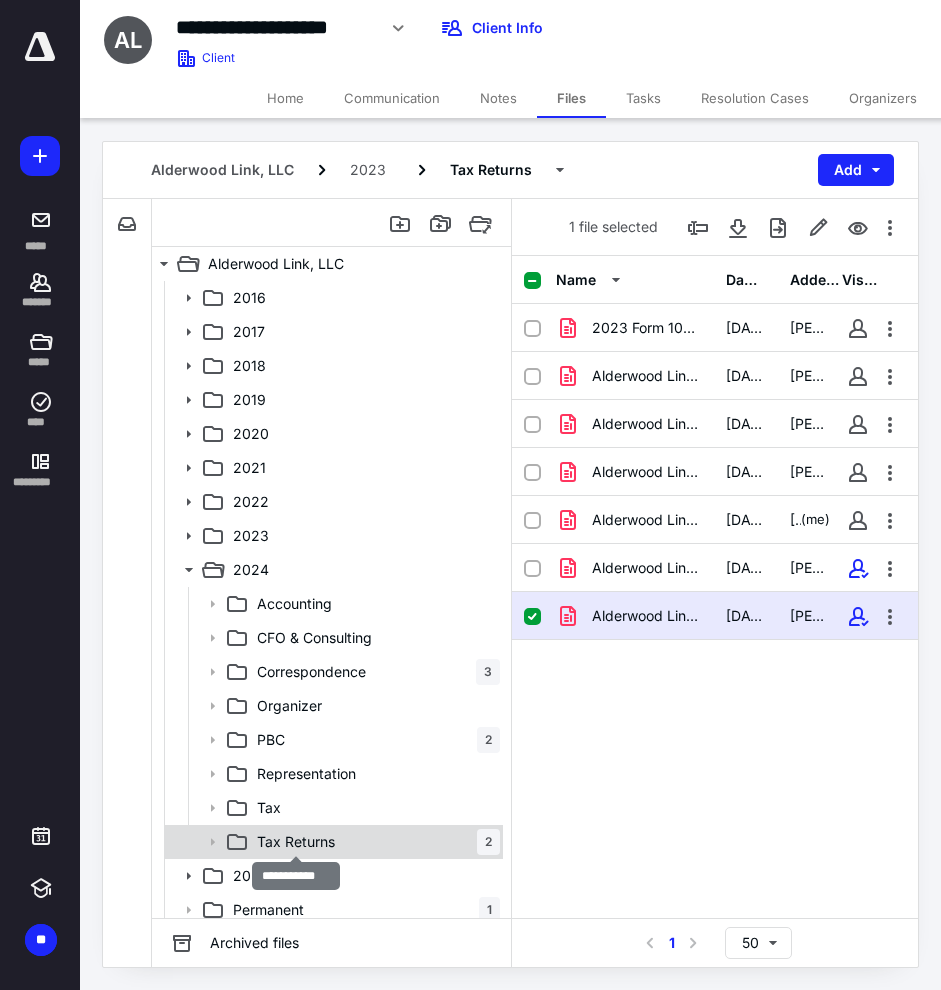 click on "Tax Returns" at bounding box center [296, 842] 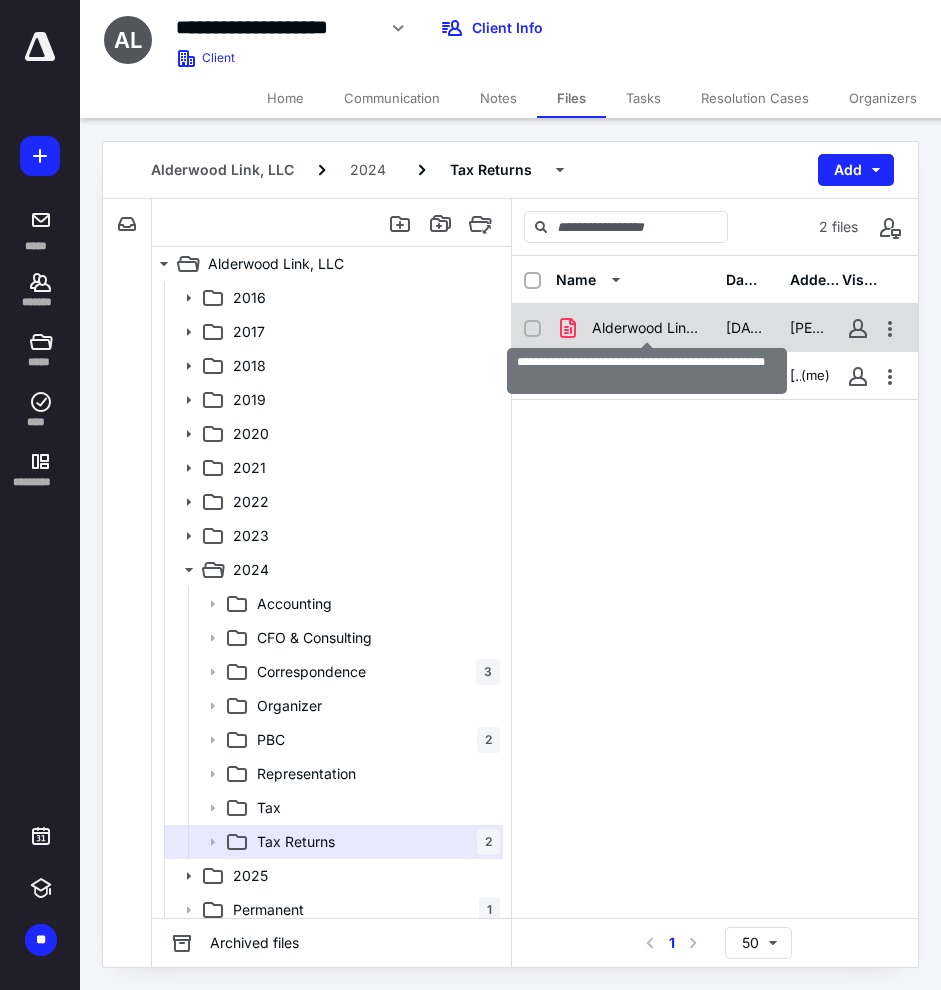 click on "Alderwood Link - 2024 extension efile accepted.pdf" at bounding box center (647, 328) 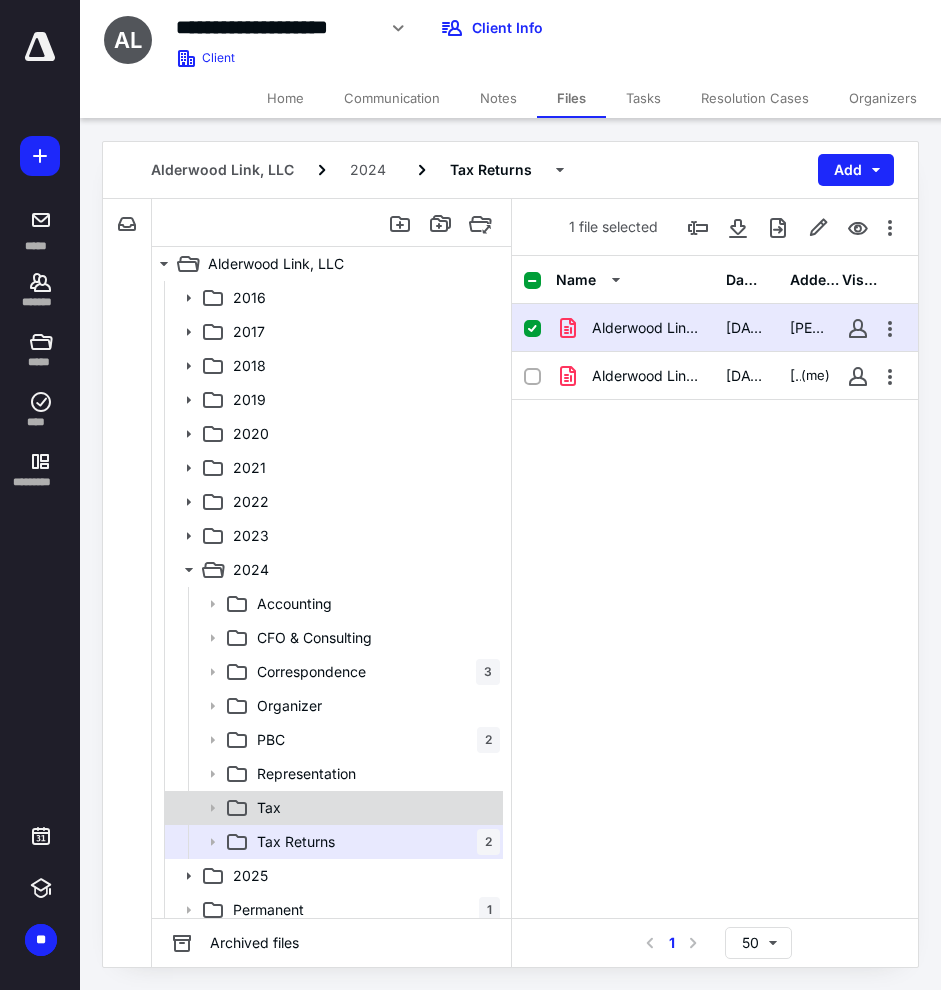 click on "Tax" at bounding box center (374, 808) 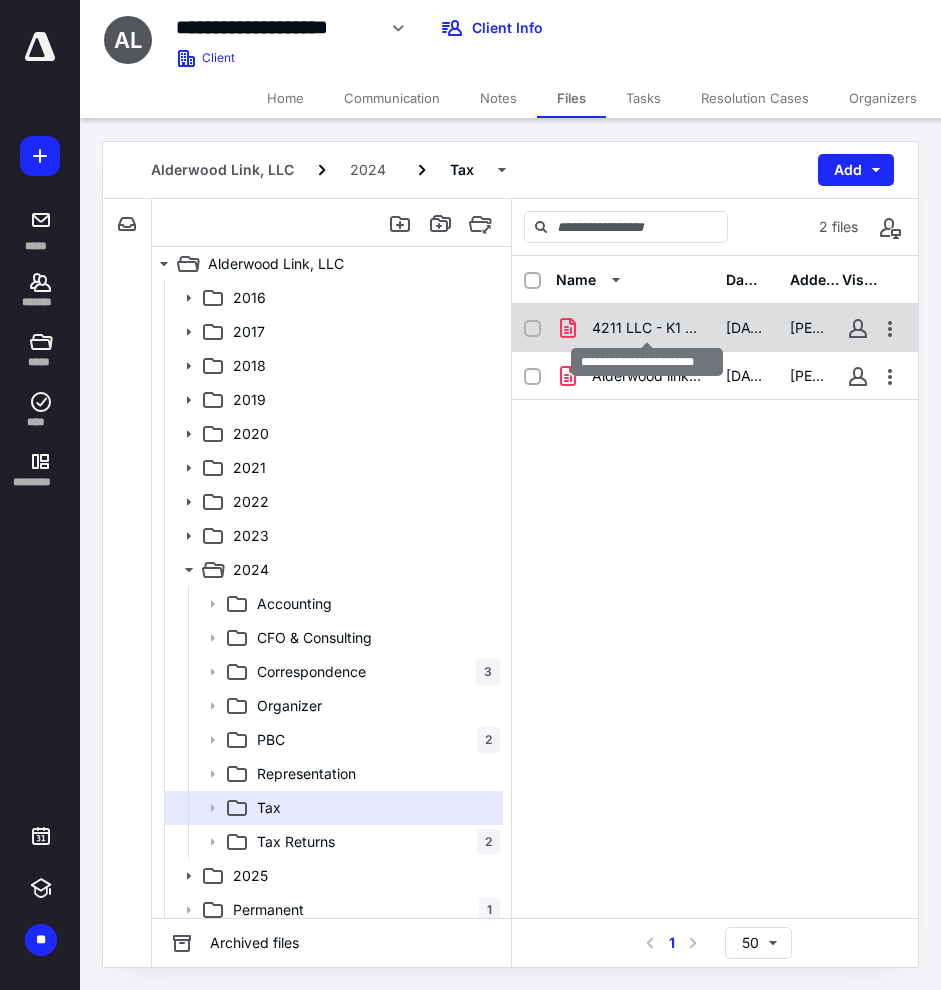 click on "4211 LLC - K1 email.pdf" at bounding box center [647, 328] 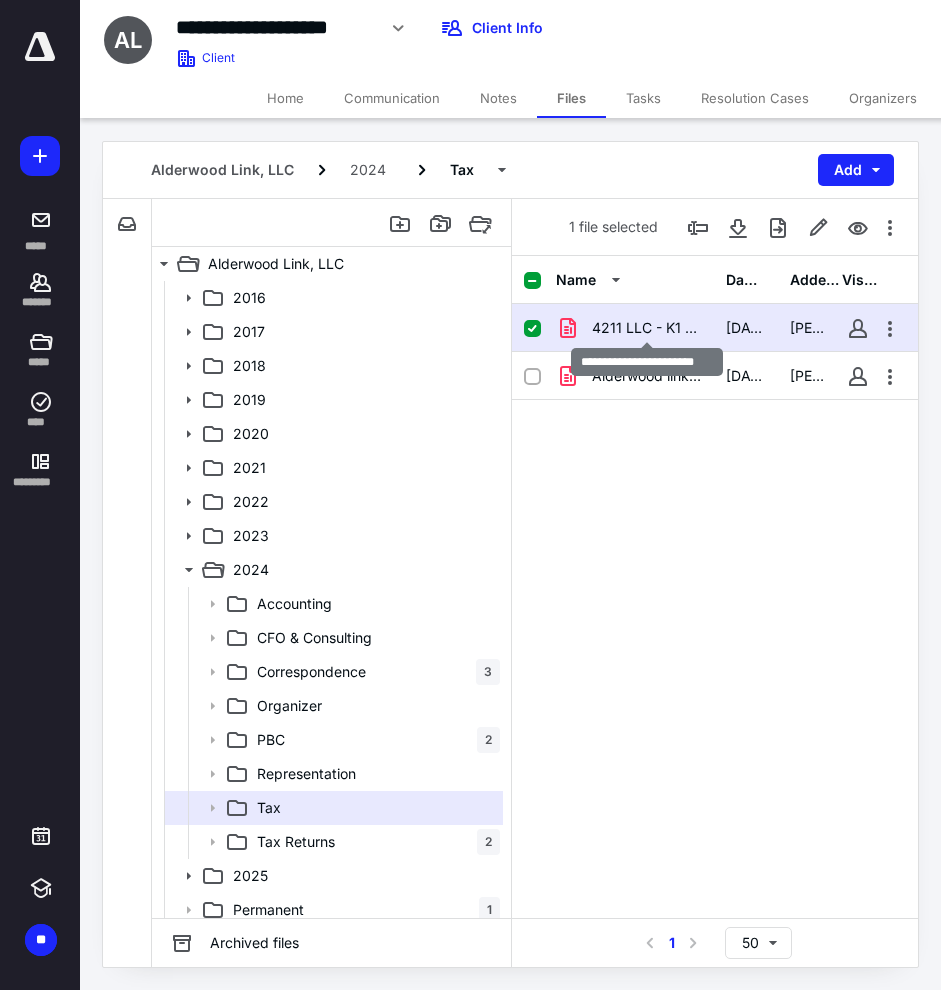 click on "4211 LLC - K1 email.pdf" at bounding box center (647, 328) 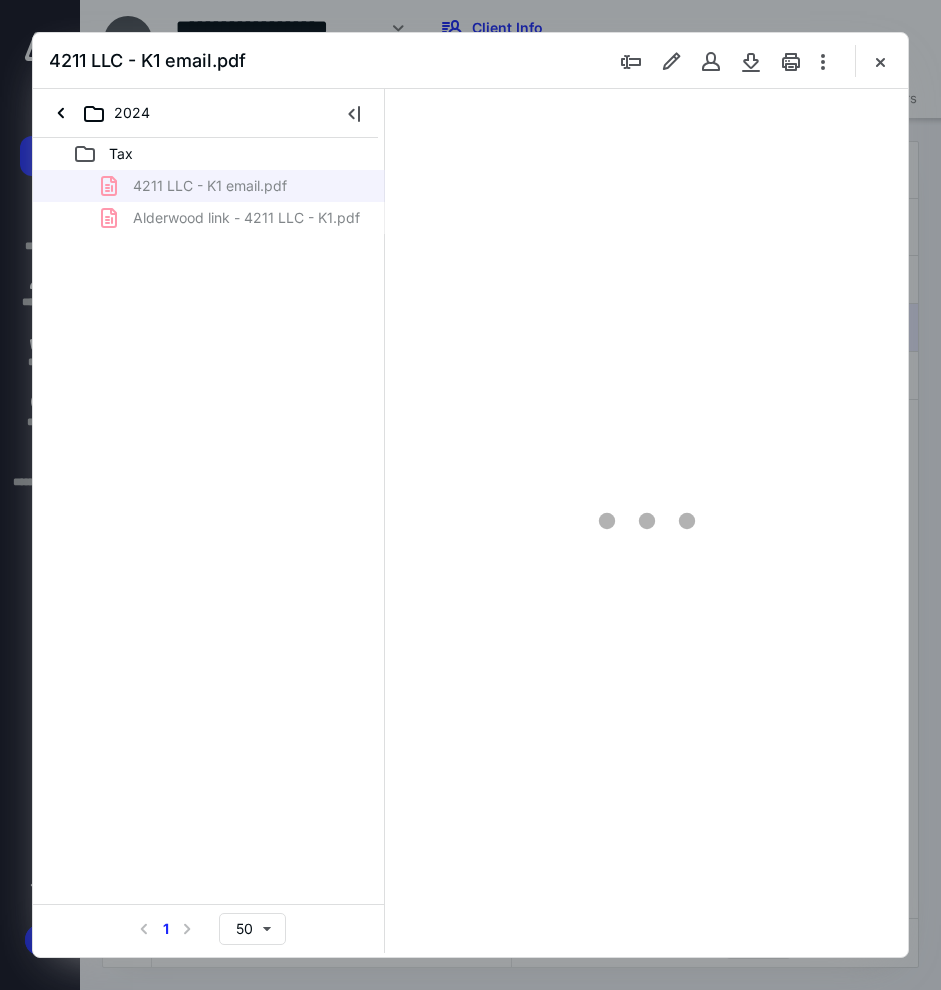 scroll, scrollTop: 0, scrollLeft: 0, axis: both 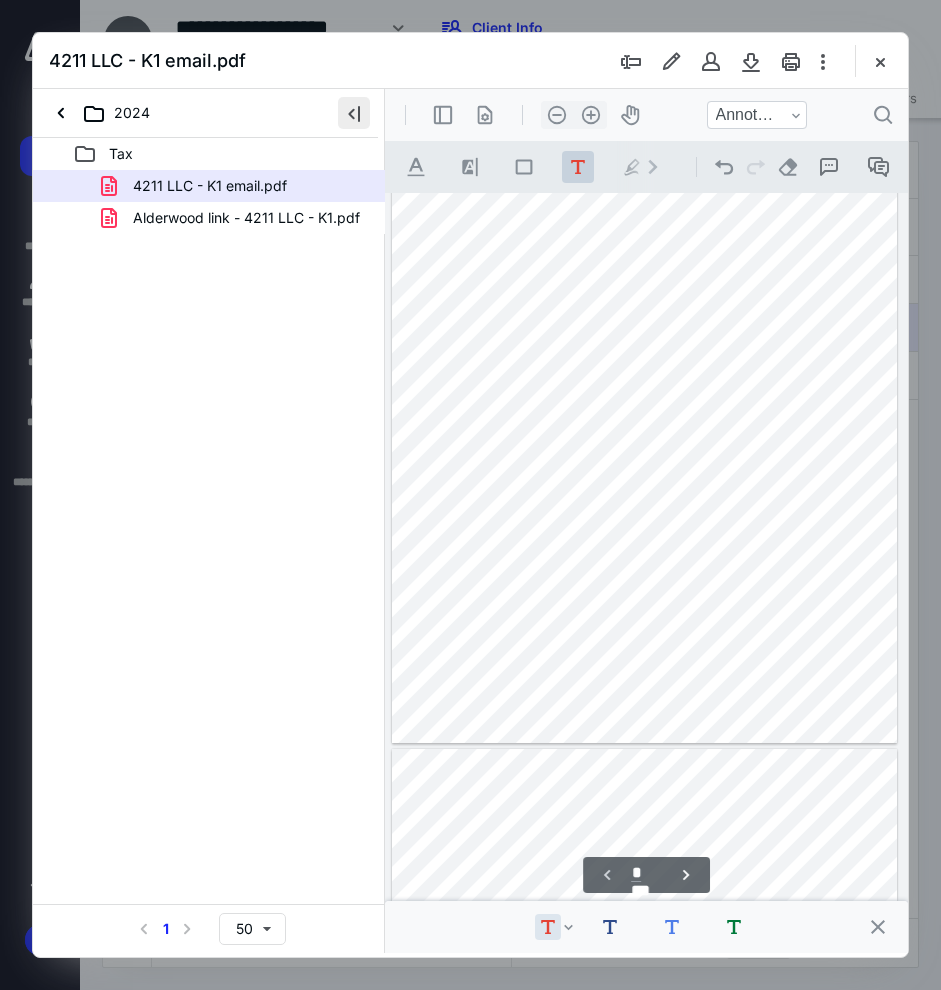 click at bounding box center (354, 113) 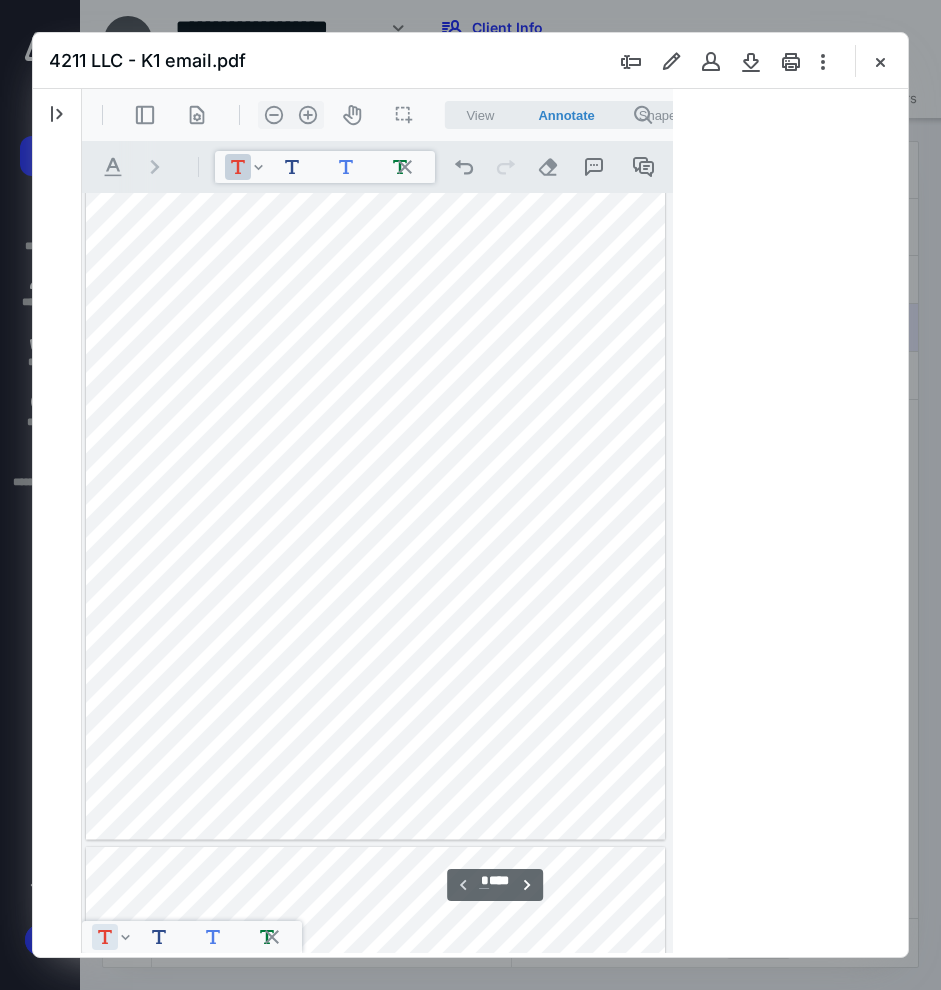 scroll, scrollTop: 108, scrollLeft: 0, axis: vertical 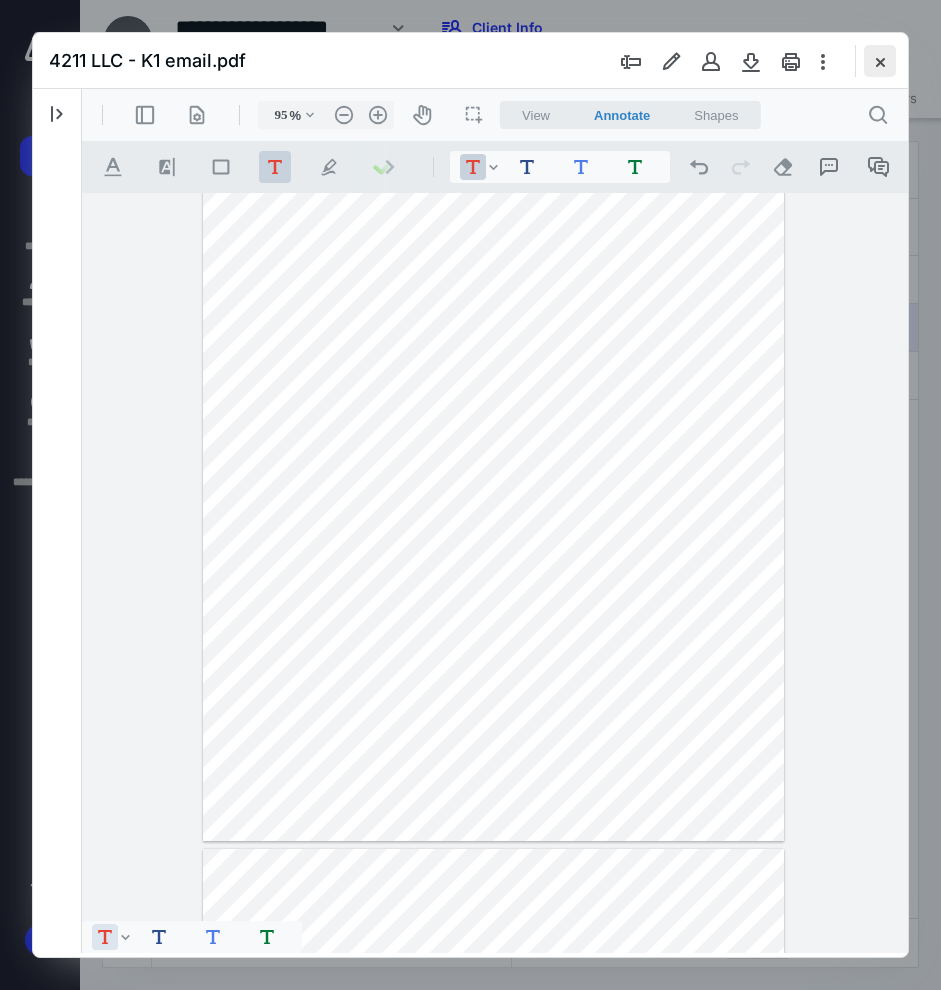 click at bounding box center [880, 61] 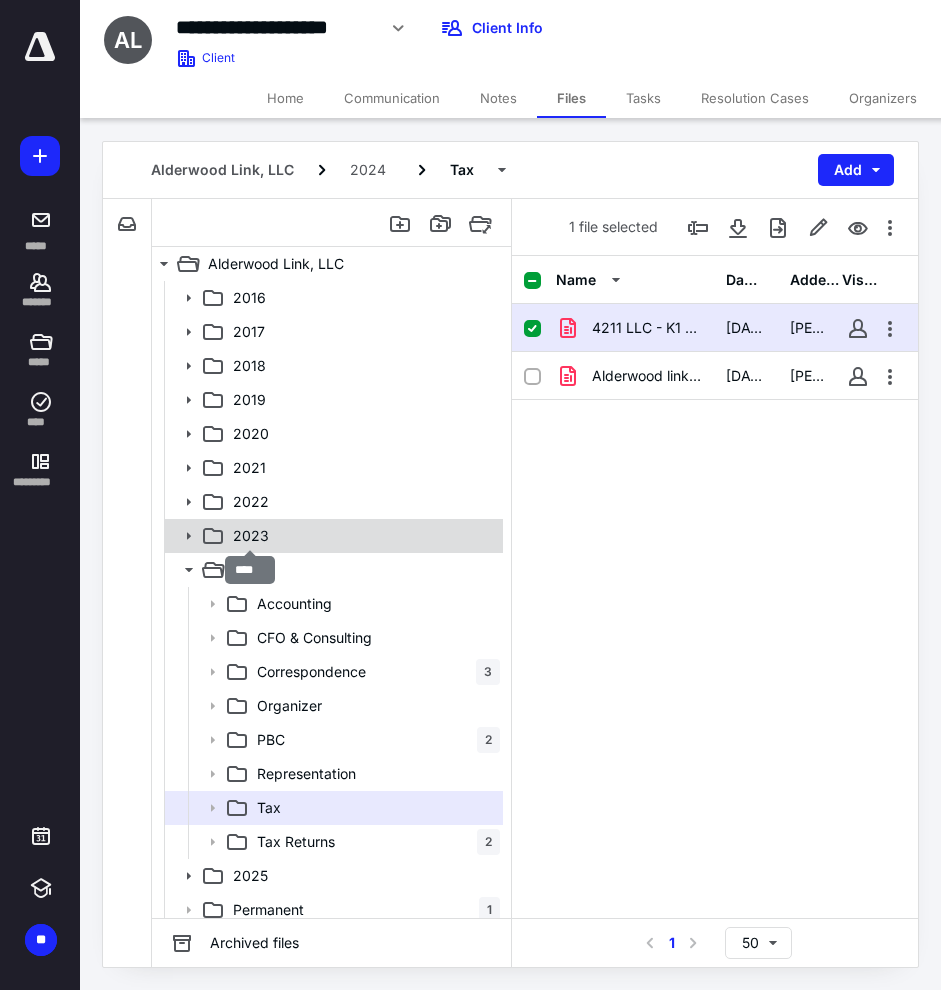 click on "2023" at bounding box center [251, 536] 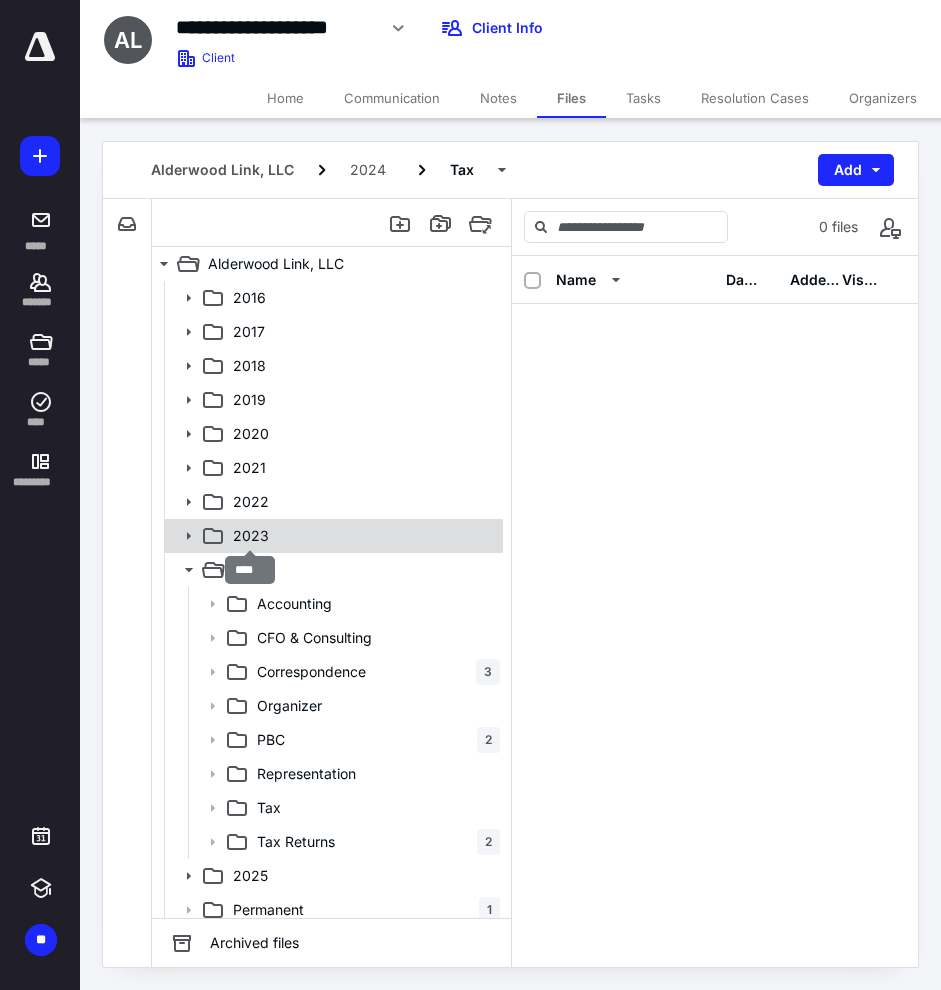 click on "2023" at bounding box center (251, 536) 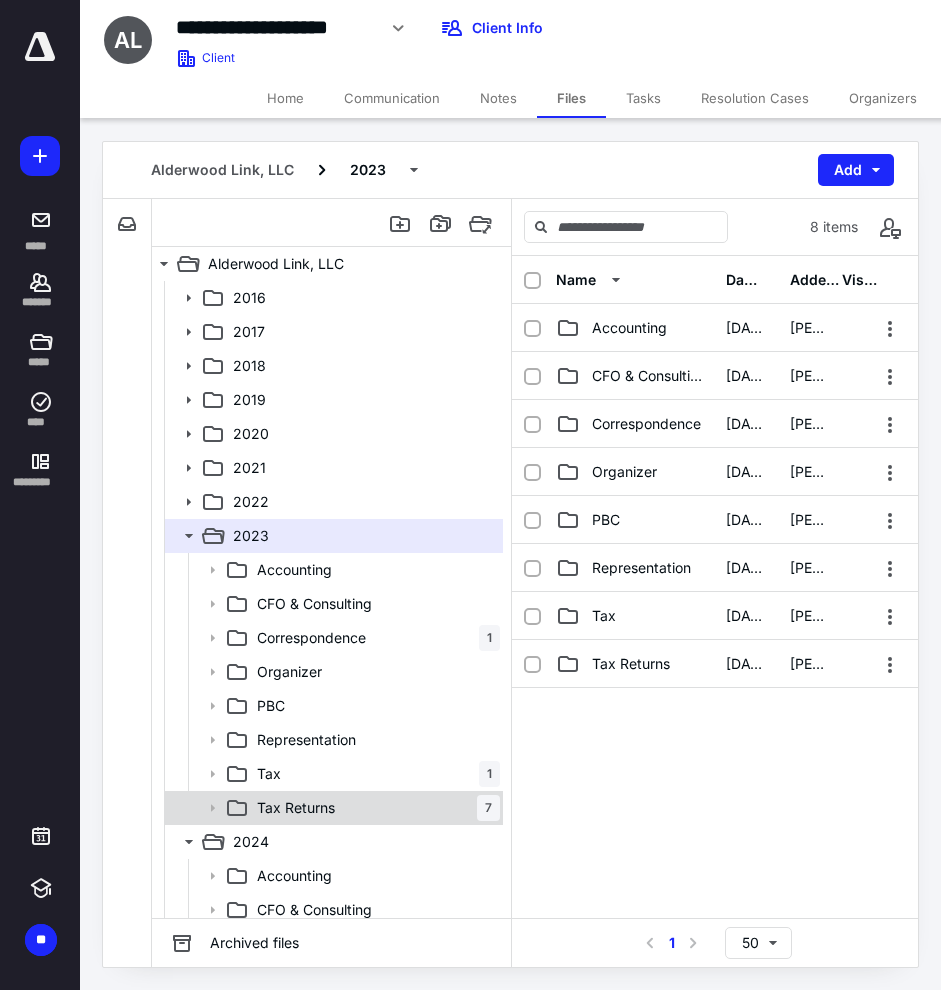click on "Tax Returns 7" at bounding box center [374, 808] 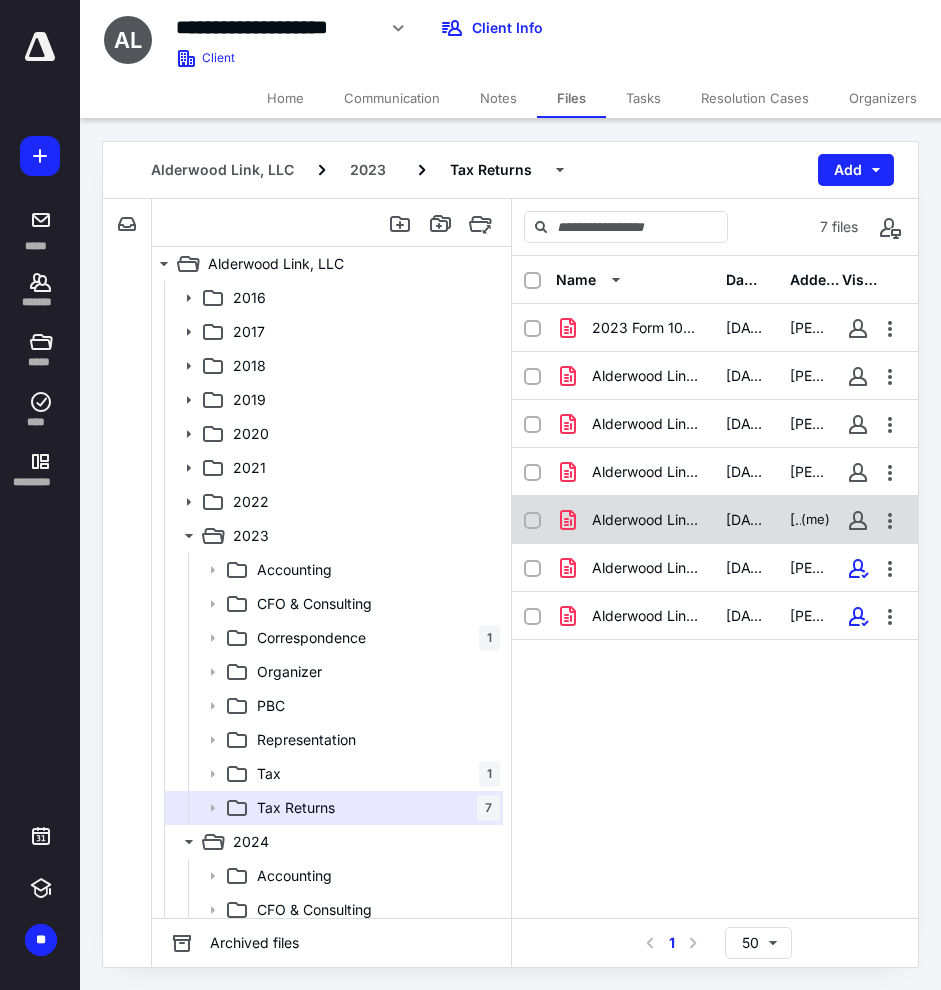 click on "Alderwood Link LLC - 2023 EXT.pdf" at bounding box center (647, 520) 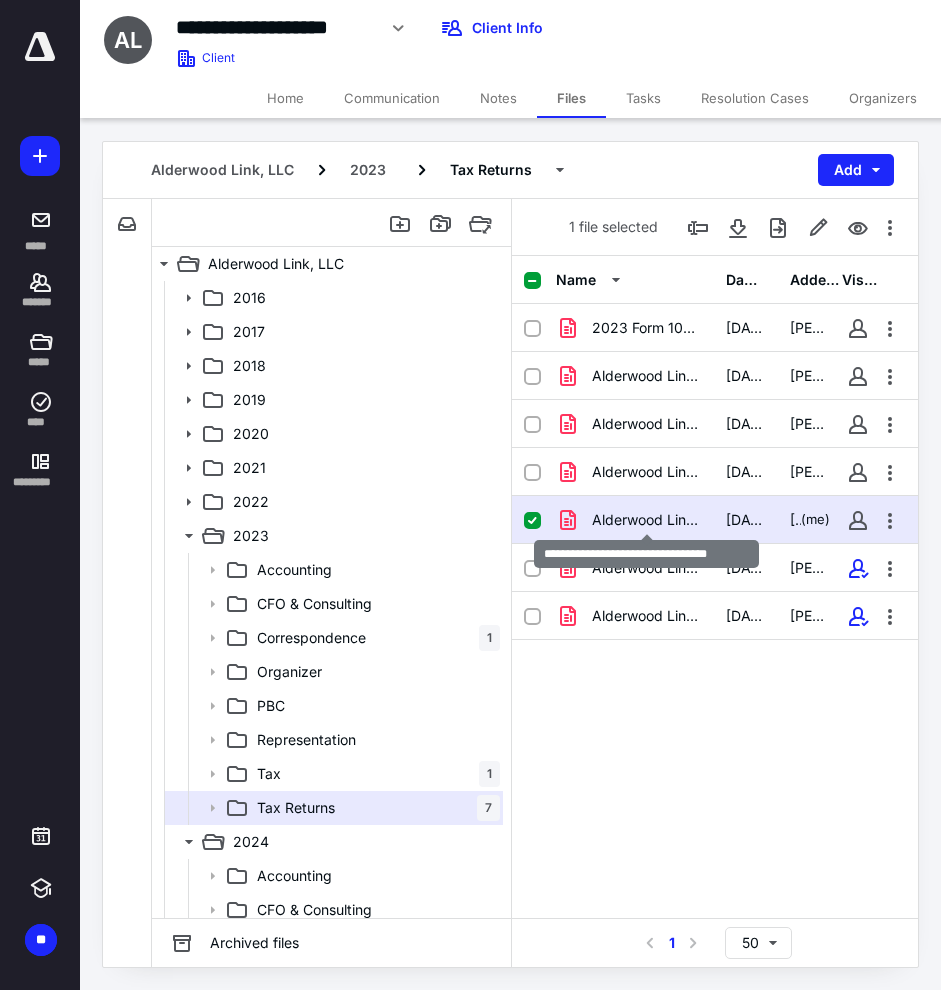 click on "Alderwood Link LLC - 2023 EXT.pdf" at bounding box center [647, 520] 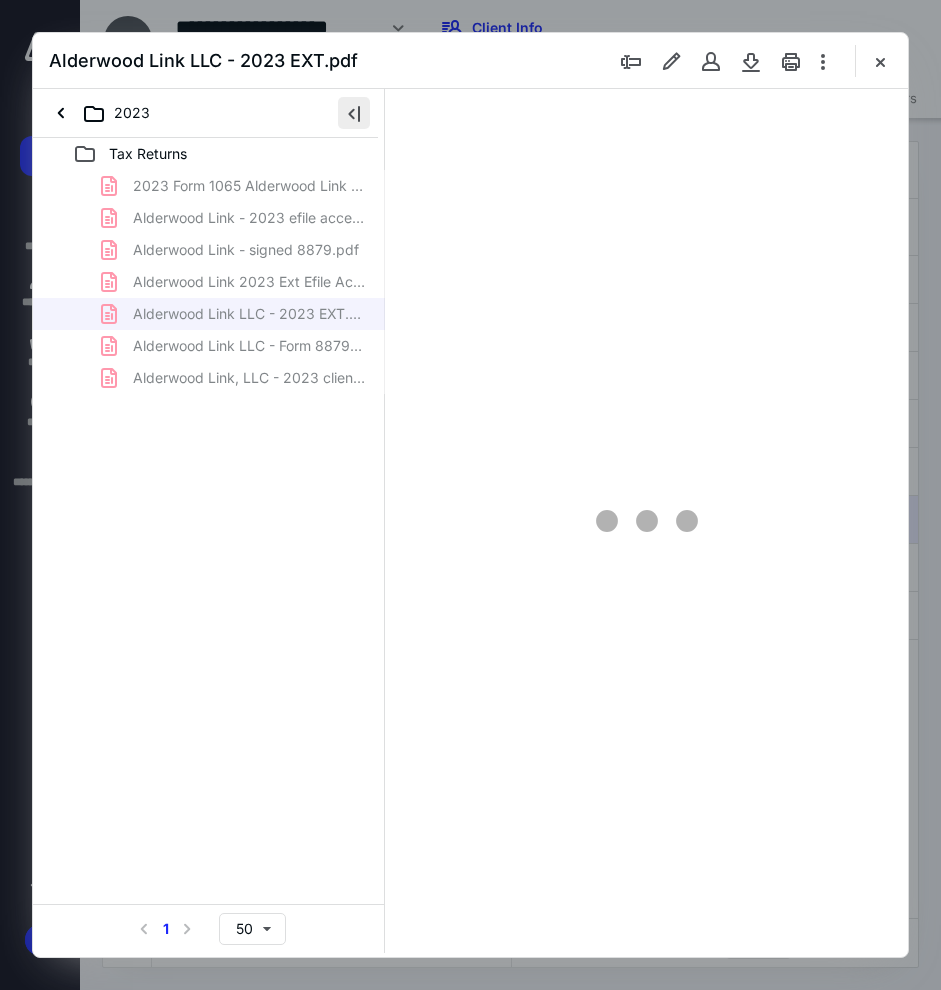 scroll, scrollTop: 0, scrollLeft: 0, axis: both 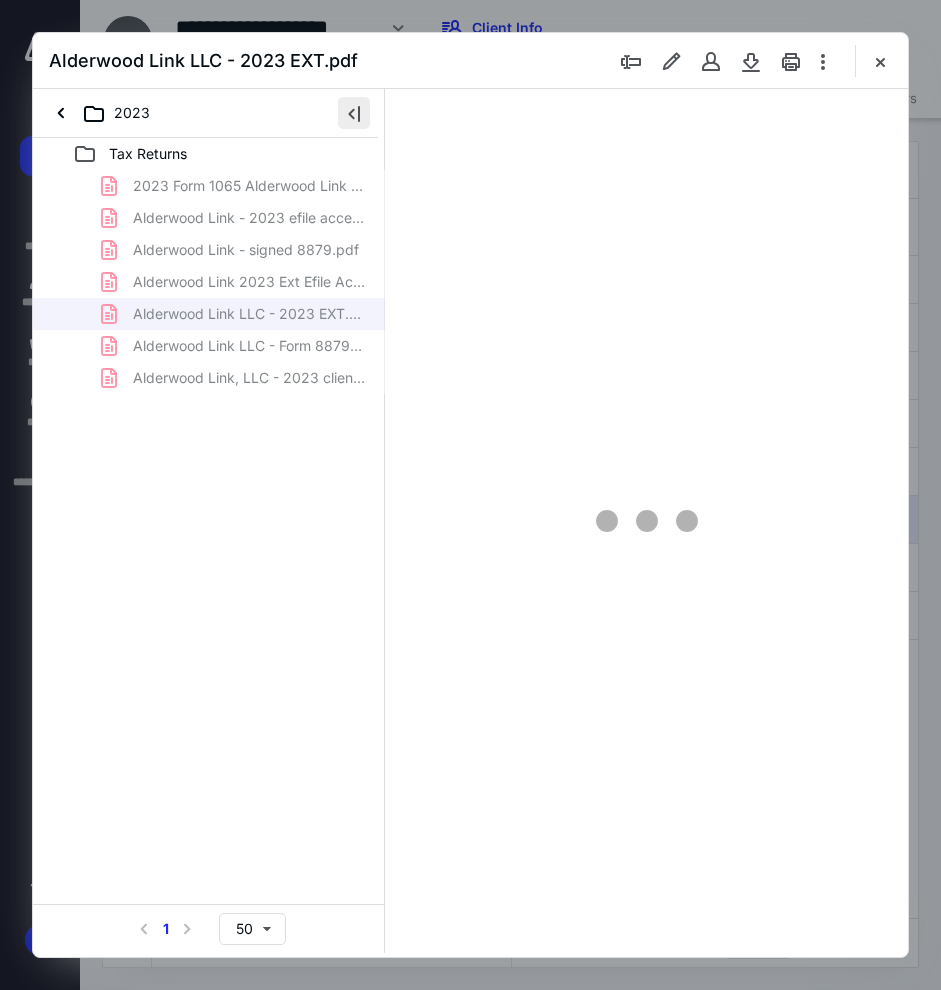 click at bounding box center (354, 113) 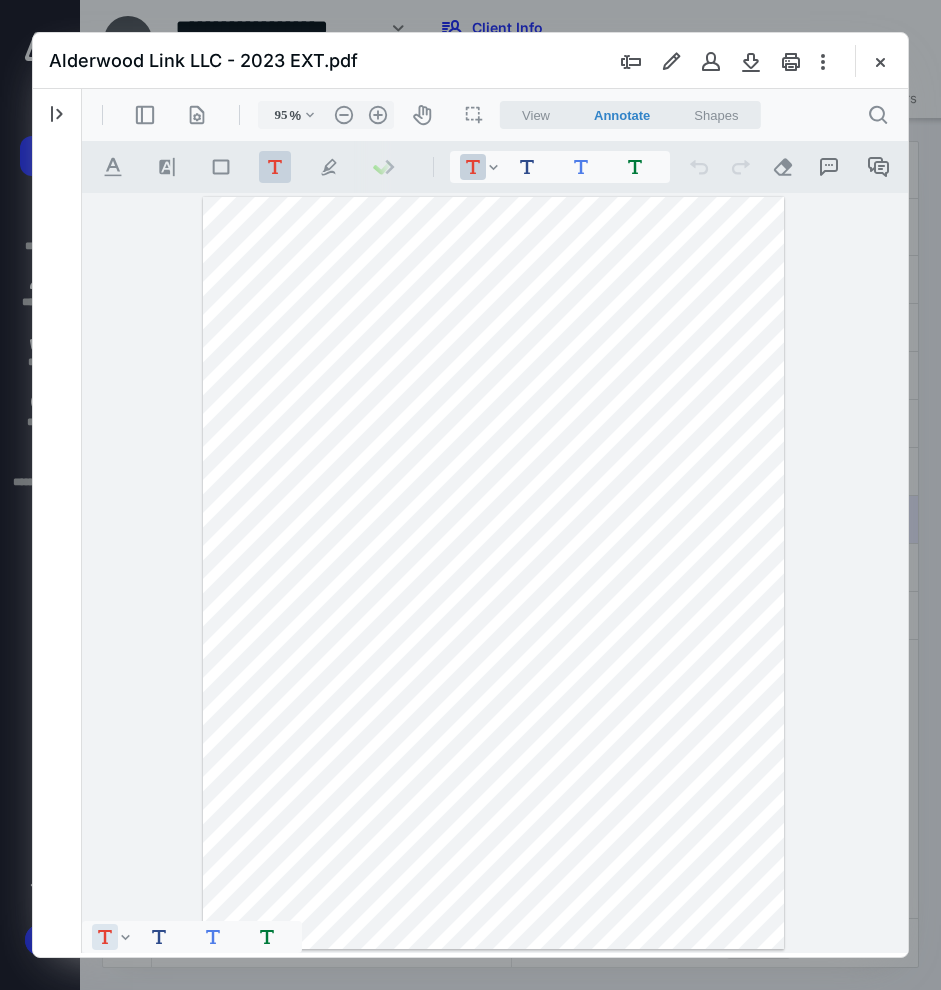 click at bounding box center (495, 573) 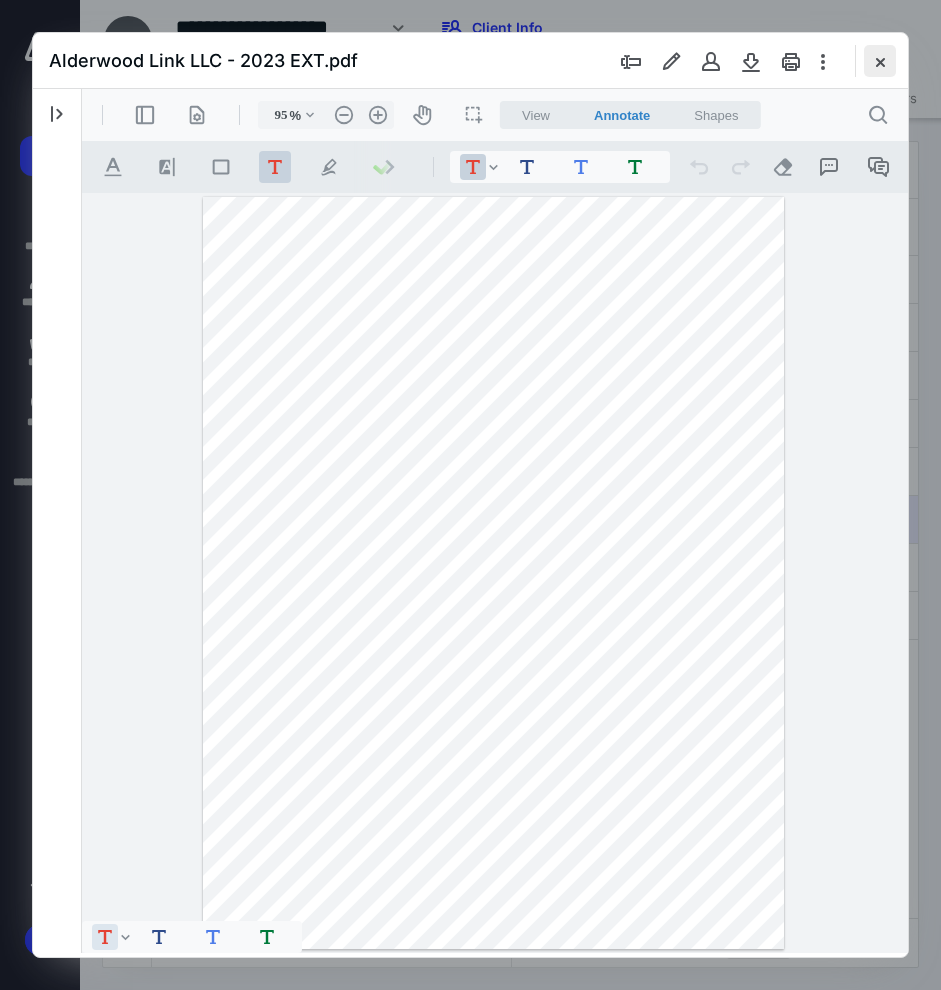click at bounding box center [880, 61] 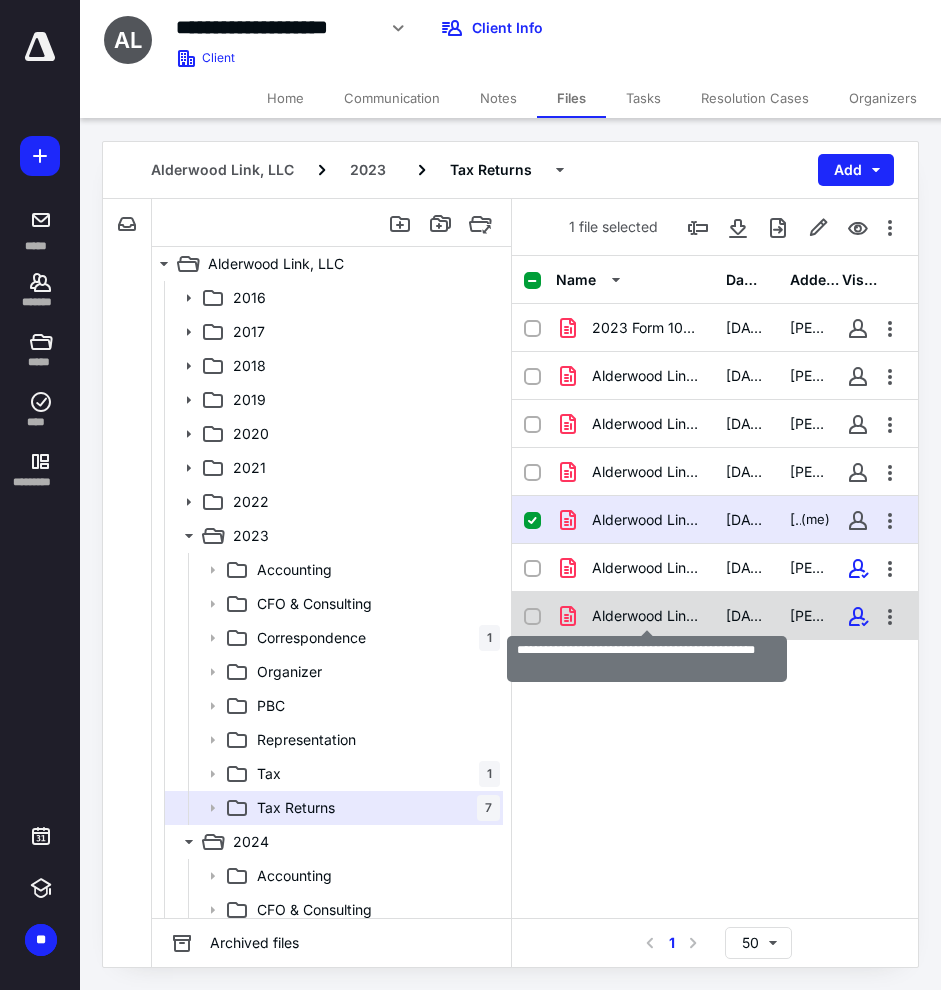 click on "Alderwood Link, LLC - 2023 client tax return.pdf" at bounding box center (647, 616) 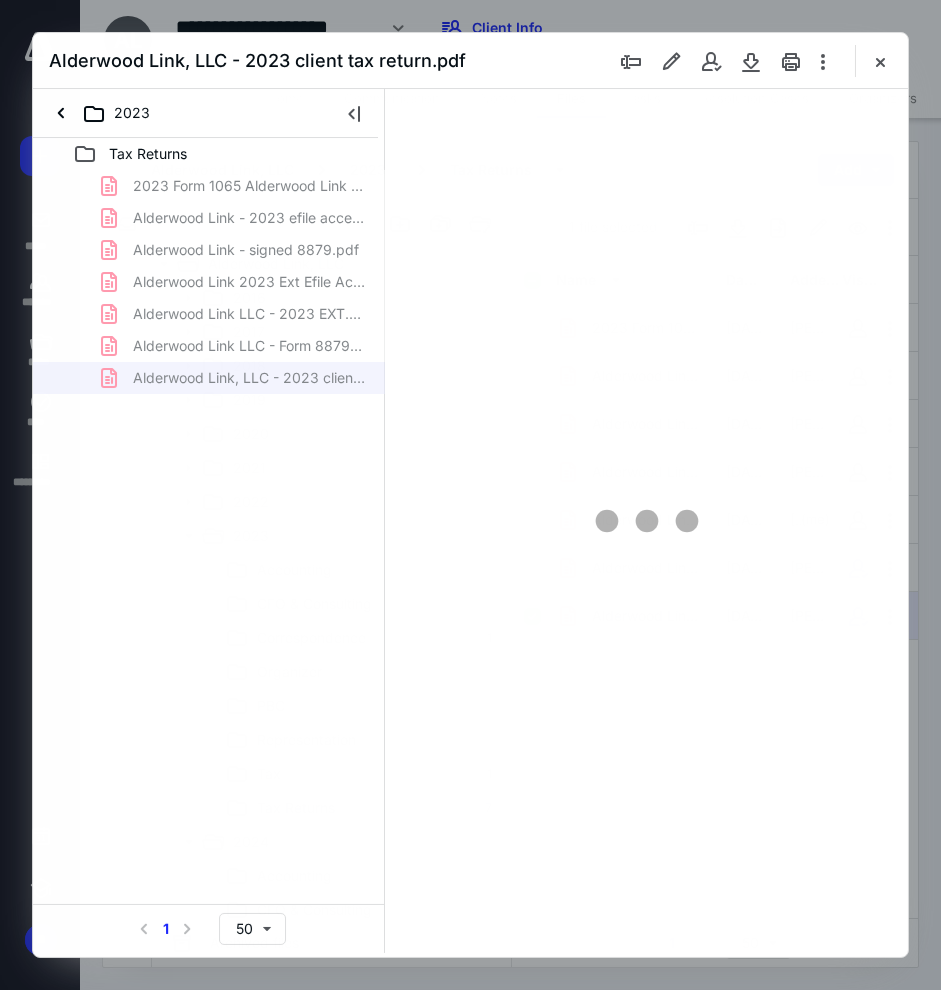scroll, scrollTop: 0, scrollLeft: 0, axis: both 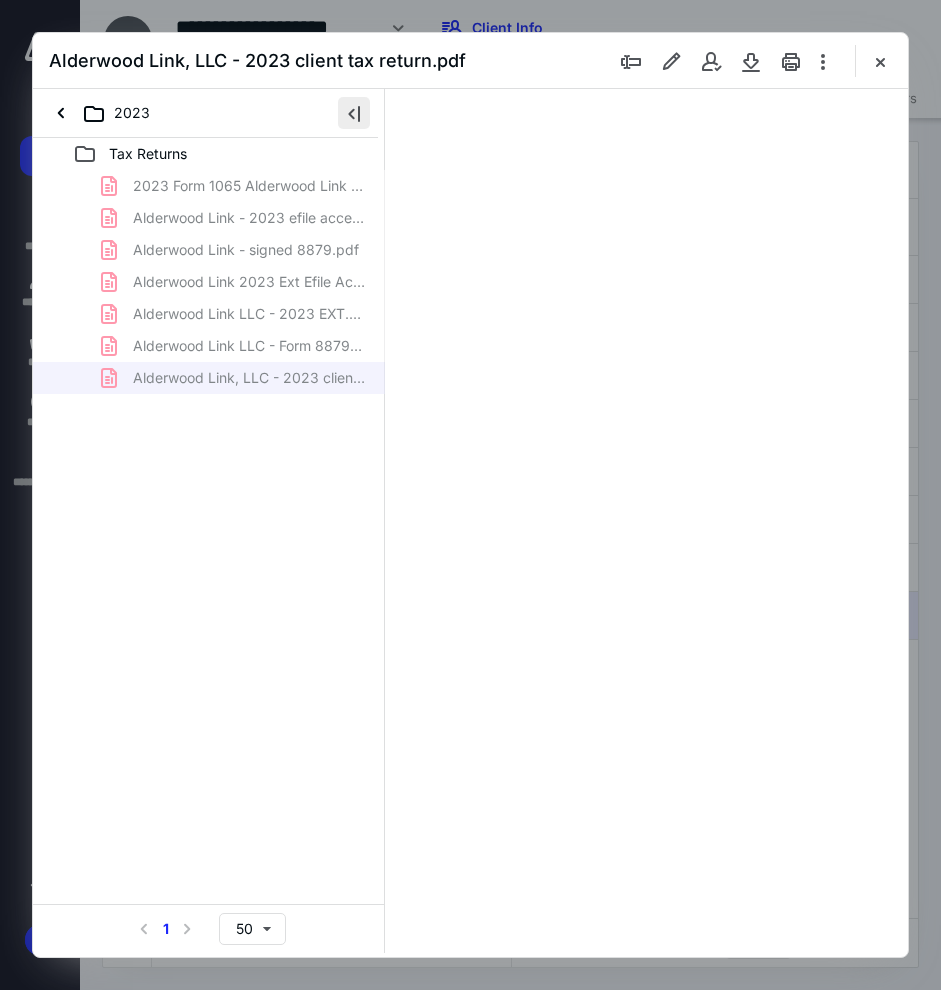 click at bounding box center (354, 113) 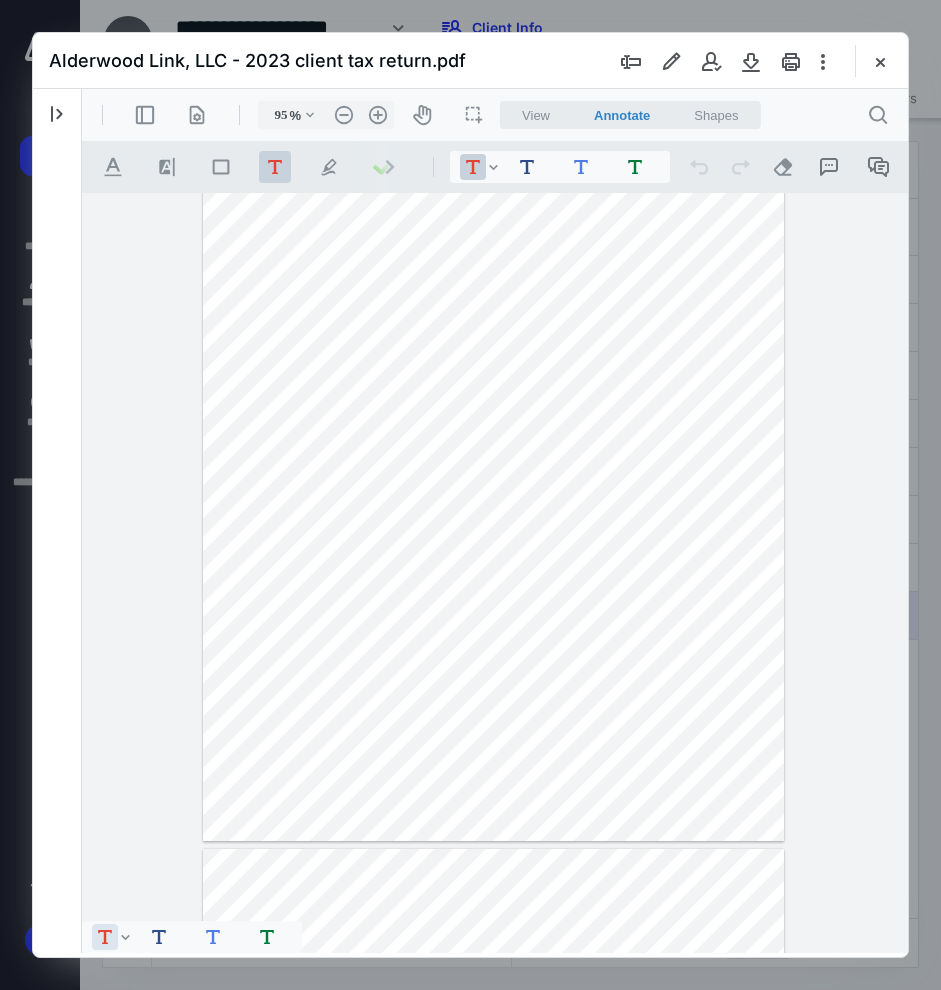 scroll, scrollTop: 0, scrollLeft: 0, axis: both 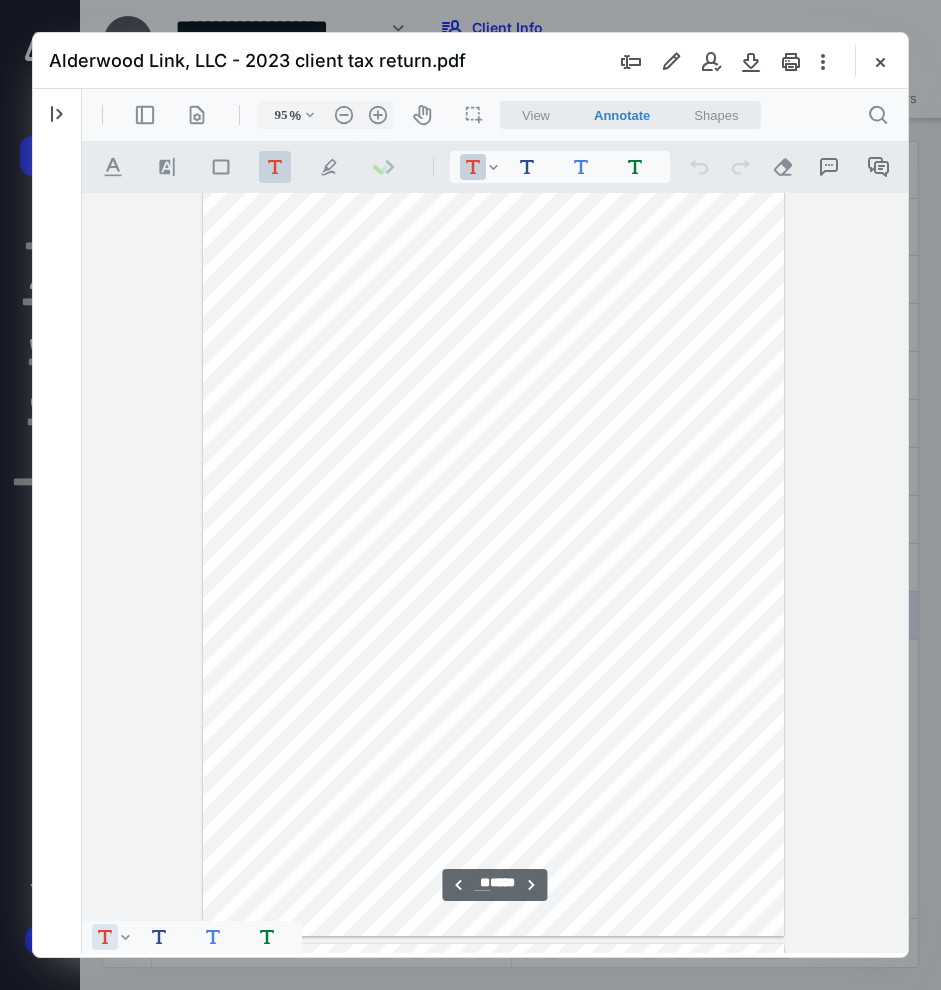 type on "**" 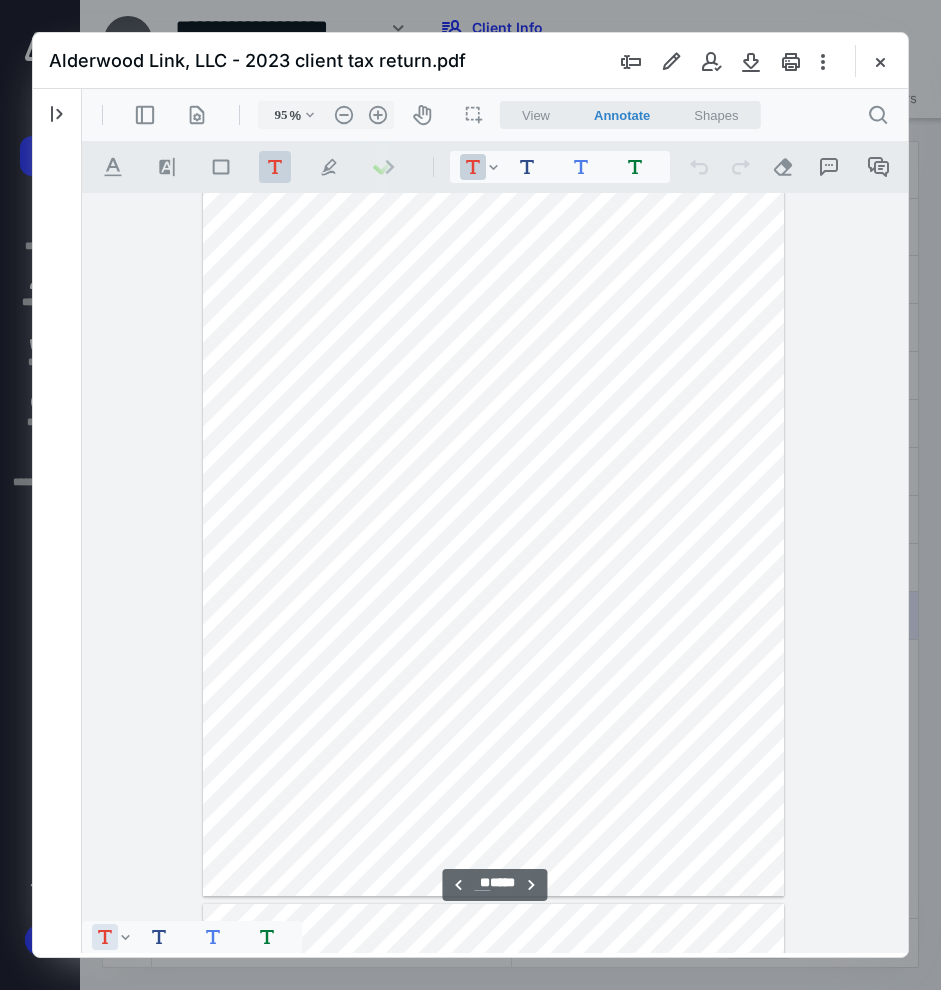 scroll, scrollTop: 9867, scrollLeft: 0, axis: vertical 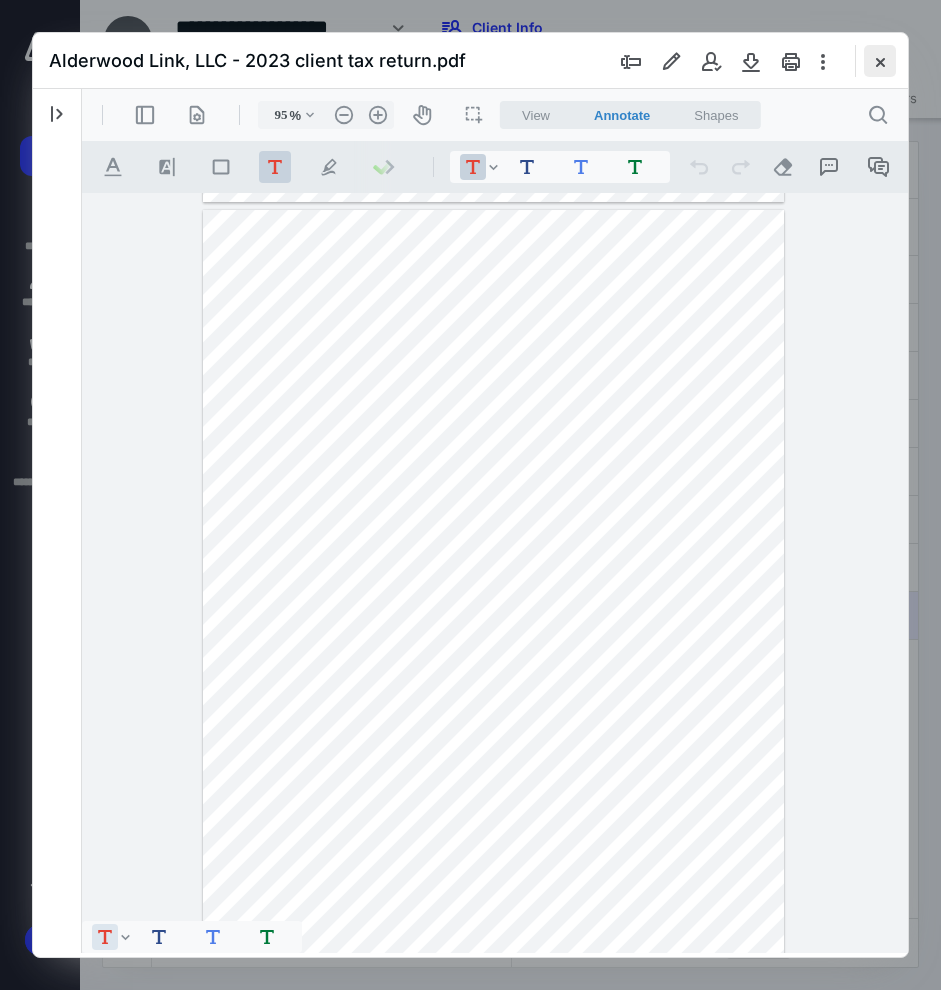 click at bounding box center (880, 61) 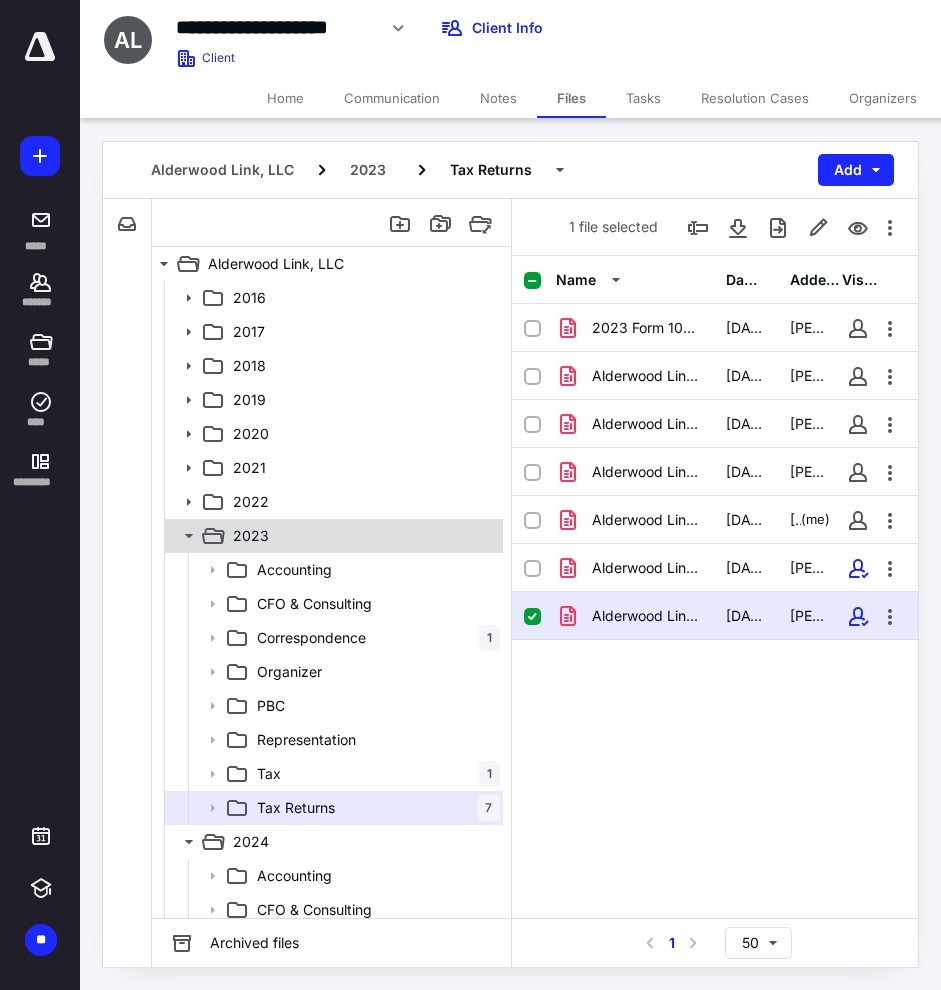 click 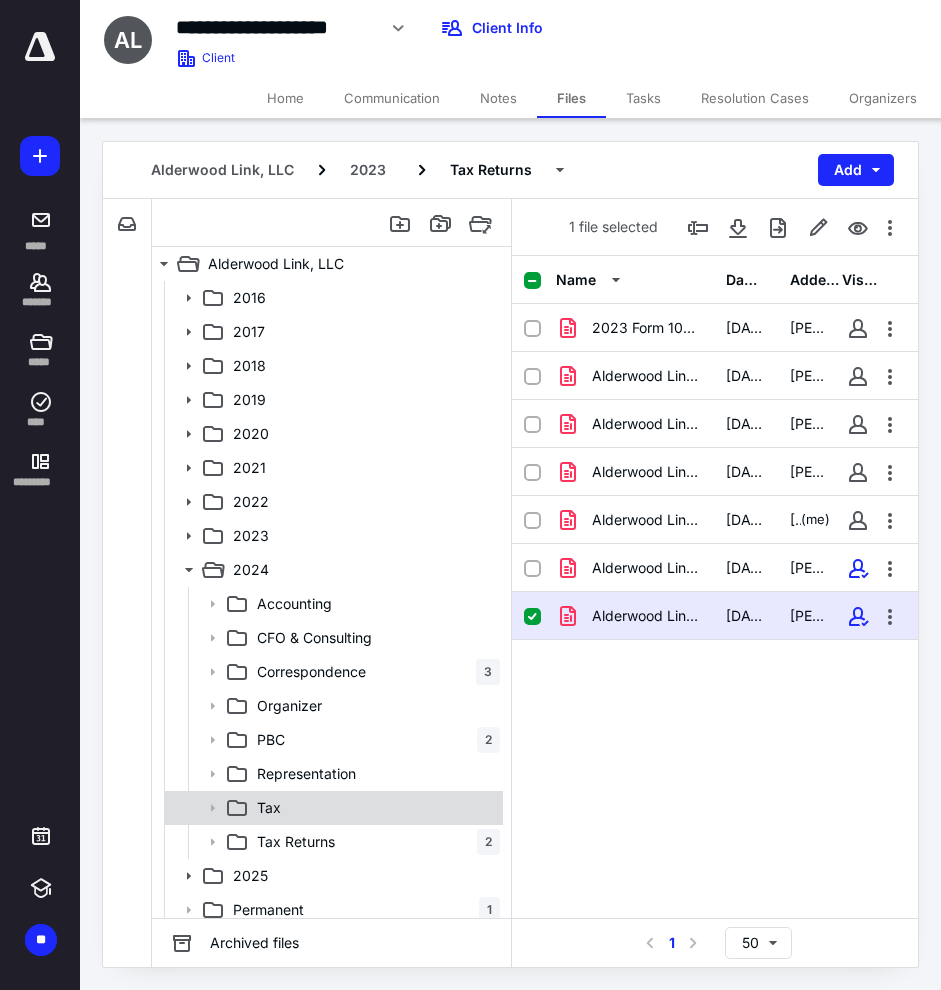 click on "Tax" at bounding box center [374, 808] 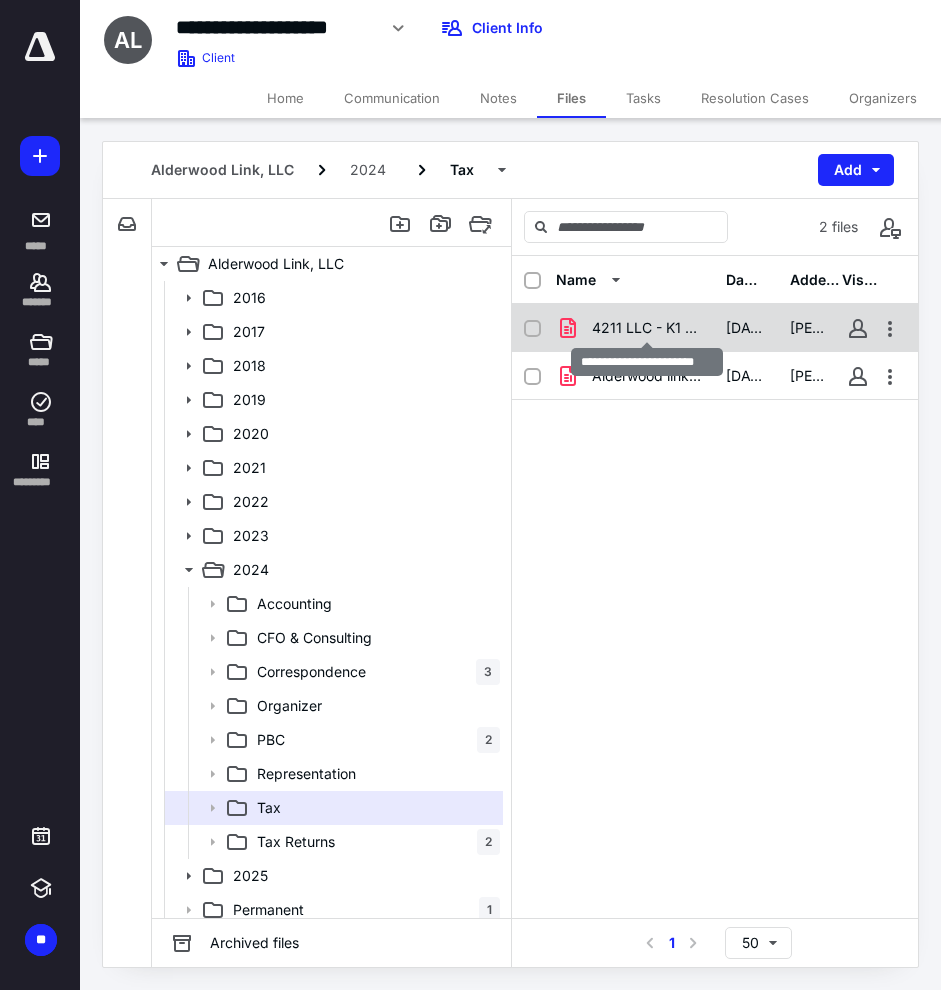 click on "4211 LLC - K1 email.pdf" at bounding box center [647, 328] 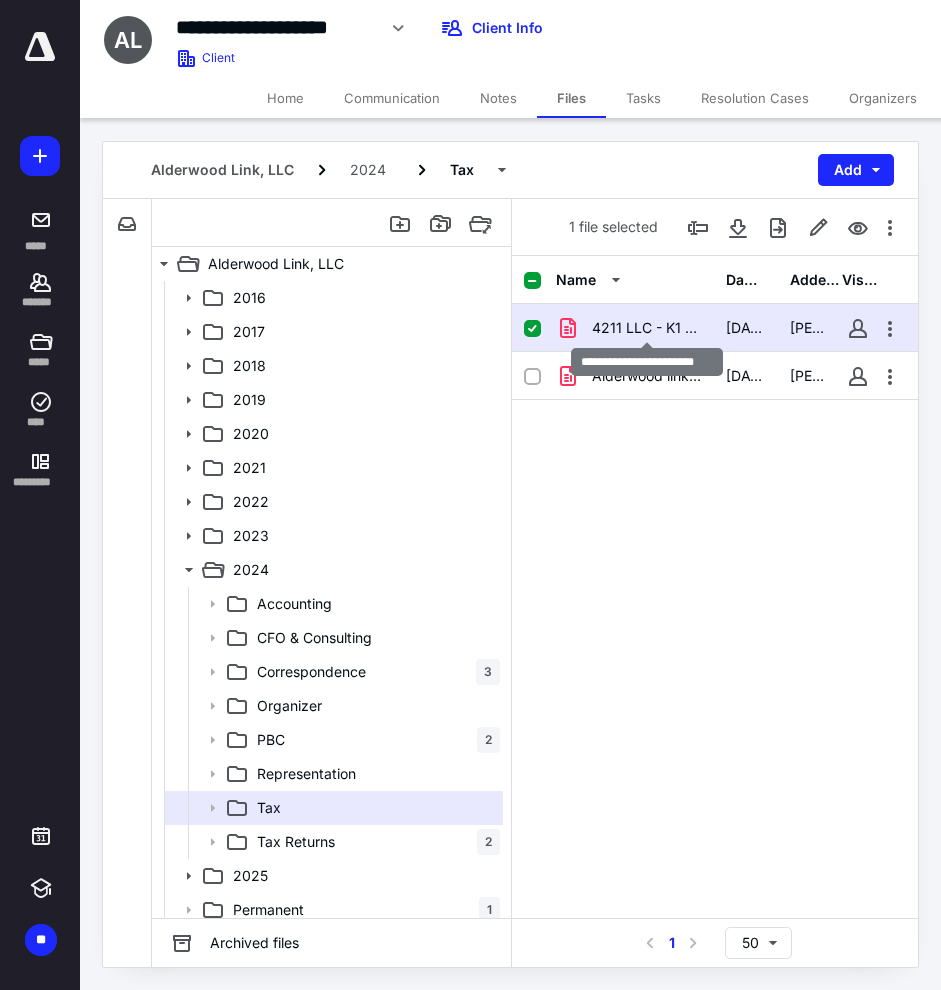 click on "4211 LLC - K1 email.pdf" at bounding box center [647, 328] 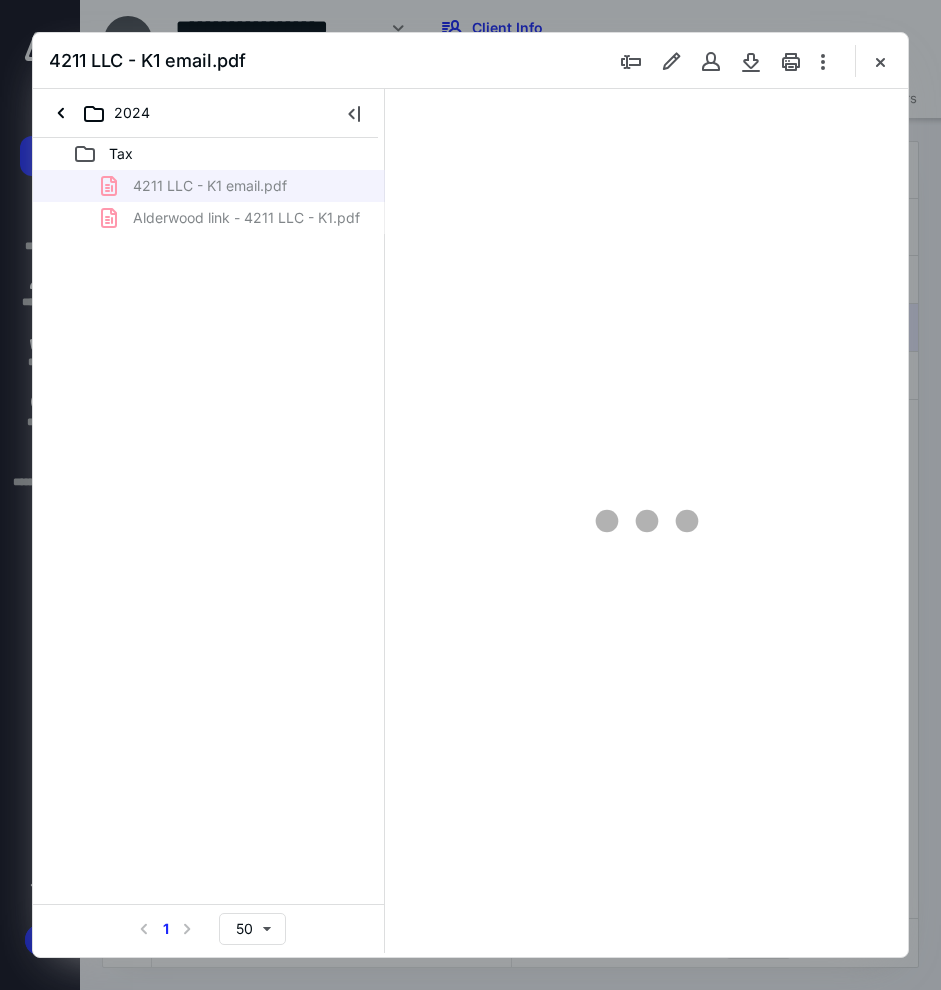 scroll, scrollTop: 0, scrollLeft: 0, axis: both 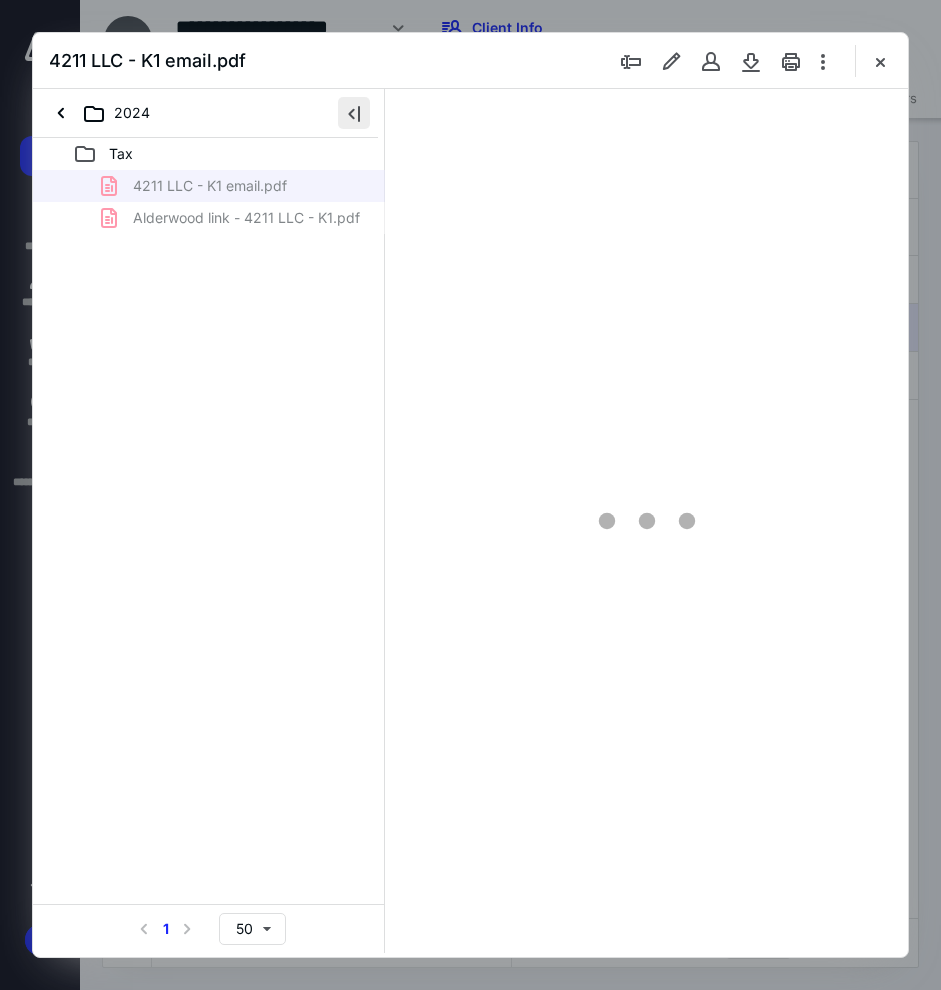 click at bounding box center [354, 113] 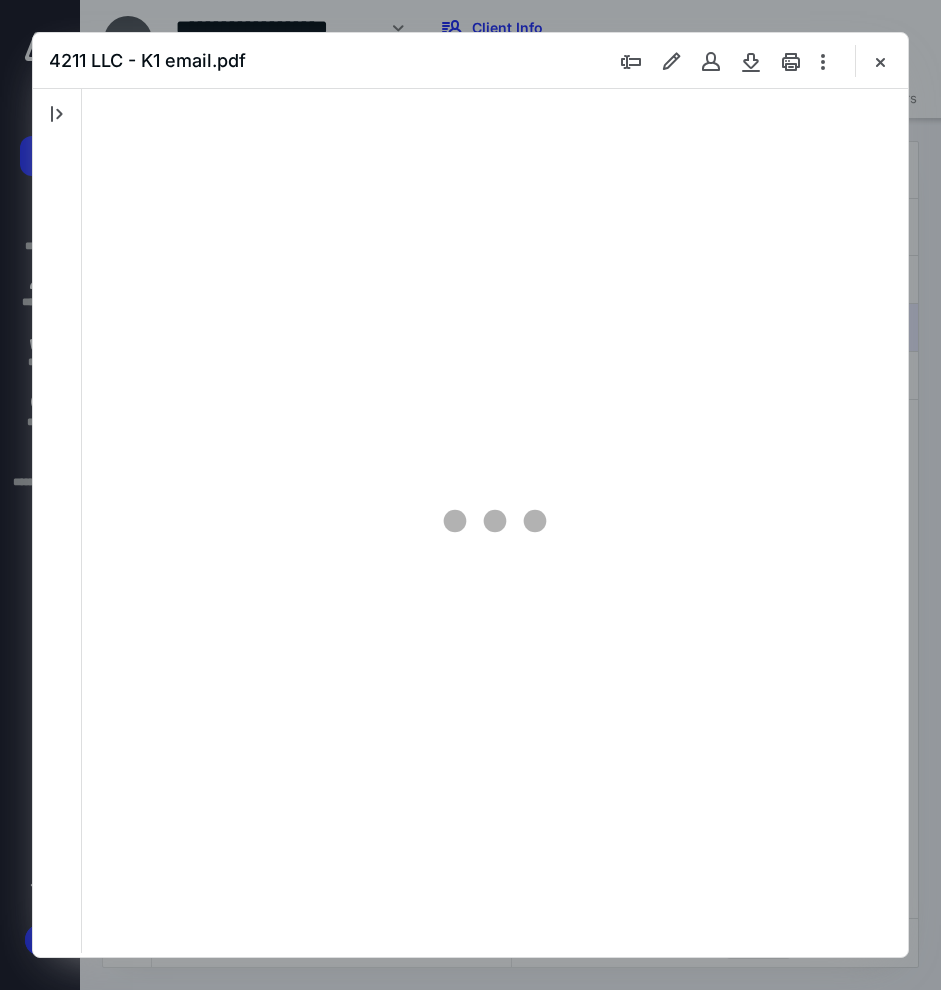 scroll, scrollTop: 108, scrollLeft: 0, axis: vertical 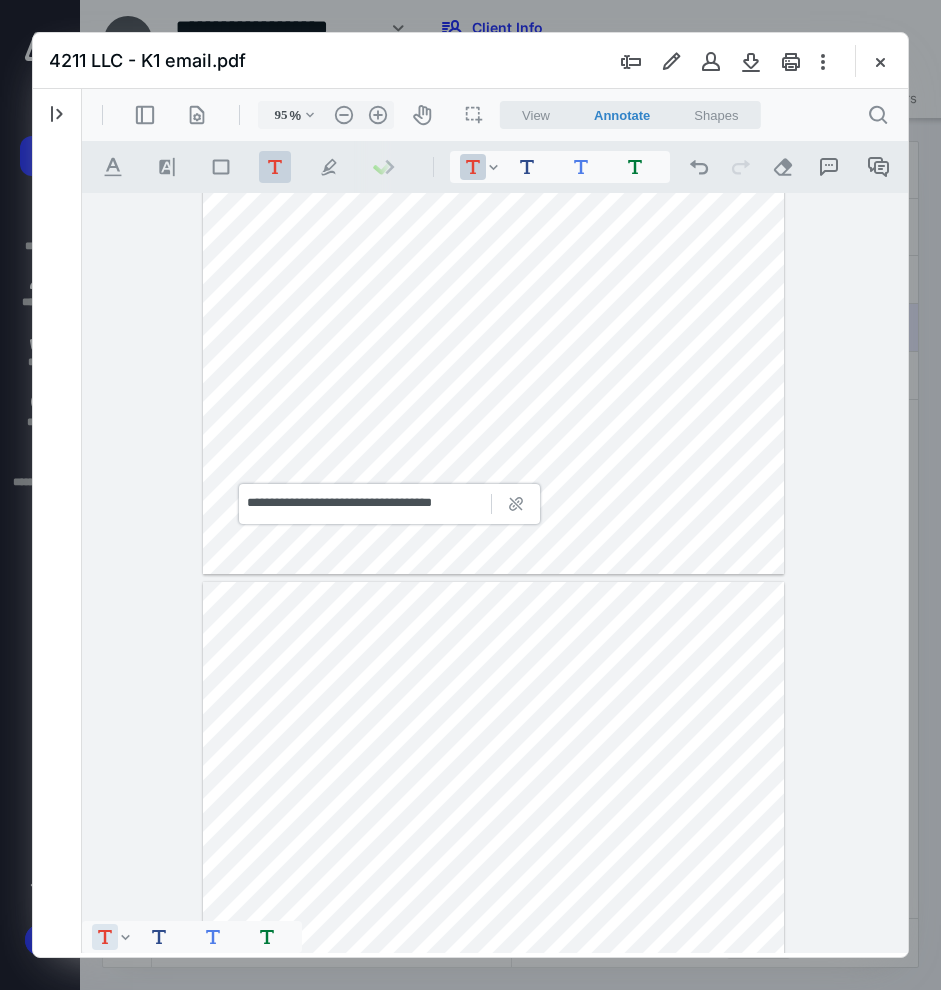 type on "*" 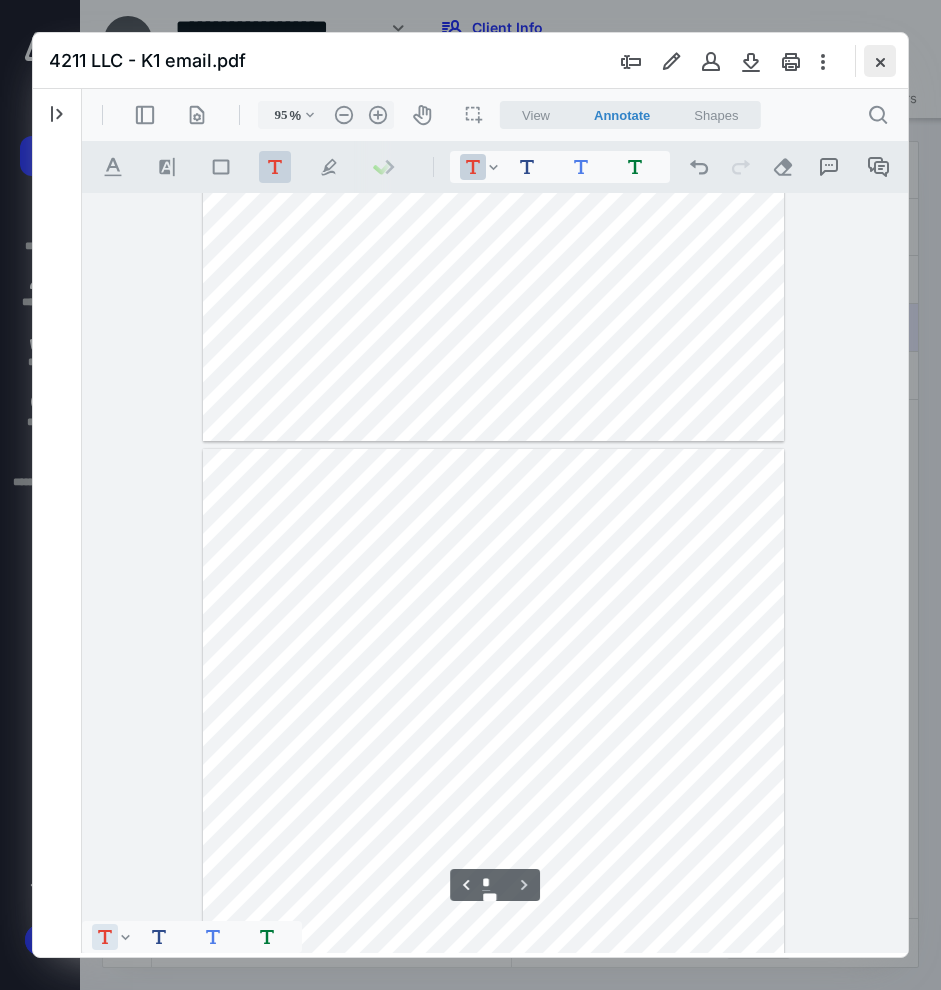 click at bounding box center [880, 61] 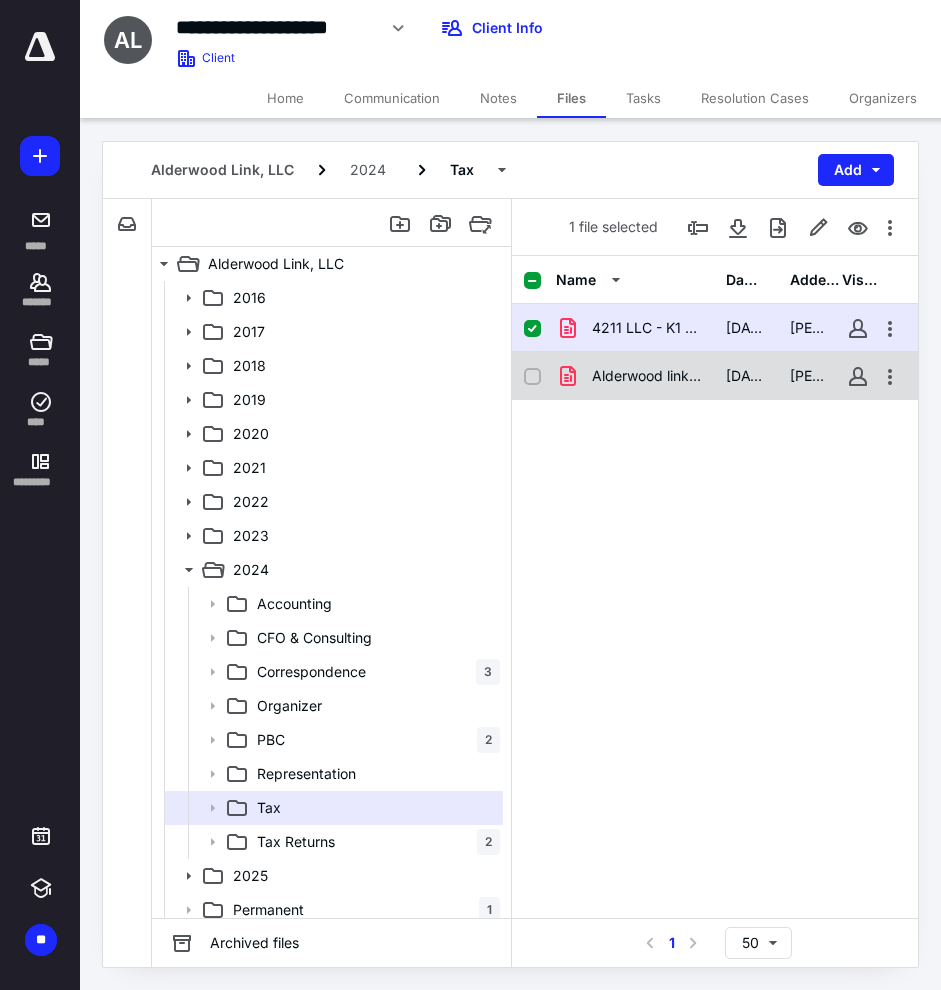 click on "Alderwood link - 4211 LLC - K1.pdf" at bounding box center (647, 376) 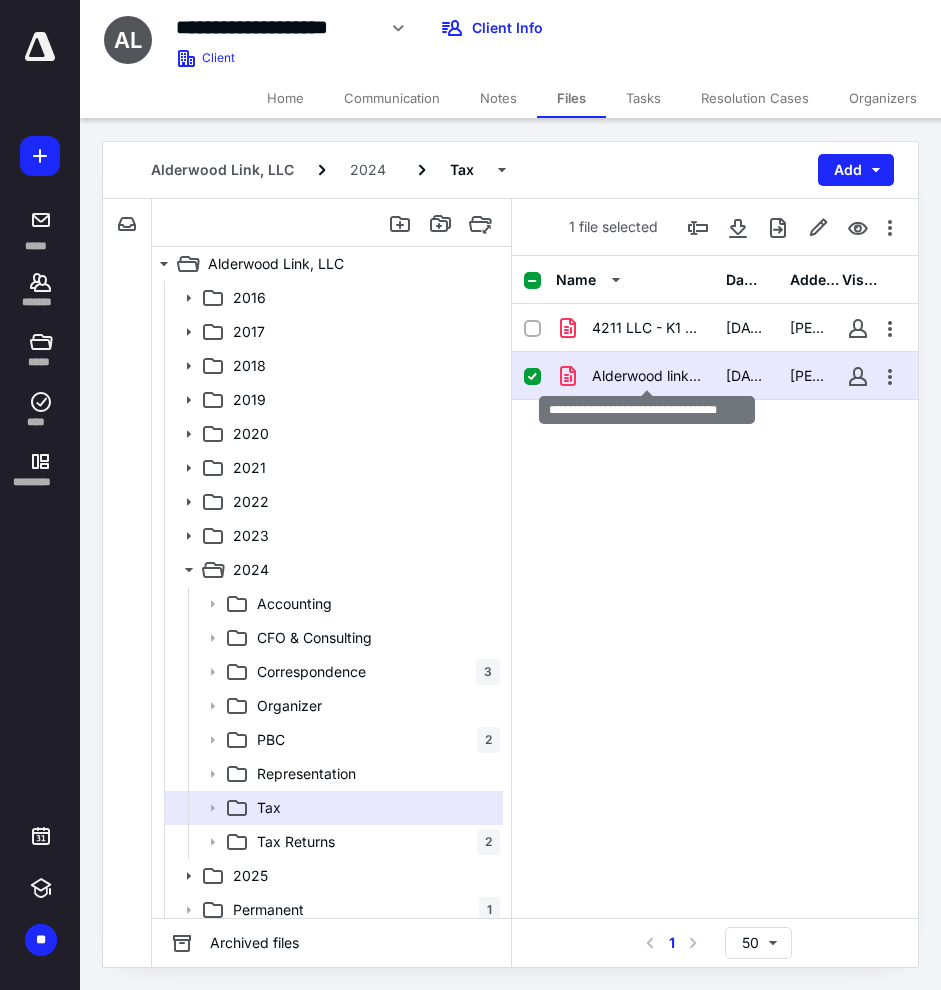 click on "Alderwood link - 4211 LLC - K1.pdf" at bounding box center [647, 376] 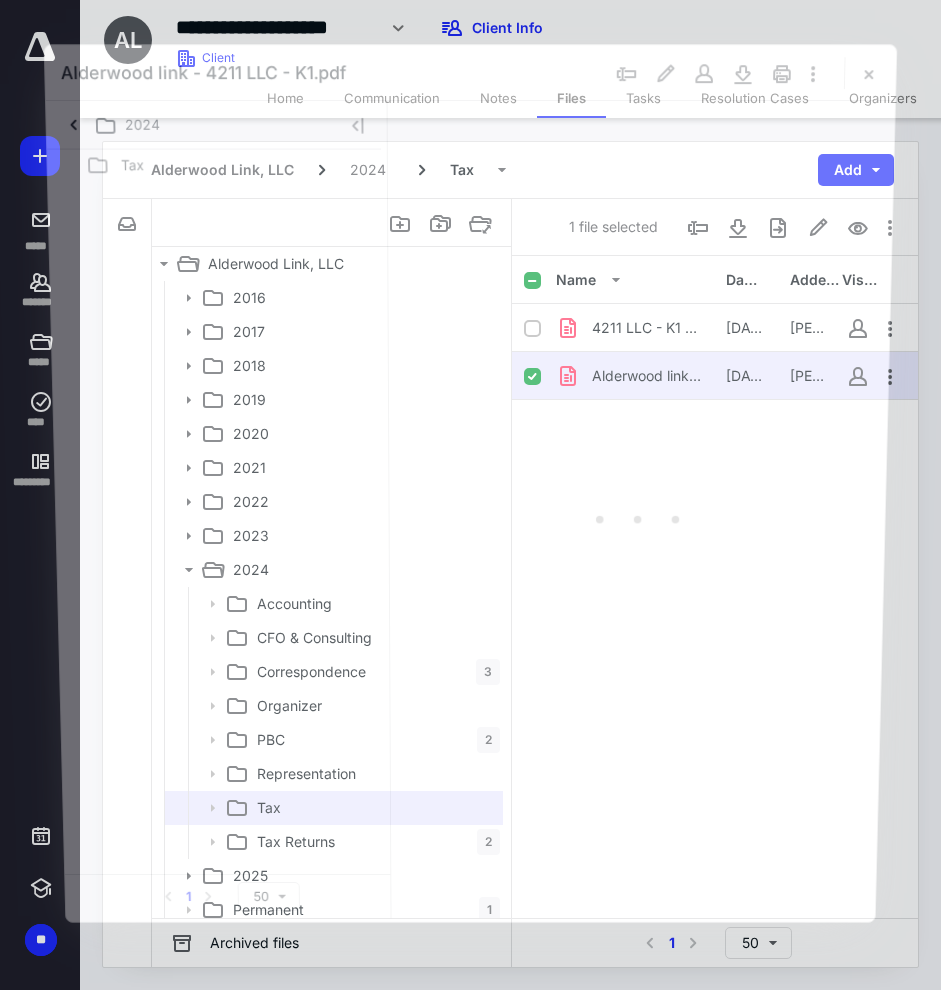 scroll, scrollTop: 0, scrollLeft: 0, axis: both 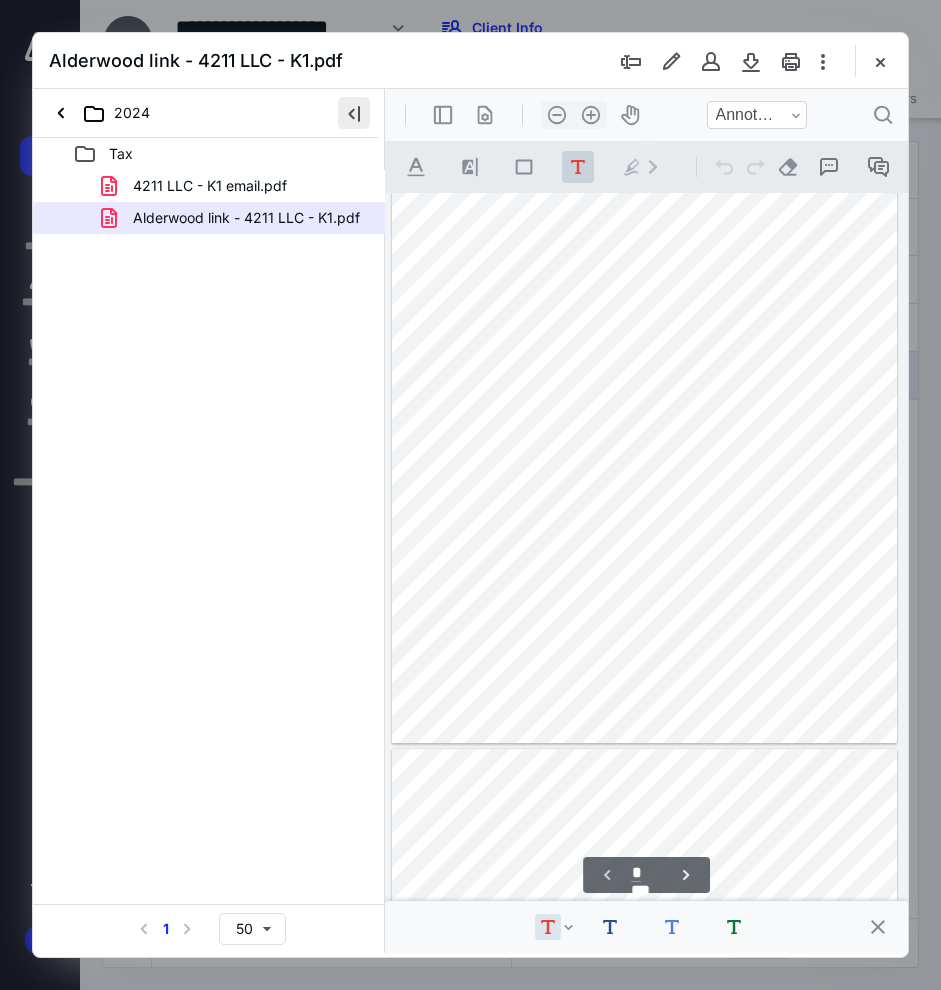 click at bounding box center [354, 113] 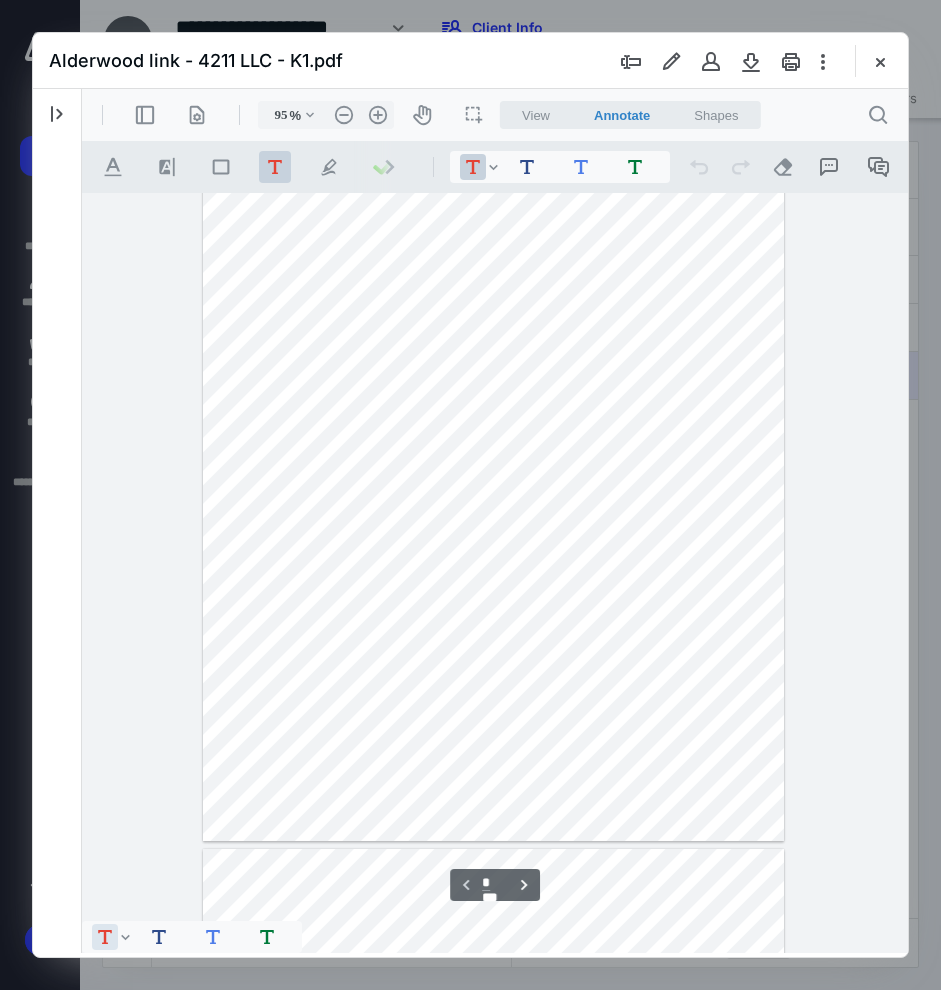 scroll, scrollTop: 0, scrollLeft: 0, axis: both 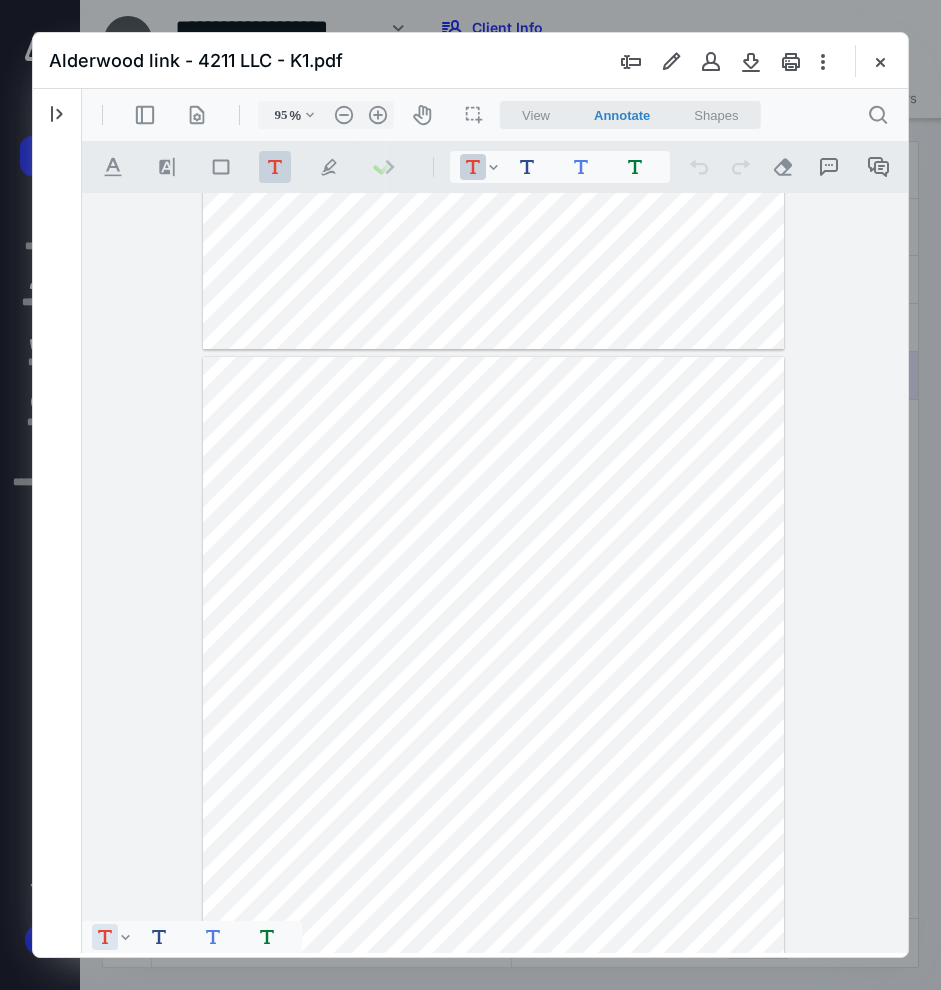 type on "*" 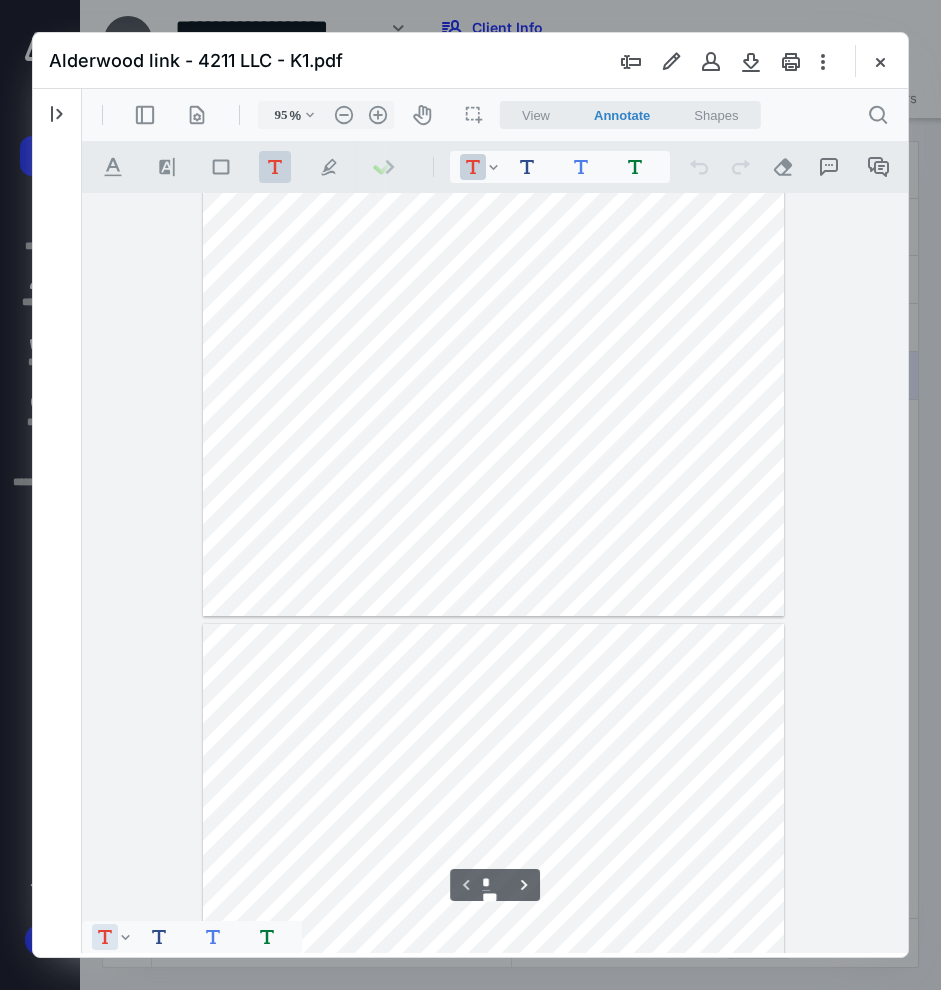 scroll, scrollTop: 0, scrollLeft: 0, axis: both 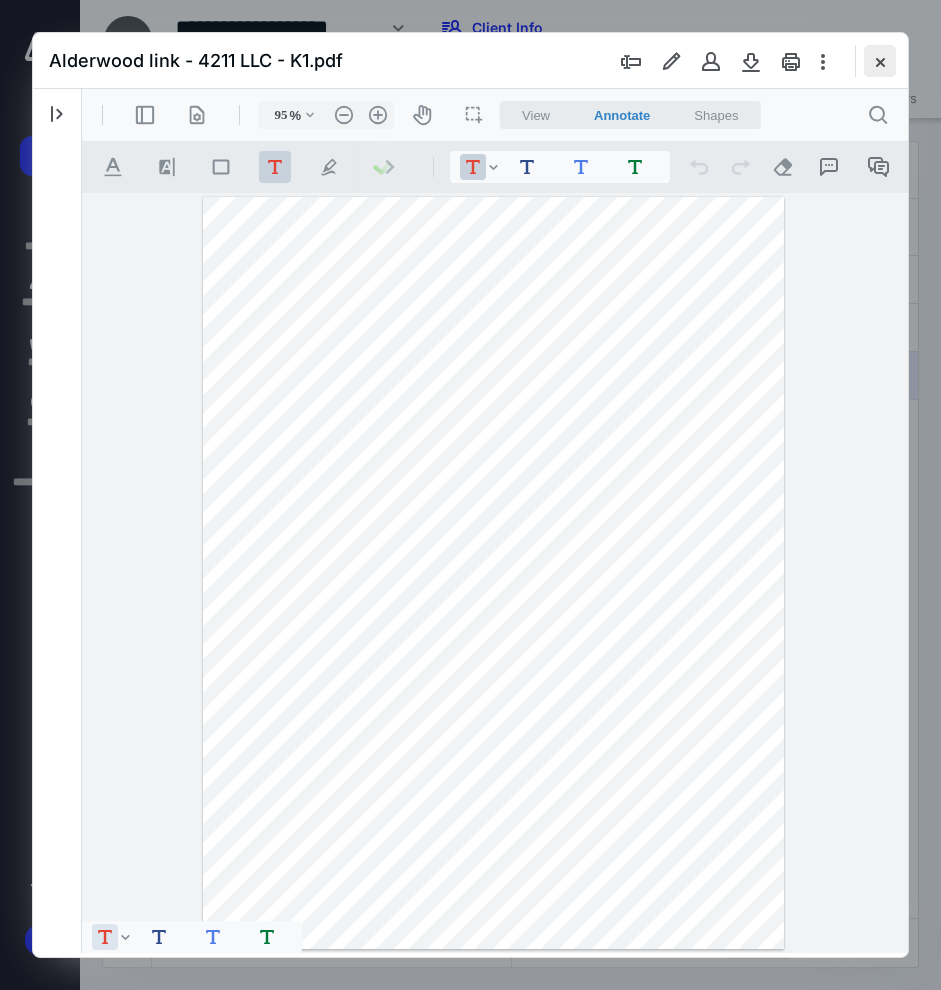 click at bounding box center (880, 61) 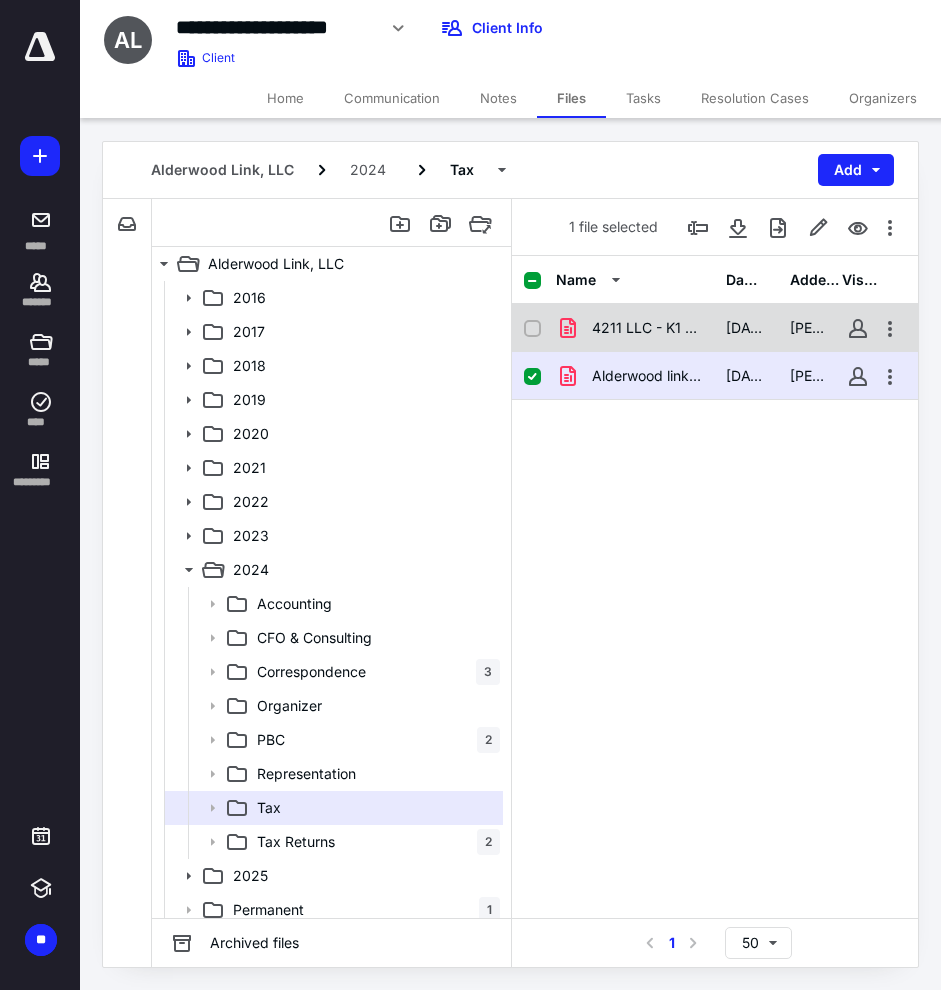 click on "4211 LLC - K1 email.pdf" at bounding box center (647, 328) 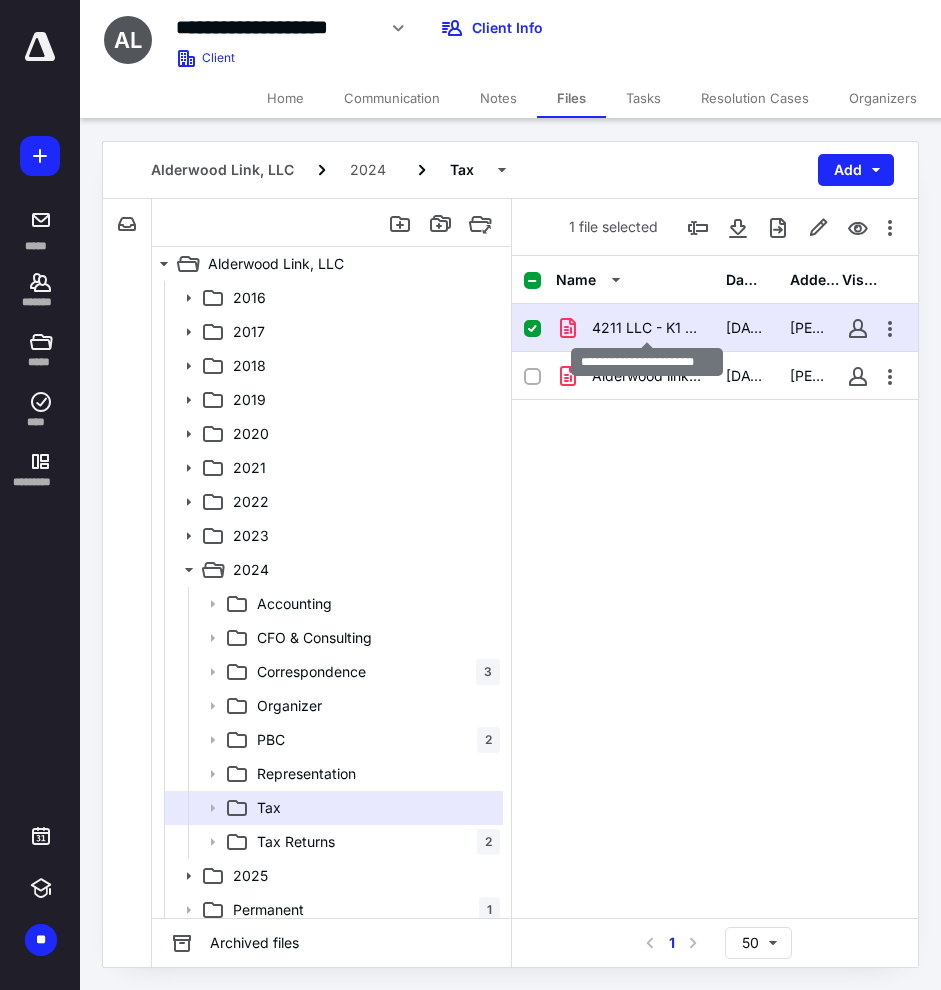 click on "4211 LLC - K1 email.pdf" at bounding box center (647, 328) 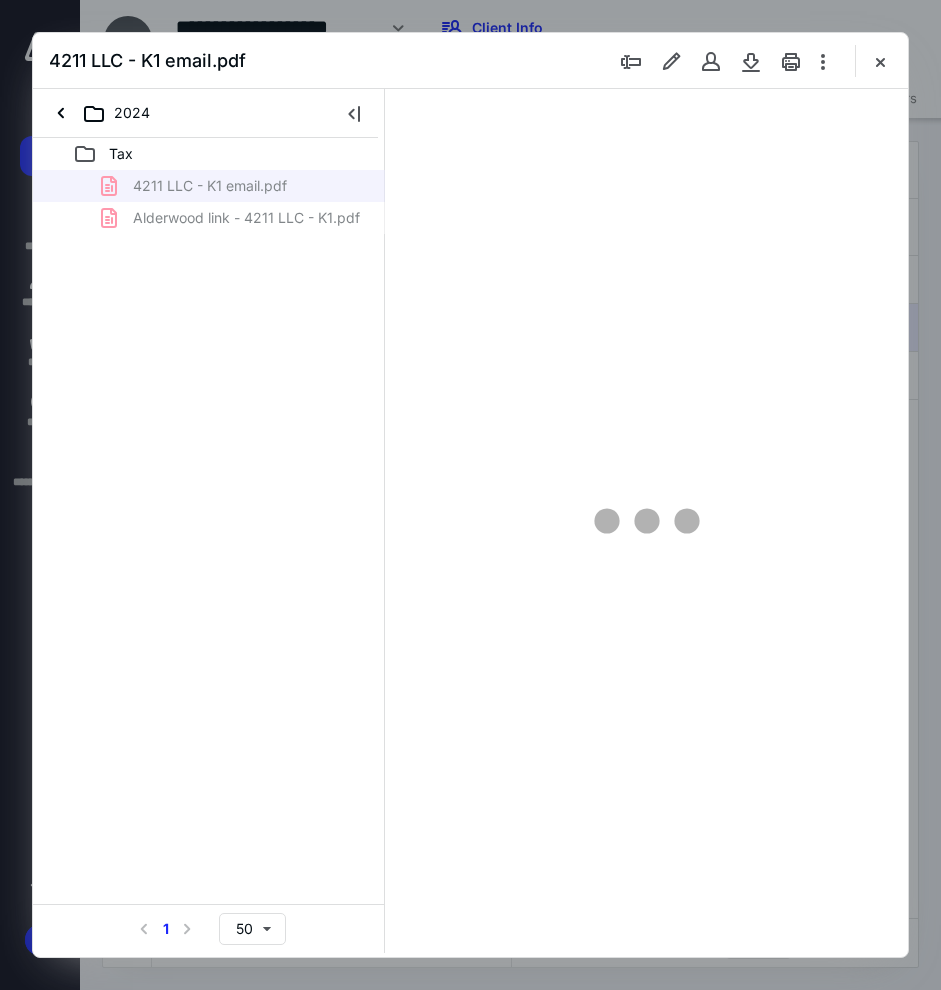 scroll, scrollTop: 0, scrollLeft: 0, axis: both 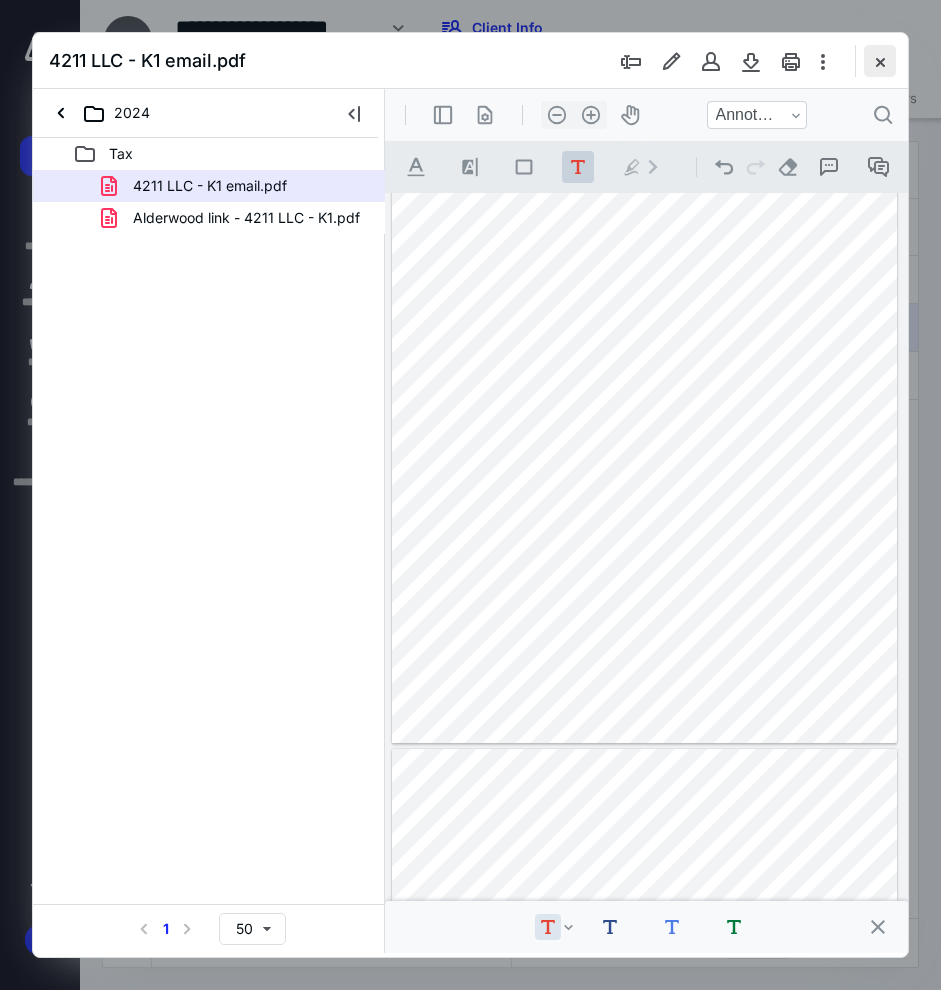 click at bounding box center (880, 61) 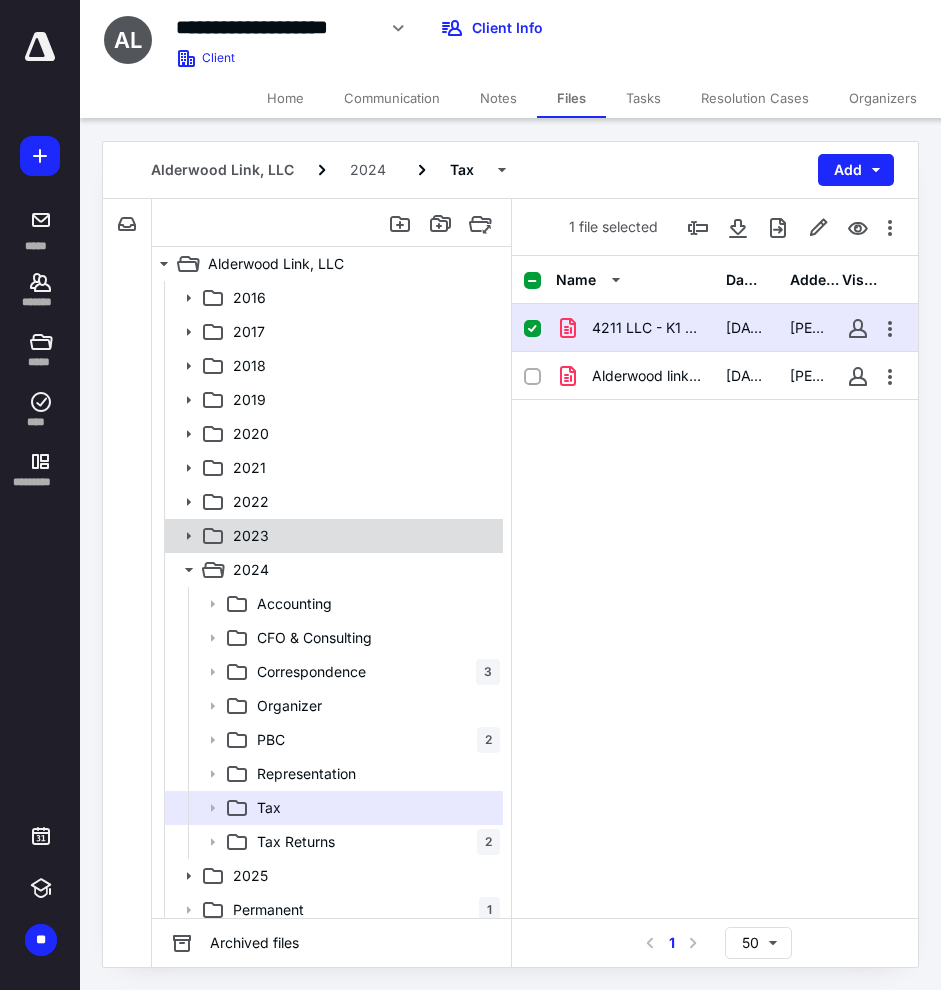 click on "2023" at bounding box center [251, 536] 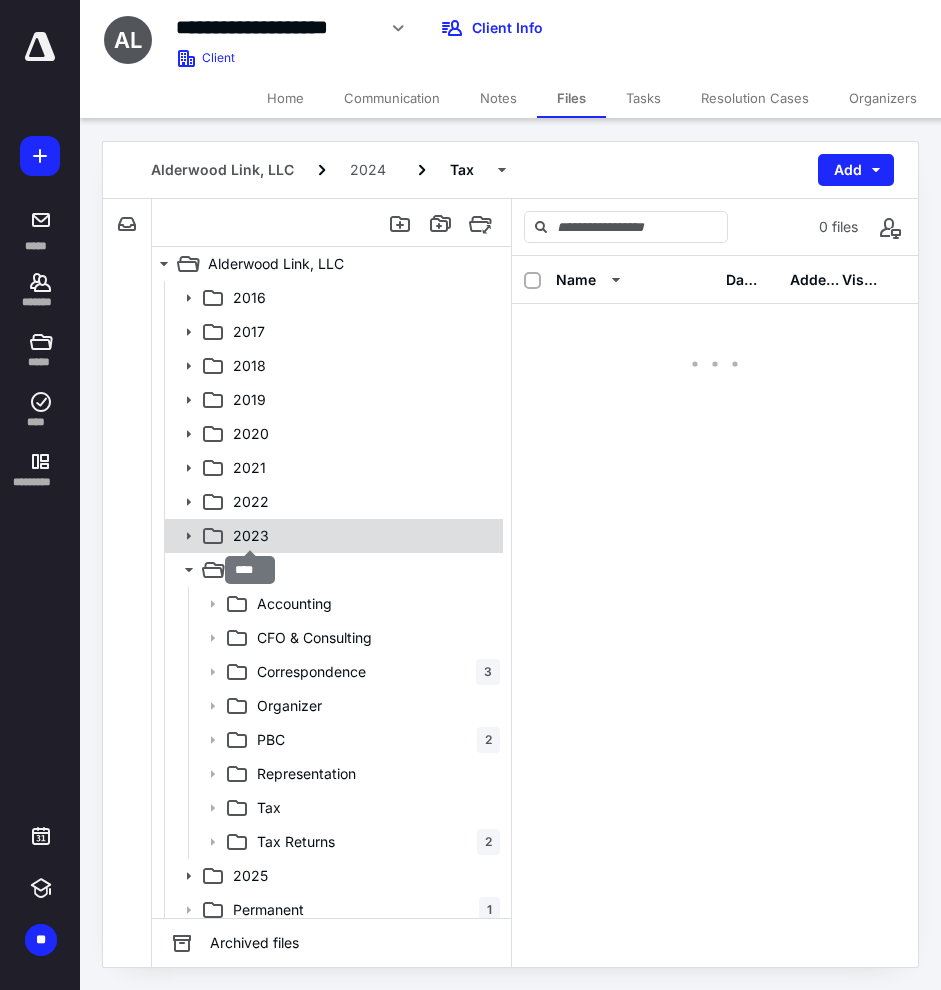 click on "2023" at bounding box center [251, 536] 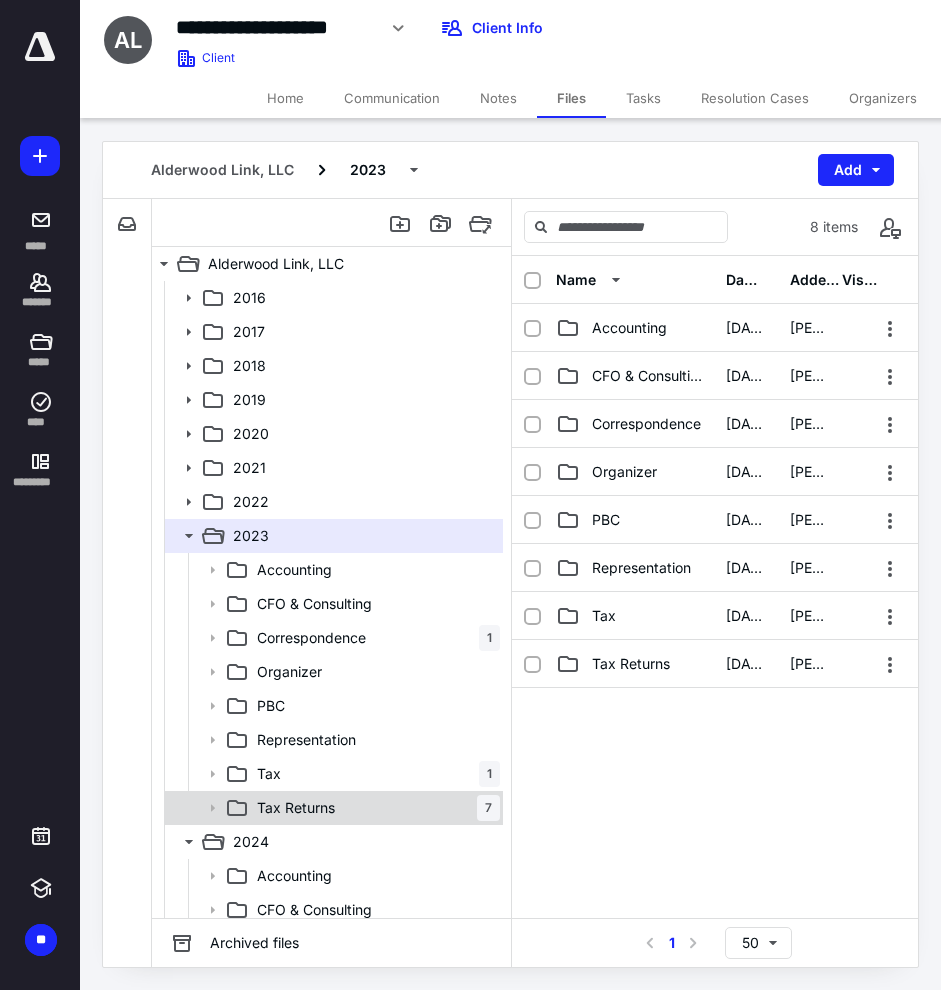click on "Tax Returns" at bounding box center (296, 808) 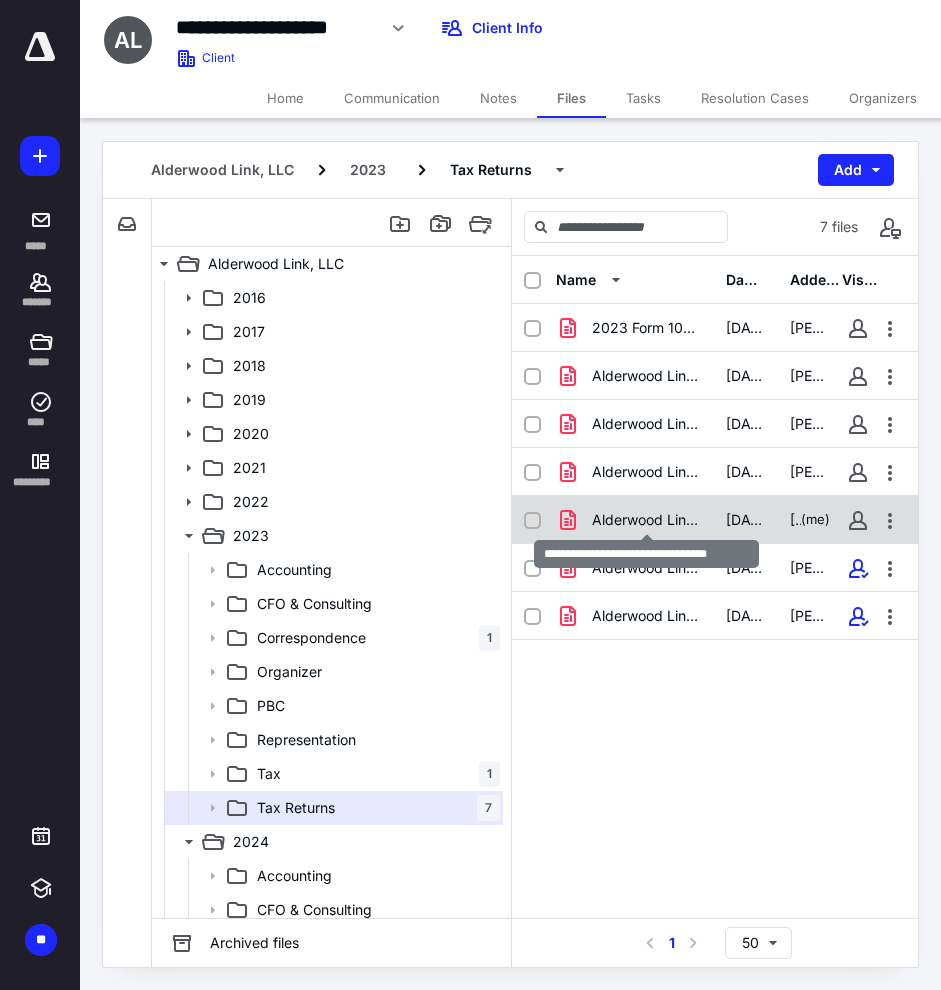 click on "Alderwood Link LLC - 2023 EXT.pdf" at bounding box center (647, 520) 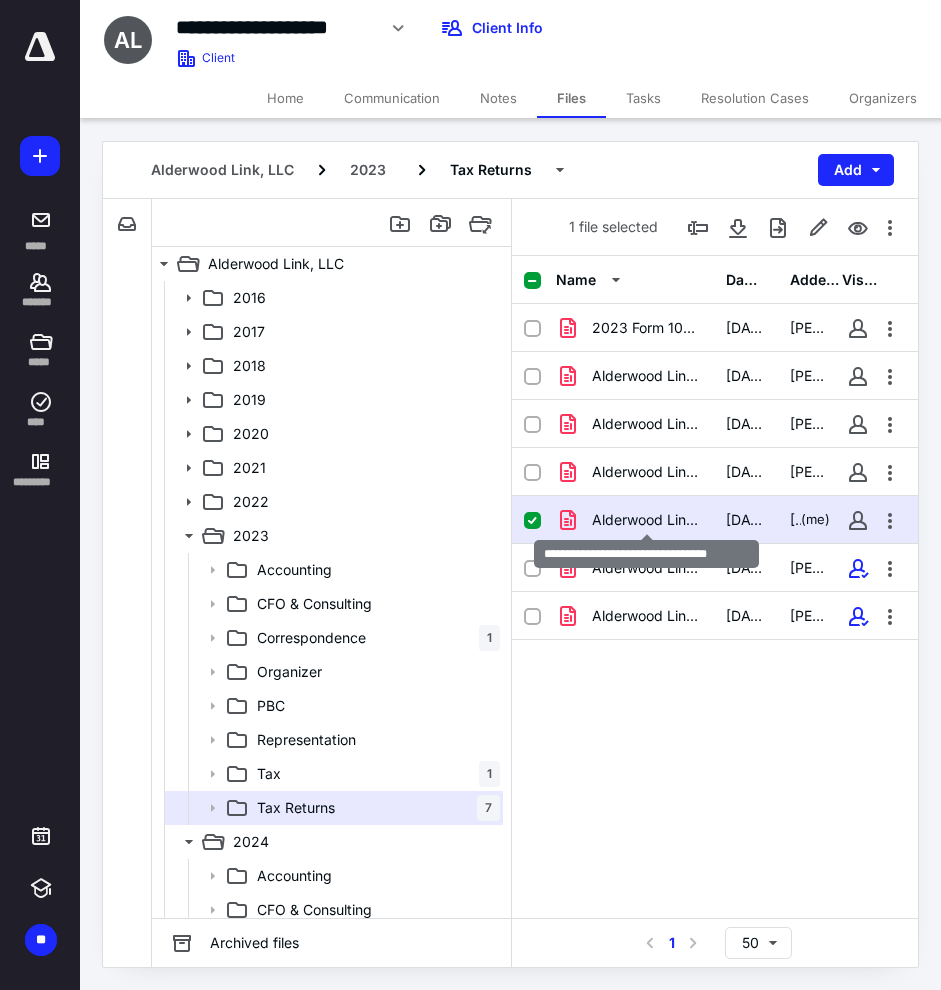 click on "Alderwood Link LLC - 2023 EXT.pdf" at bounding box center (647, 520) 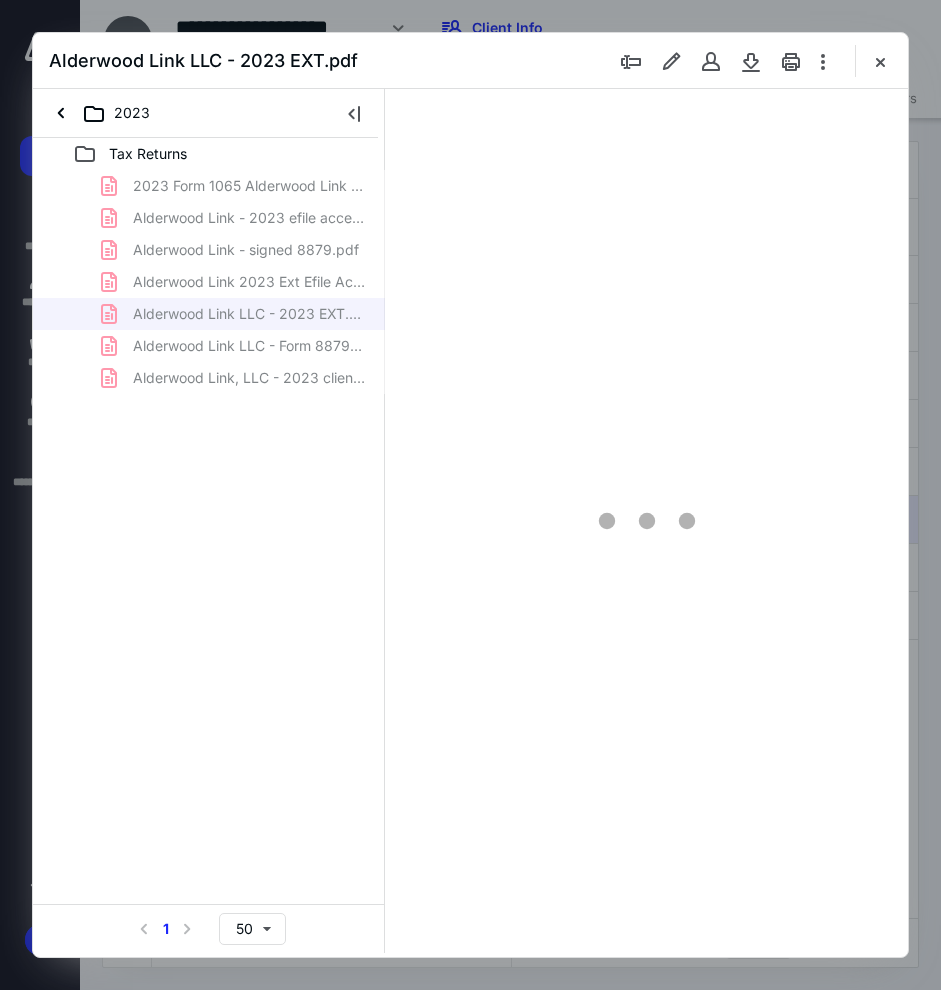 scroll, scrollTop: 0, scrollLeft: 0, axis: both 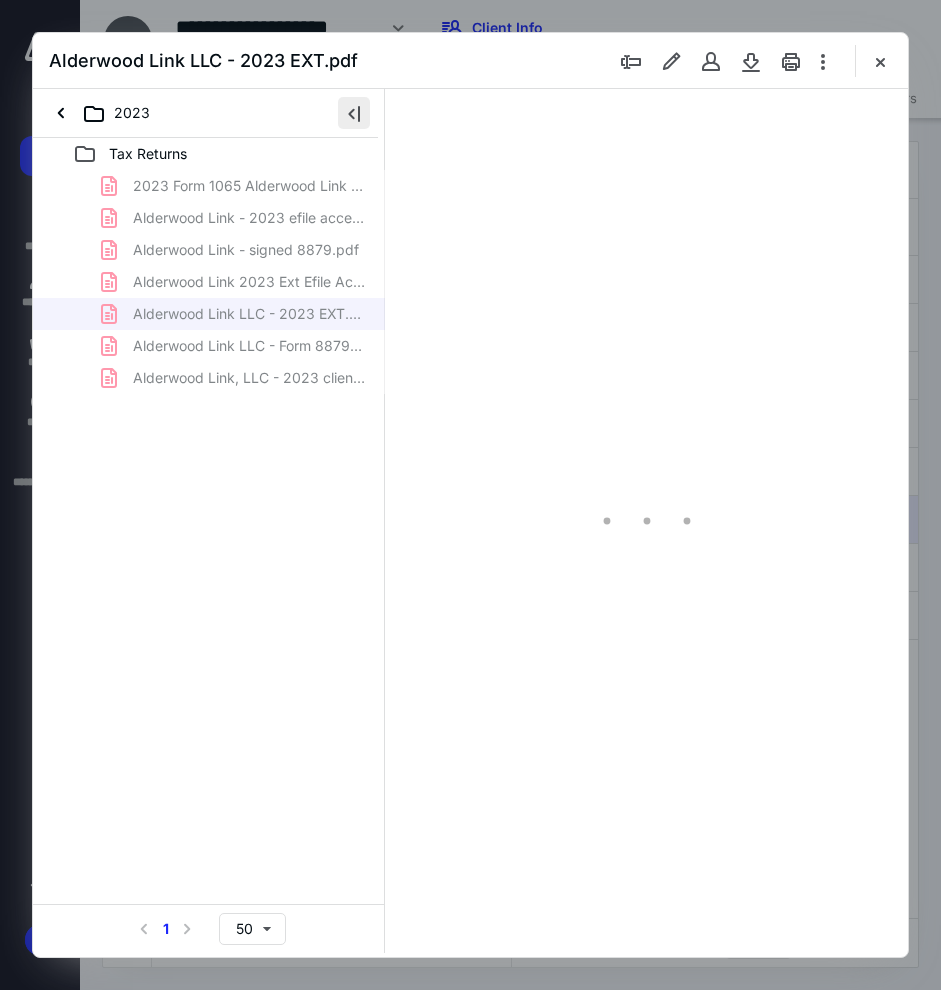 click at bounding box center (354, 113) 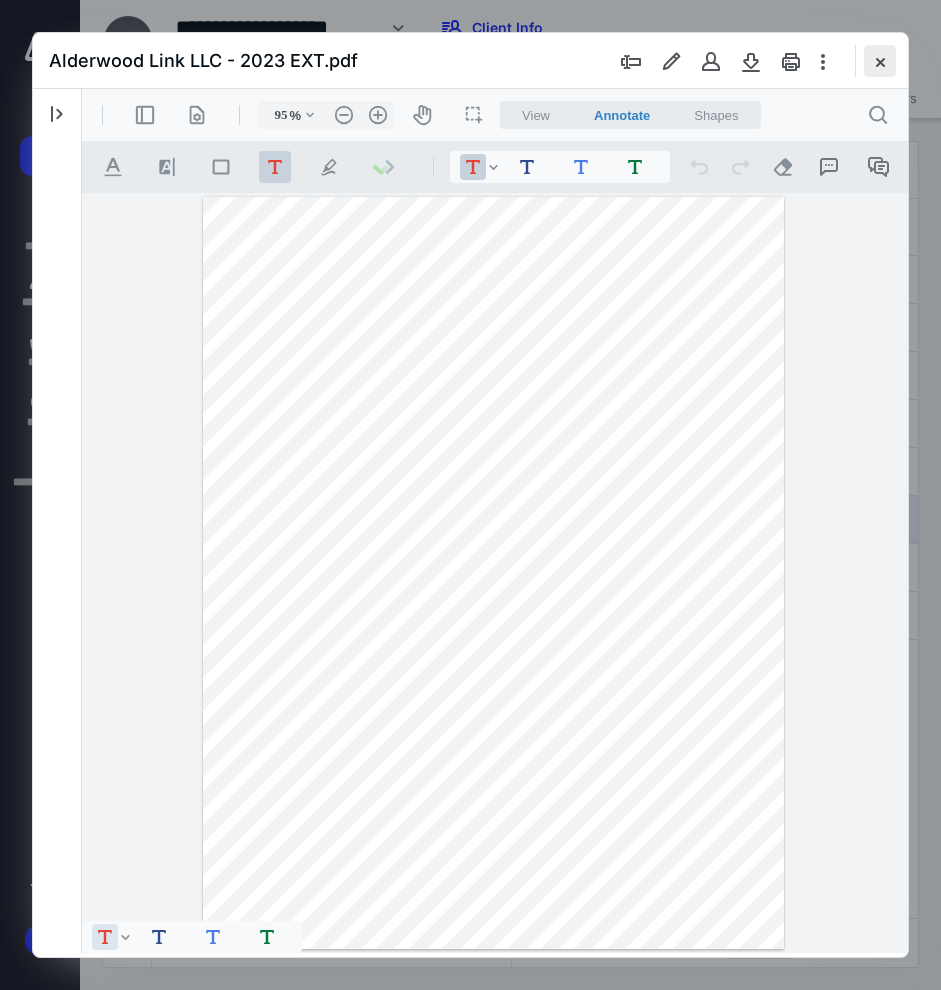 click at bounding box center (880, 61) 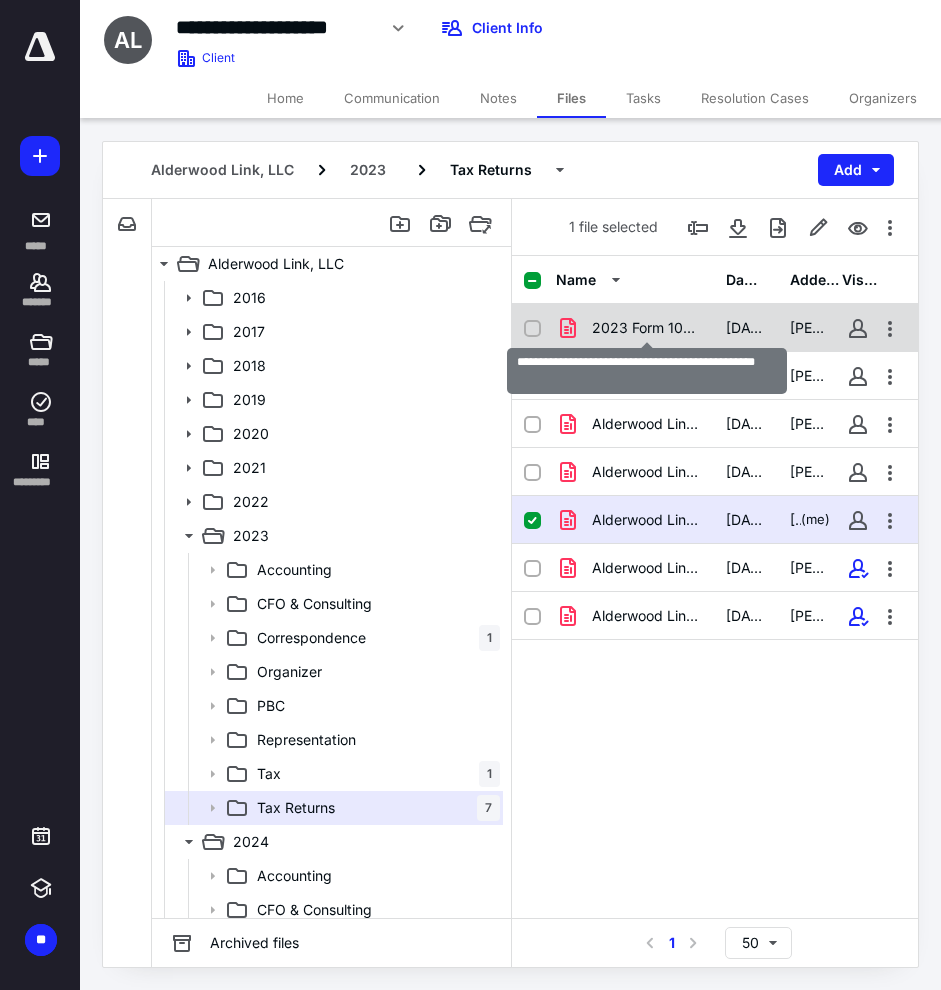 click on "2023 Form 1065 Alderwood Link LLC  acct copy.pdf" at bounding box center (647, 328) 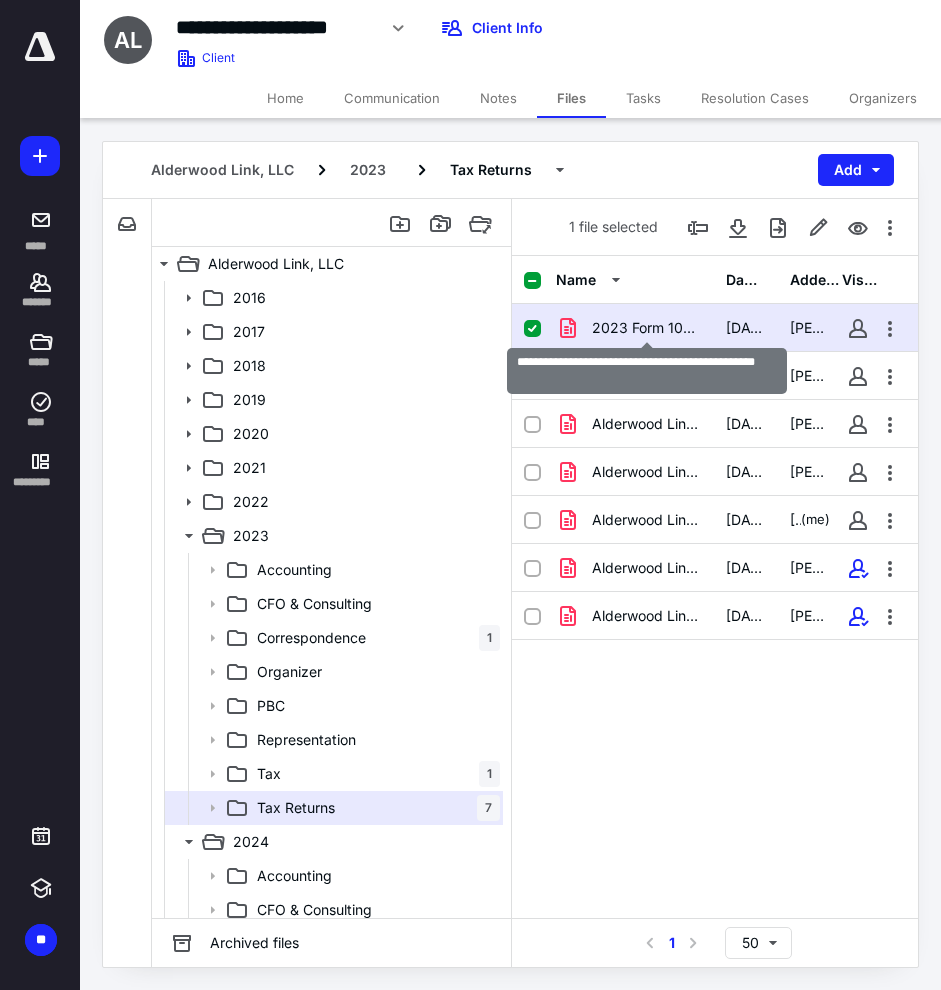 click on "2023 Form 1065 Alderwood Link LLC  acct copy.pdf" at bounding box center (647, 328) 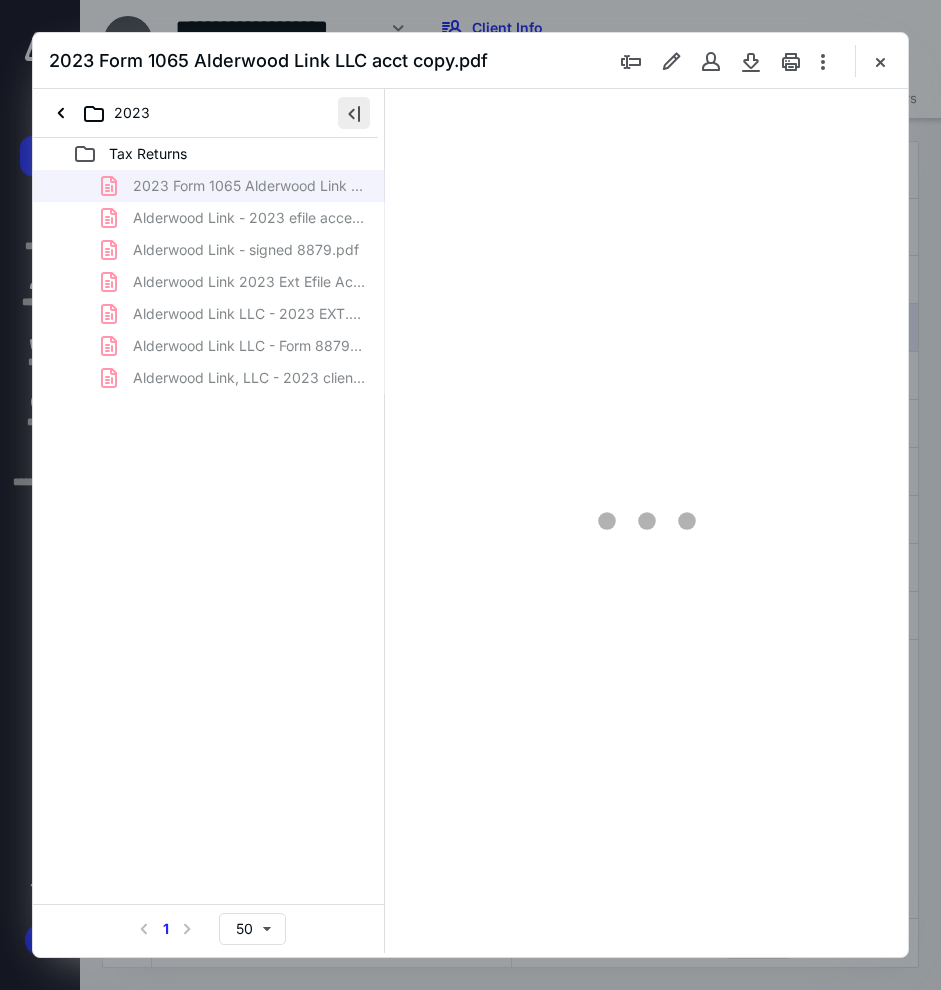 scroll, scrollTop: 0, scrollLeft: 0, axis: both 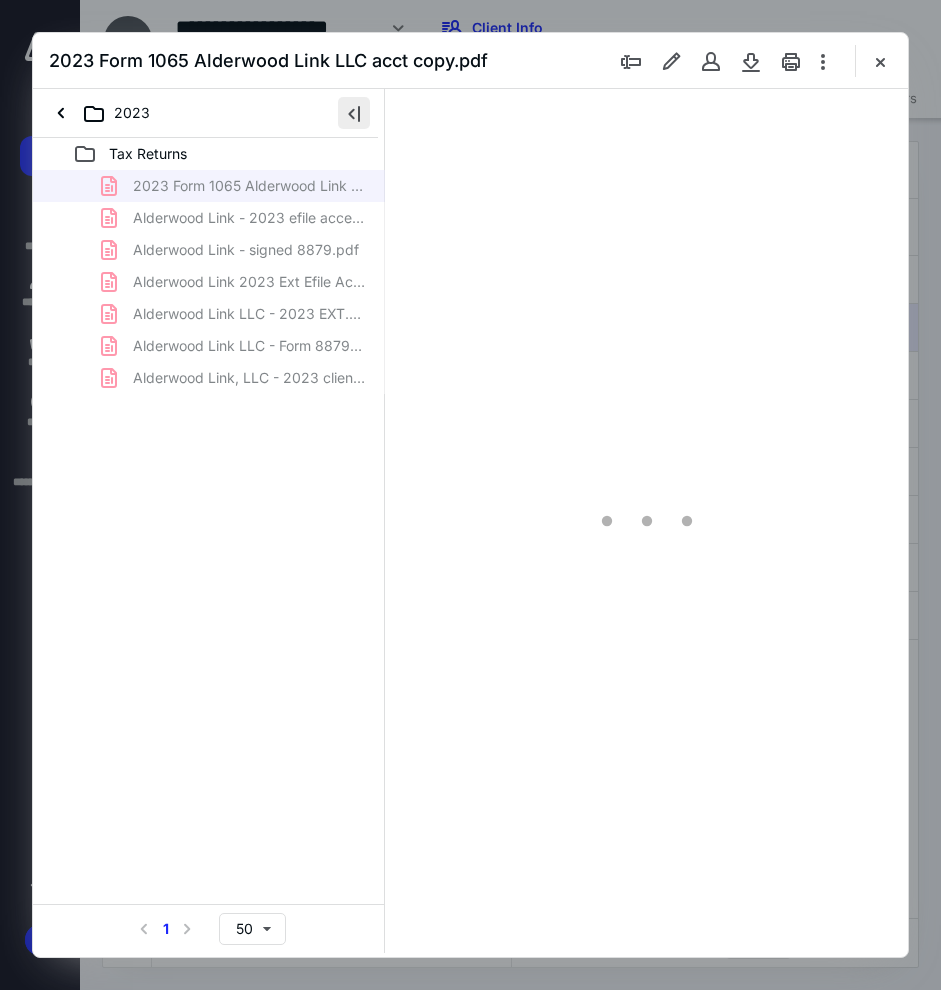 click at bounding box center (354, 113) 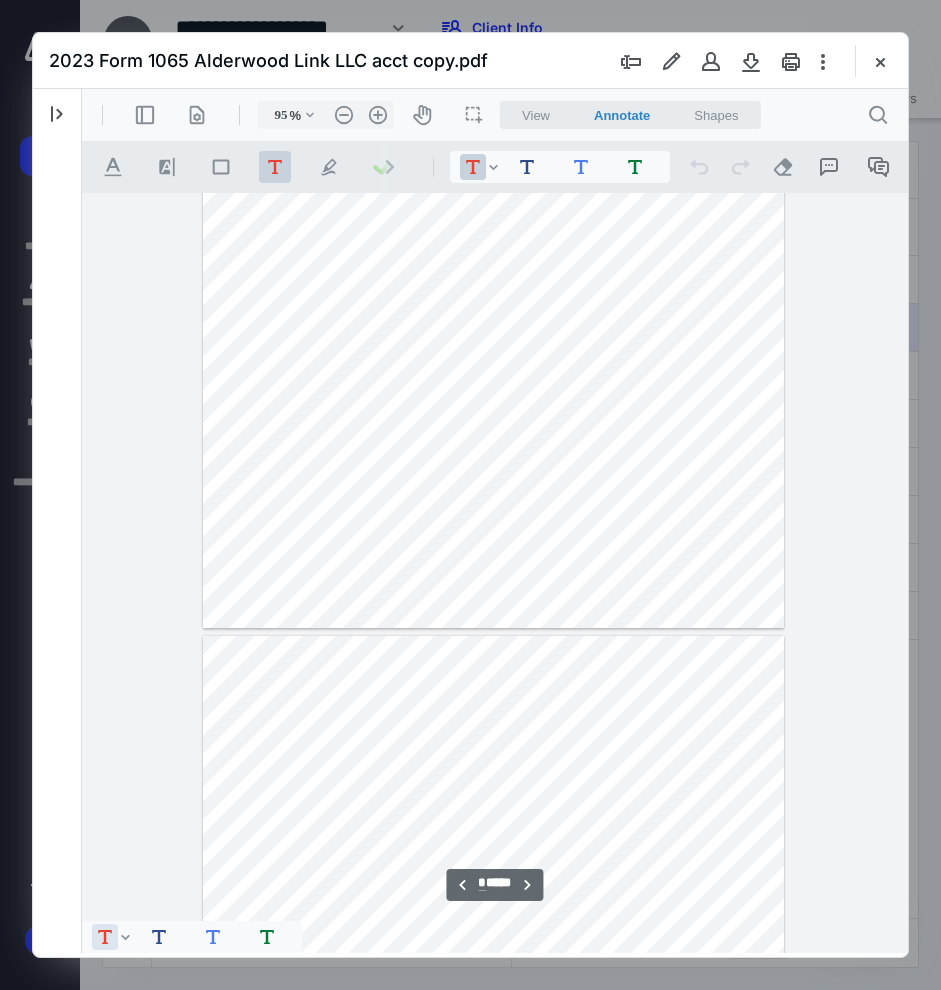 scroll, scrollTop: 1775, scrollLeft: 0, axis: vertical 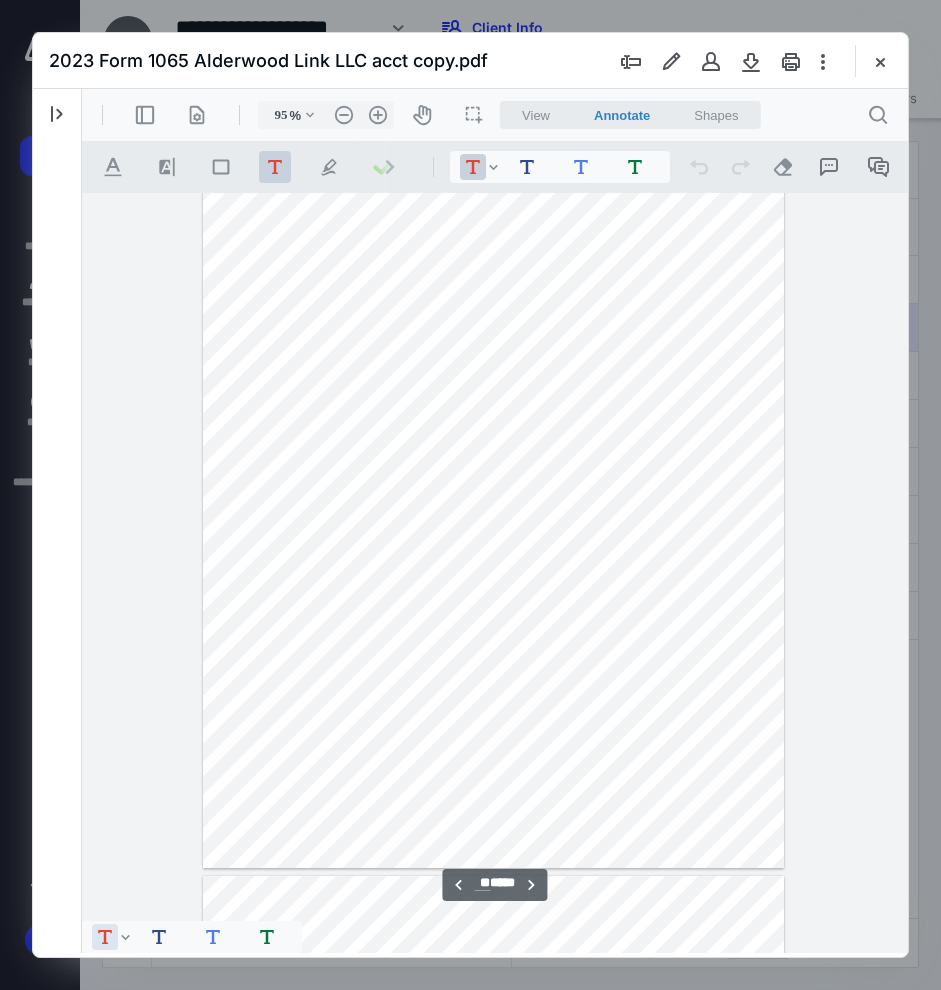 type on "**" 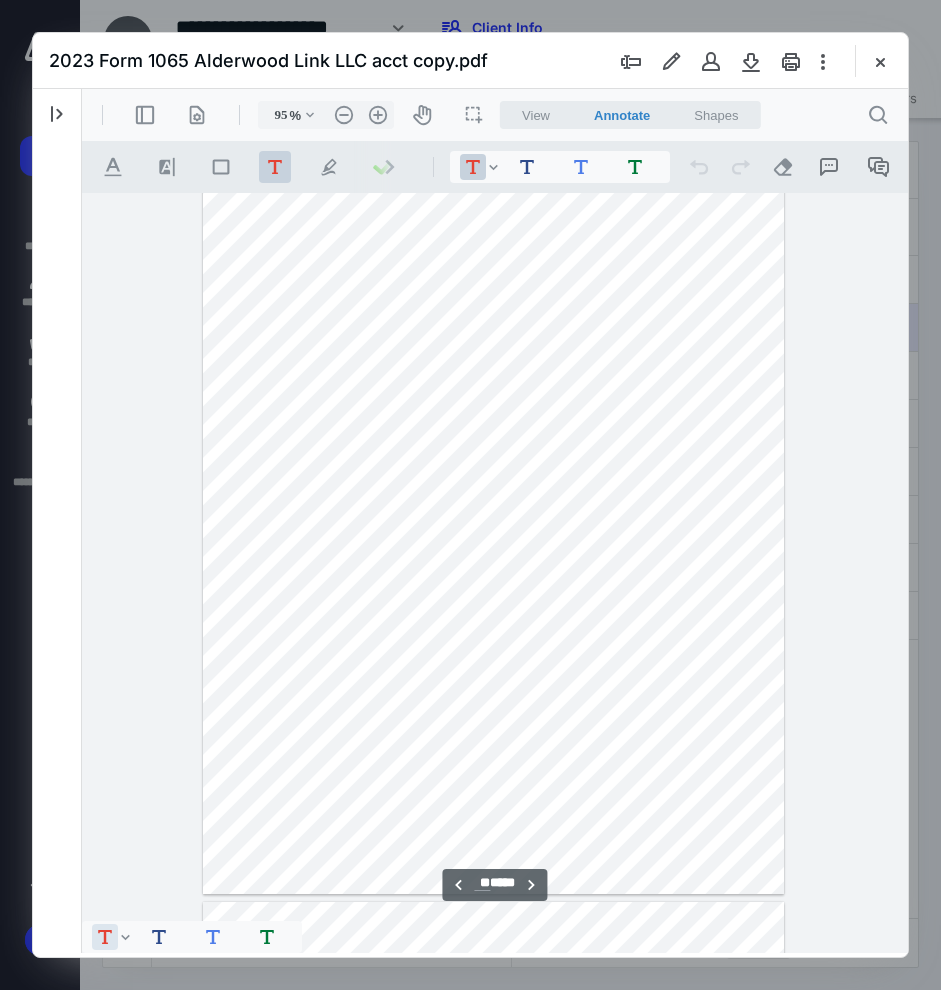 scroll, scrollTop: 13041, scrollLeft: 0, axis: vertical 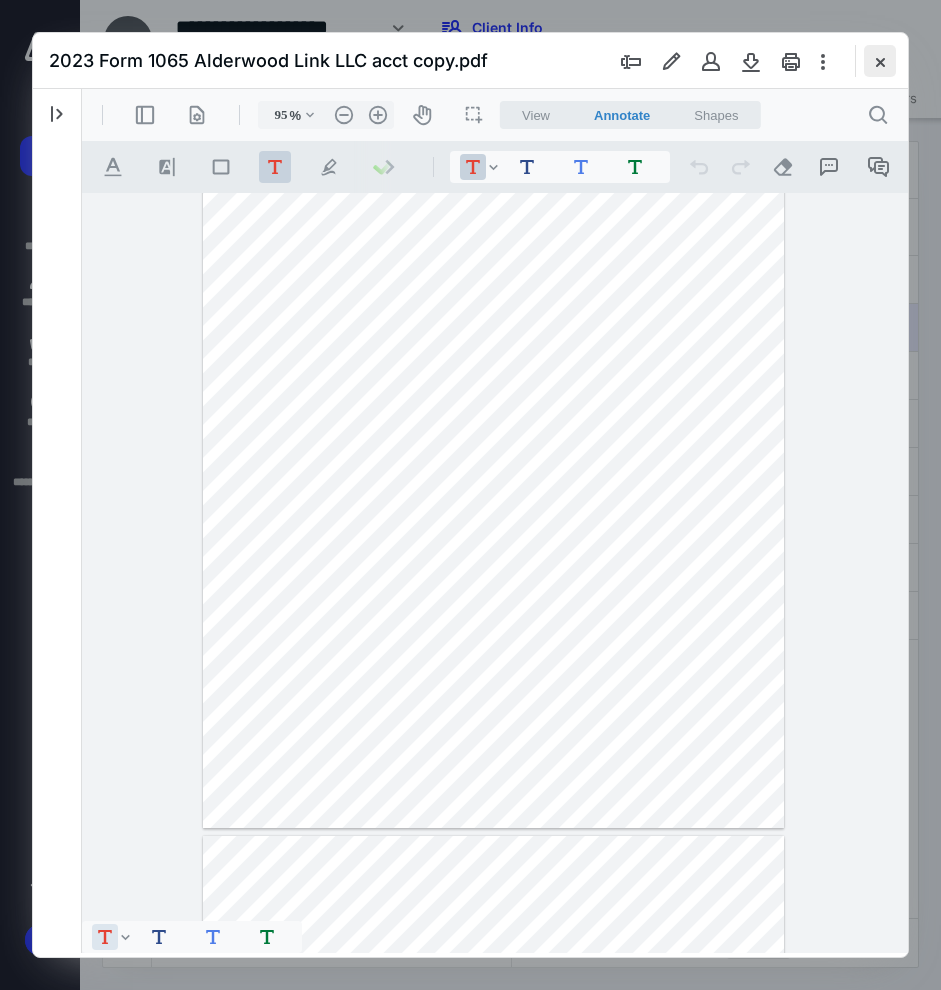 click at bounding box center [880, 61] 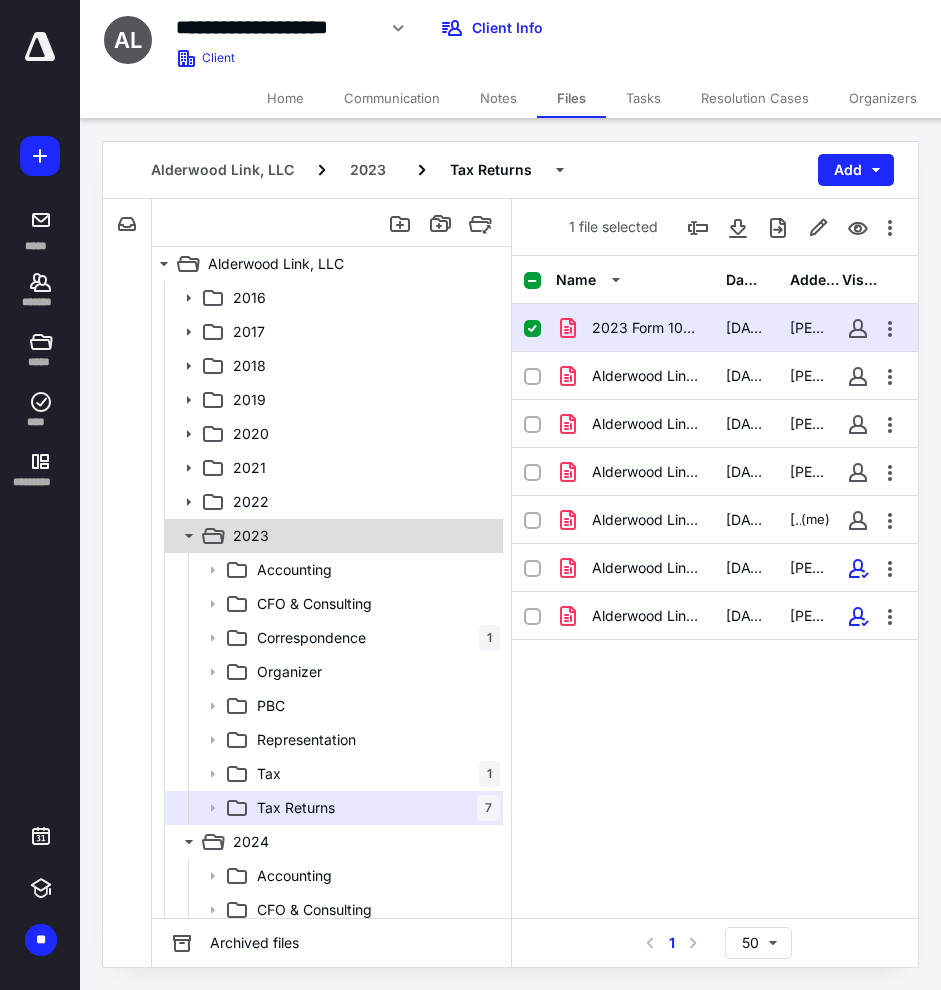 click 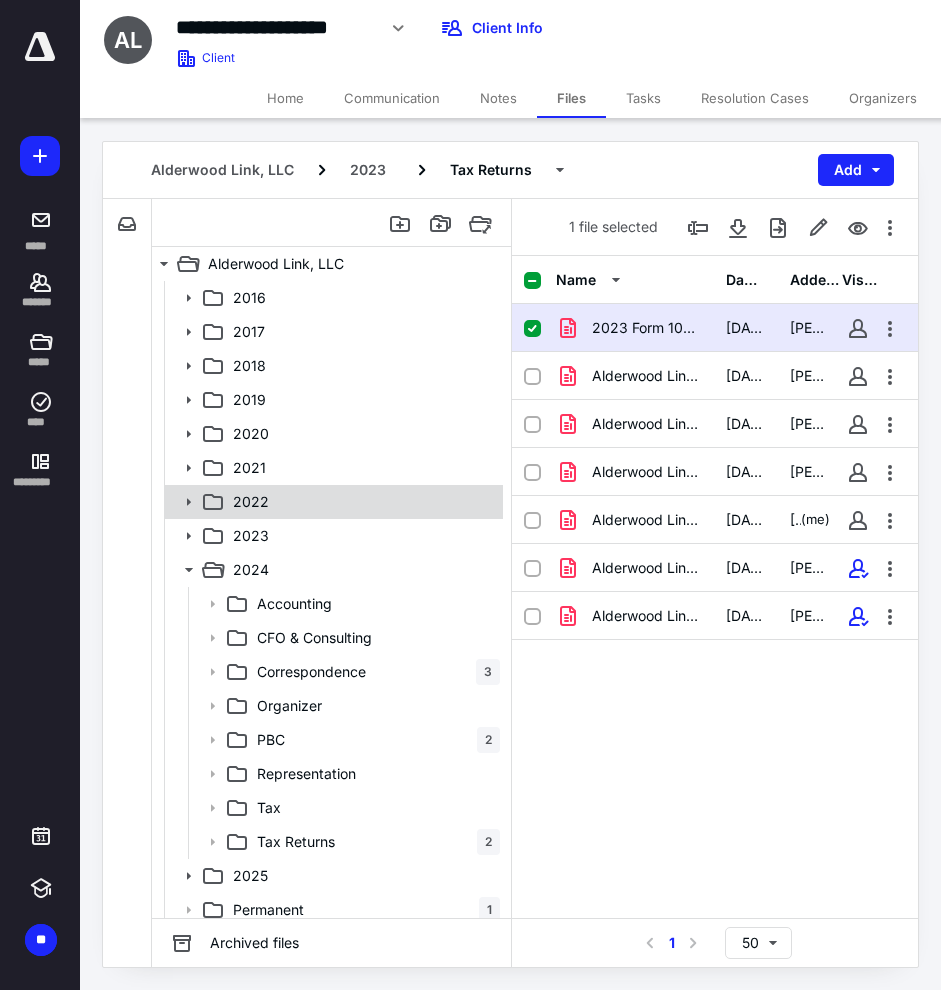 click 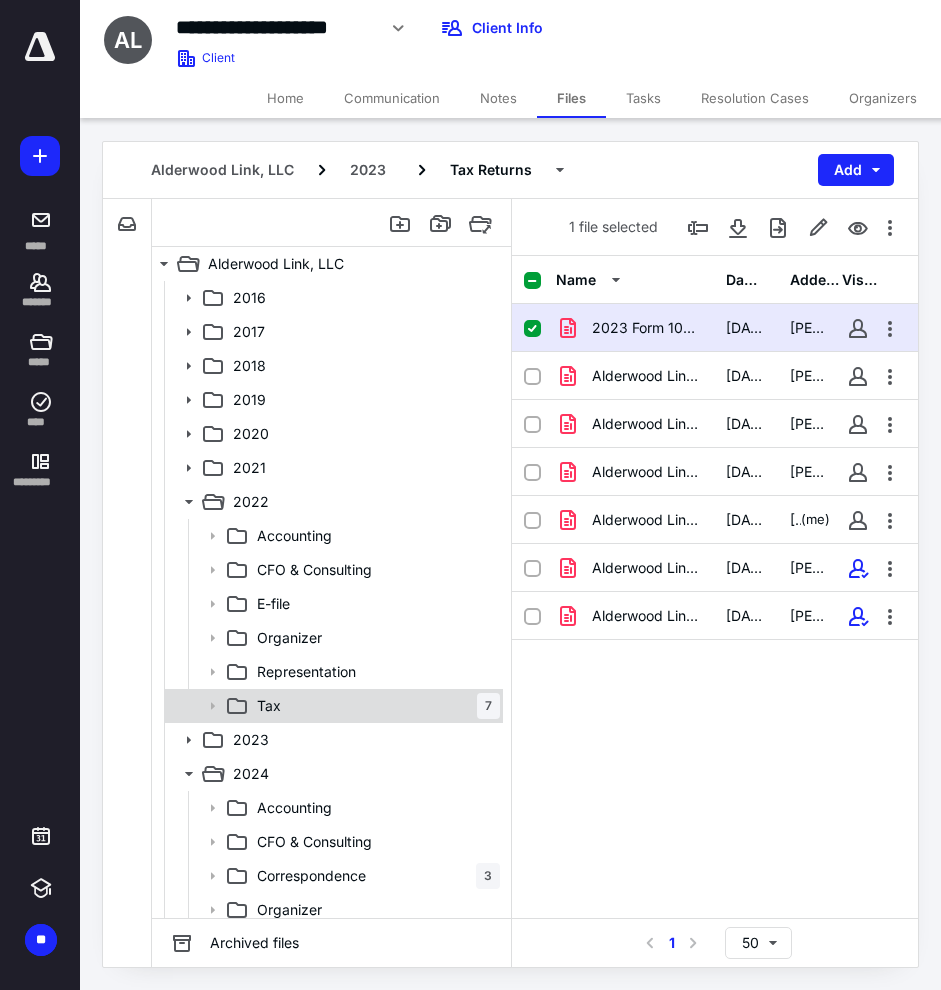 click on "Tax 7" at bounding box center (374, 706) 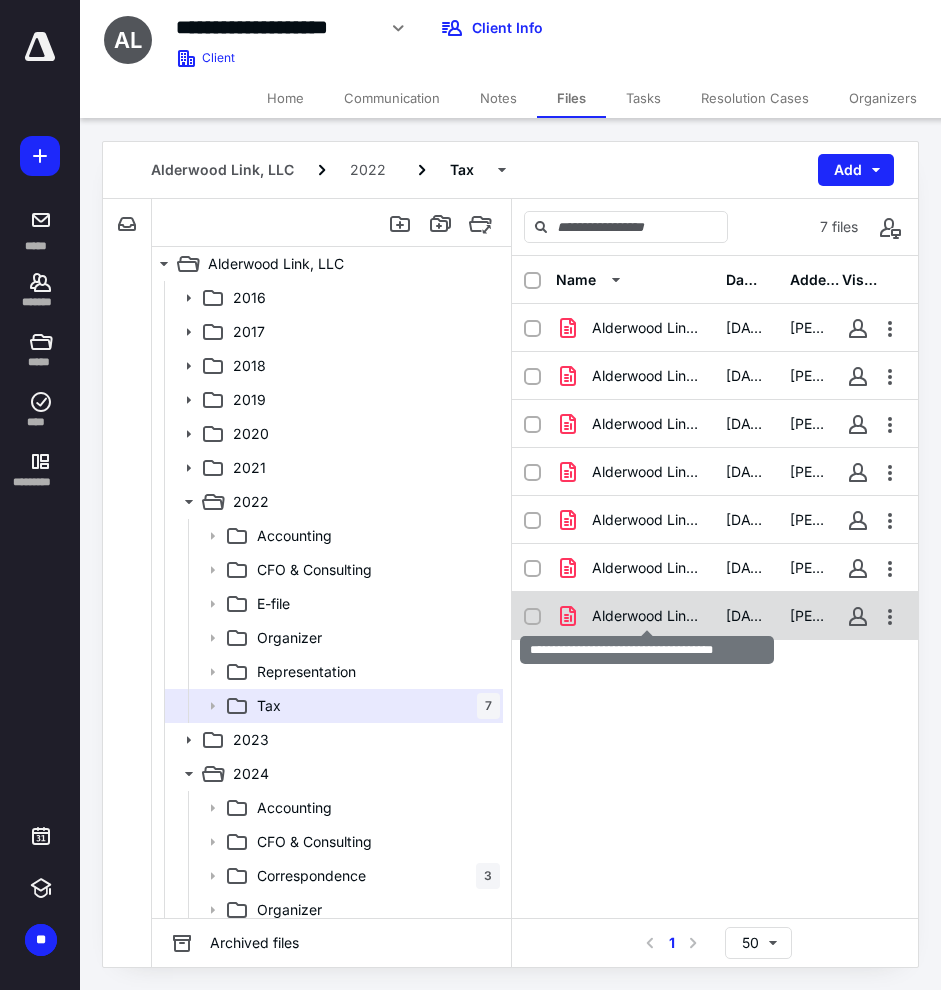click on "Alderwood Link LLC 2022 Form 1065.pdf" at bounding box center (647, 616) 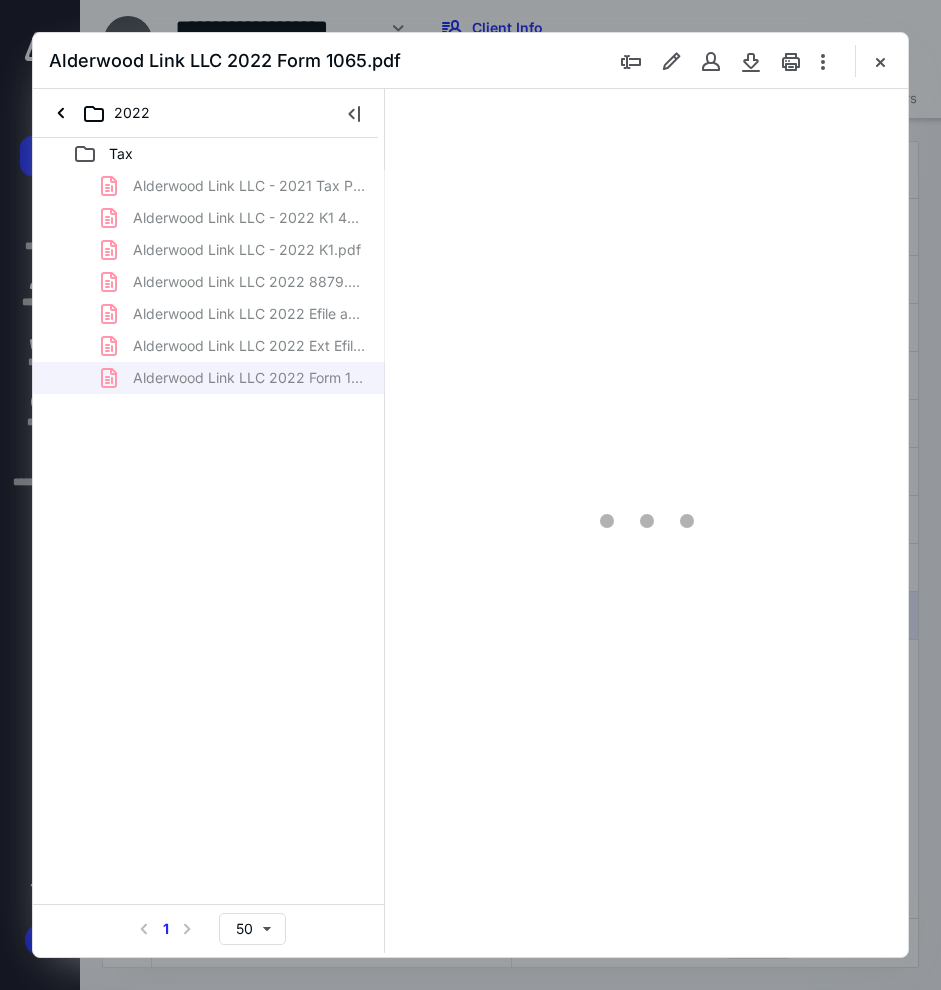 scroll, scrollTop: 0, scrollLeft: 0, axis: both 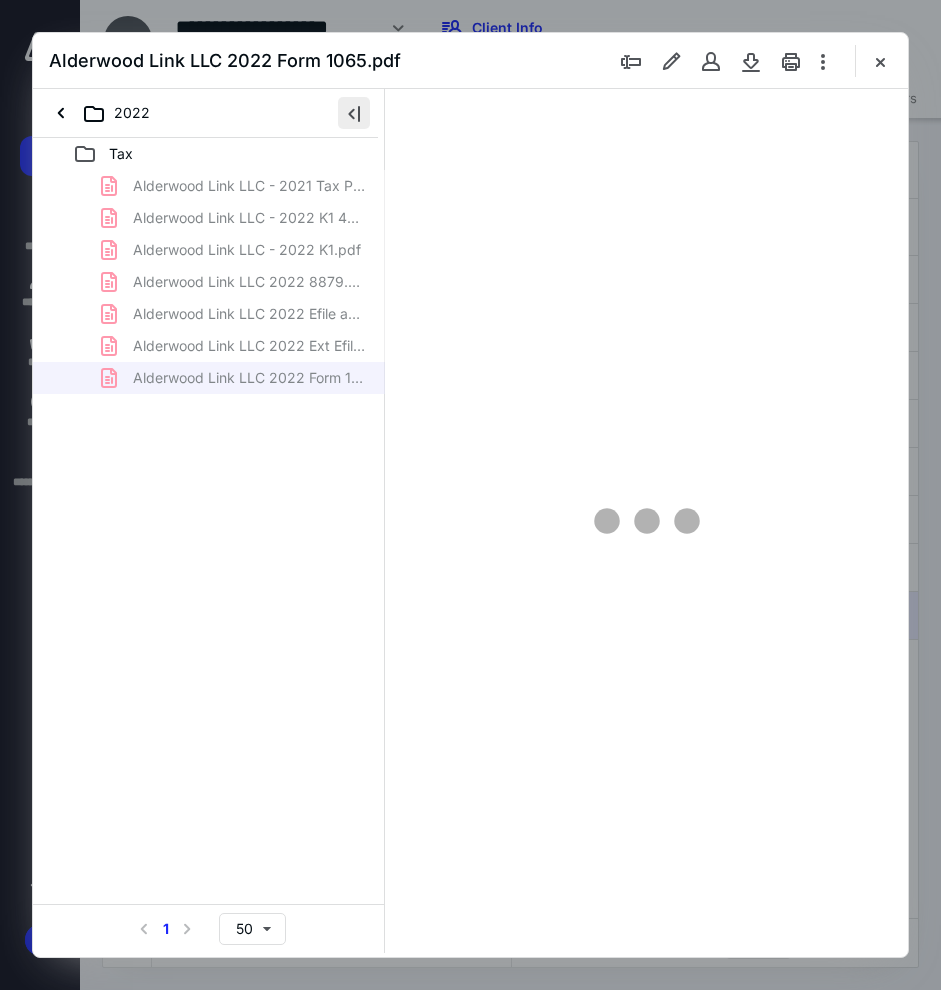 click at bounding box center [354, 113] 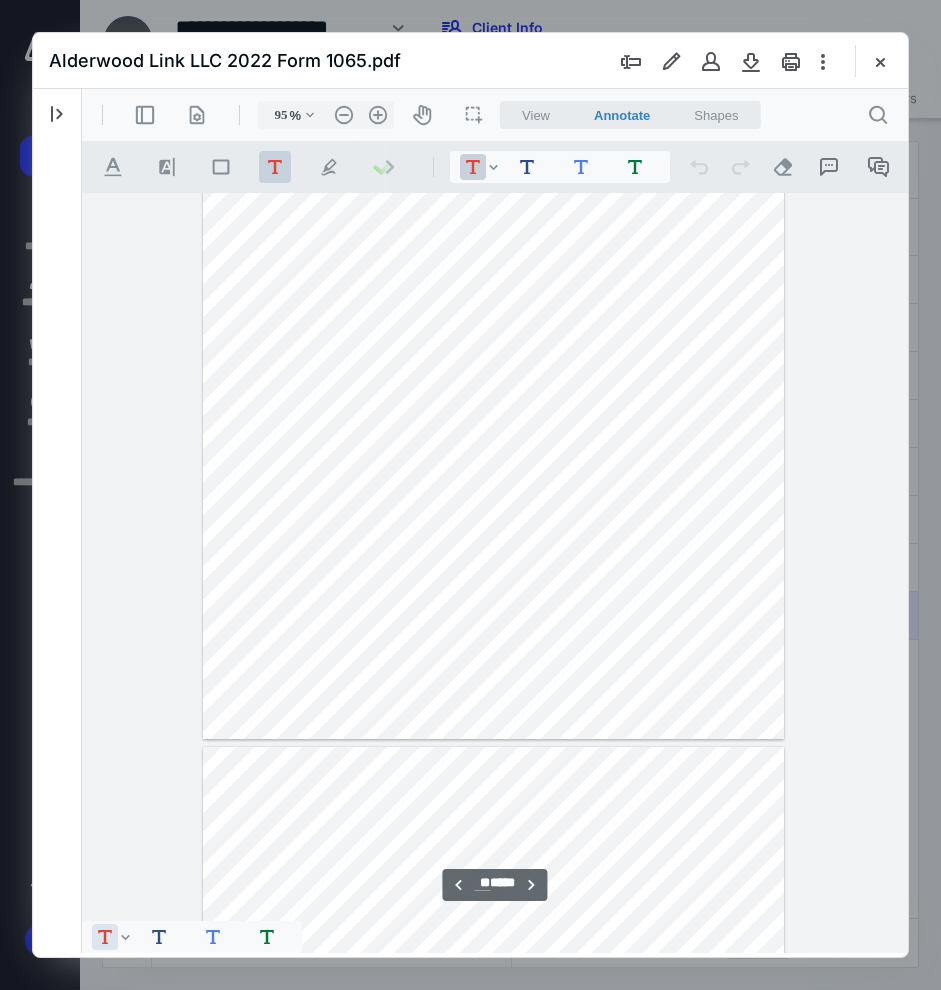 scroll, scrollTop: 10575, scrollLeft: 0, axis: vertical 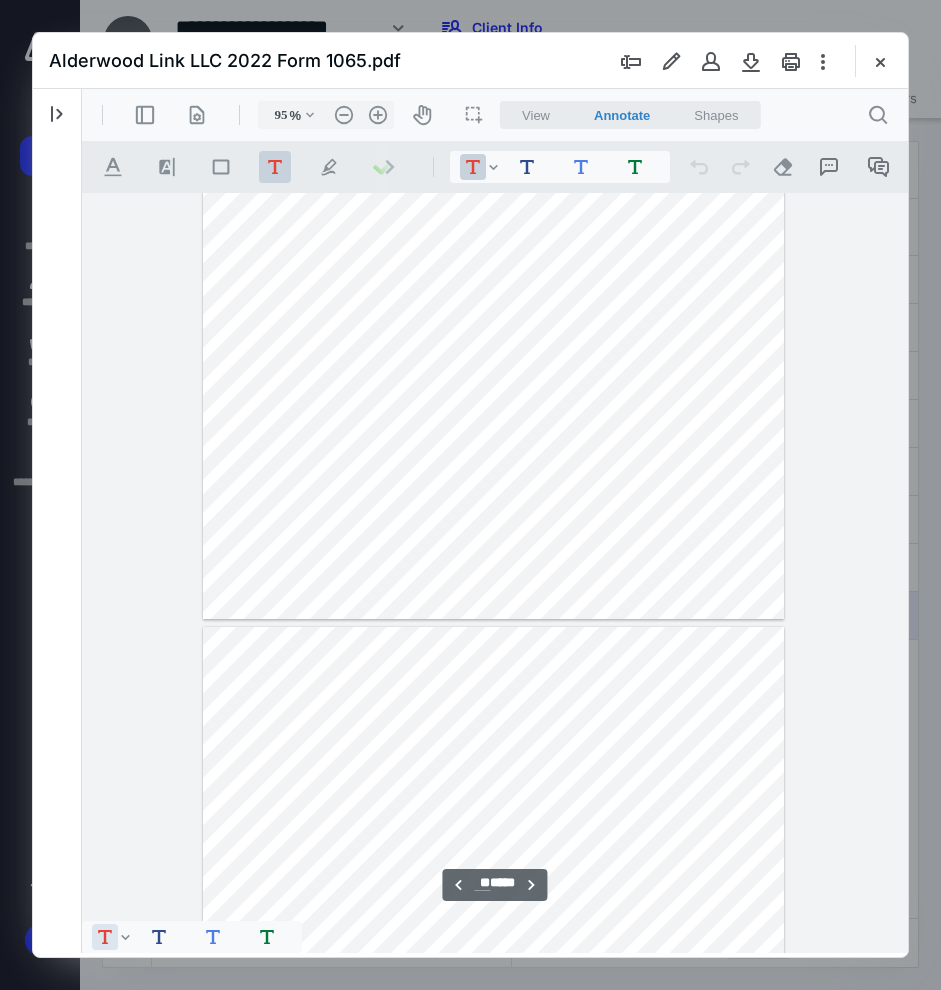 type on "**" 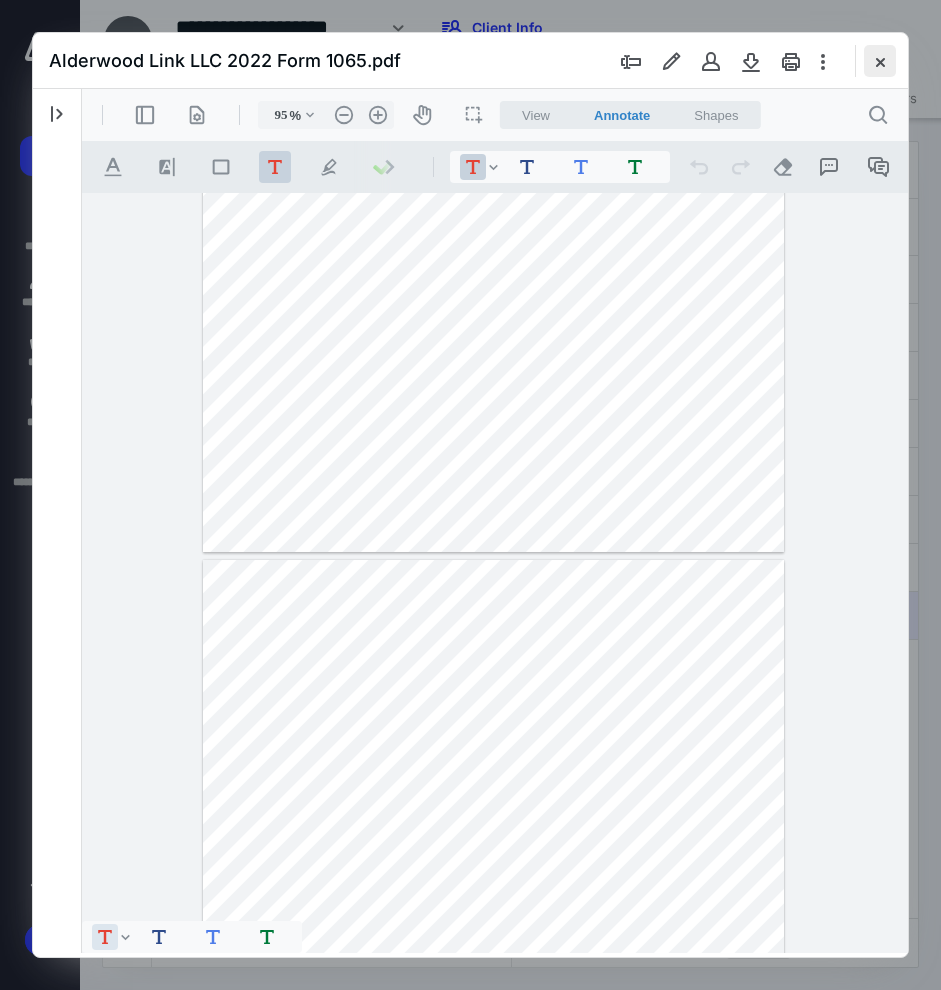click at bounding box center (880, 61) 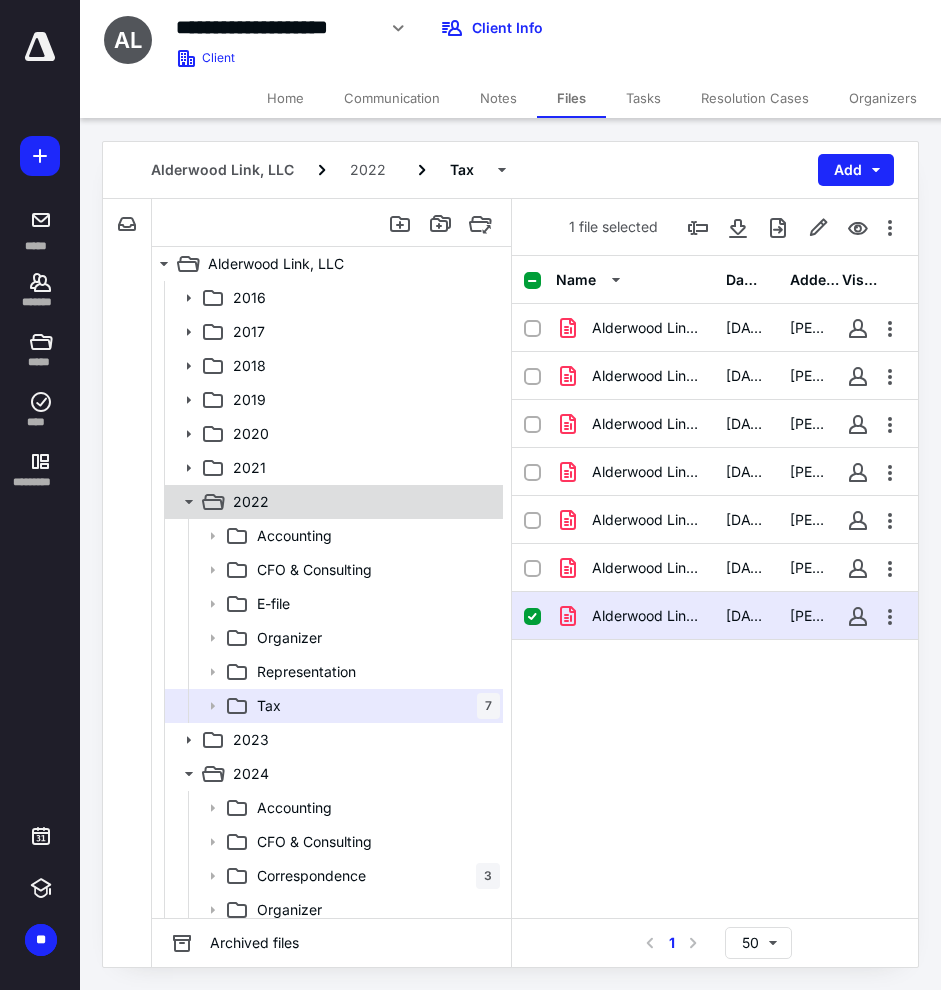 click 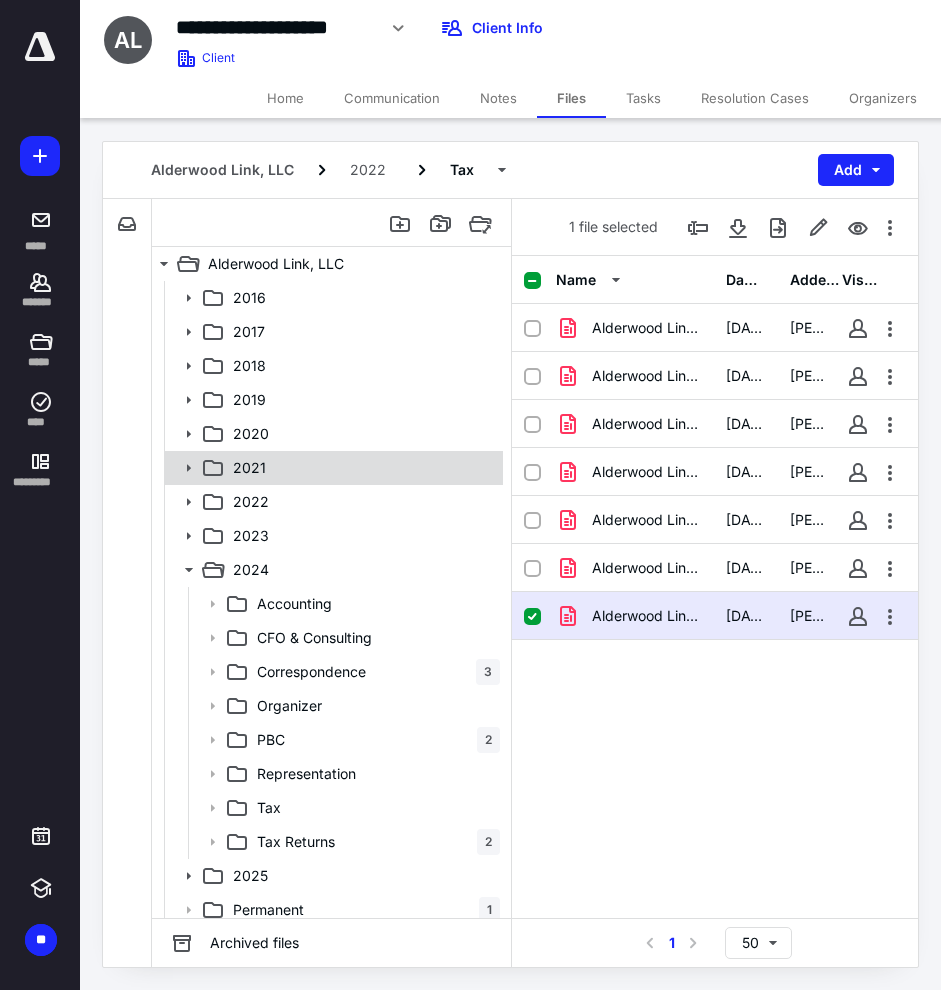 click 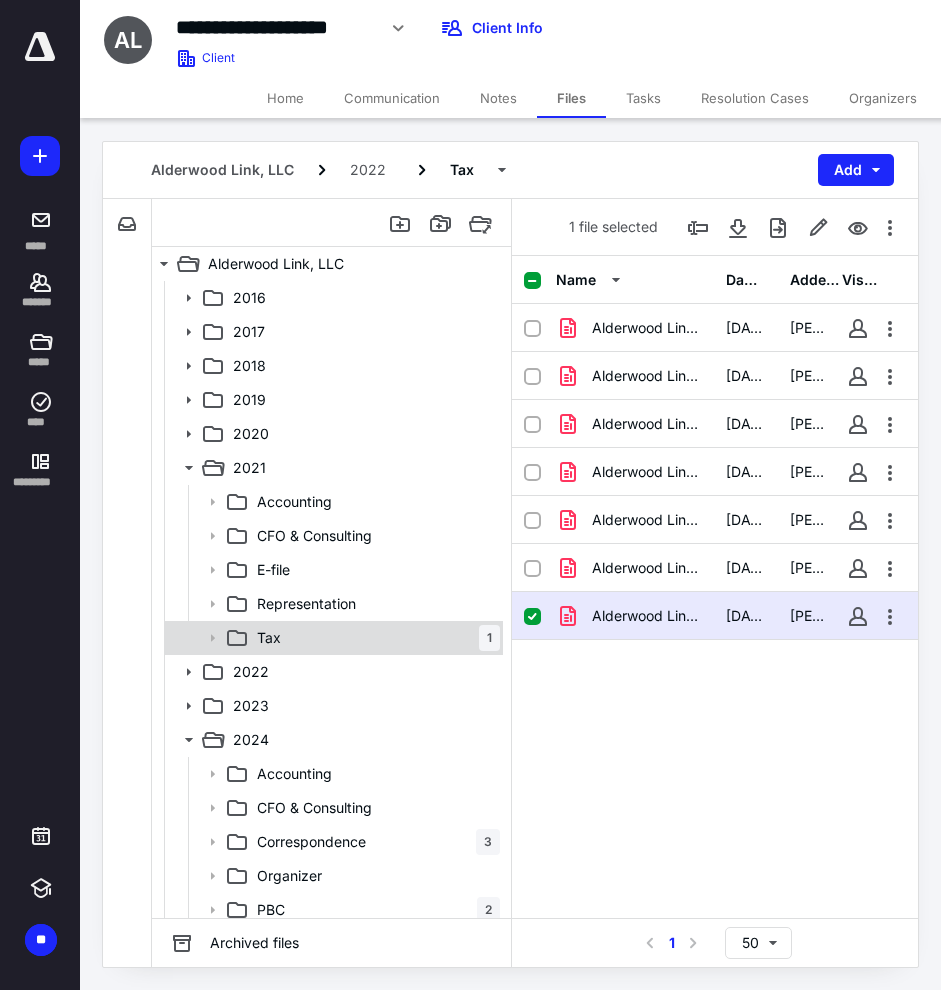 click on "Tax 1" at bounding box center [374, 638] 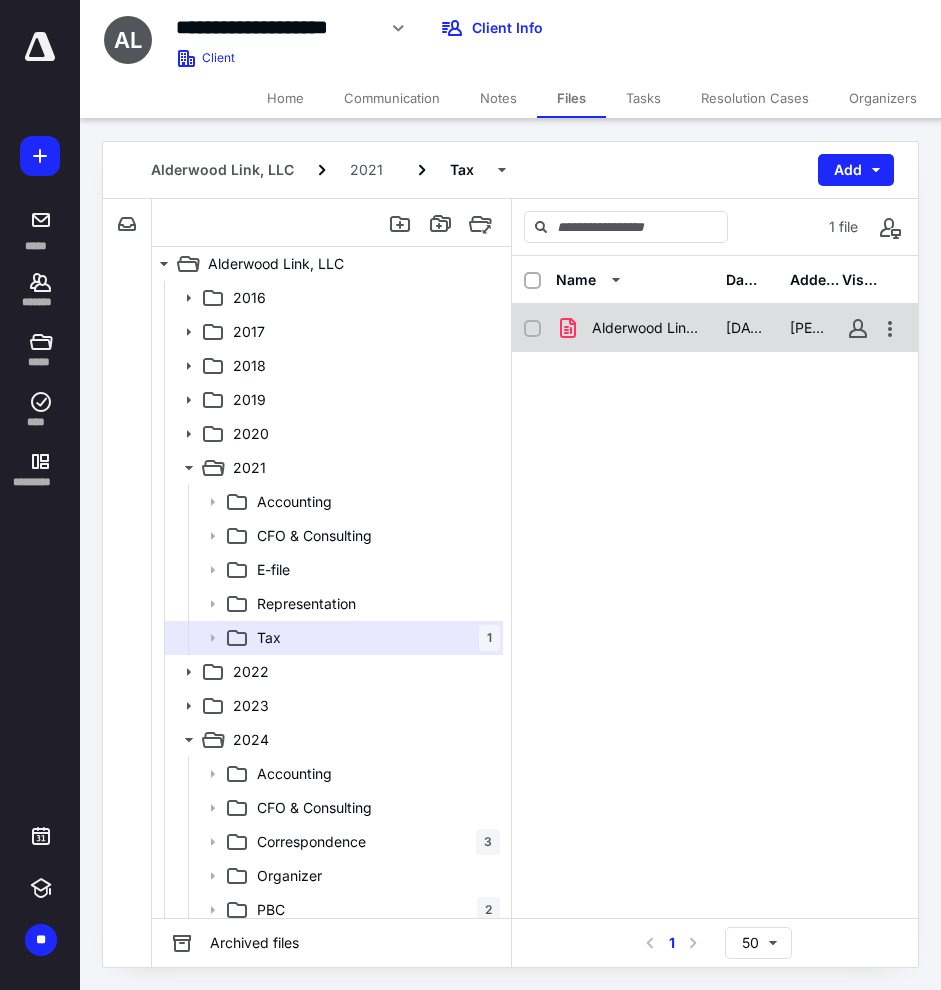 click on "Alderwood Link LLC - 1065 - 2021.pdf" at bounding box center [647, 328] 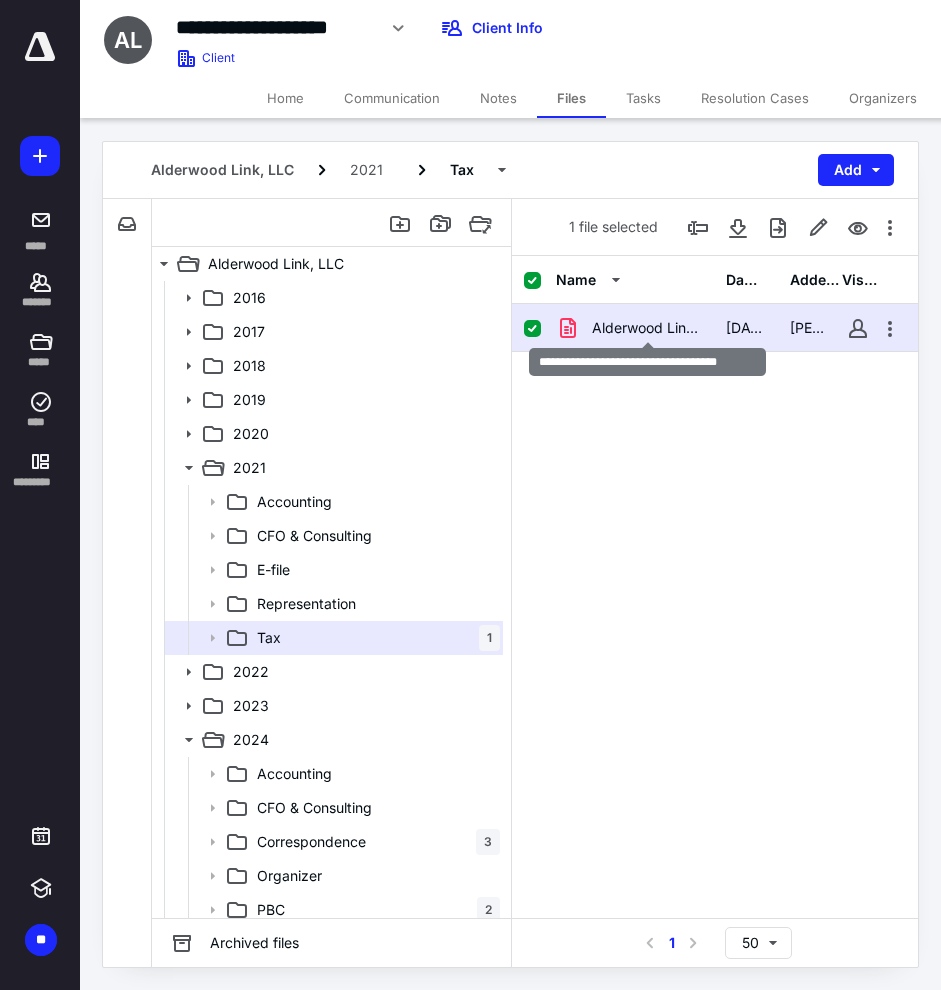click on "Alderwood Link LLC - 1065 - 2021.pdf" at bounding box center [647, 328] 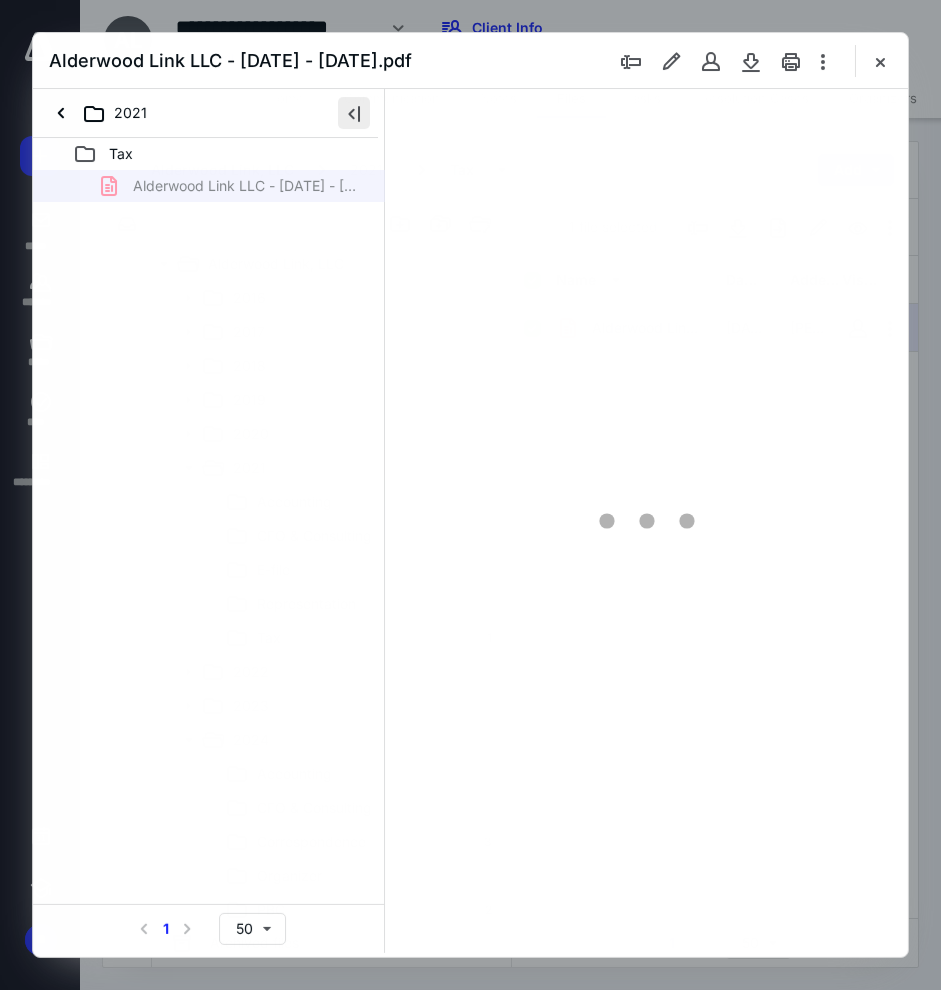 scroll, scrollTop: 0, scrollLeft: 0, axis: both 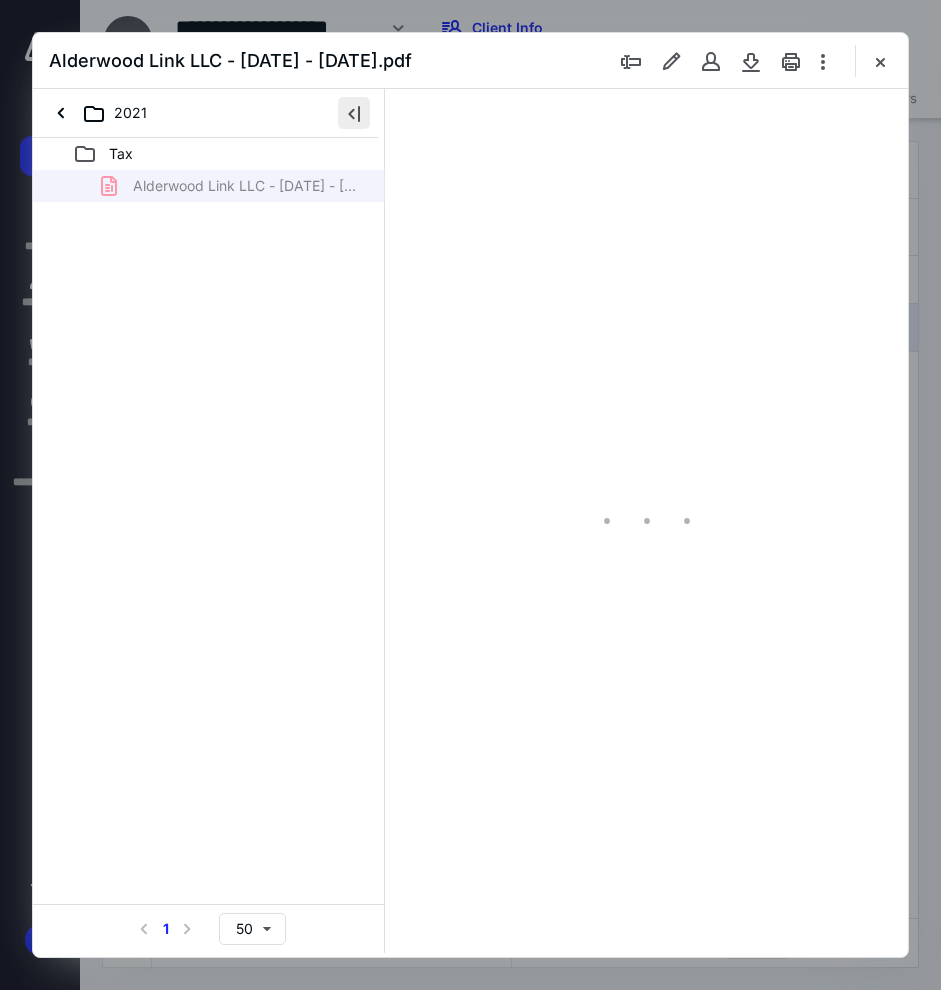 click at bounding box center (354, 113) 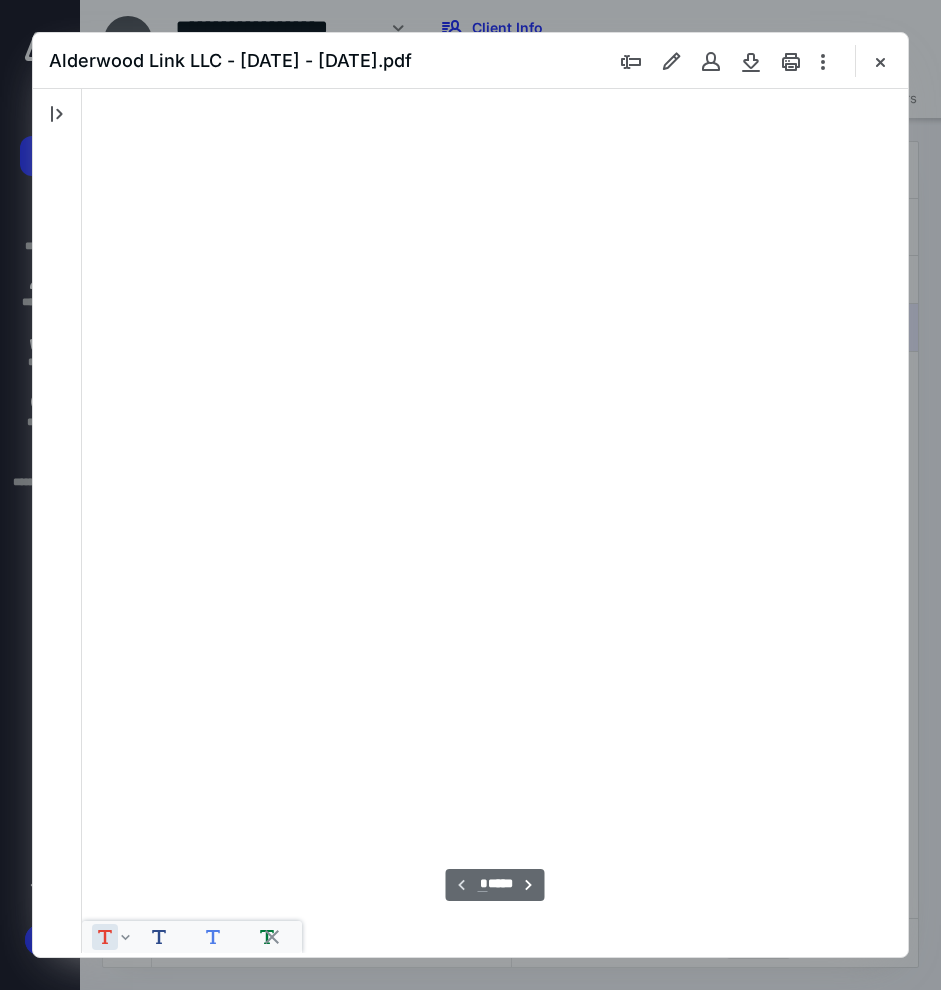 scroll, scrollTop: 108, scrollLeft: 0, axis: vertical 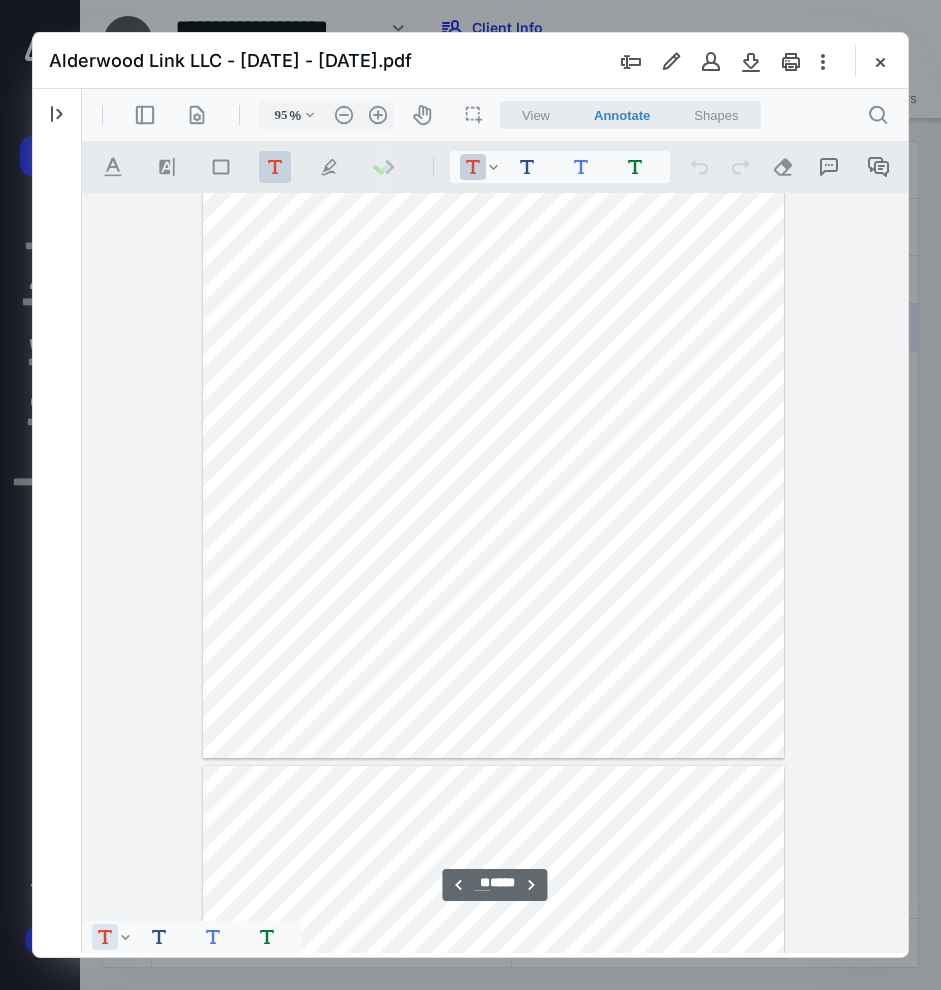 type on "**" 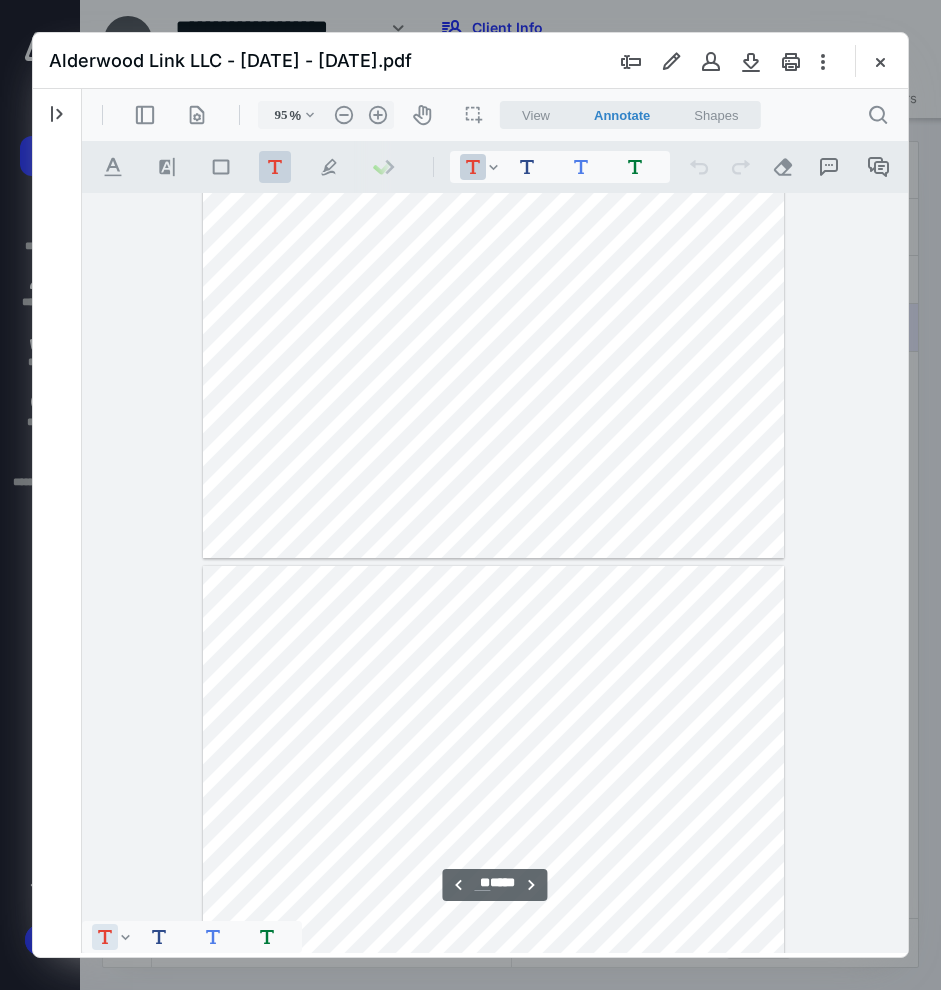 scroll, scrollTop: 8258, scrollLeft: 0, axis: vertical 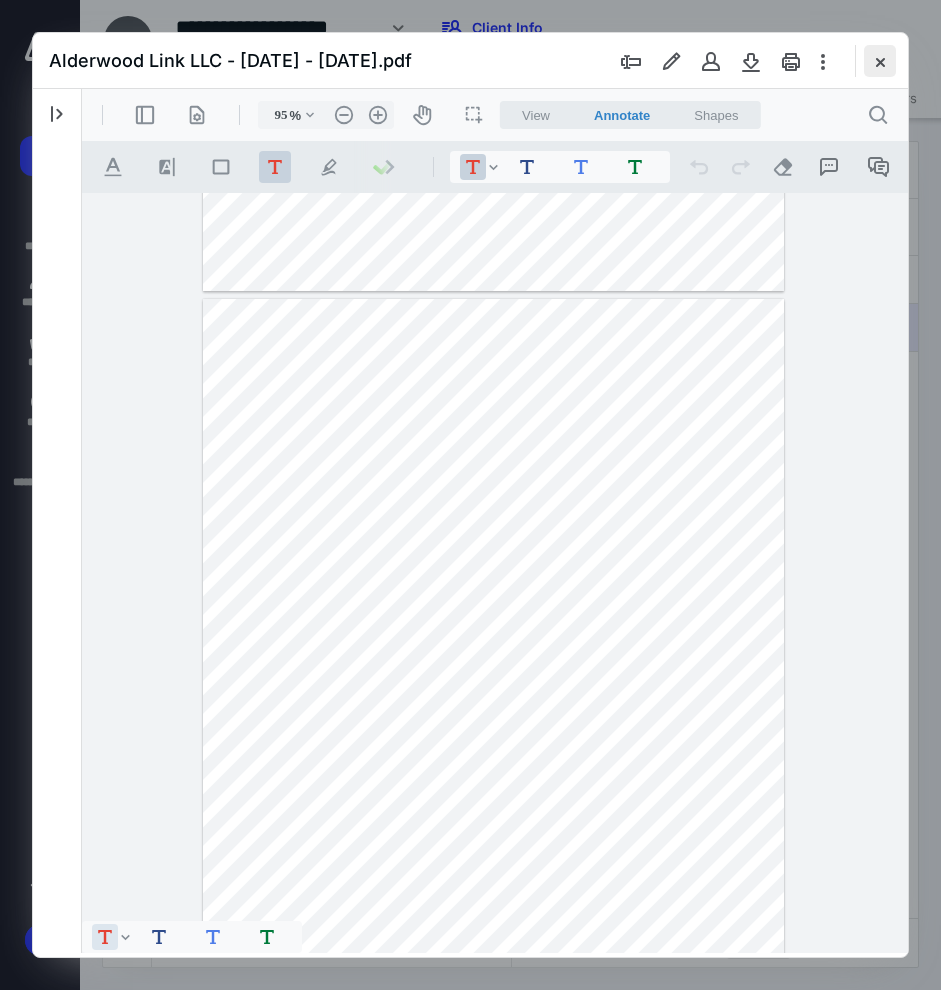 click at bounding box center (880, 61) 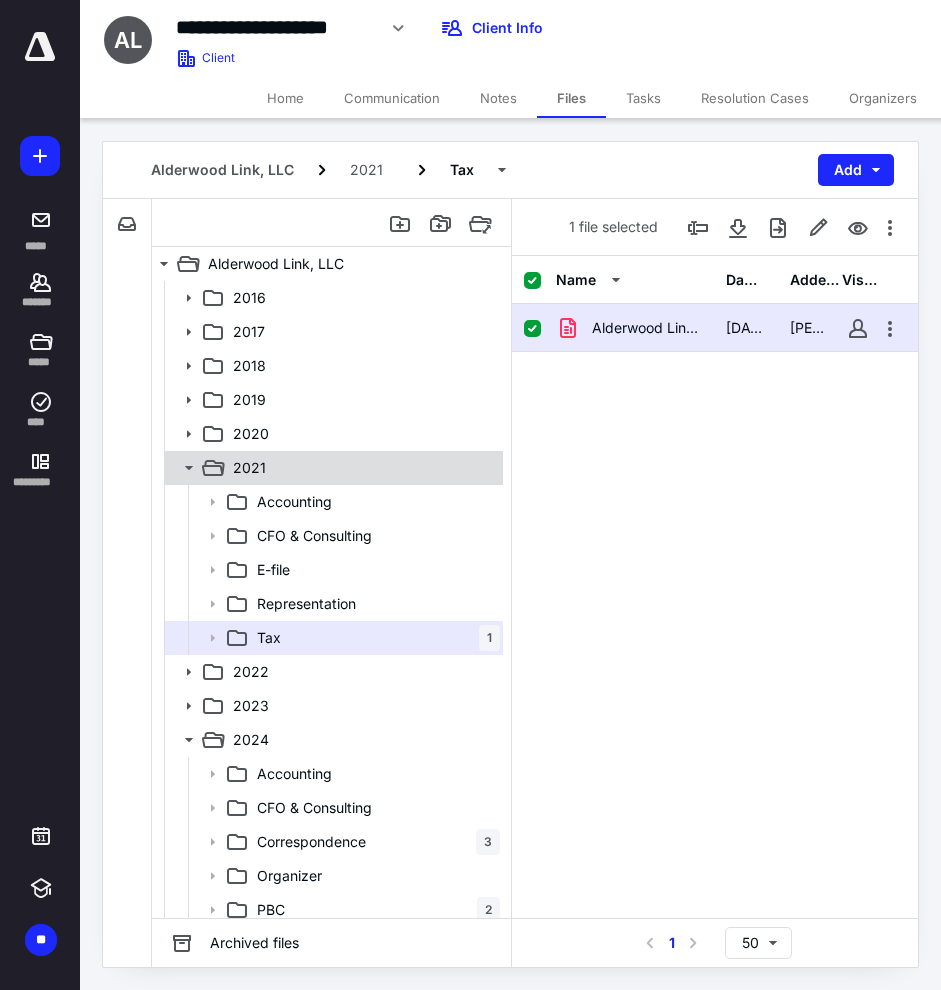 click 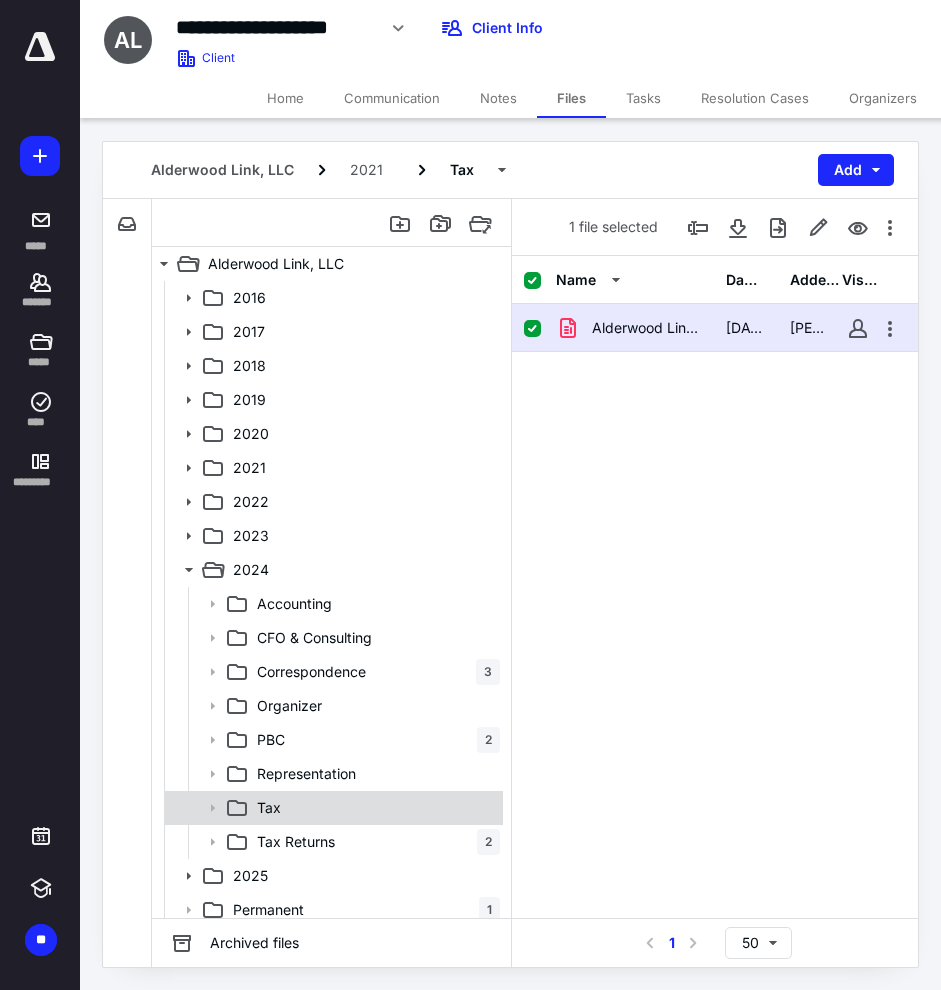 click on "Tax" at bounding box center (374, 808) 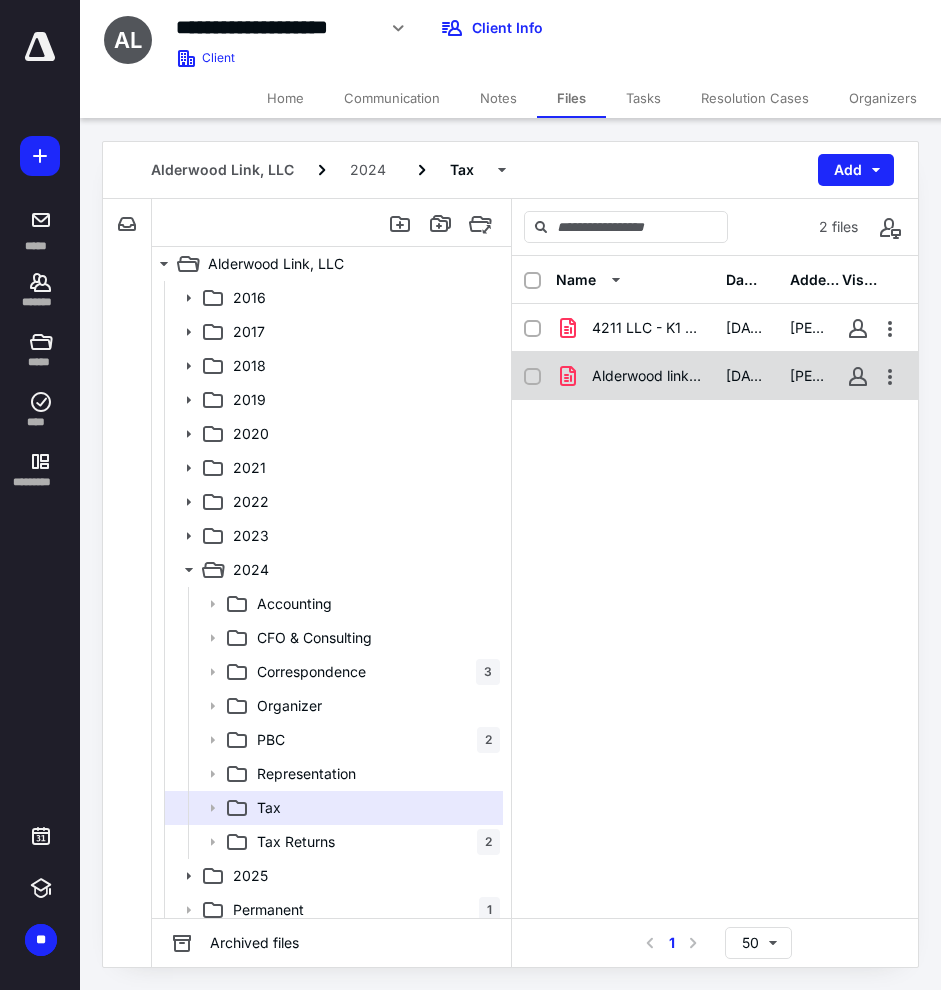 click on "Alderwood link - 4211 LLC - K1.pdf" at bounding box center [647, 376] 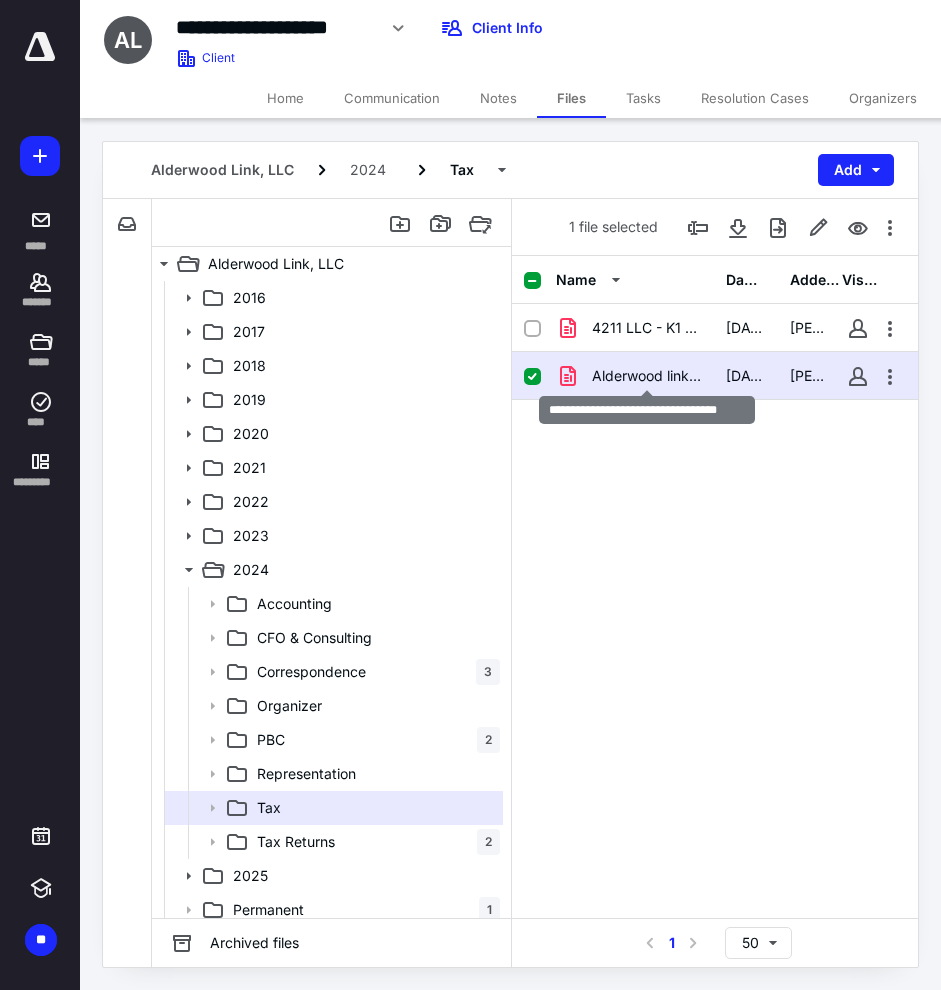 click on "Alderwood link - 4211 LLC - K1.pdf" at bounding box center [647, 376] 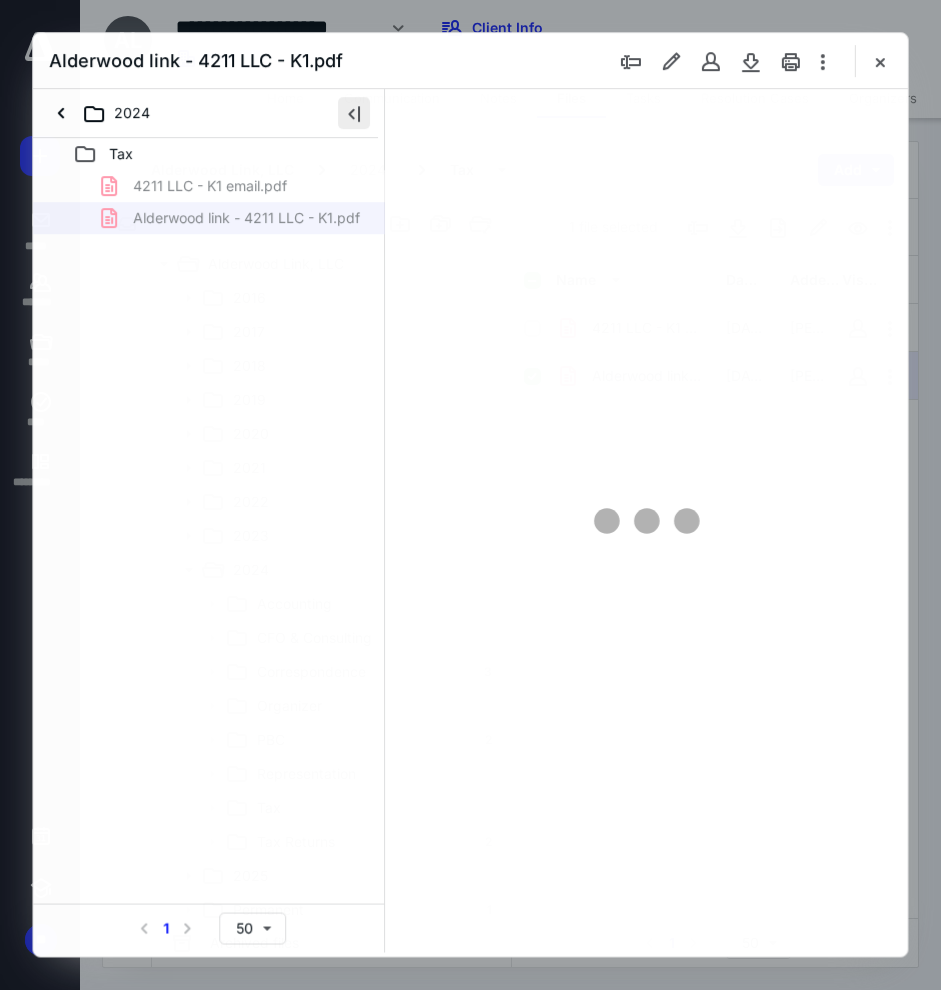 scroll, scrollTop: 0, scrollLeft: 0, axis: both 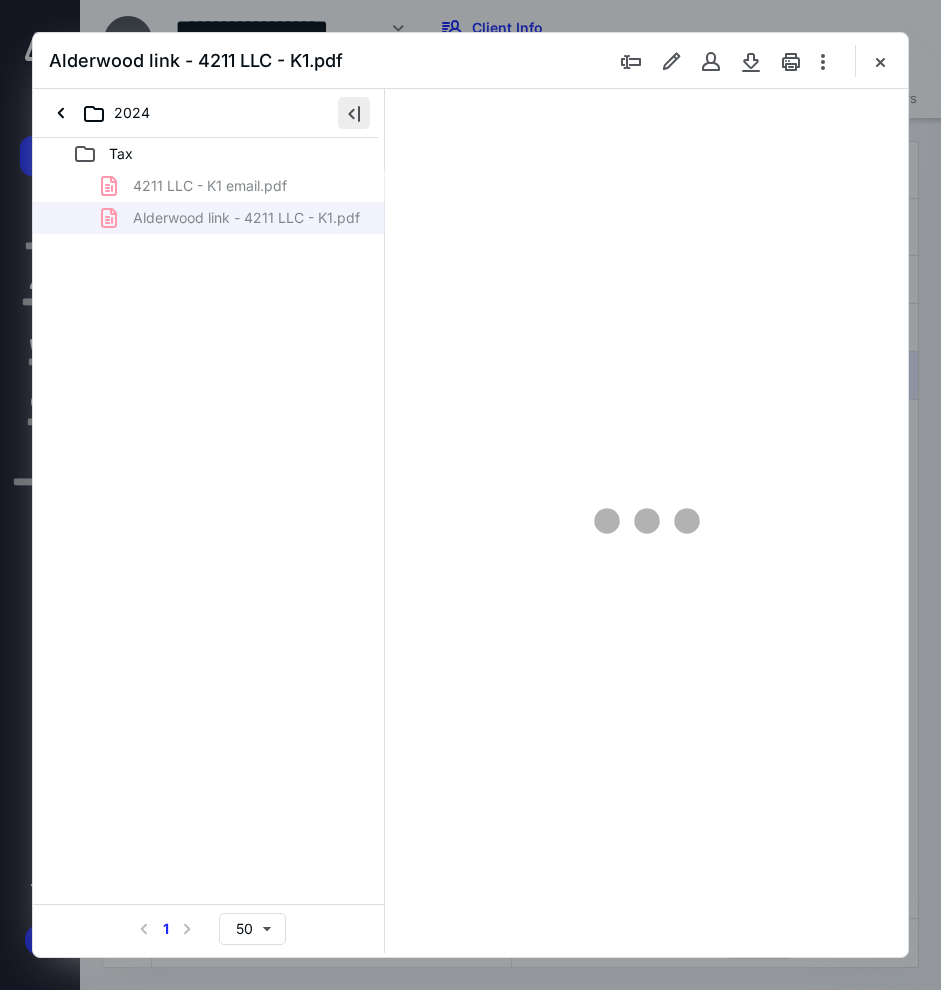 click at bounding box center [354, 113] 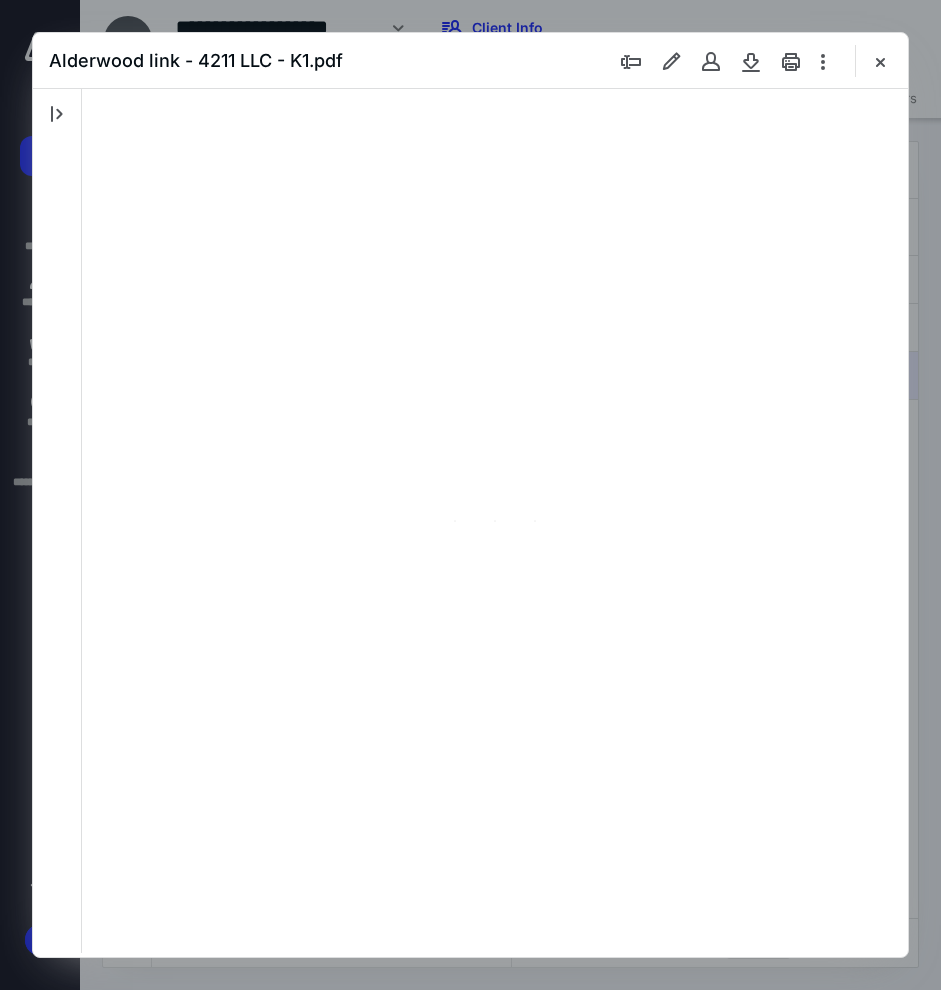 scroll, scrollTop: 108, scrollLeft: 0, axis: vertical 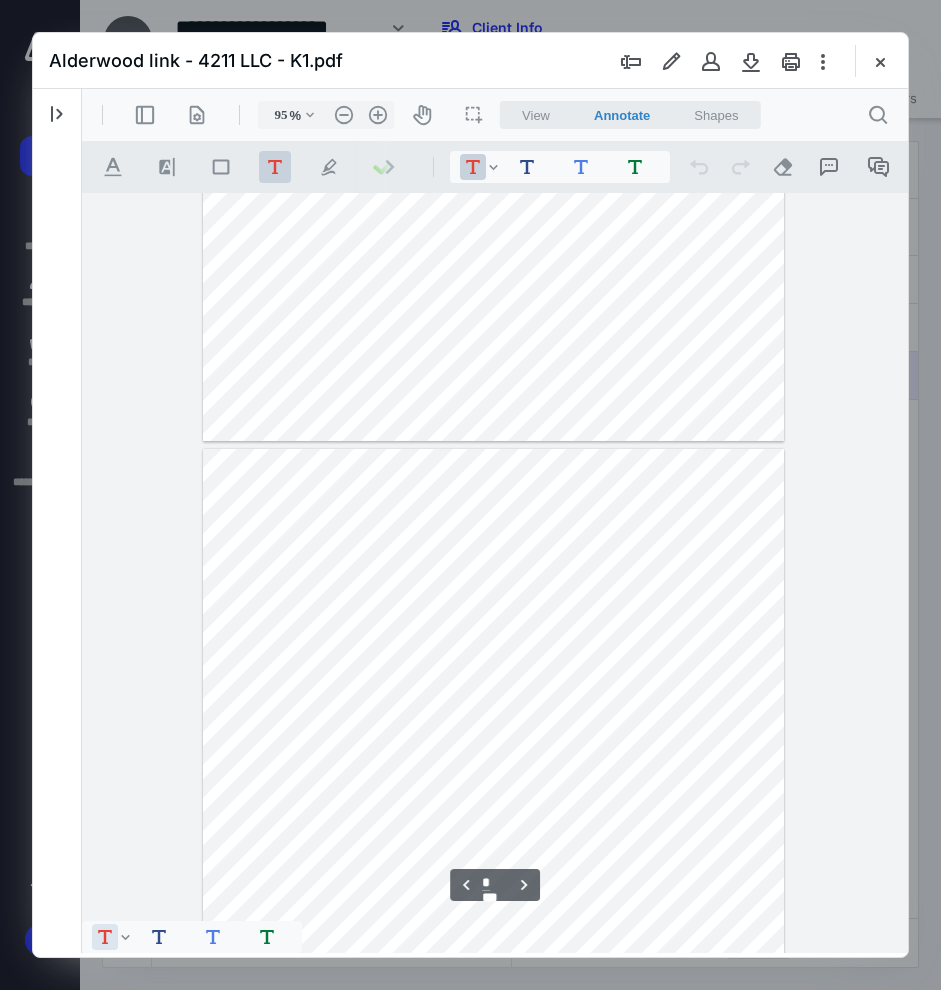 type on "*" 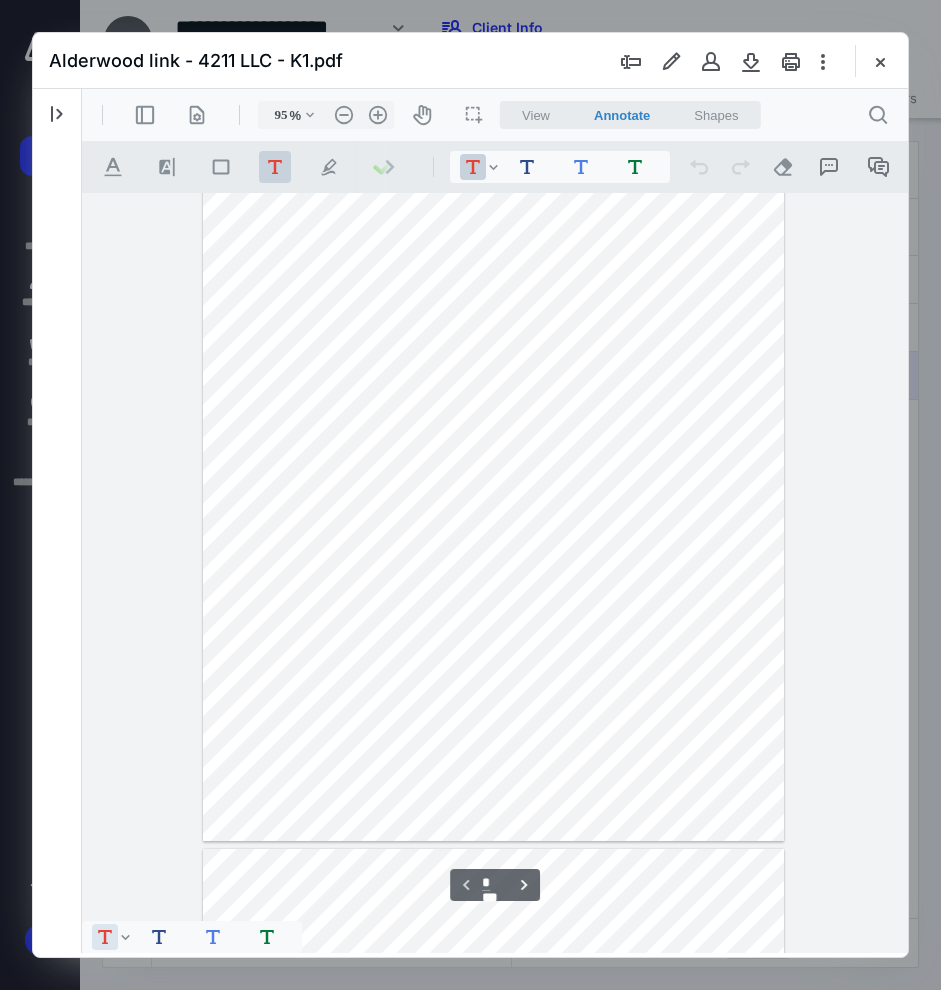 scroll, scrollTop: 0, scrollLeft: 0, axis: both 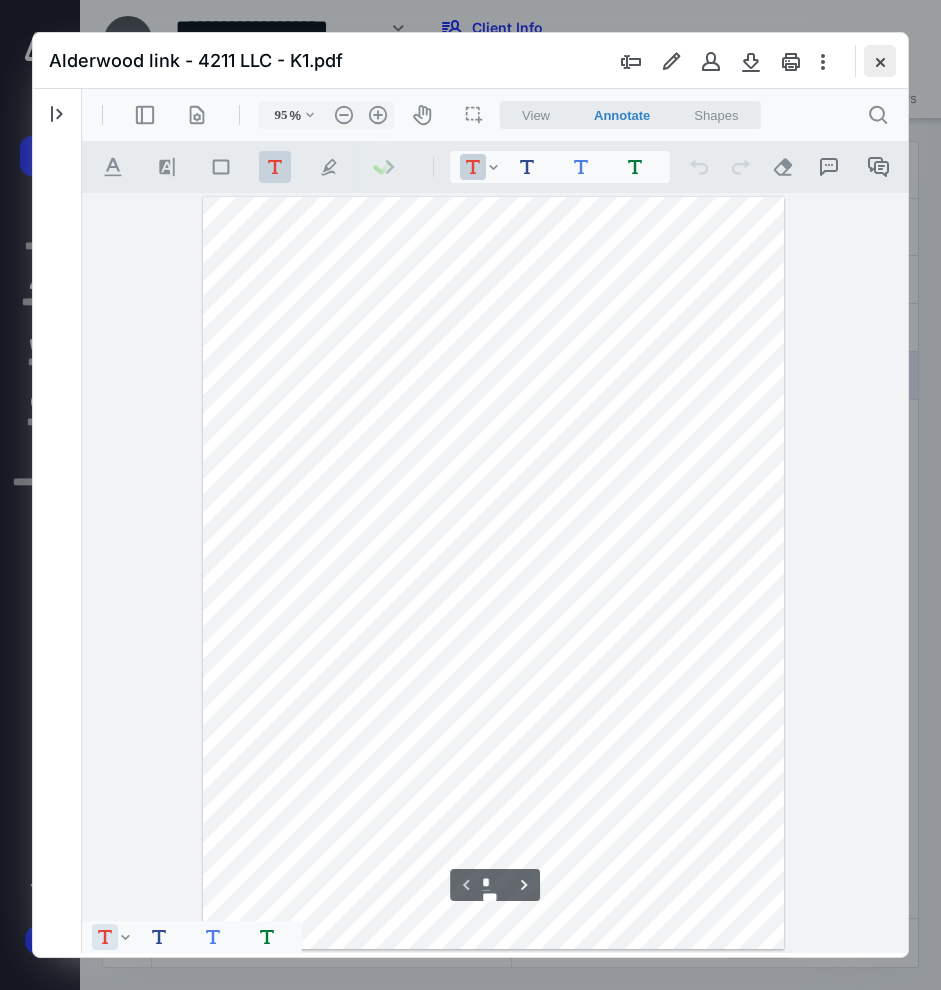 click at bounding box center (880, 61) 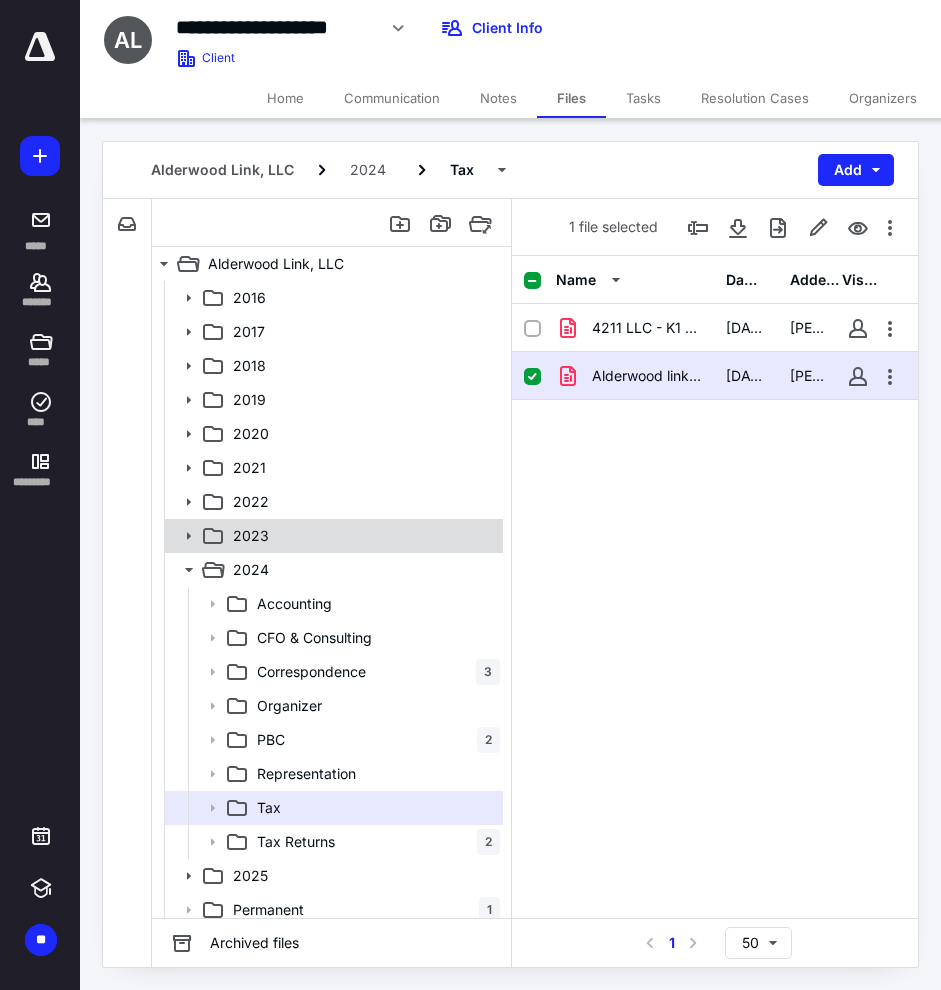 click on "2023" at bounding box center [362, 536] 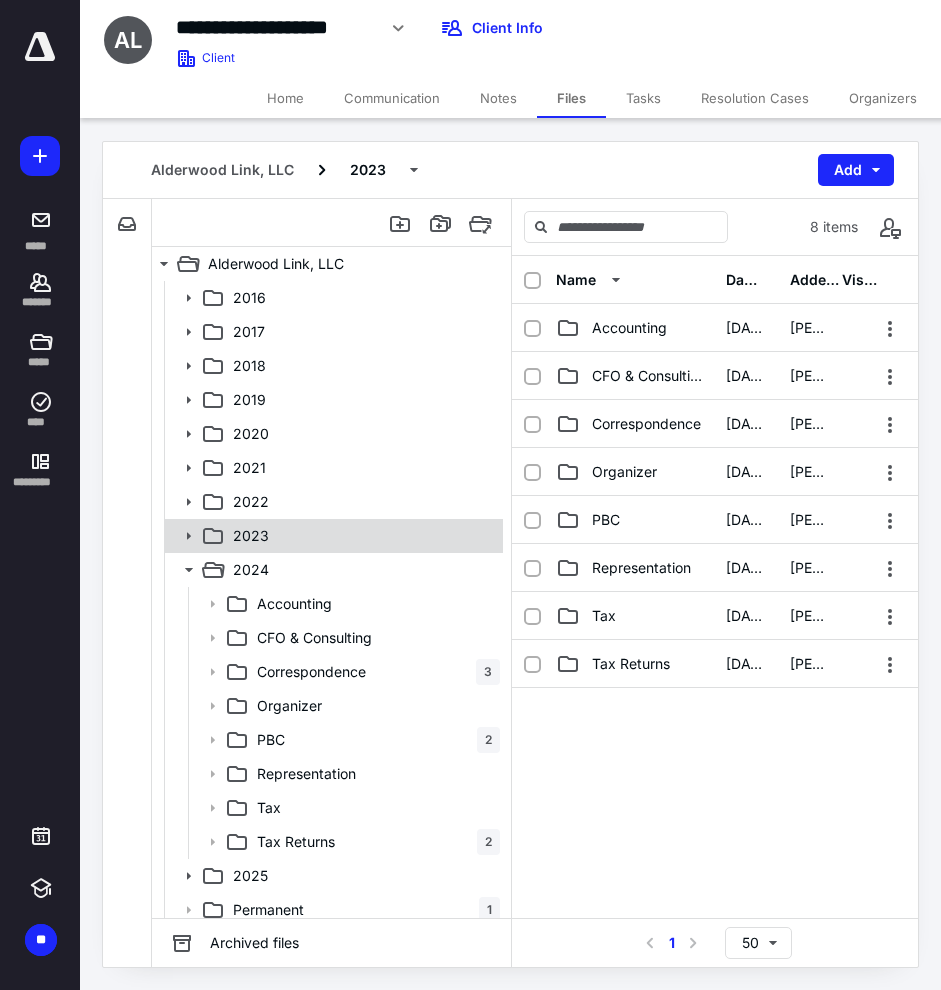 click 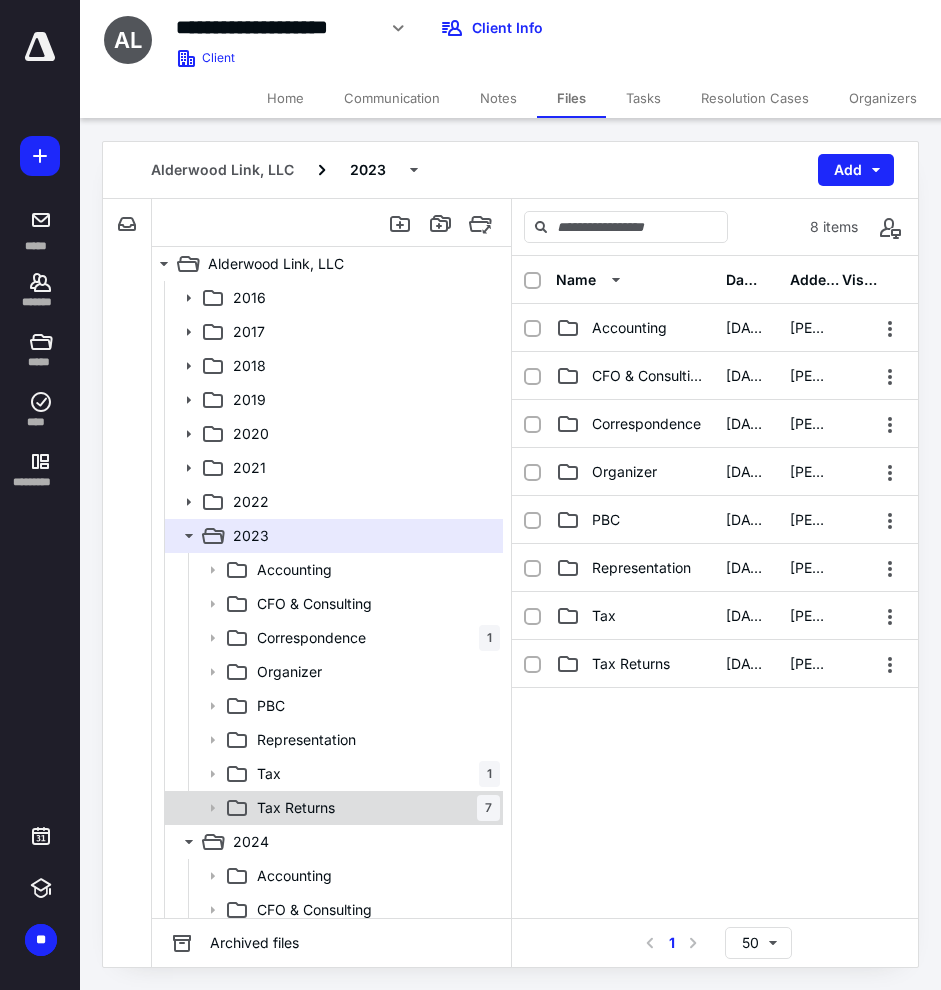 click on "Tax Returns 7" at bounding box center (374, 808) 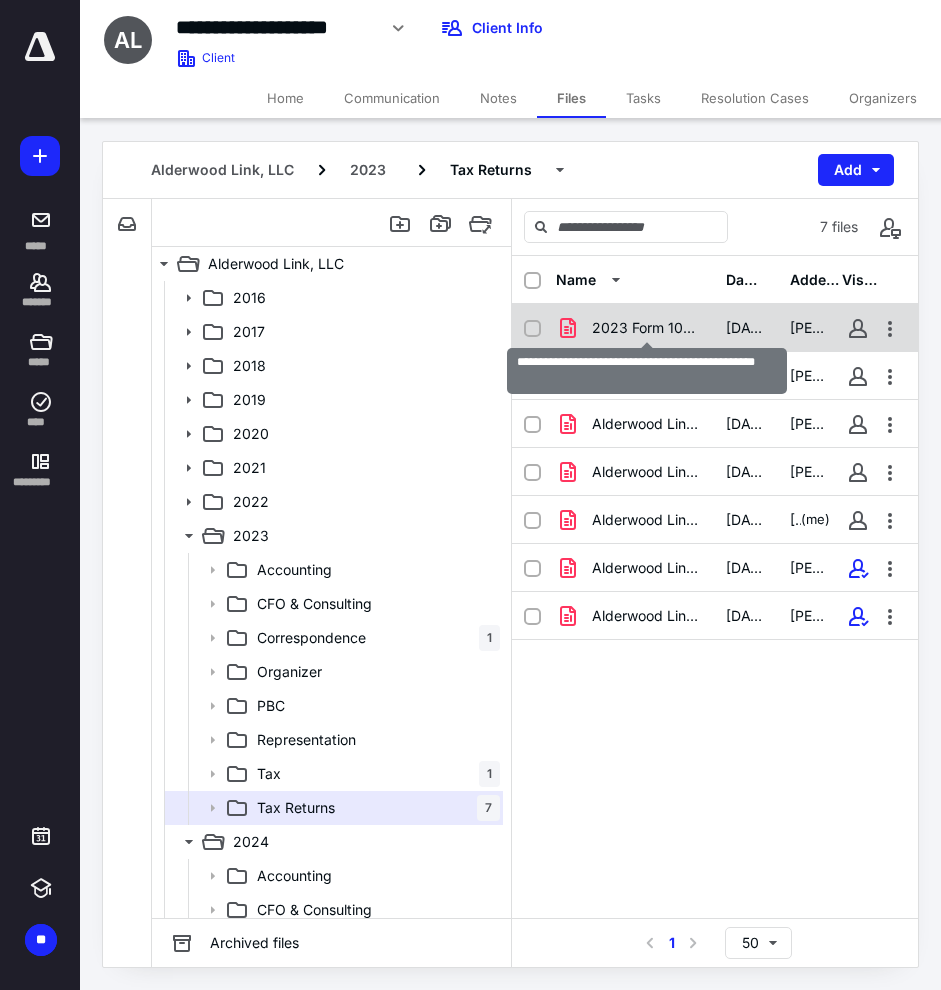 click on "2023 Form 1065 Alderwood Link LLC  acct copy.pdf" at bounding box center (647, 328) 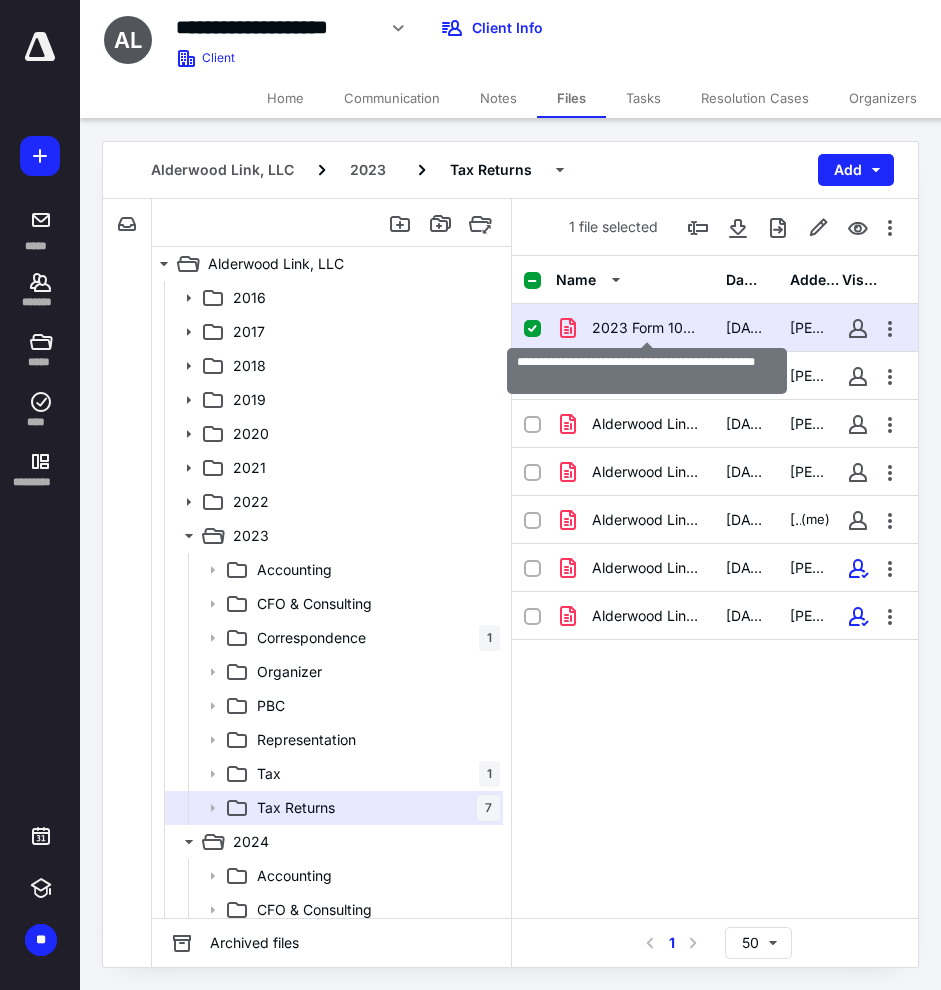 click on "2023 Form 1065 Alderwood Link LLC  acct copy.pdf" at bounding box center [647, 328] 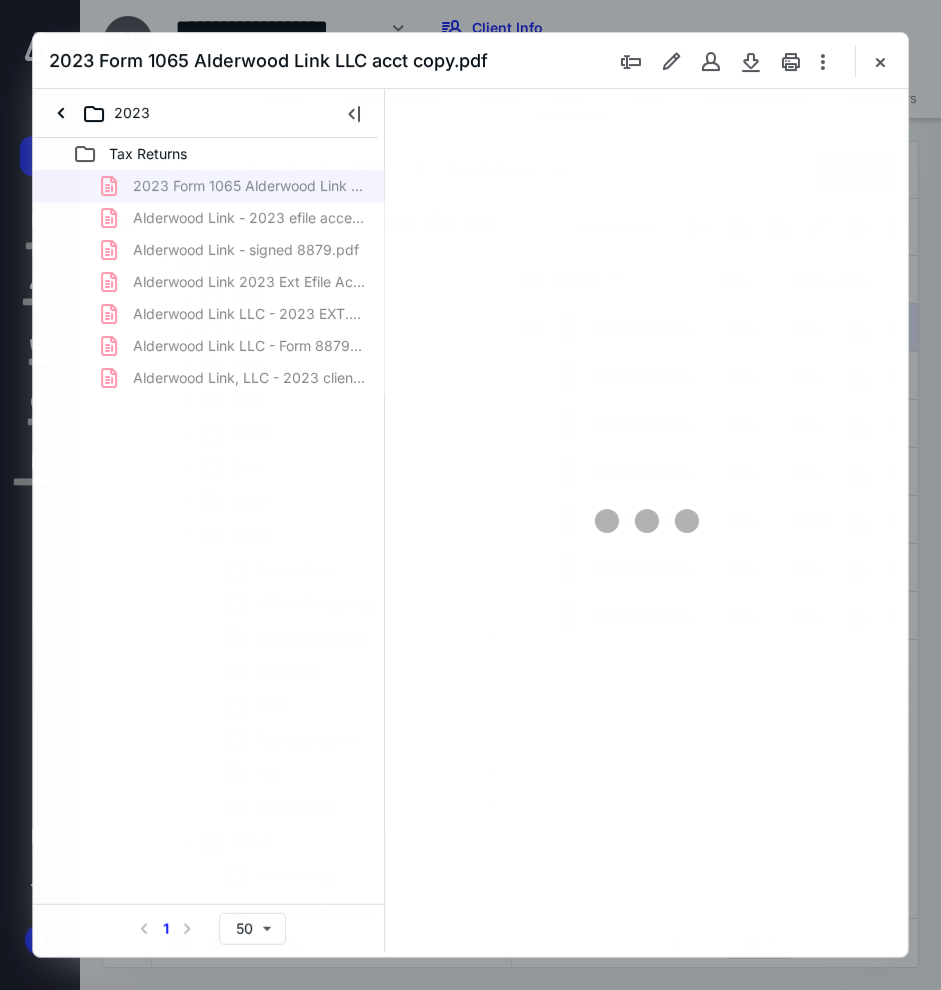 scroll, scrollTop: 0, scrollLeft: 0, axis: both 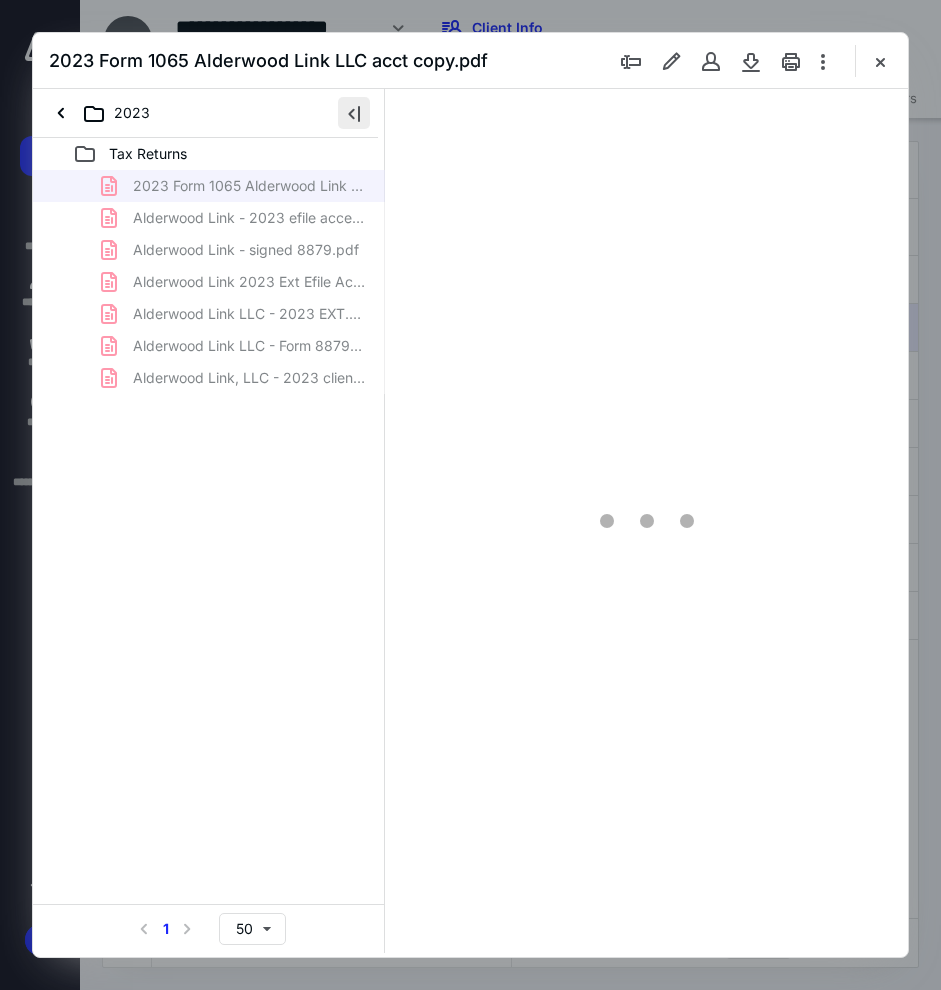 click at bounding box center [354, 113] 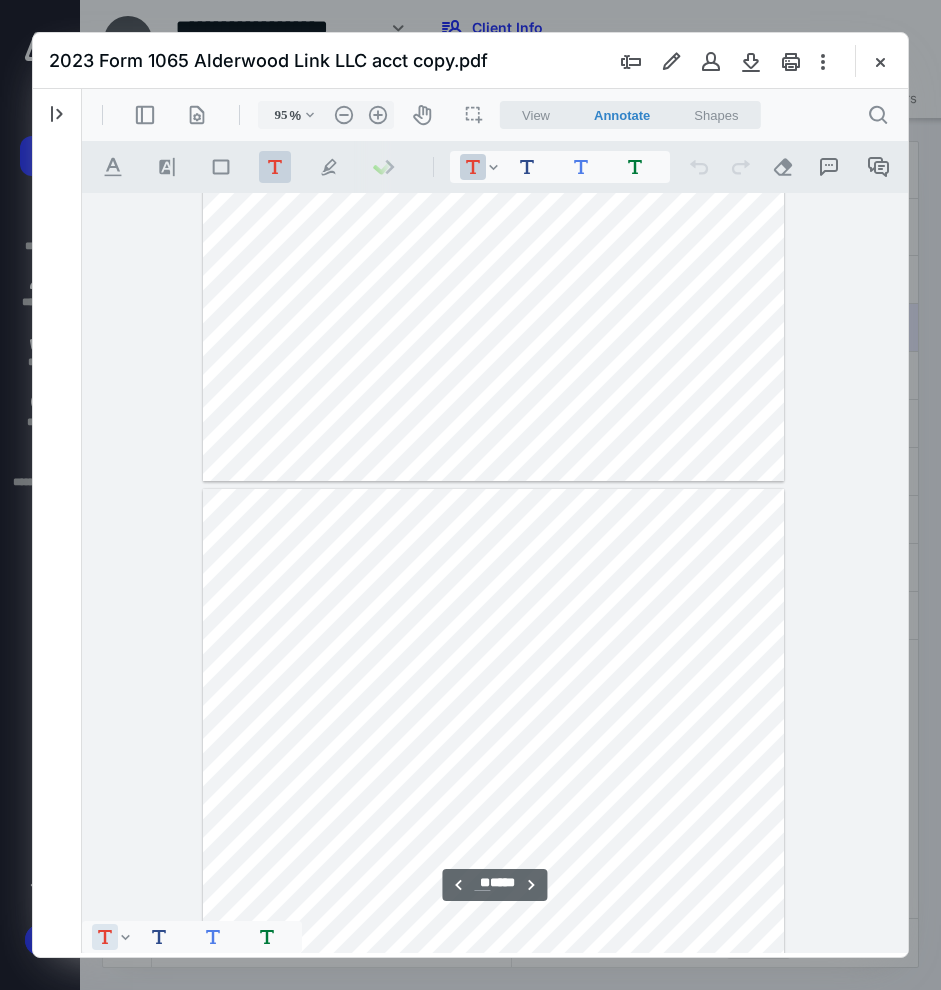 scroll, scrollTop: 7975, scrollLeft: 0, axis: vertical 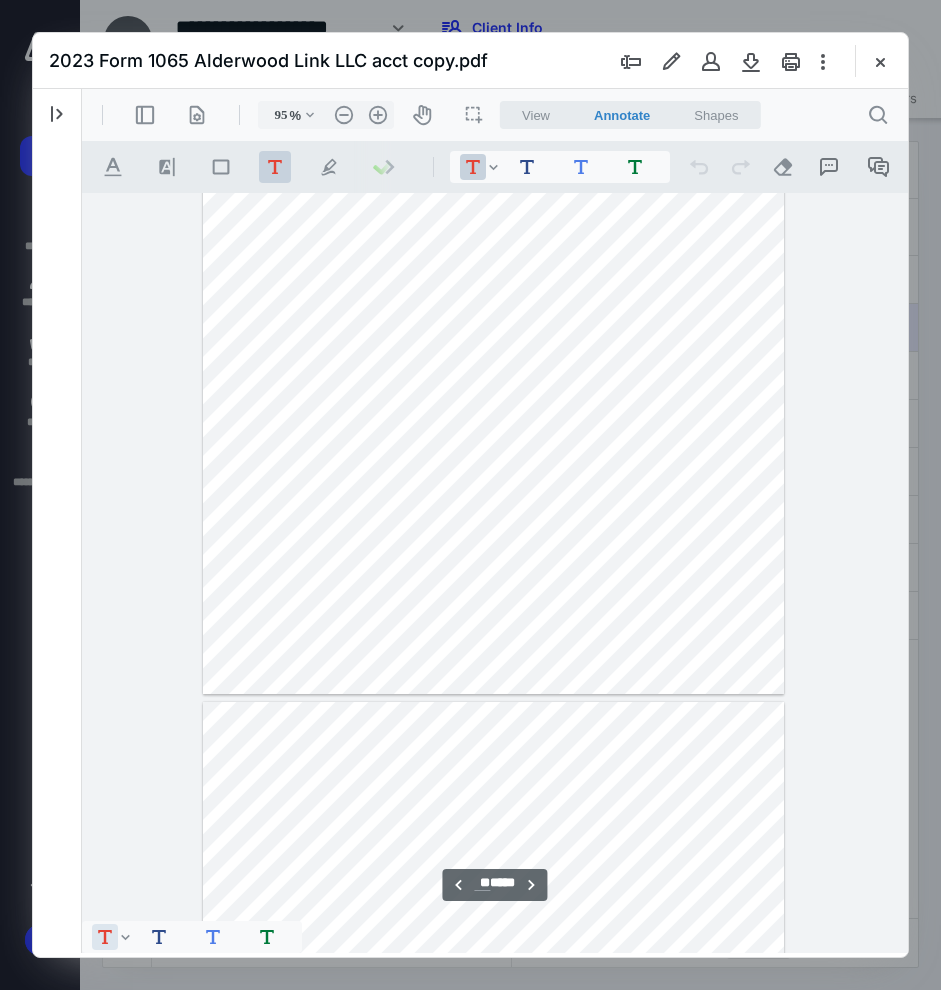 type on "**" 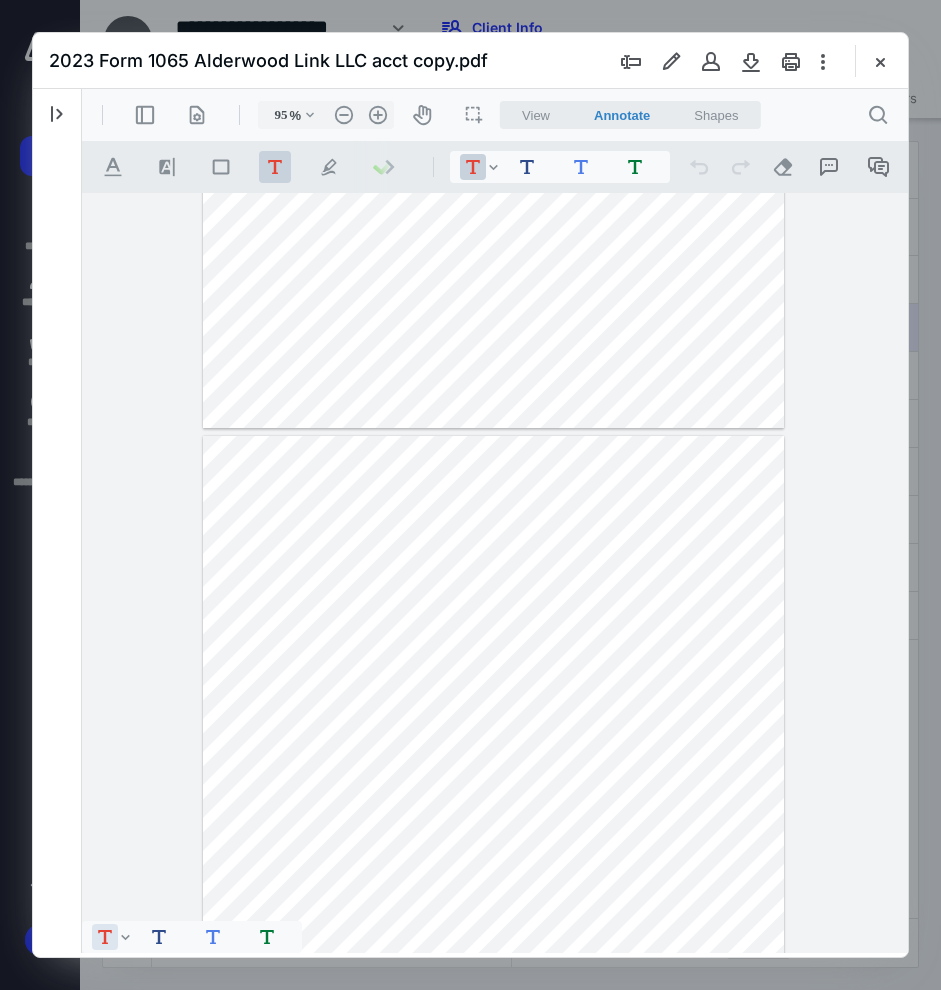 click at bounding box center (880, 61) 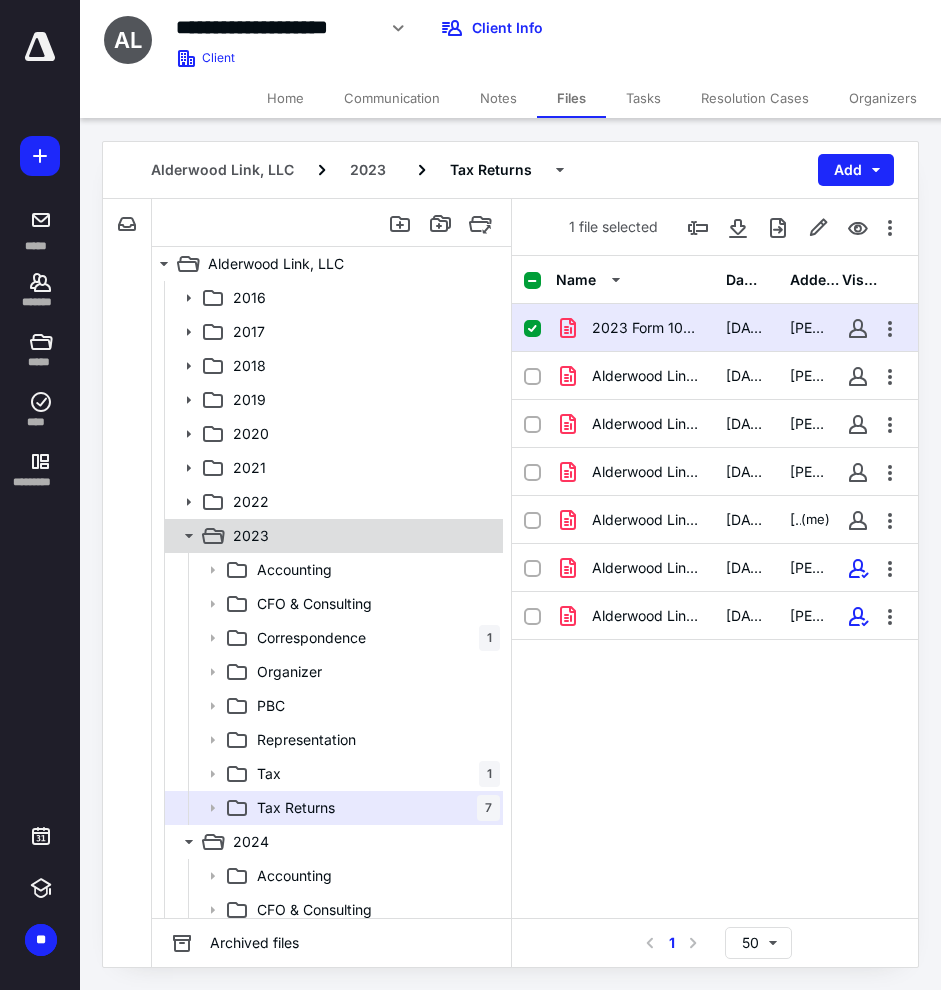 click 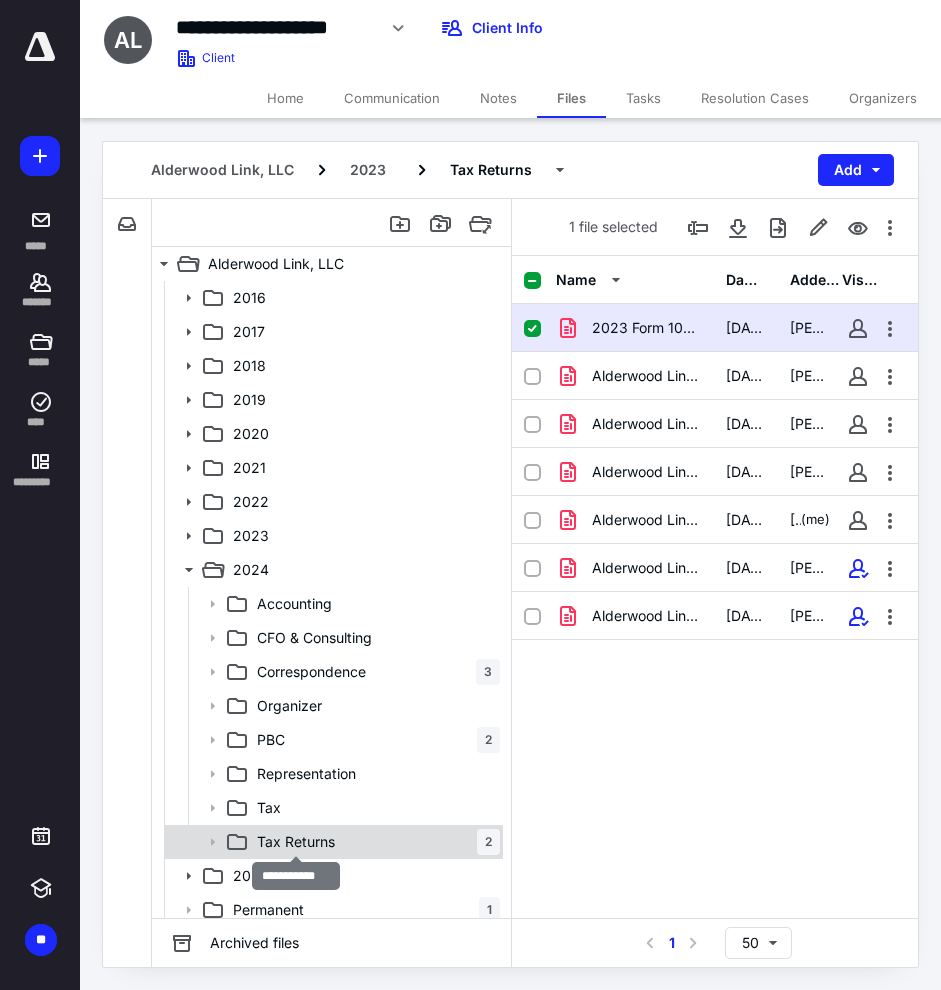 click on "Tax Returns" at bounding box center [296, 842] 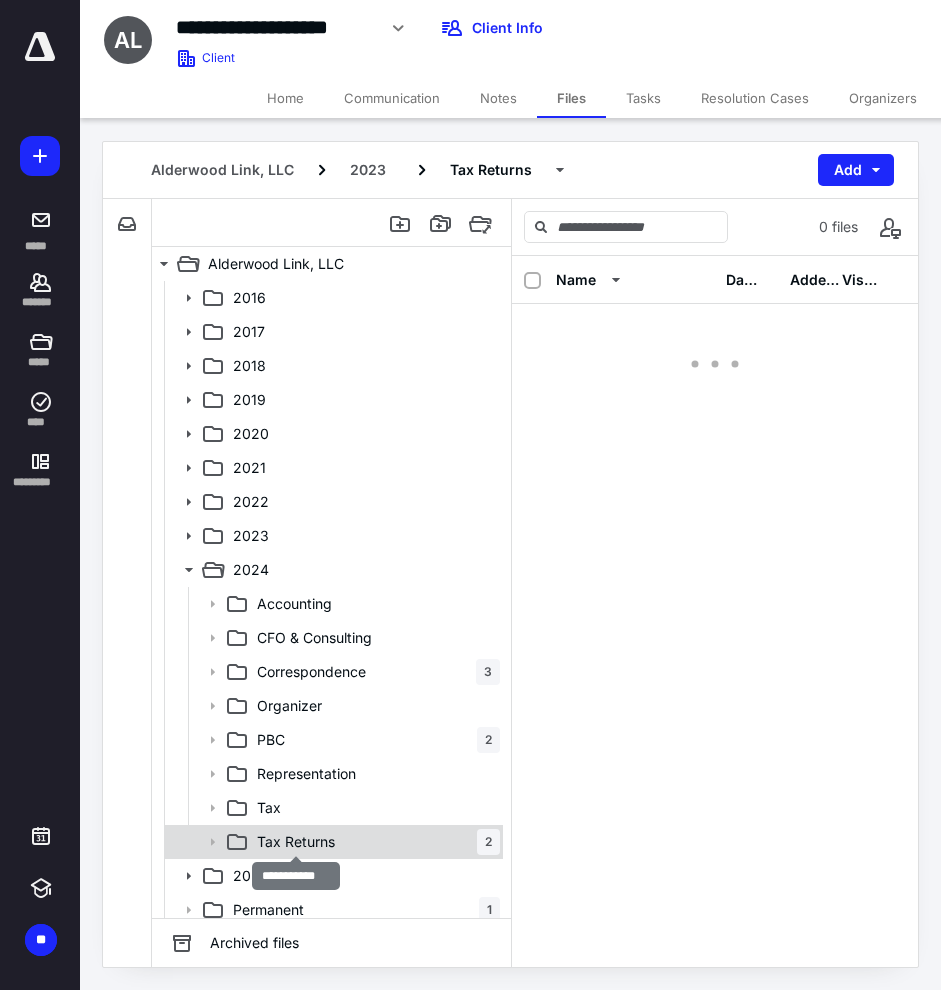 click on "Tax Returns" at bounding box center (296, 842) 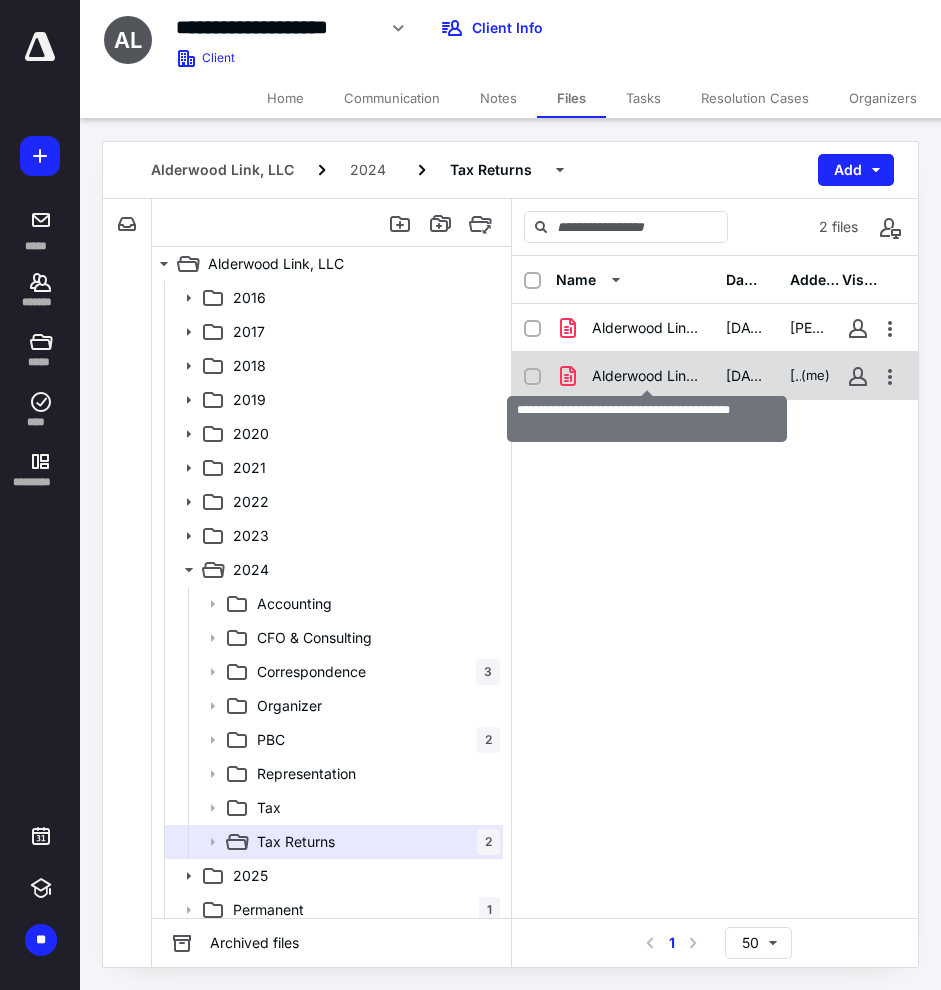 click on "Alderwood Link LLC - 2024 EXT form 7004.pdf" at bounding box center (647, 376) 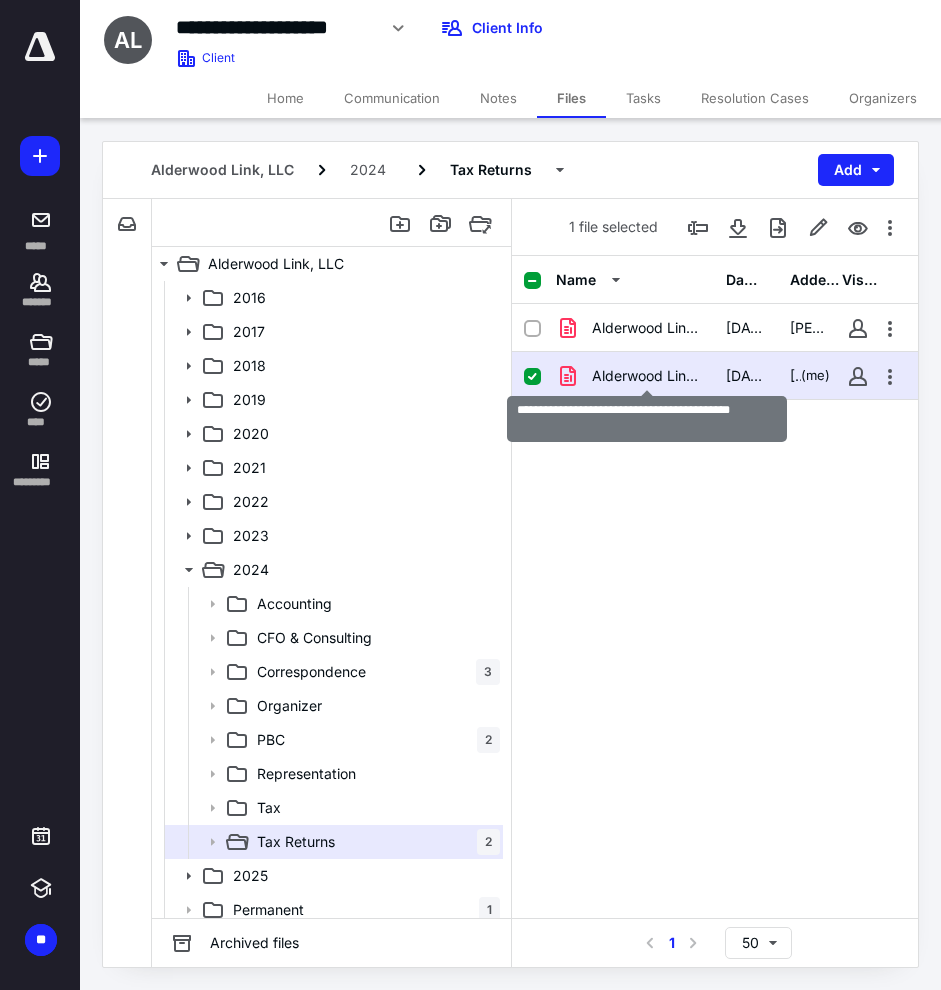 click on "Alderwood Link LLC - 2024 EXT form 7004.pdf" at bounding box center (647, 376) 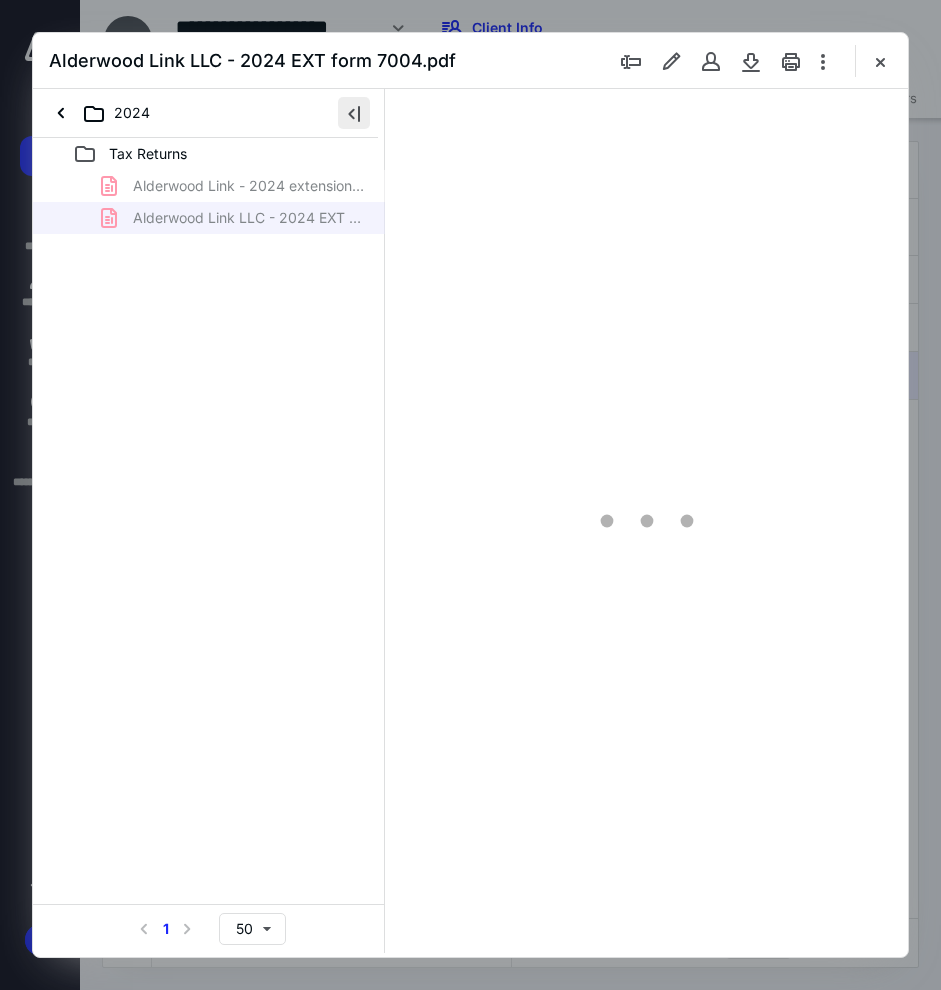 scroll, scrollTop: 0, scrollLeft: 0, axis: both 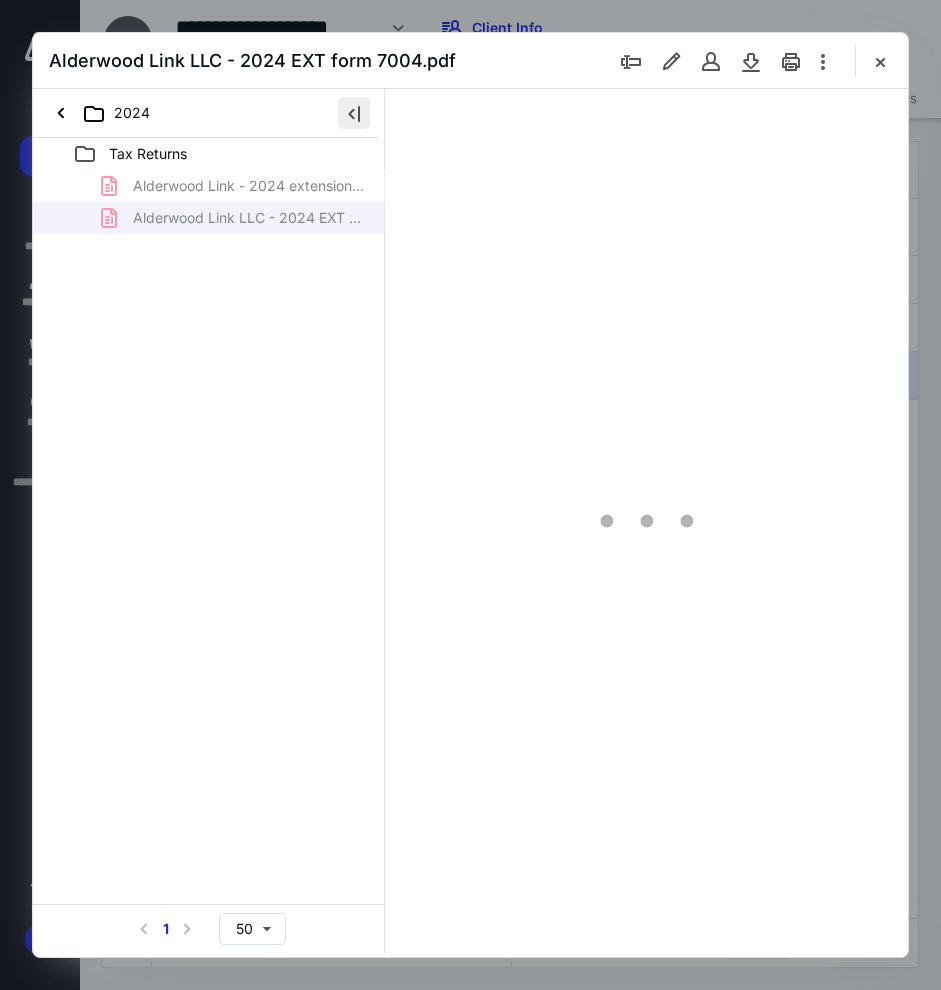 click at bounding box center (354, 113) 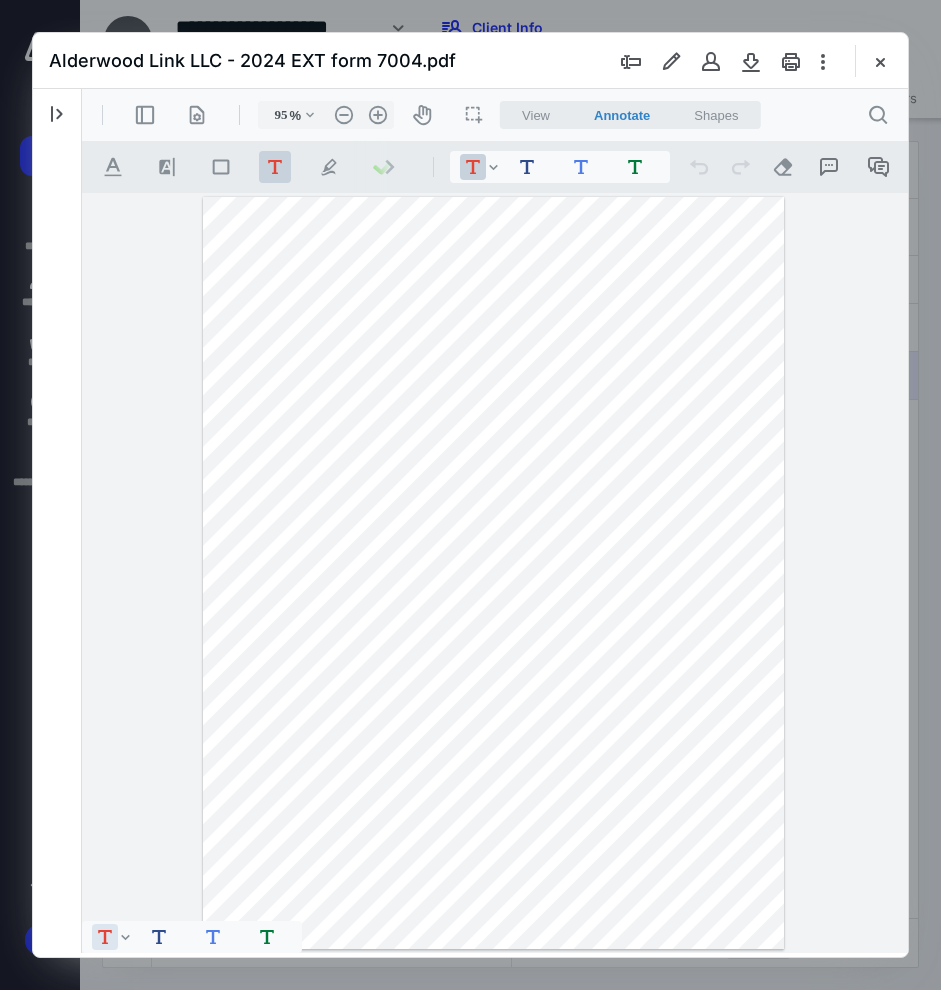 click on "**********" at bounding box center (495, 573) 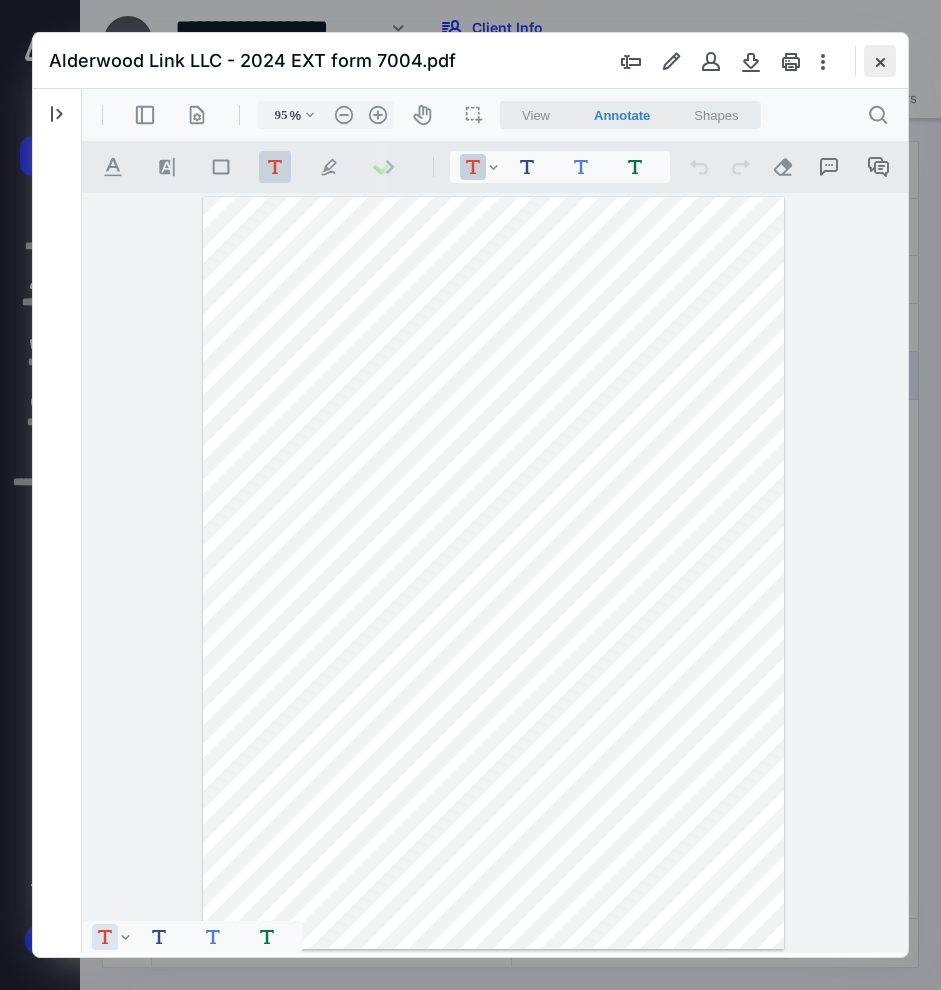 click at bounding box center (880, 61) 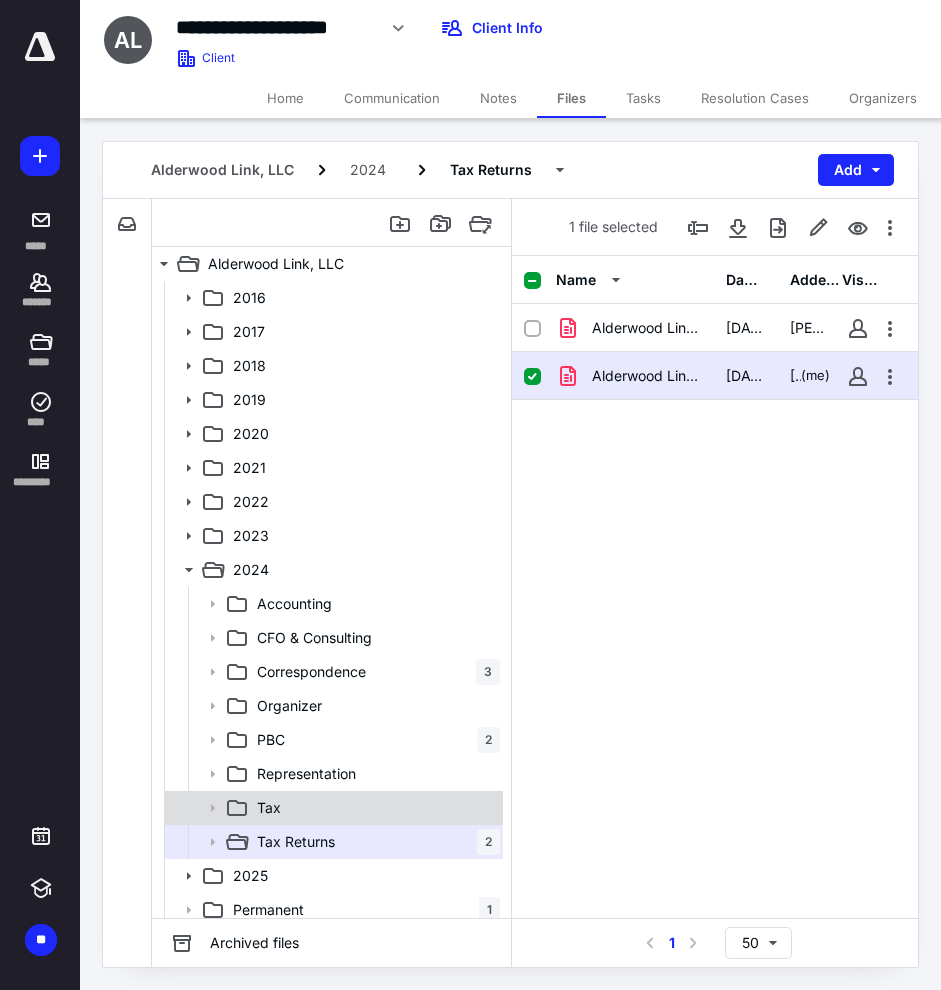 scroll, scrollTop: 9, scrollLeft: 0, axis: vertical 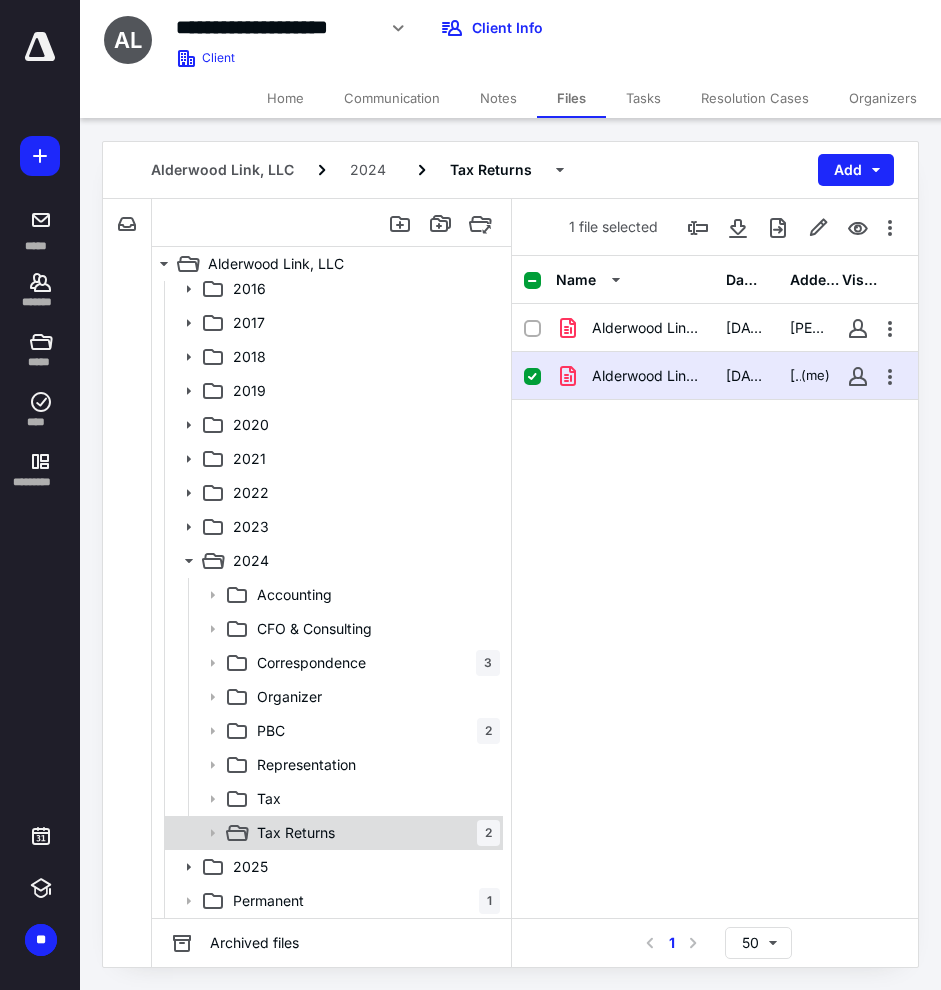click on "Tax Returns 2" at bounding box center (374, 833) 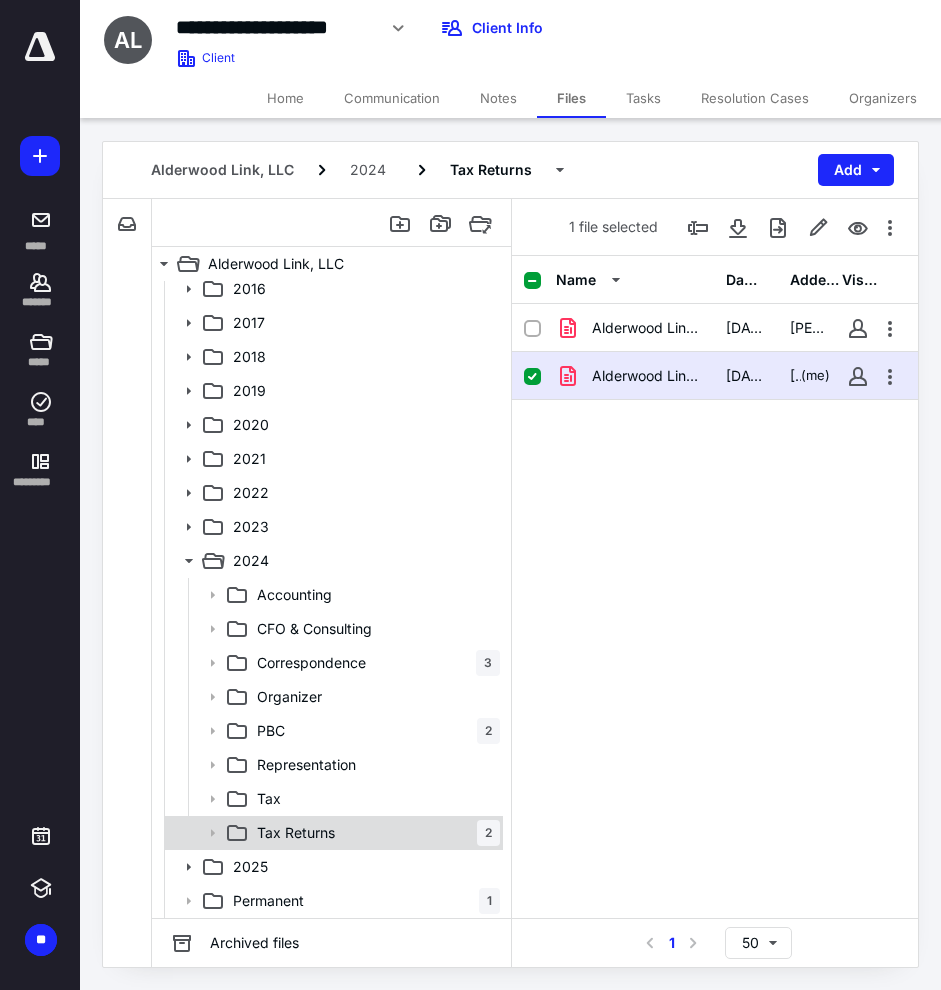 click on "Tax Returns 2" at bounding box center (374, 833) 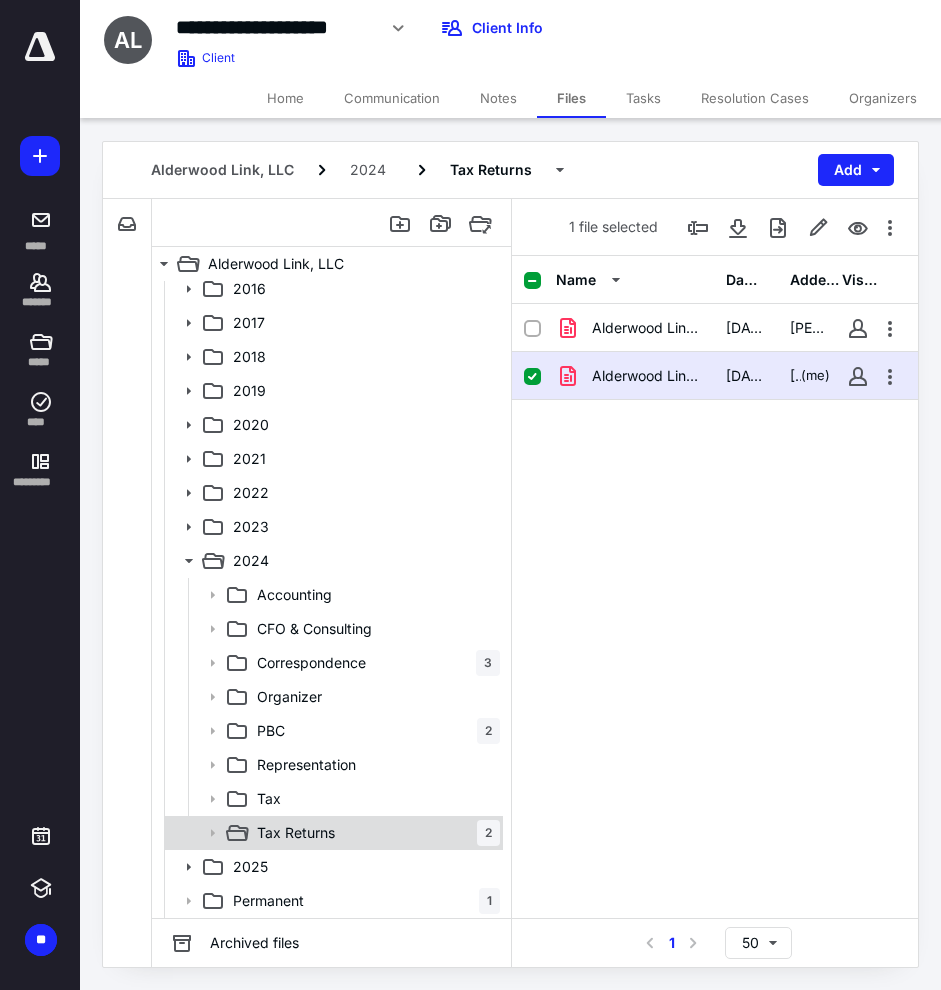 click on "Tax Returns 2" at bounding box center (374, 833) 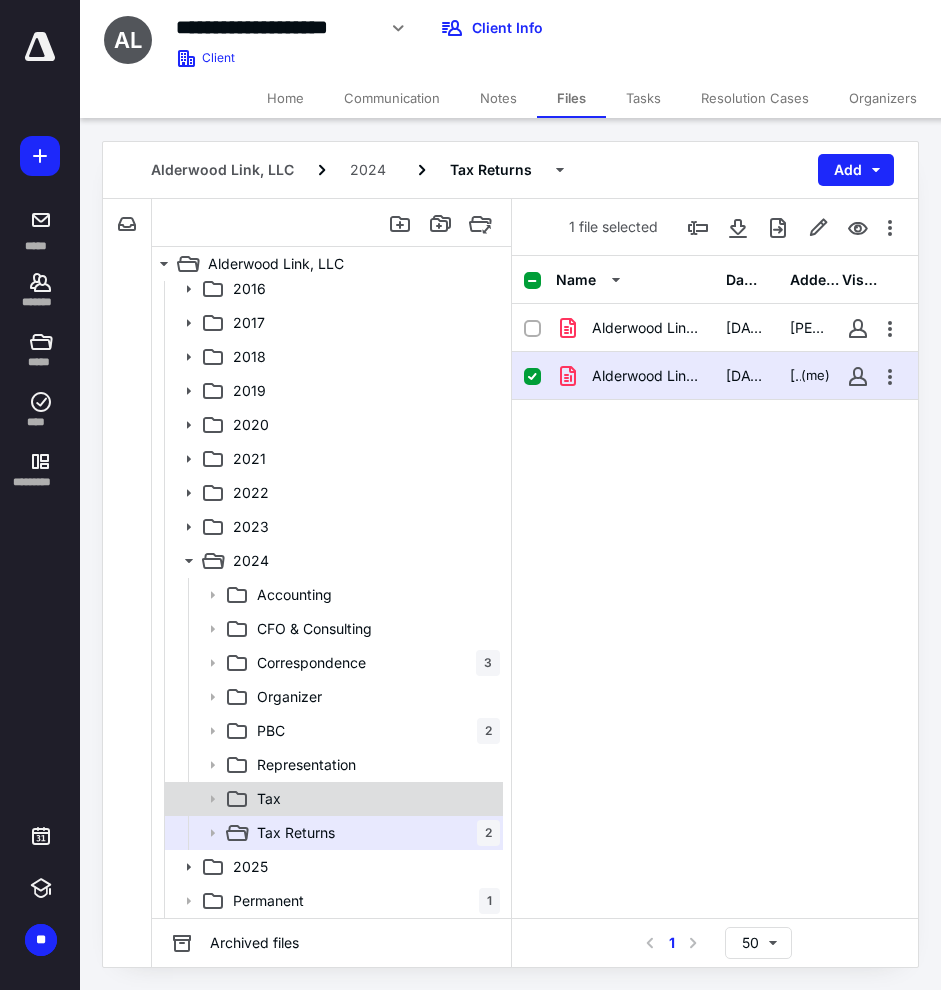 click on "Tax" at bounding box center [374, 799] 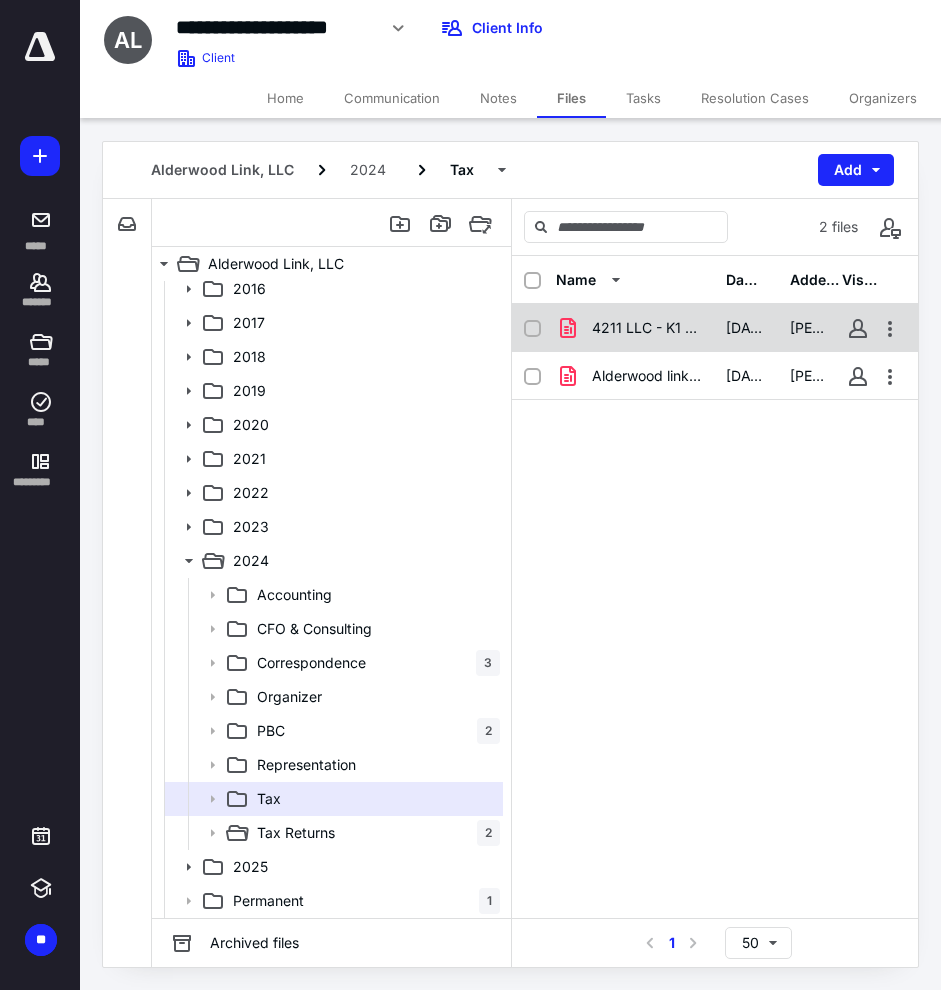 click on "4211 LLC - K1 email.pdf" at bounding box center [647, 328] 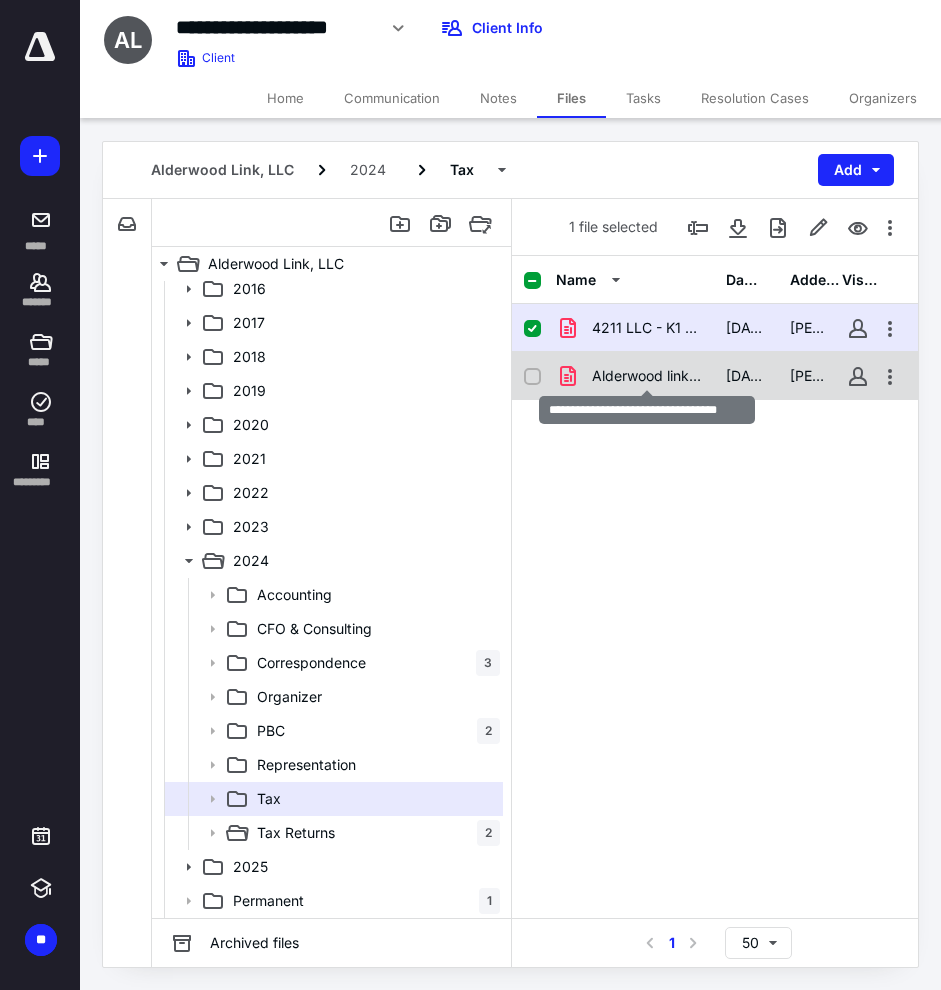 click on "Alderwood link - 4211 LLC - K1.pdf" at bounding box center (647, 376) 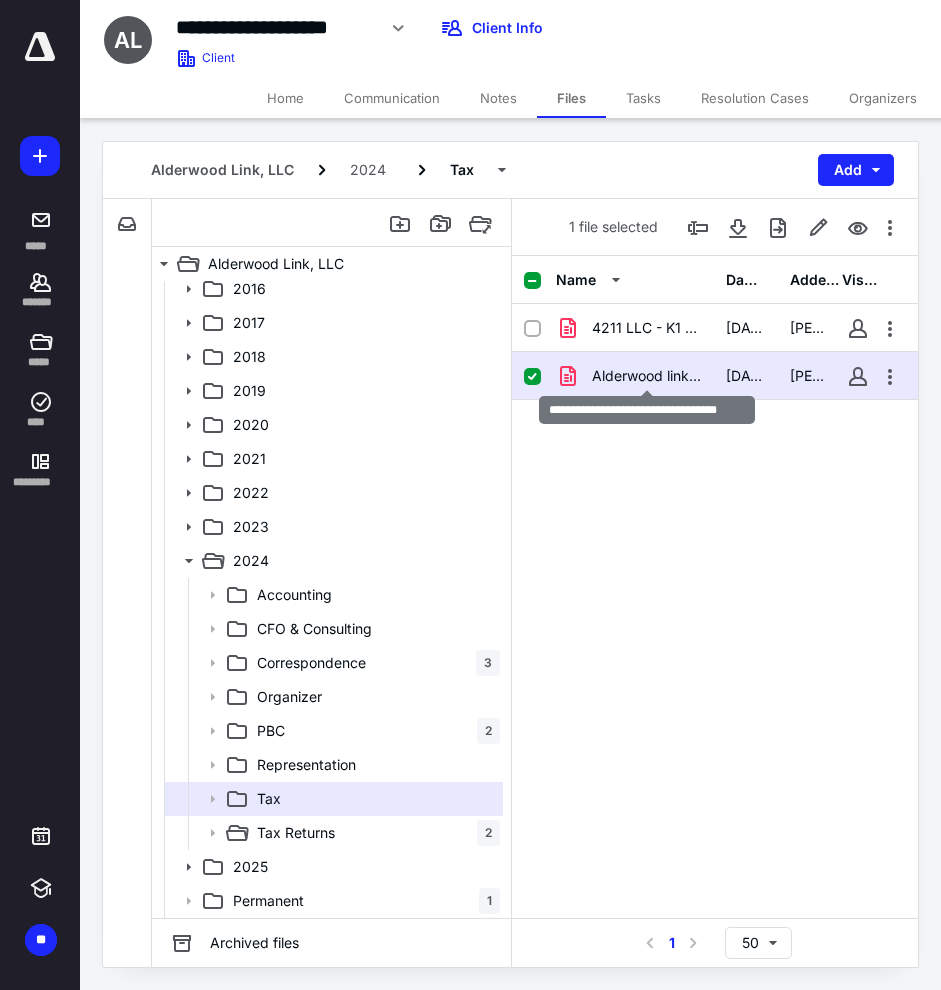 click on "Alderwood link - 4211 LLC - K1.pdf" at bounding box center [647, 376] 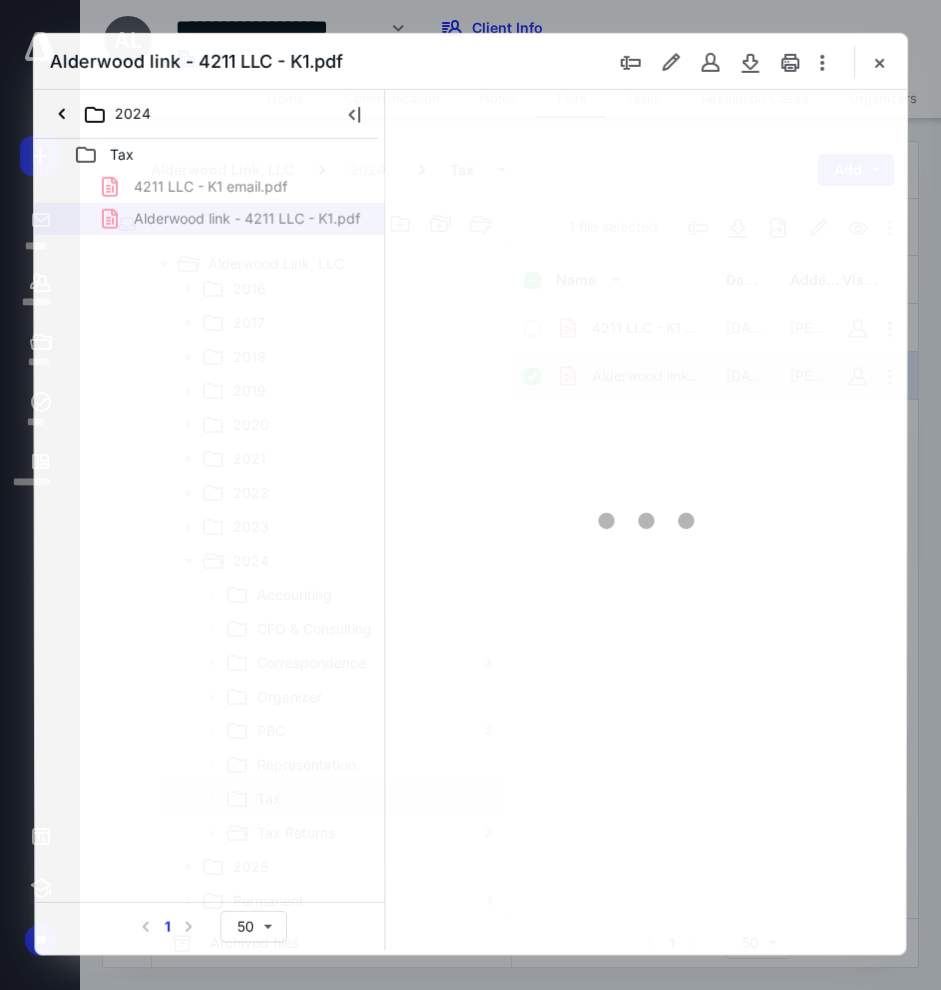 scroll, scrollTop: 0, scrollLeft: 0, axis: both 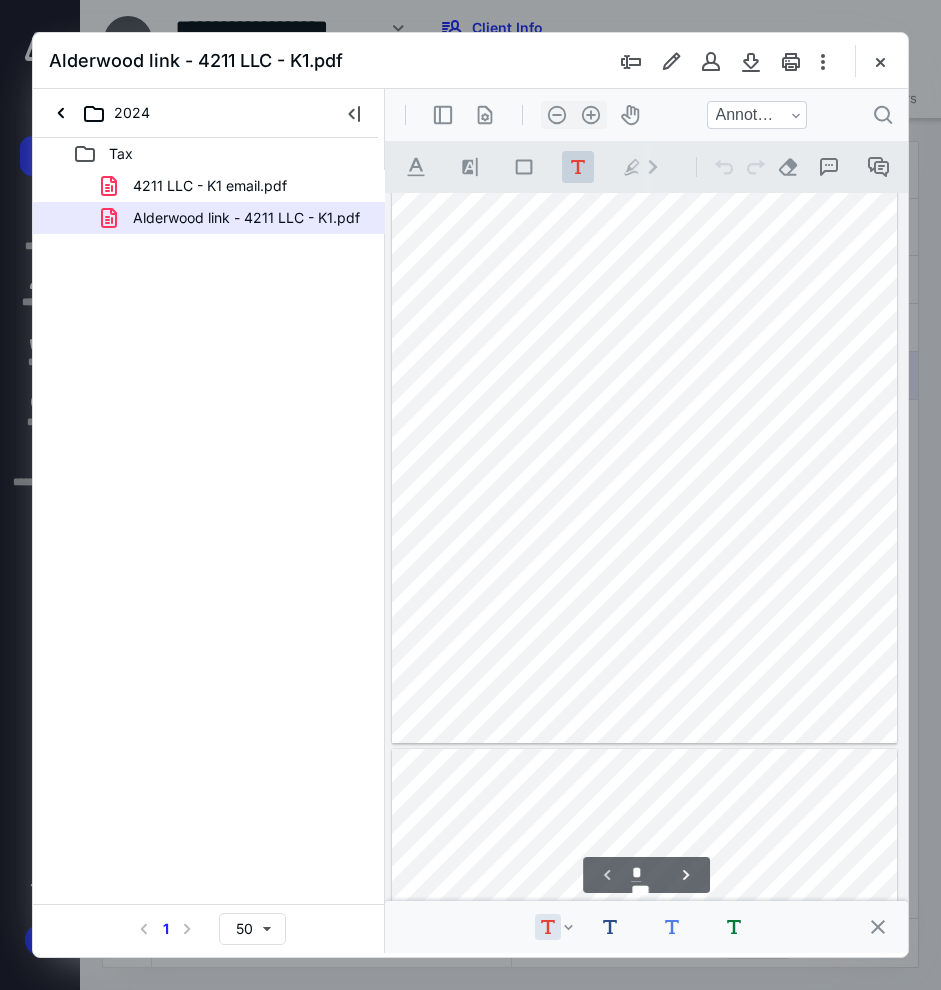 type on "*" 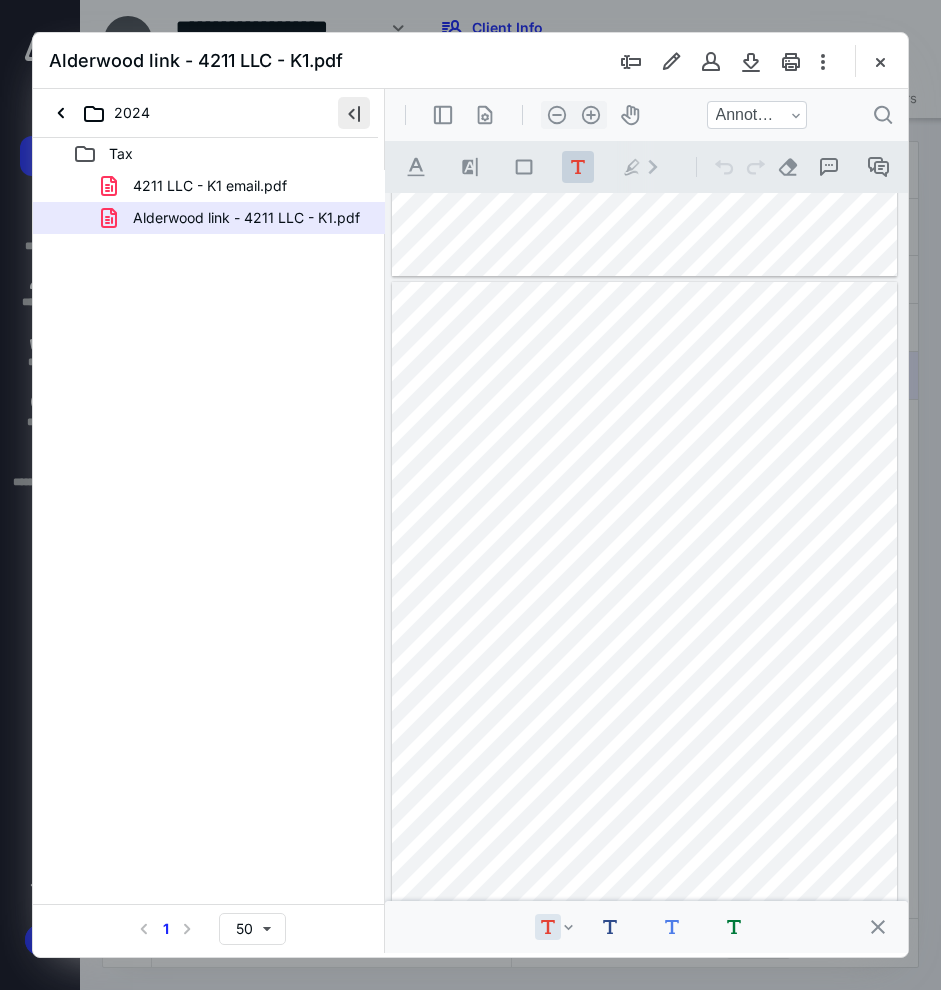 click at bounding box center (354, 113) 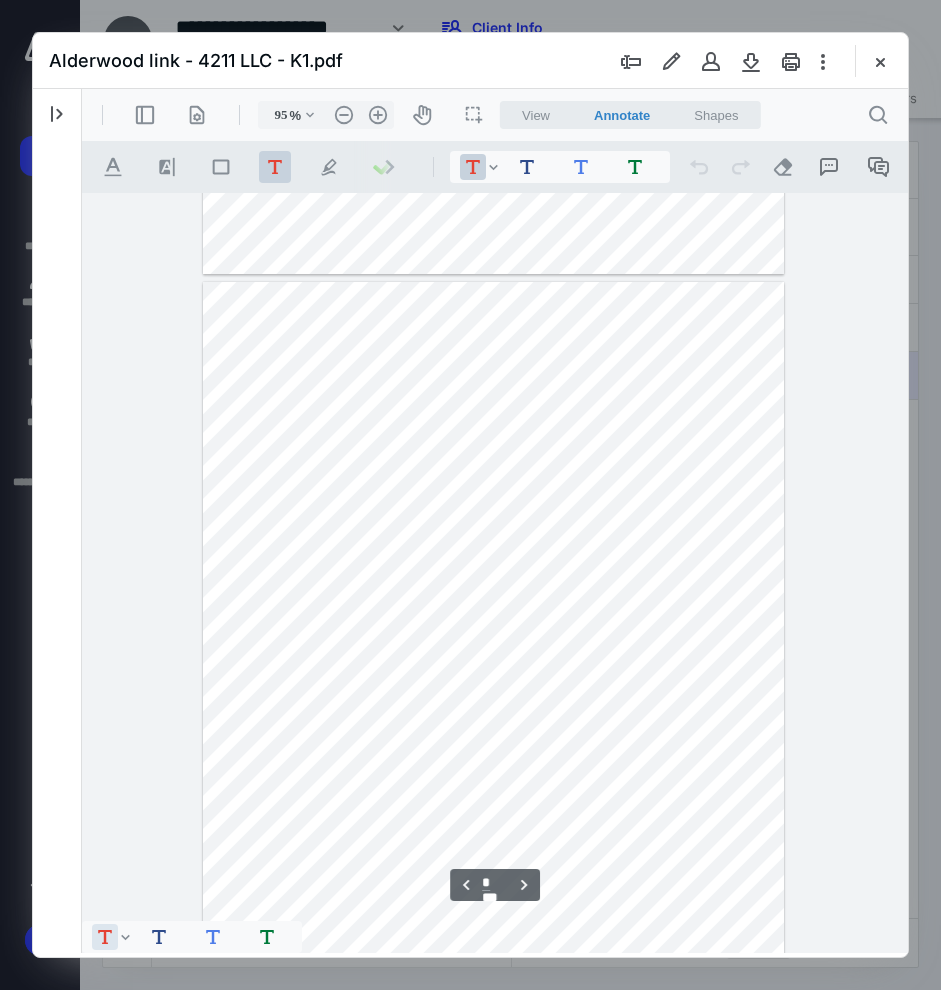 scroll, scrollTop: 808, scrollLeft: 0, axis: vertical 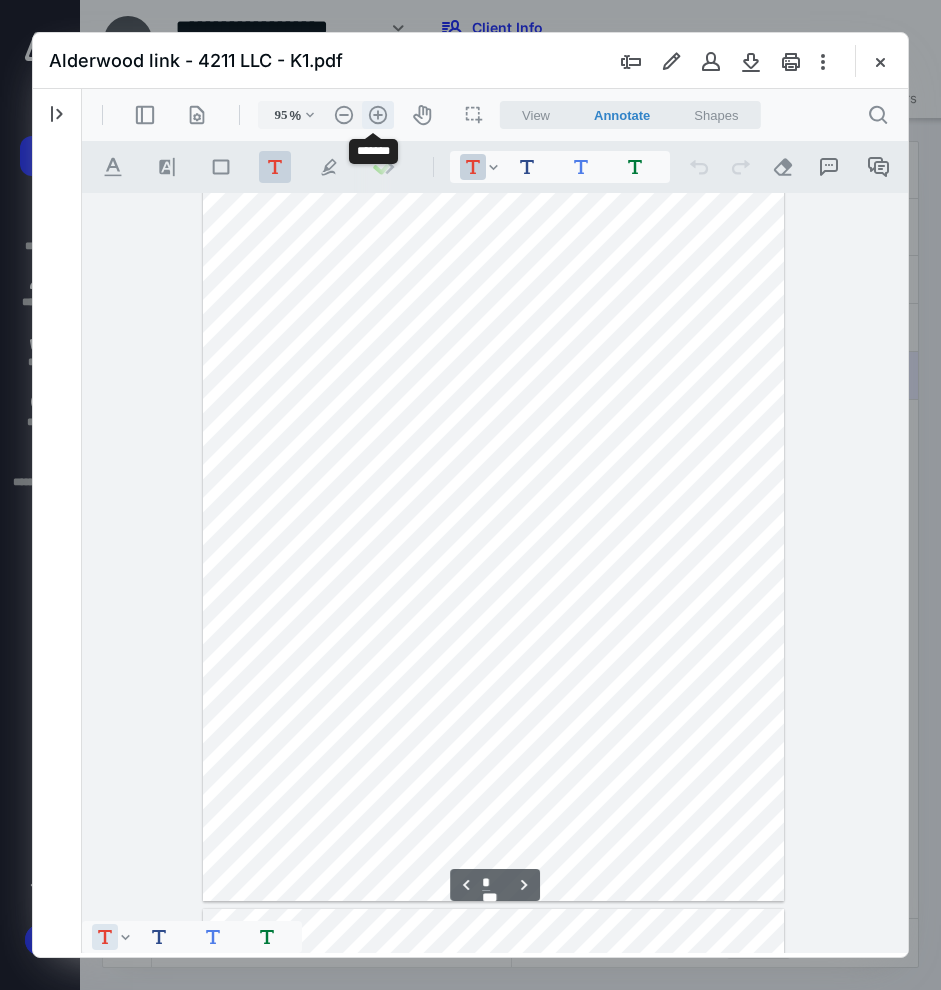 click on ".cls-1{fill:#abb0c4;} icon - header - zoom - in - line" at bounding box center (378, 115) 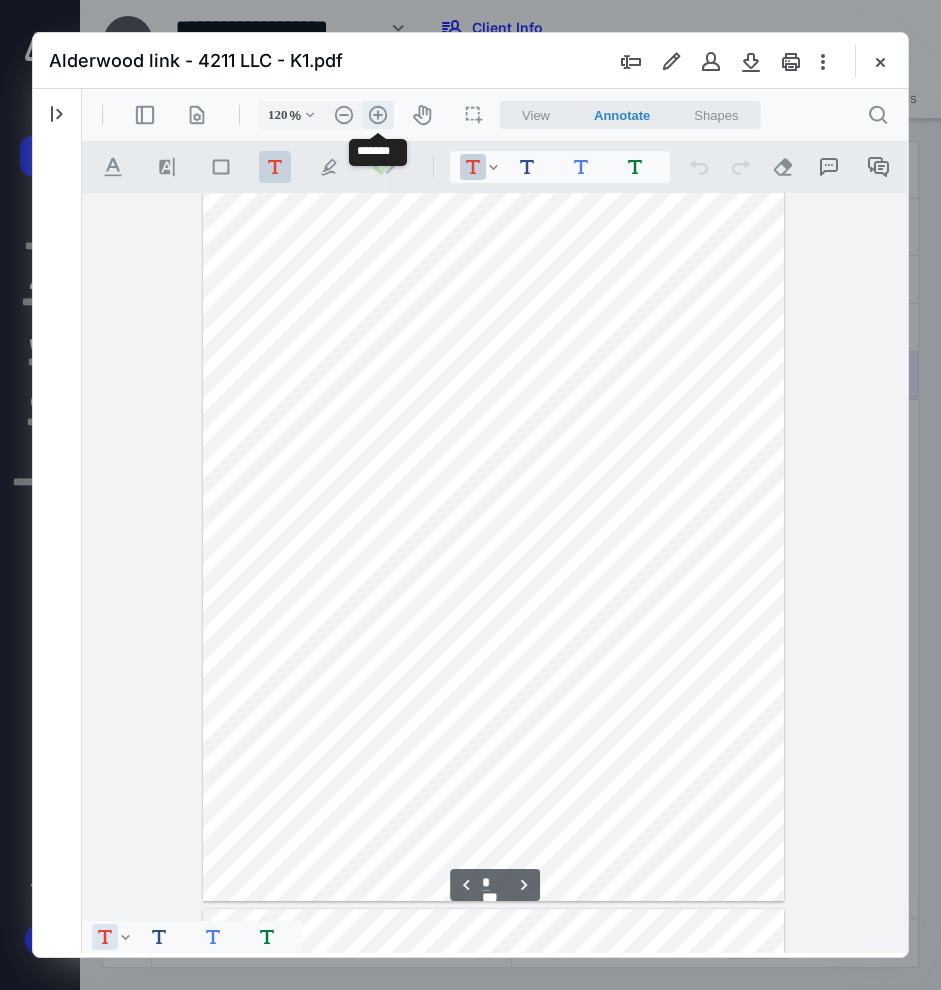 scroll, scrollTop: 1107, scrollLeft: 0, axis: vertical 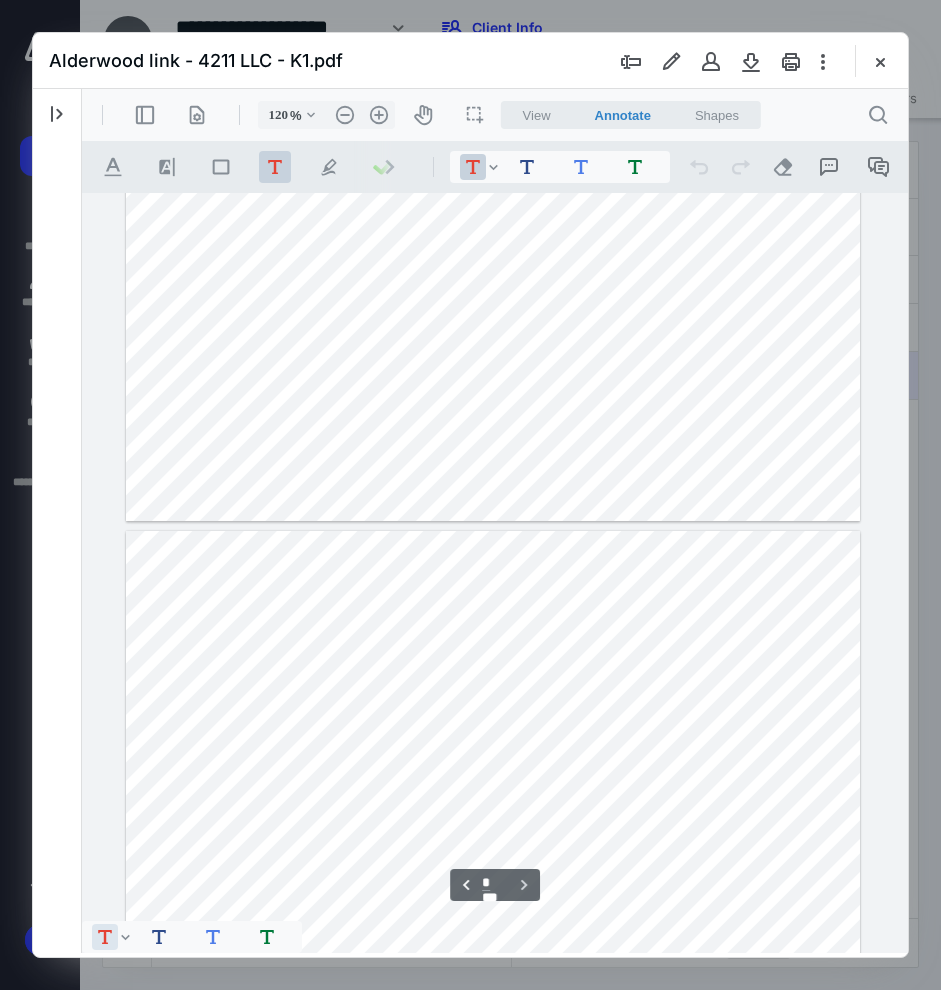type on "*" 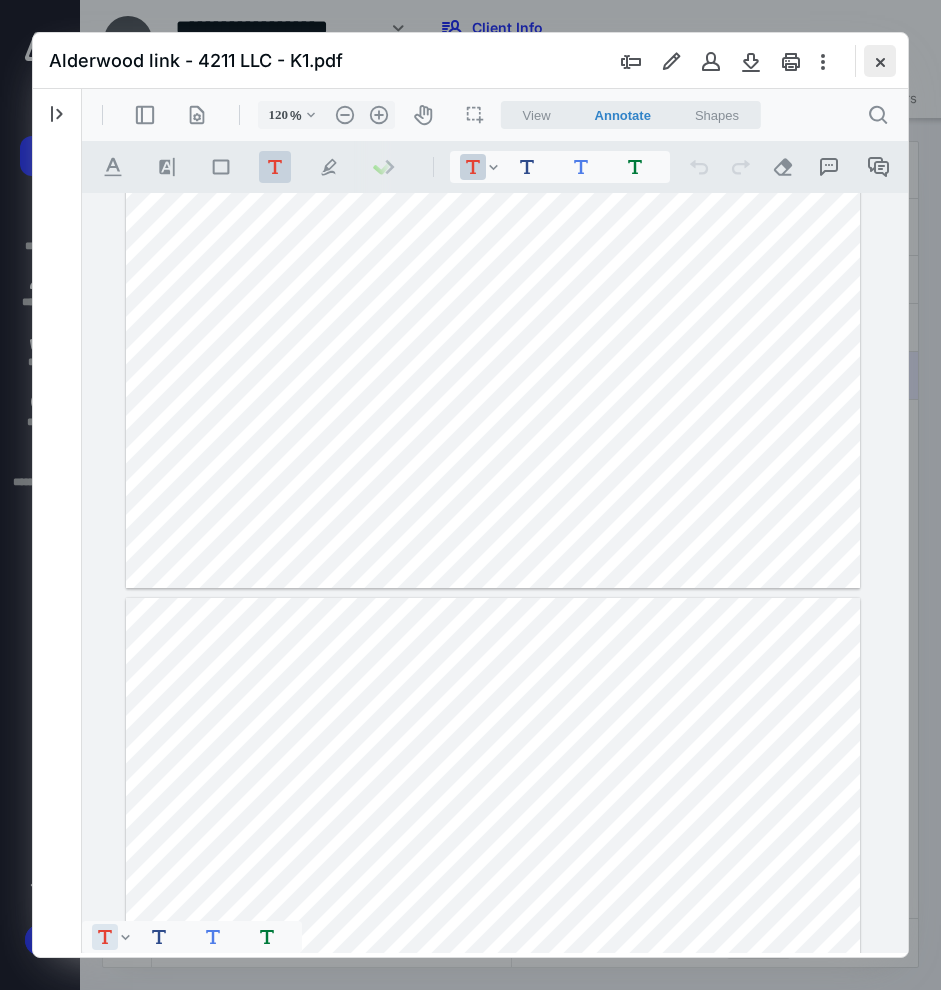 click at bounding box center [880, 61] 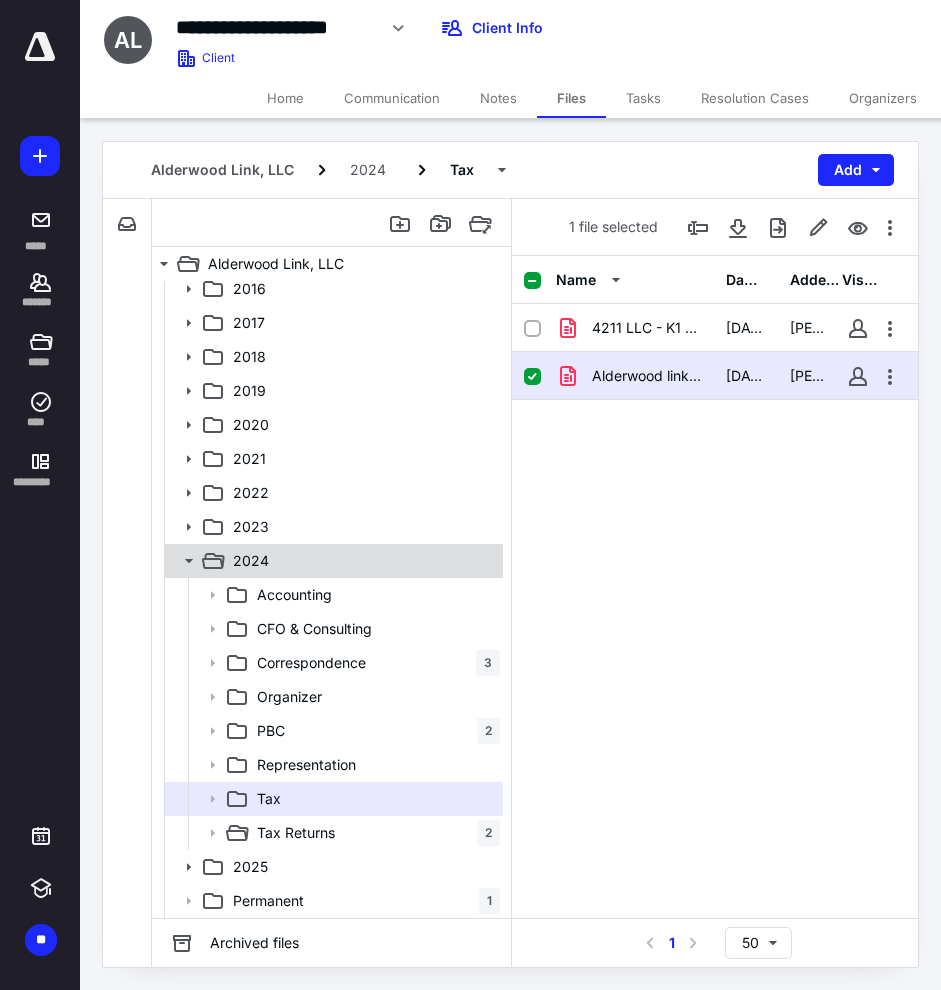 click 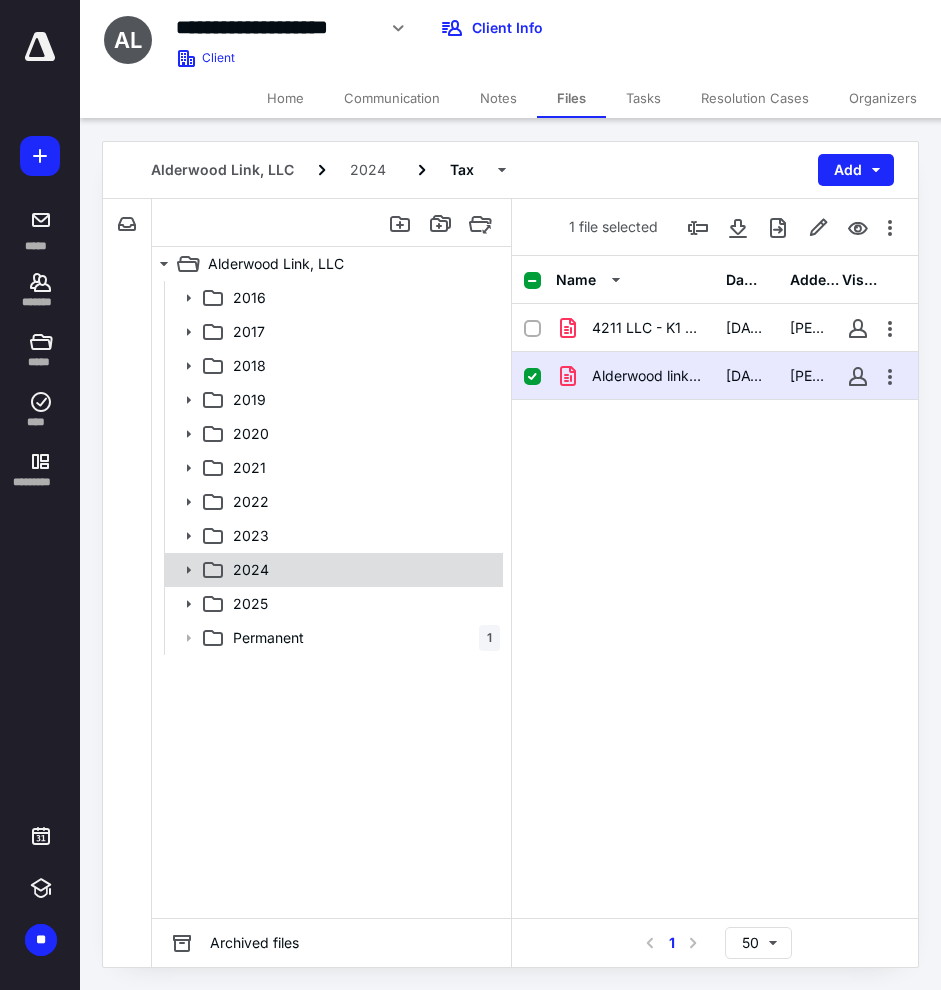 scroll, scrollTop: 0, scrollLeft: 0, axis: both 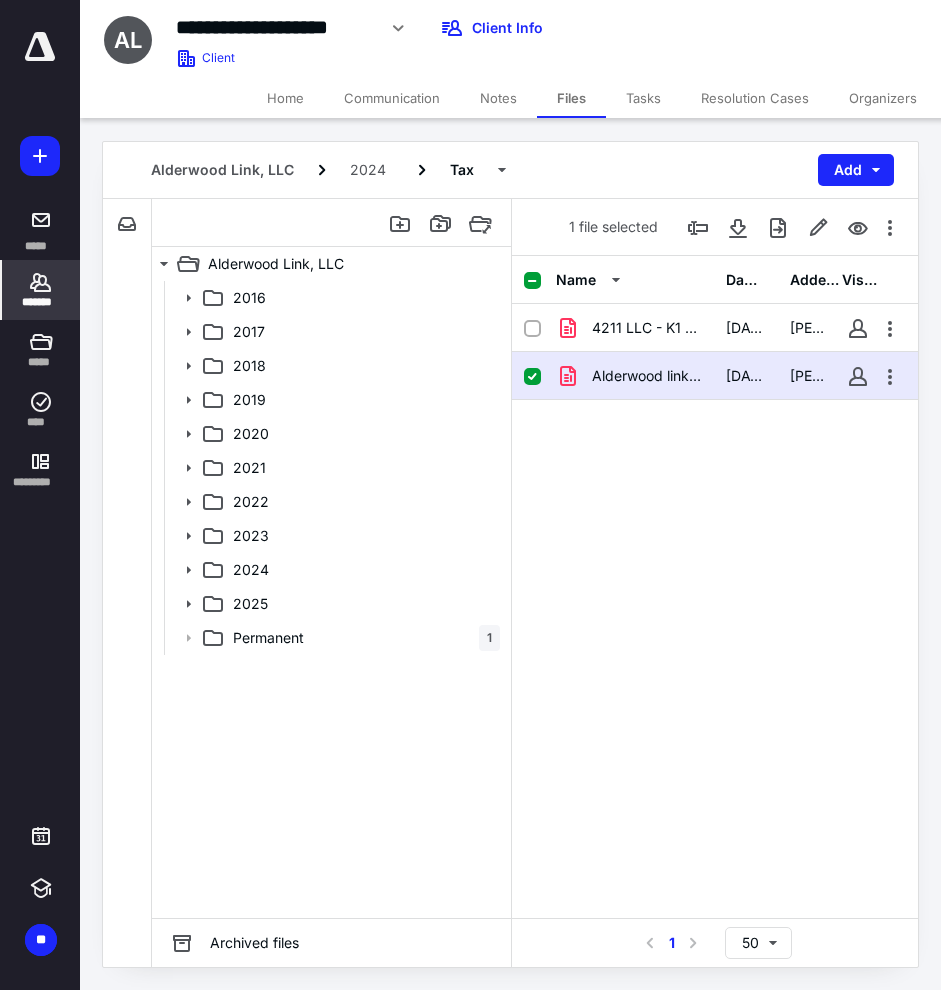 click 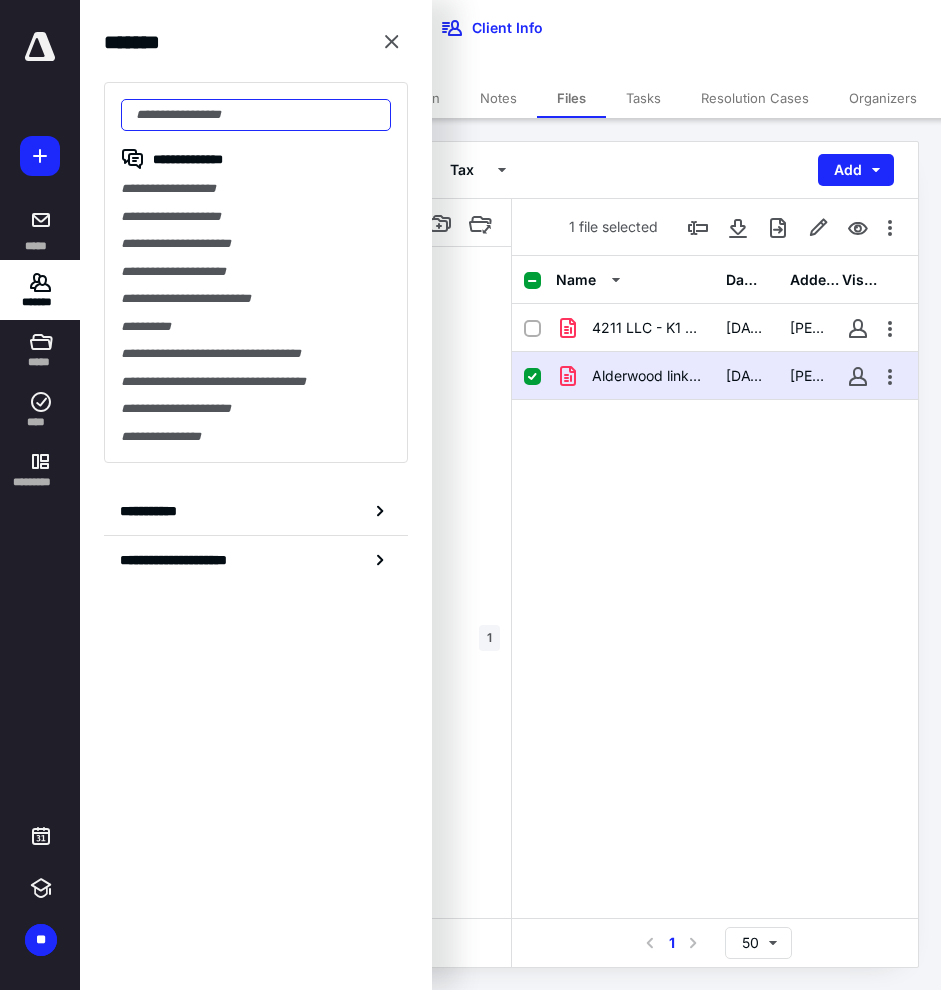 click at bounding box center (256, 115) 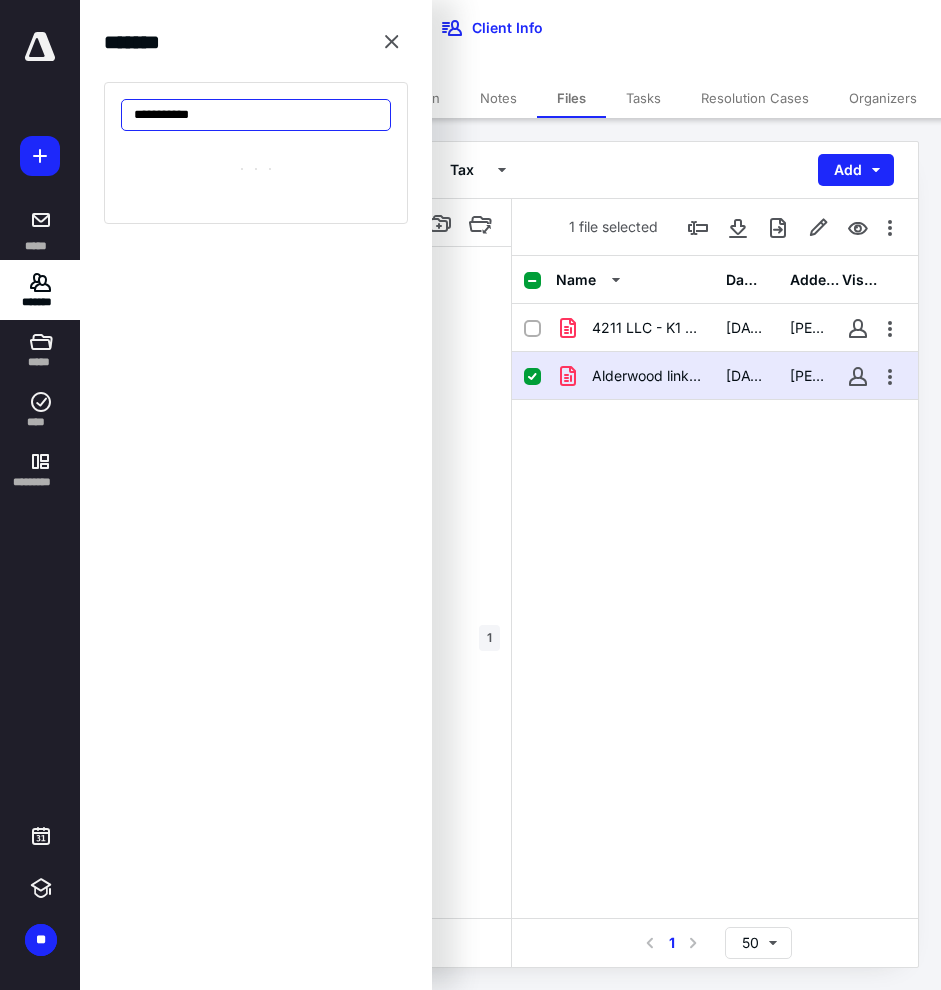 type on "**********" 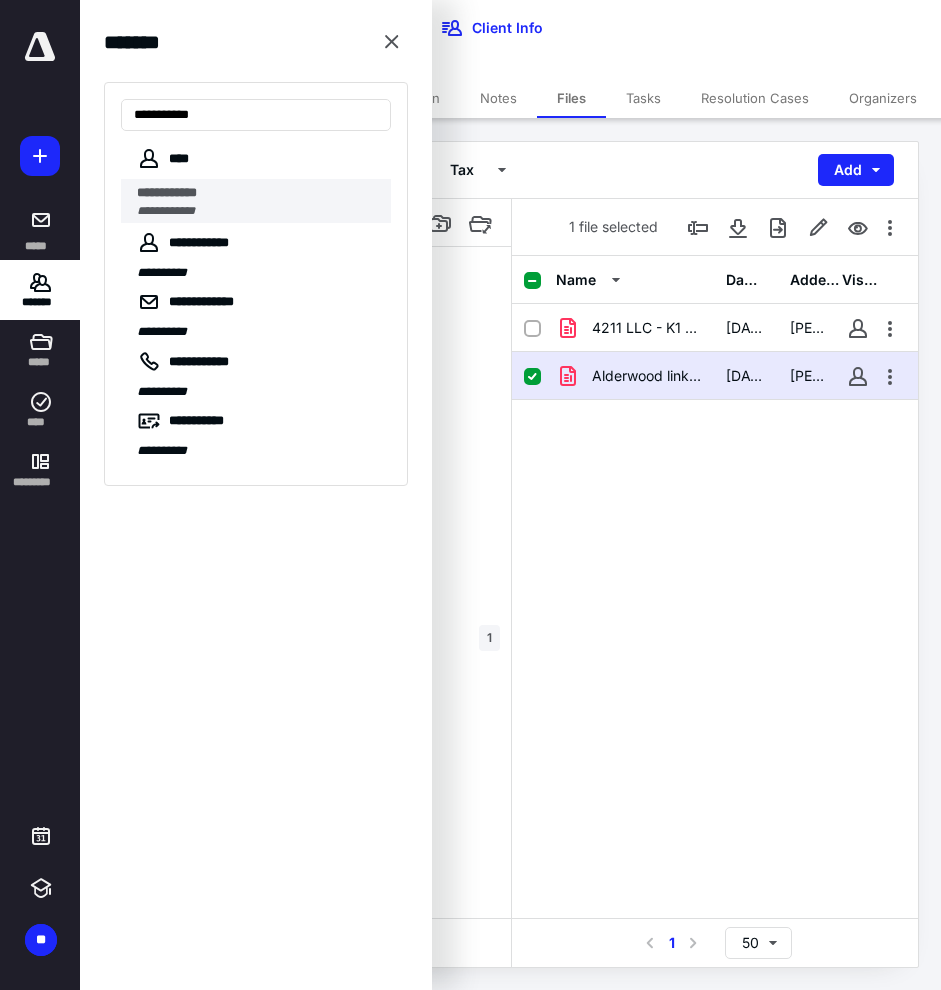 click on "**********" at bounding box center (167, 192) 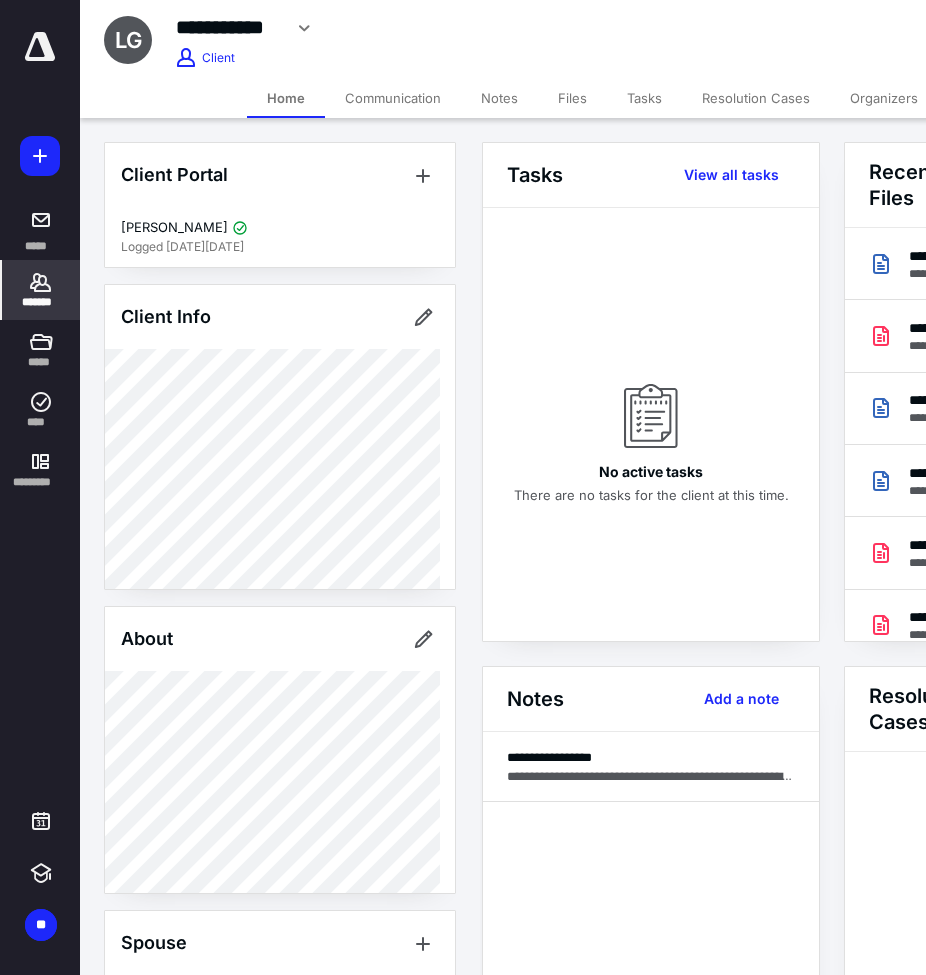 click on "Files" at bounding box center [572, 98] 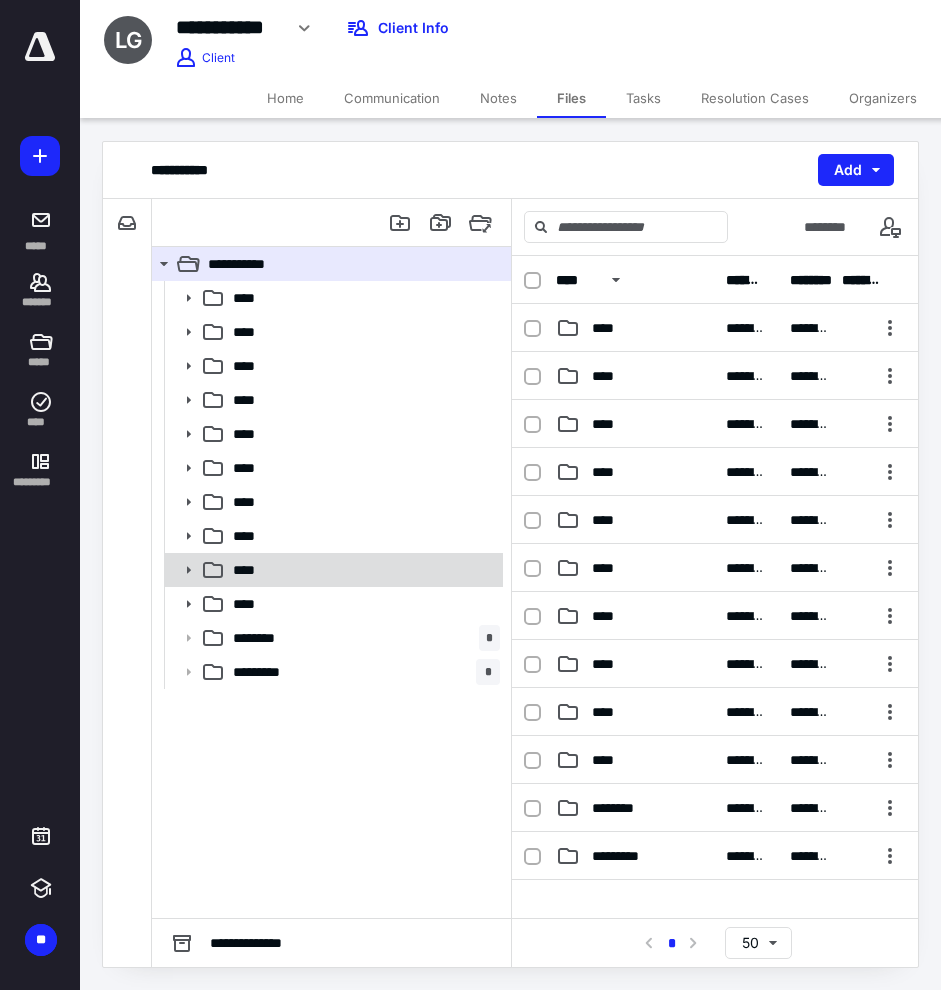 click 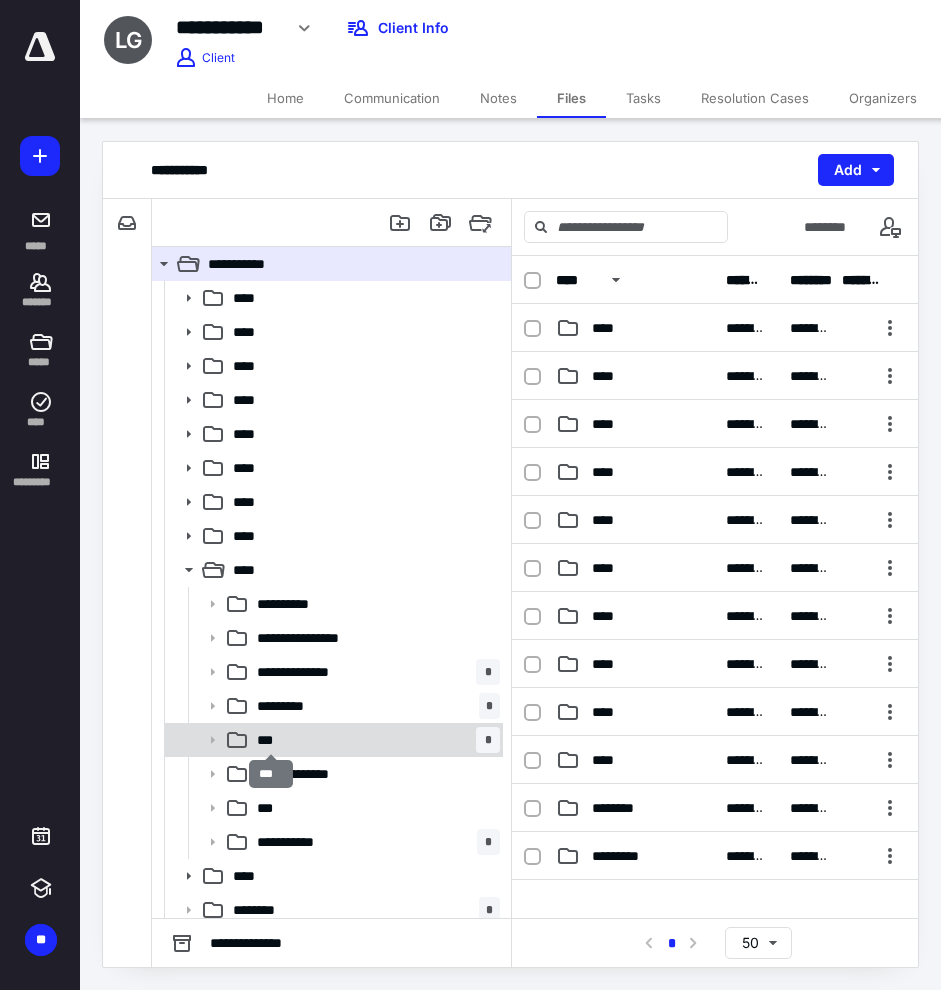 click on "***" at bounding box center (271, 740) 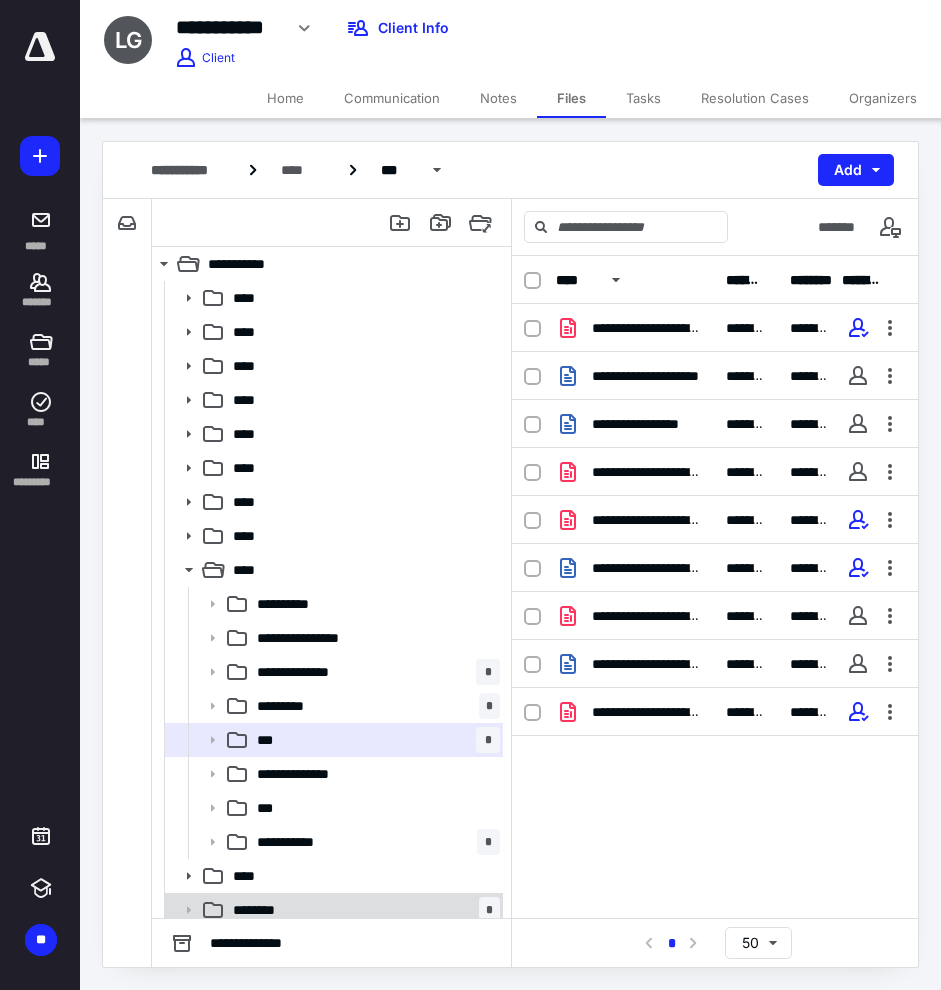 scroll, scrollTop: 43, scrollLeft: 0, axis: vertical 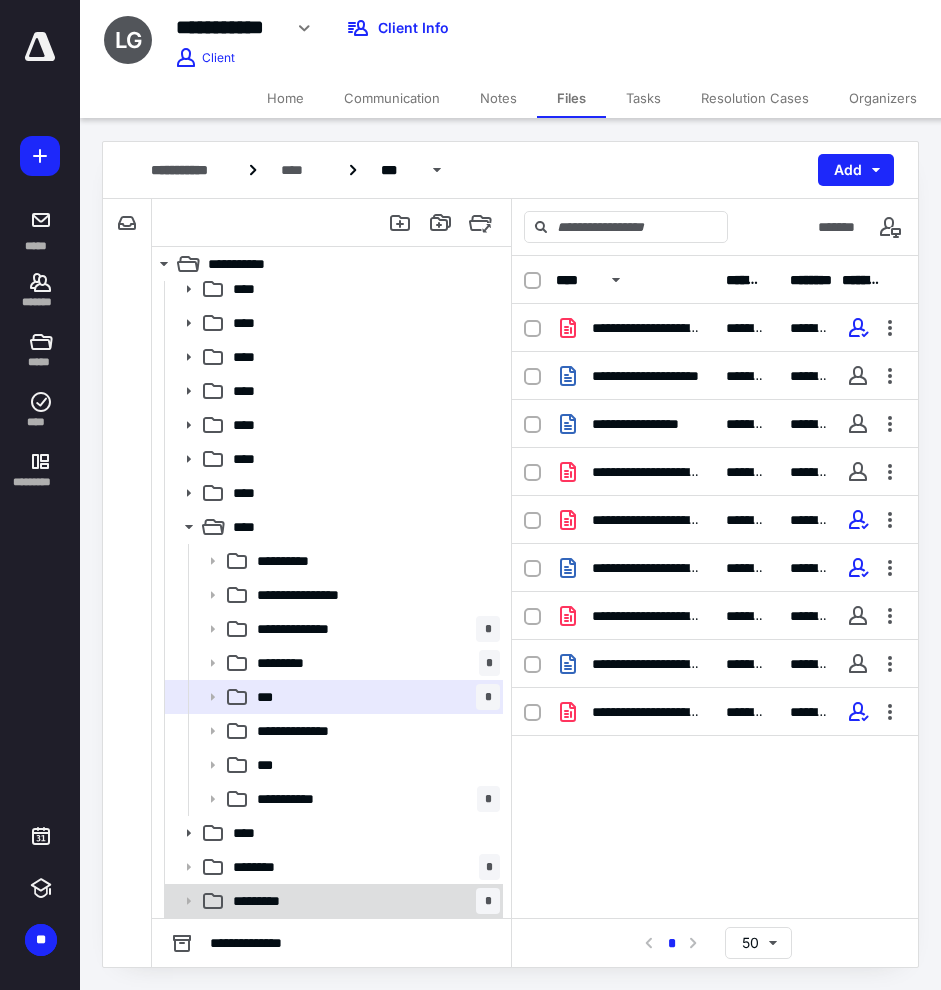 click on "********* *" at bounding box center [362, 901] 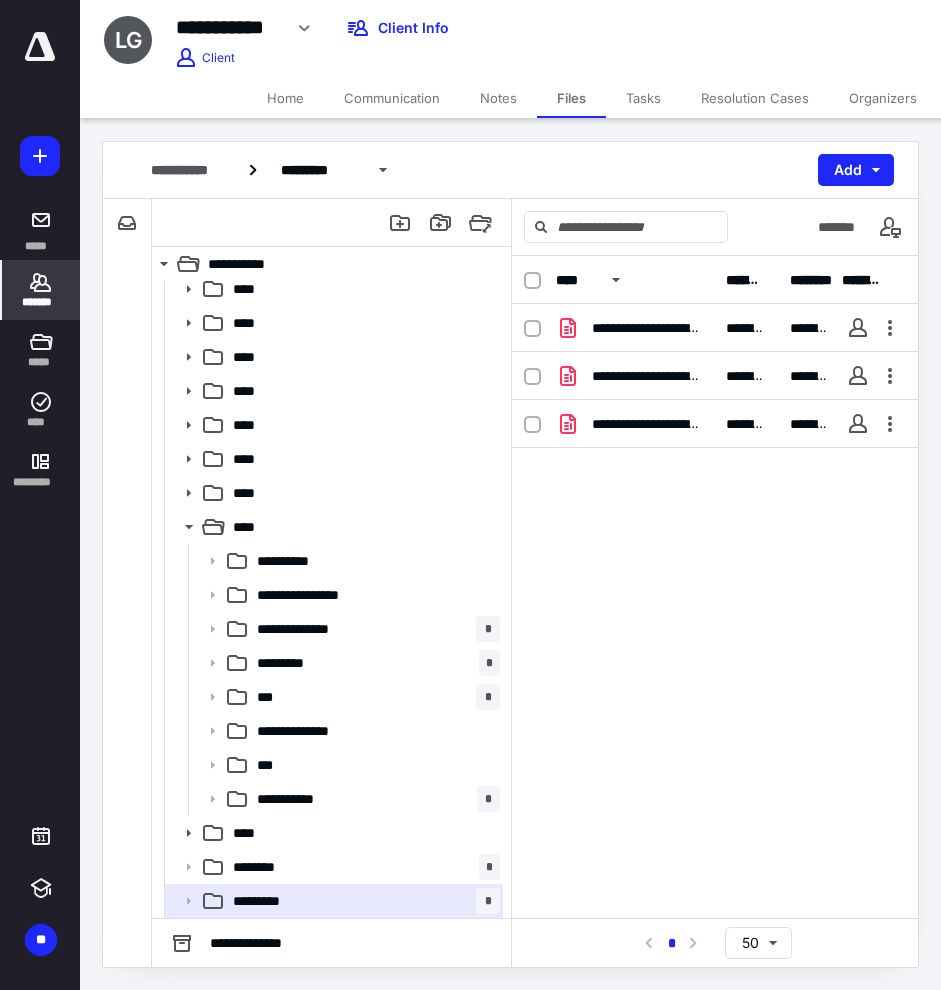 click 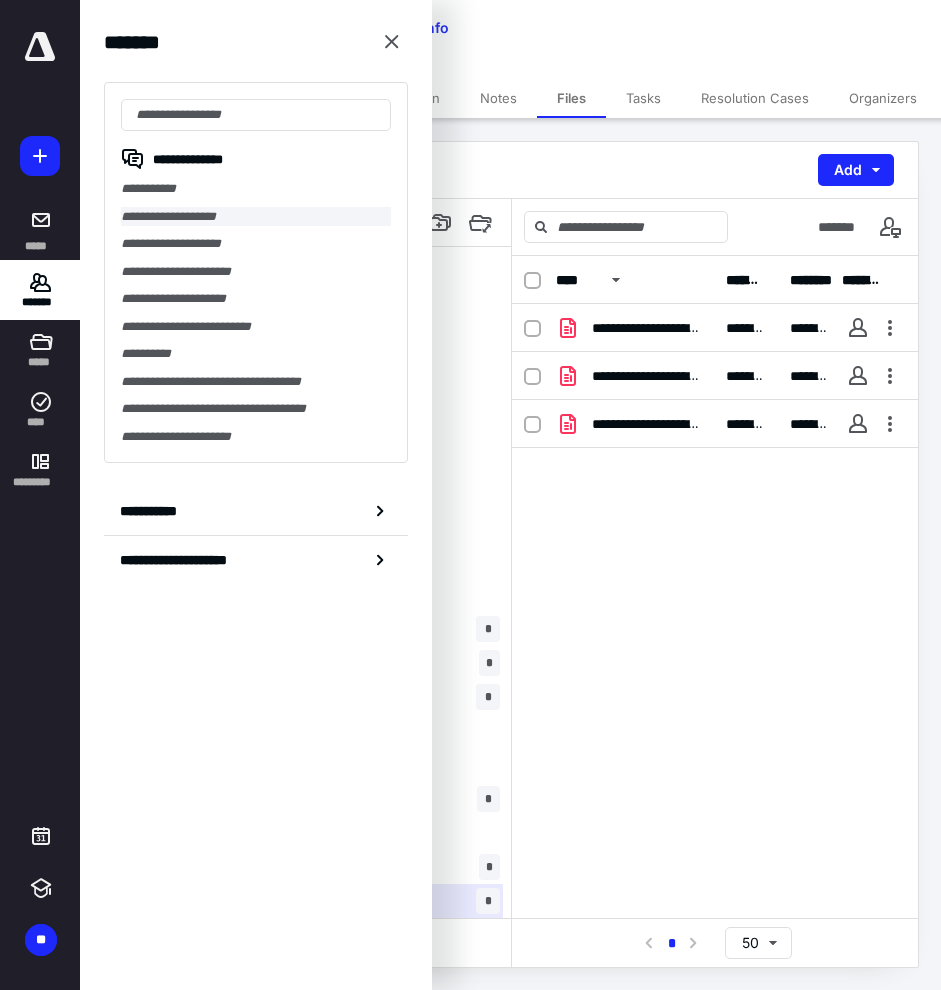 click on "**********" at bounding box center (256, 217) 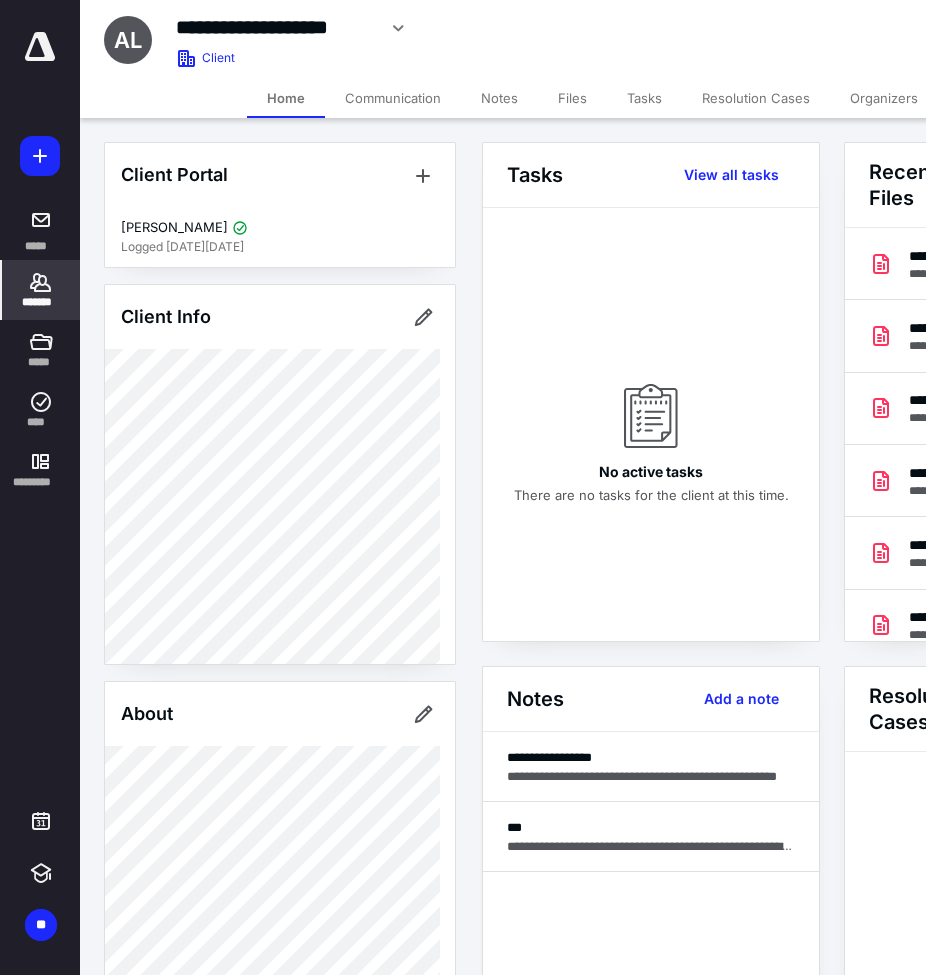 click on "*******" at bounding box center (41, 290) 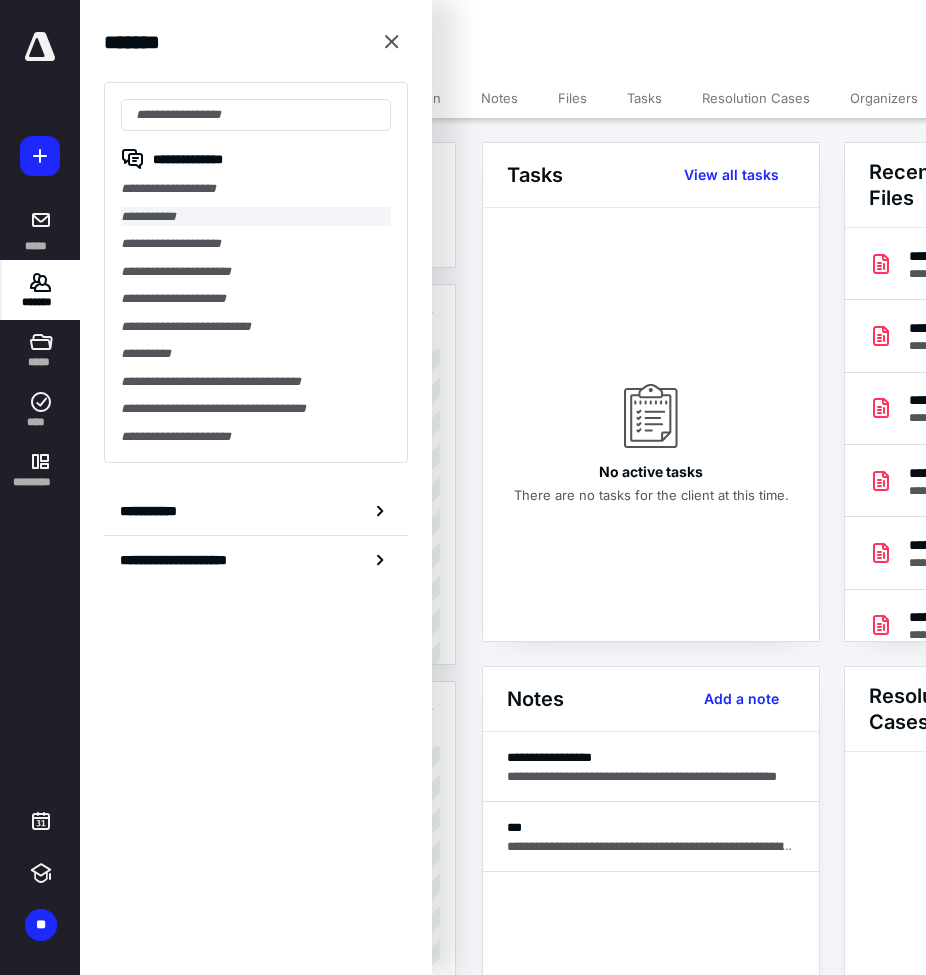 click on "**********" at bounding box center [256, 217] 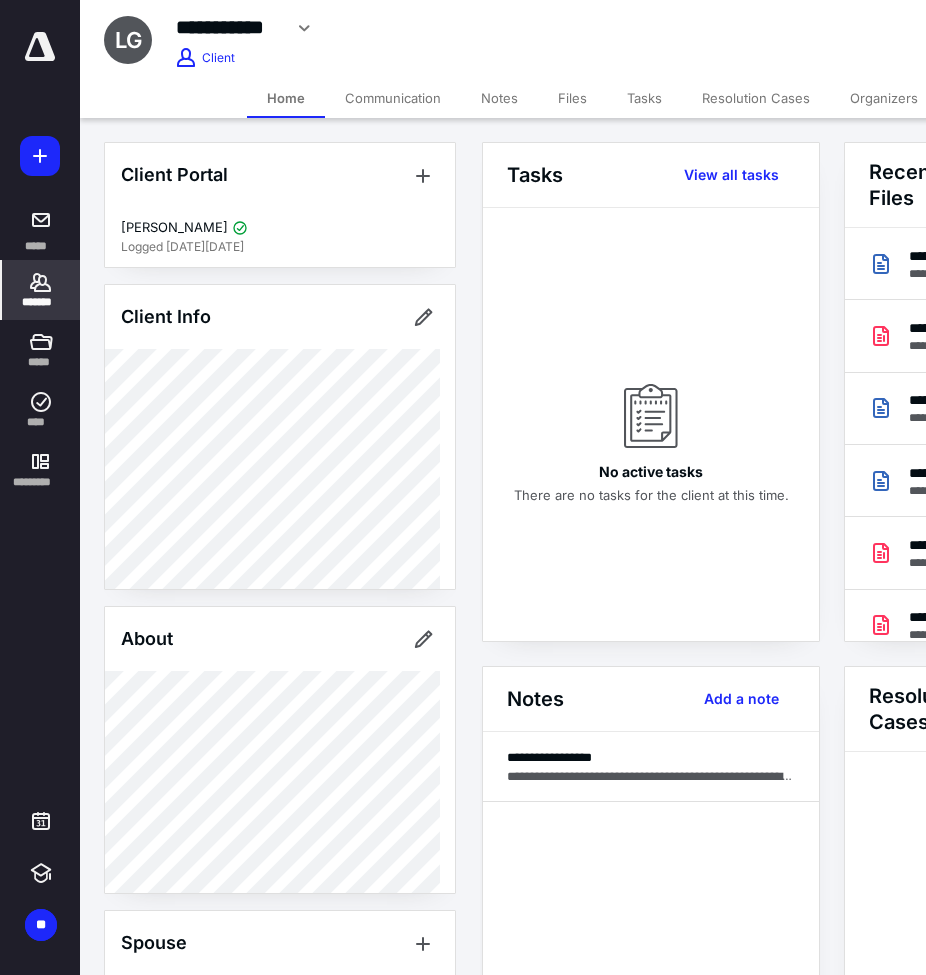 click 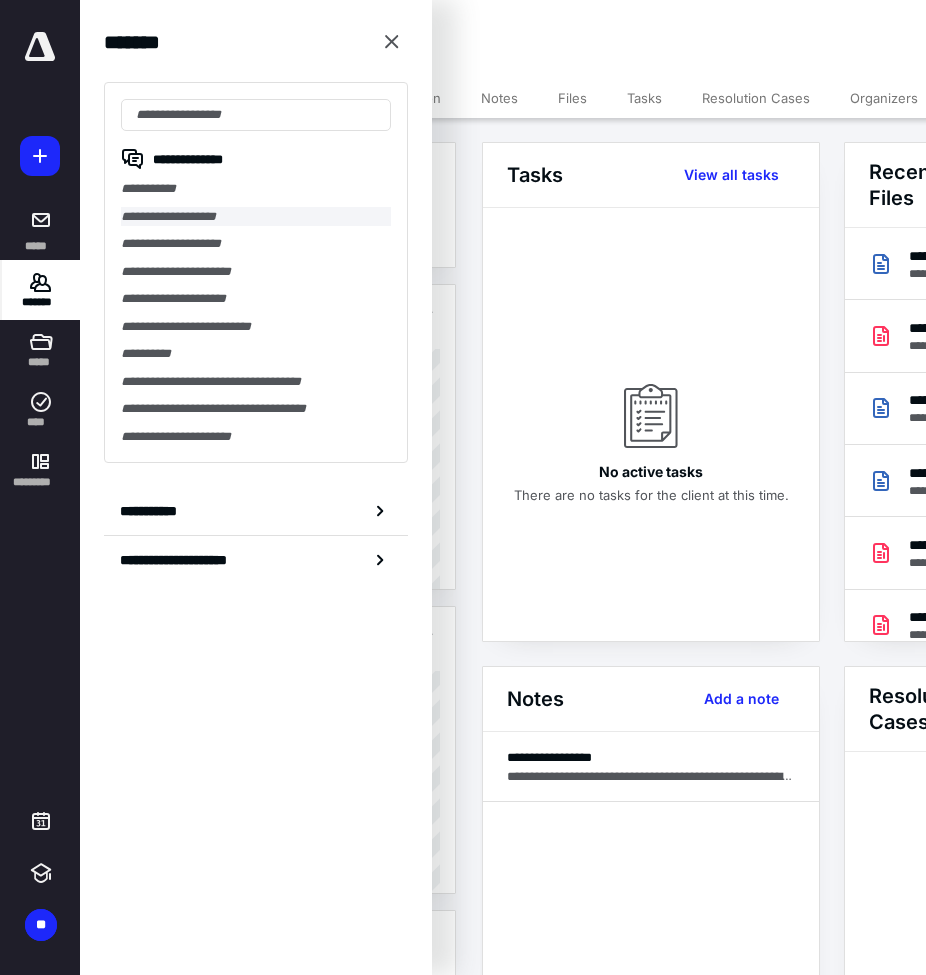 click on "**********" at bounding box center [256, 217] 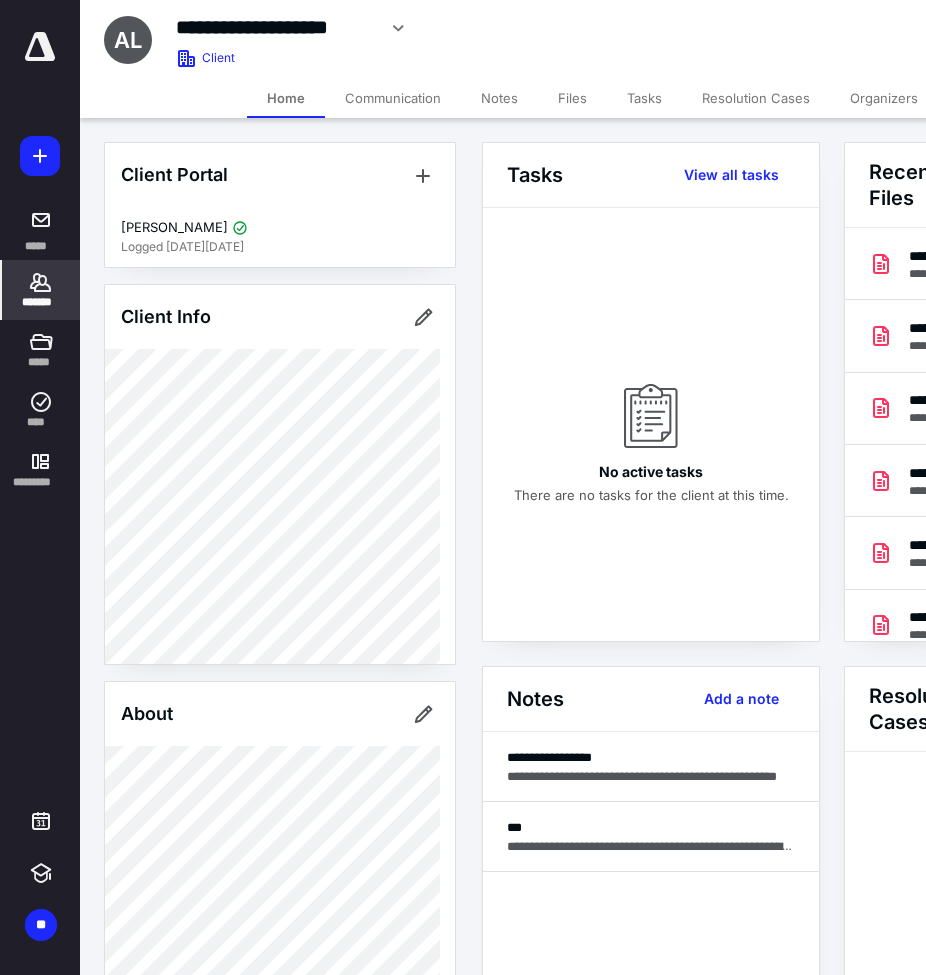 click on "Files" at bounding box center (572, 98) 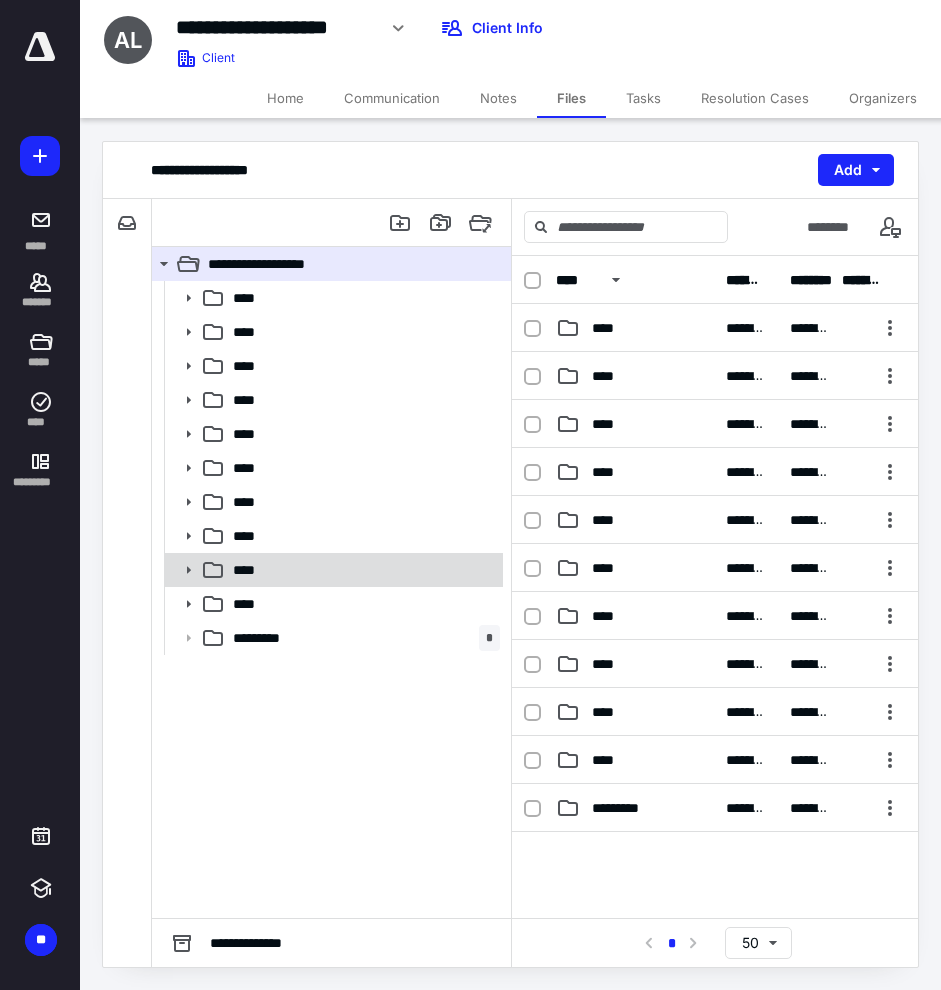 click 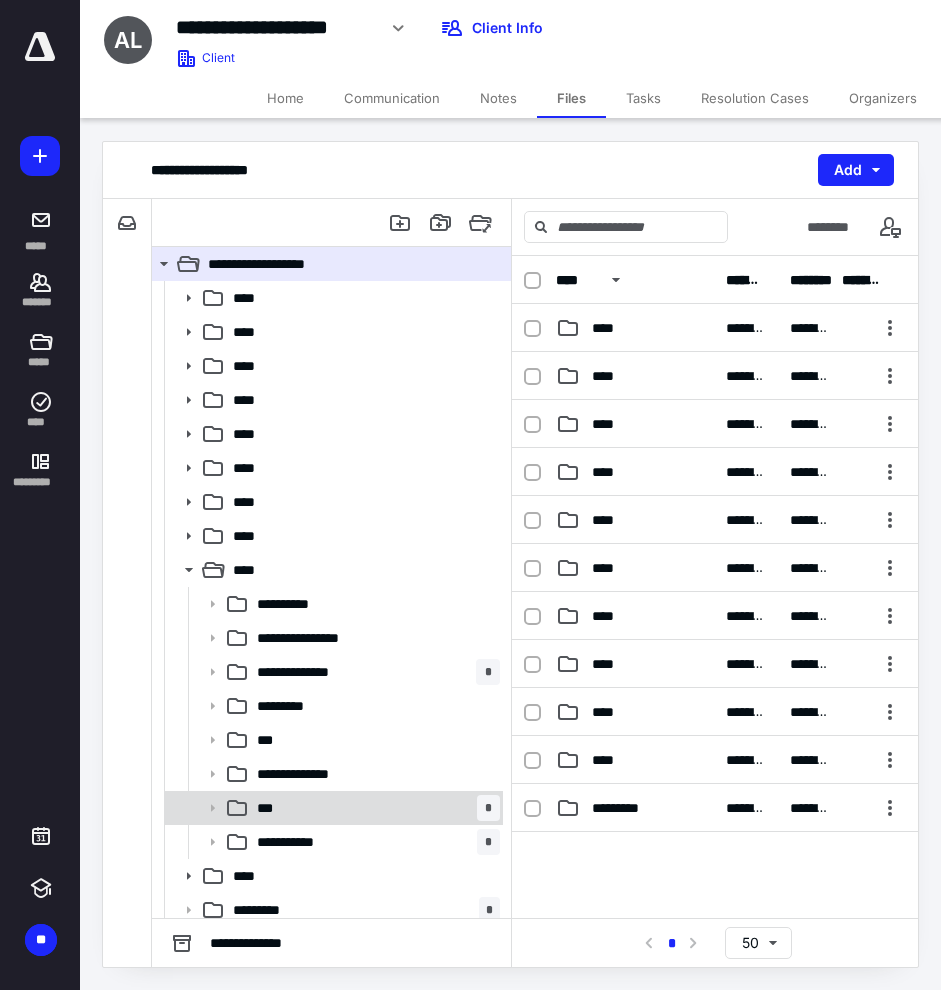 click on "*** *" at bounding box center (374, 808) 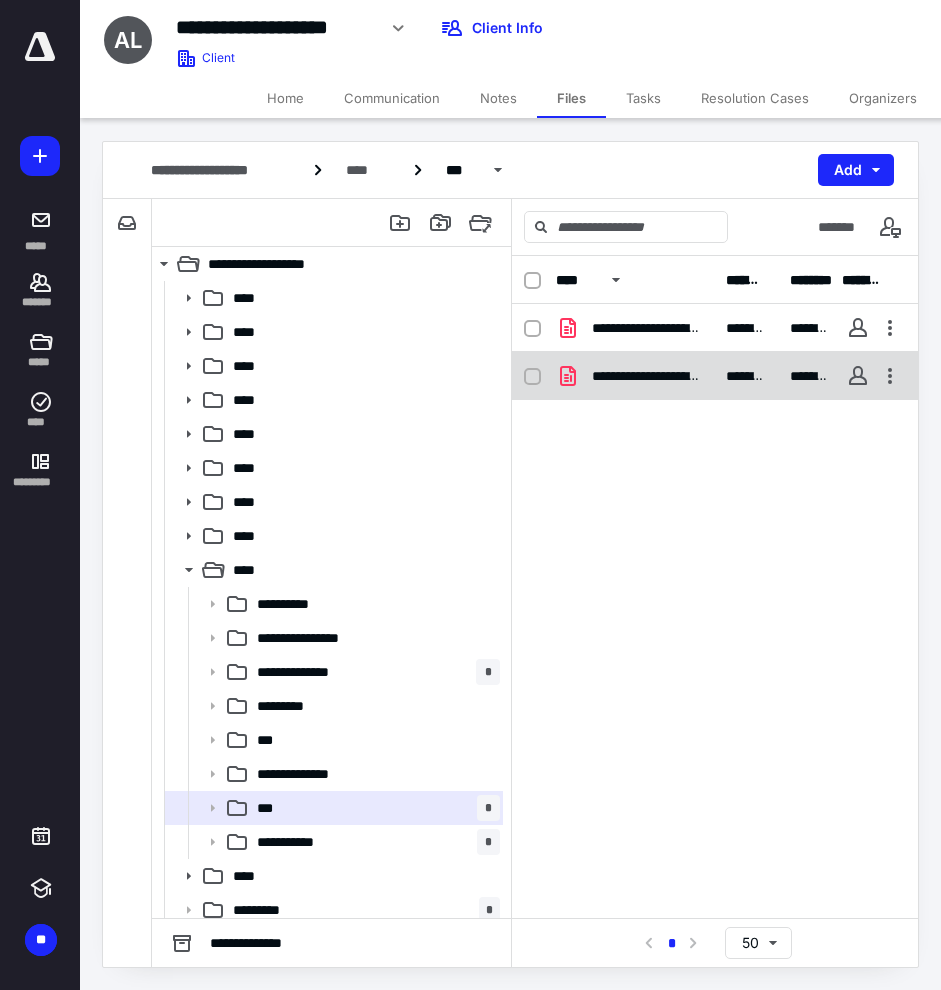 click on "**********" at bounding box center [647, 376] 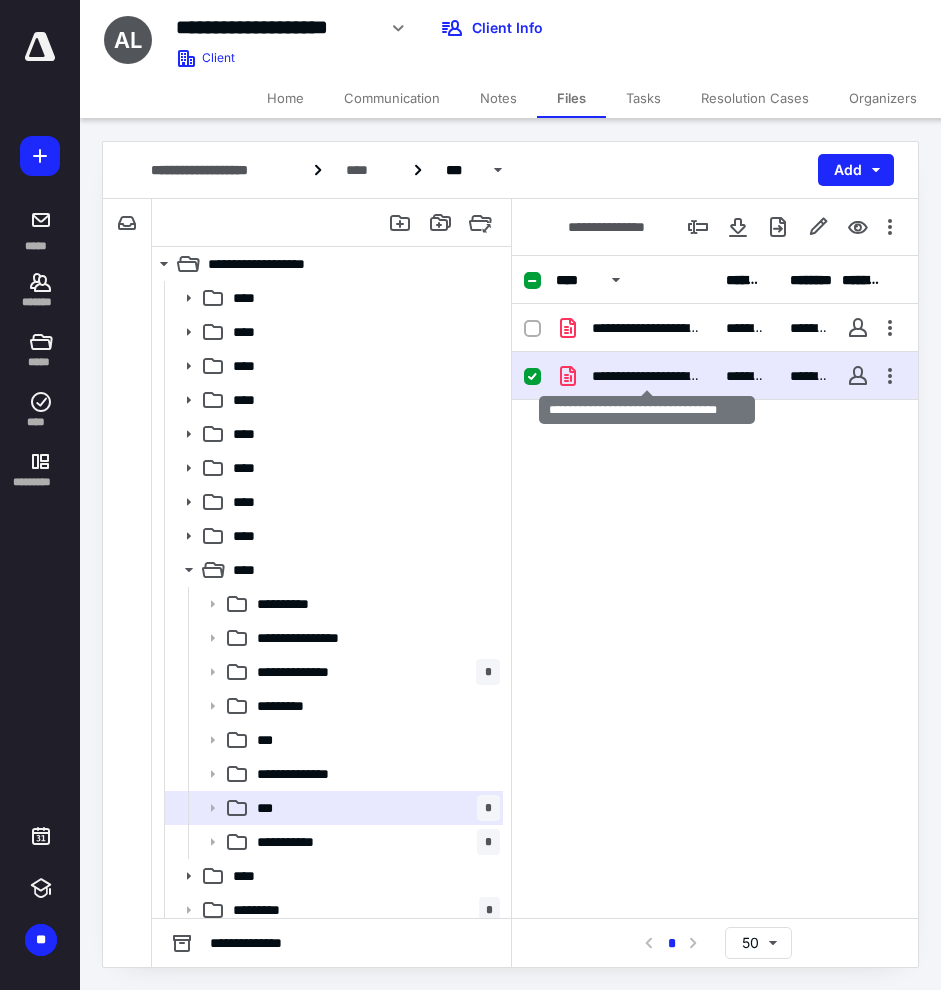 click on "**********" at bounding box center [647, 376] 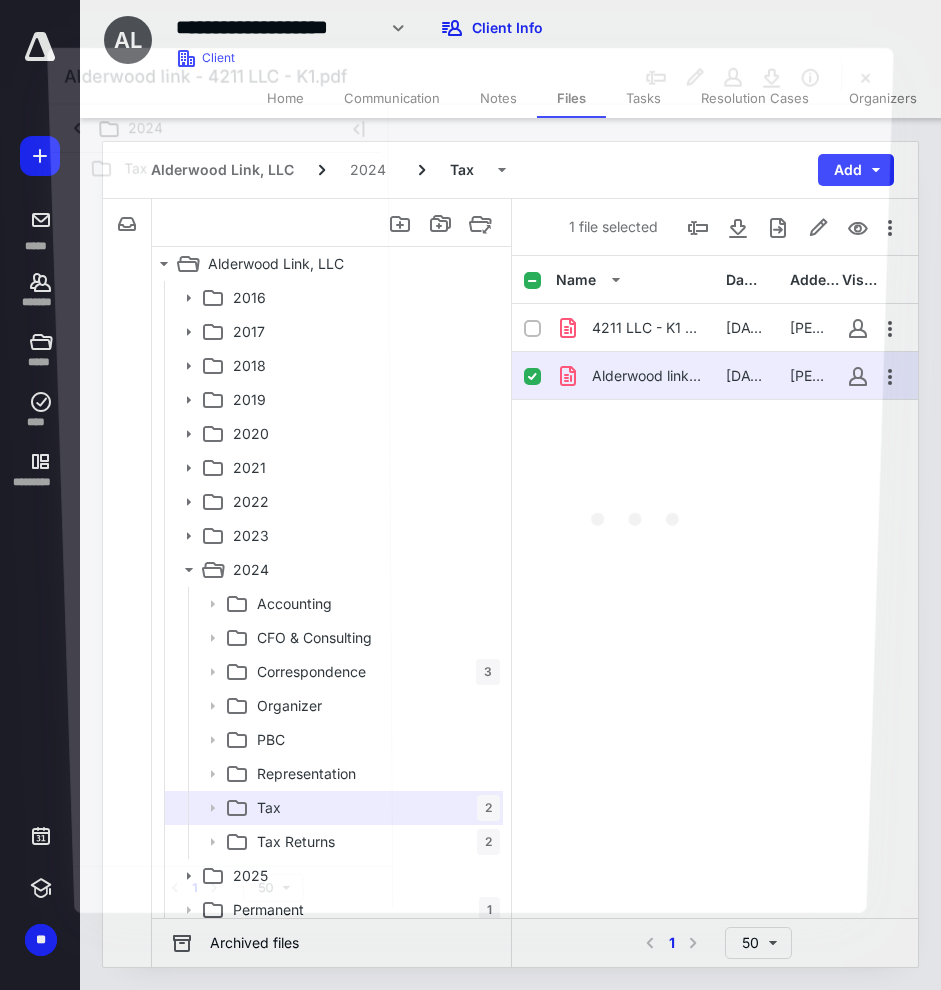 click at bounding box center [639, 507] 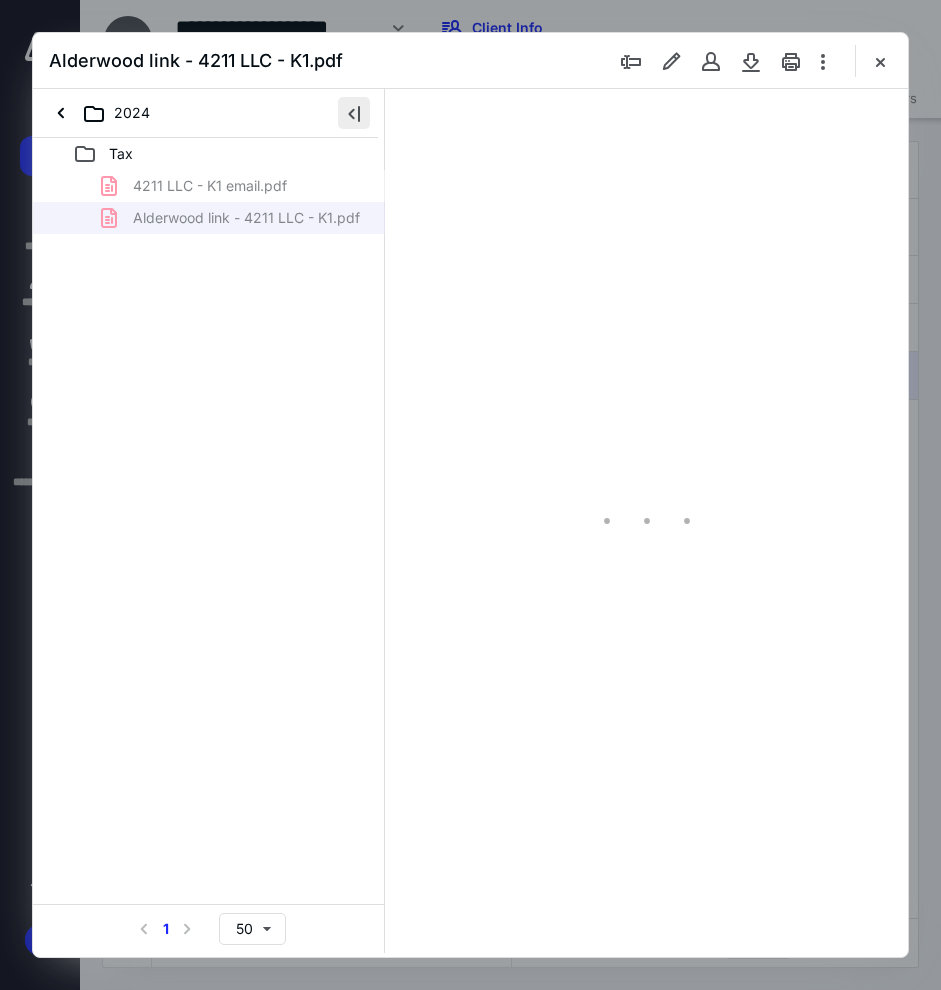 scroll, scrollTop: 0, scrollLeft: 0, axis: both 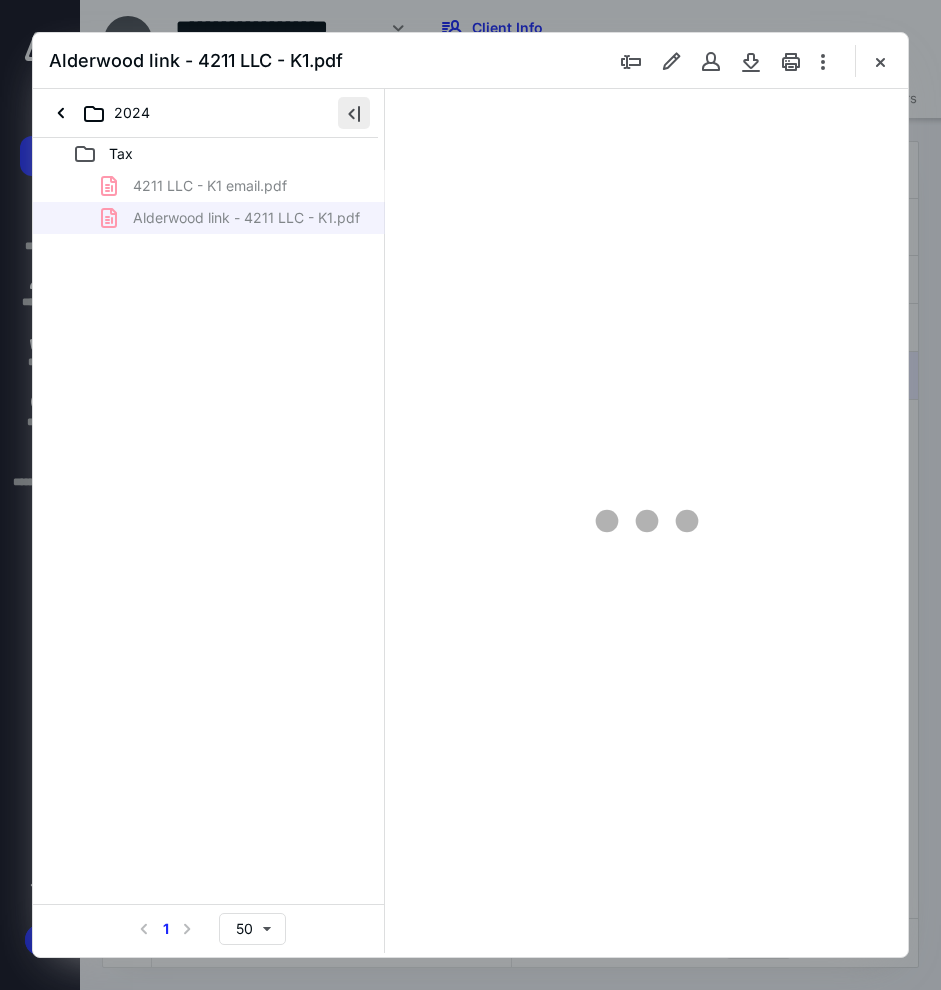 click at bounding box center (354, 113) 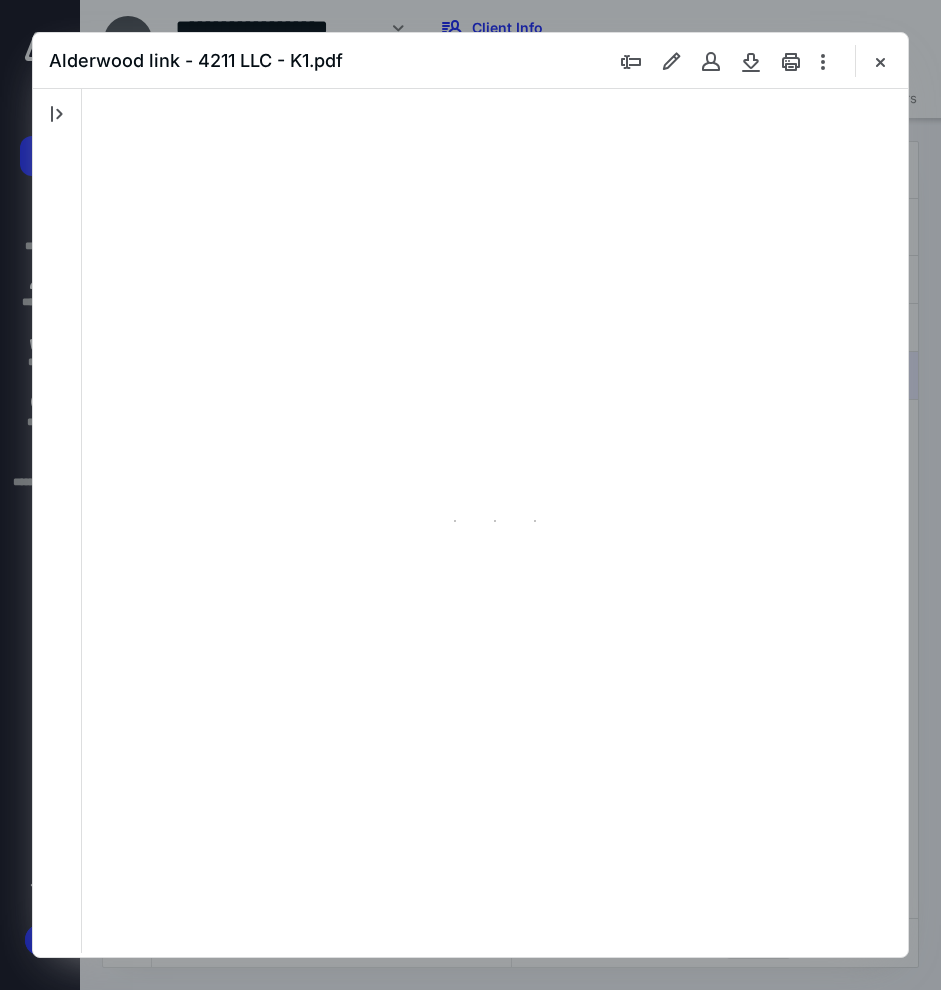 scroll, scrollTop: 108, scrollLeft: 0, axis: vertical 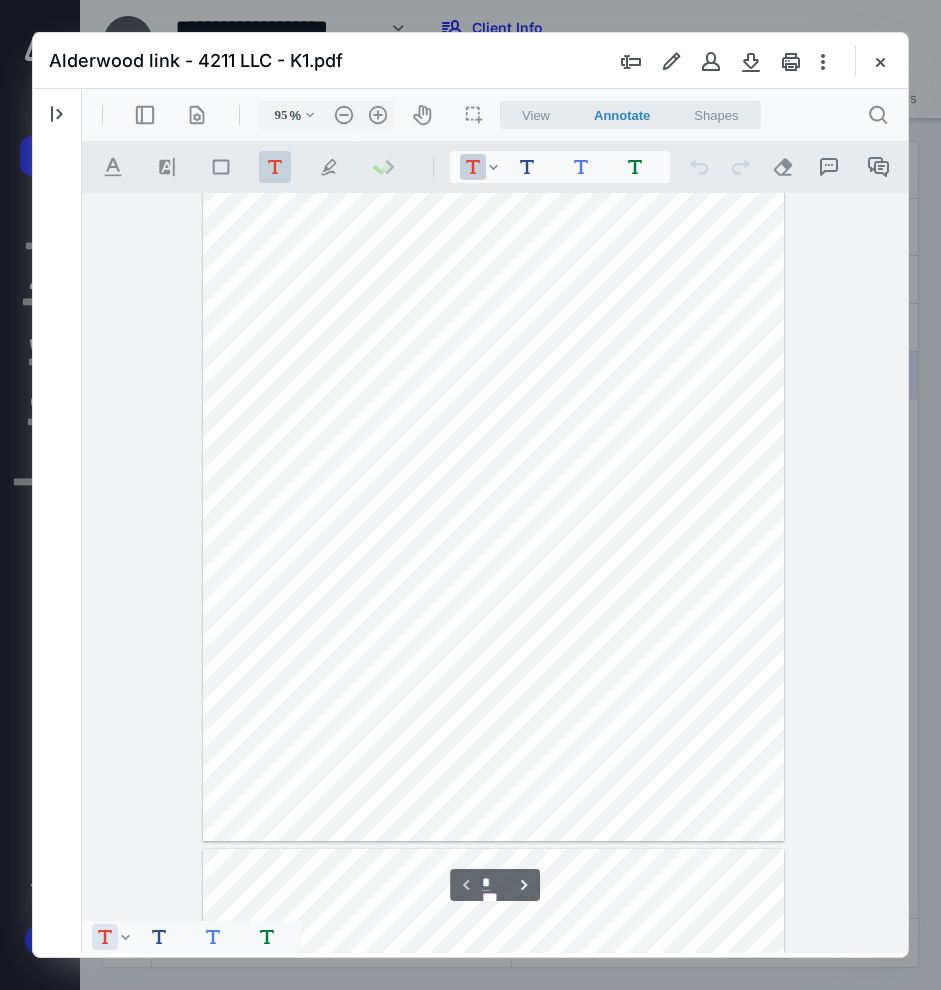 click on "**********" at bounding box center (495, 573) 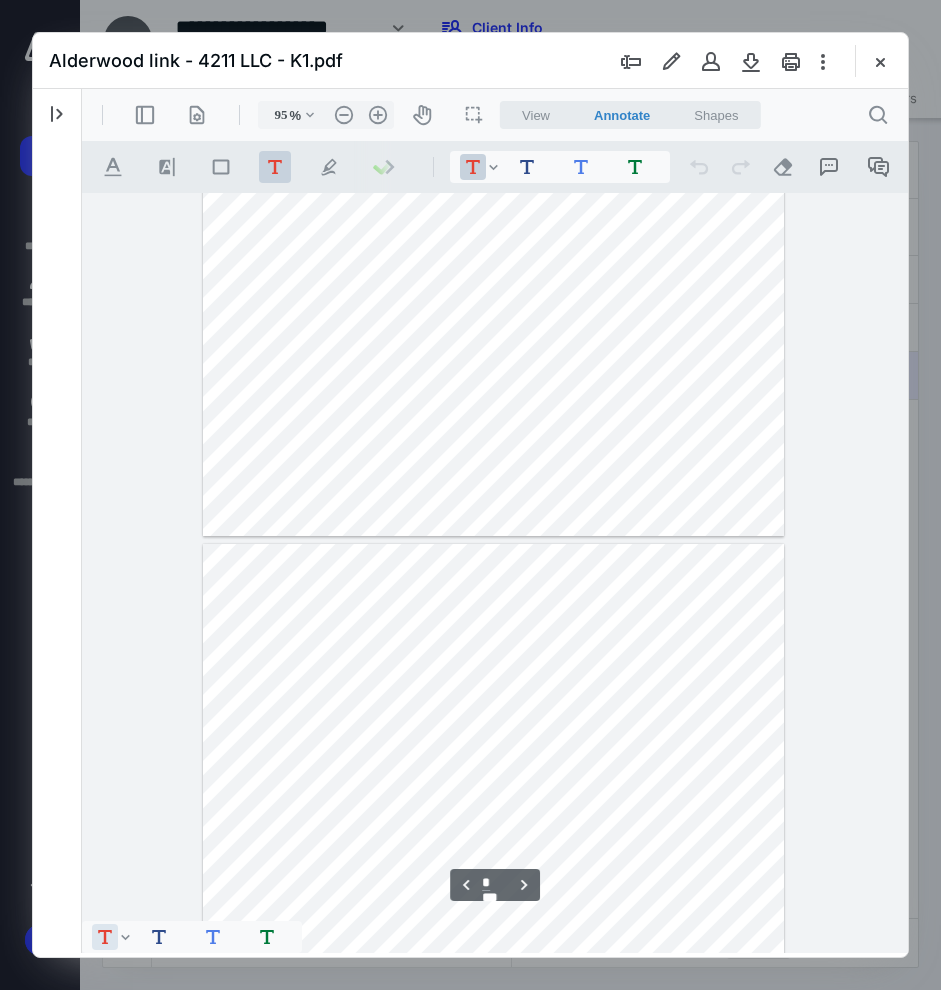 scroll, scrollTop: 1440, scrollLeft: 0, axis: vertical 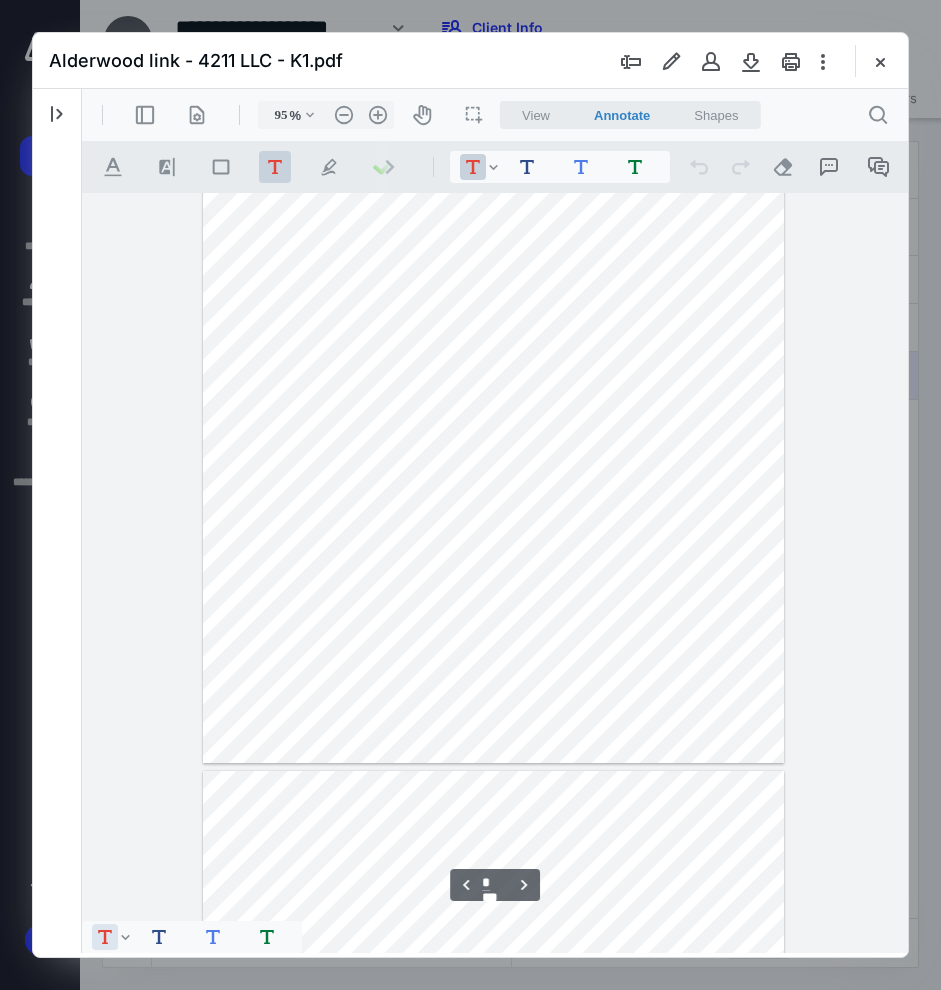 type on "*" 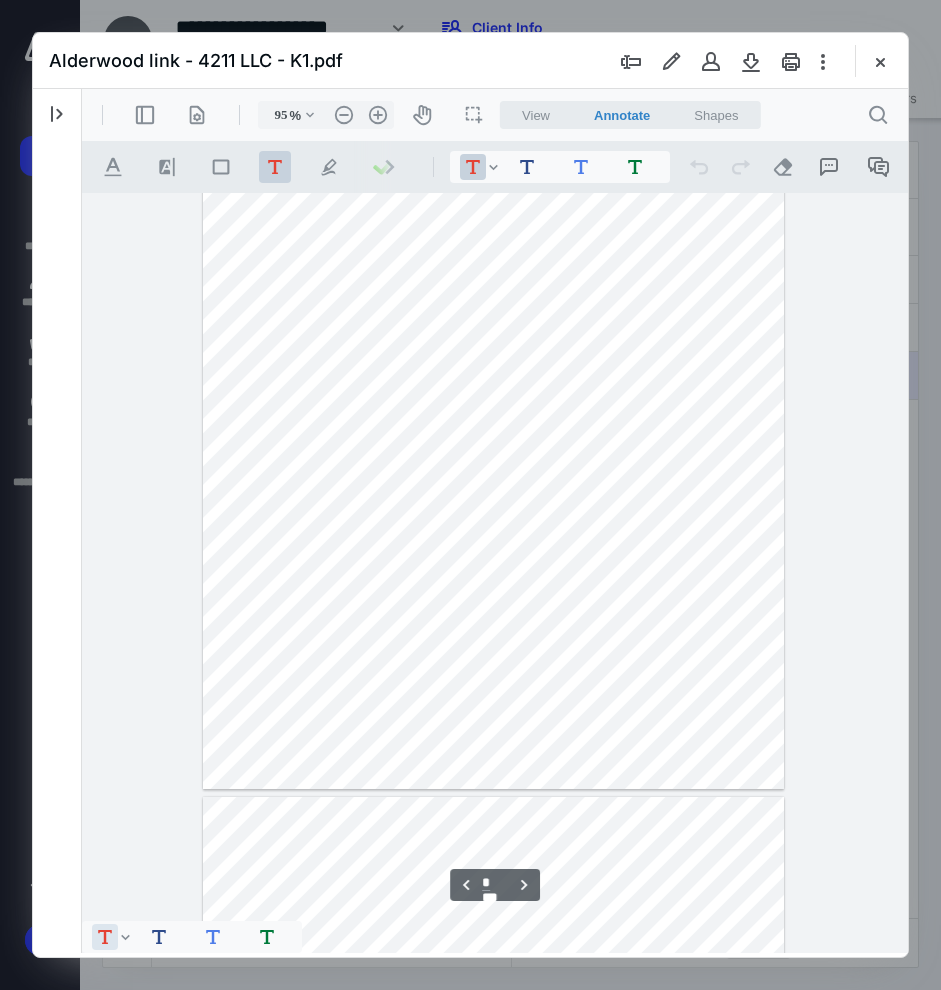 scroll, scrollTop: 2306, scrollLeft: 0, axis: vertical 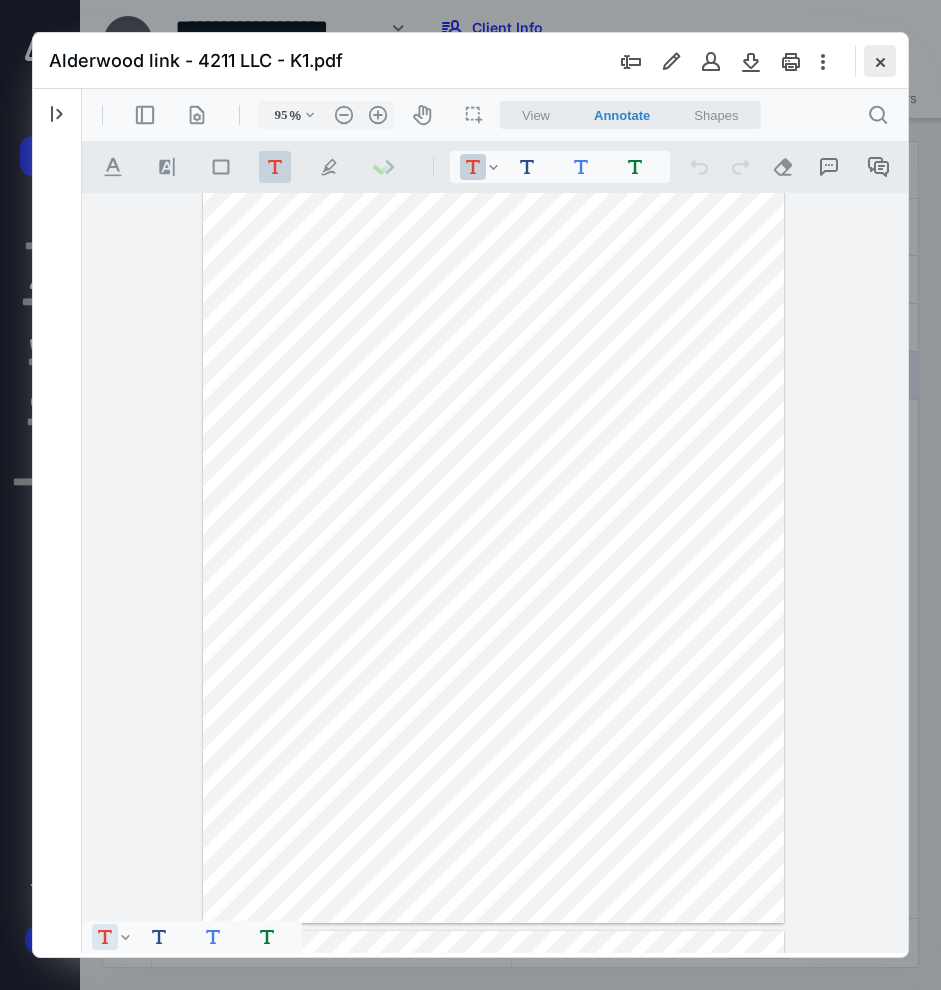 click at bounding box center [880, 61] 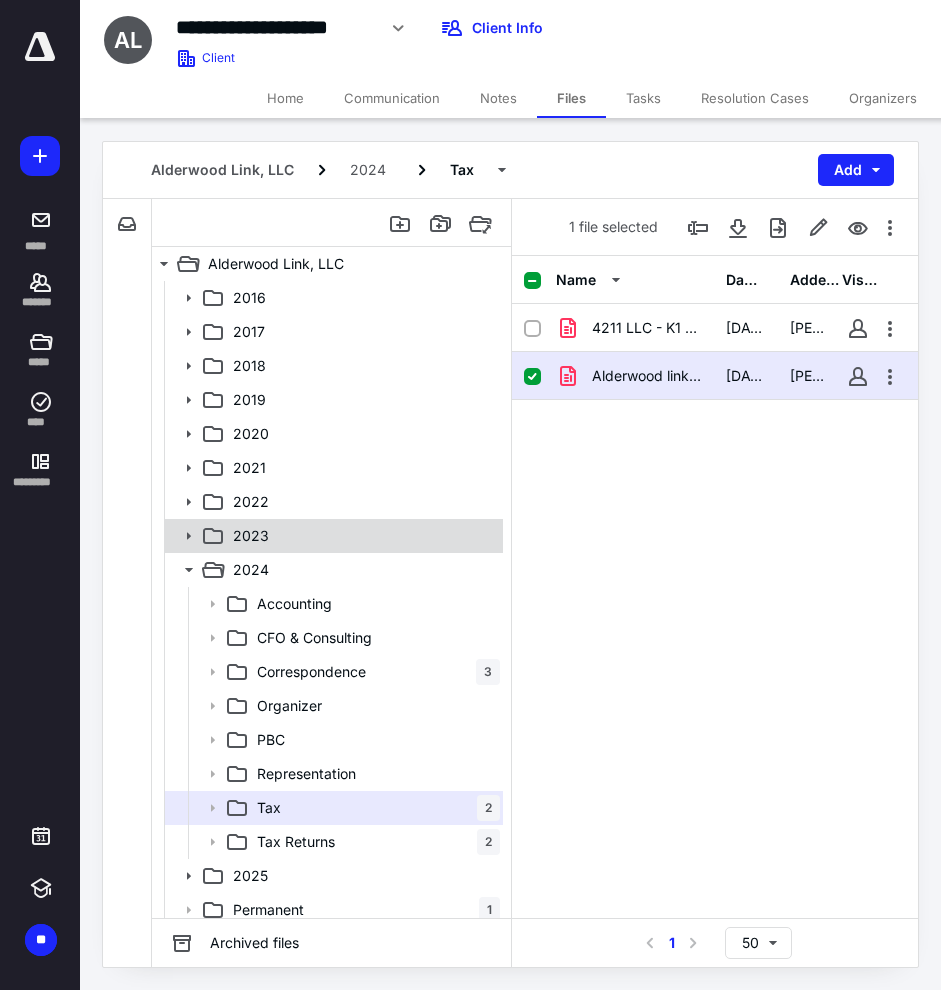 click 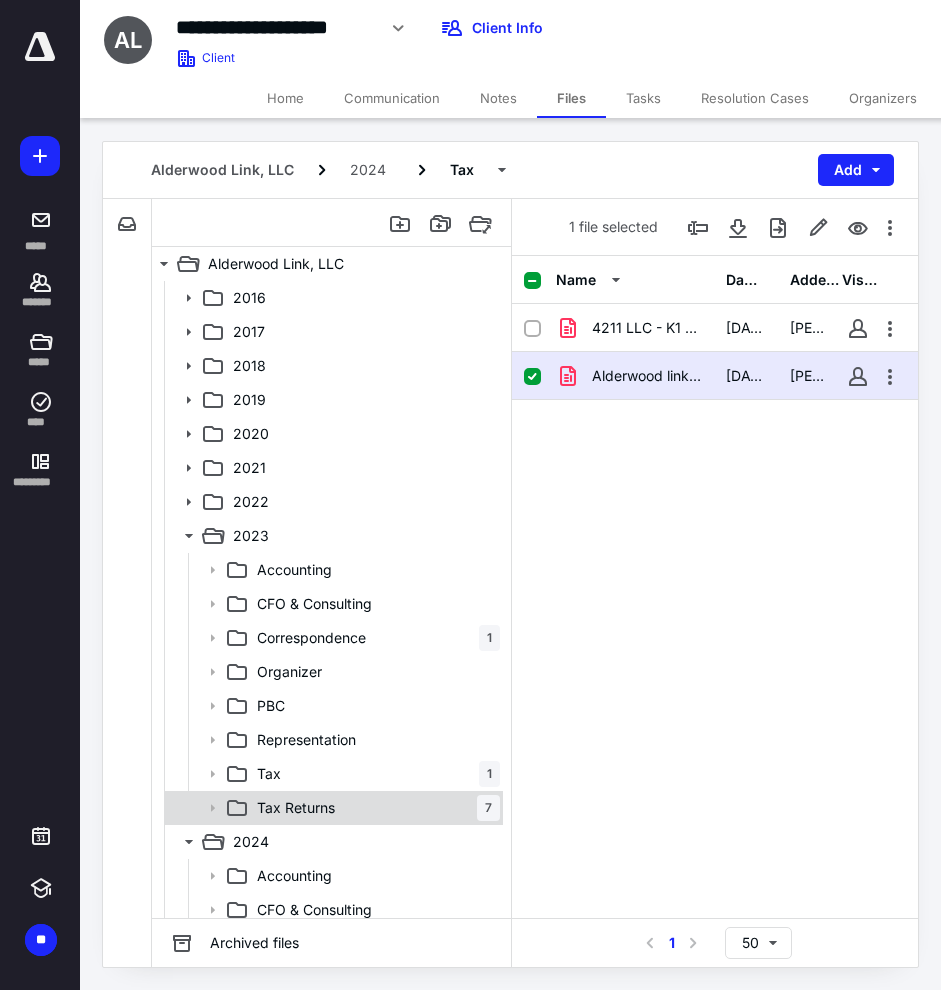 click on "Tax Returns 7" at bounding box center [374, 808] 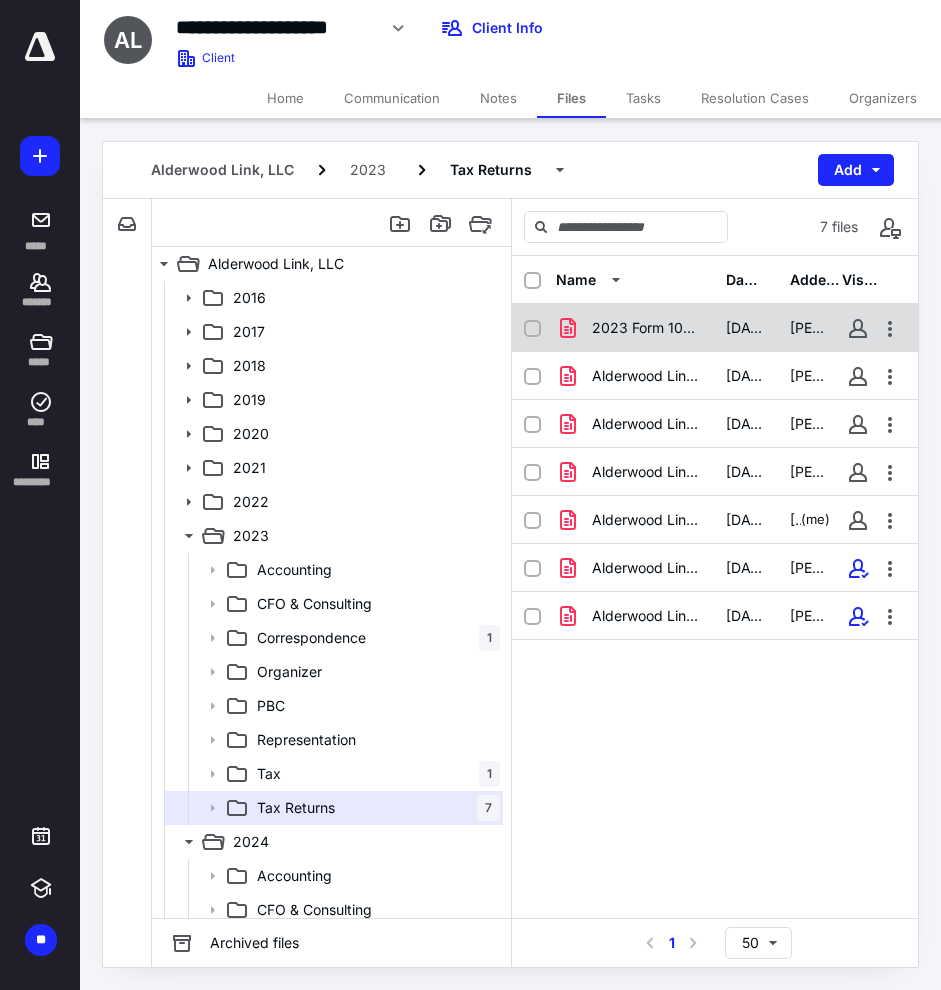 click on "2023 Form 1065 Alderwood Link LLC  acct copy.pdf" at bounding box center (647, 328) 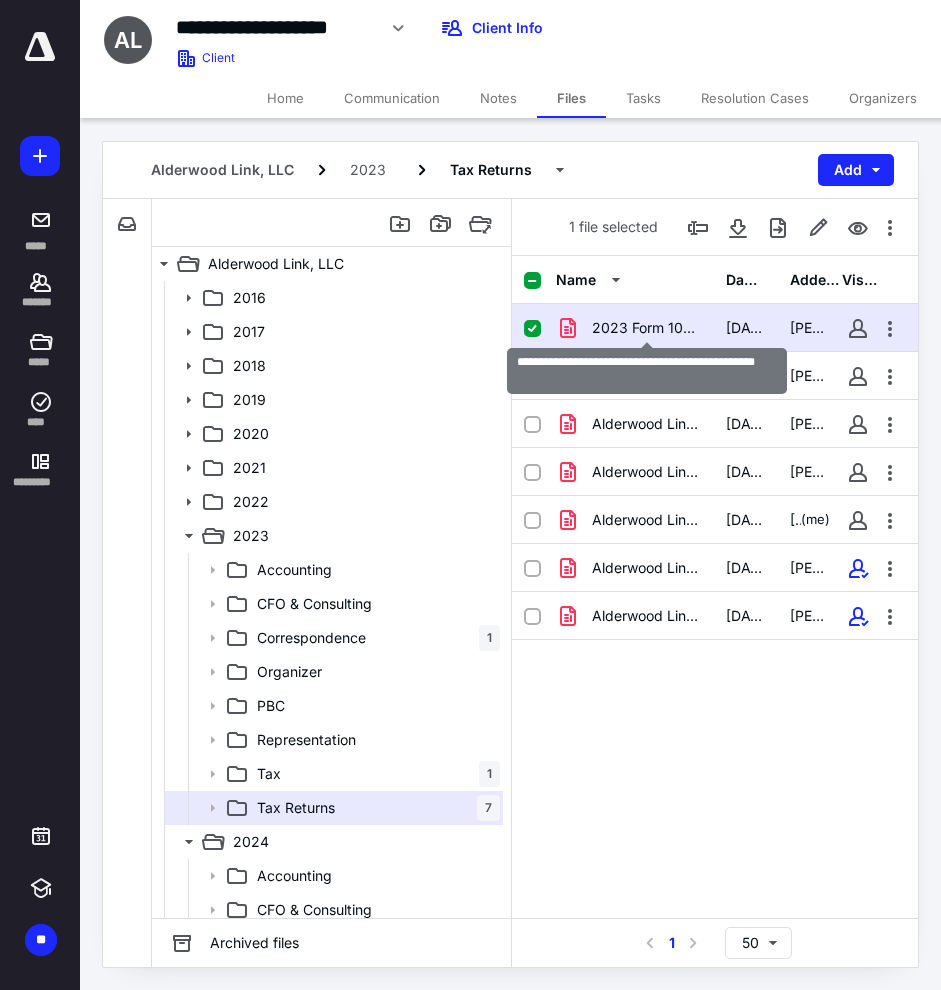 click on "2023 Form 1065 Alderwood Link LLC  acct copy.pdf" at bounding box center (647, 328) 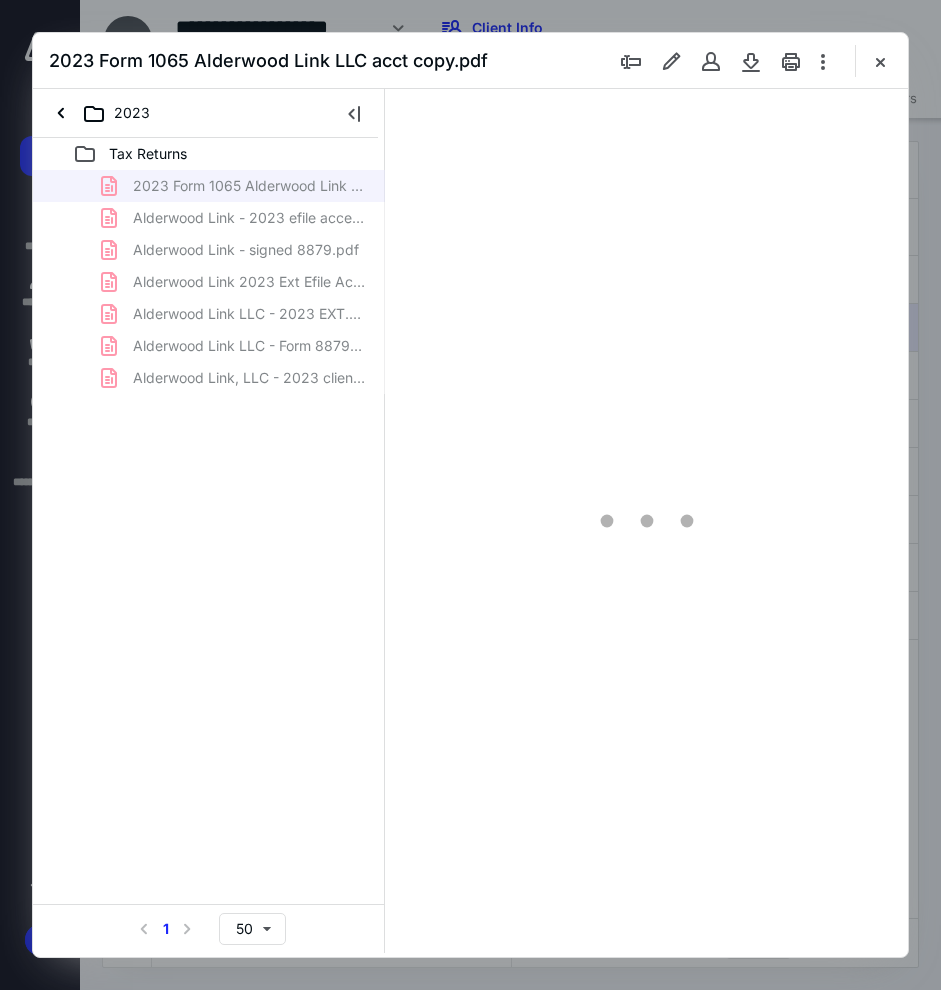 scroll, scrollTop: 0, scrollLeft: 0, axis: both 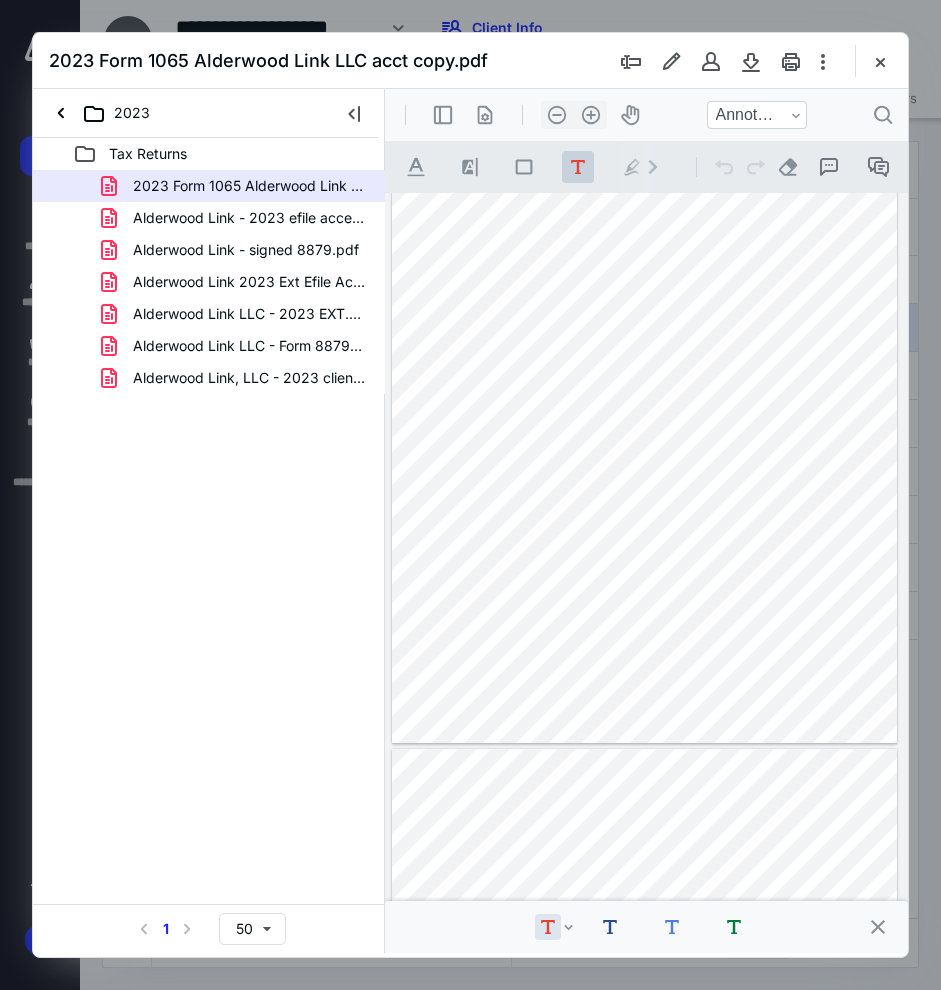 click at bounding box center [880, 61] 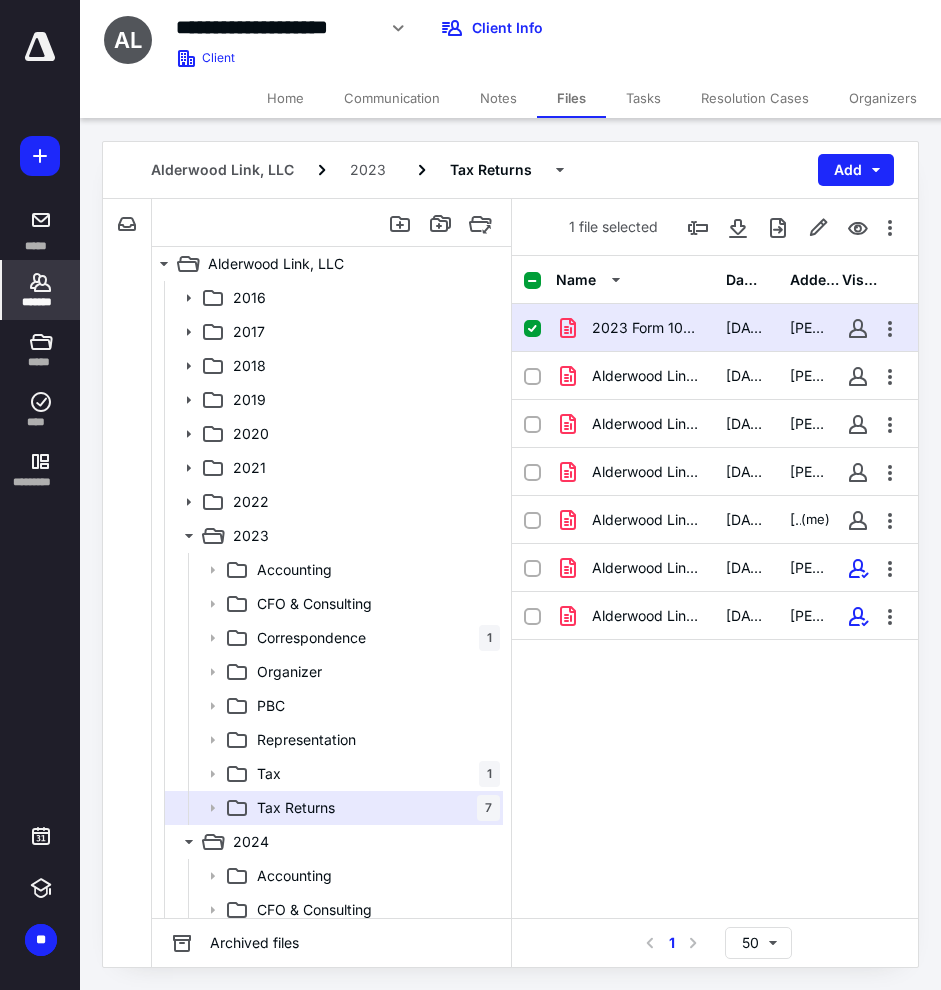 click on "*******" at bounding box center [41, 290] 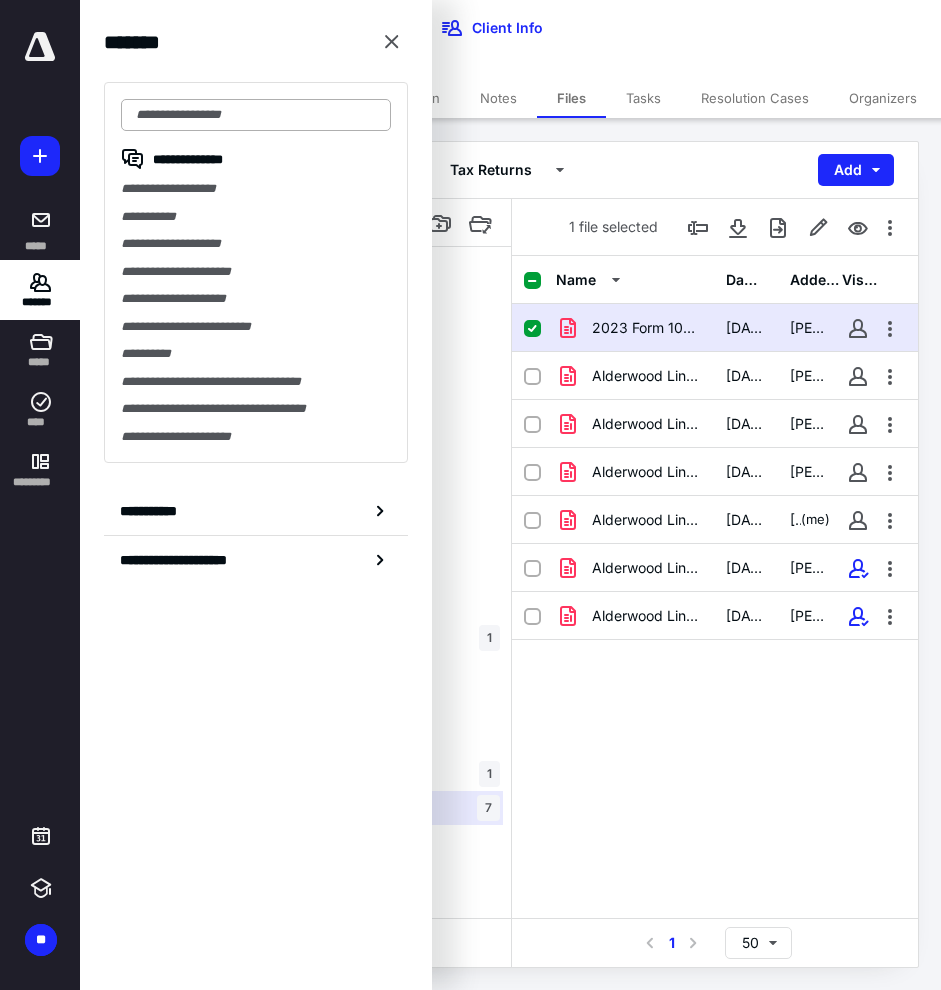 click at bounding box center [256, 115] 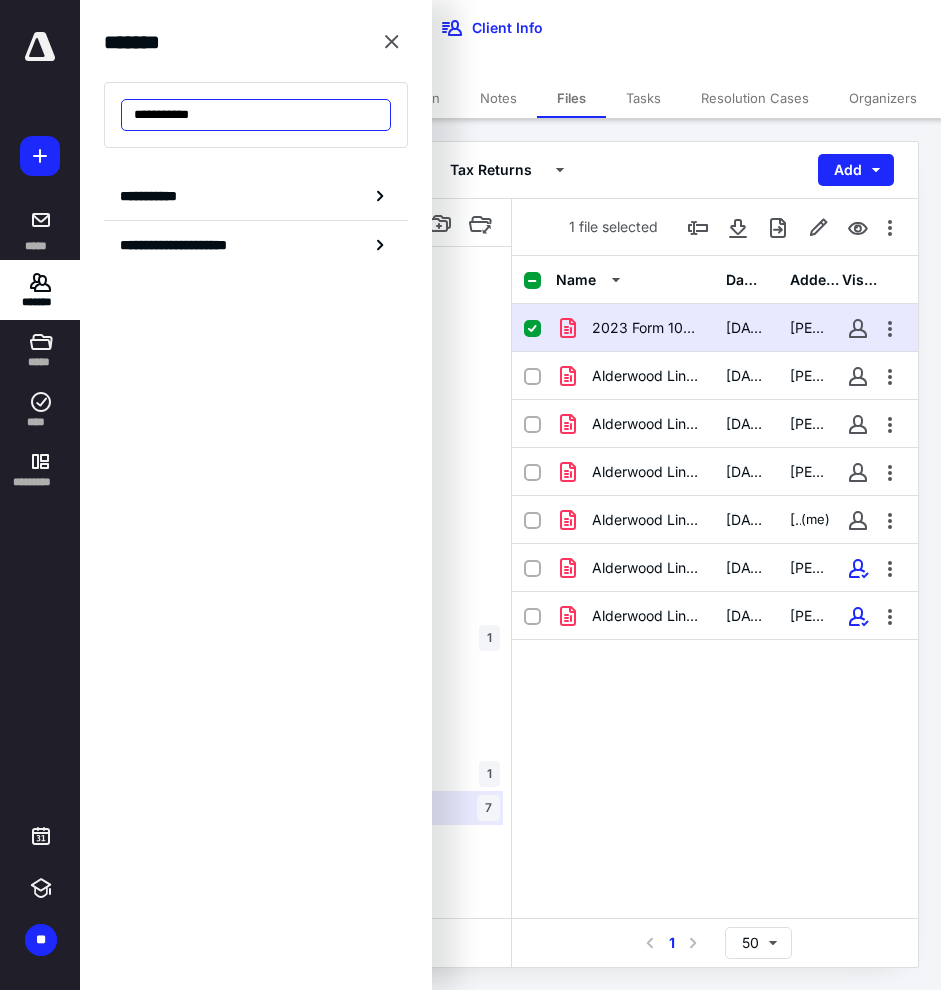 drag, startPoint x: 164, startPoint y: 114, endPoint x: 96, endPoint y: 114, distance: 68 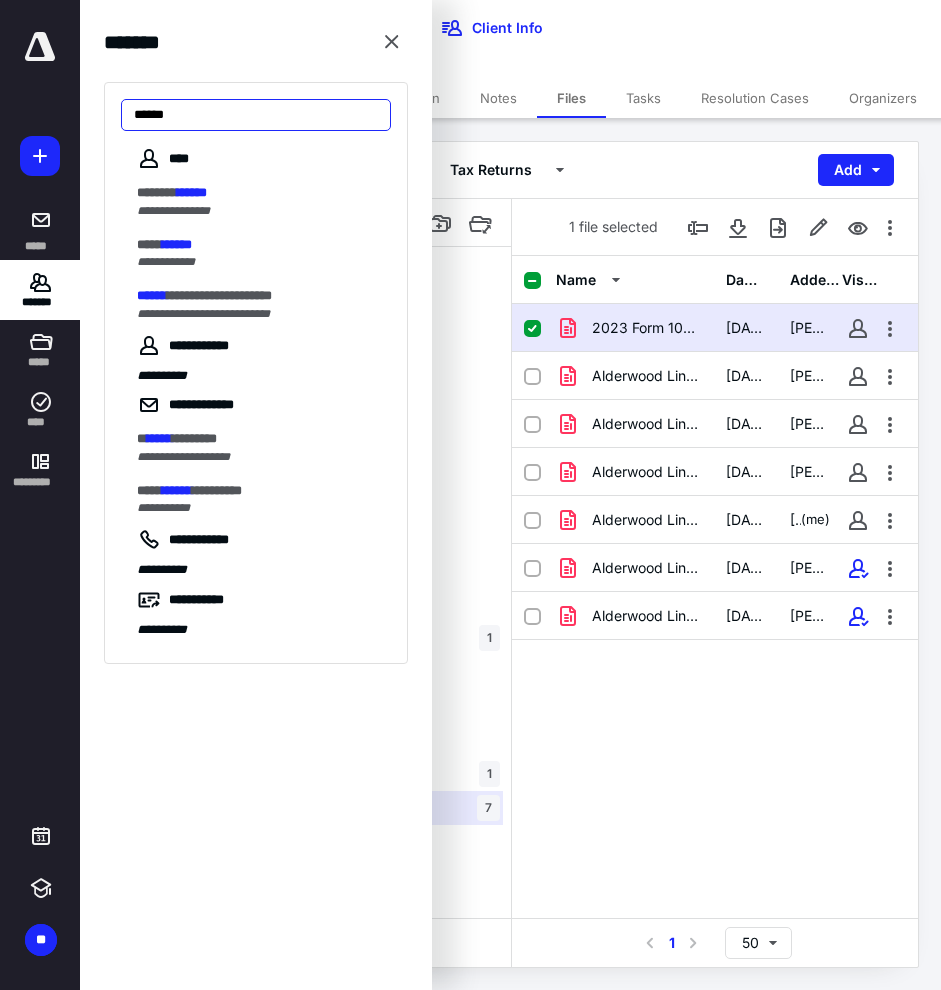 type on "******" 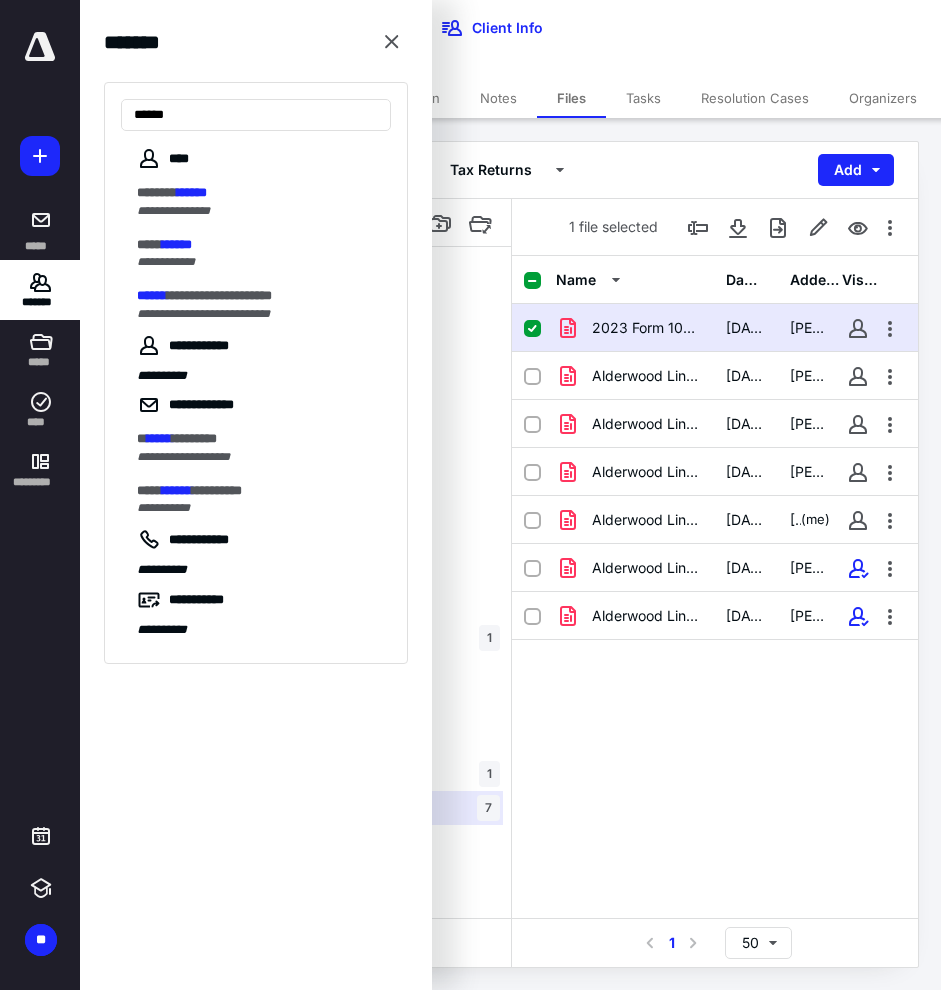 click on "**********" at bounding box center [256, 495] 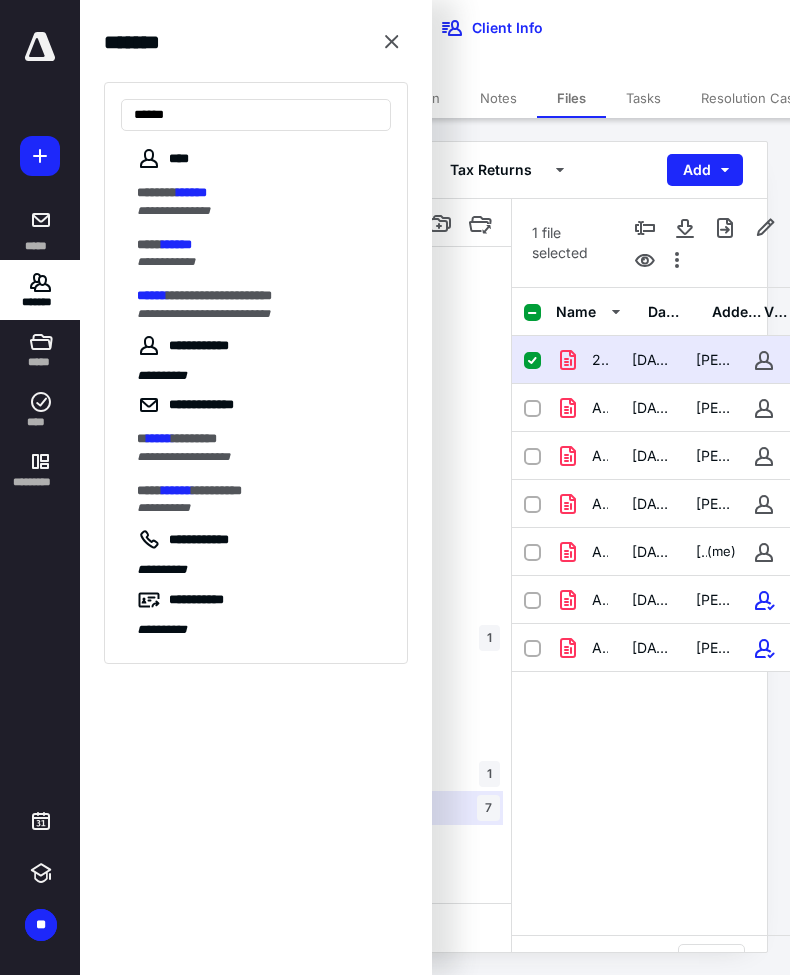 click on "**********" at bounding box center [40, 487] 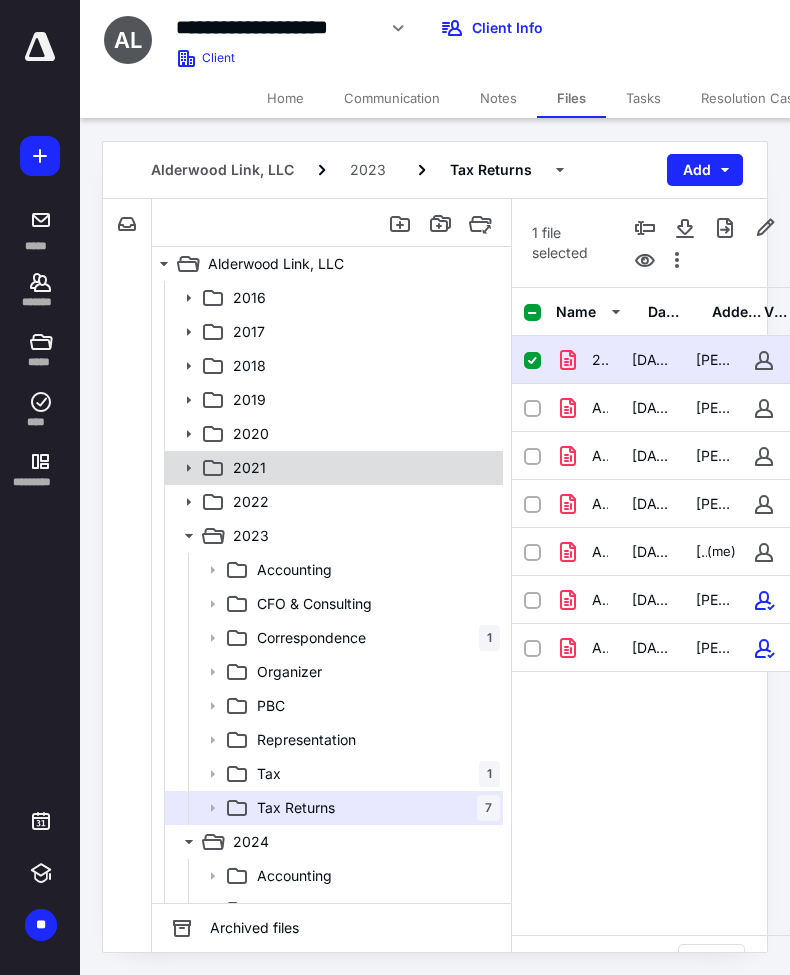 click 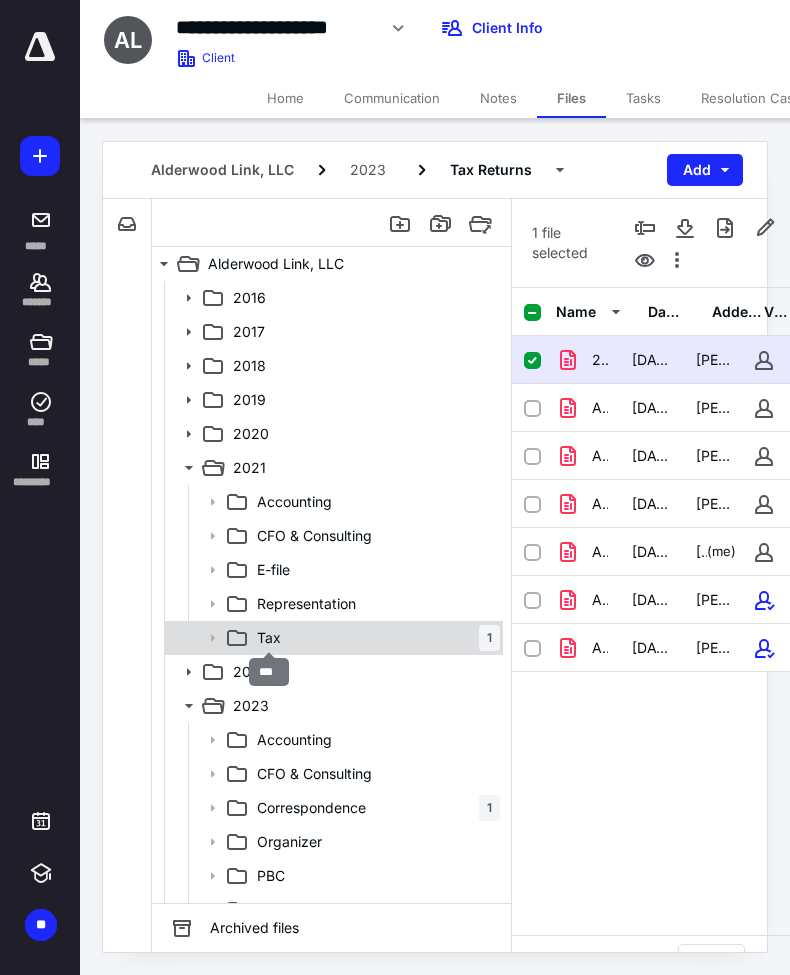click on "Tax" at bounding box center [269, 638] 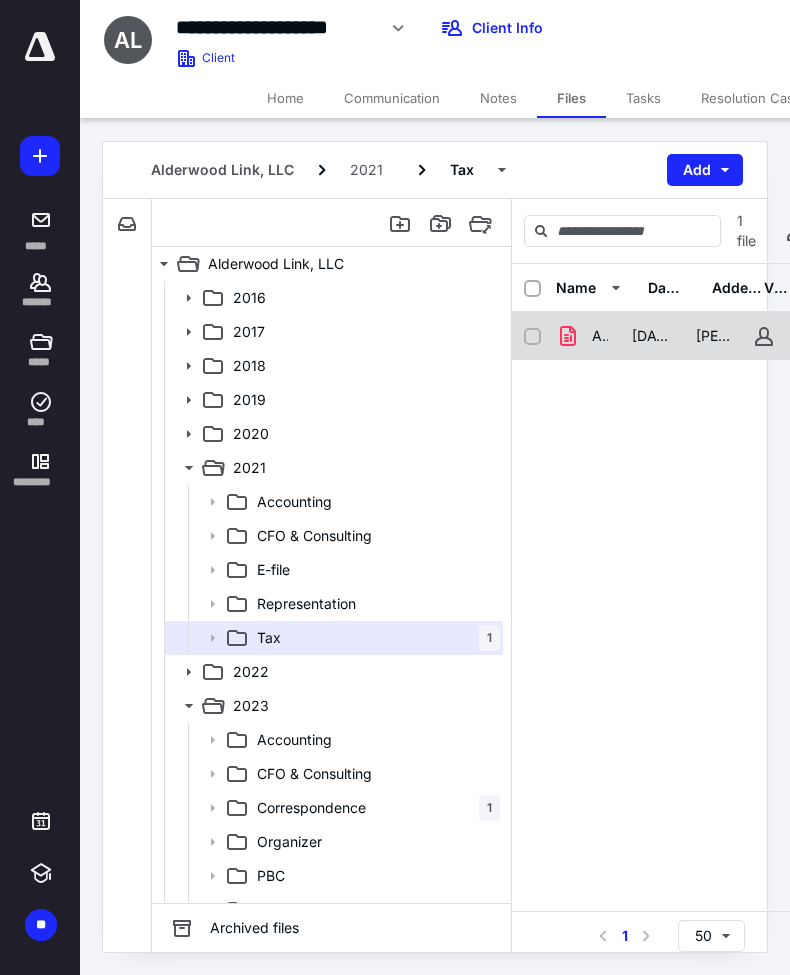 click on "Alderwood Link LLC - 1065 - 2021.pdf" at bounding box center [600, 336] 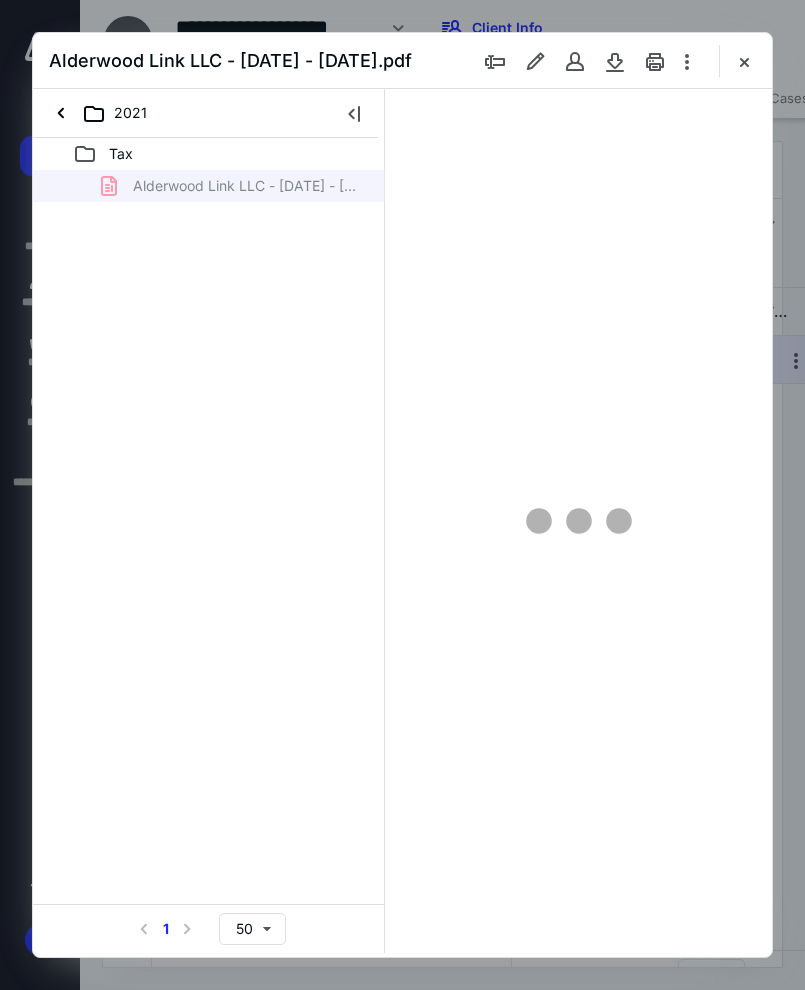 scroll, scrollTop: 0, scrollLeft: 0, axis: both 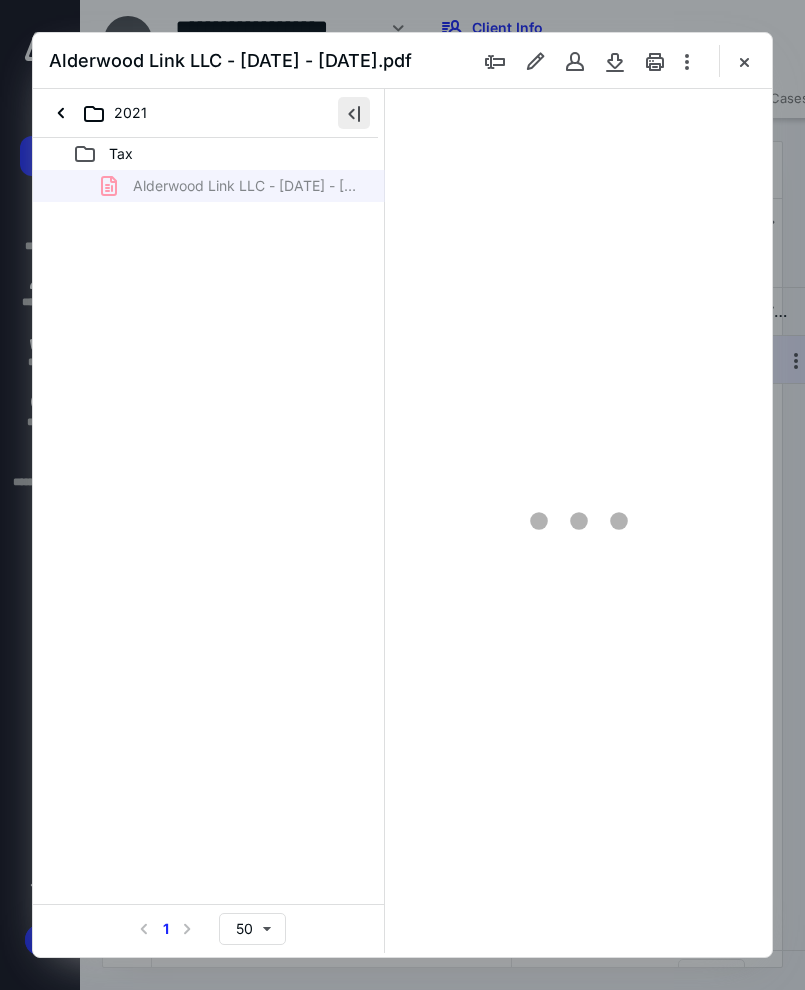 click at bounding box center [354, 113] 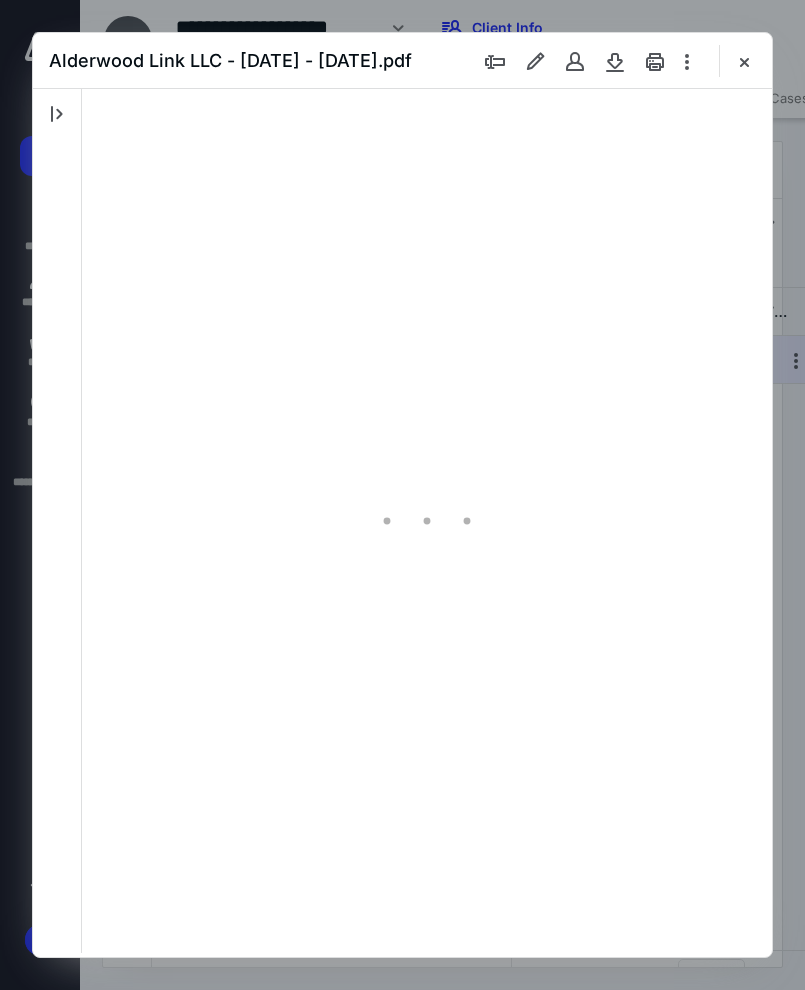 scroll, scrollTop: 108, scrollLeft: 0, axis: vertical 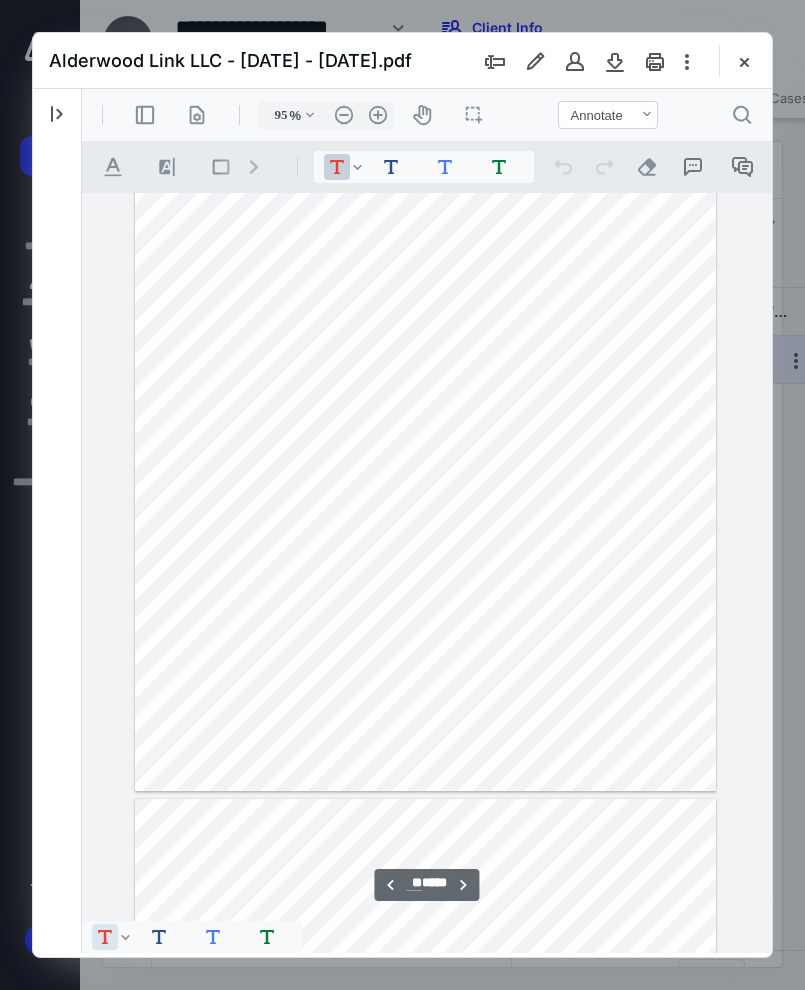 type on "**" 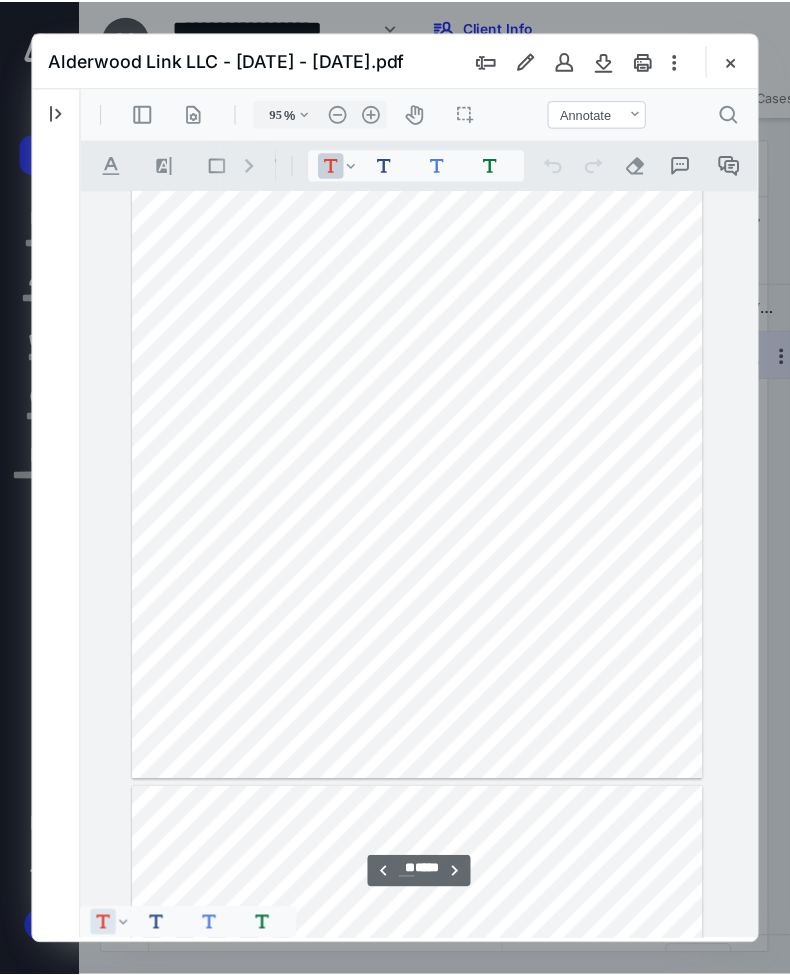 scroll, scrollTop: 8498, scrollLeft: 0, axis: vertical 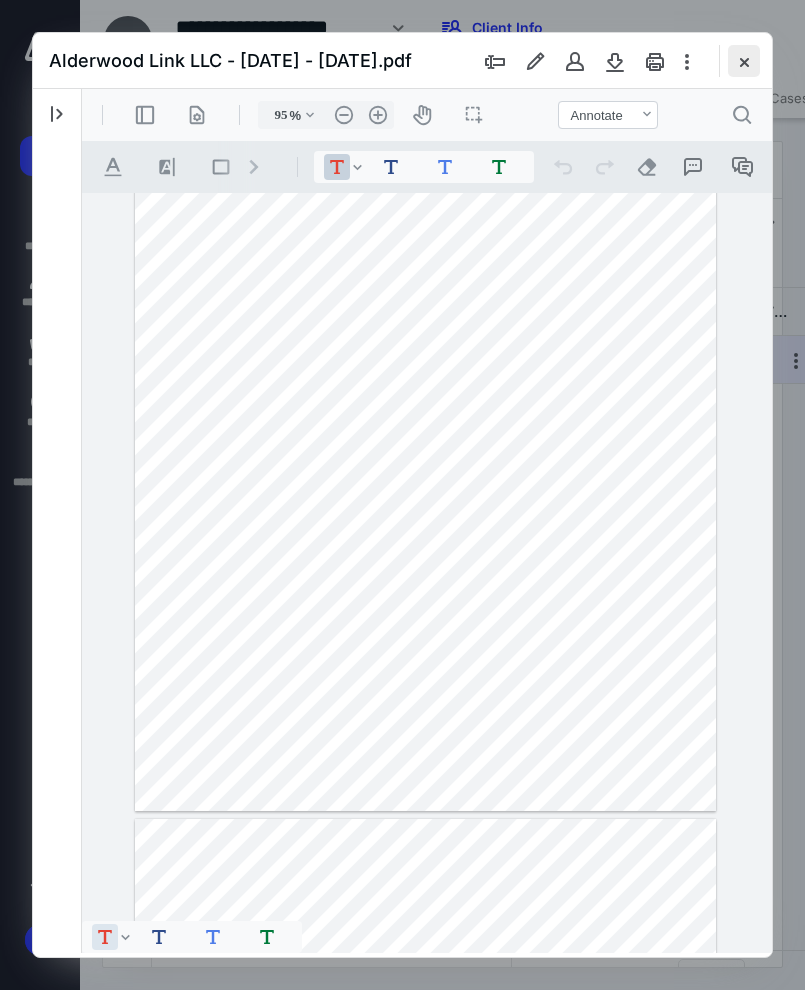 click at bounding box center (744, 61) 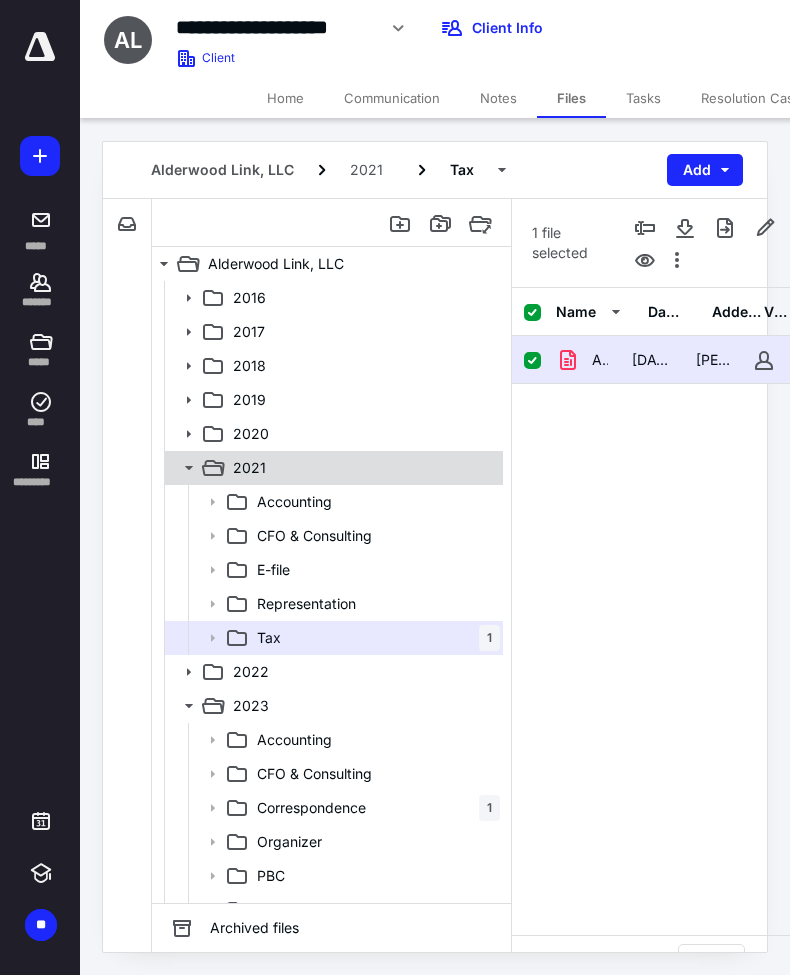 click 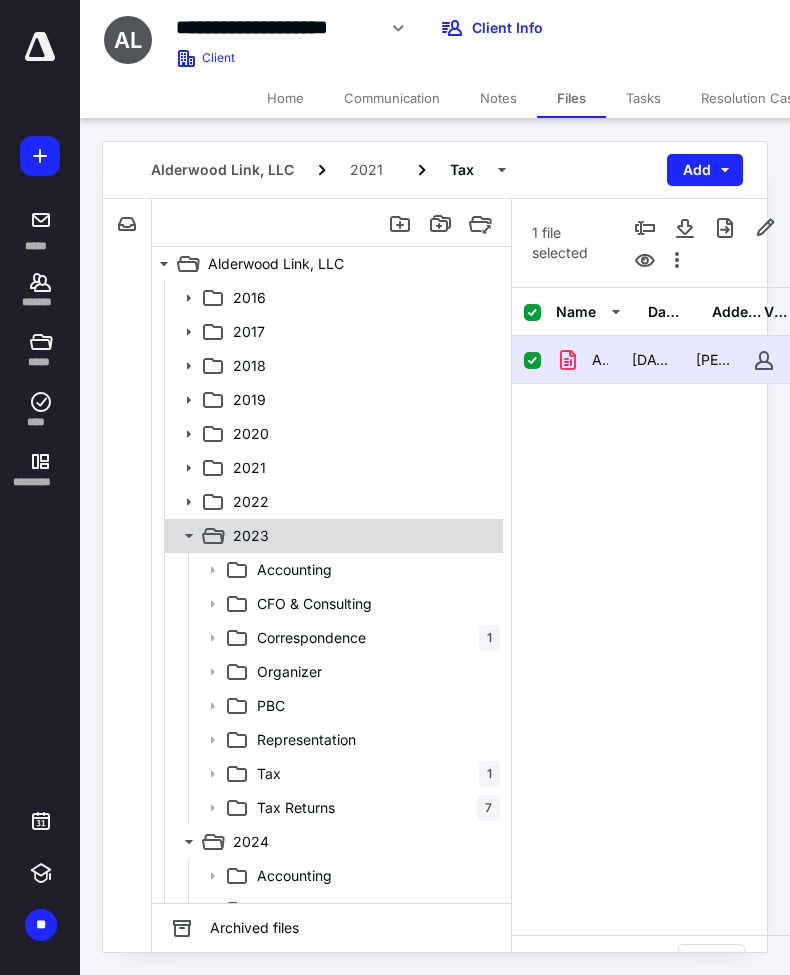 click 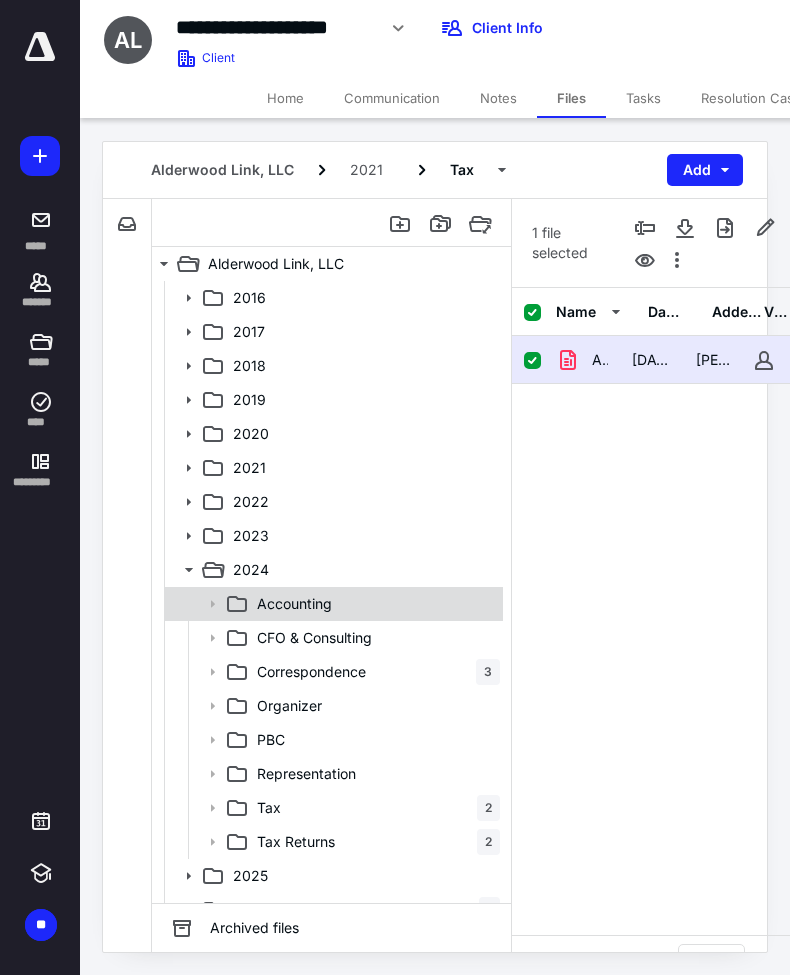 scroll, scrollTop: 9, scrollLeft: 0, axis: vertical 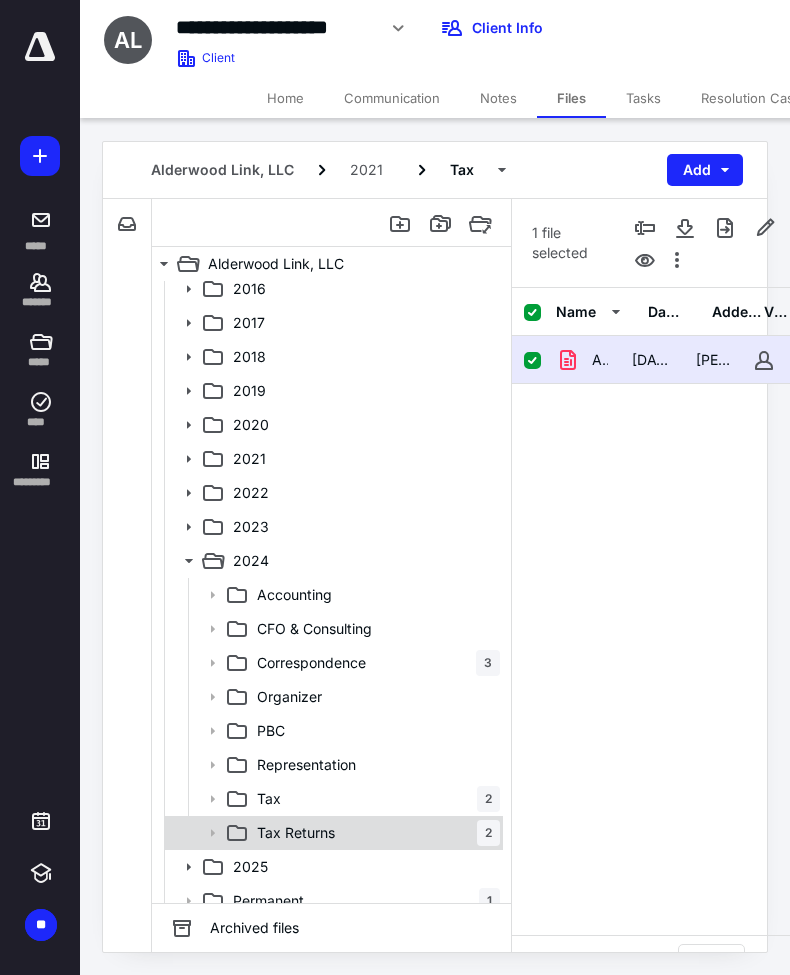 click on "Tax Returns 2" at bounding box center [374, 833] 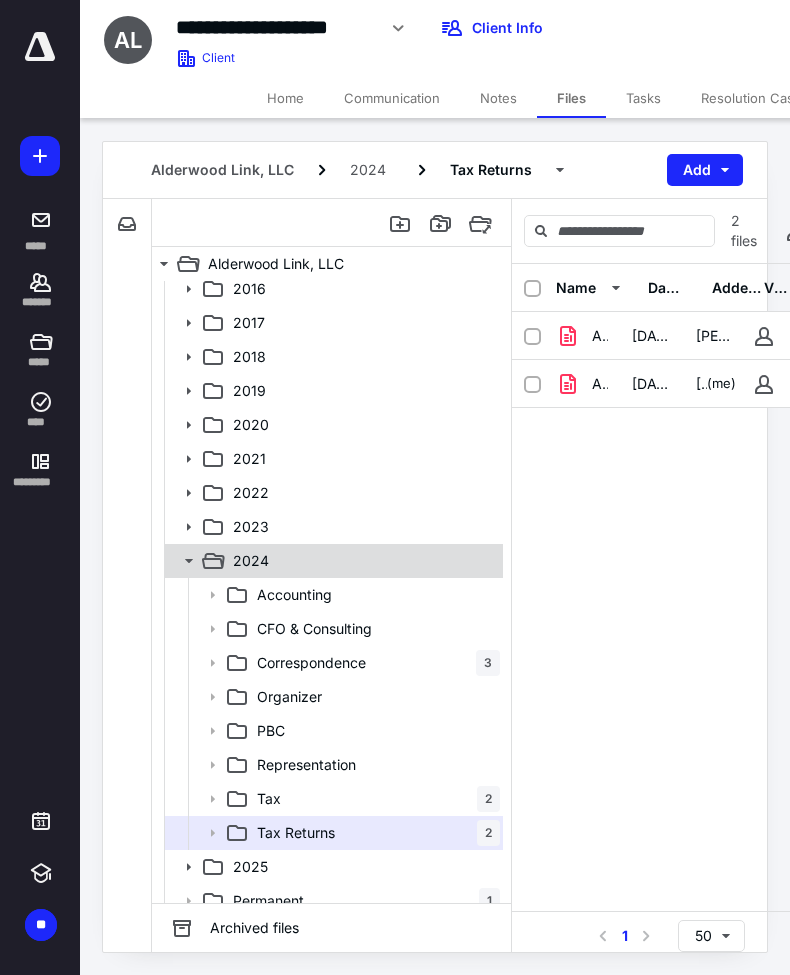 click 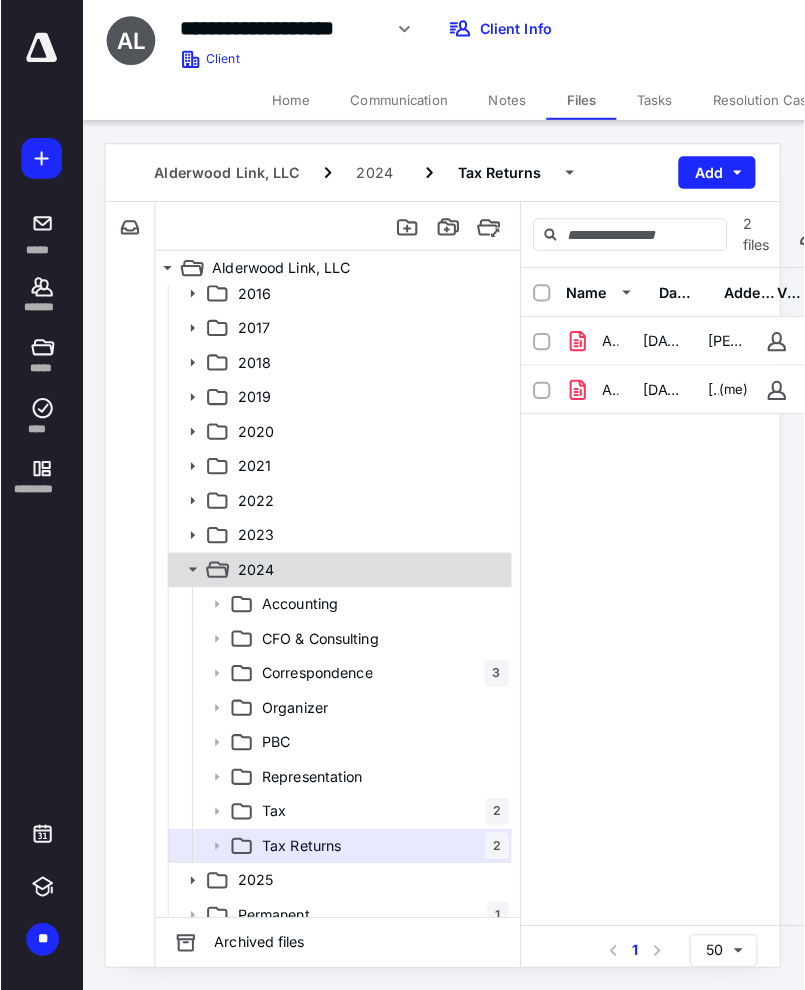 scroll, scrollTop: 0, scrollLeft: 0, axis: both 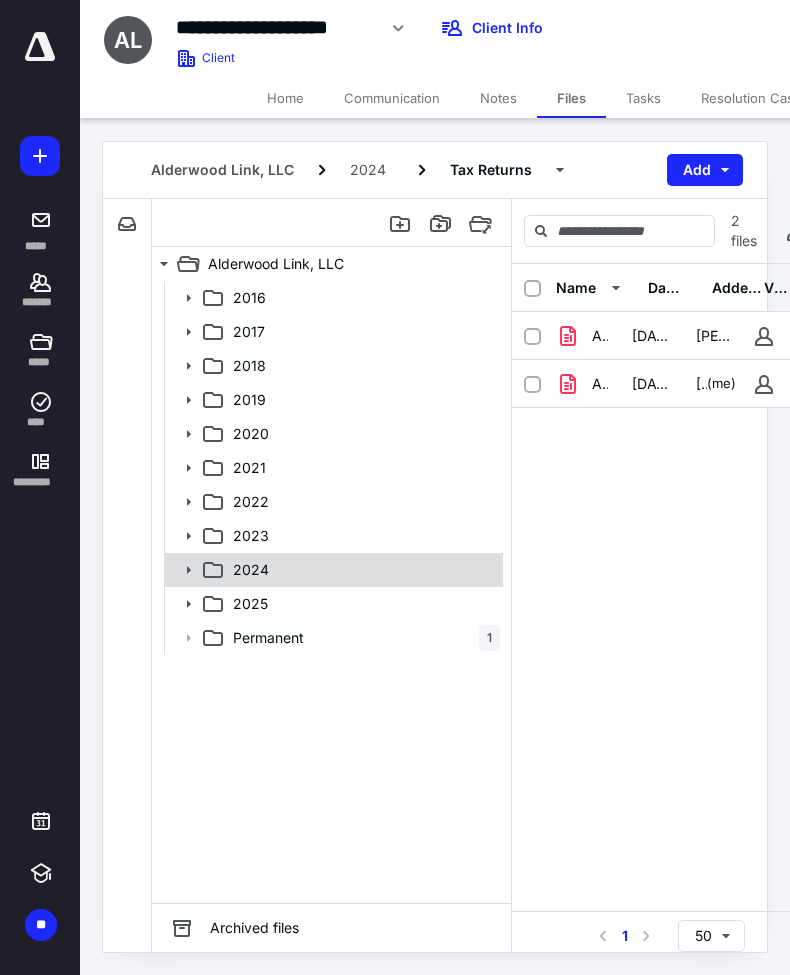 click 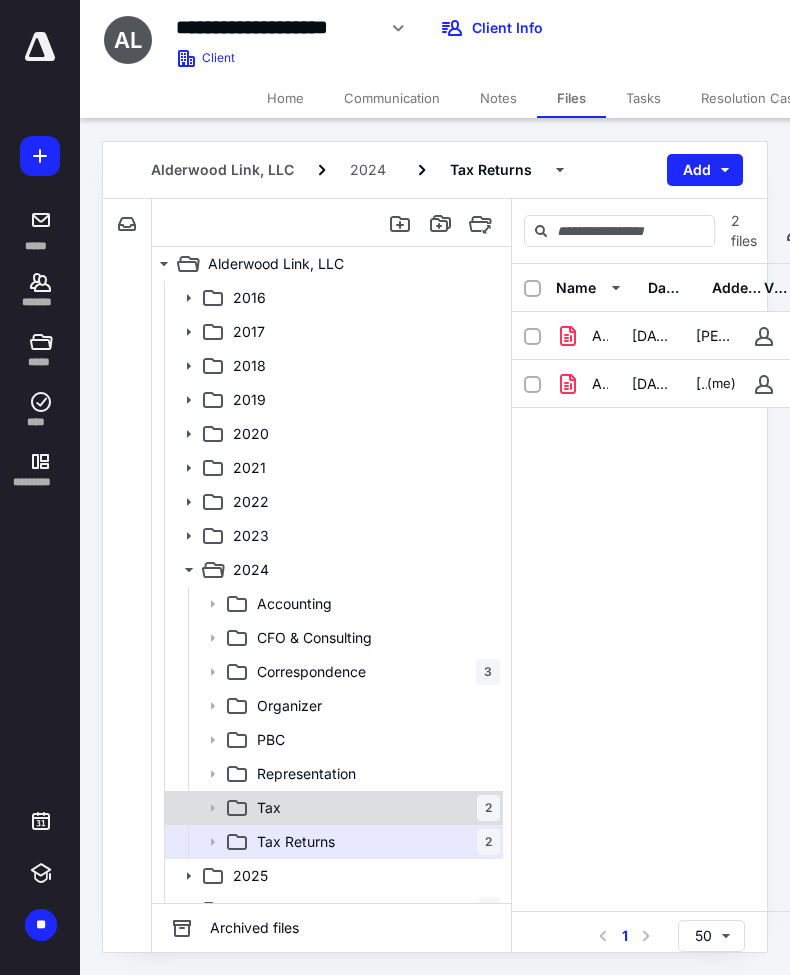 click on "Tax 2" at bounding box center [374, 808] 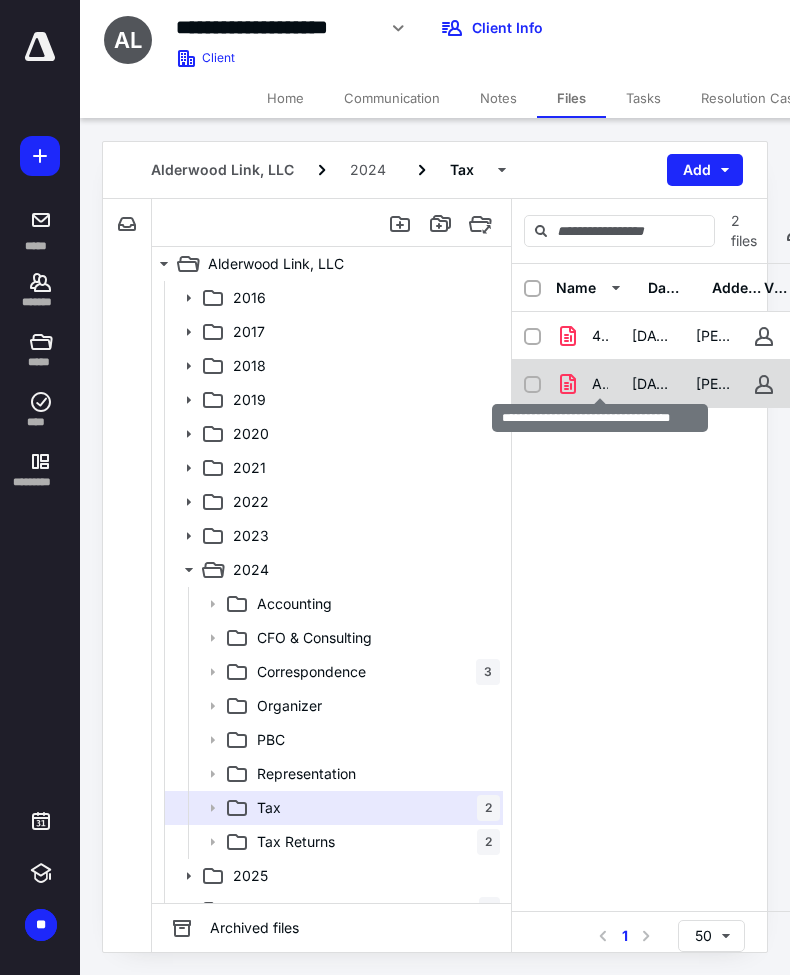 click on "Alderwood link - 4211 LLC - K1.pdf" at bounding box center [600, 384] 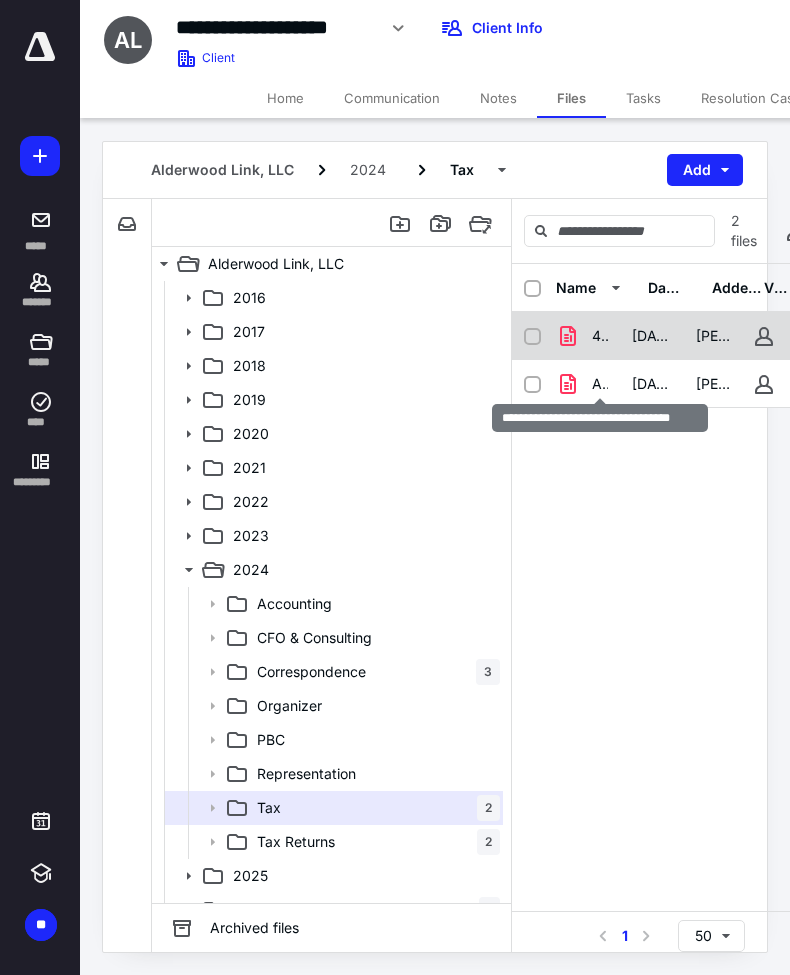 click on "4211 LLC - K1 email.pdf 3/26/2025 Lydia Van Schepen" at bounding box center (668, 336) 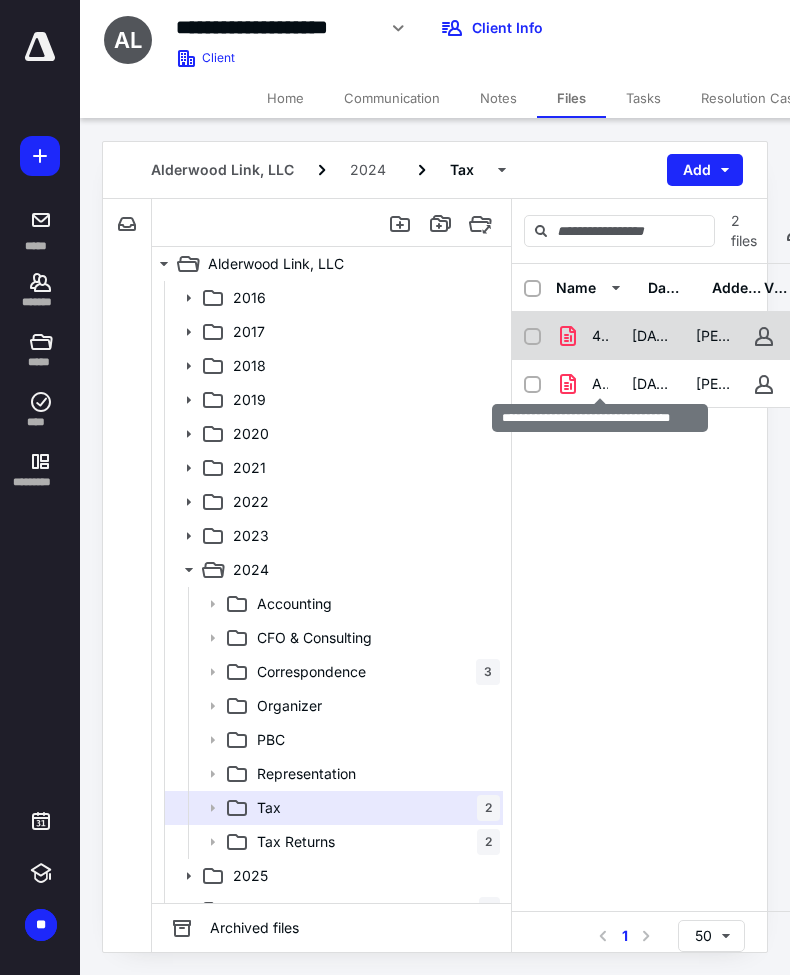 checkbox on "true" 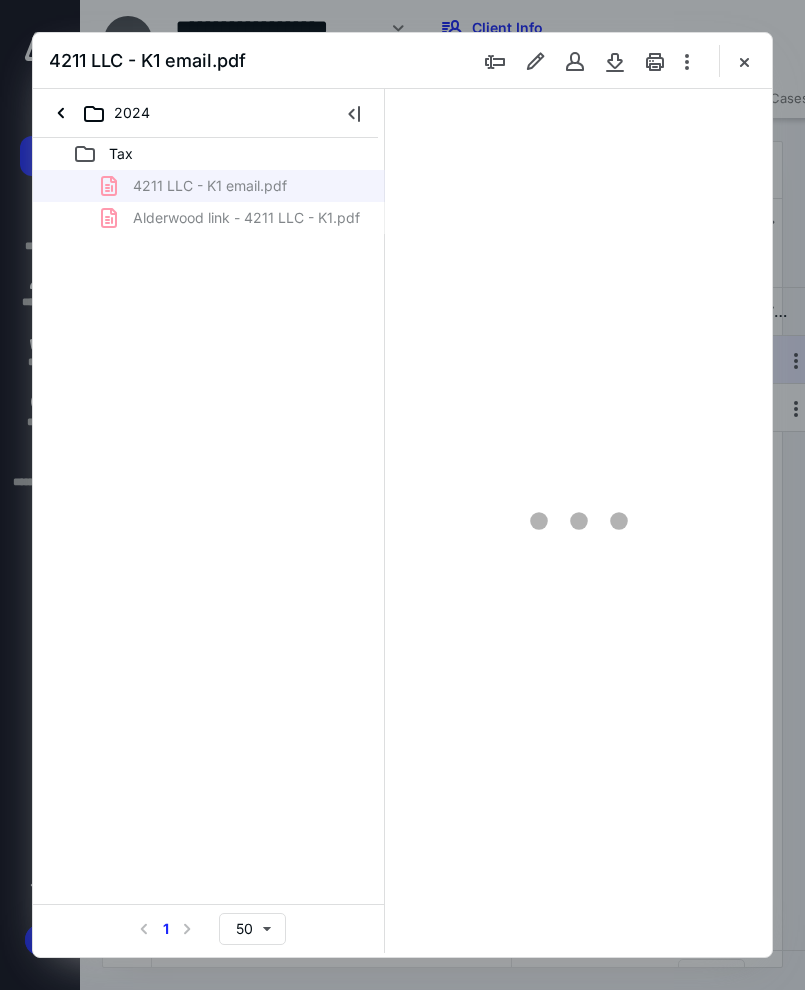 scroll, scrollTop: 0, scrollLeft: 0, axis: both 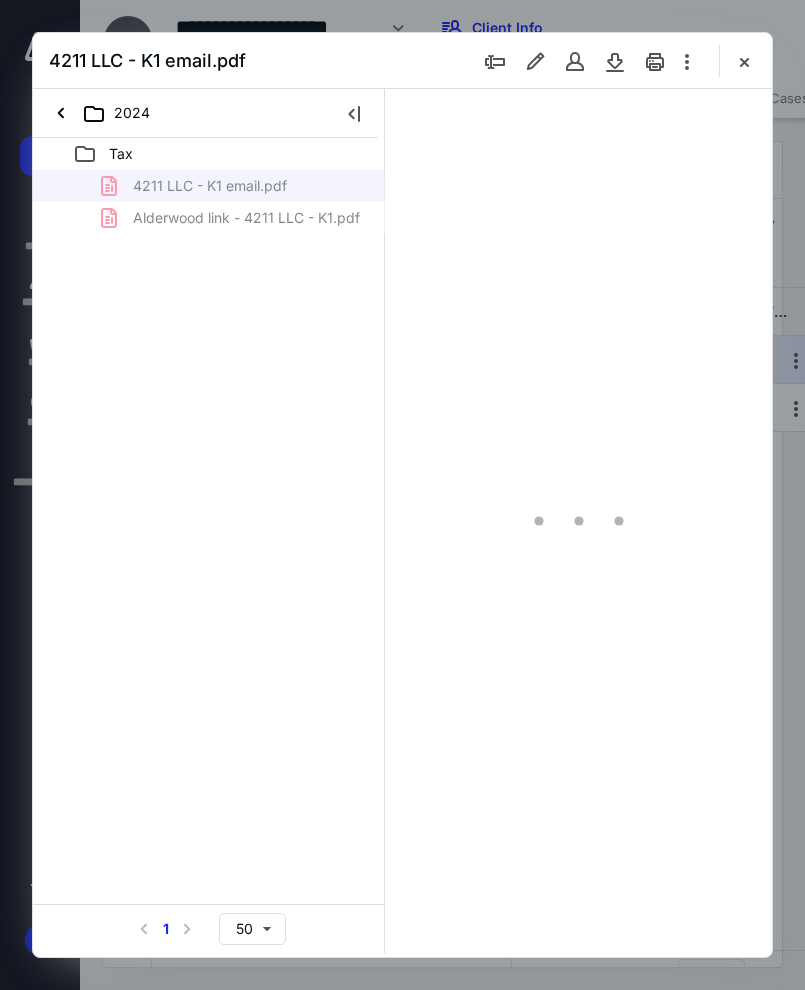 type on "*" 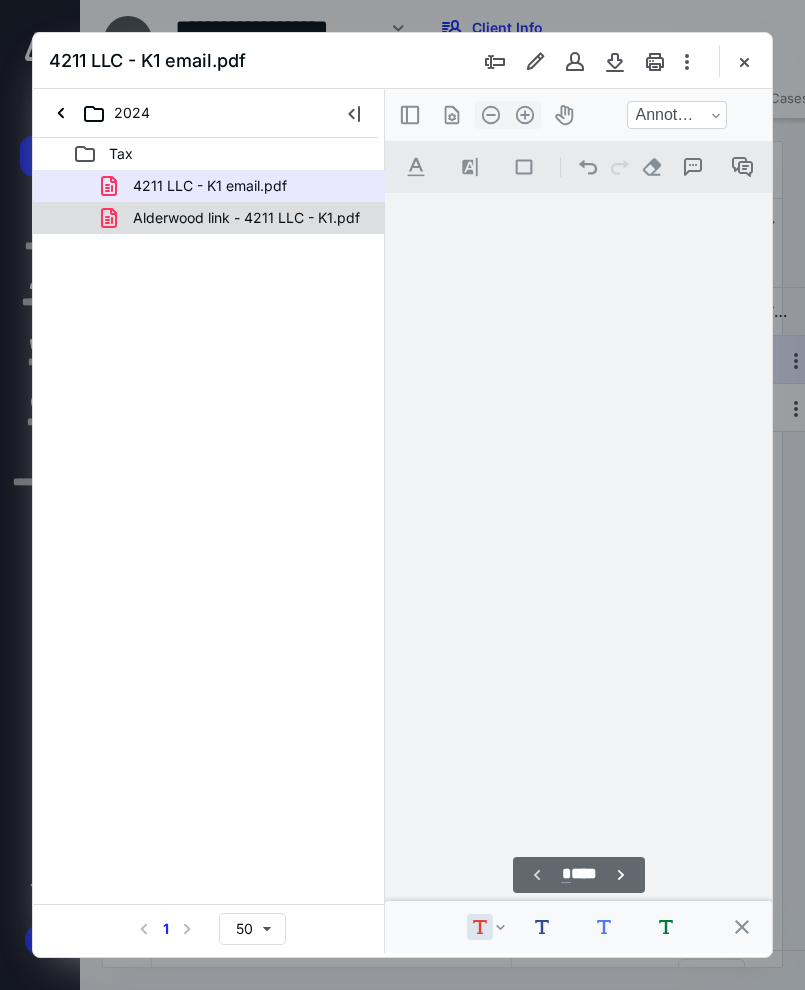 scroll, scrollTop: 106, scrollLeft: 0, axis: vertical 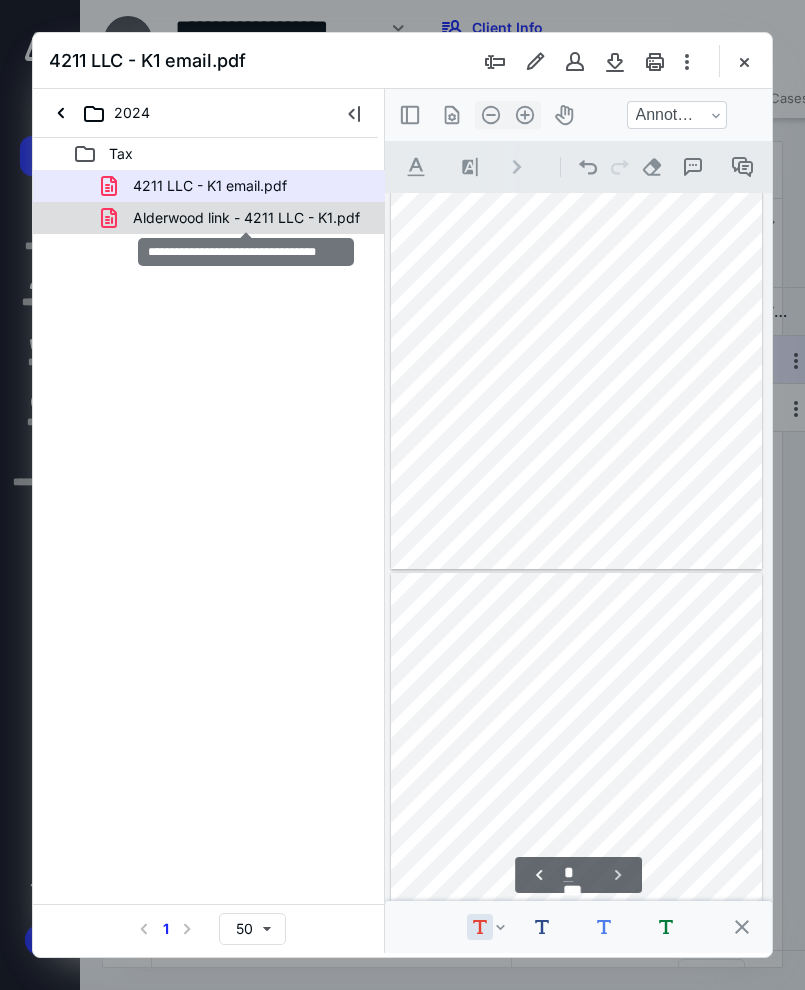 click on "Alderwood link - 4211 LLC - K1.pdf" at bounding box center (246, 218) 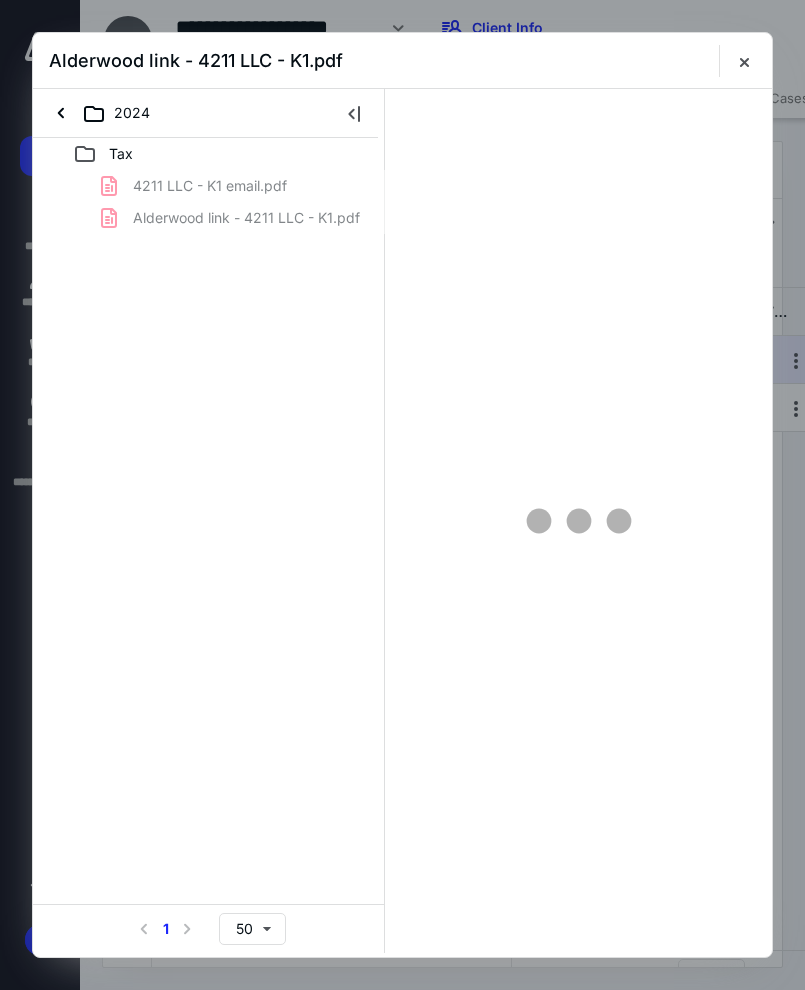 click on "4211 LLC - K1 email.pdf Alderwood link - 4211 LLC - K1.pdf" at bounding box center (209, 202) 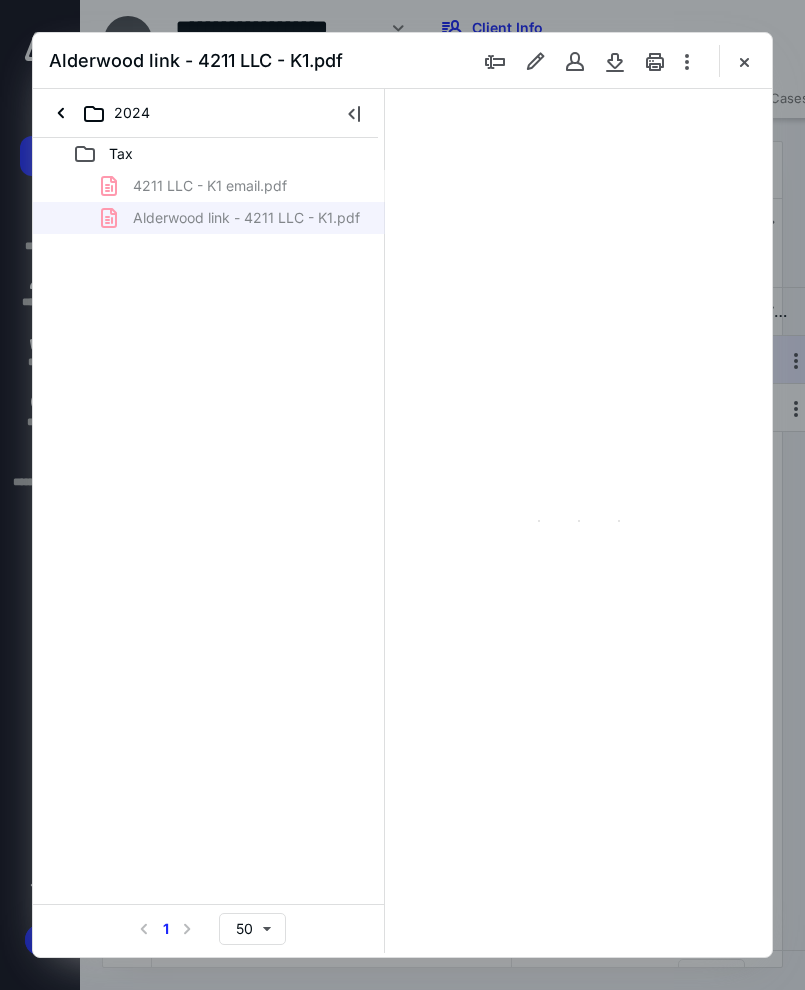 type on "*" 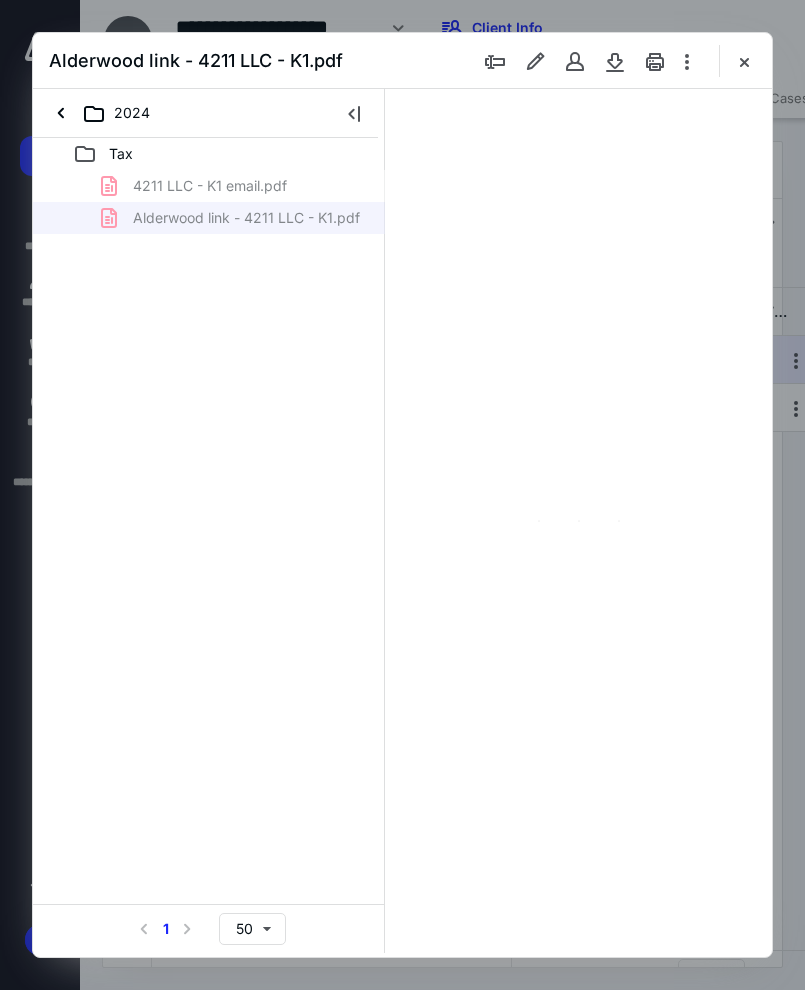 scroll, scrollTop: 106, scrollLeft: 0, axis: vertical 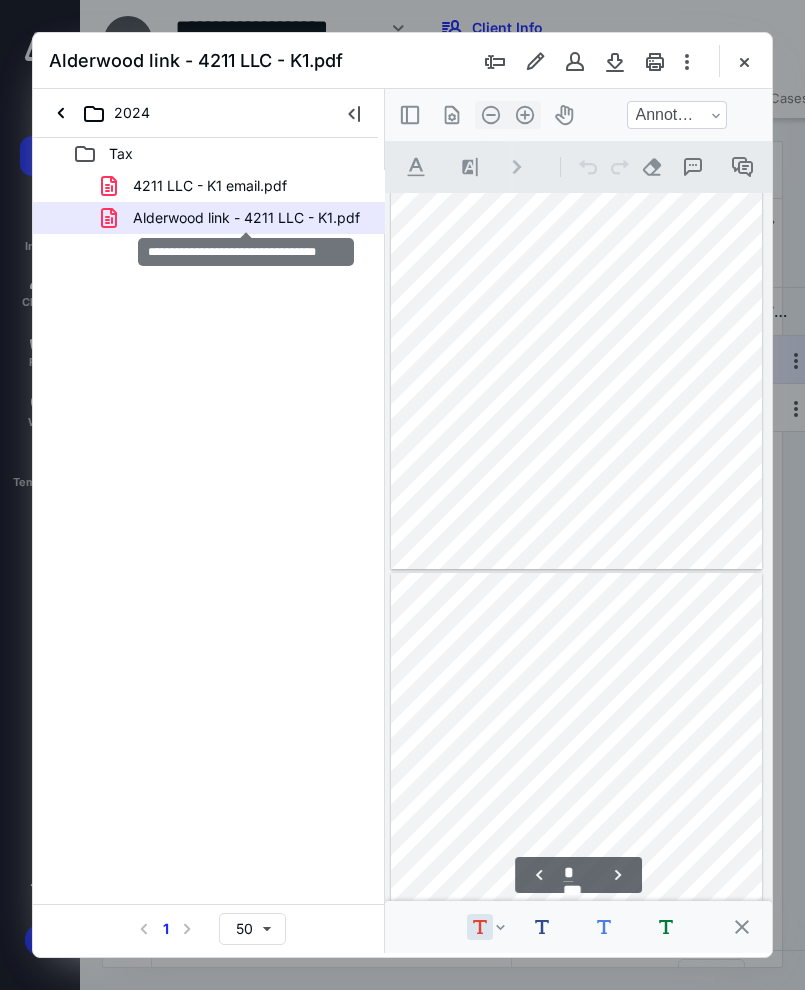 click on "2024" at bounding box center [181, 113] 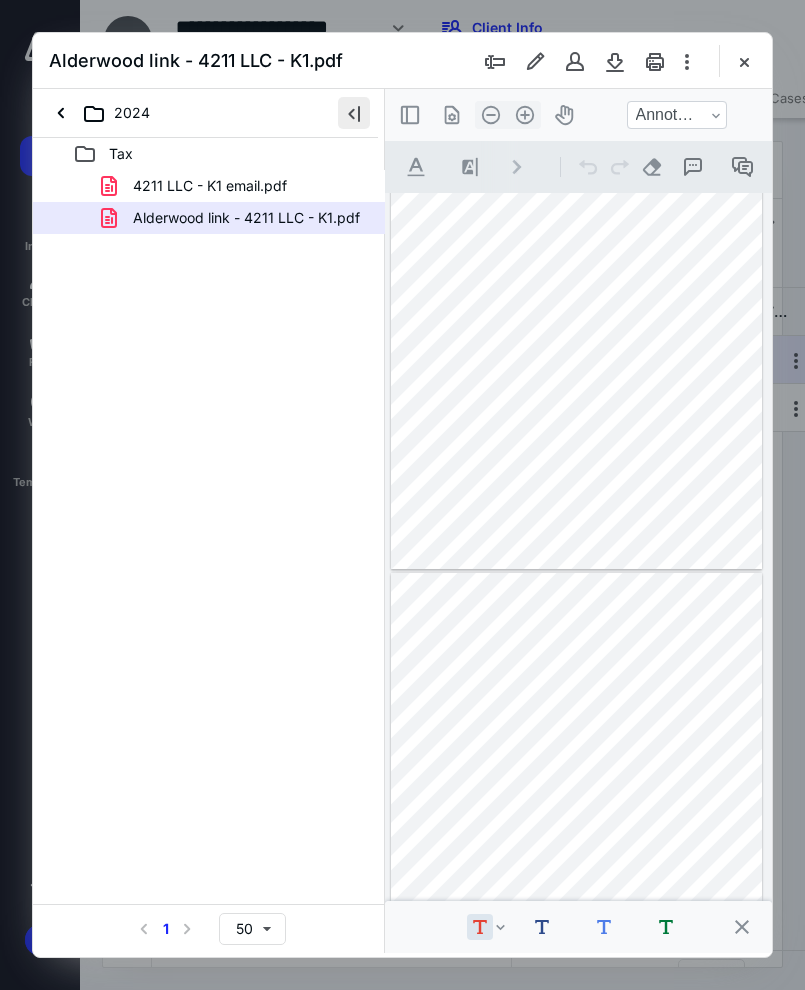 click at bounding box center [354, 113] 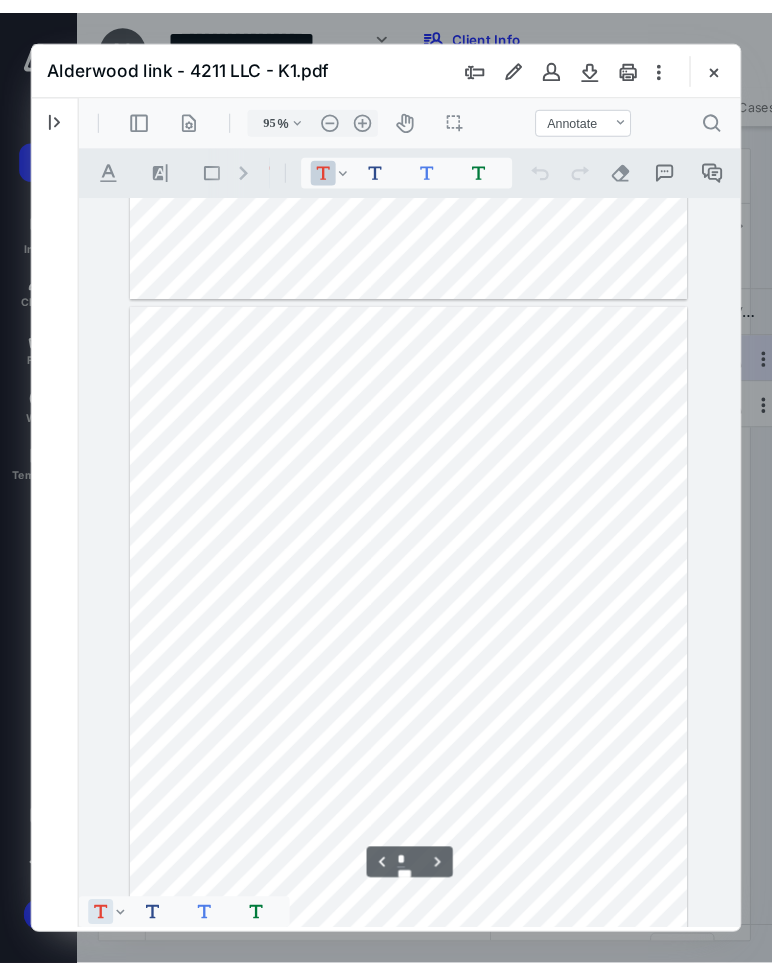 scroll, scrollTop: 784, scrollLeft: 0, axis: vertical 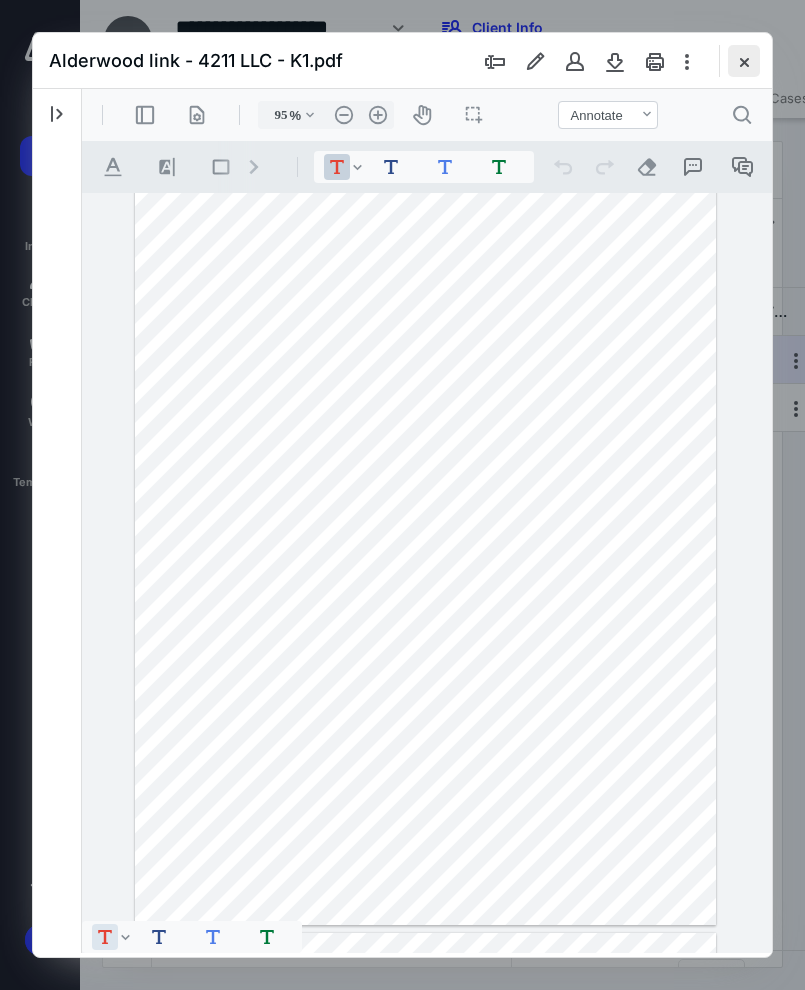 click at bounding box center (744, 61) 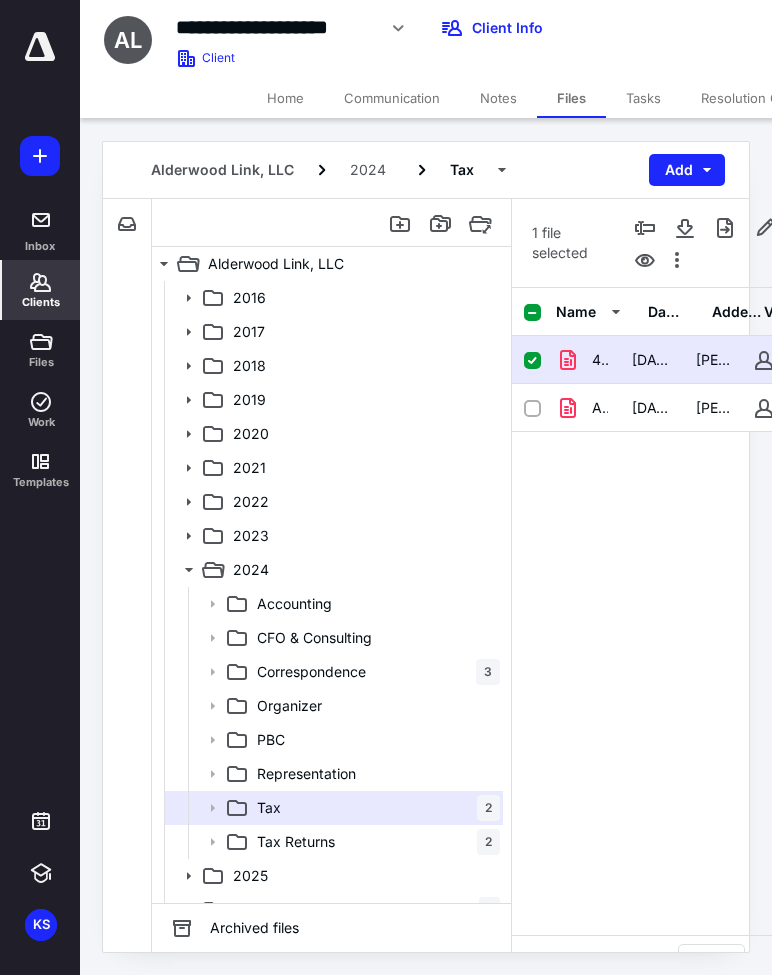 click 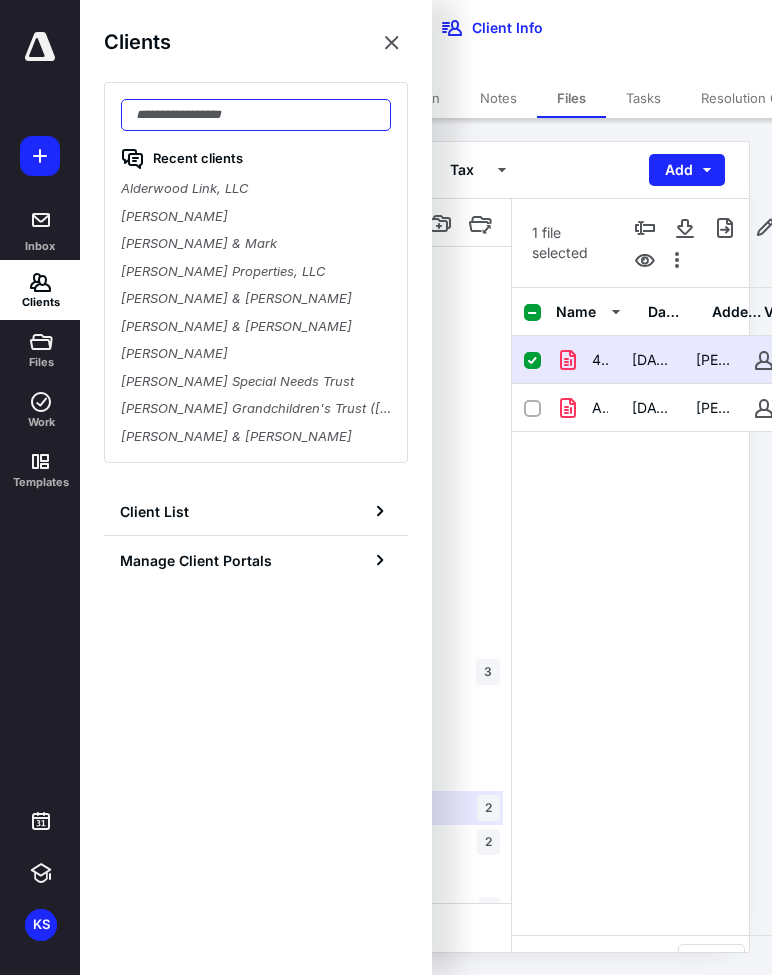 click at bounding box center [256, 115] 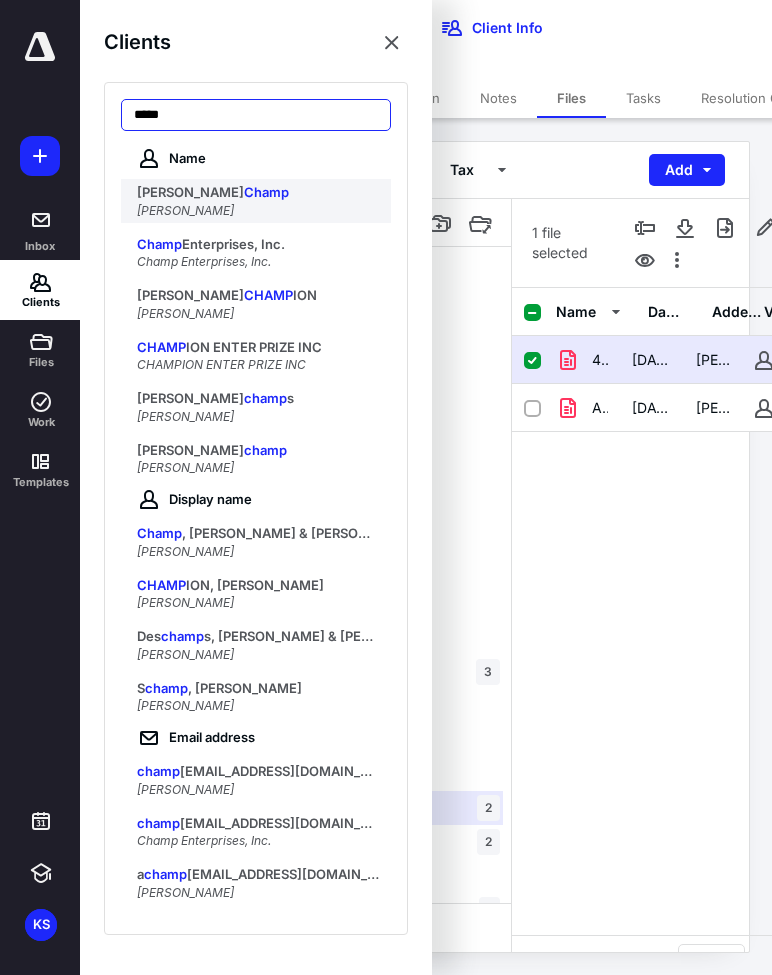 type on "*****" 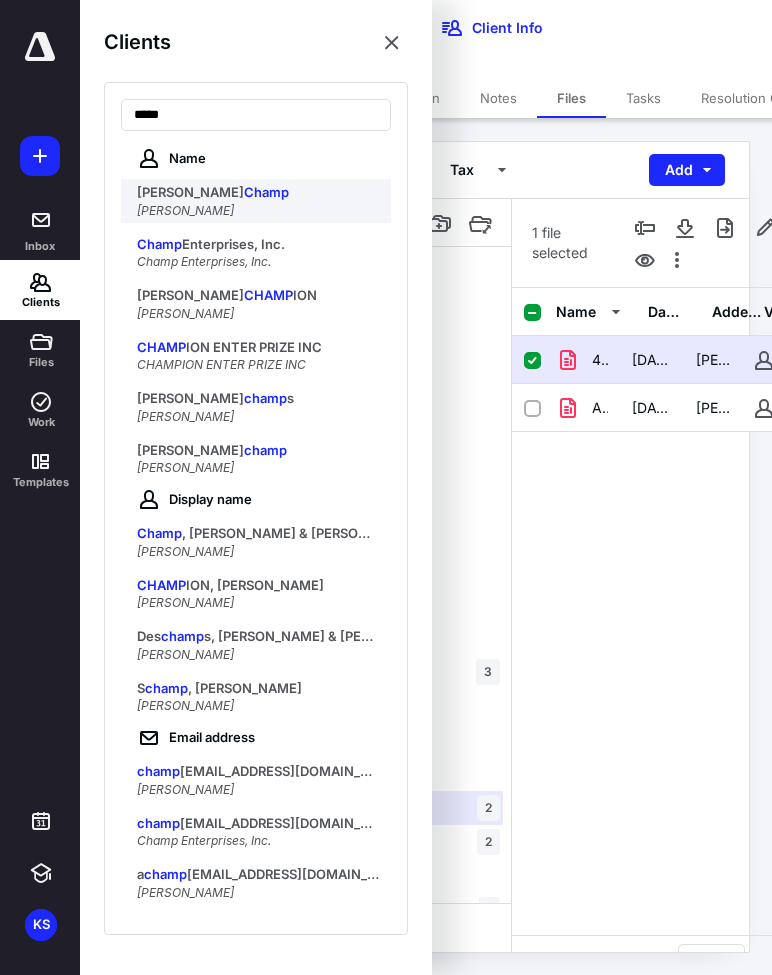 click on "Arthur T" at bounding box center [190, 192] 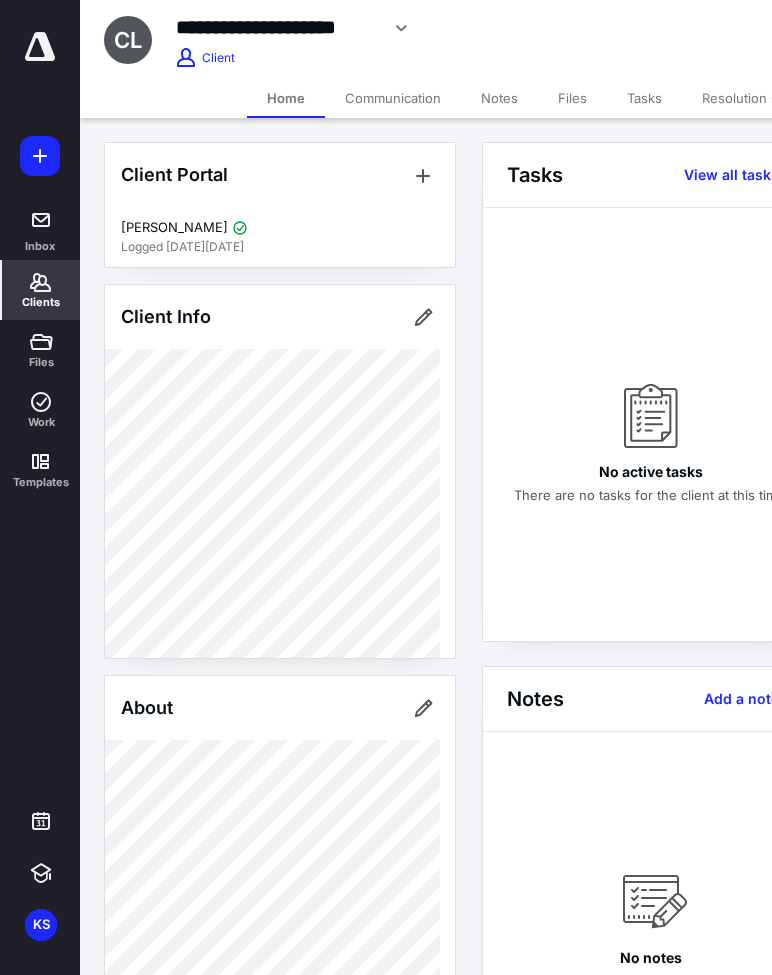 click on "Clients" at bounding box center (41, 290) 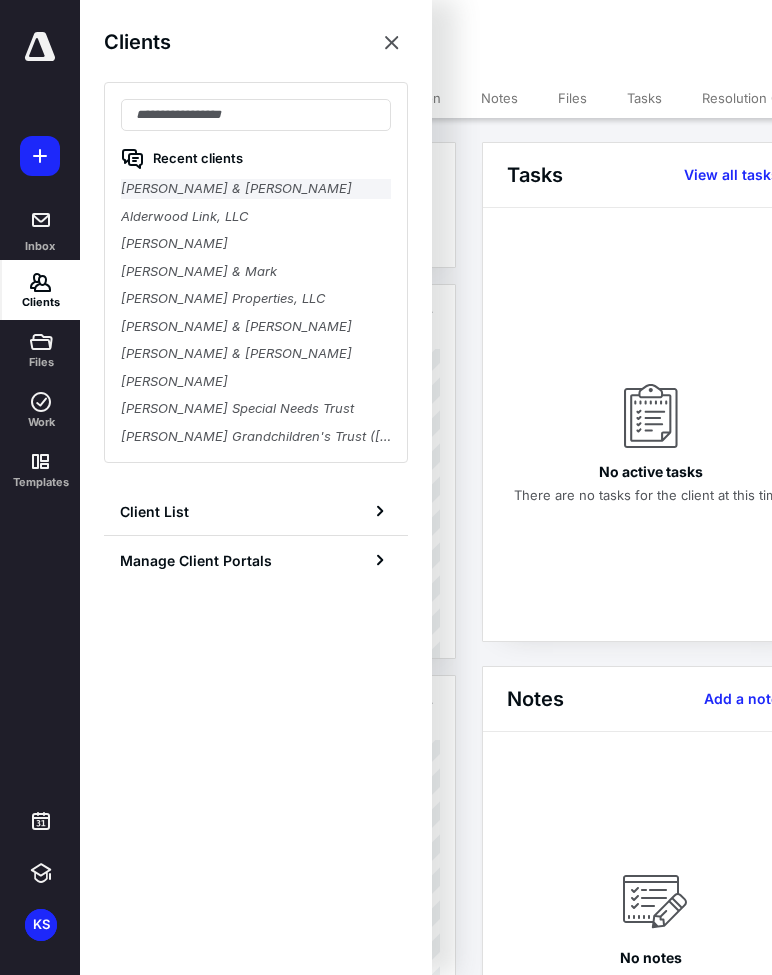 click on "Champ, Arthur & Lori" at bounding box center [256, 189] 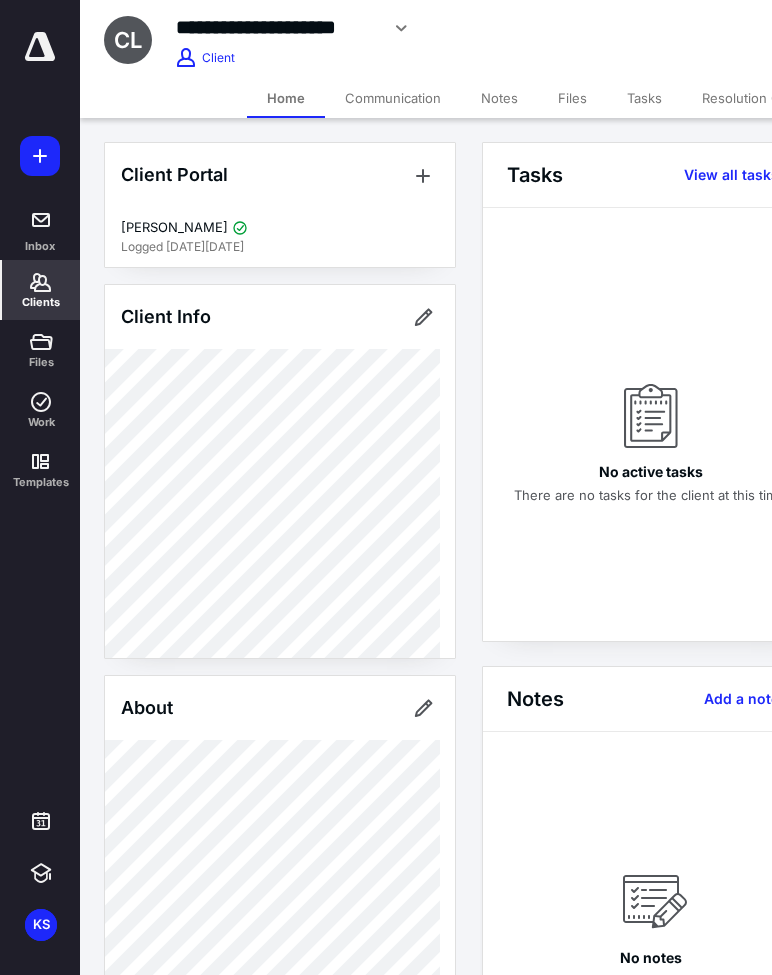 click on "Files" at bounding box center (572, 98) 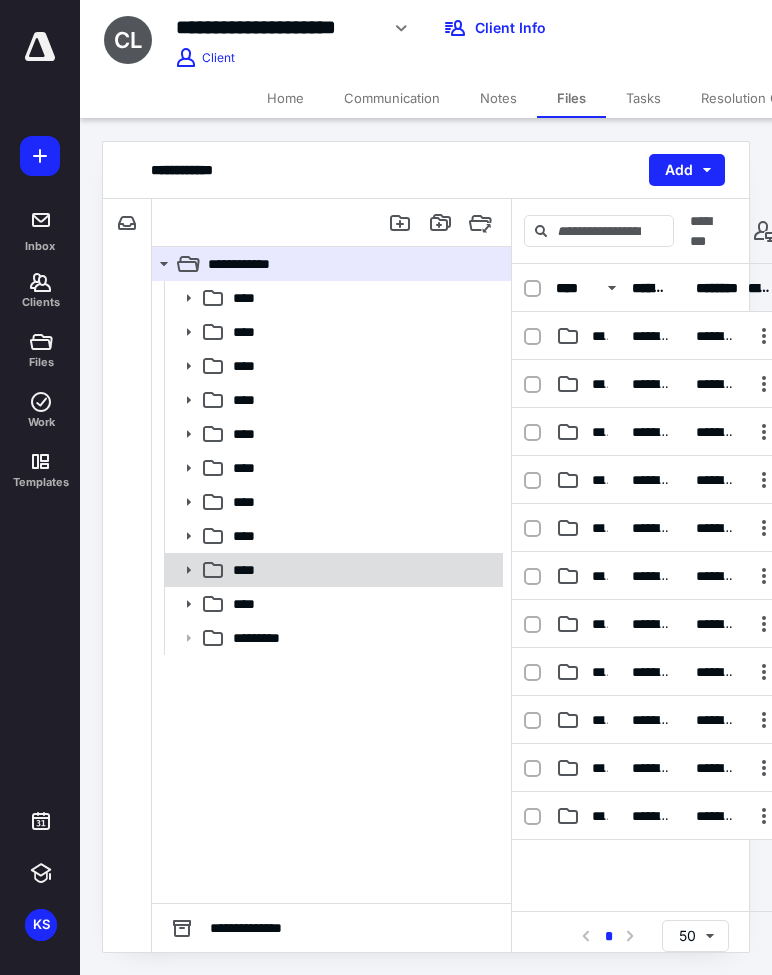 click 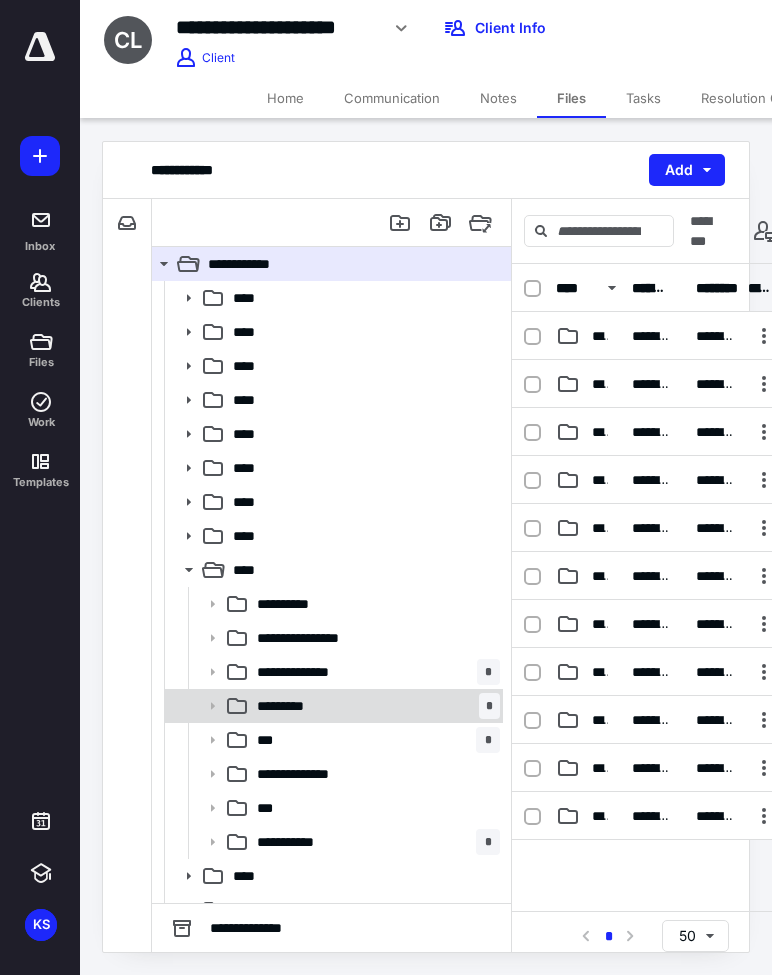 scroll, scrollTop: 9, scrollLeft: 0, axis: vertical 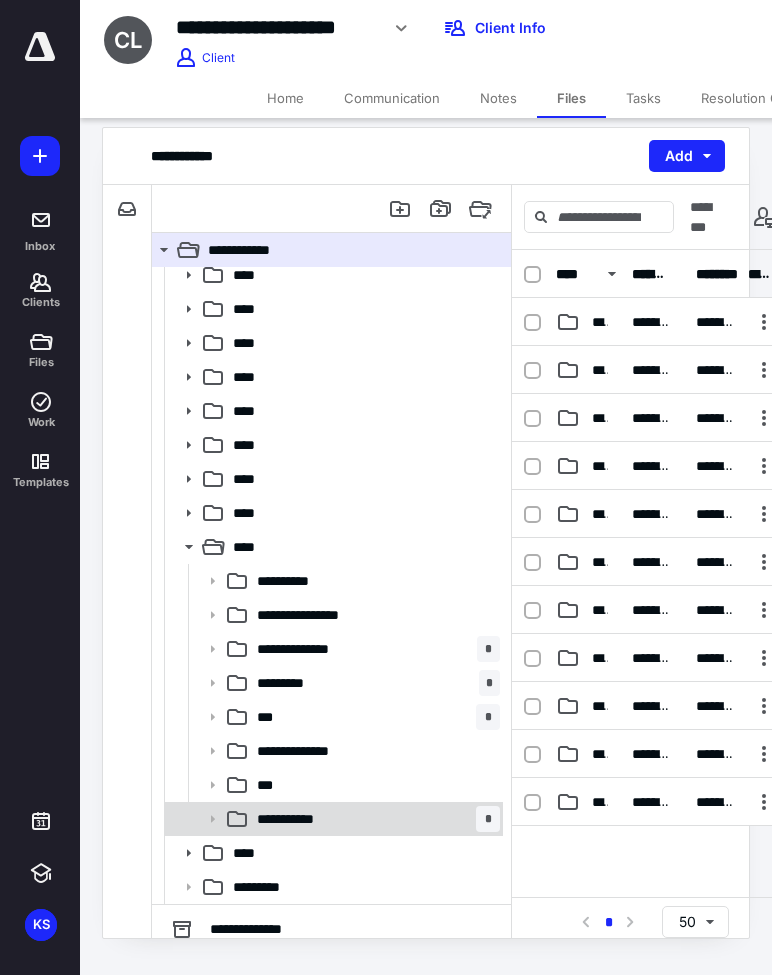 click on "**********" at bounding box center [374, 819] 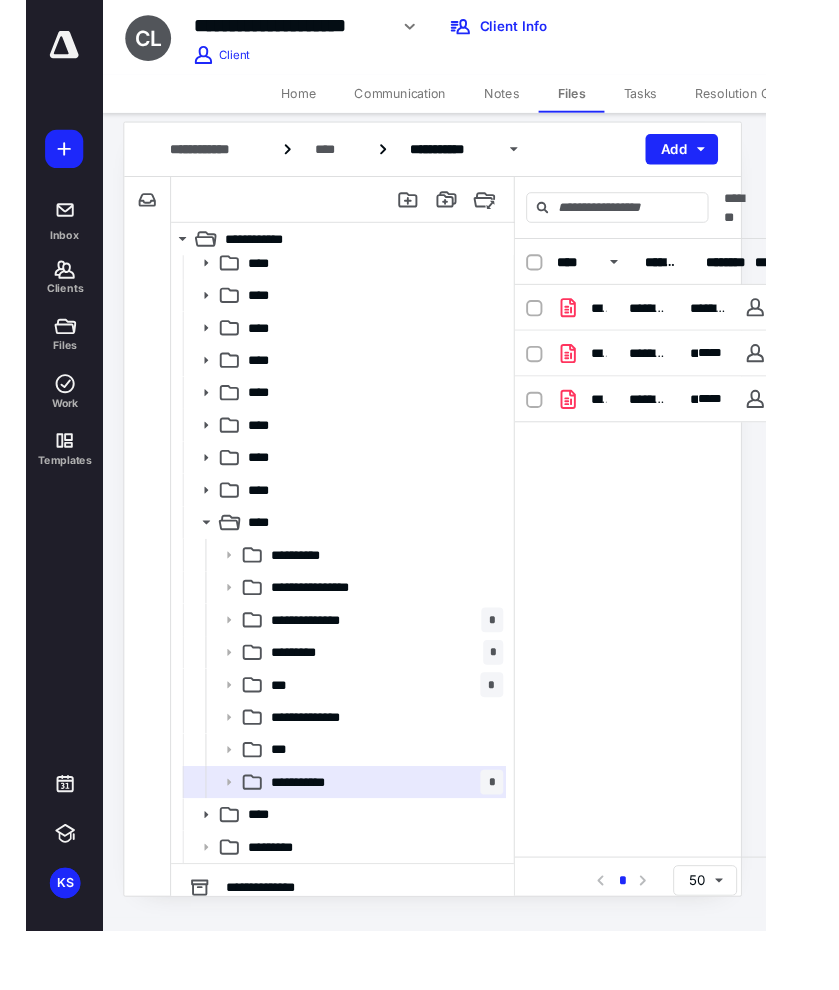 scroll, scrollTop: 0, scrollLeft: 0, axis: both 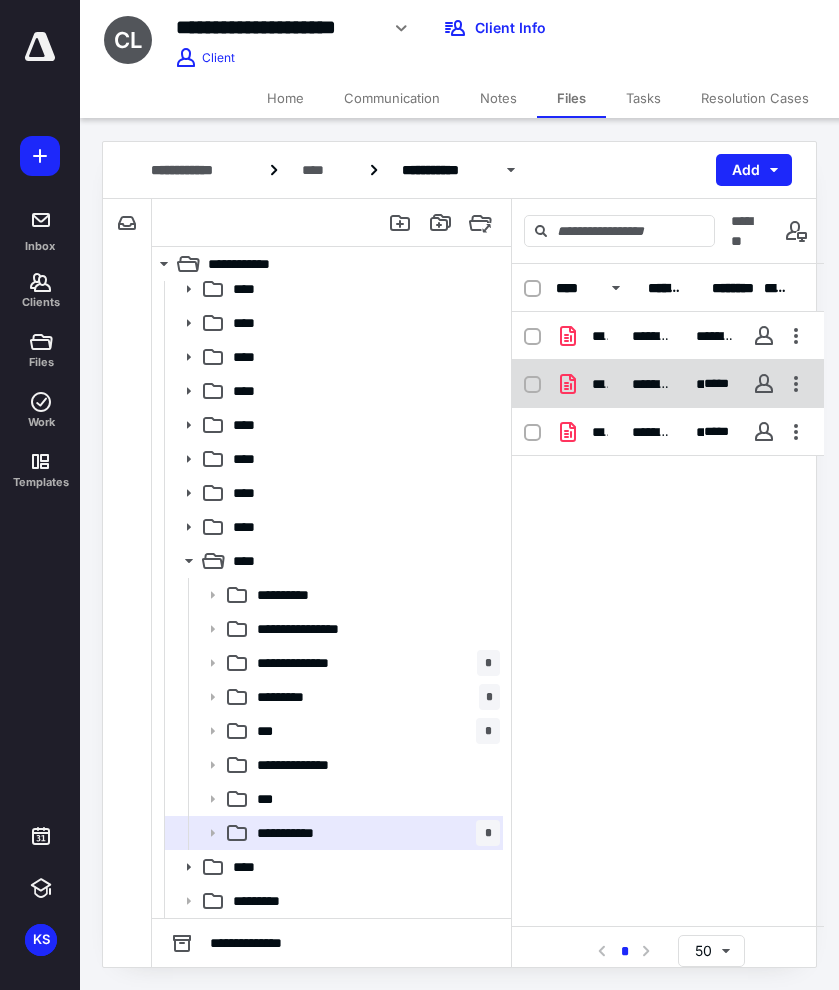 click on "*********" at bounding box center [652, 384] 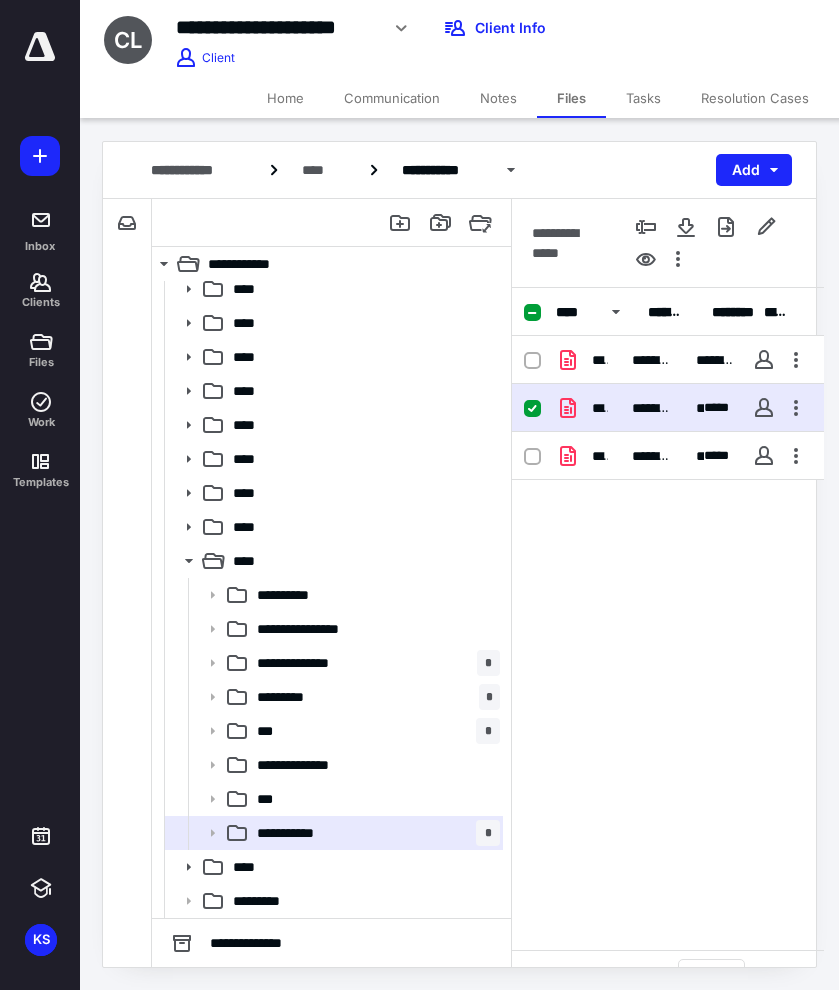 click on "*********" at bounding box center [652, 408] 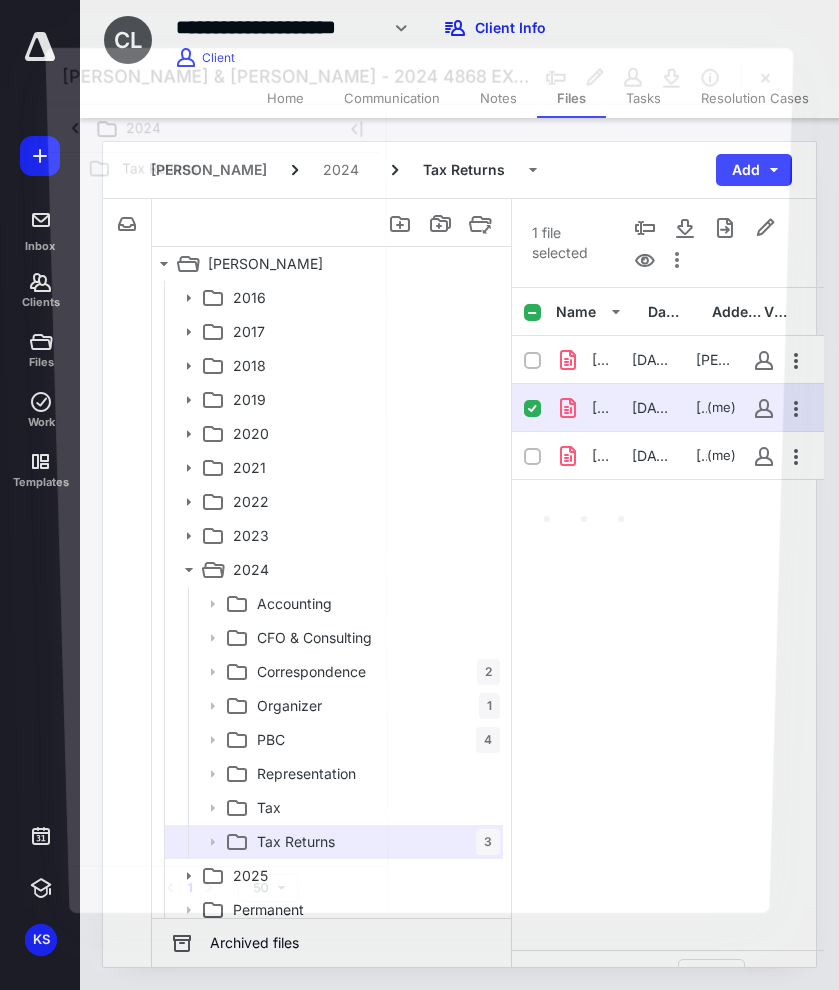 scroll, scrollTop: 9, scrollLeft: 0, axis: vertical 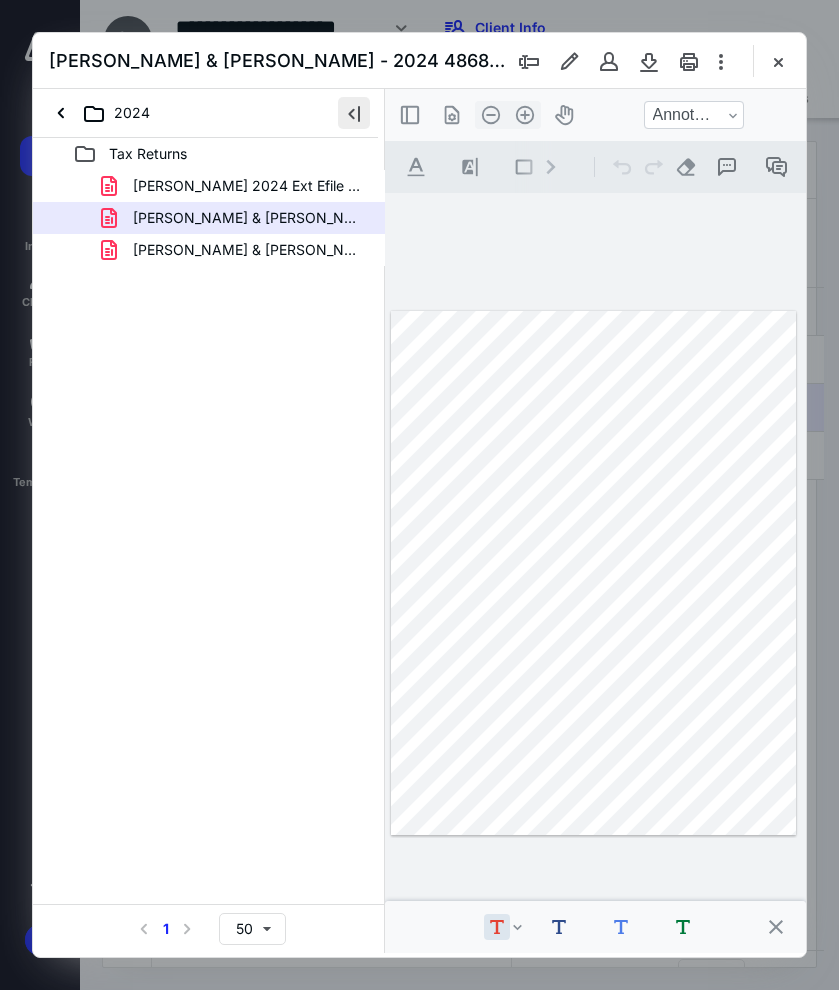 click at bounding box center [354, 113] 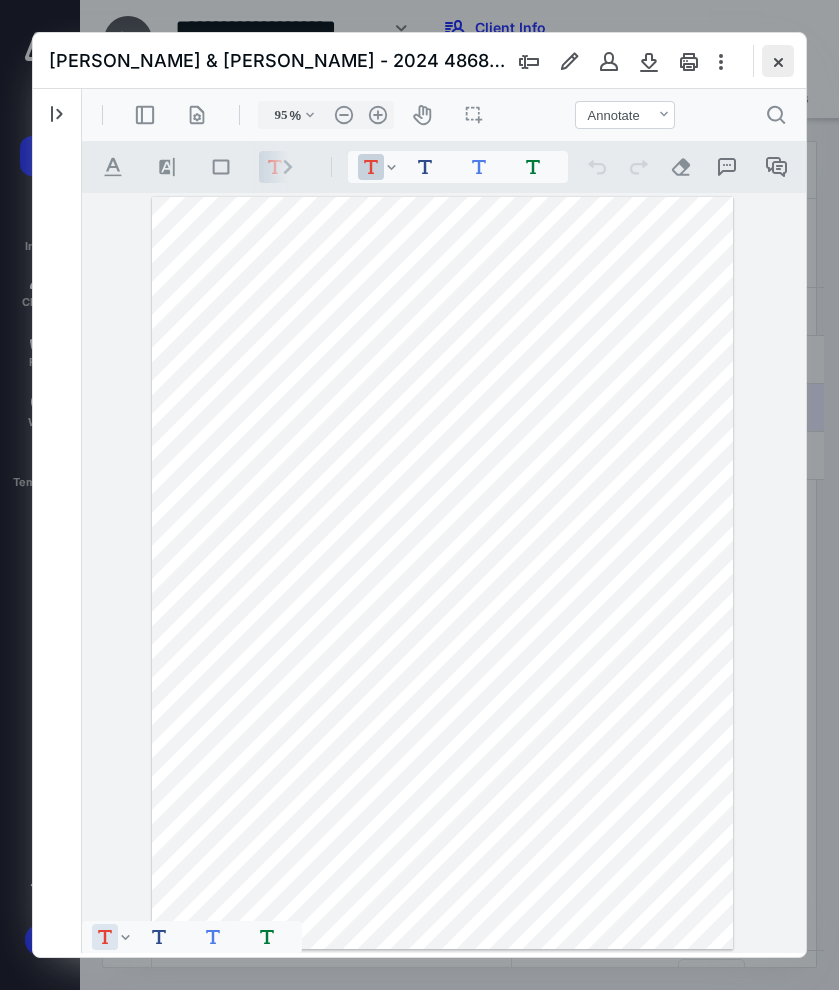 click at bounding box center [778, 61] 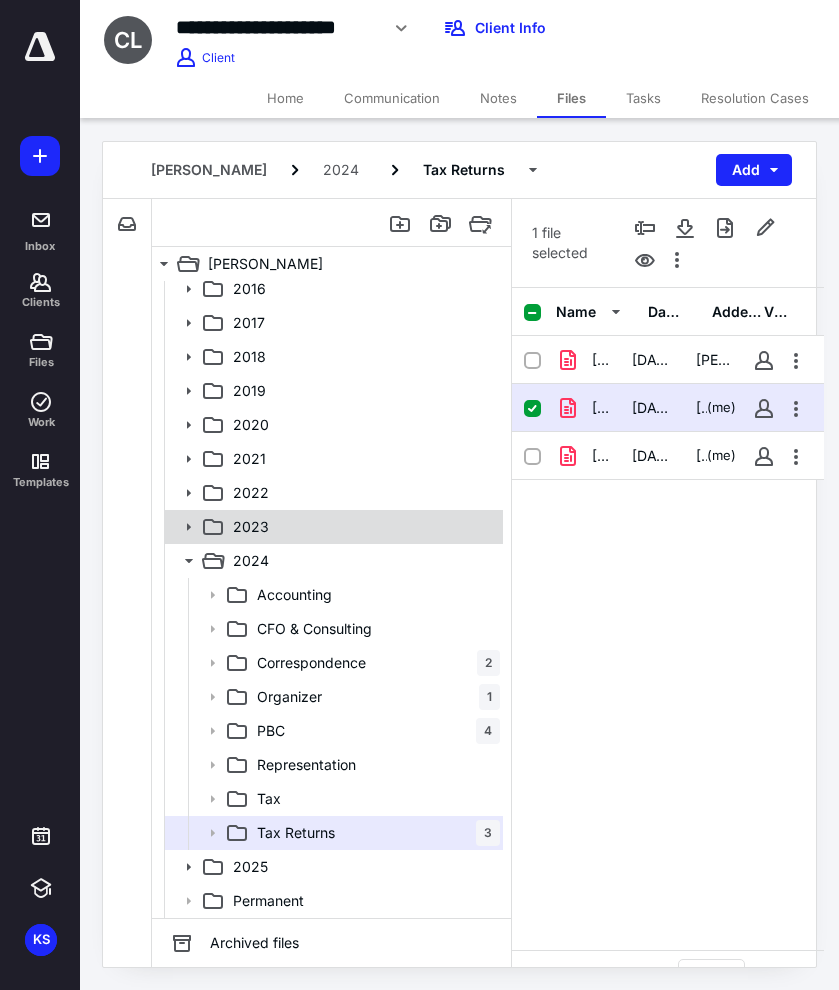 click 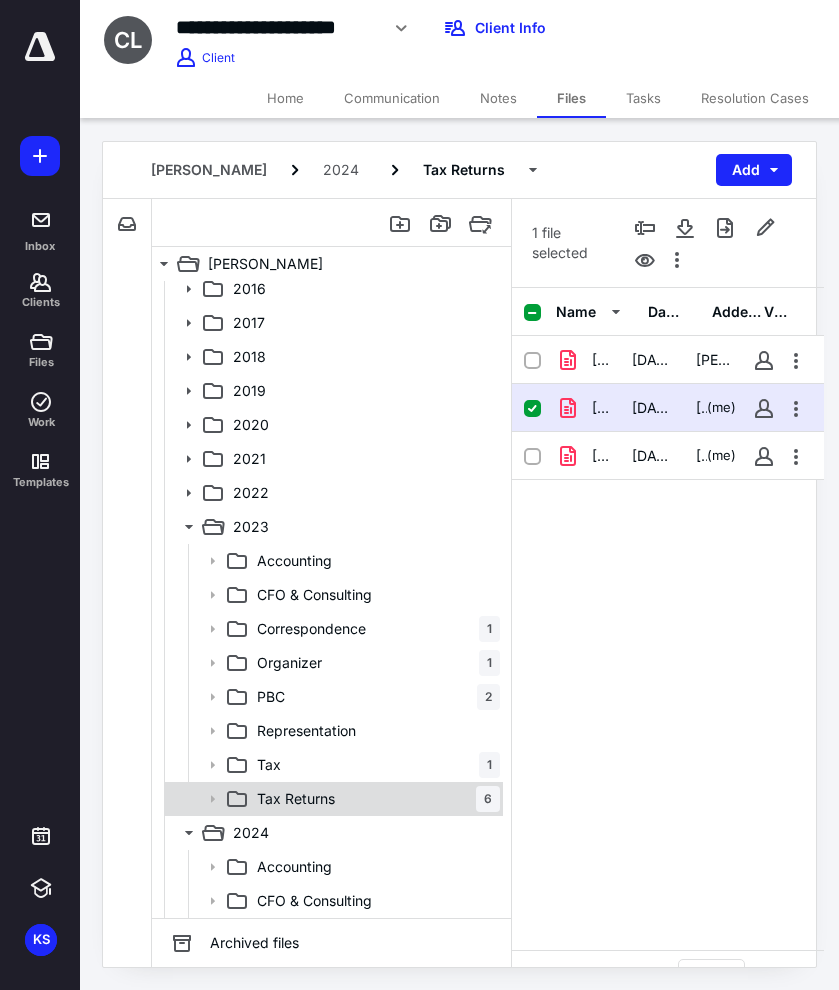 click on "Tax Returns 6" at bounding box center (374, 799) 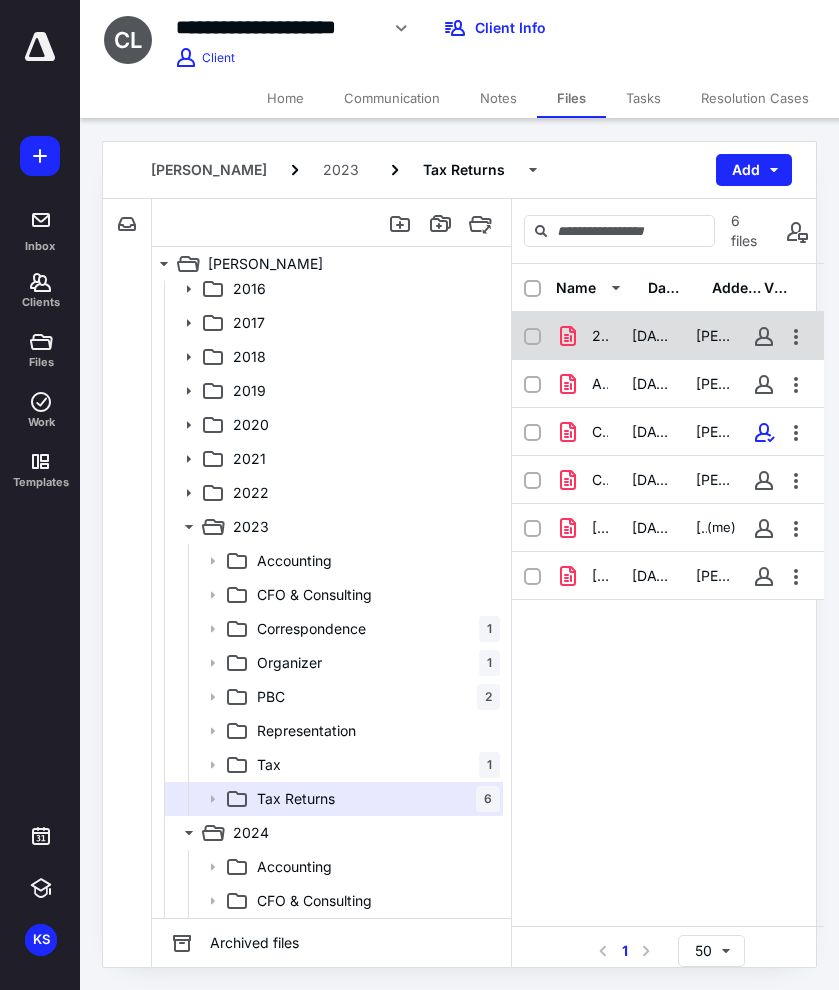 click on "[DATE]" at bounding box center [652, 336] 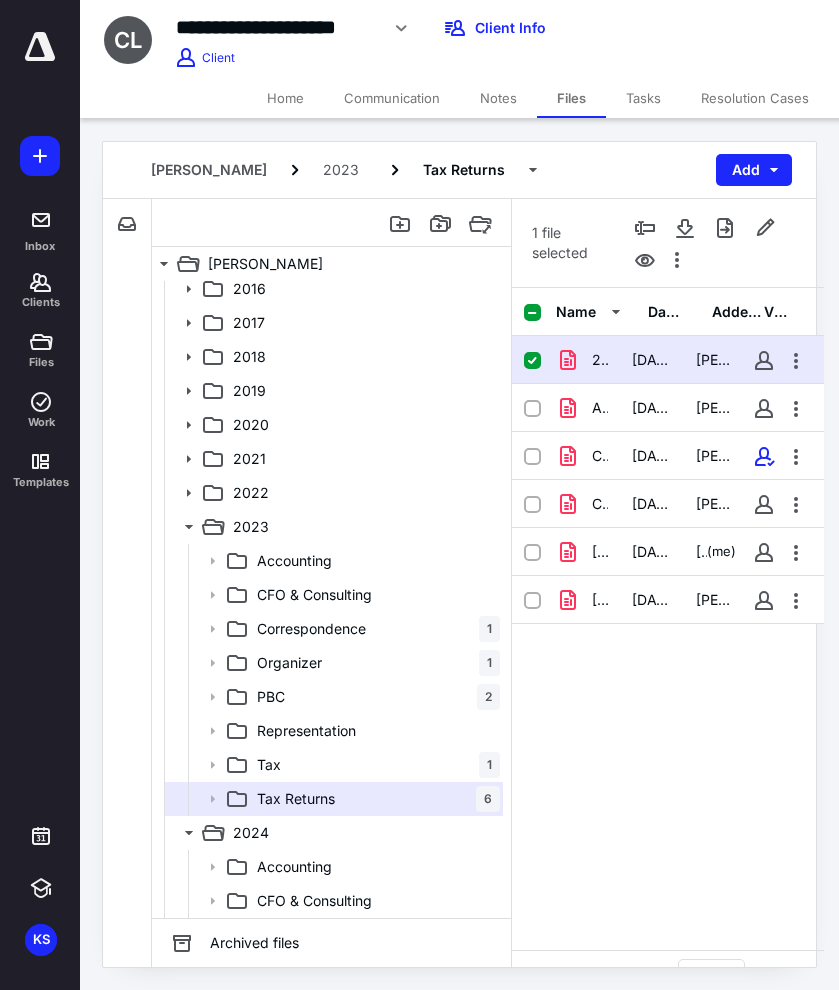 click on "2023 Form 1040 Arthur & Lori Champ acct copy.pdf 7/3/2024 Grace Lucero" at bounding box center [668, 360] 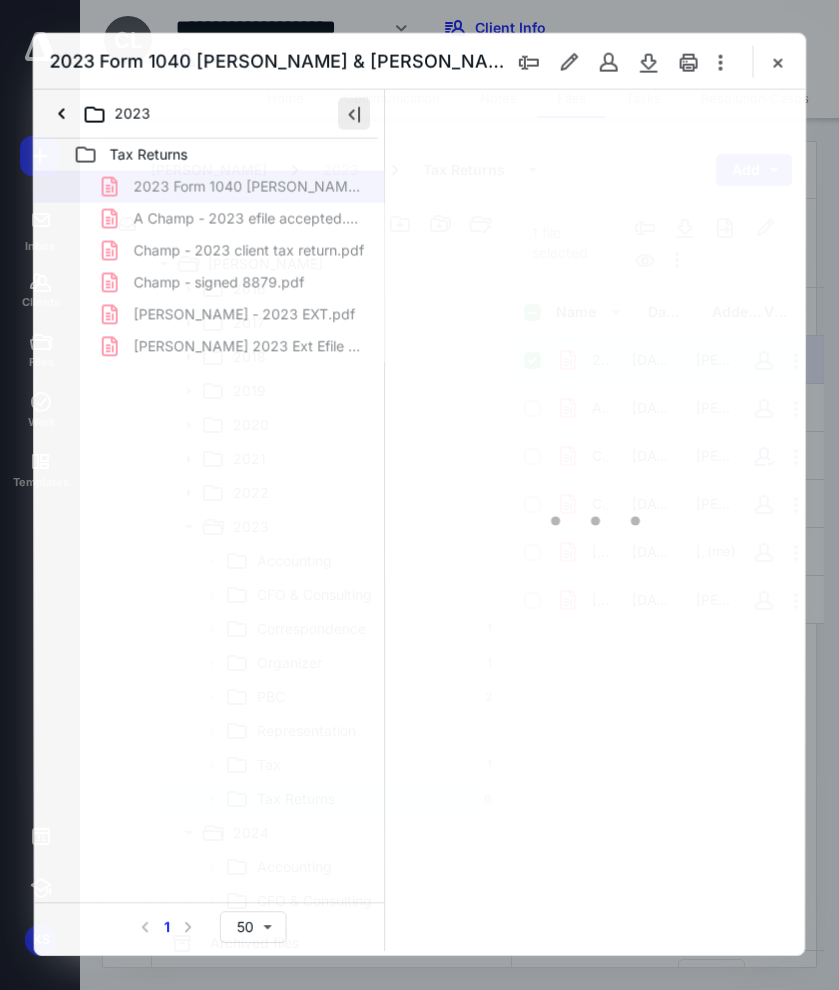 scroll, scrollTop: 0, scrollLeft: 0, axis: both 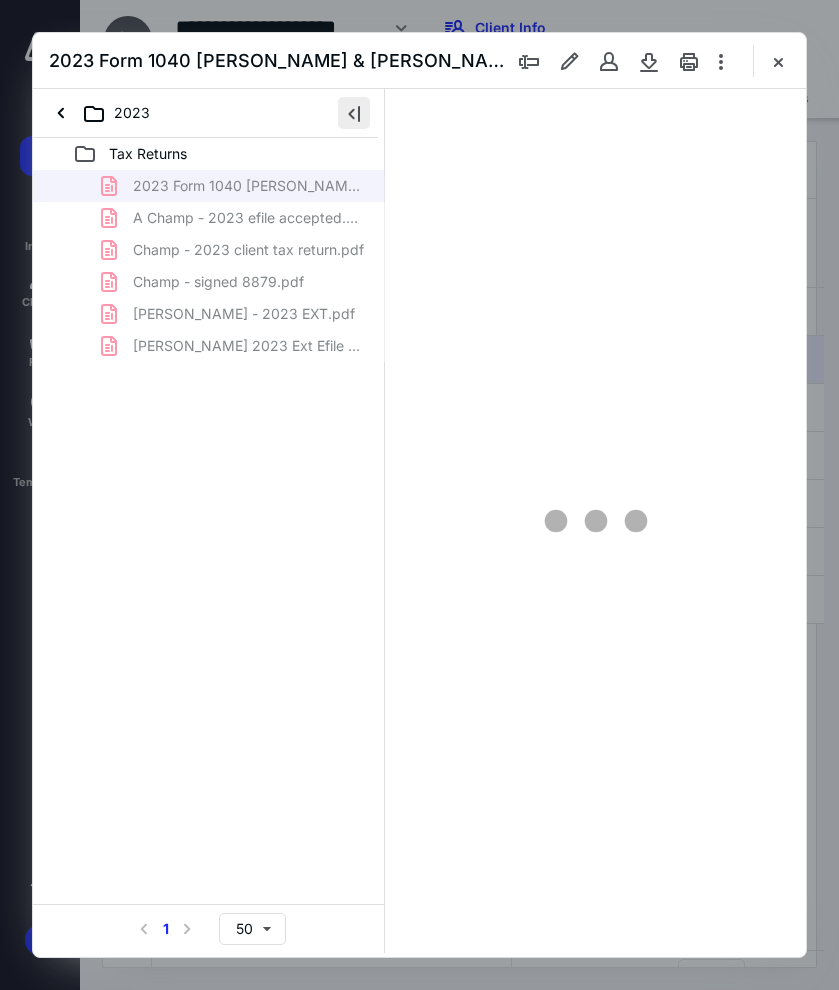 click at bounding box center (354, 113) 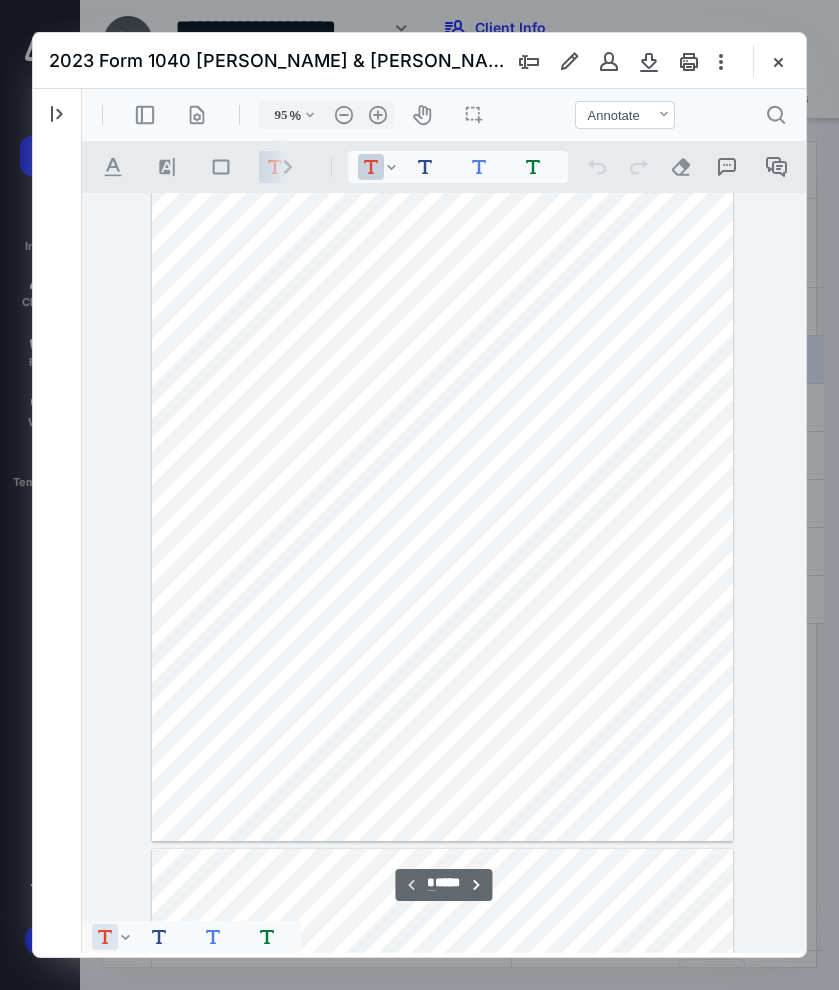 scroll, scrollTop: 575, scrollLeft: 0, axis: vertical 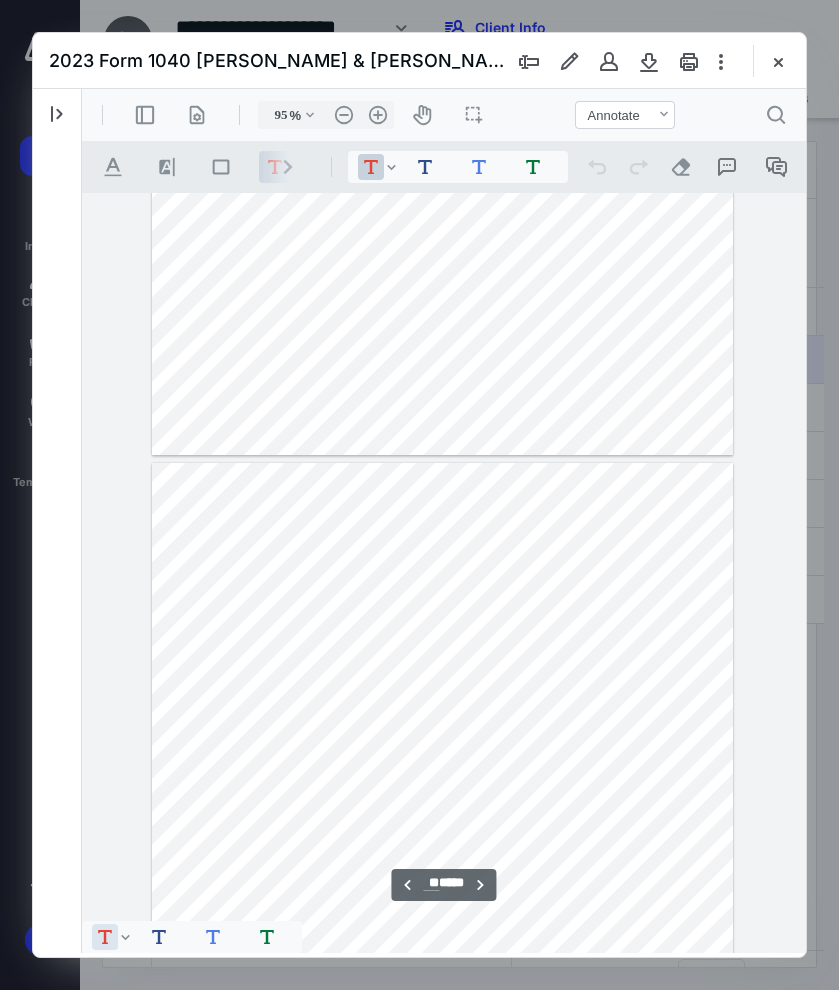 type on "**" 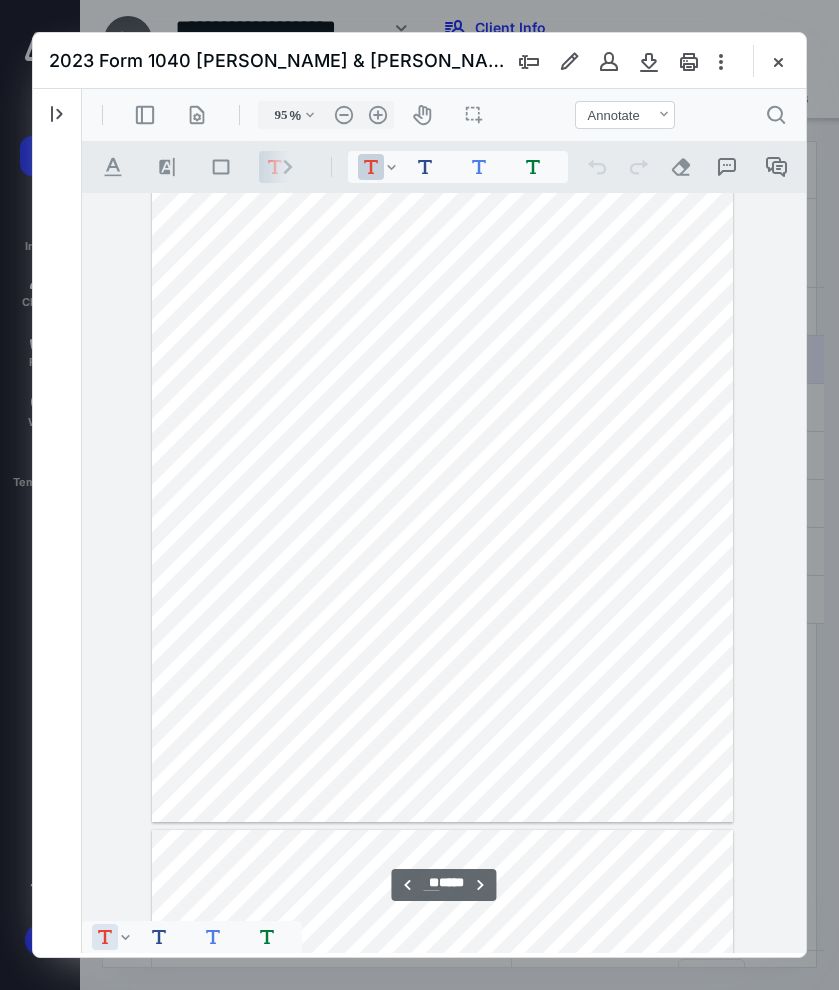 scroll, scrollTop: 14568, scrollLeft: 0, axis: vertical 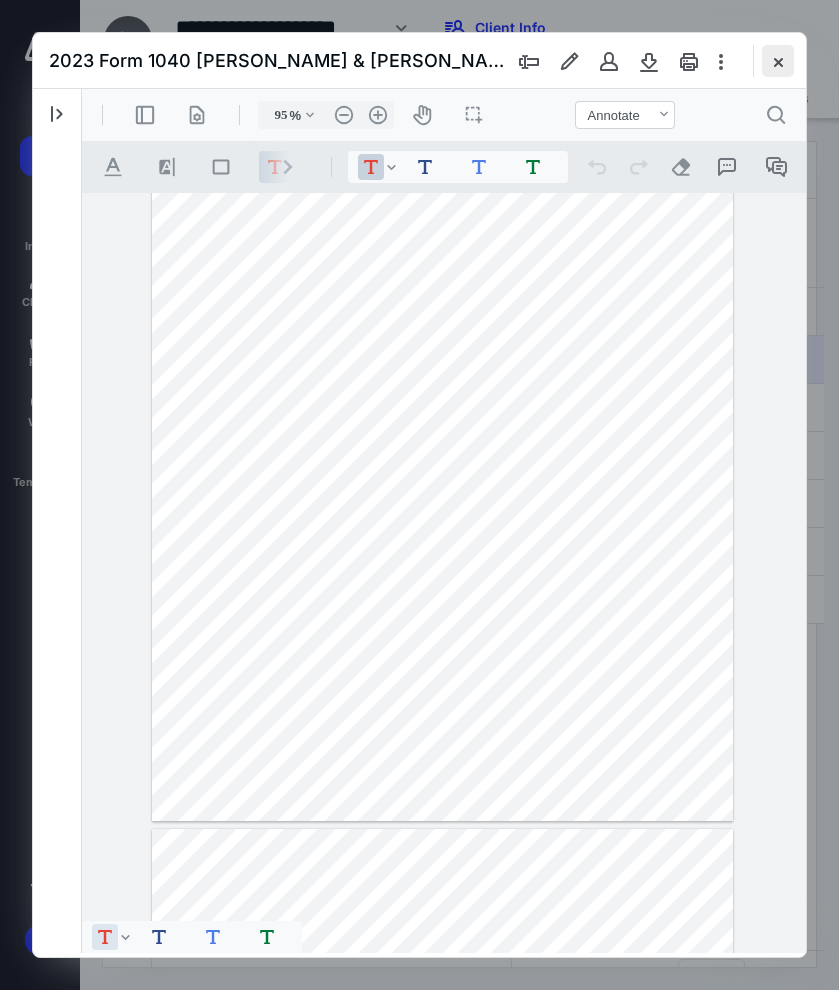 click at bounding box center [778, 61] 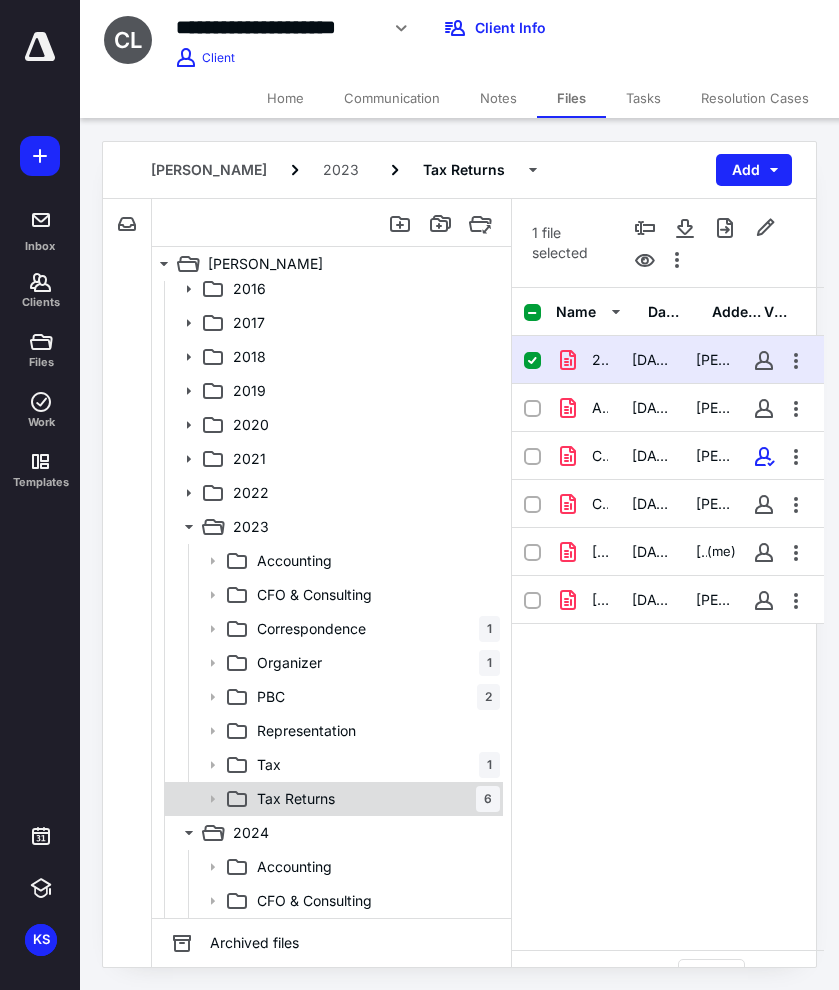 click on "Tax Returns 6" at bounding box center (374, 799) 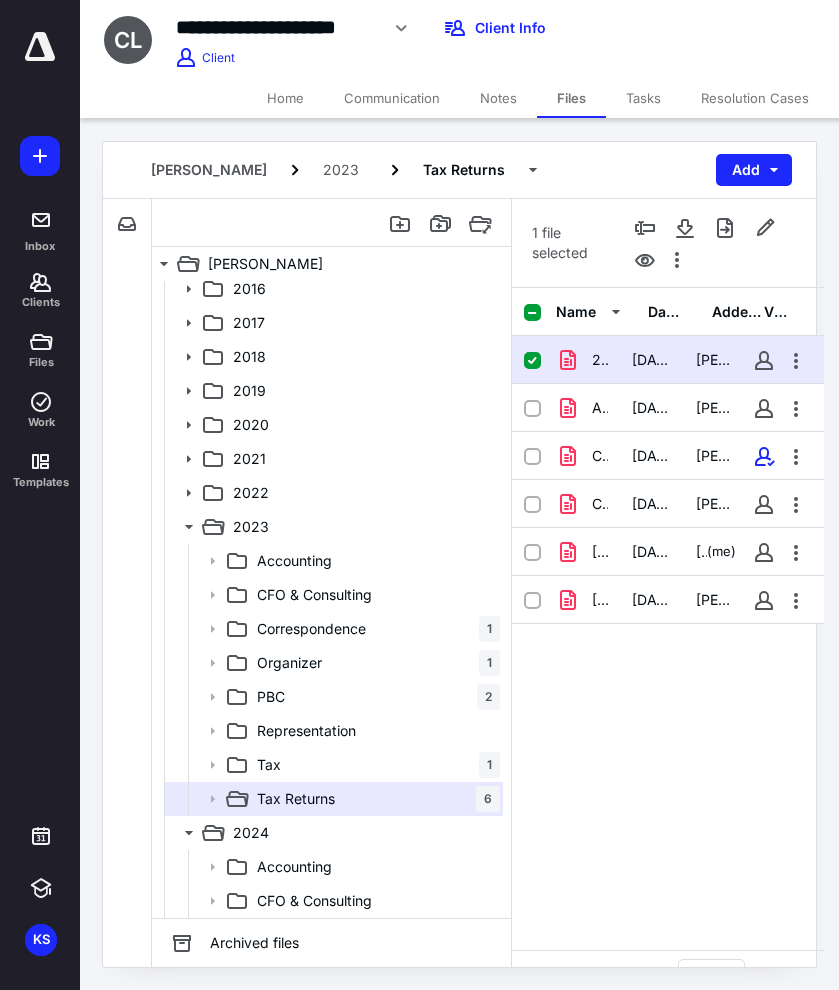scroll, scrollTop: 281, scrollLeft: 0, axis: vertical 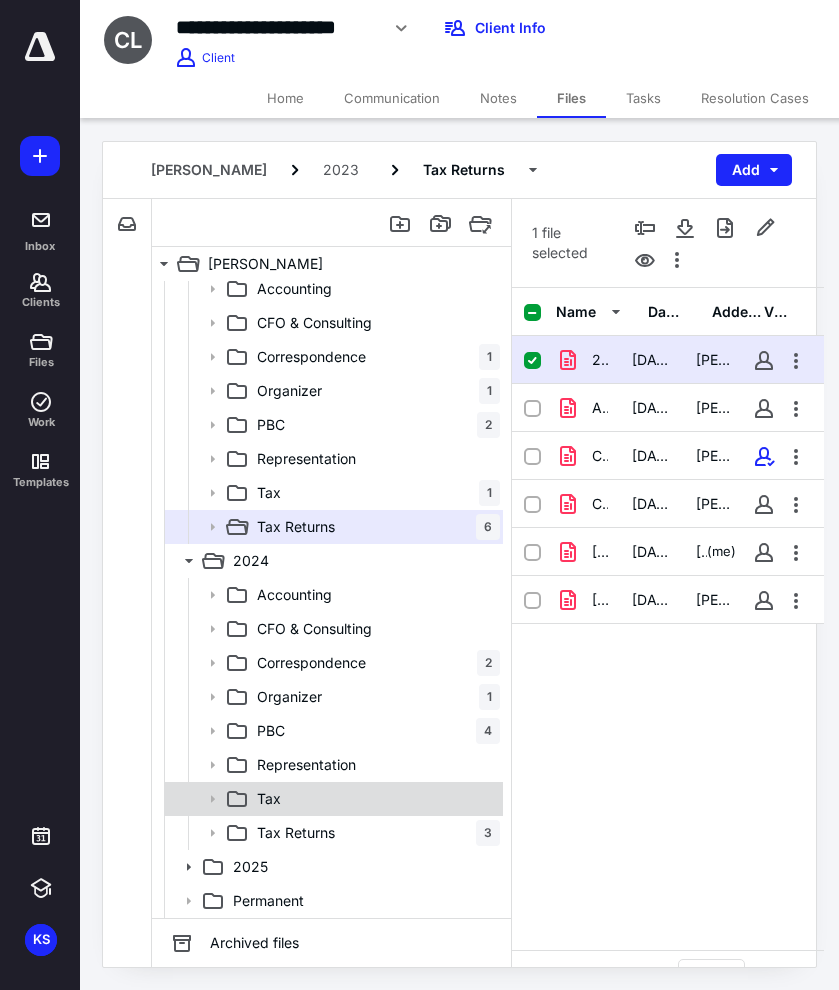 click on "Tax" at bounding box center [374, 799] 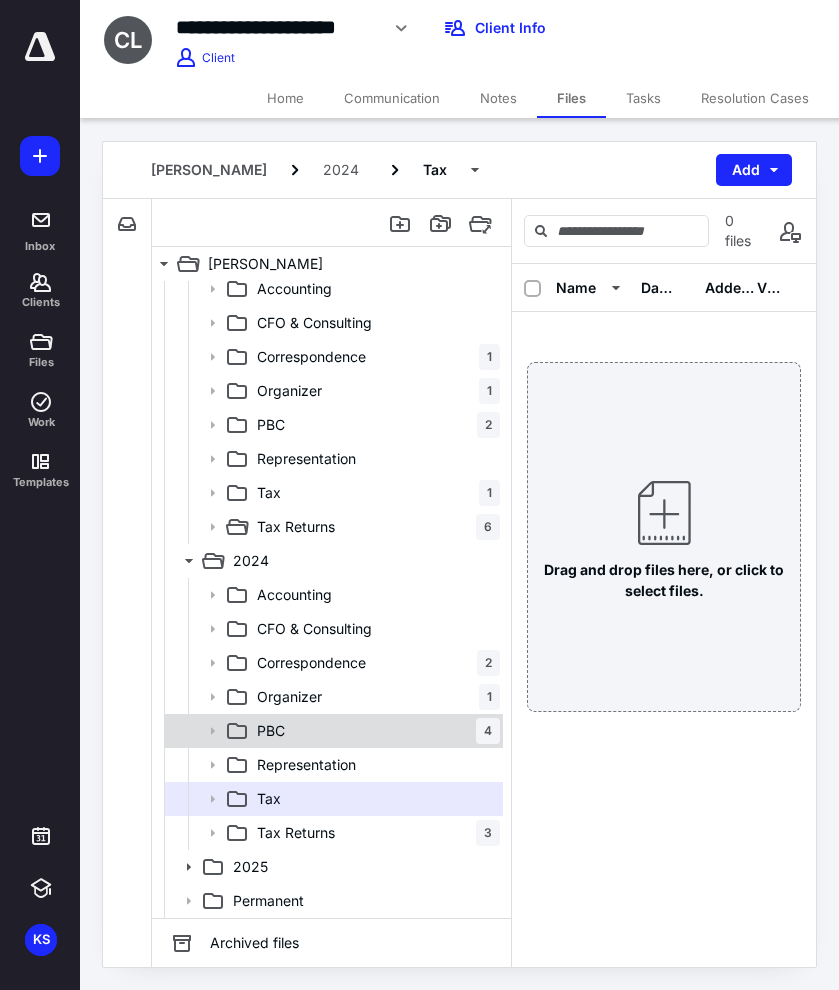 click on "PBC 4" at bounding box center (374, 731) 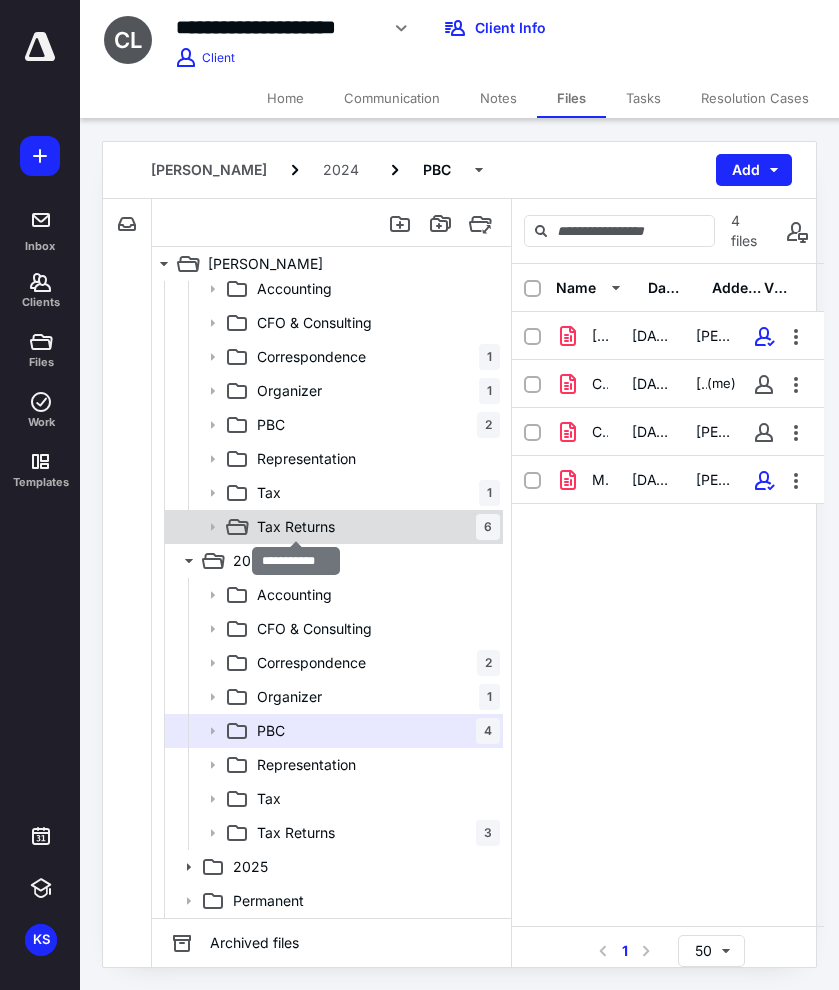click on "Tax Returns" at bounding box center [296, 527] 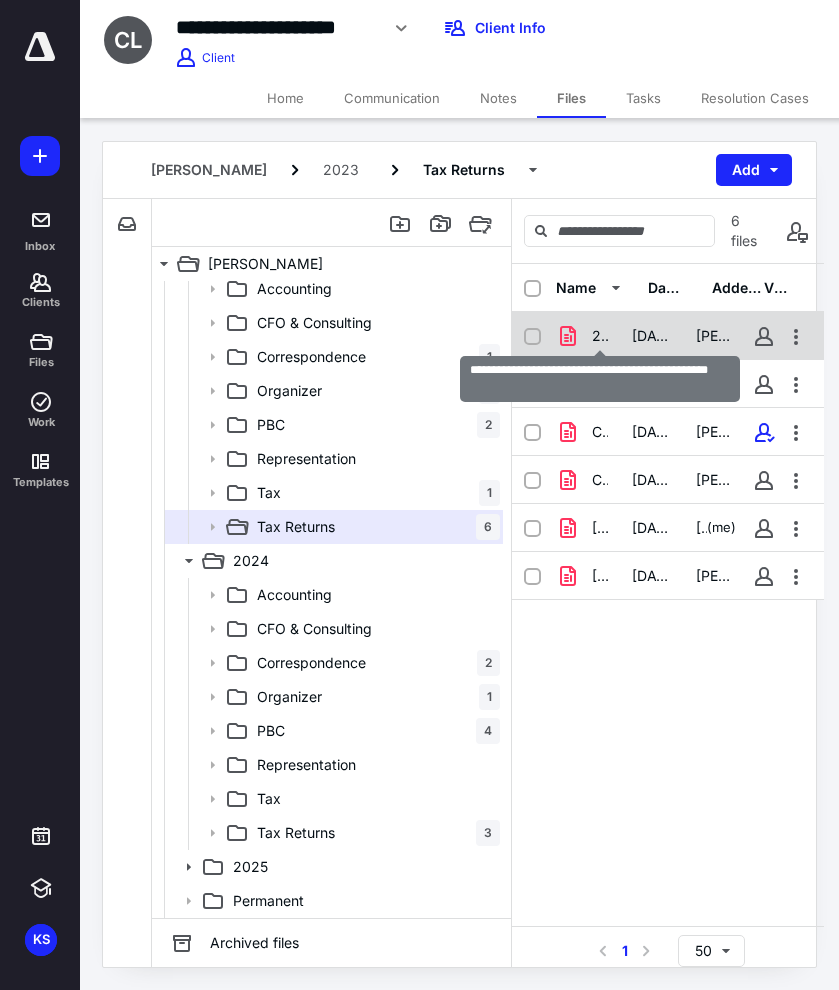 click on "2023 Form 1040 Arthur & Lori Champ acct copy.pdf" at bounding box center (600, 336) 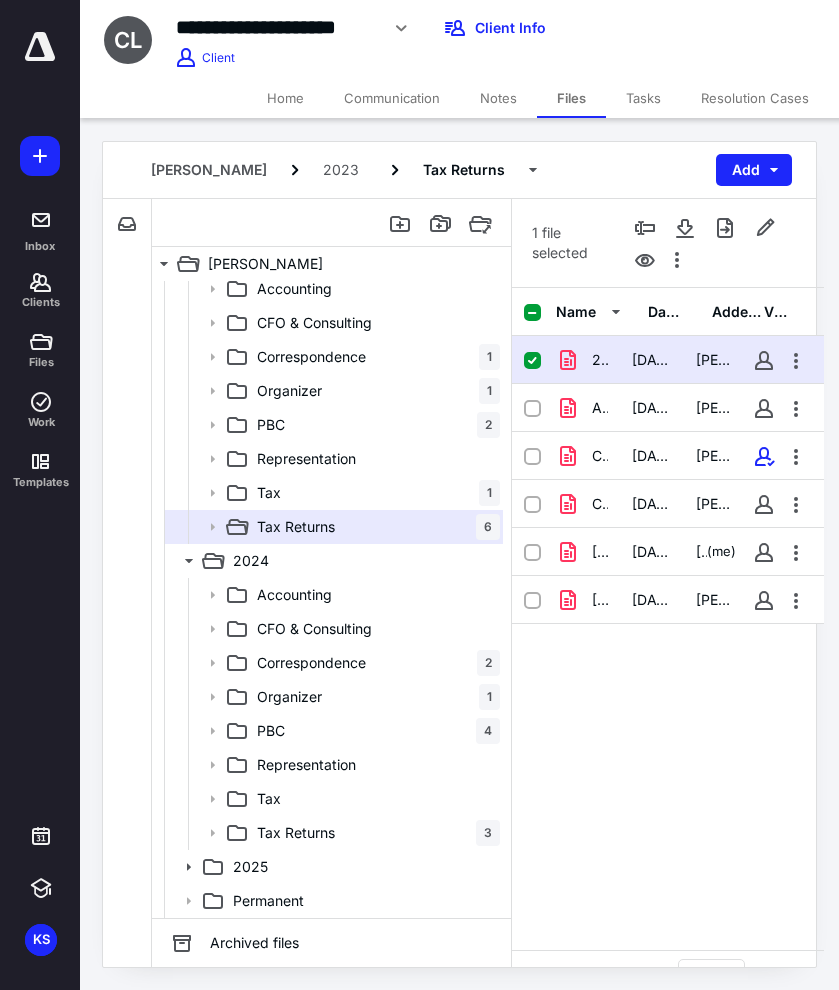 click on "2023 Form 1040 Arthur & Lori Champ acct copy.pdf 7/3/2024 Grace Lucero" at bounding box center (668, 360) 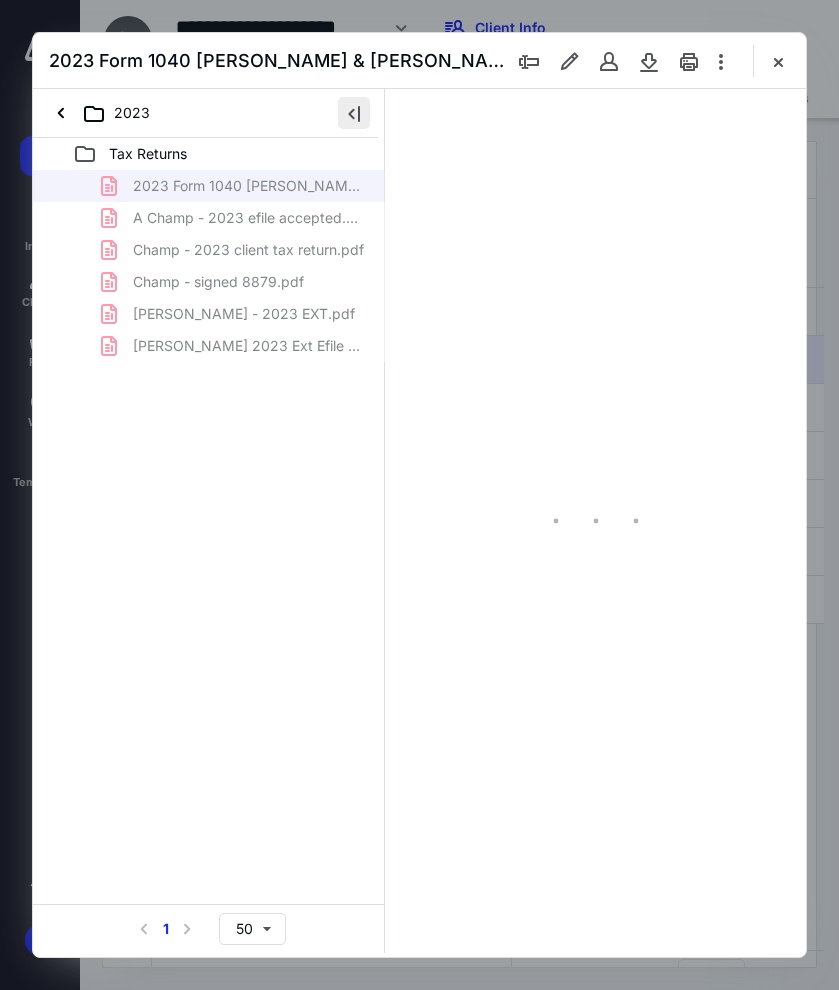 scroll, scrollTop: 0, scrollLeft: 0, axis: both 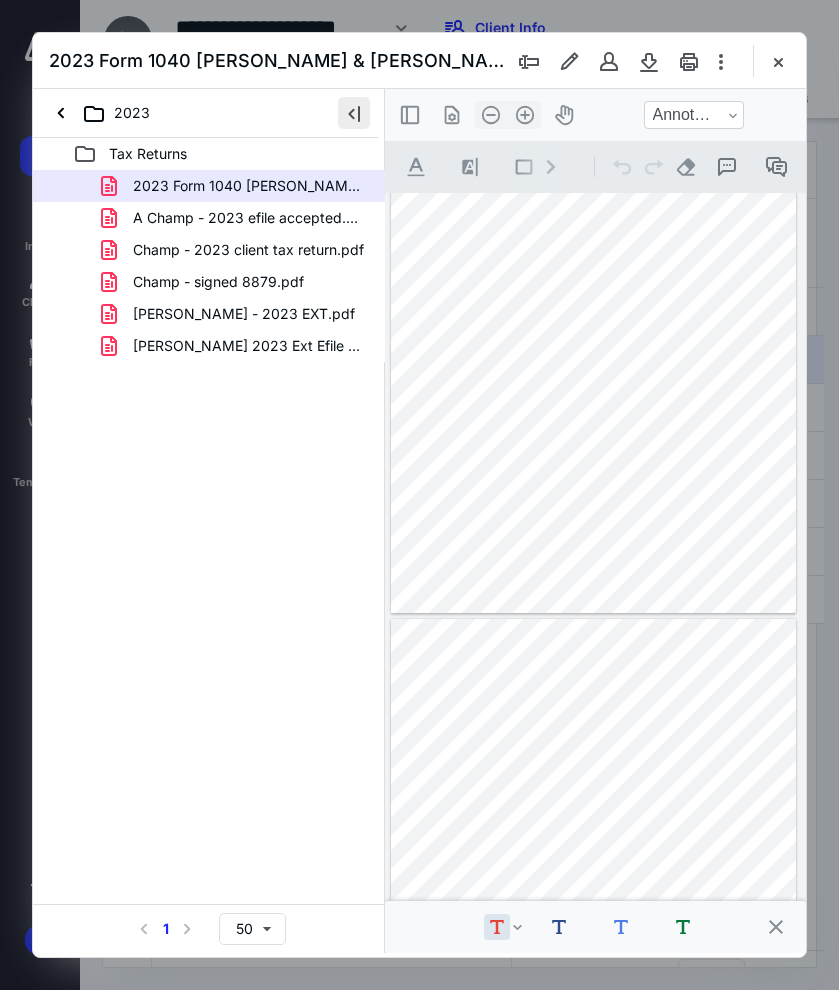 click at bounding box center (354, 113) 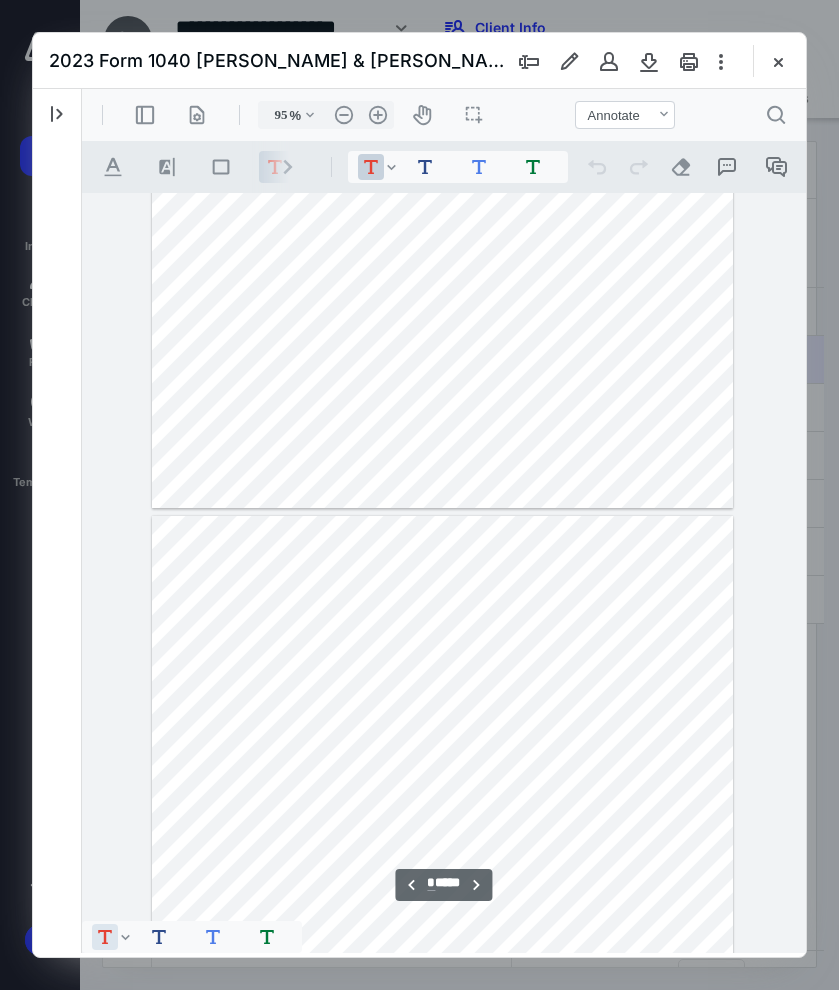 type on "*" 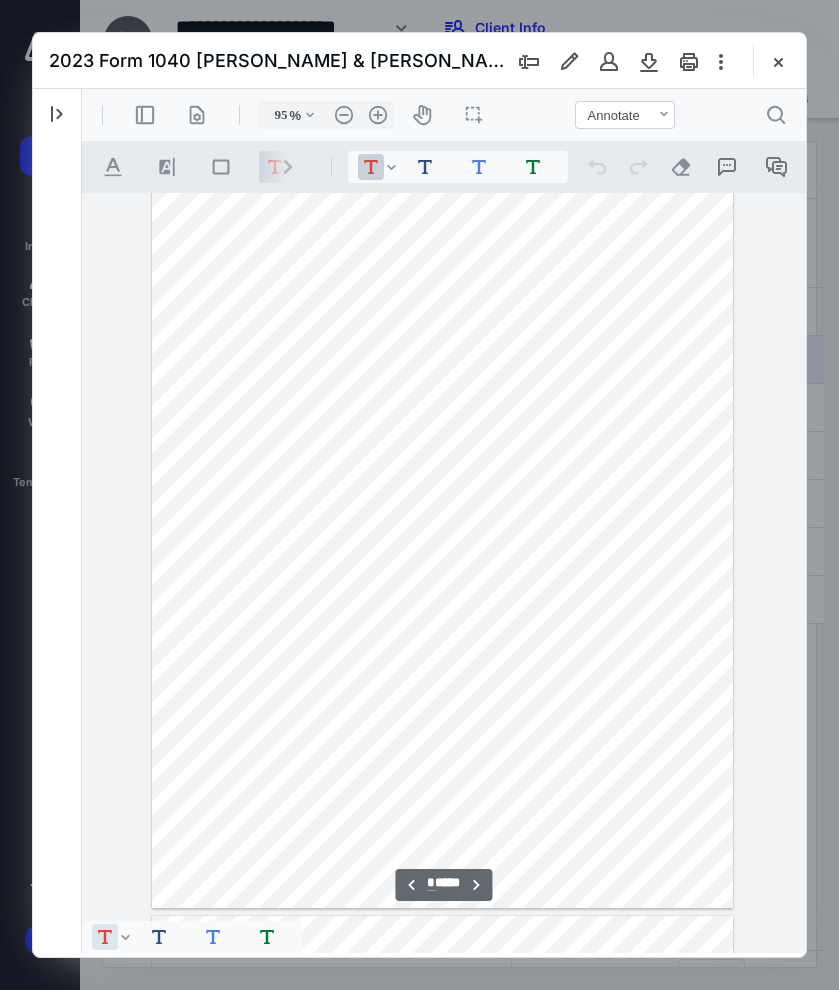 scroll, scrollTop: 3775, scrollLeft: 0, axis: vertical 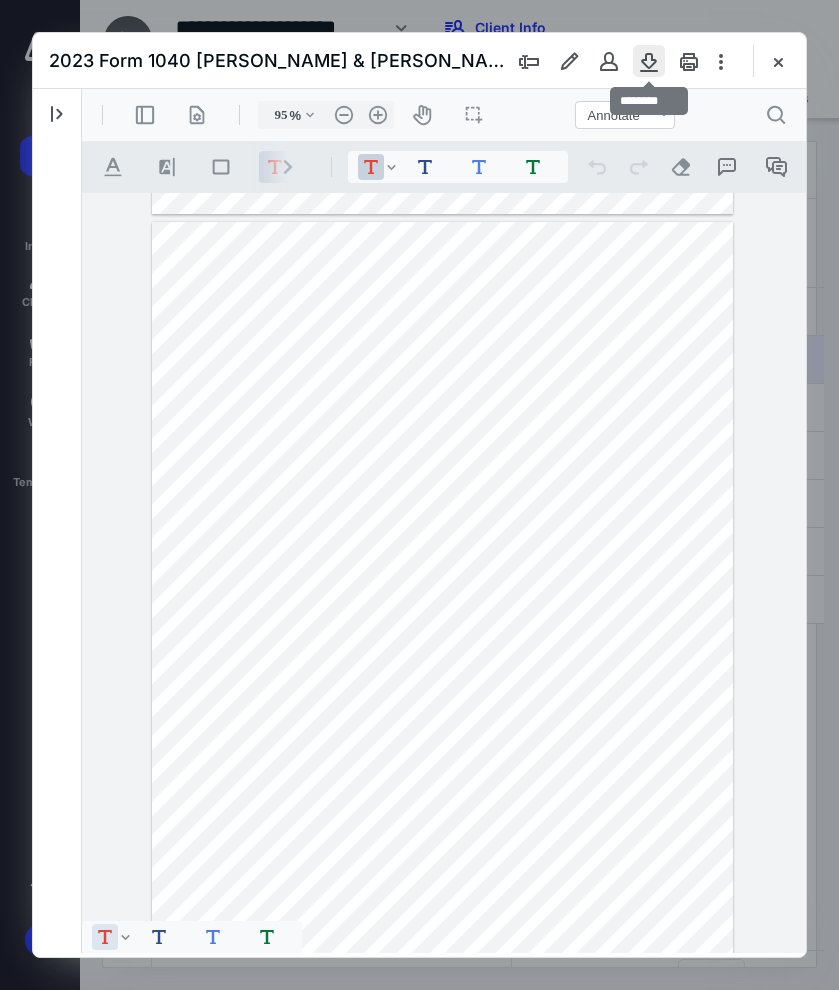 click at bounding box center (649, 61) 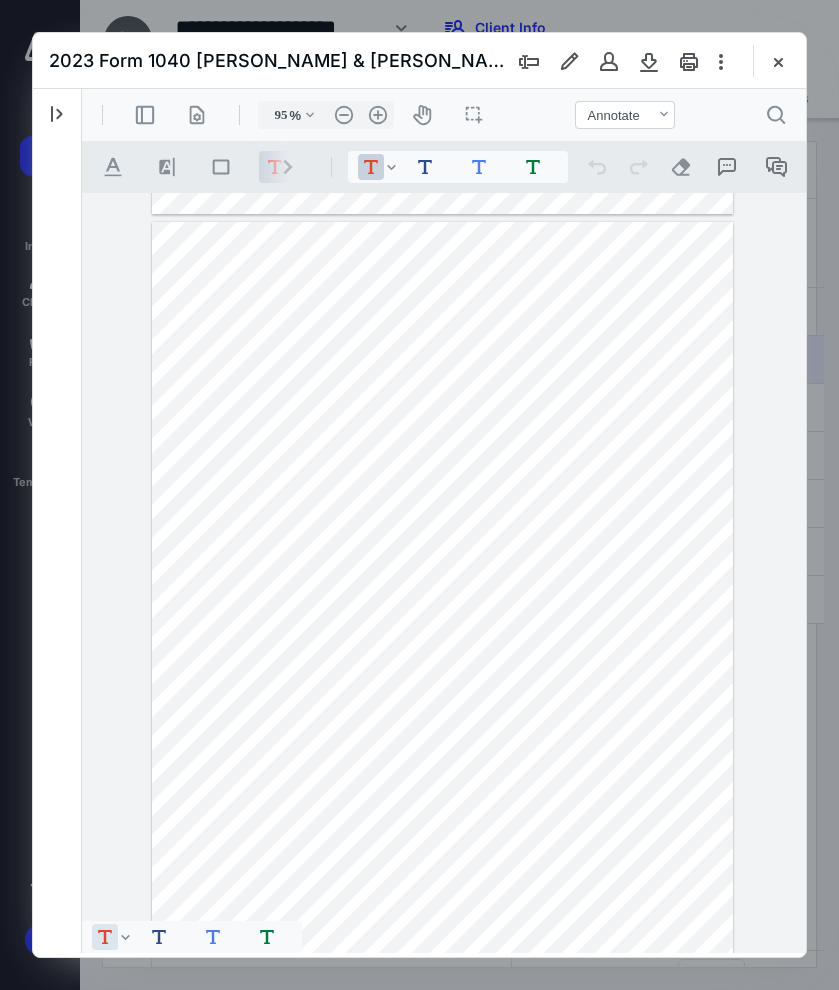 click on "**********" at bounding box center (444, 573) 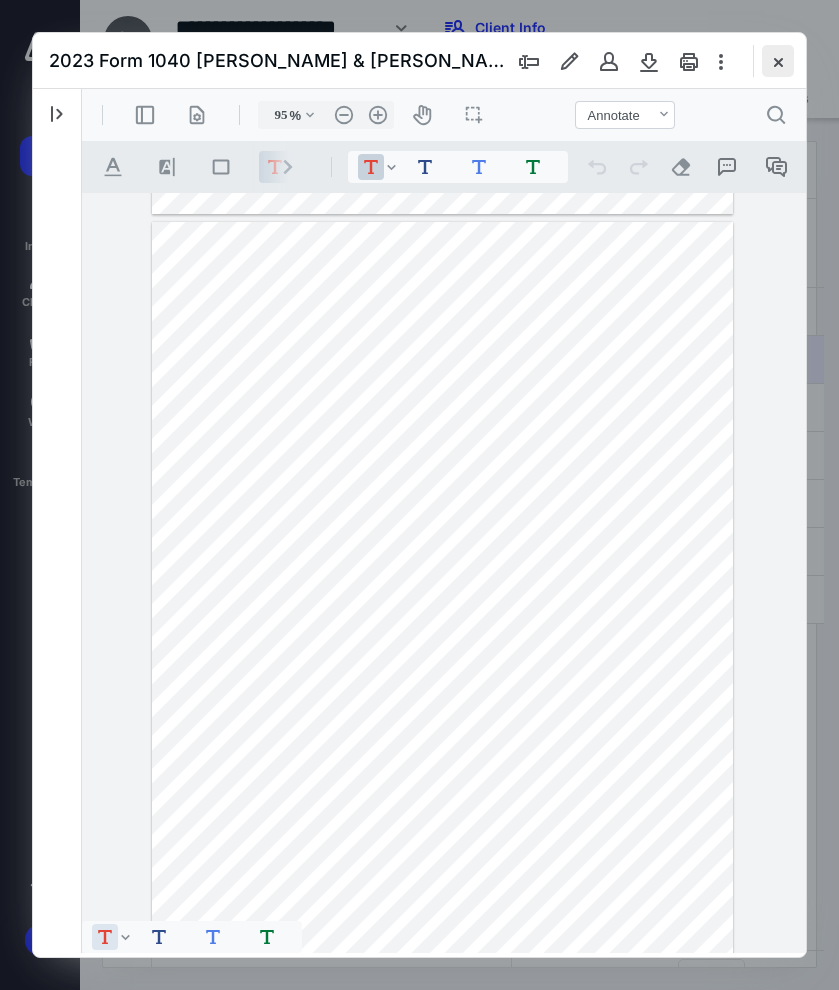 click at bounding box center [778, 61] 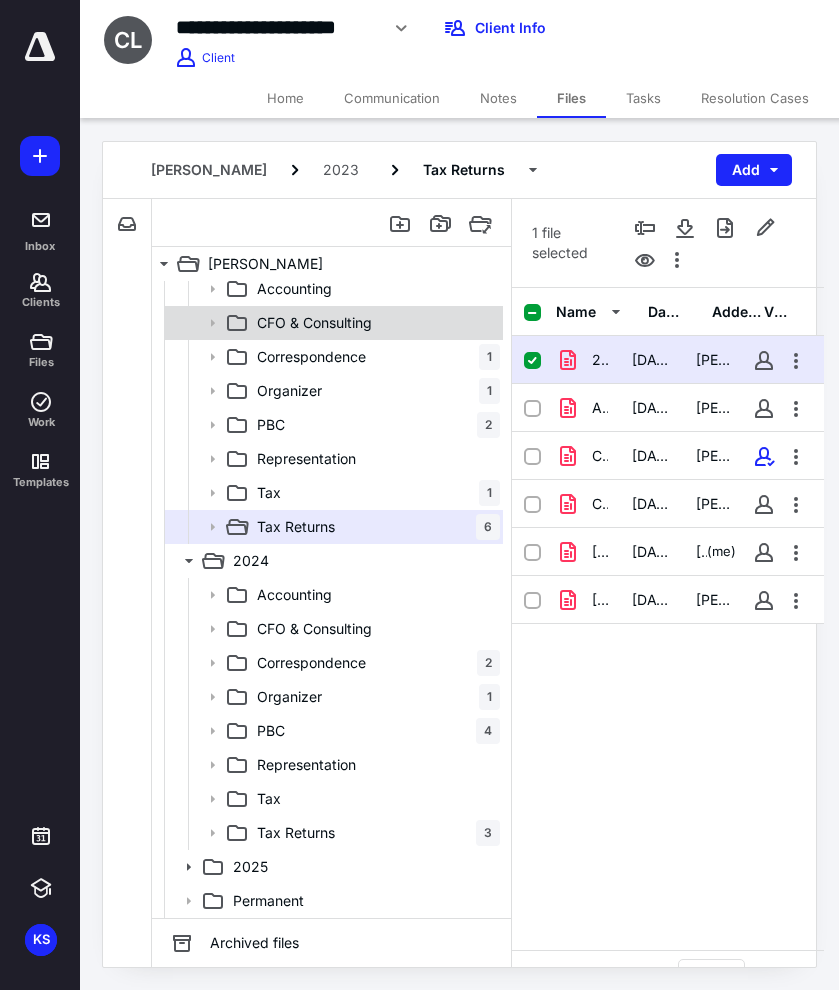 scroll, scrollTop: 214, scrollLeft: 0, axis: vertical 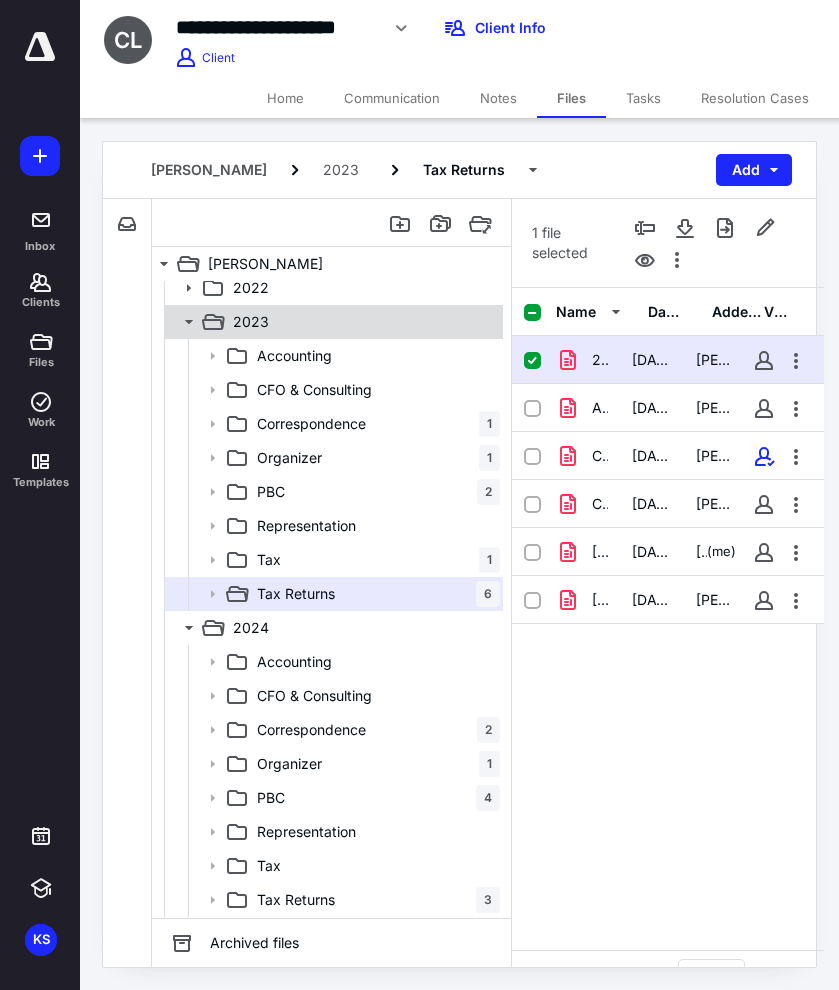 click 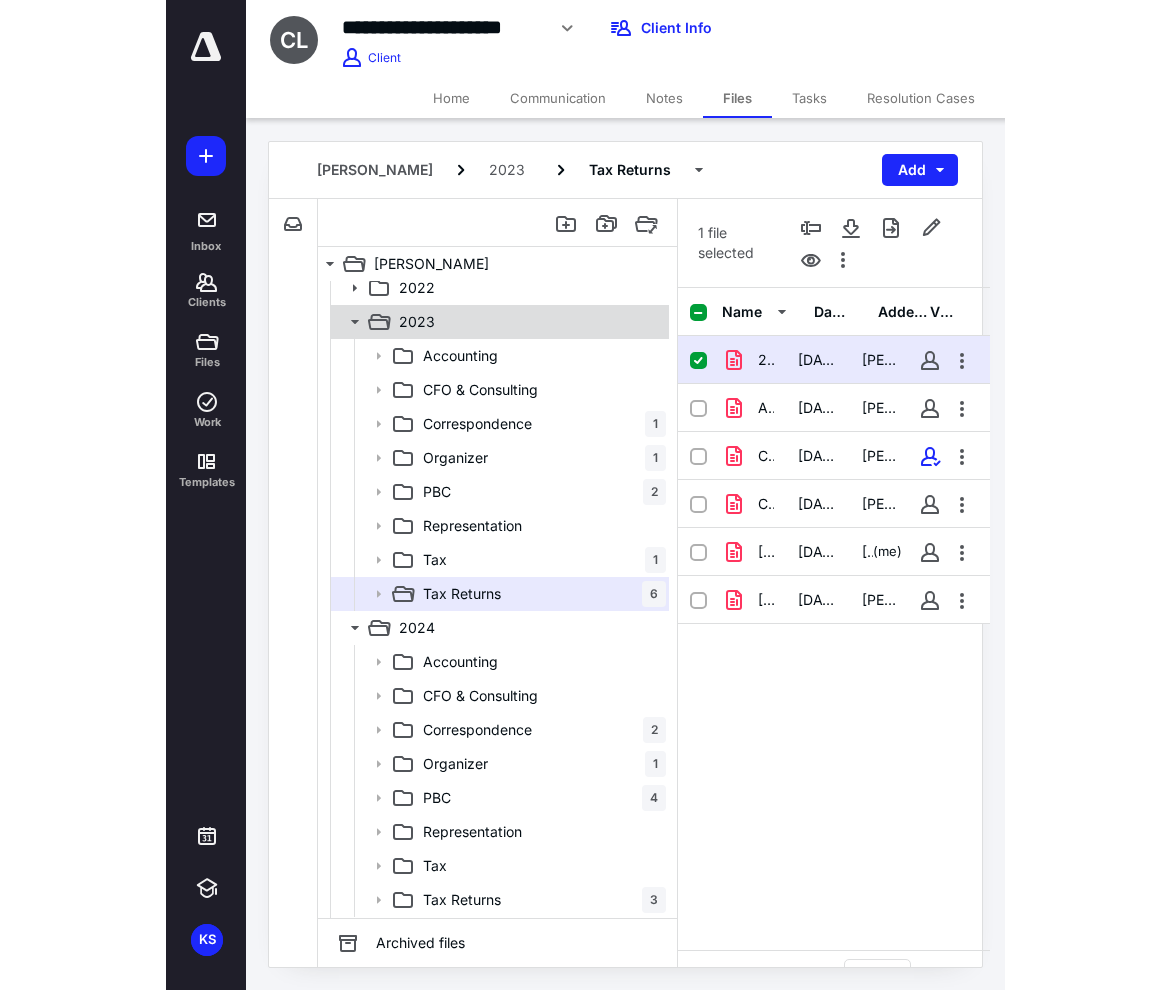scroll, scrollTop: 9, scrollLeft: 0, axis: vertical 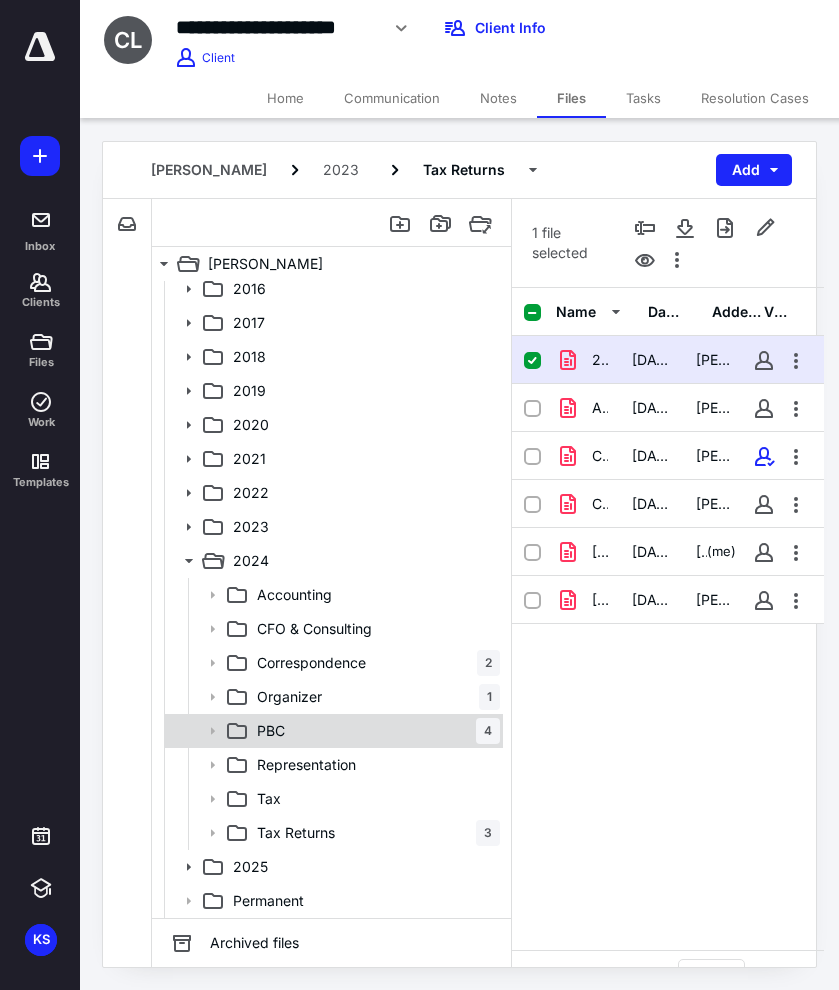 click on "PBC 4" at bounding box center [374, 731] 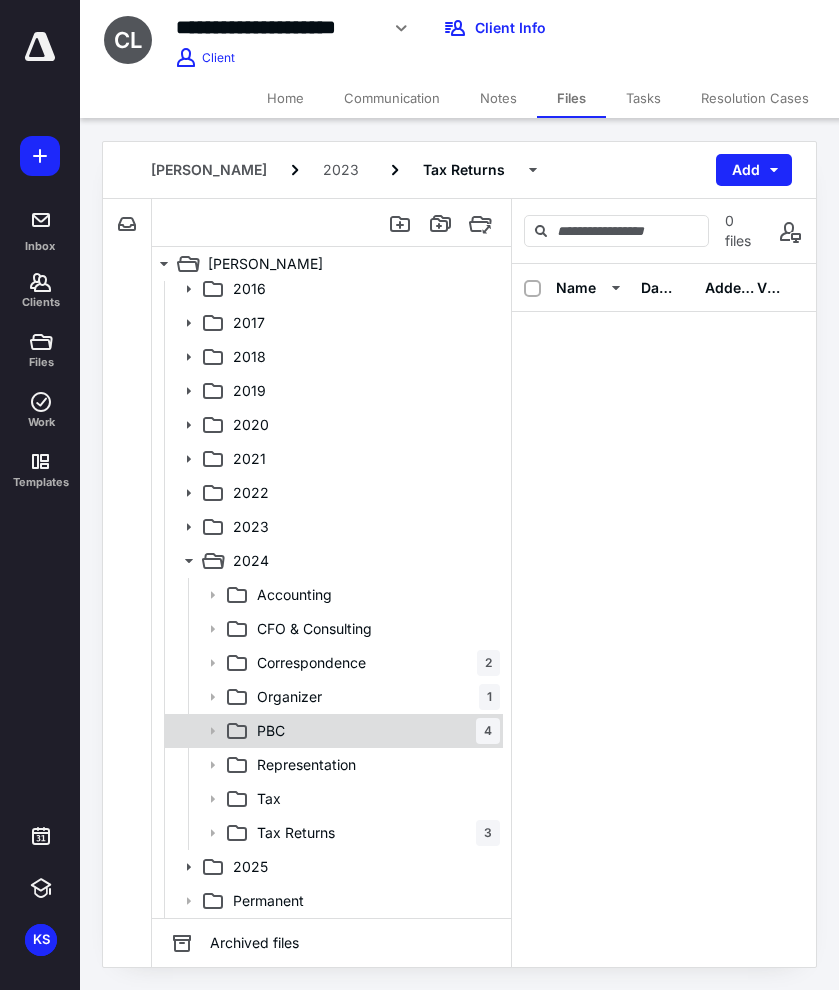 click on "PBC 4" at bounding box center [374, 731] 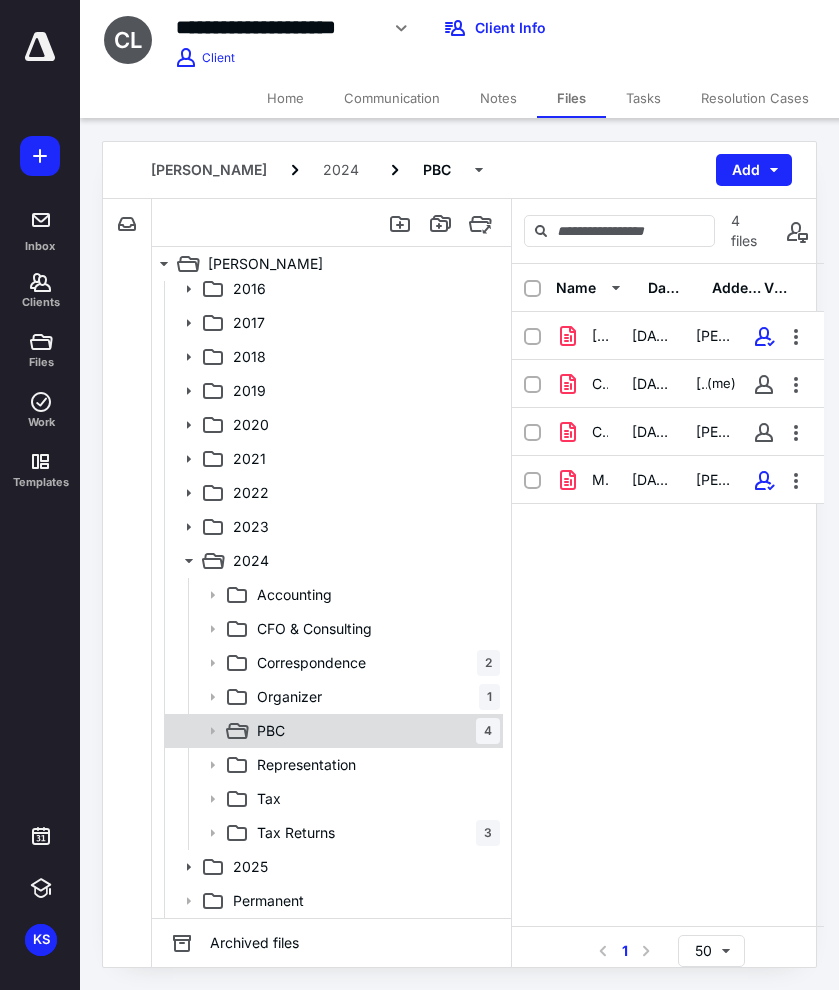 click on "PBC 4" at bounding box center [374, 731] 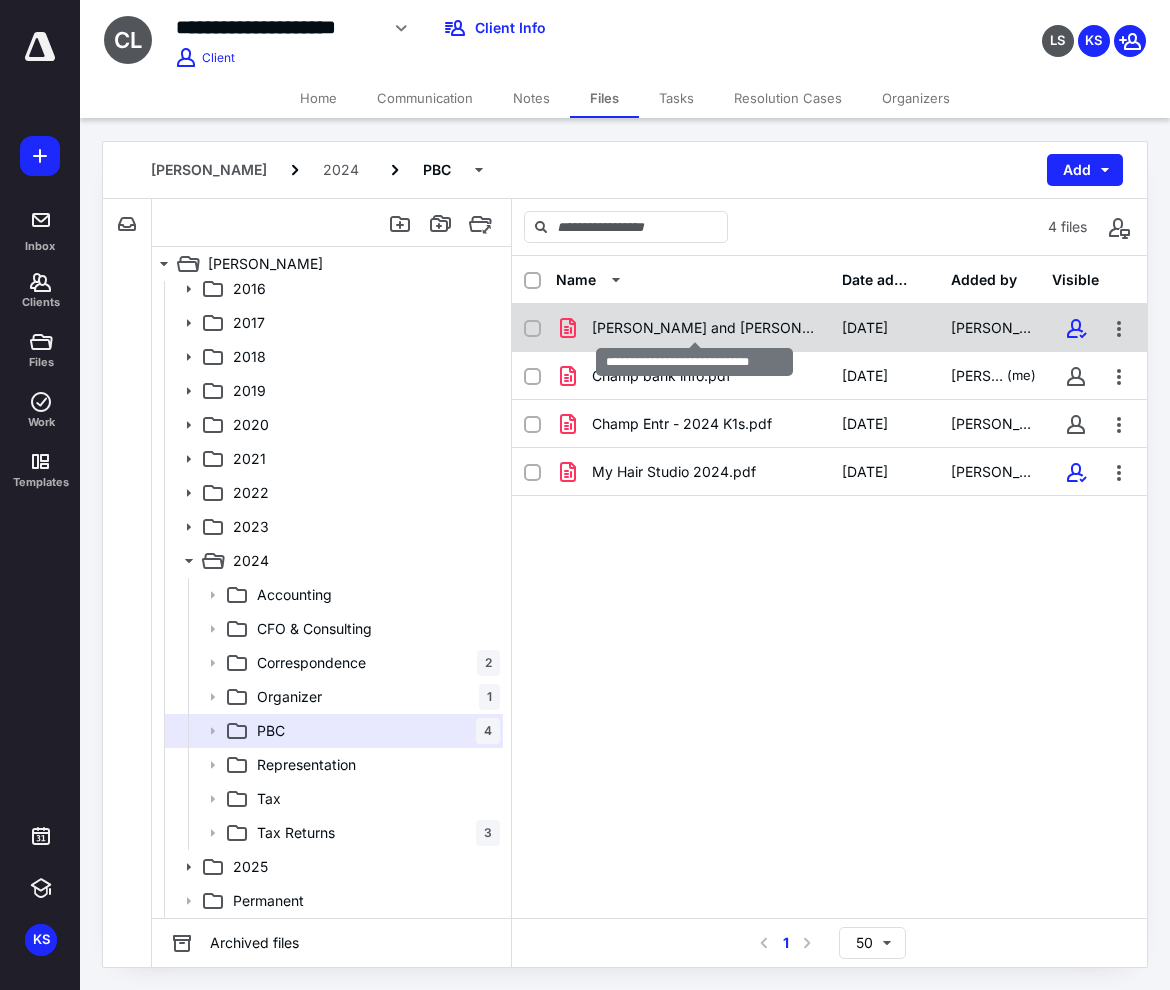 click on "Artie and Lori Champ 2024.pdf" at bounding box center (705, 328) 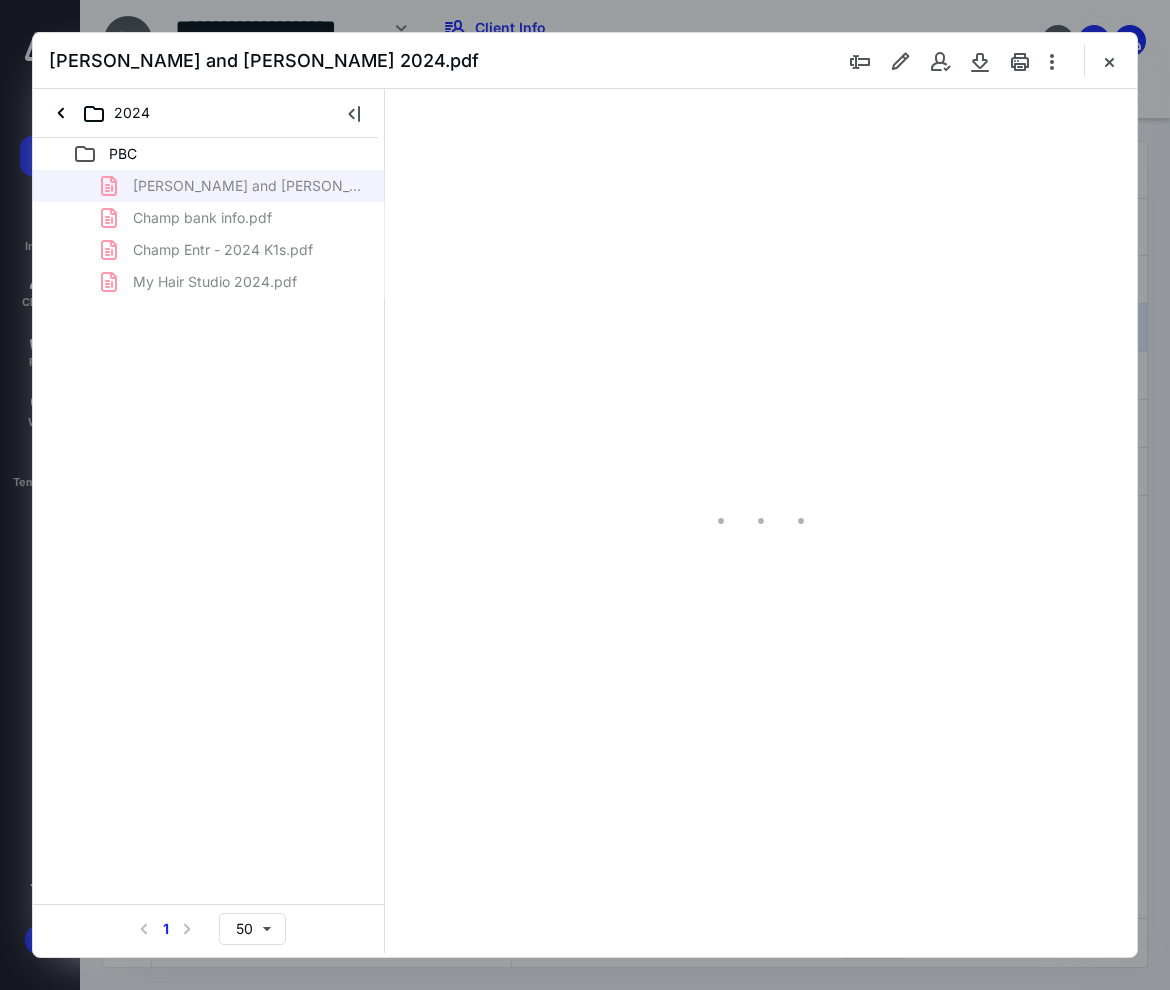 scroll, scrollTop: 0, scrollLeft: 0, axis: both 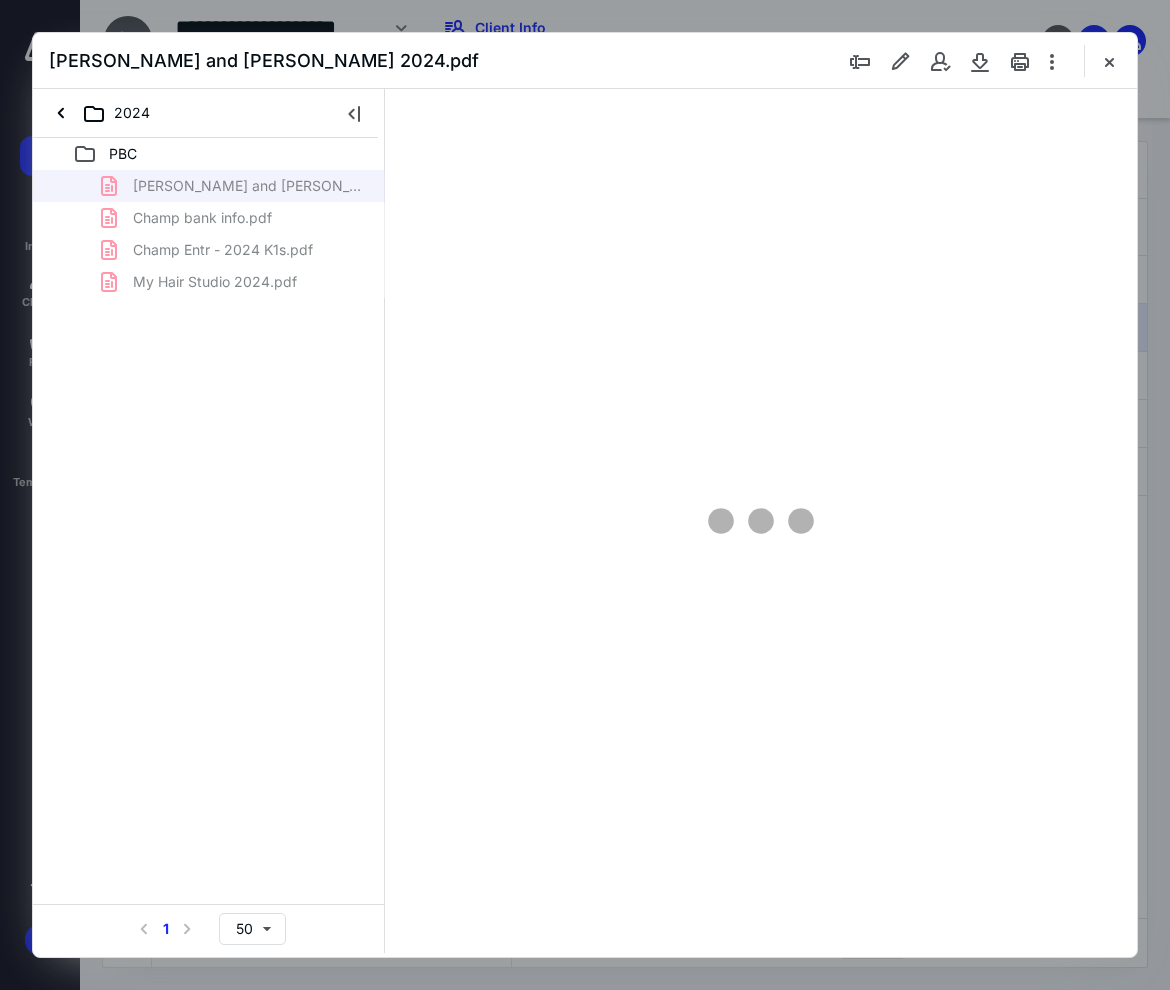 type on "95" 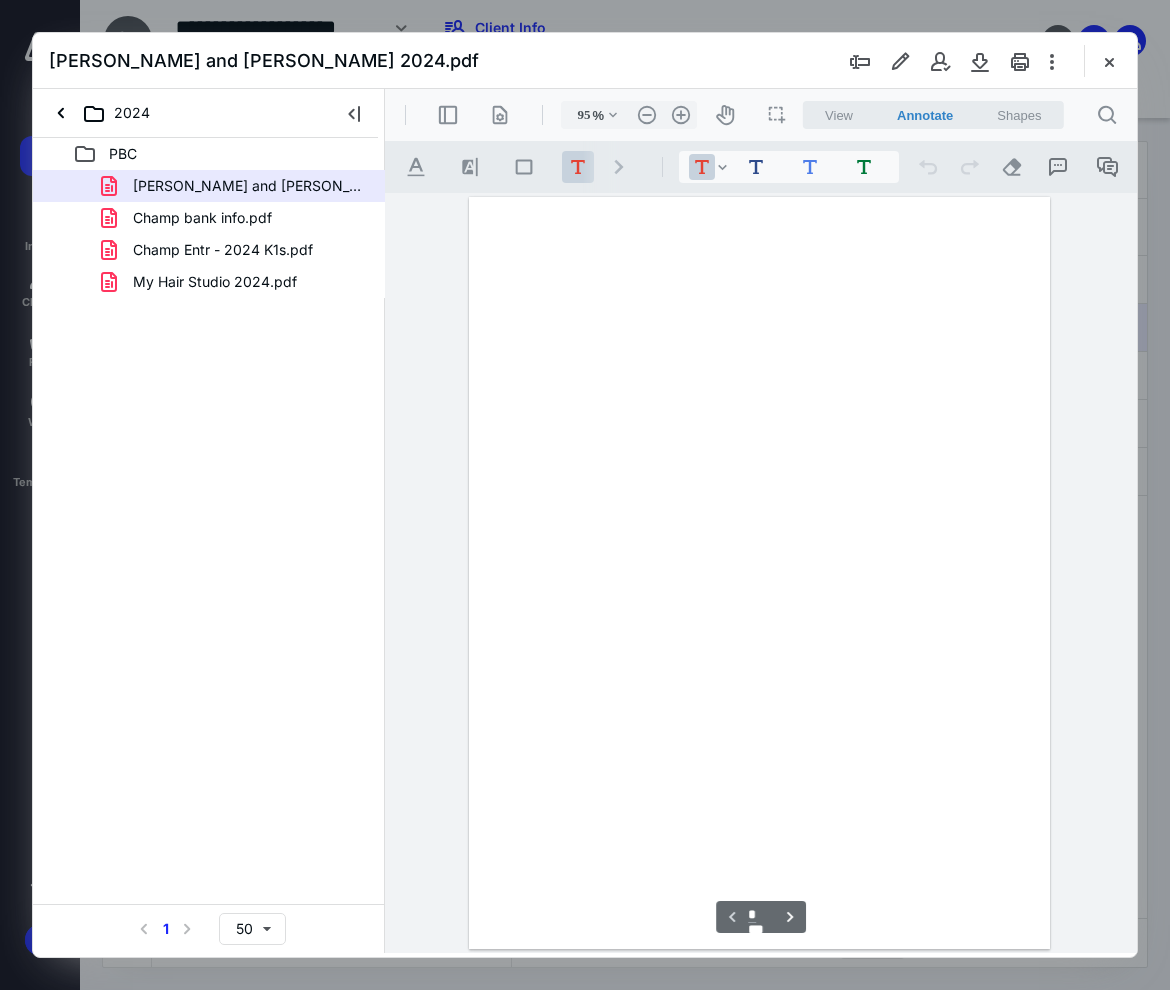 scroll, scrollTop: 108, scrollLeft: 0, axis: vertical 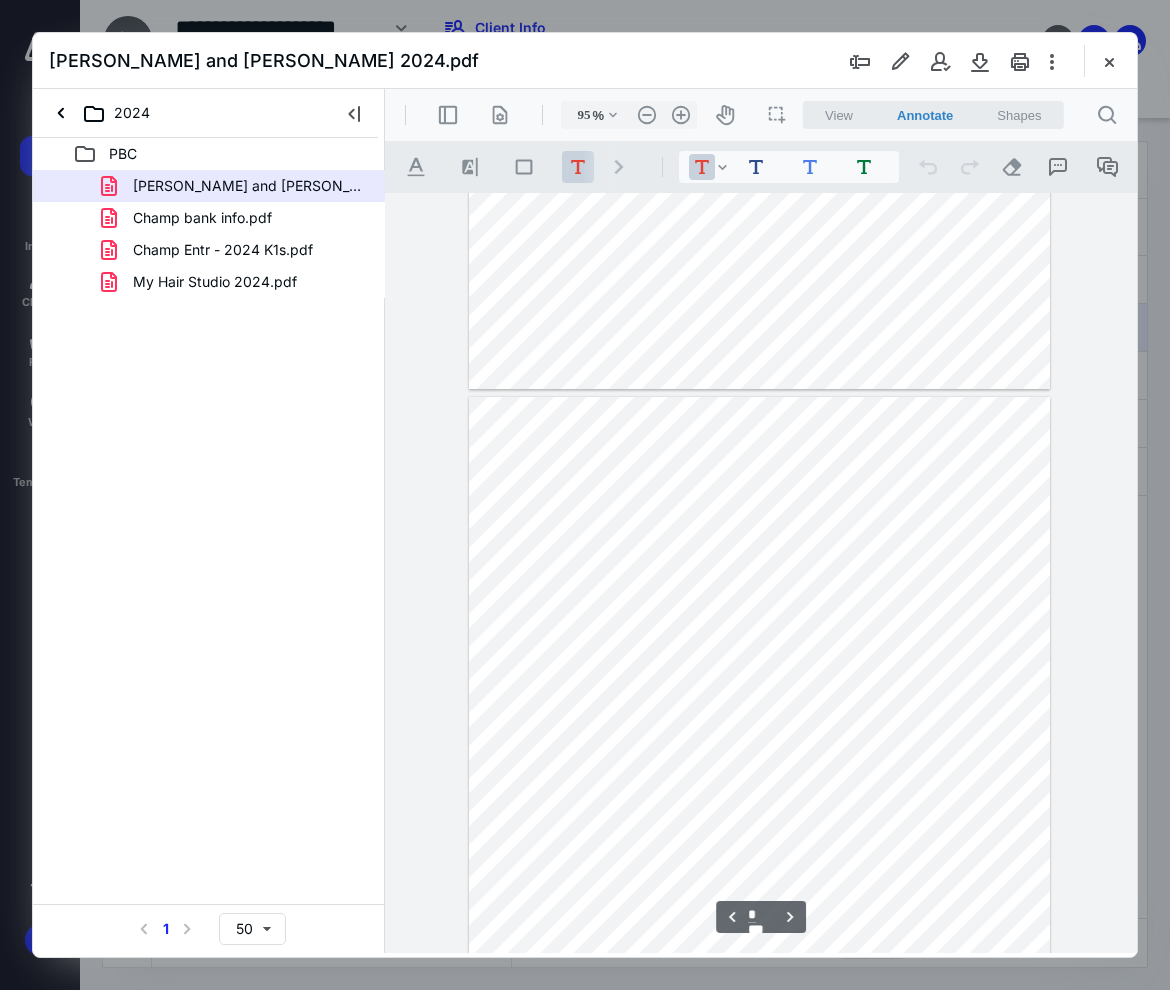 type on "*" 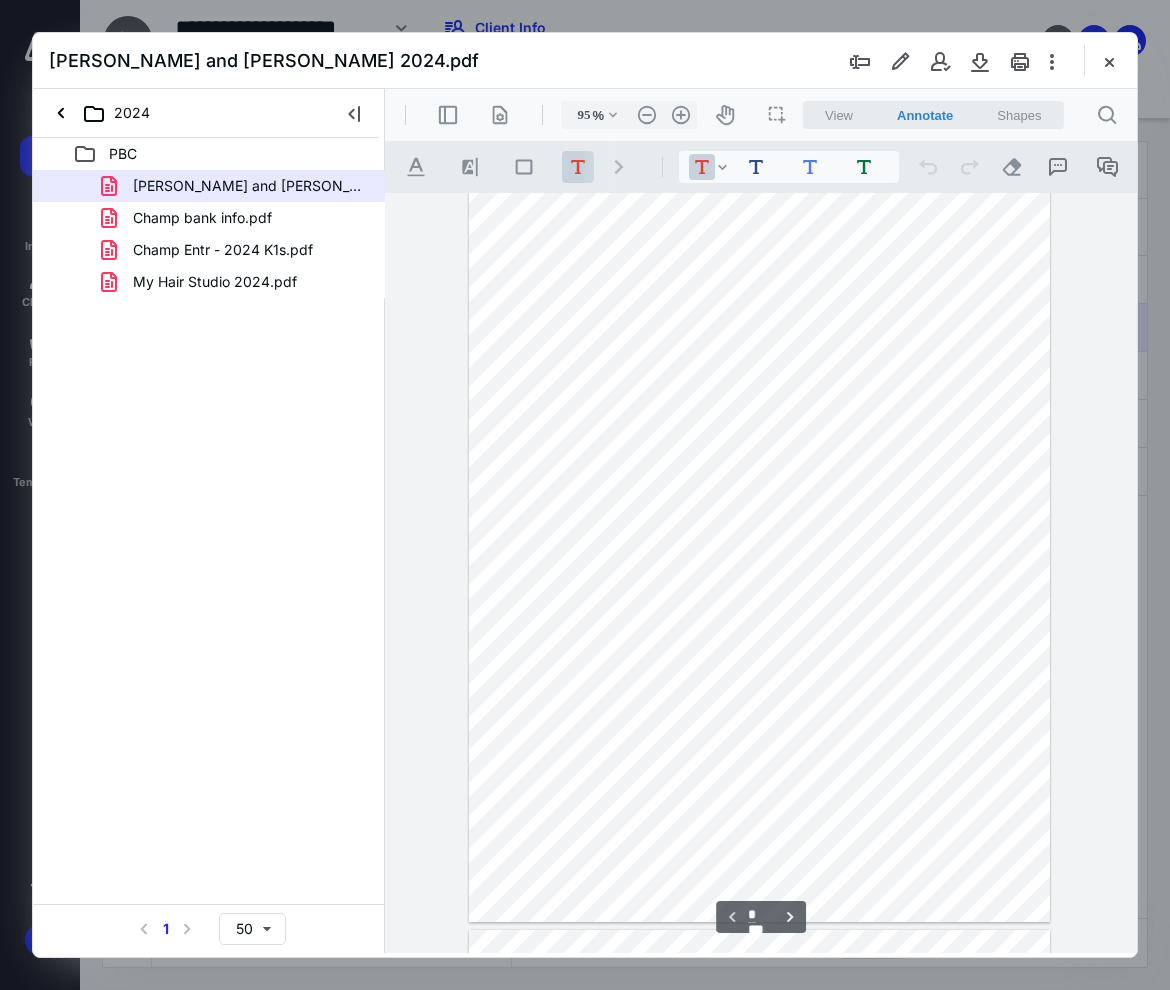 scroll, scrollTop: 0, scrollLeft: 0, axis: both 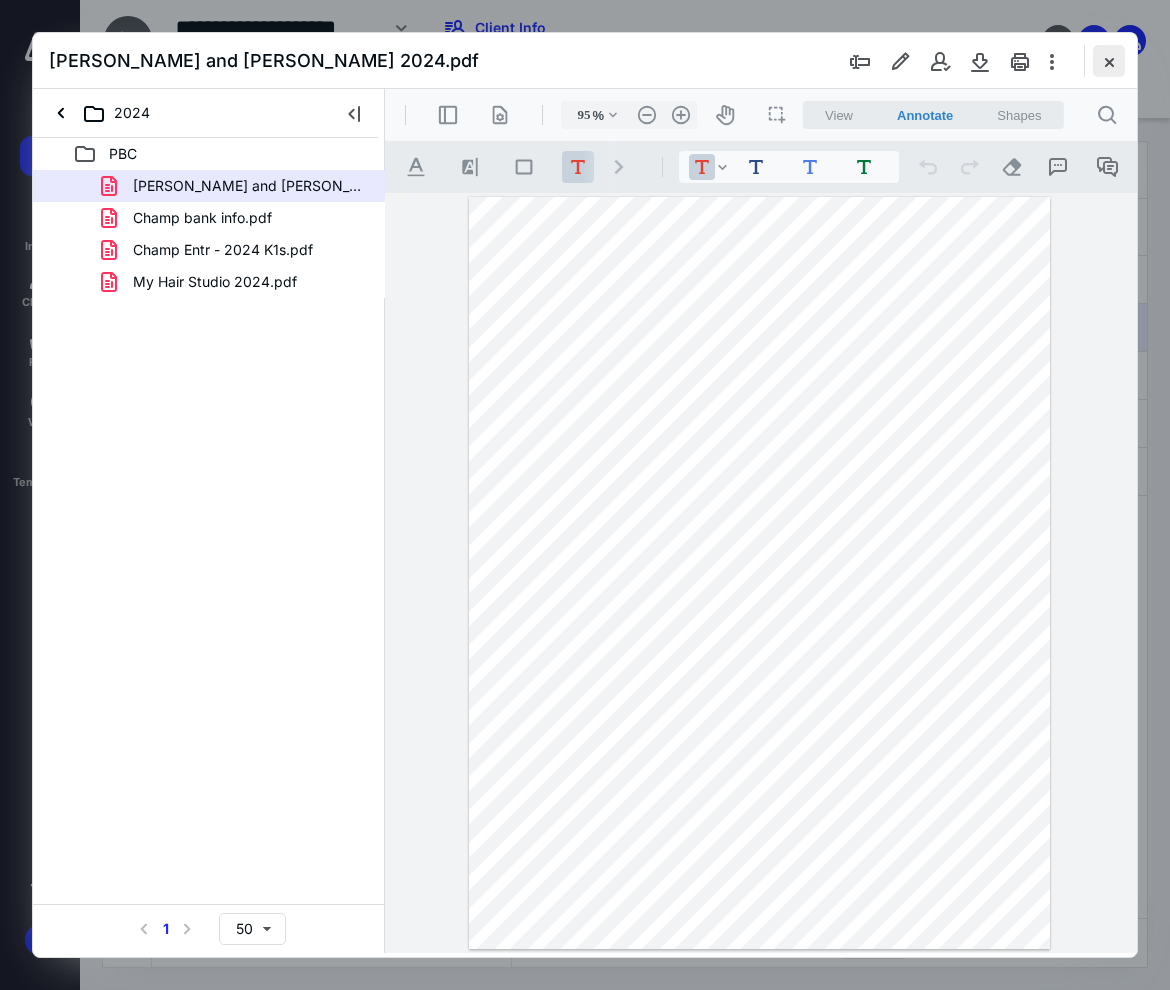 click at bounding box center [1109, 61] 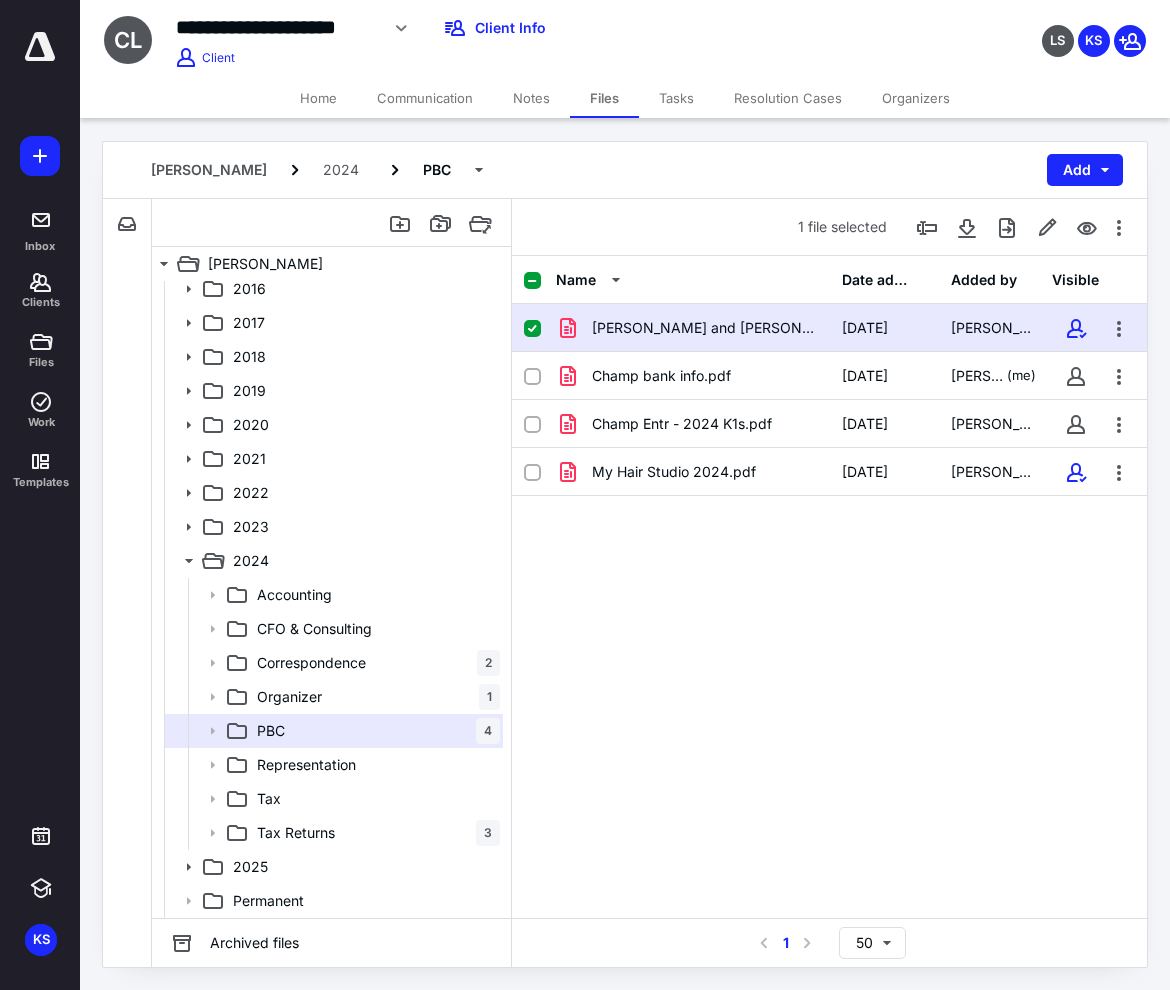 click on "Inbox Clients Files Work Templates KS primary-navbar (blue squad)" at bounding box center [40, 495] 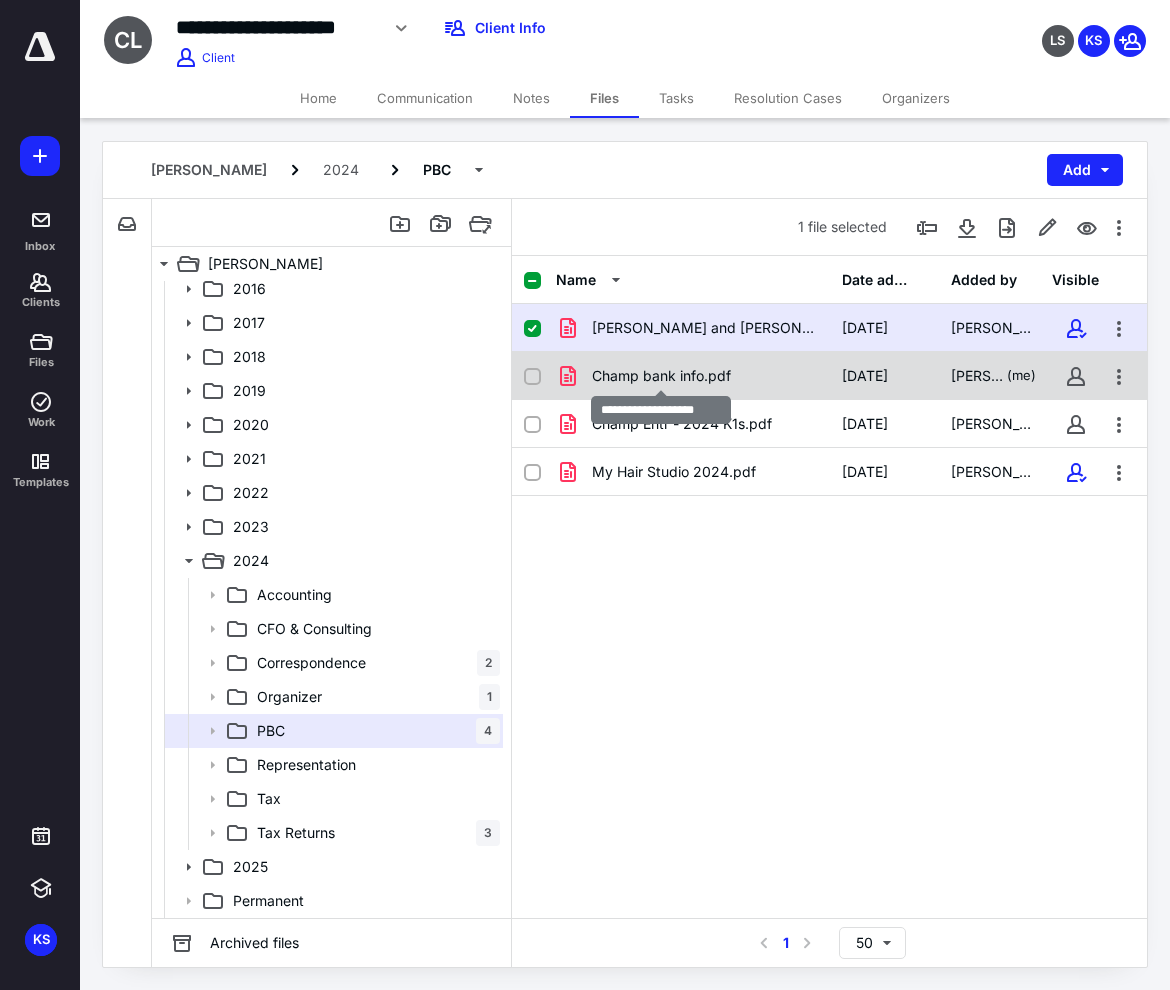 click on "Champ bank info.pdf" at bounding box center (661, 376) 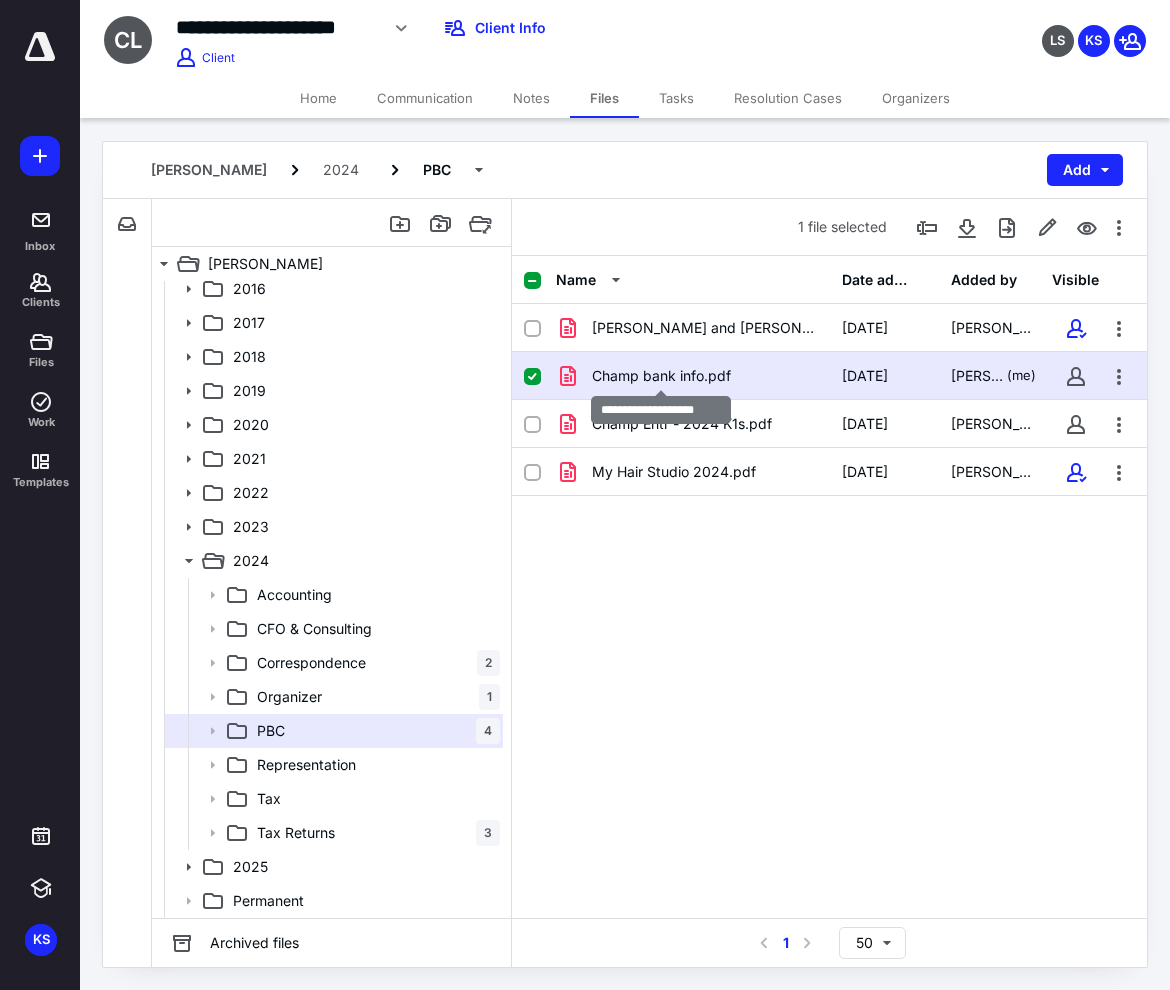 click on "Champ bank info.pdf" at bounding box center [661, 376] 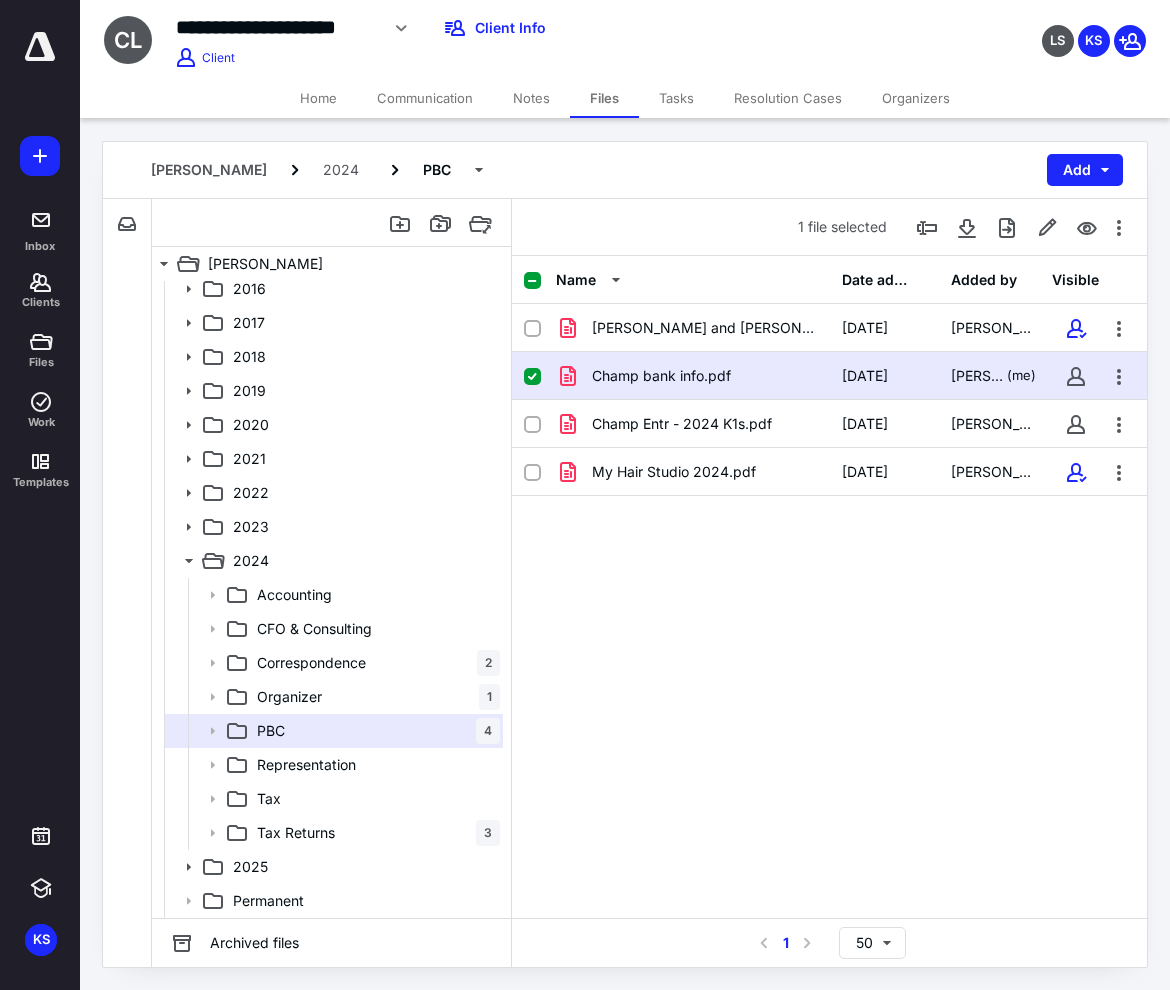 click at bounding box center [752, 504] 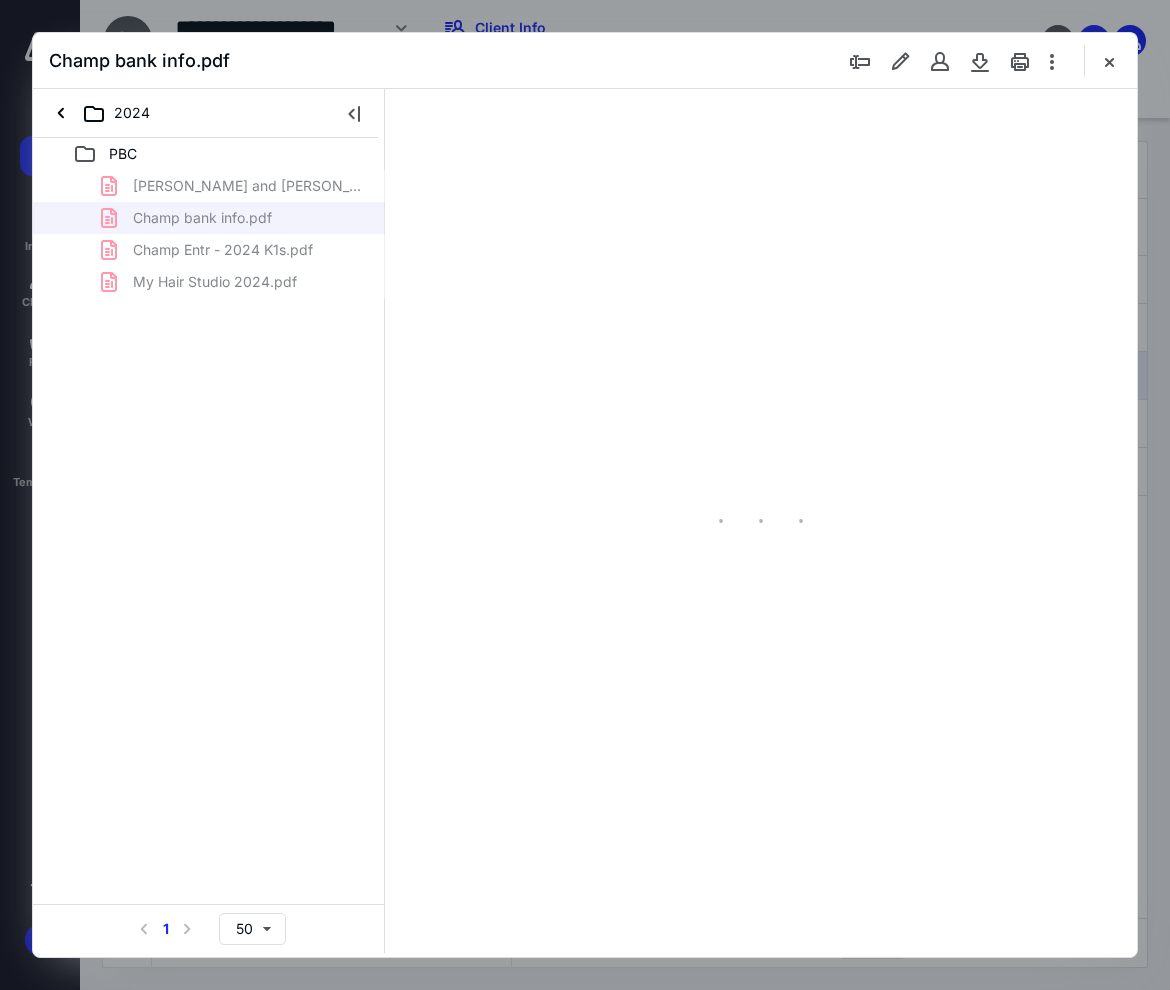 scroll, scrollTop: 0, scrollLeft: 0, axis: both 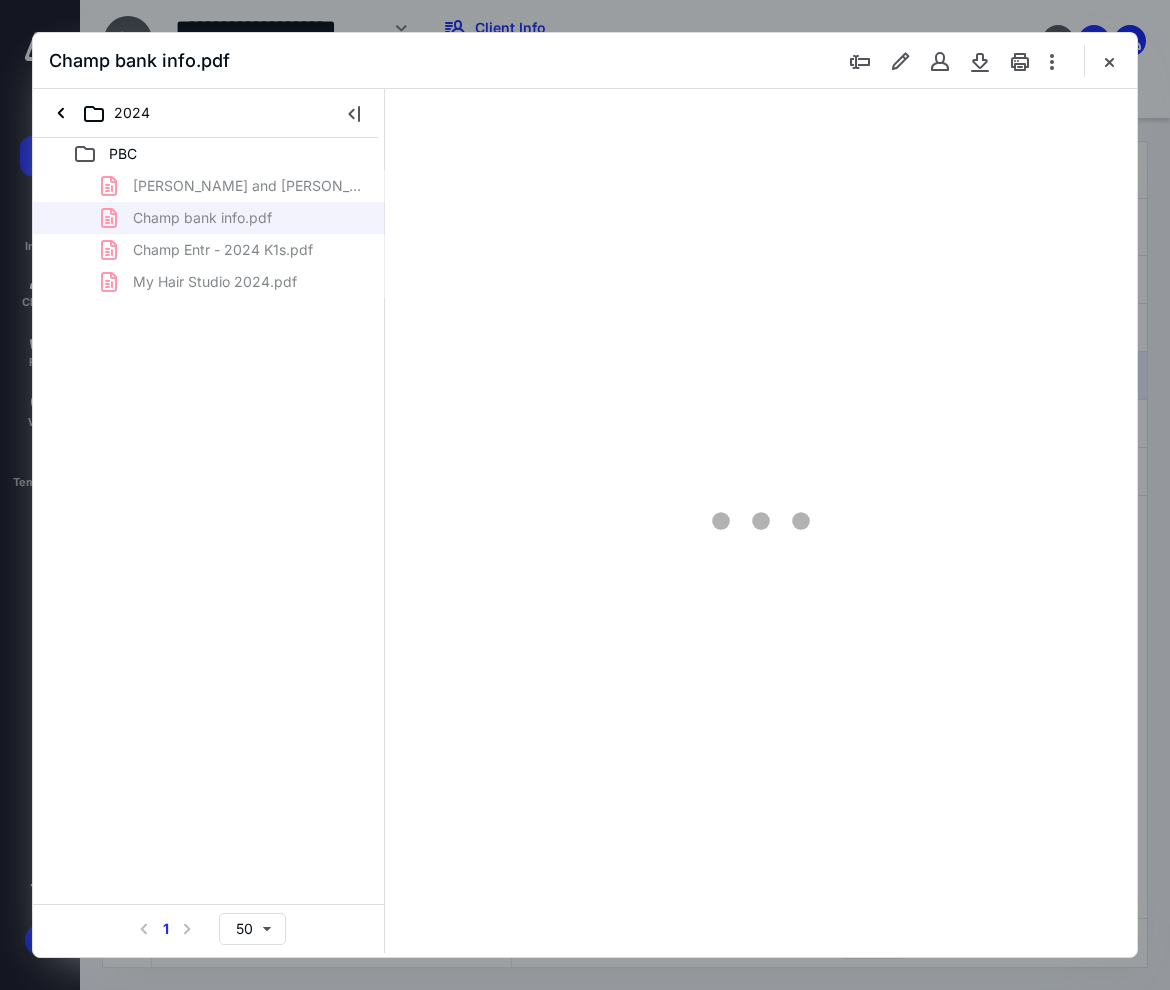 type on "95" 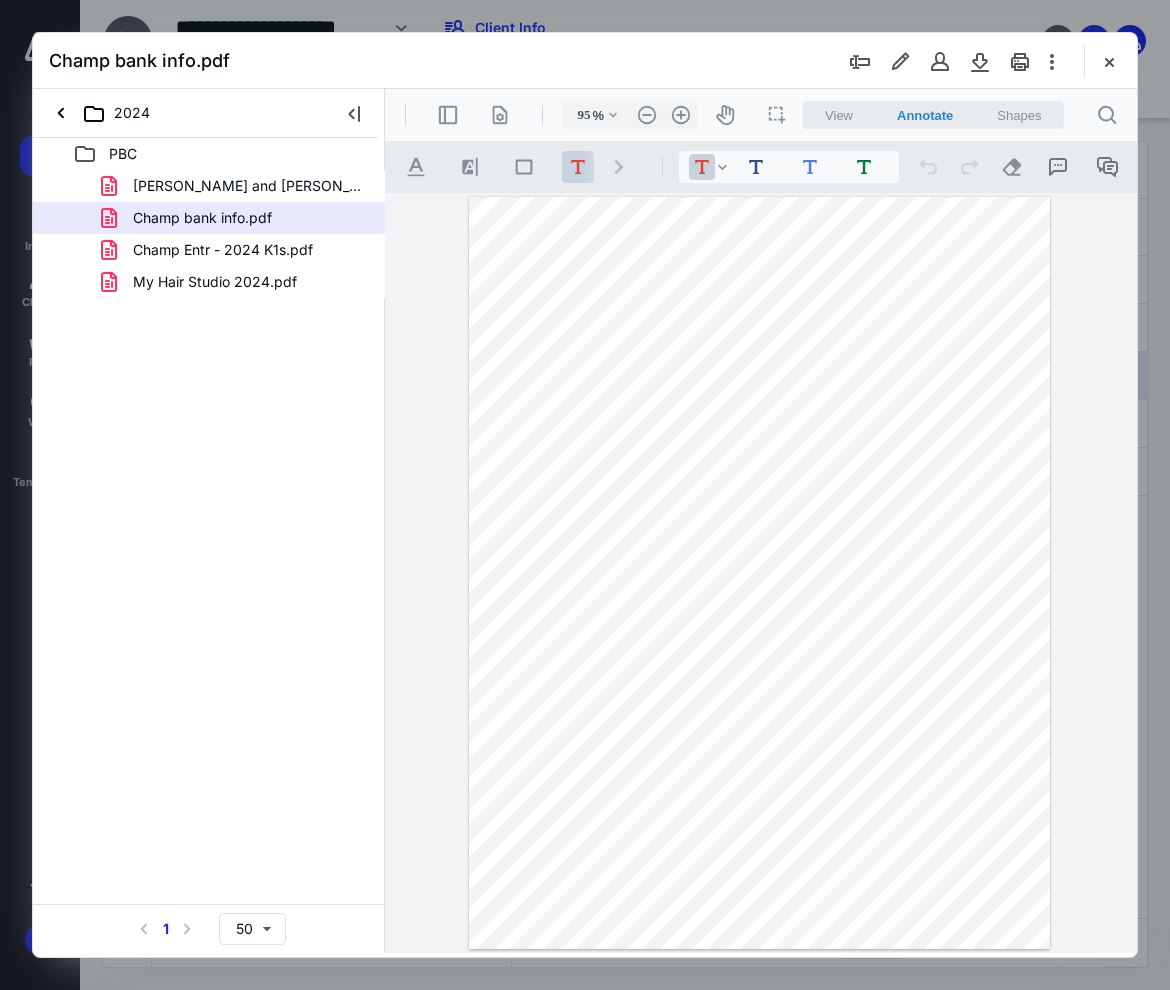 click at bounding box center [759, 573] 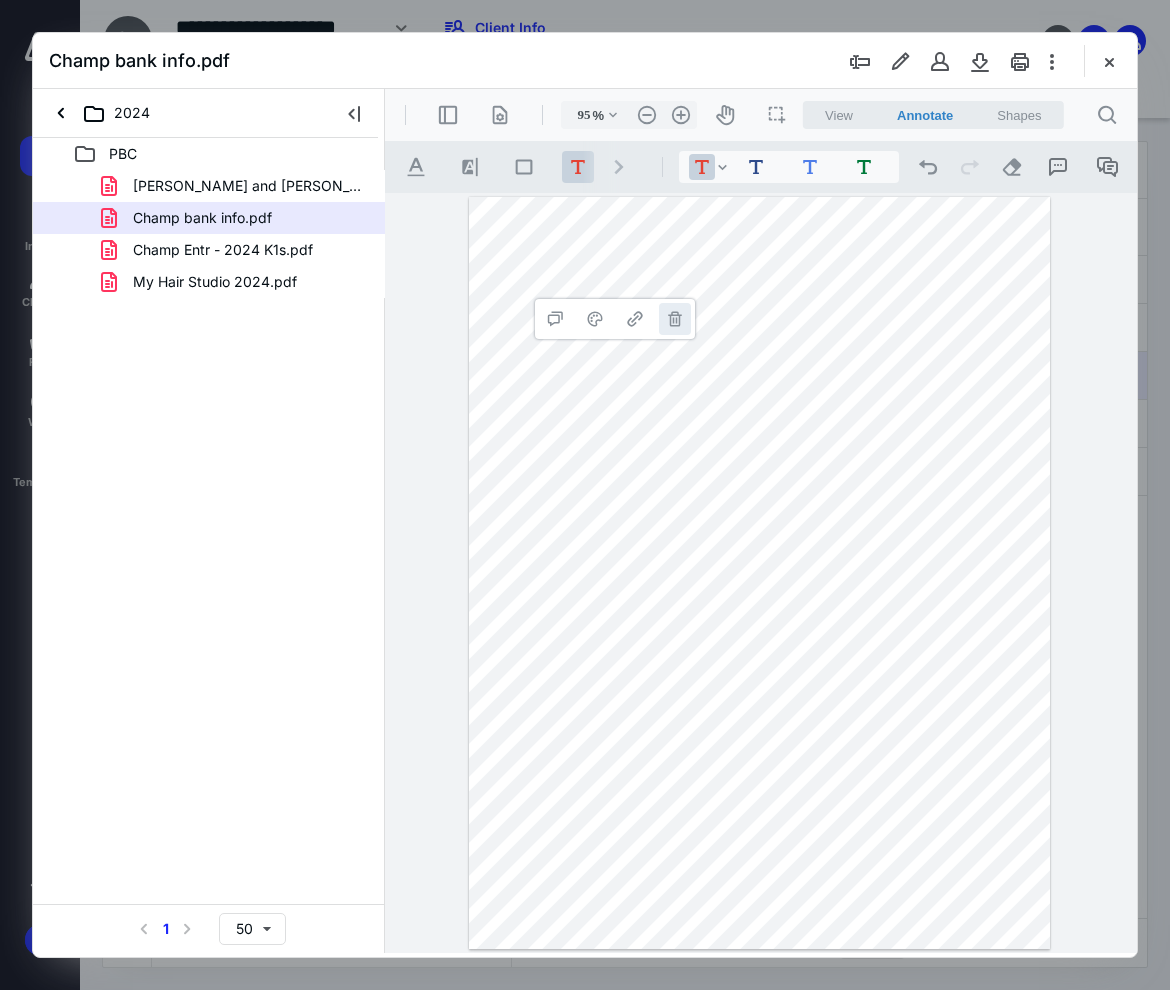 click on "**********" at bounding box center [675, 319] 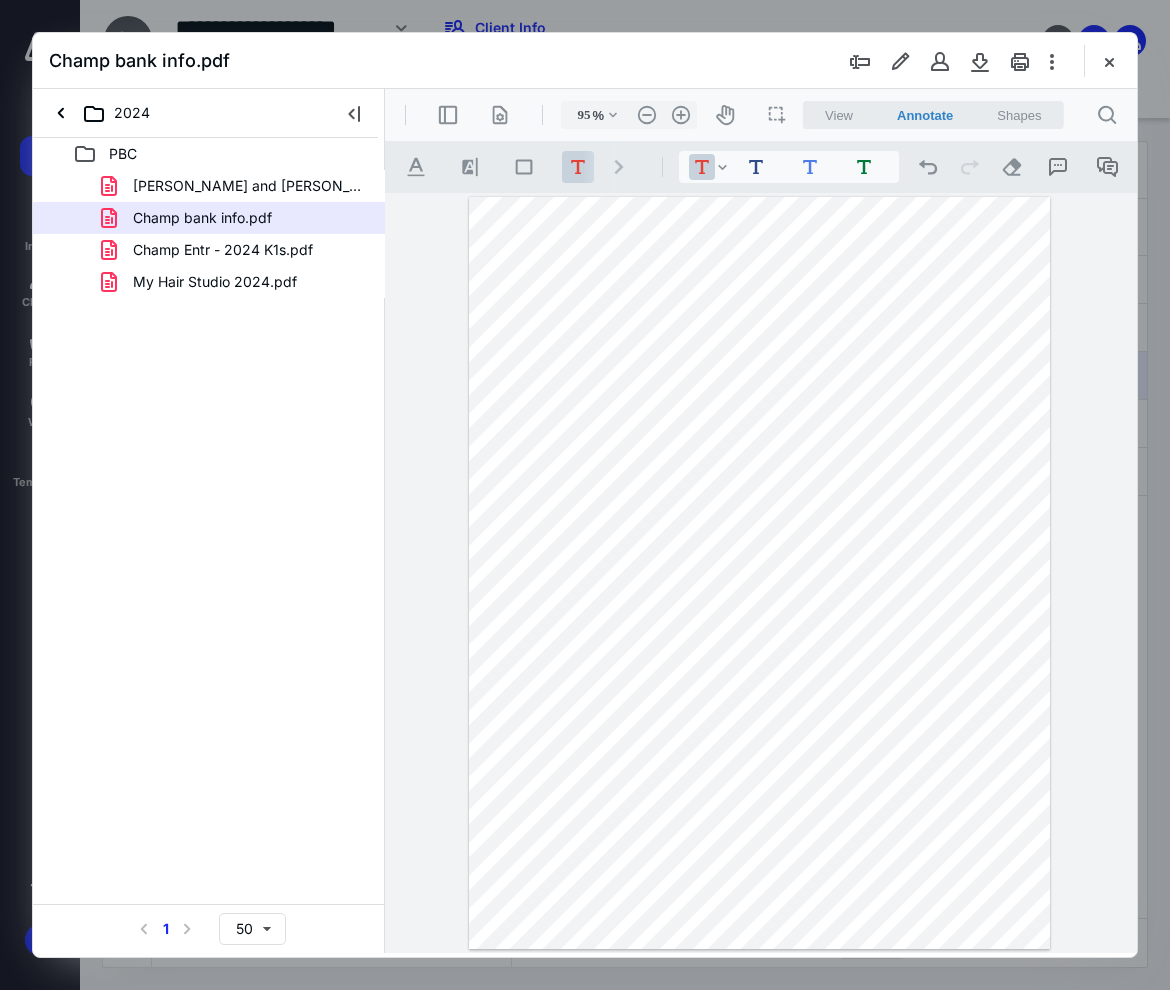 click at bounding box center (759, 573) 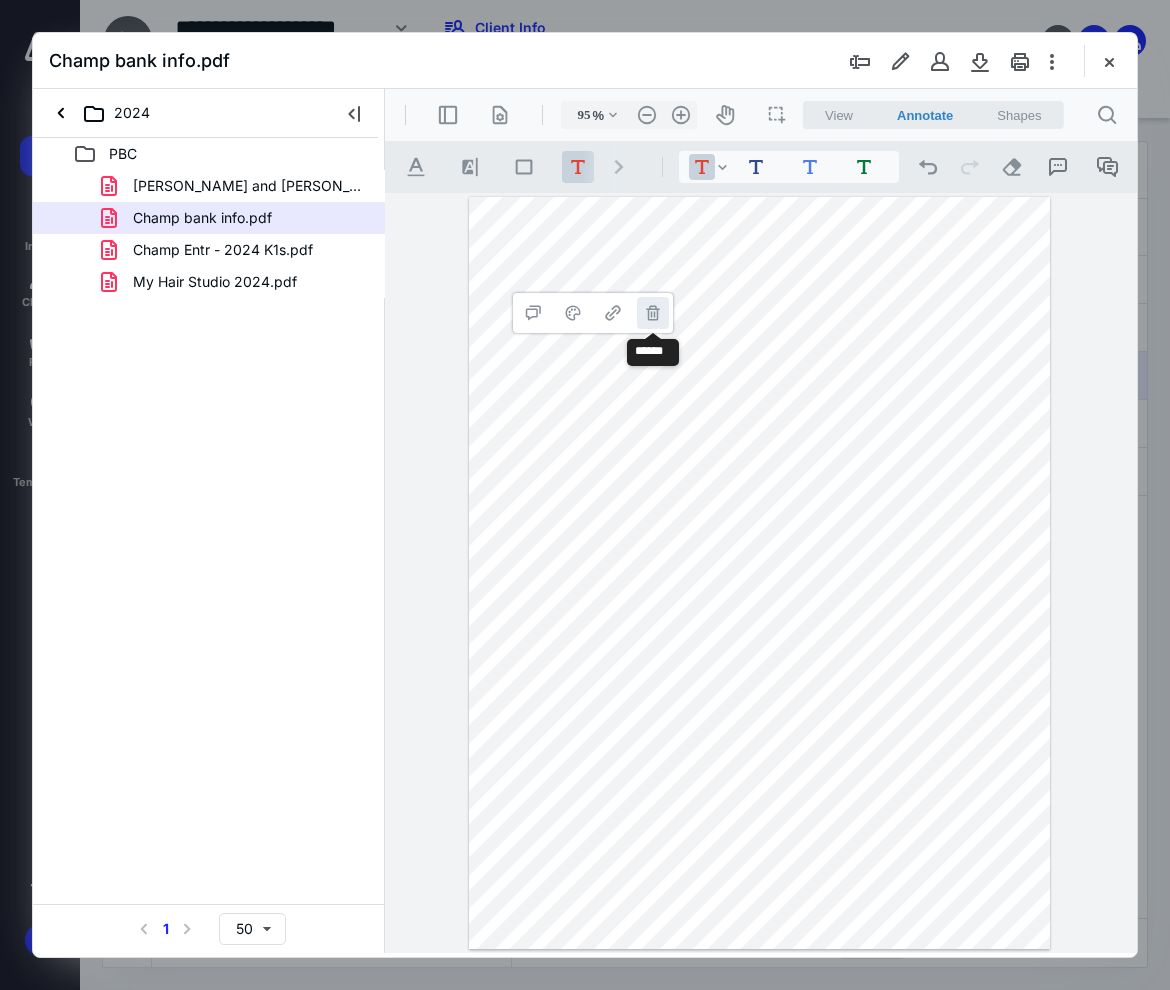 click on "**********" at bounding box center (653, 313) 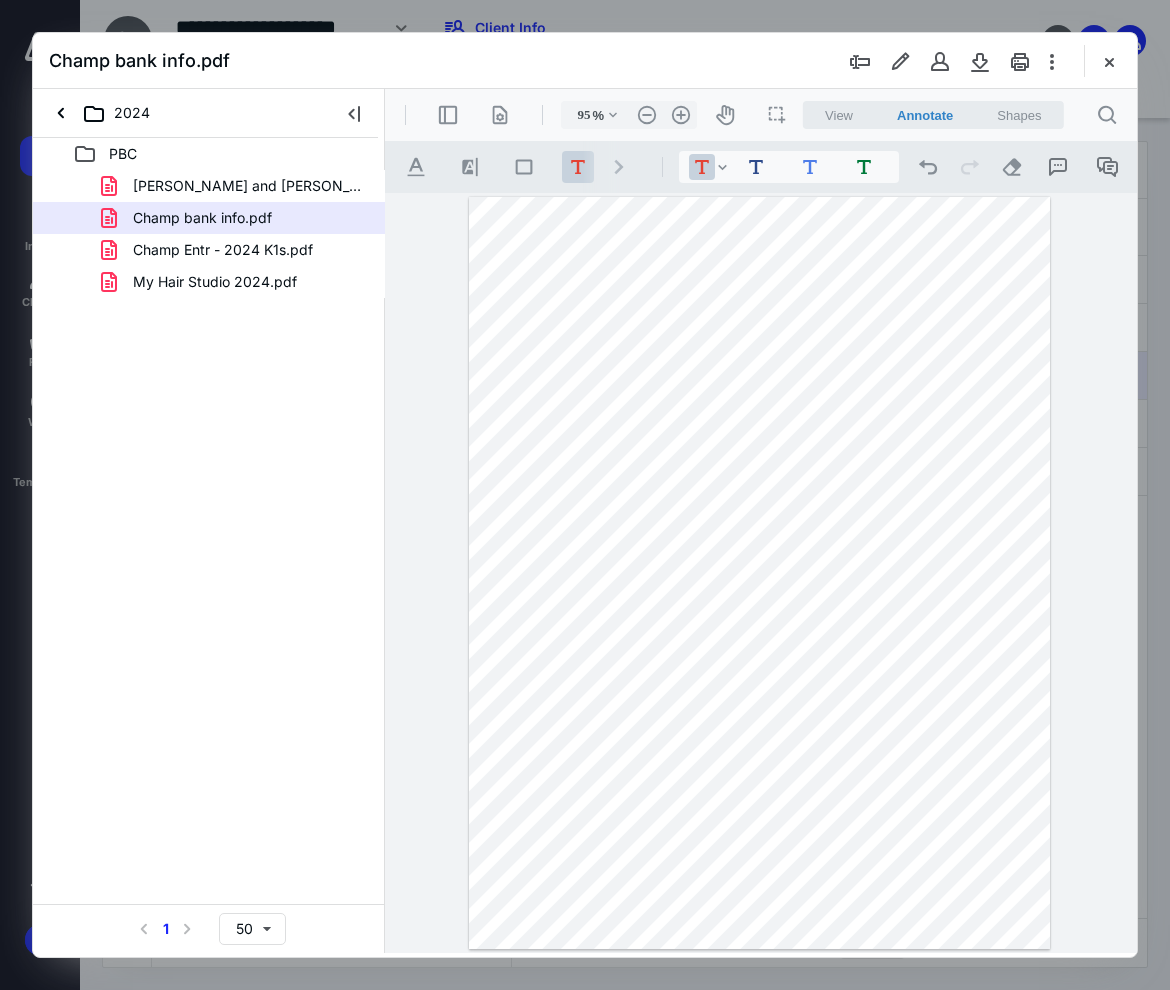 click at bounding box center (759, 573) 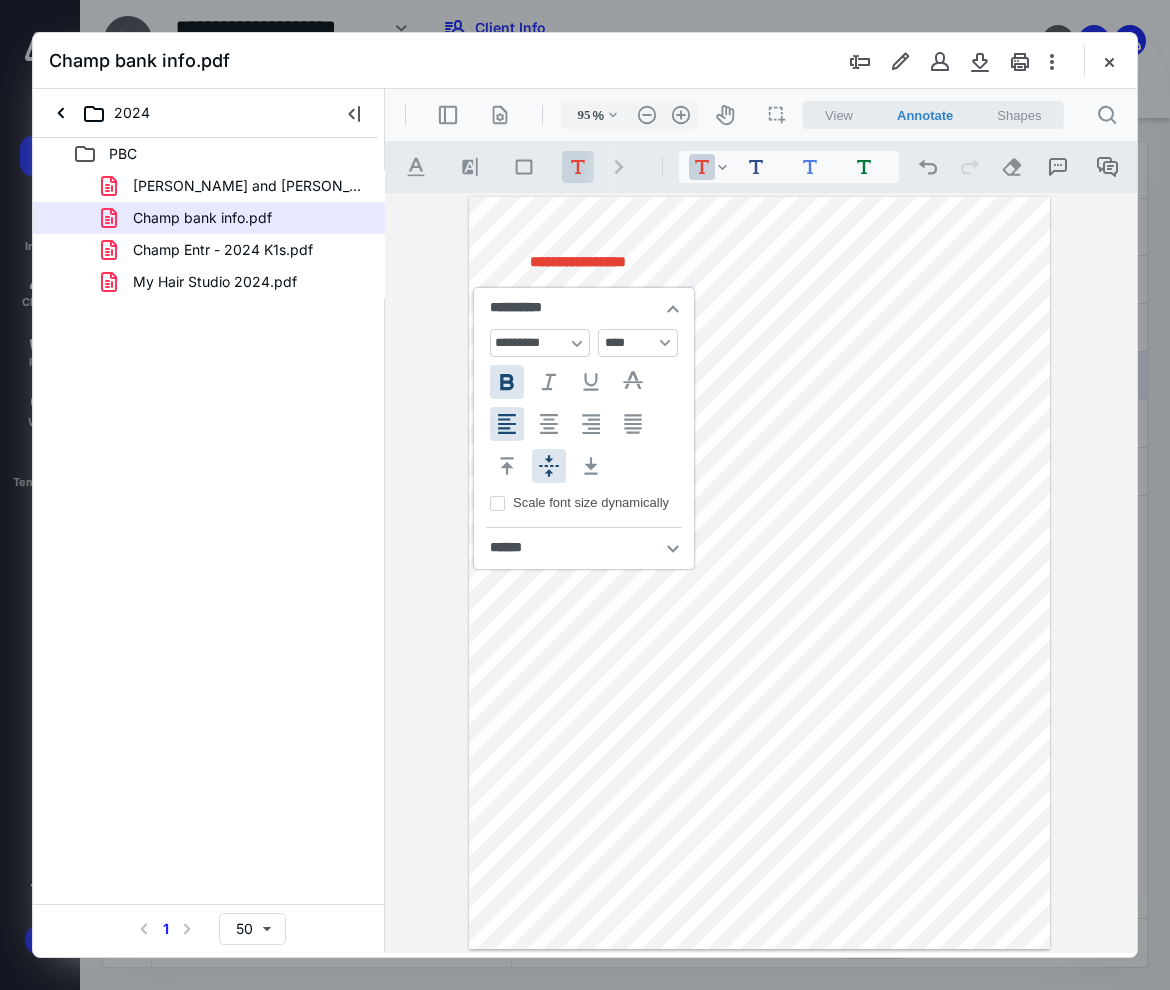 type 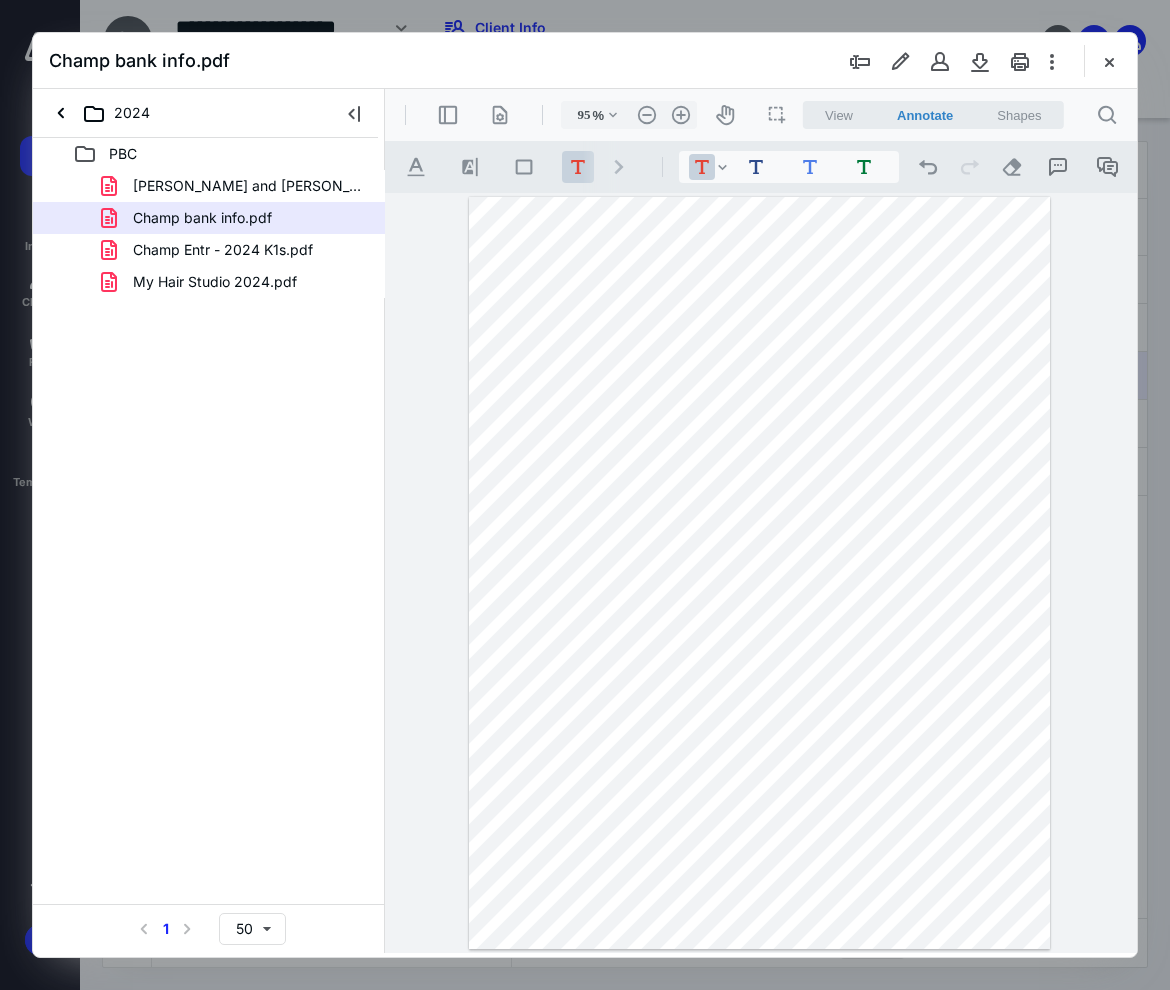 click on "**********" at bounding box center (759, 573) 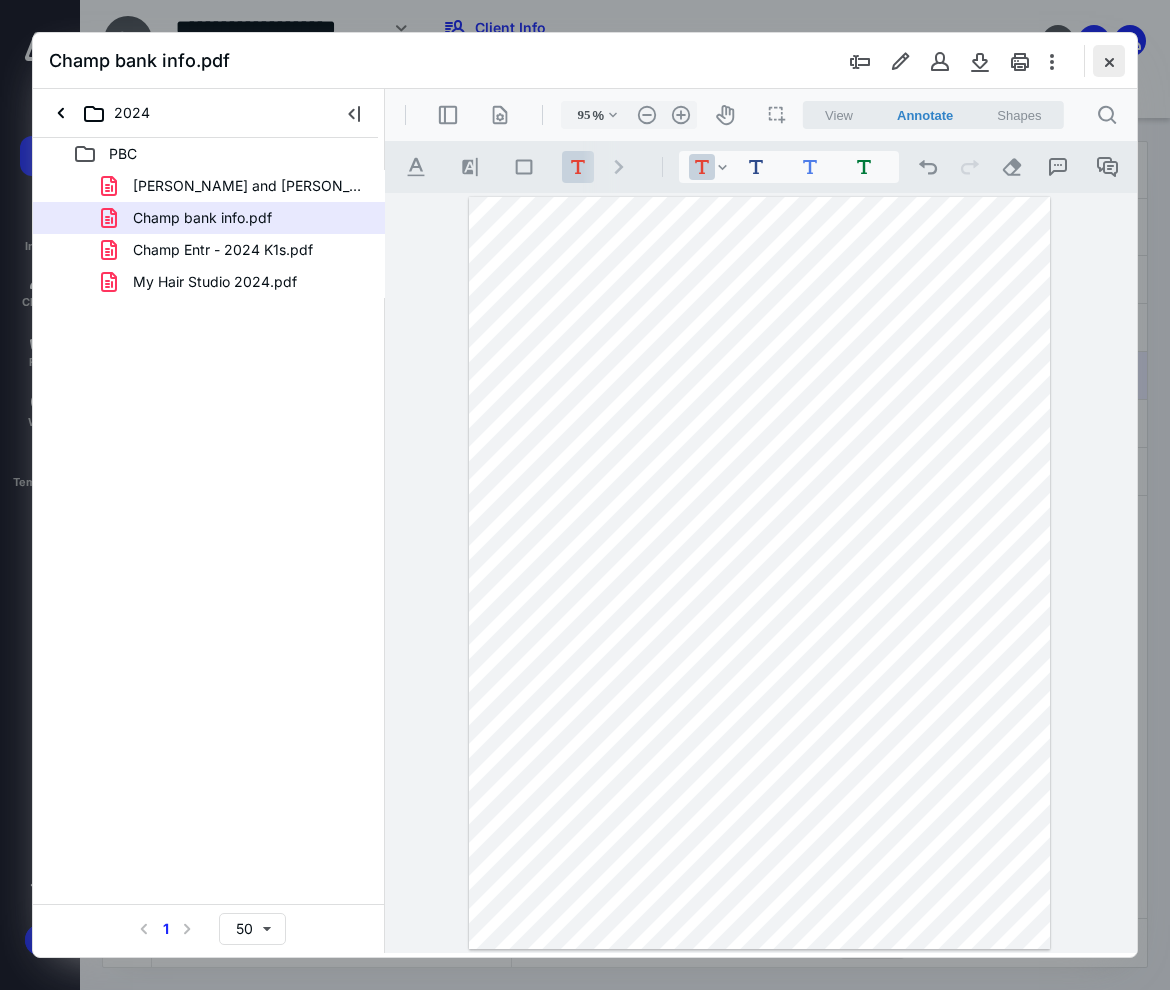 click at bounding box center [1109, 61] 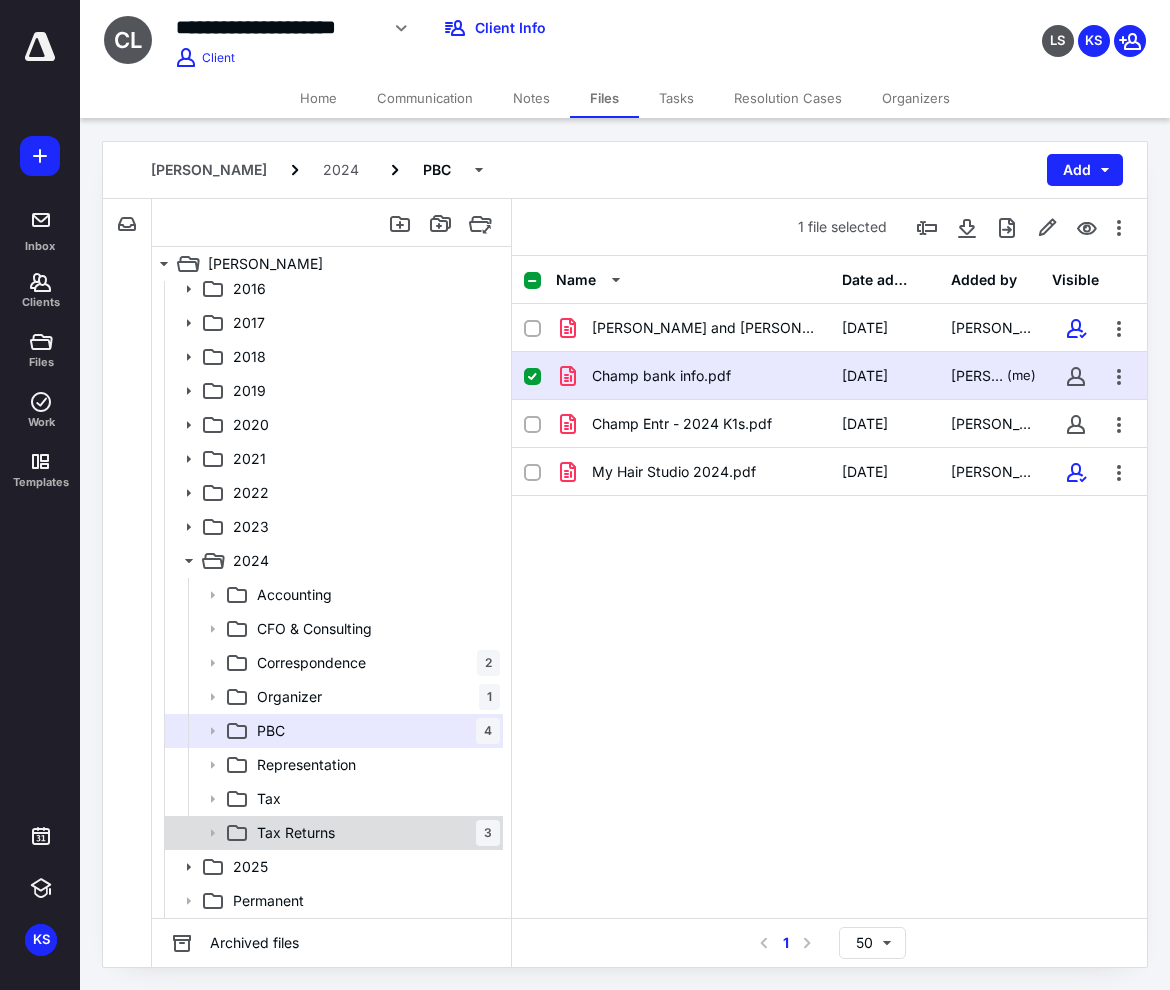 click on "Tax Returns 3" at bounding box center (374, 833) 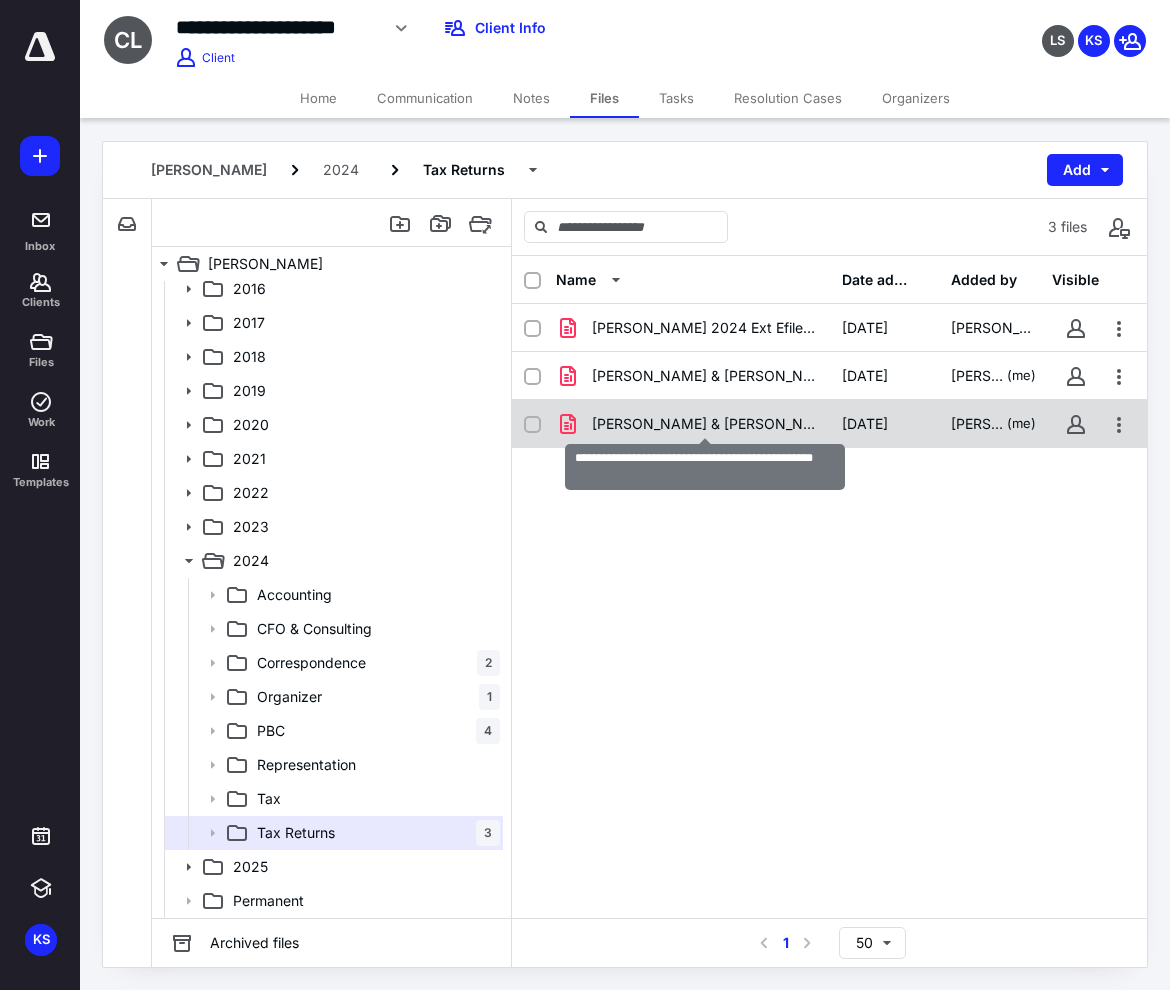 click on "Champ, Artie & Lori - 2024 8878 Auth for EXT.pdf" at bounding box center [705, 424] 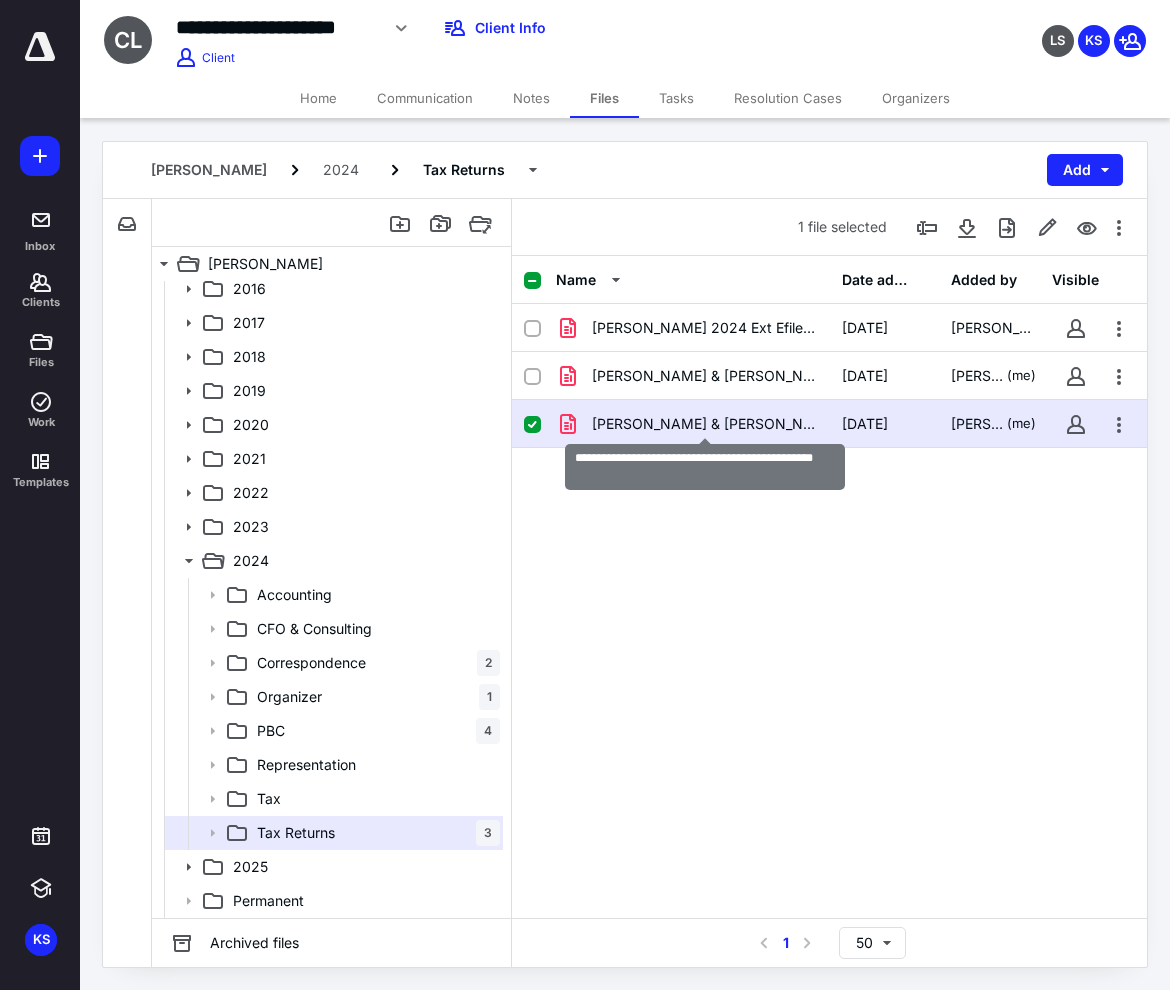 click on "Champ, Artie & Lori - 2024 8878 Auth for EXT.pdf" at bounding box center (705, 424) 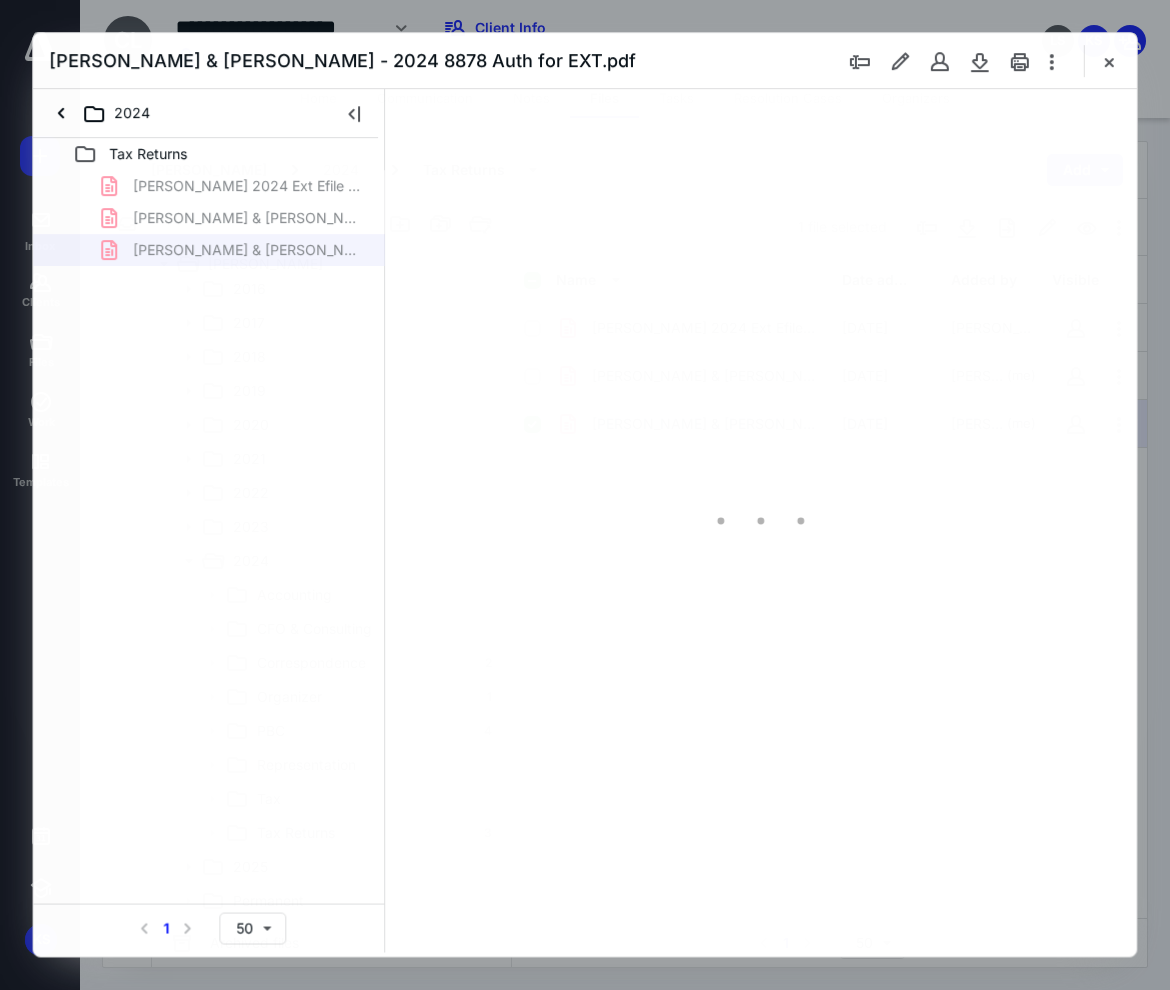 scroll, scrollTop: 0, scrollLeft: 0, axis: both 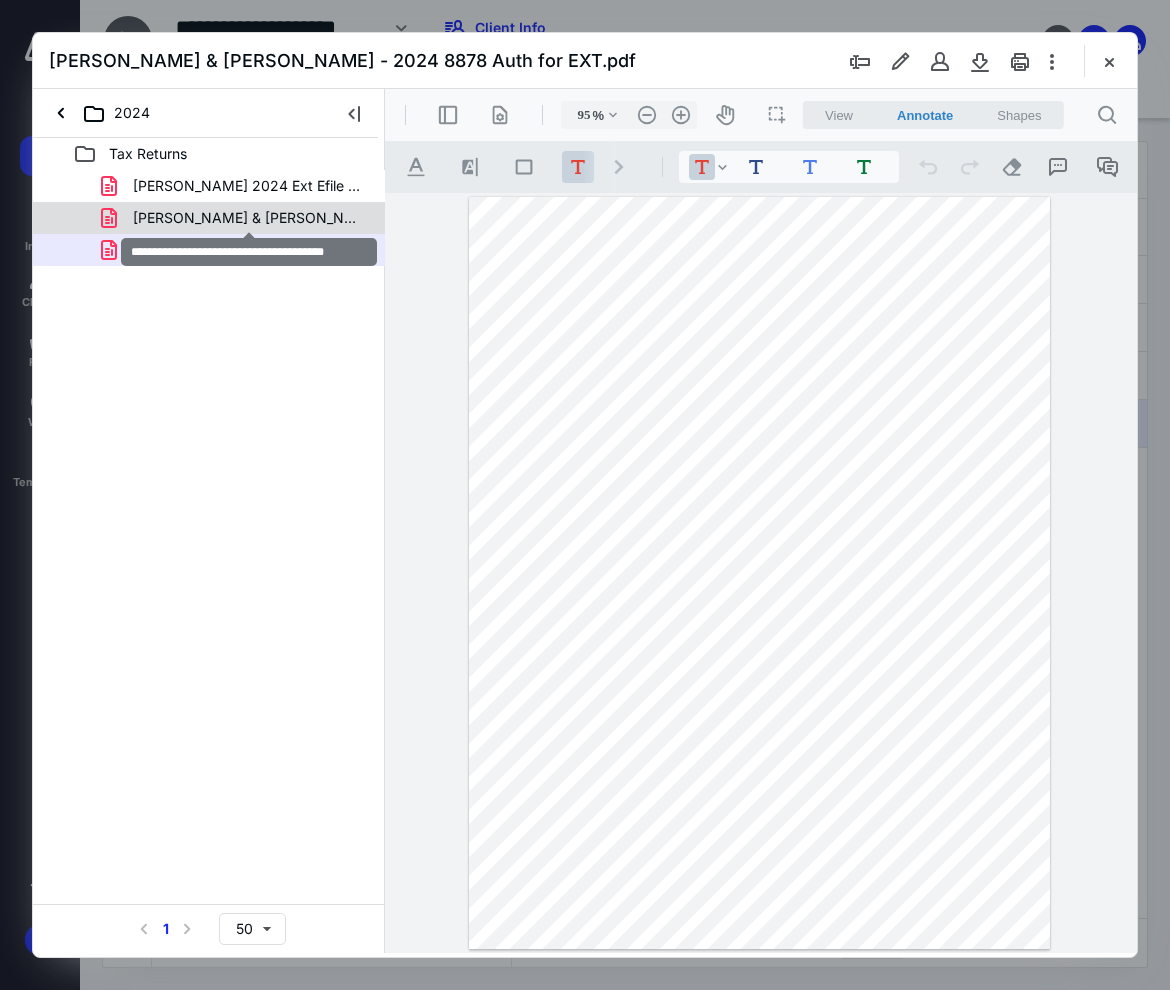 click on "Champ, Artie & Lori - 2024 4868 EXT.pdf" at bounding box center (249, 218) 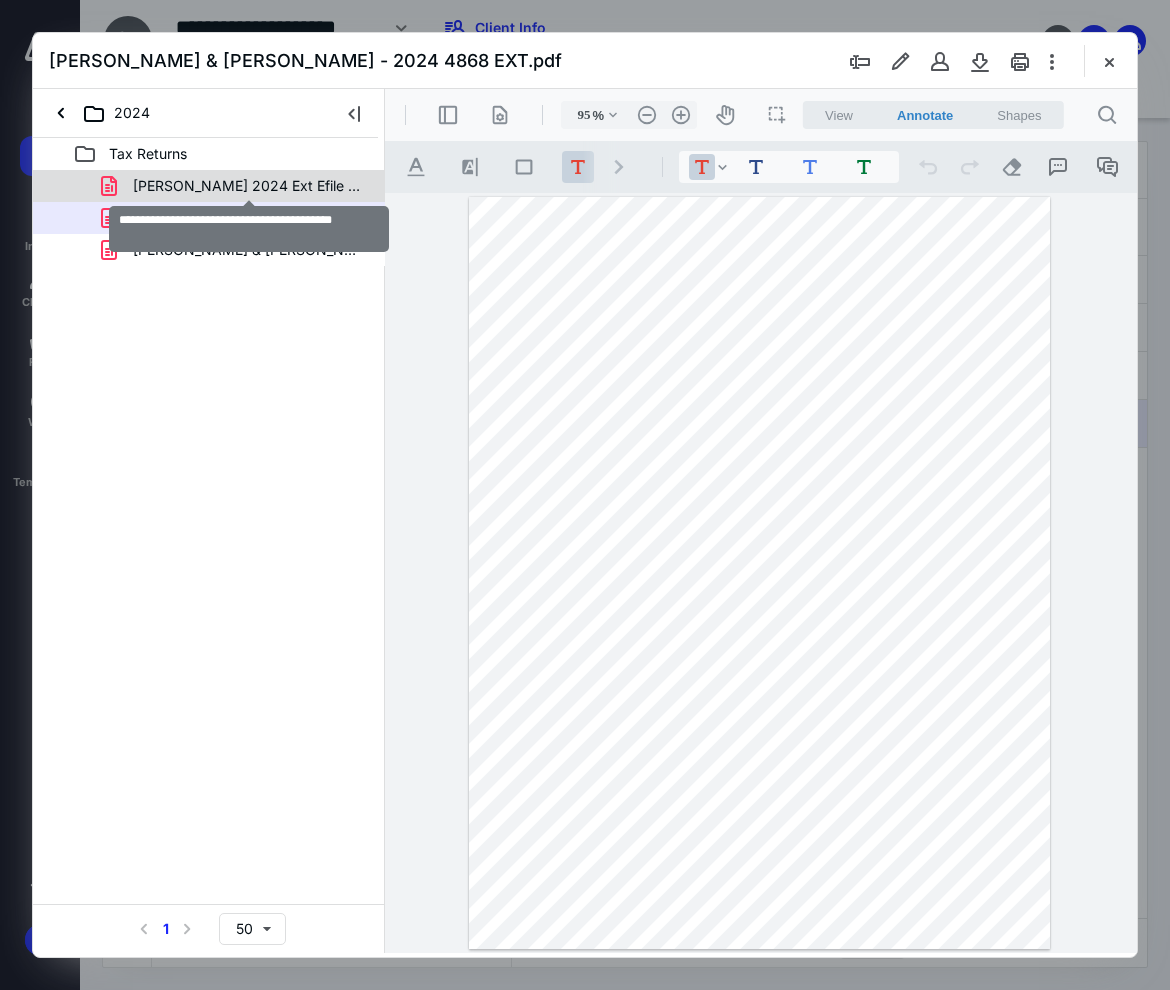 click on "Champ, Arthur 2024 Ext Efile Acceptance.pdf" at bounding box center [249, 186] 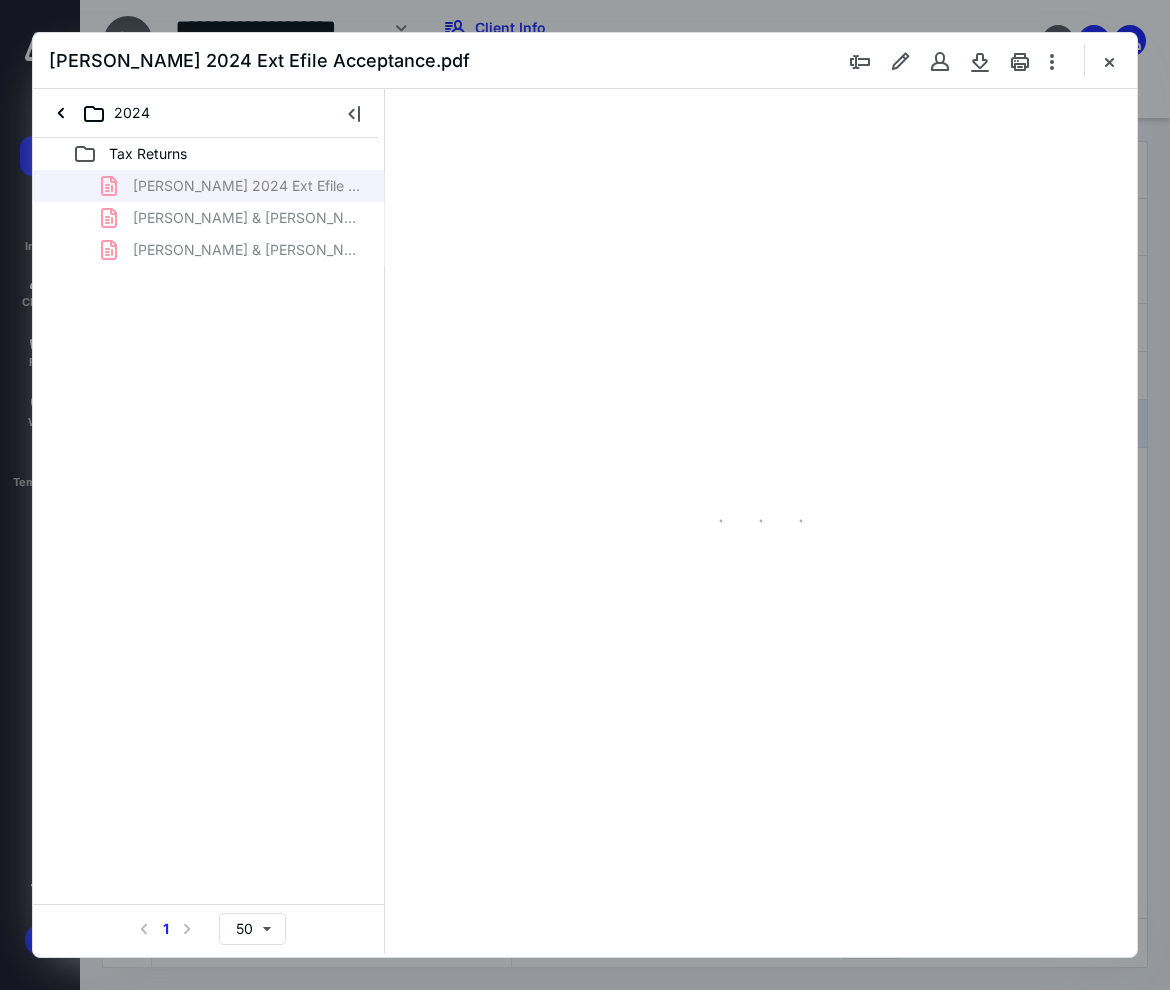 type on "95" 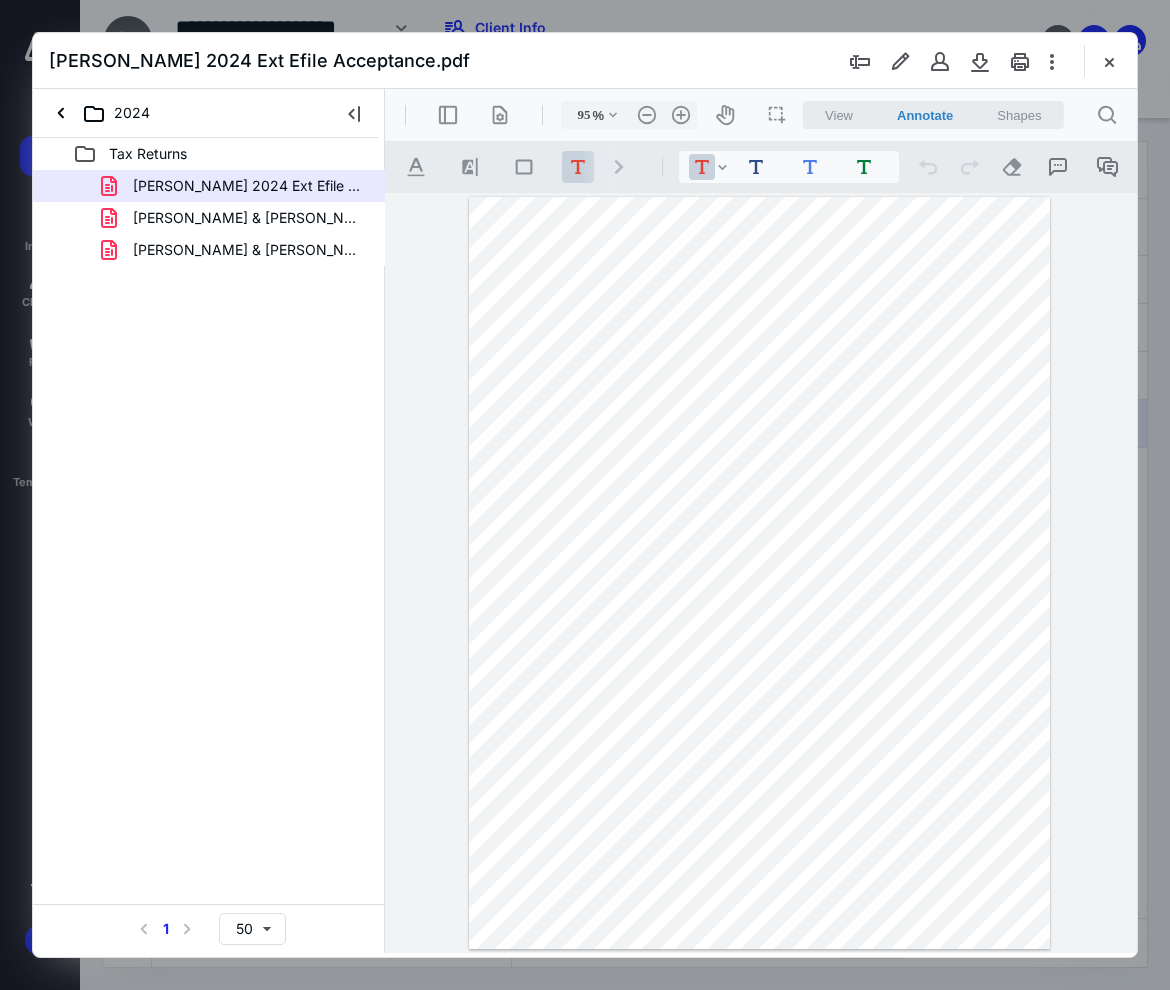 click on ".cls-1{fill:#abb0c4;} icon - chevron - right" at bounding box center [619, 167] 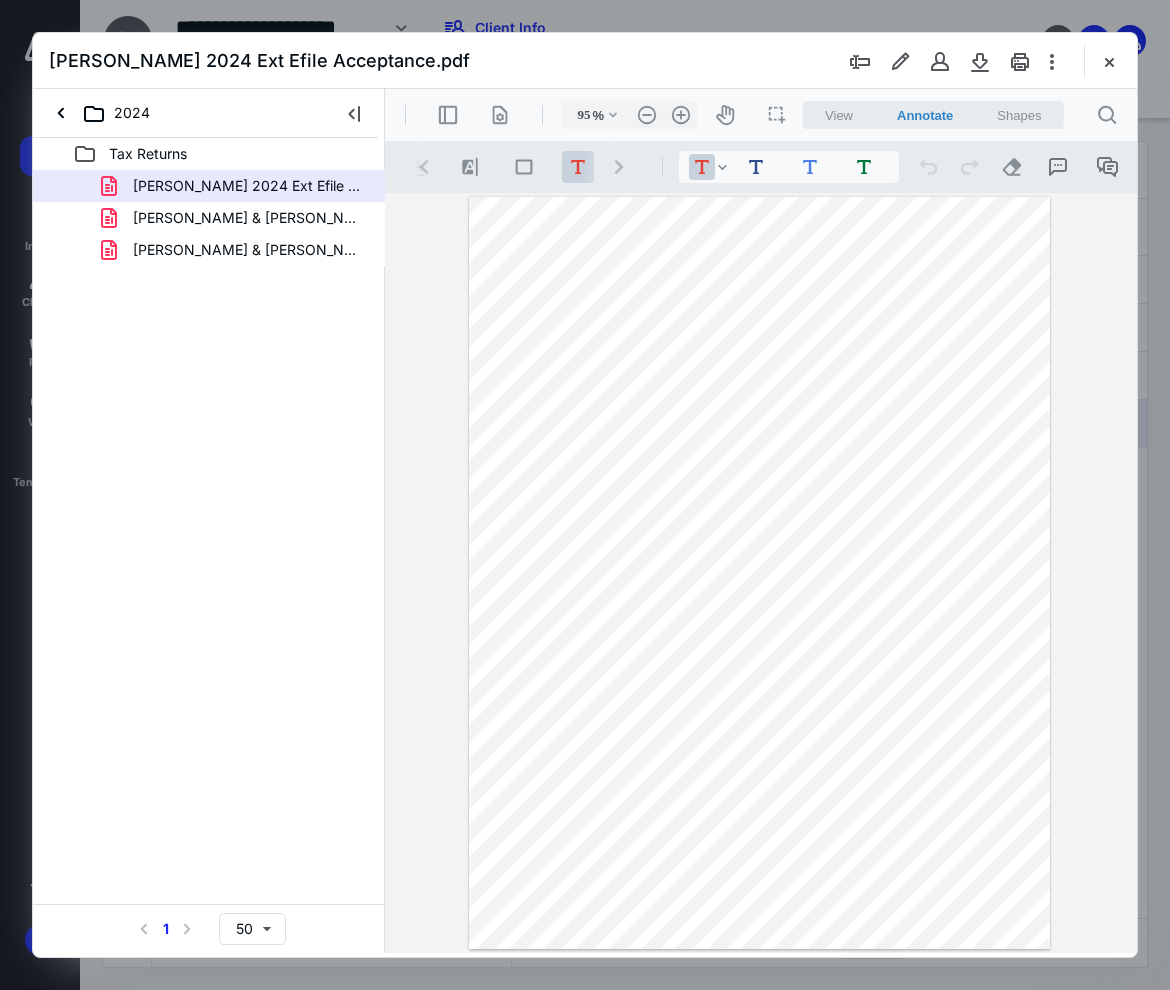 scroll, scrollTop: 0, scrollLeft: 108, axis: horizontal 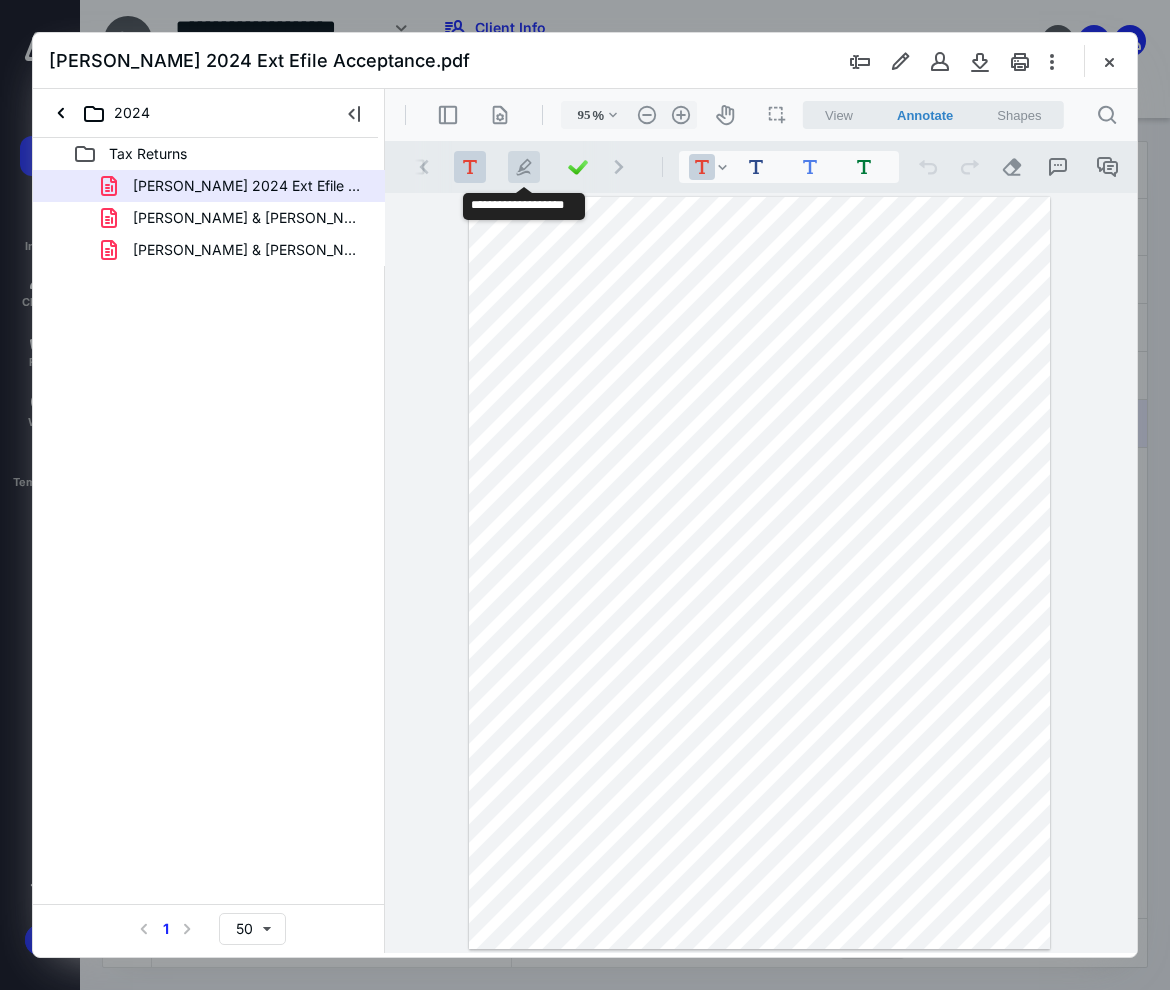 click on ".cls-1{fill:#abb0c4;} icon - tool - pen - highlight" at bounding box center [524, 167] 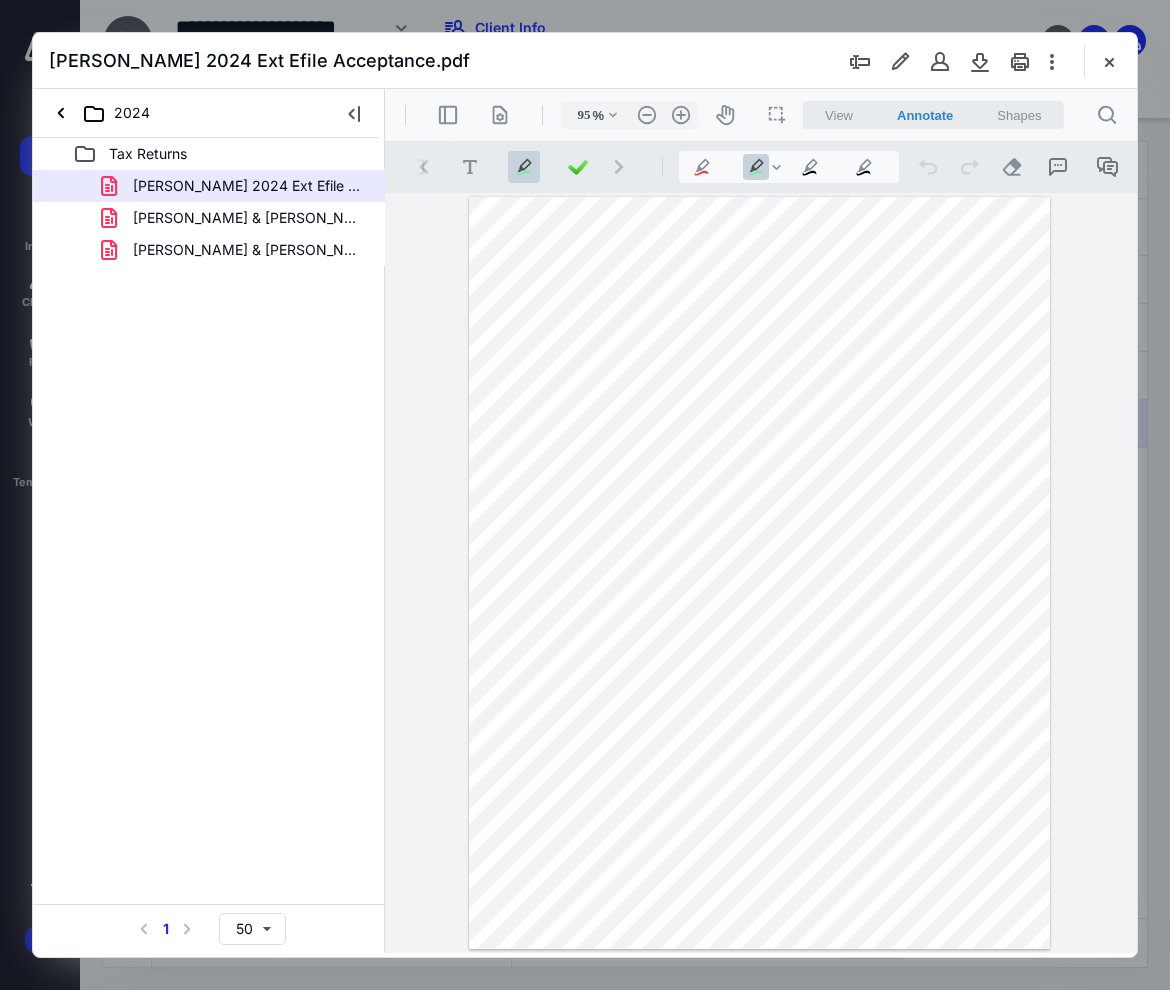 drag, startPoint x: 616, startPoint y: 303, endPoint x: 822, endPoint y: 305, distance: 206.0097 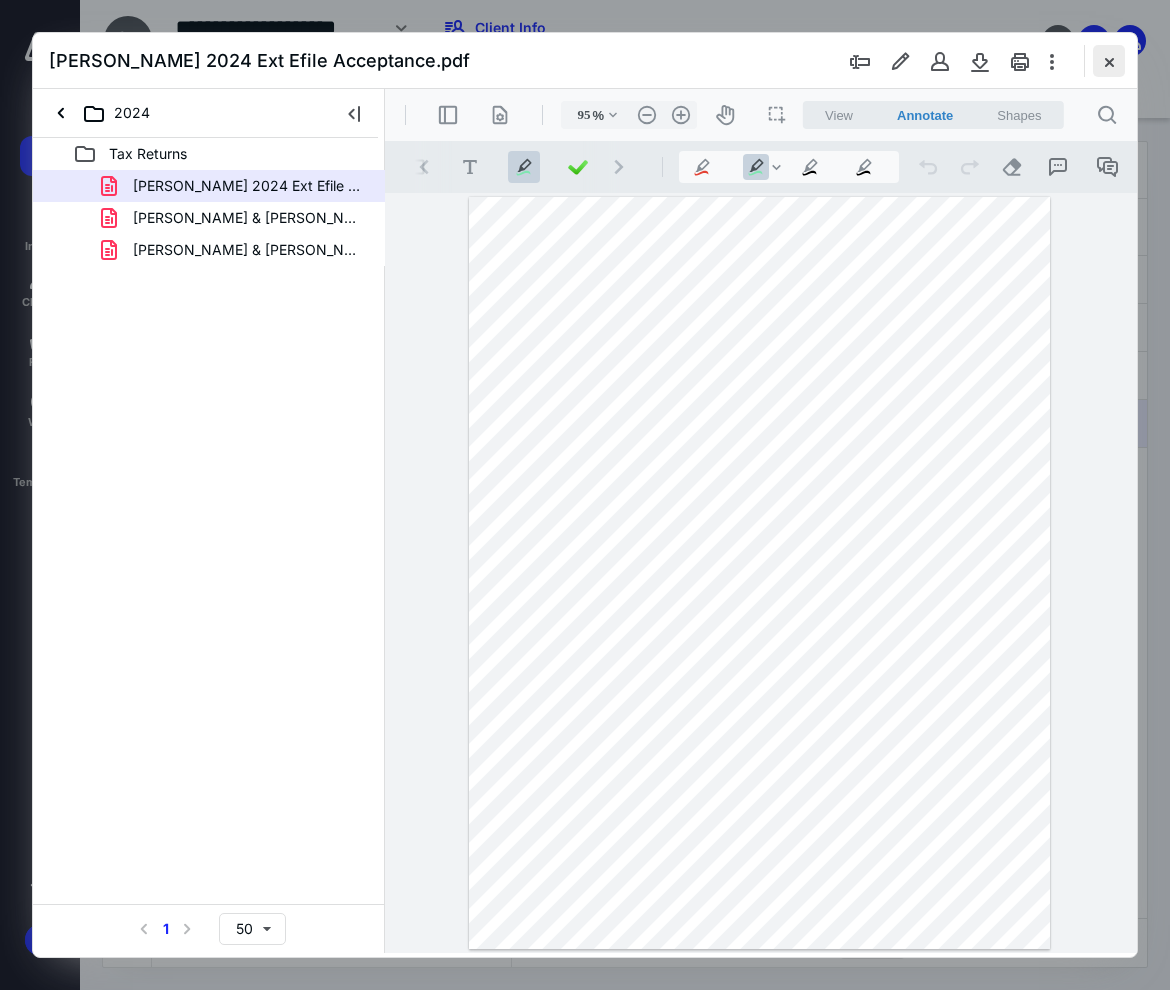 click at bounding box center [1109, 61] 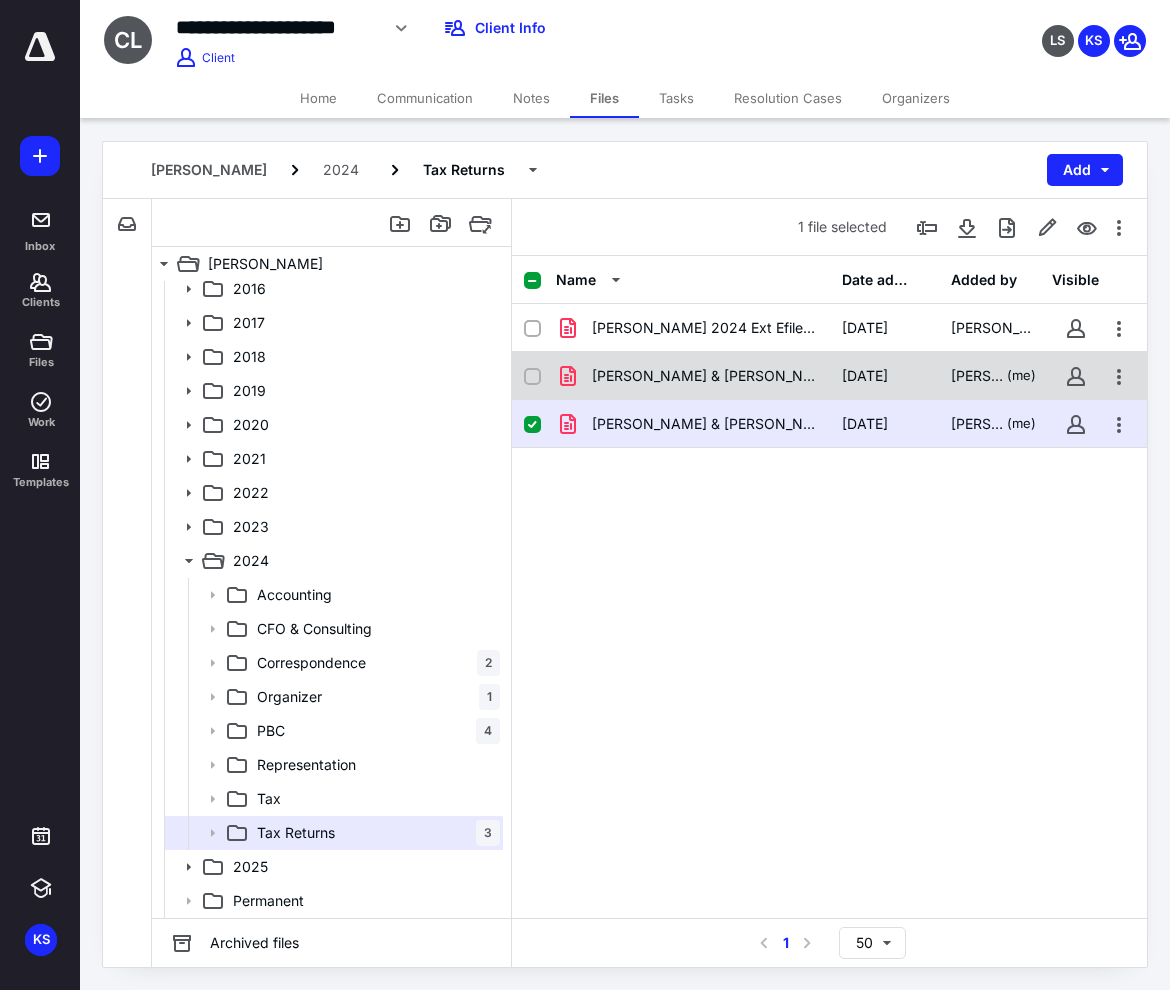 click on "Champ, Artie & Lori - 2024 4868 EXT.pdf" at bounding box center (705, 376) 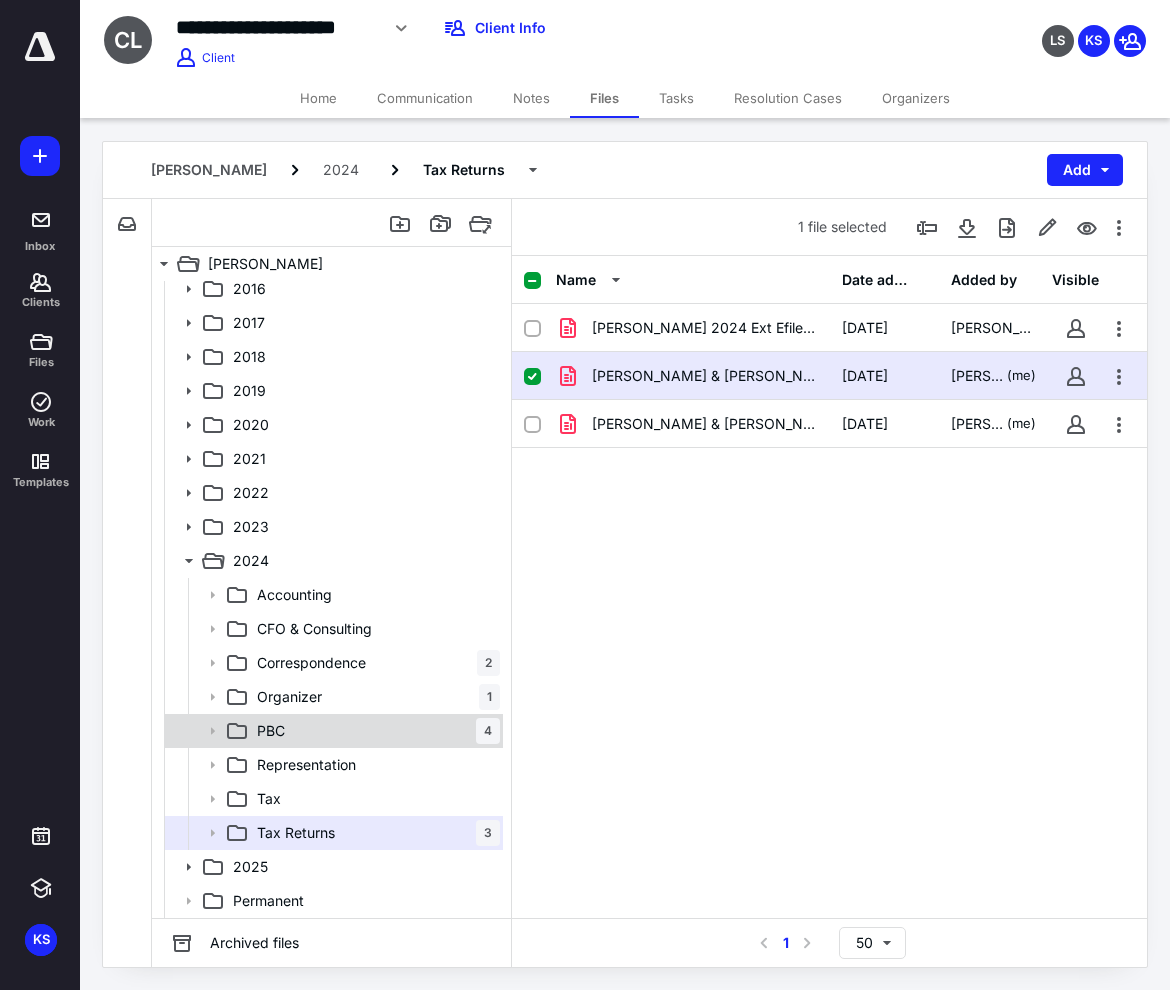 click on "PBC 4" at bounding box center [374, 731] 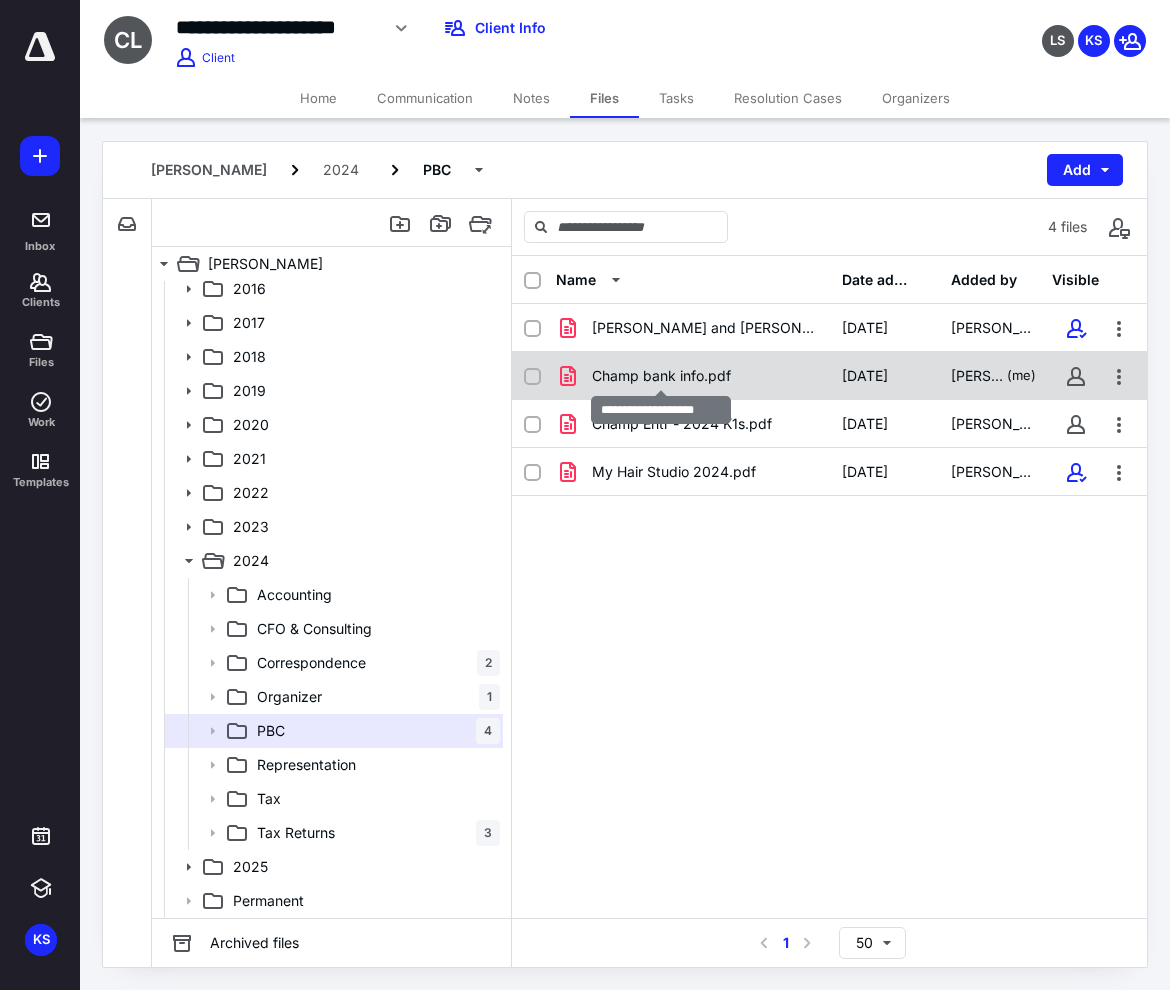 click on "Champ bank info.pdf" at bounding box center [661, 376] 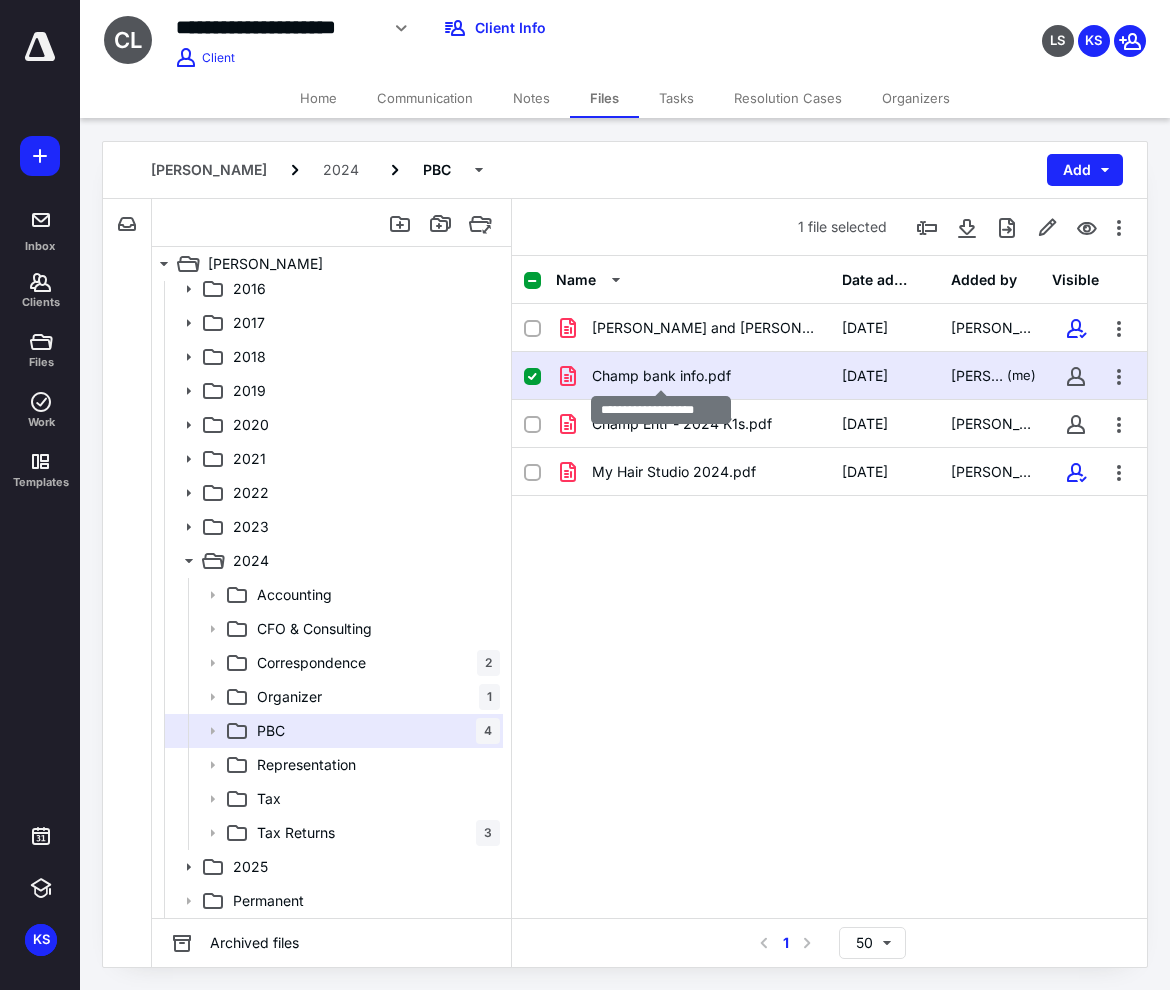 click on "Champ bank info.pdf" at bounding box center (661, 376) 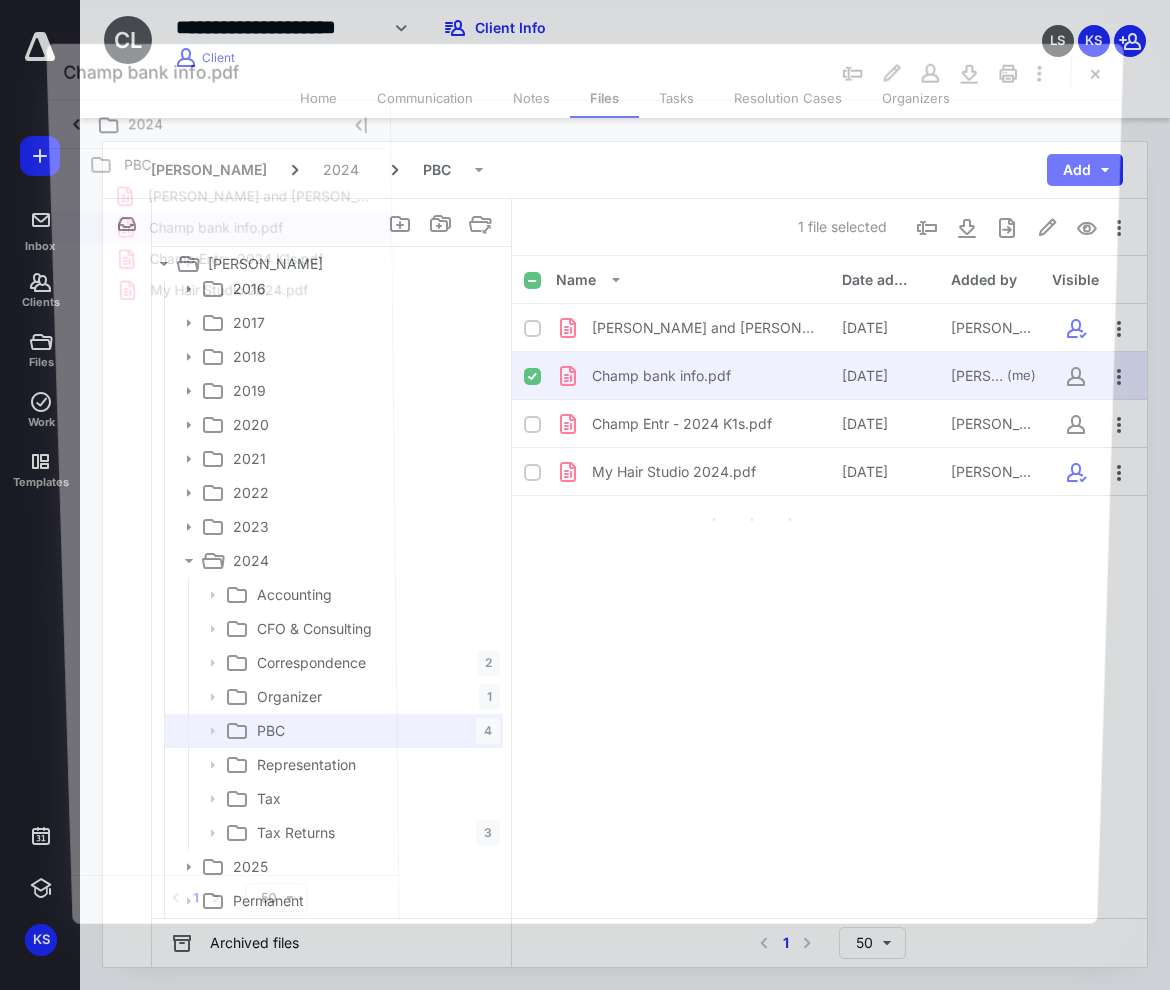 scroll, scrollTop: 0, scrollLeft: 0, axis: both 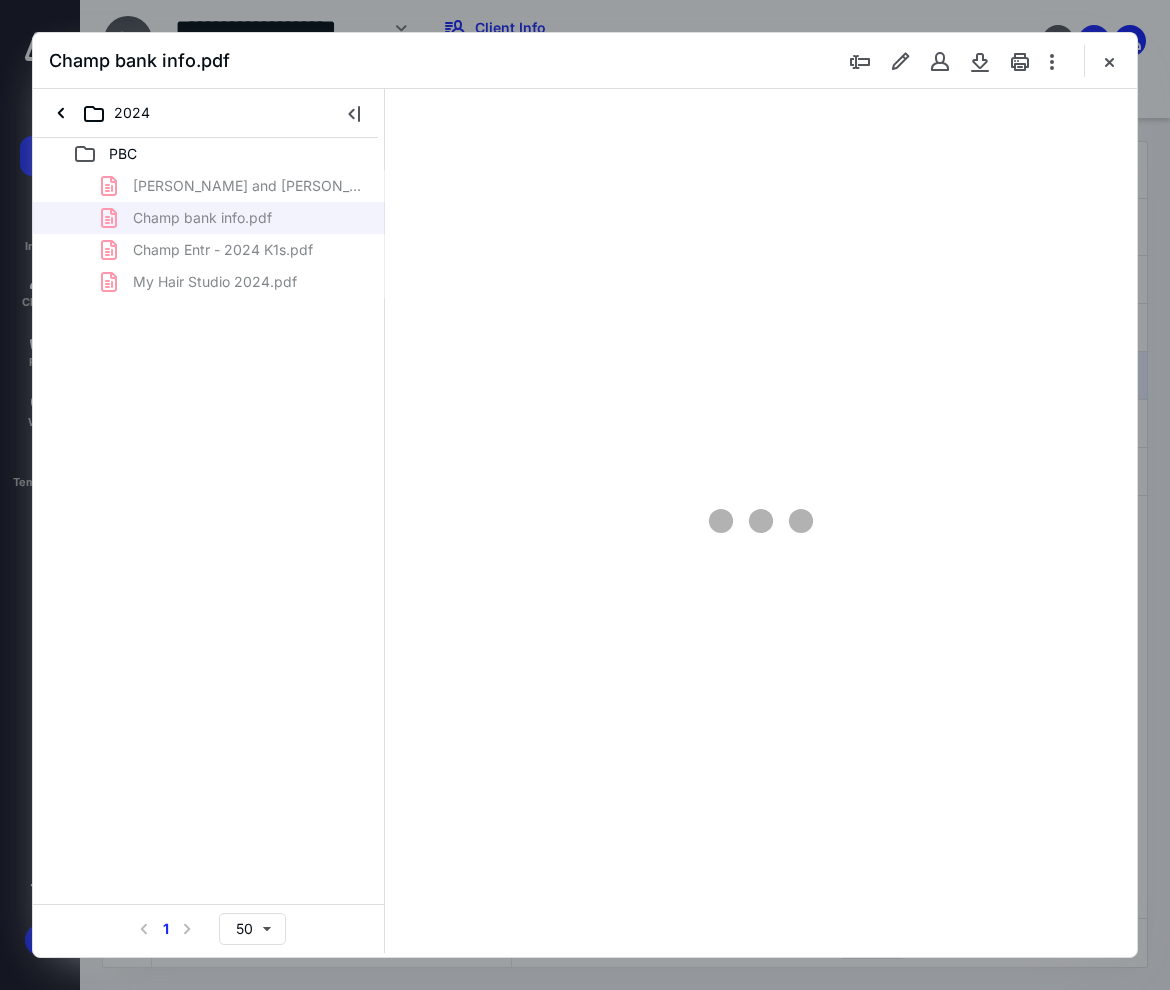 type on "95" 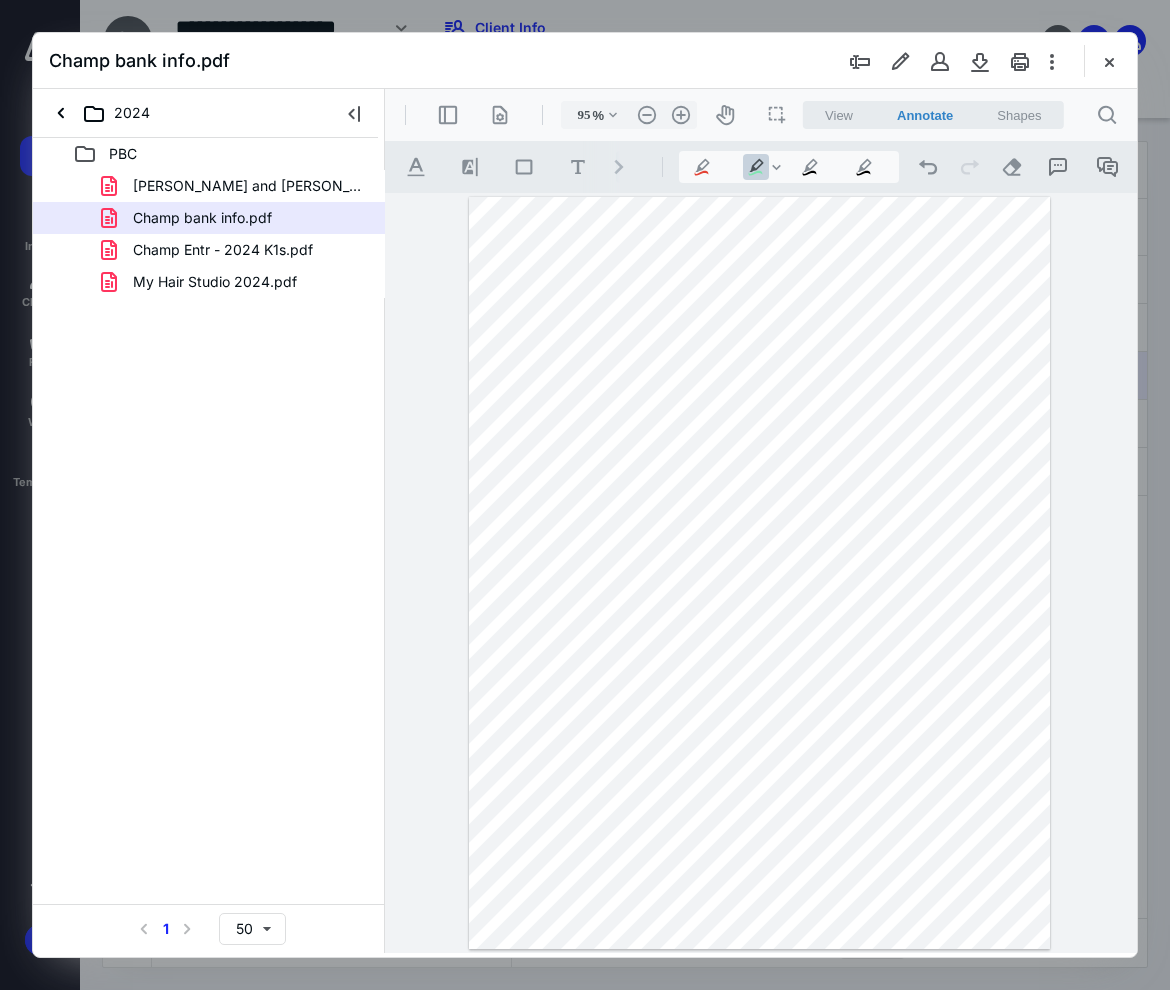 click at bounding box center [759, 573] 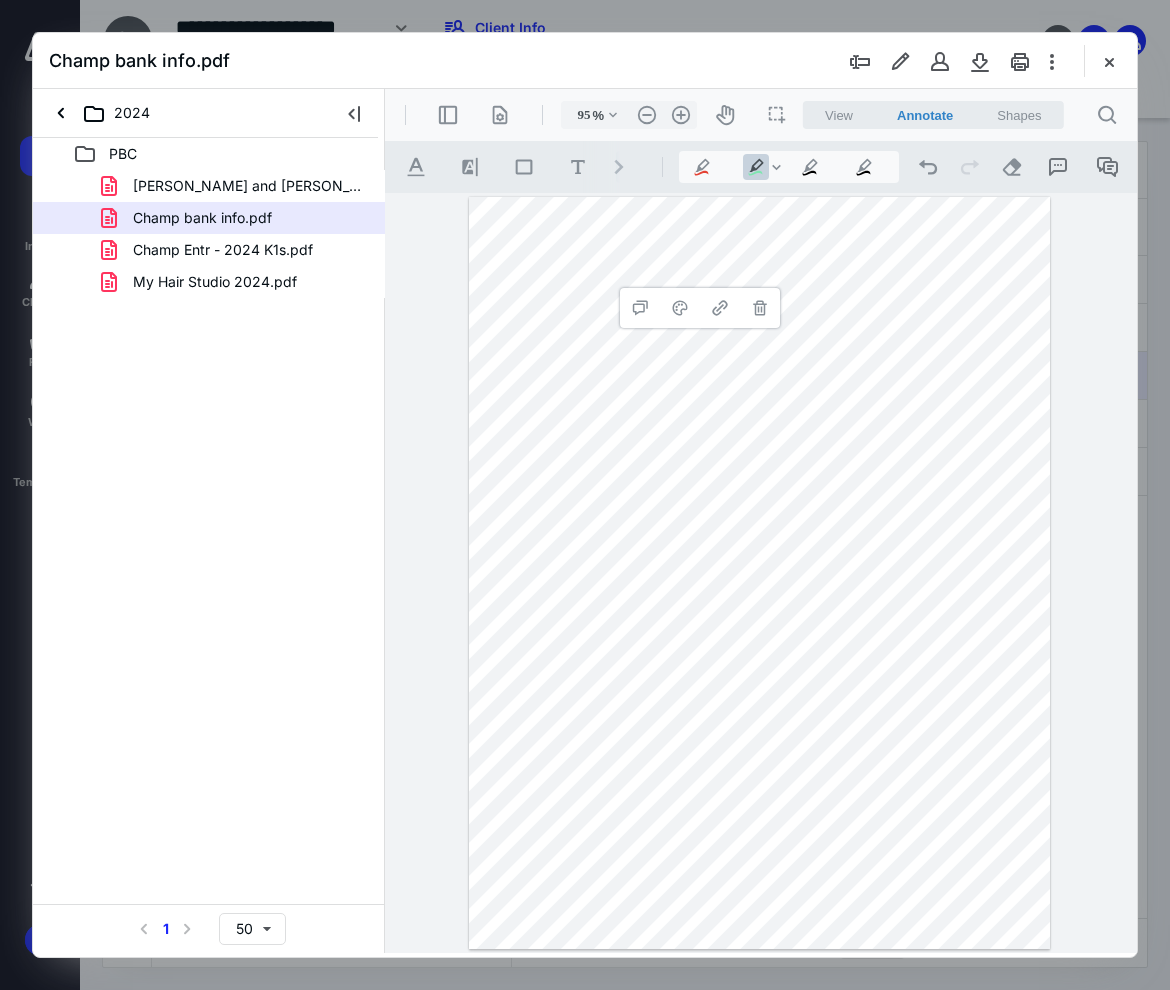 click at bounding box center [759, 573] 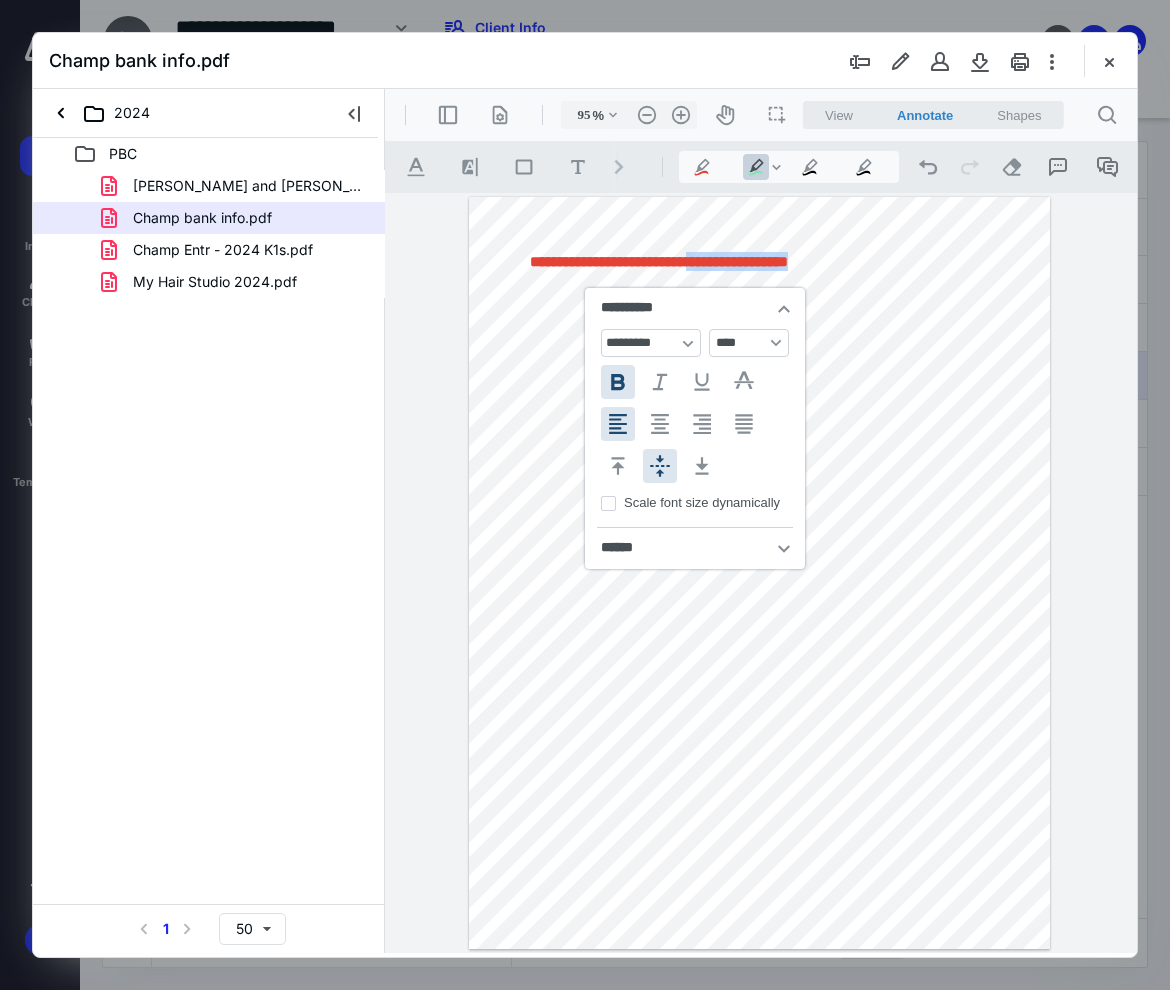 drag, startPoint x: 731, startPoint y: 258, endPoint x: 874, endPoint y: 256, distance: 143.01399 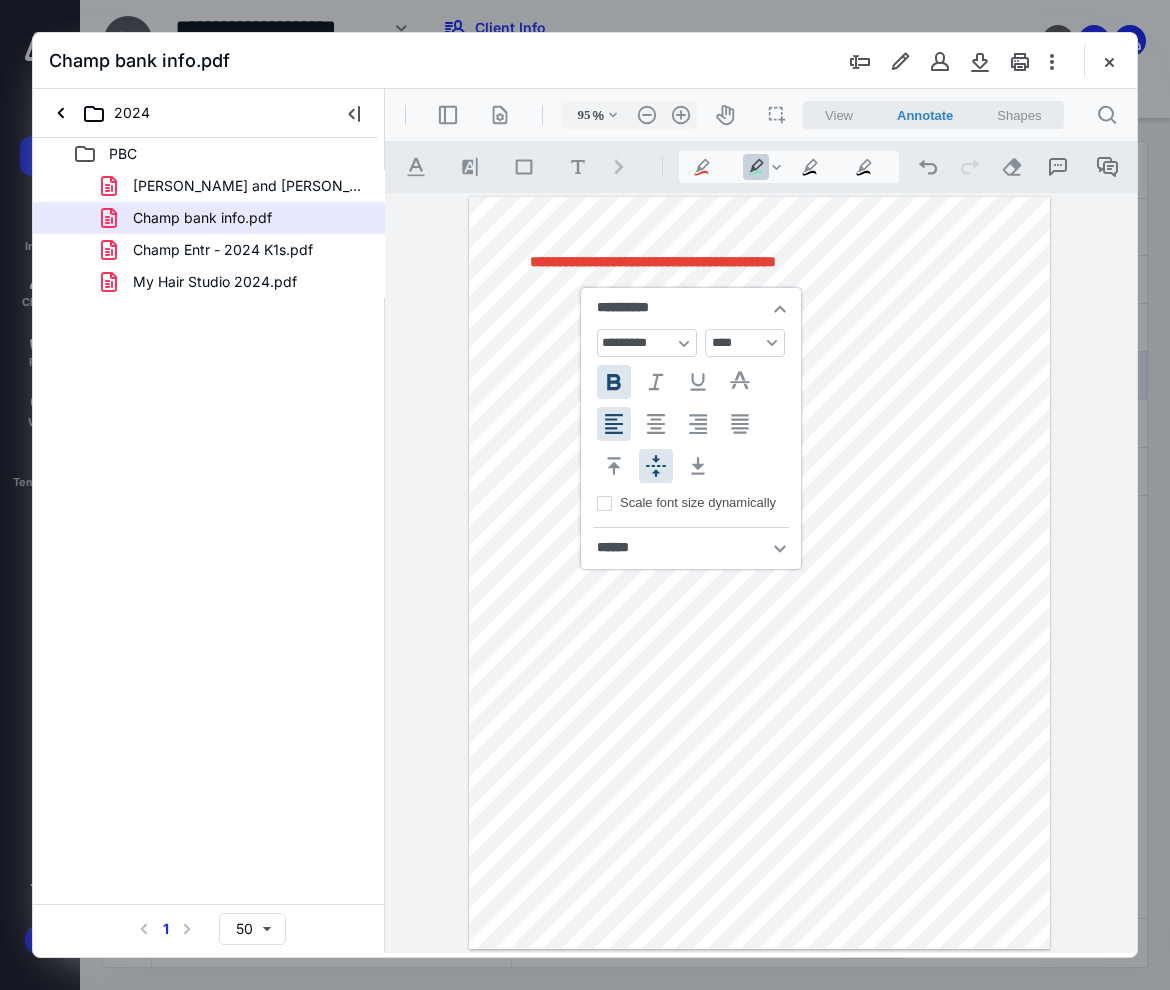 click on "**********" at bounding box center [759, 573] 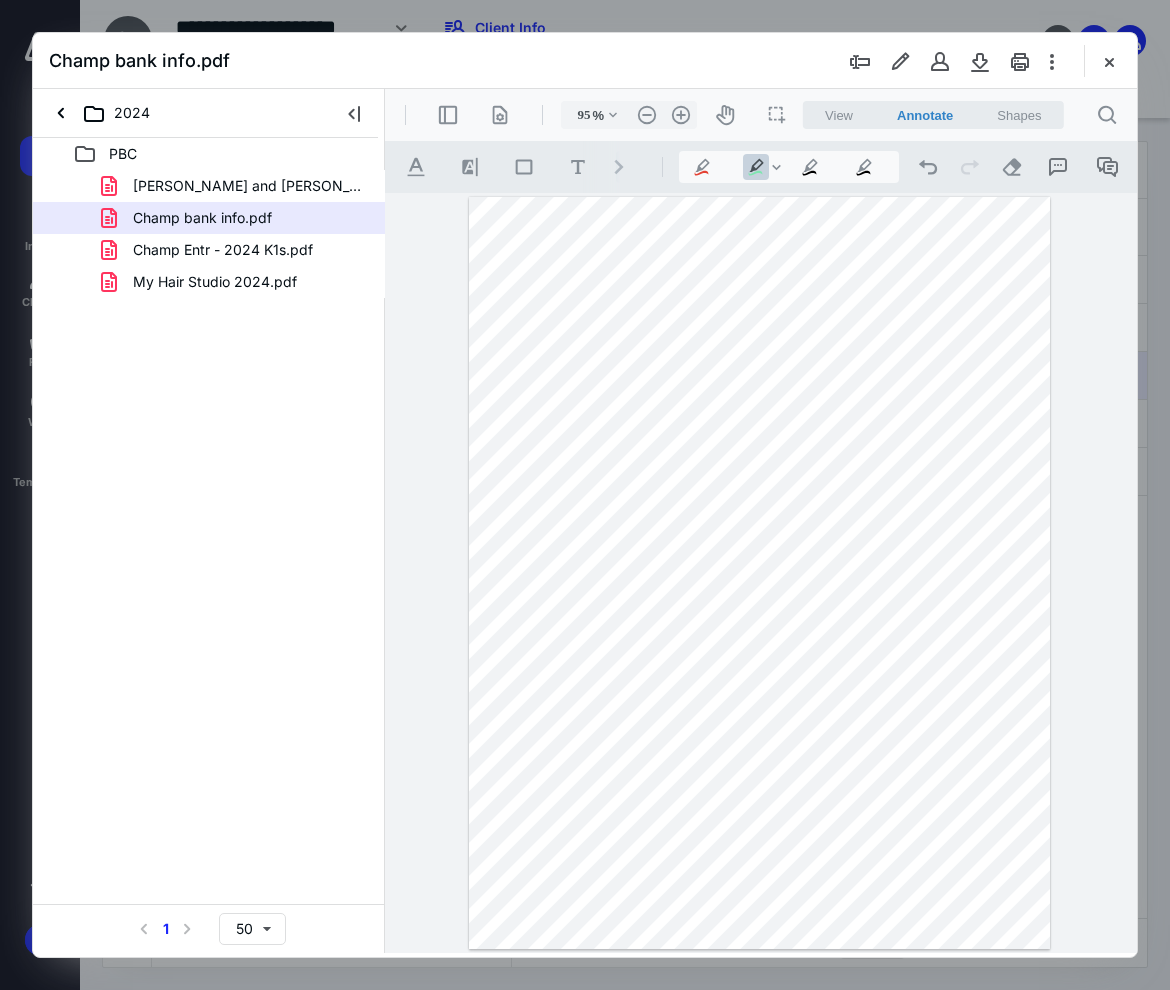 drag, startPoint x: 638, startPoint y: 255, endPoint x: 700, endPoint y: 296, distance: 74.330345 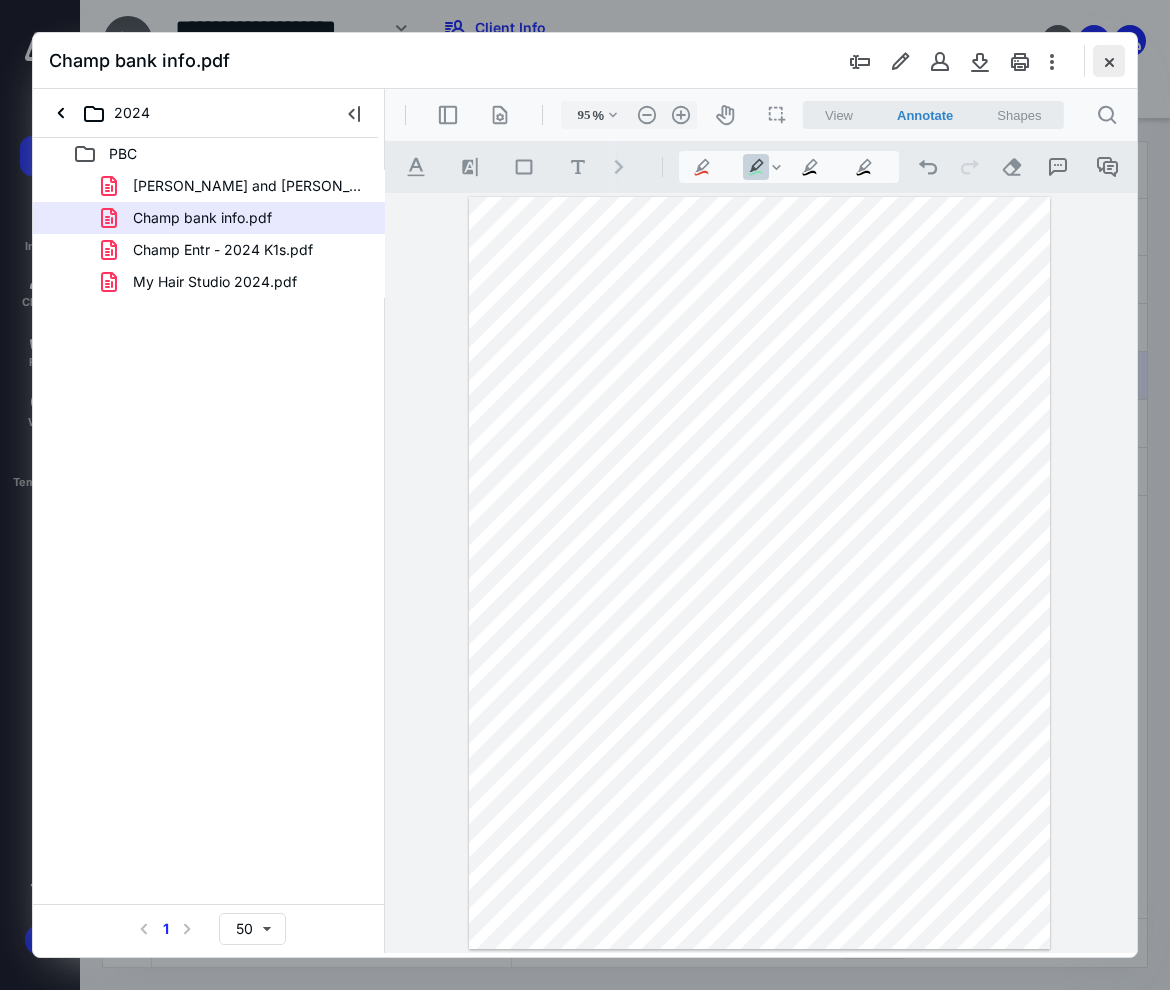 click at bounding box center (1109, 61) 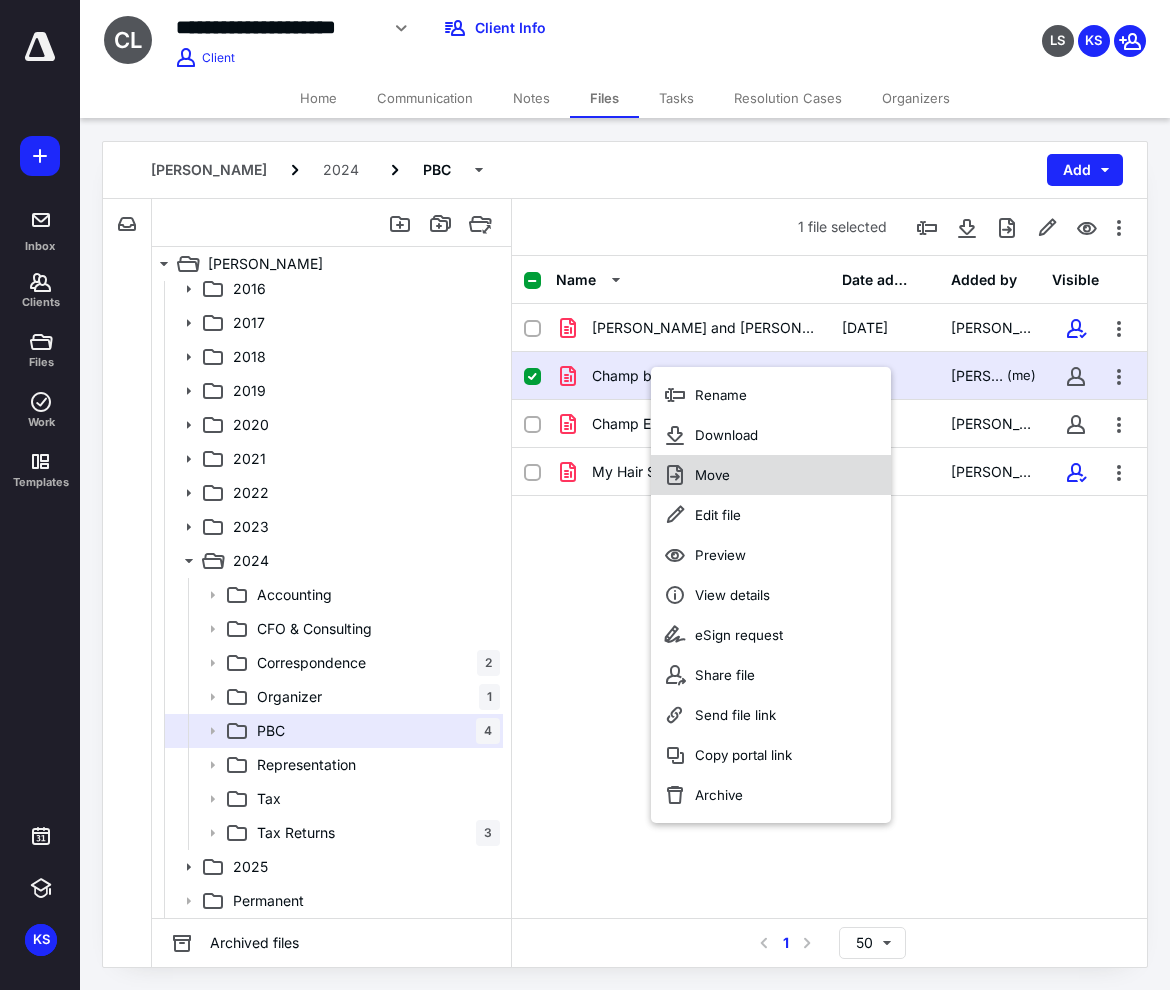 click on "Move" at bounding box center [771, 475] 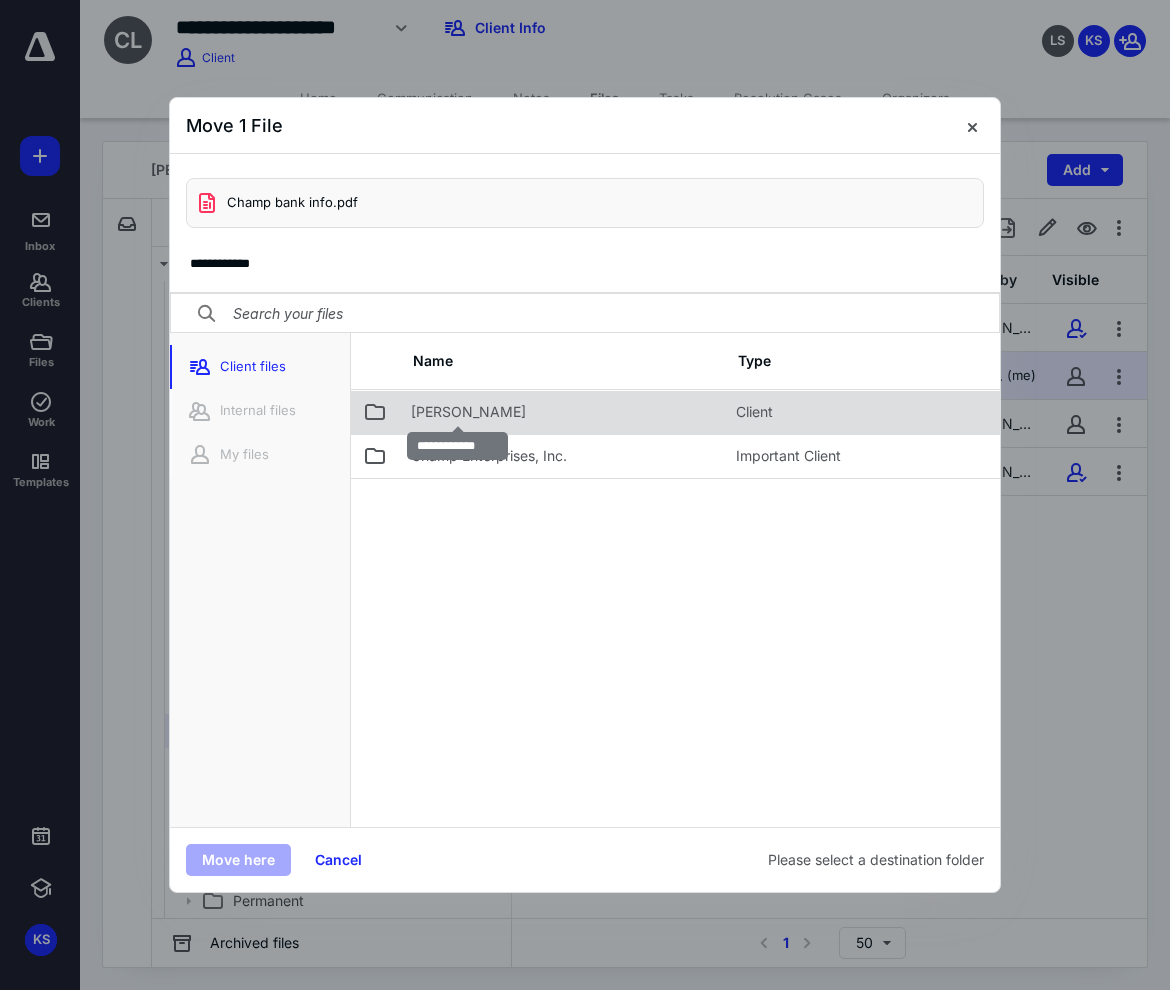click on "Arthur Champ" at bounding box center (468, 412) 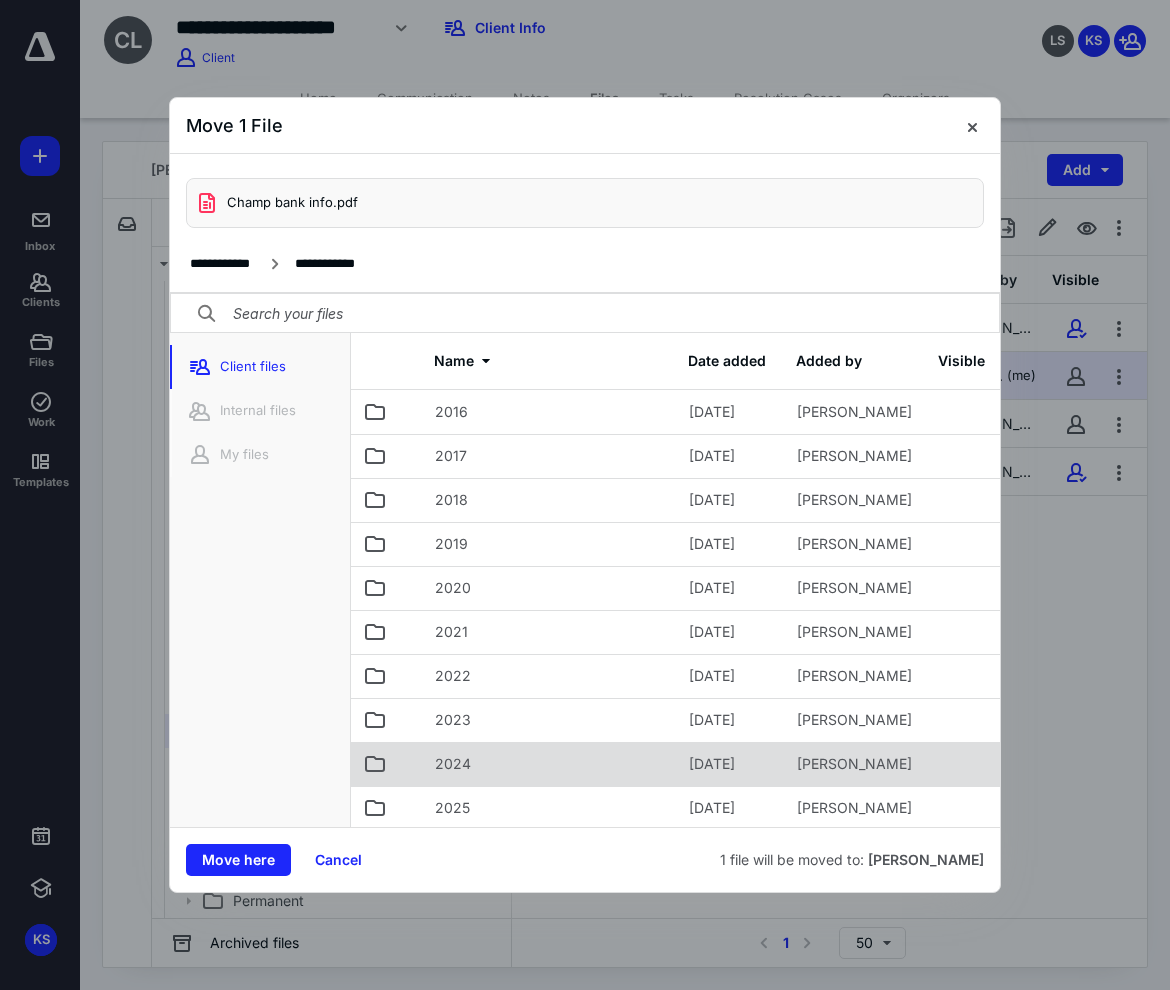 click on "2024" at bounding box center (550, 764) 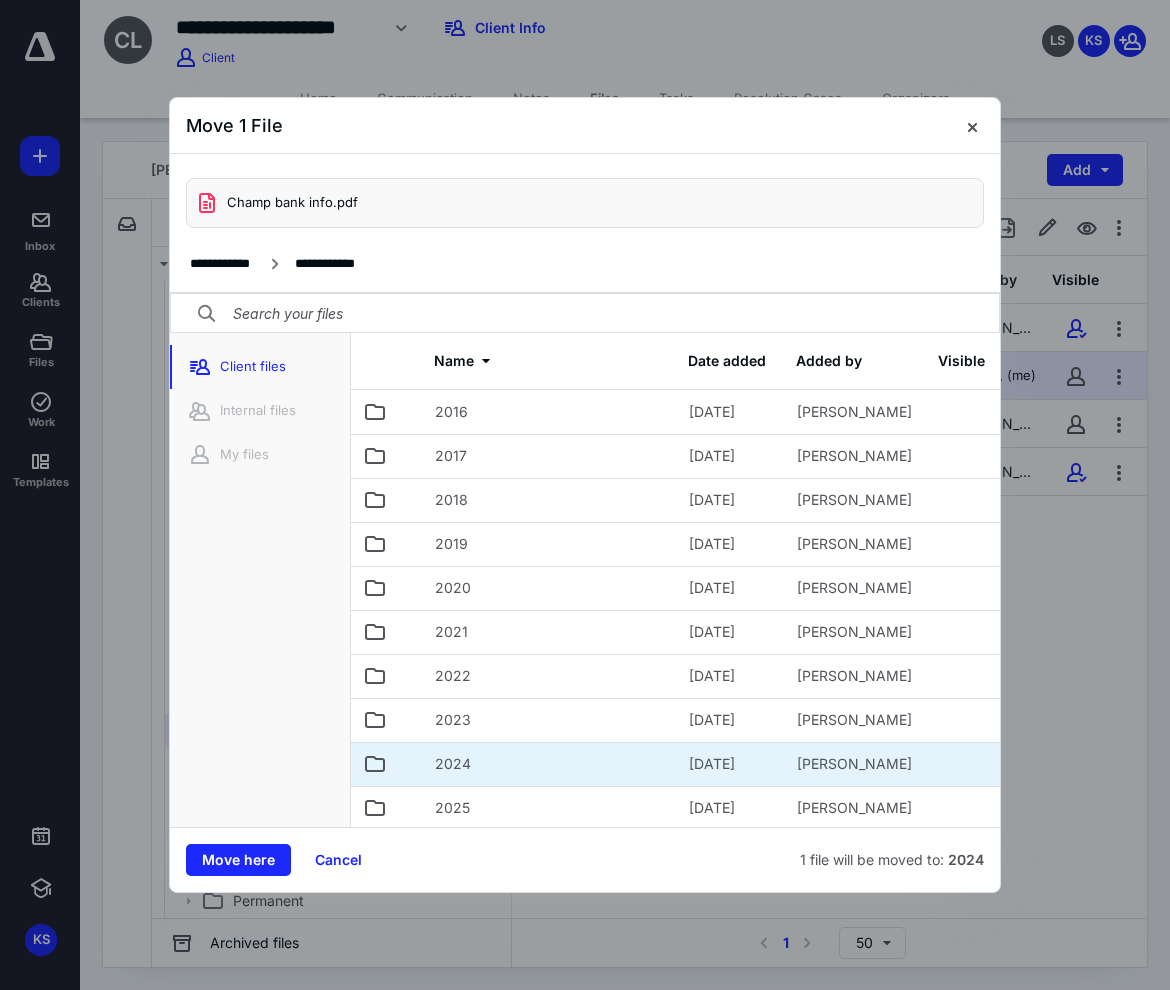 click on "2024" at bounding box center (550, 764) 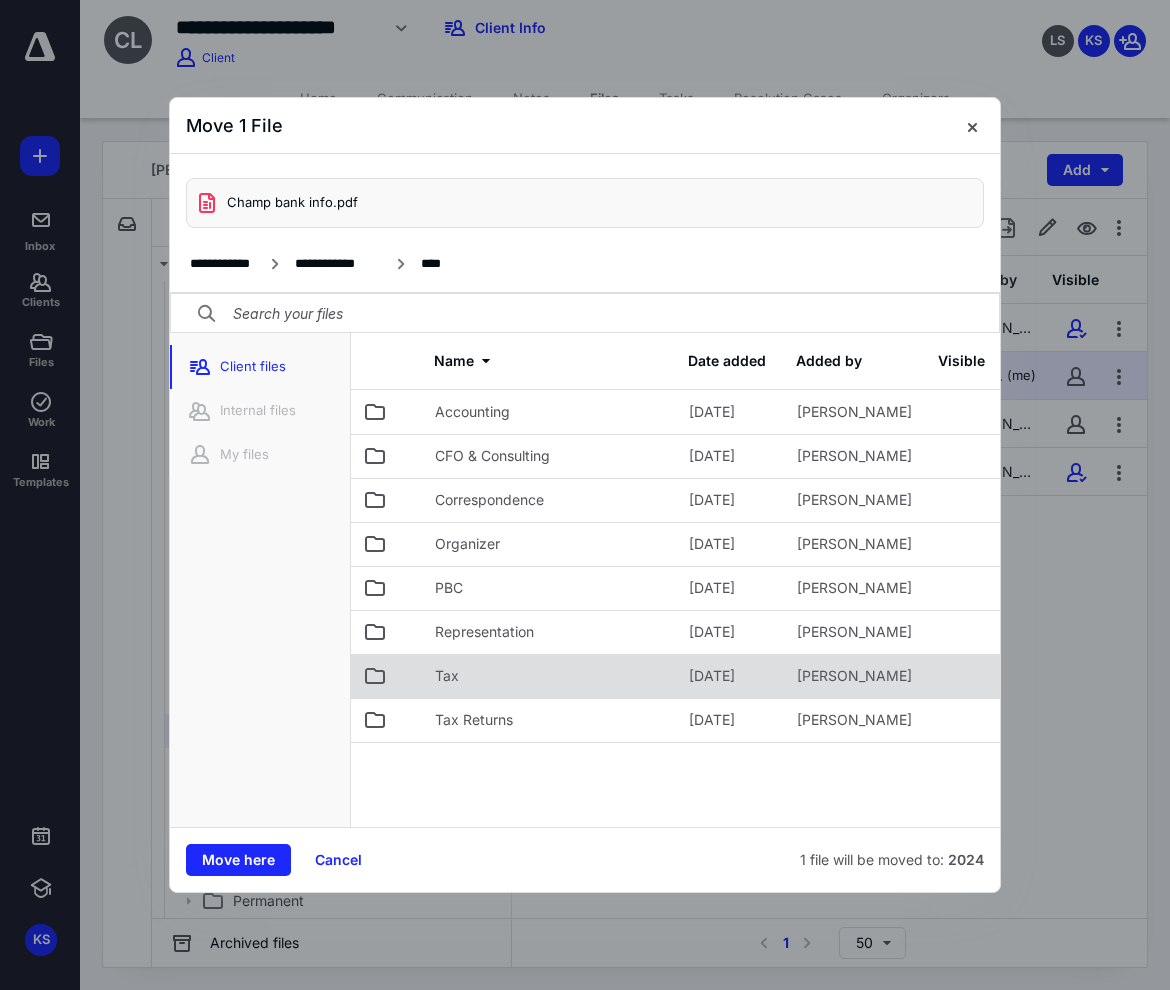 click on "Tax" at bounding box center (550, 676) 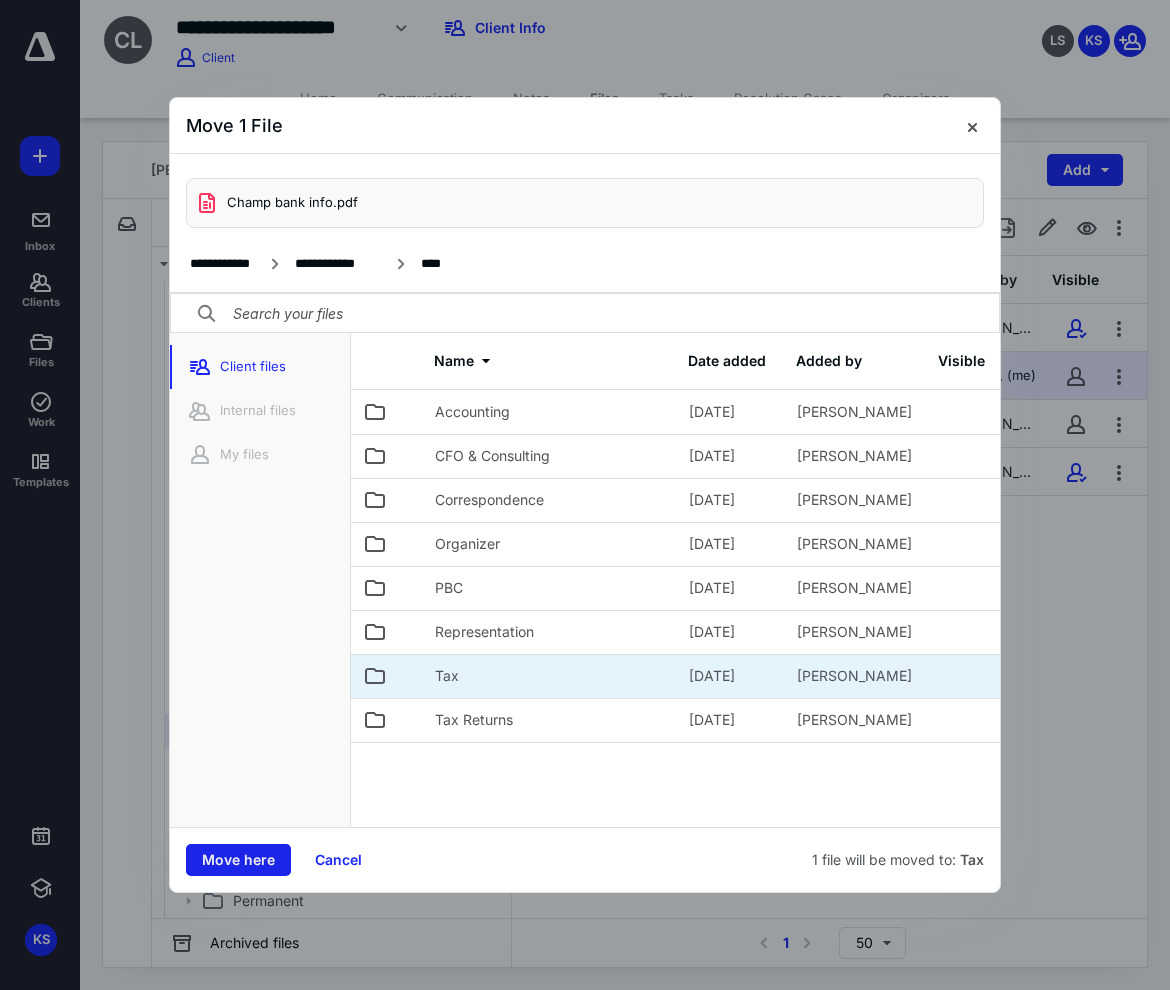 click on "Move here" at bounding box center [238, 860] 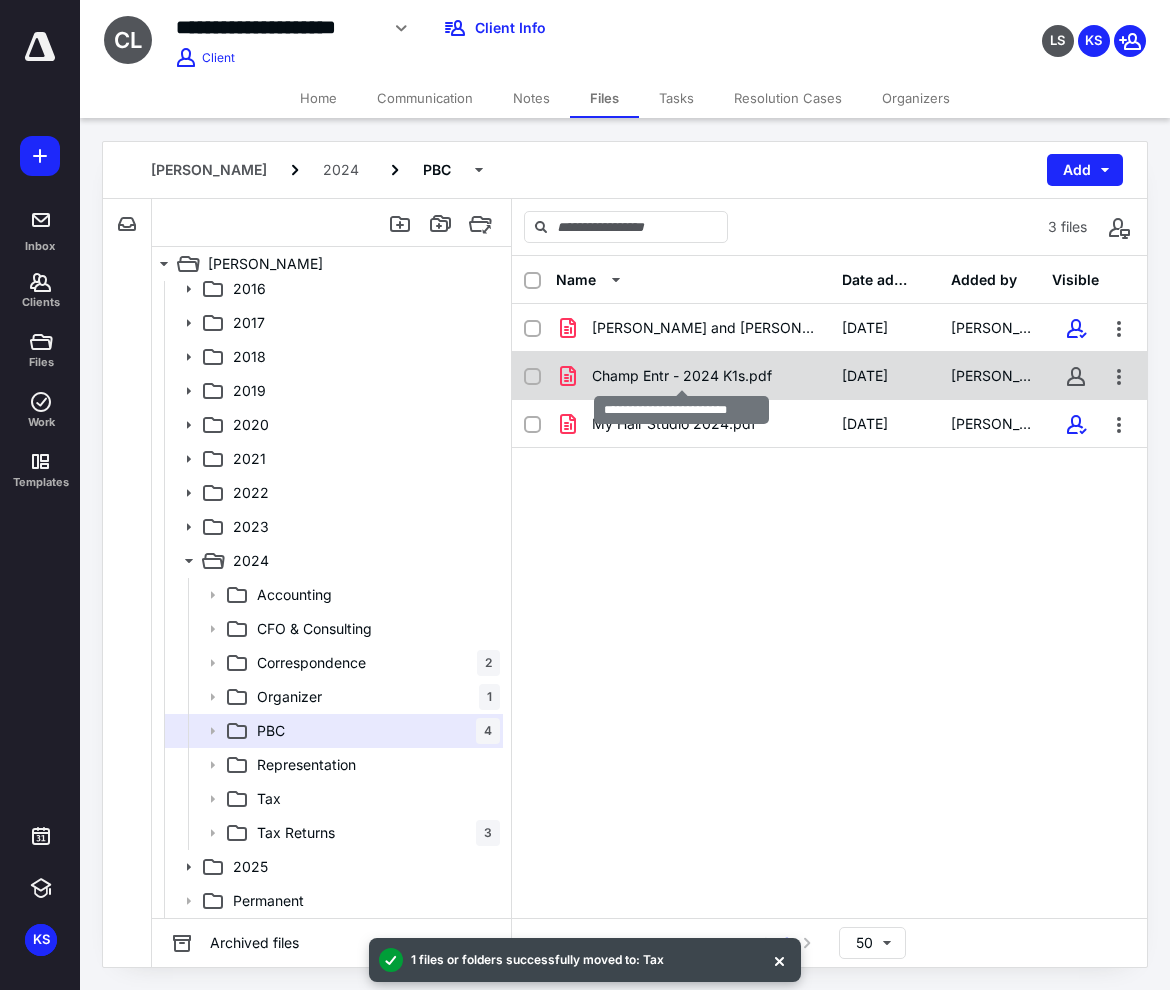 click on "Champ Entr - 2024 K1s.pdf" at bounding box center (682, 376) 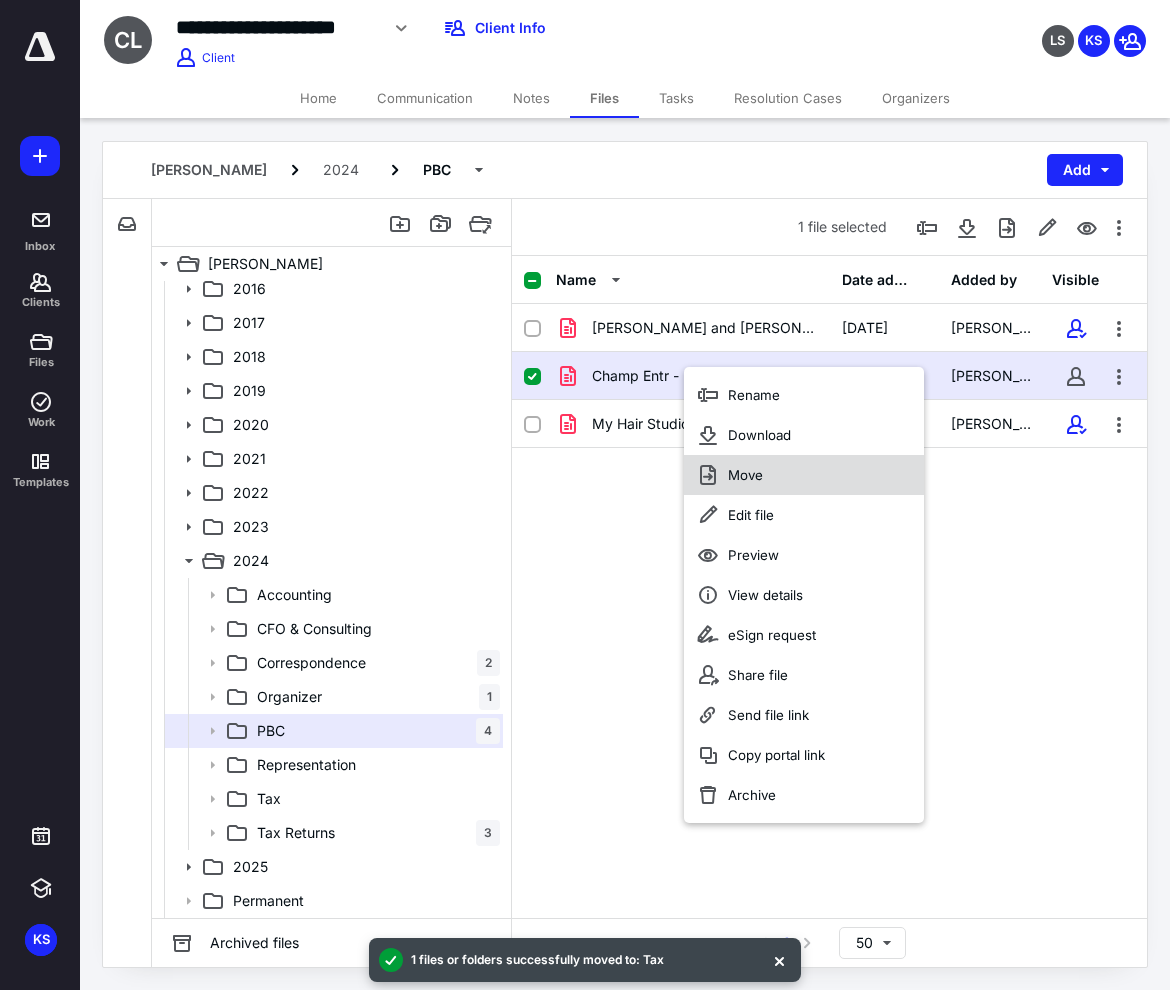 click on "Move" at bounding box center [745, 475] 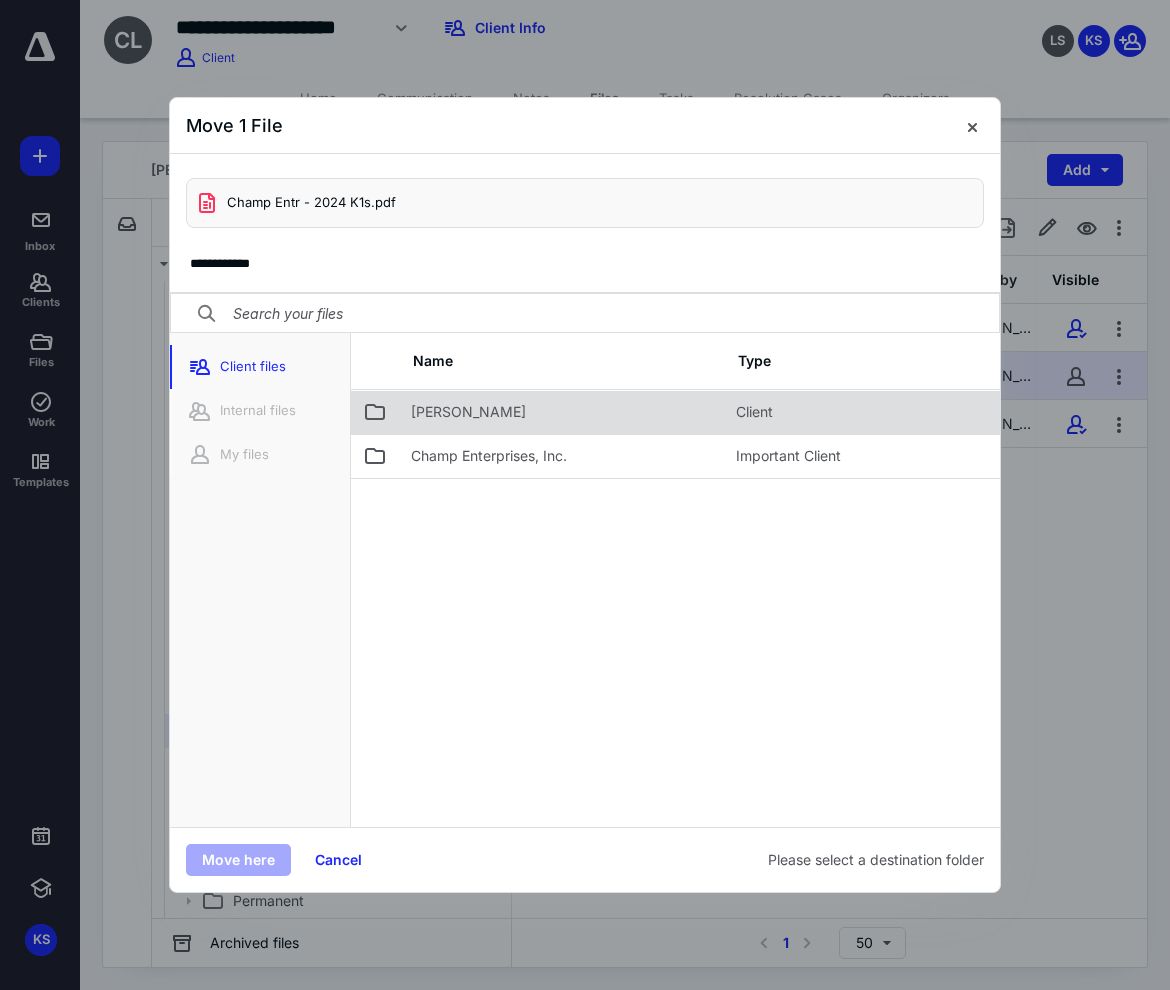 click on "Arthur Champ" at bounding box center (468, 412) 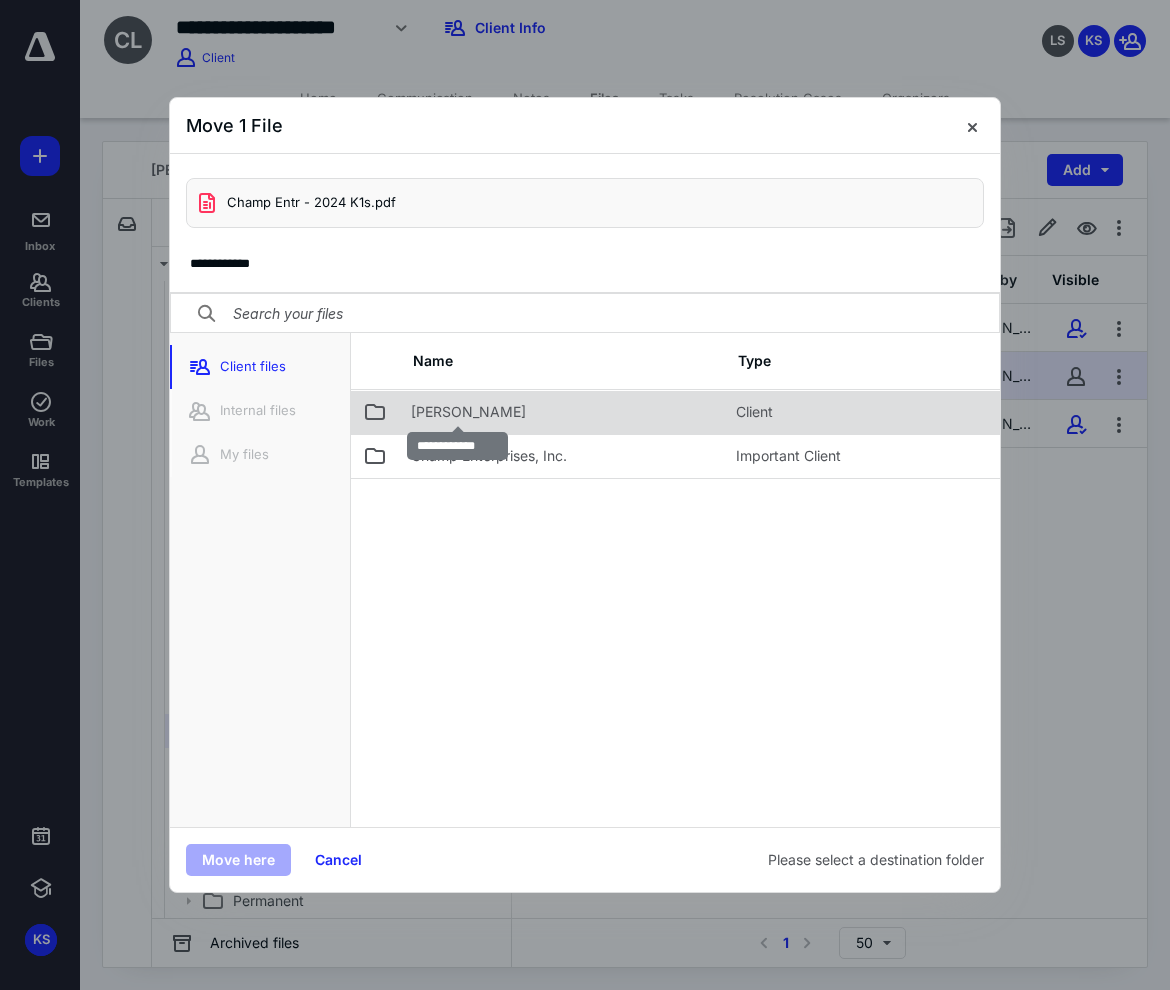 click on "Arthur Champ" at bounding box center (468, 412) 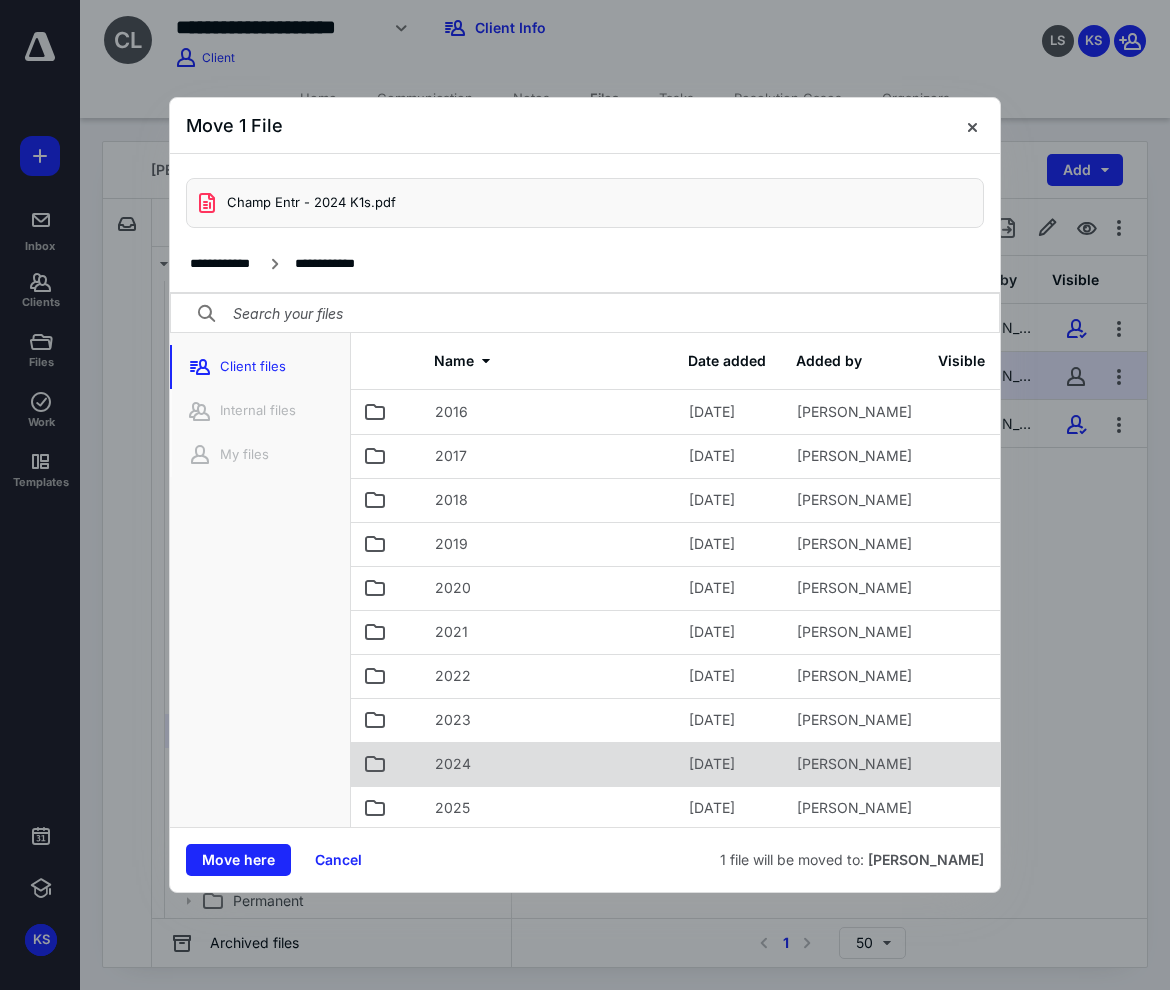 click on "2024" at bounding box center (550, 764) 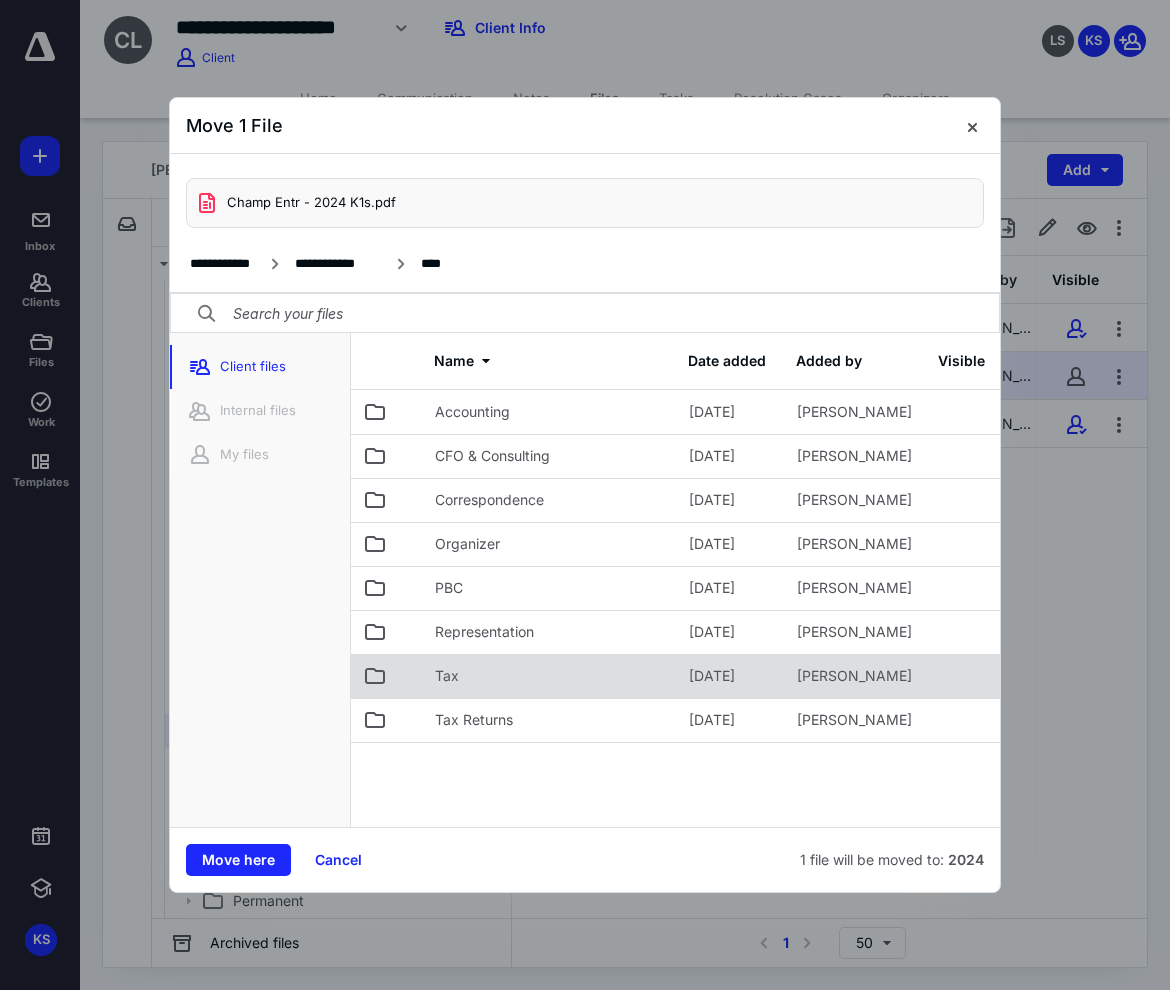 click on "Tax" at bounding box center [550, 676] 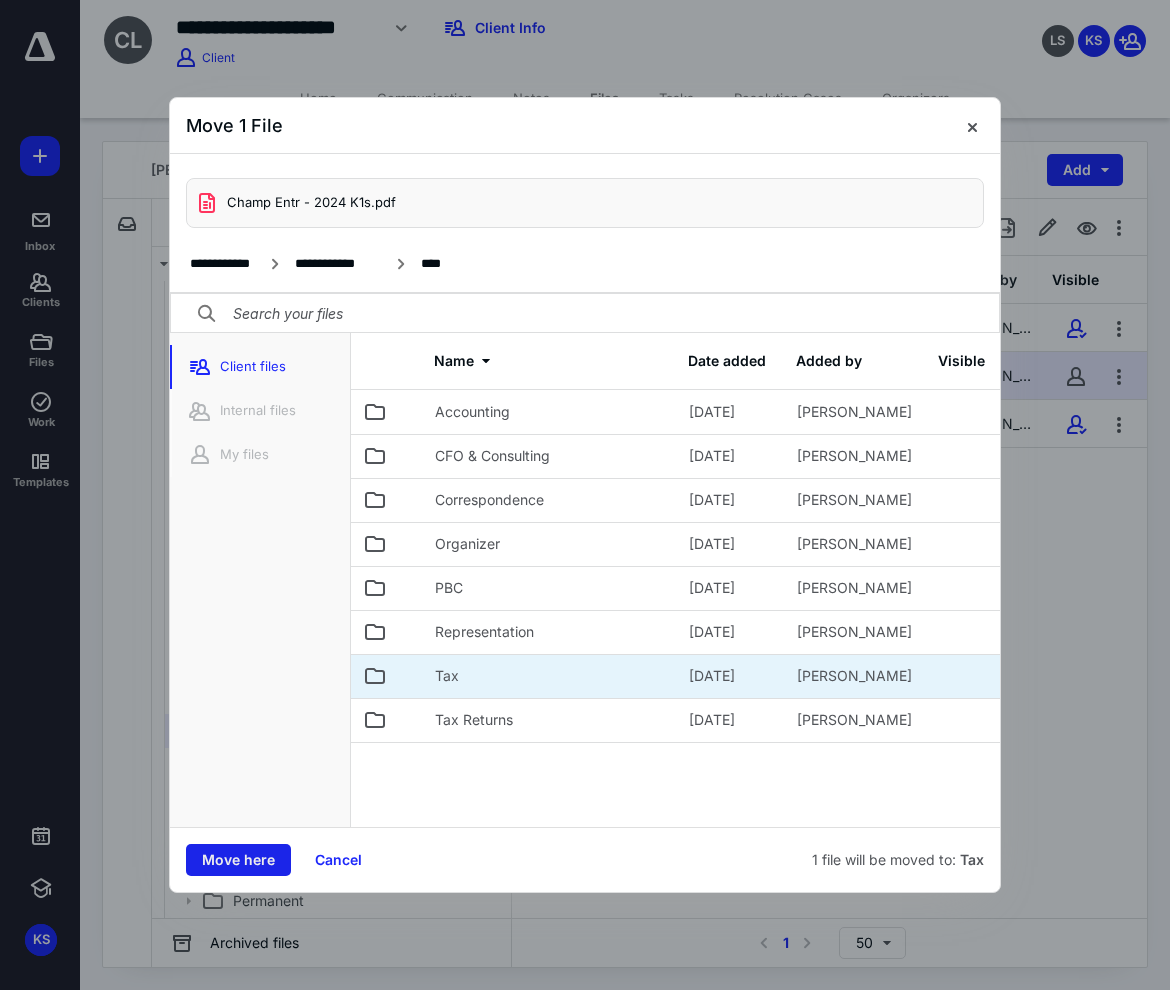 click on "Move here" at bounding box center (238, 860) 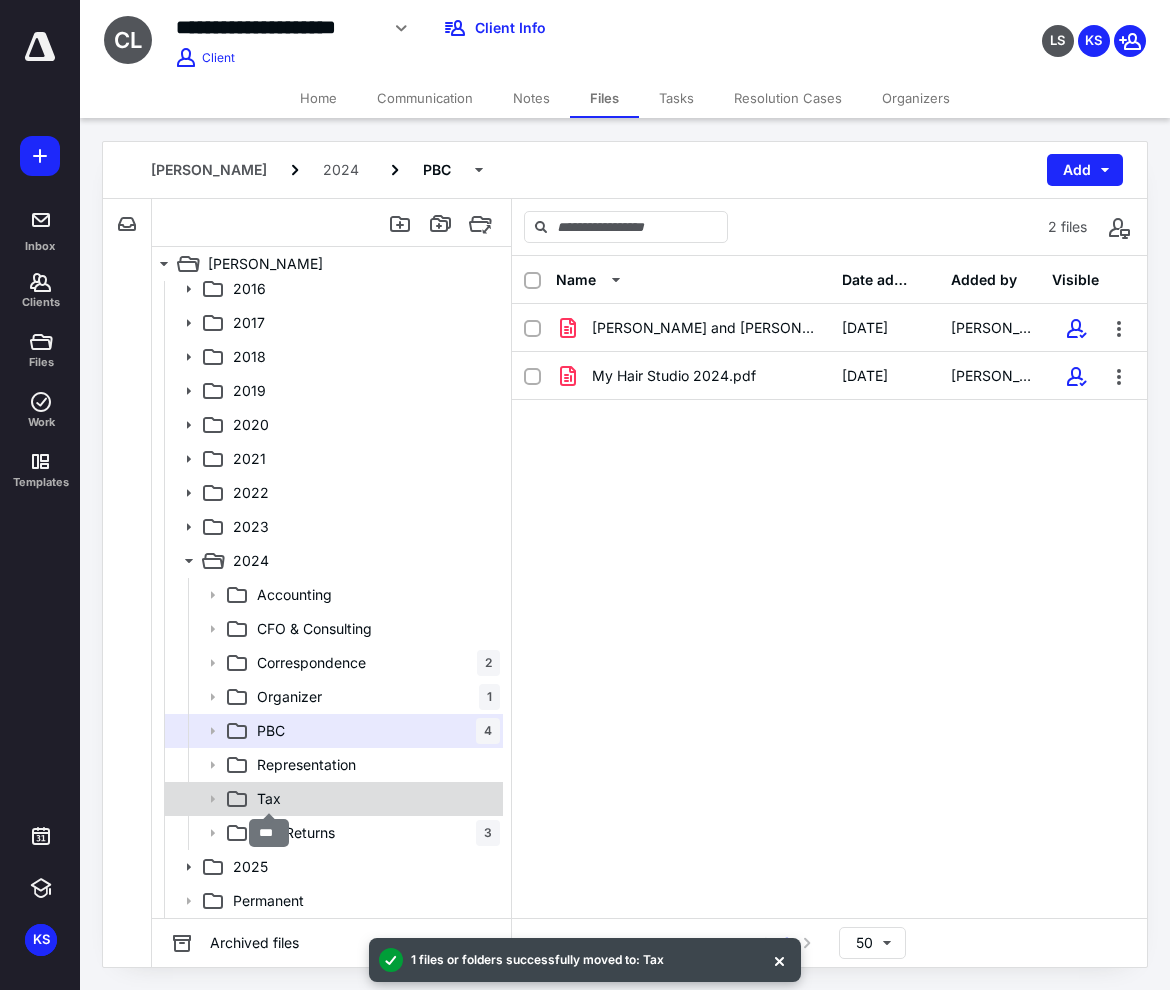 click on "Tax" at bounding box center (269, 799) 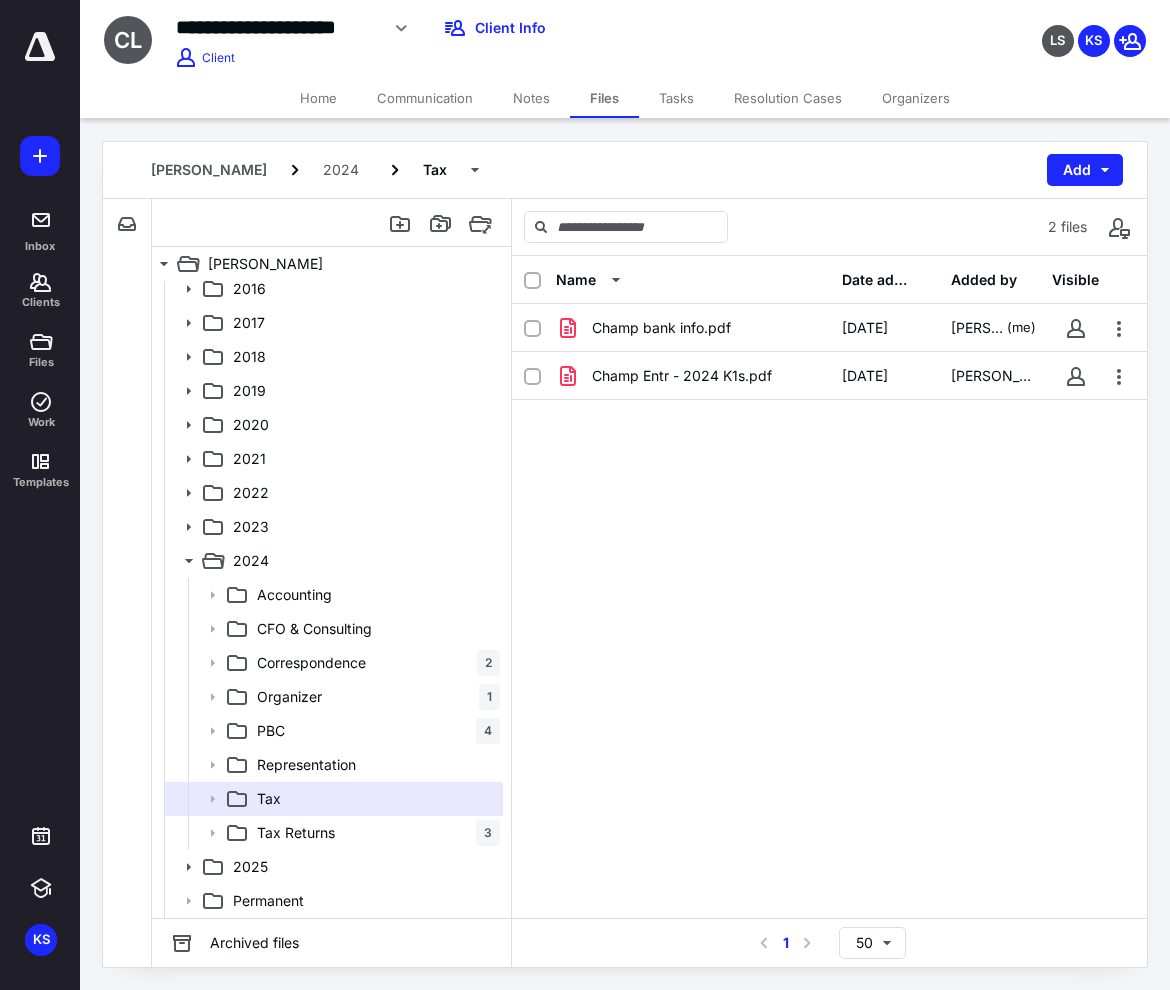 click on "Name Date added Added by Visible Champ bank info.pdf 4/14/2025 Kelly Sanders  (me) Champ Entr - 2024 K1s.pdf 6/30/2025 Lydia Van Schepen" at bounding box center (829, 587) 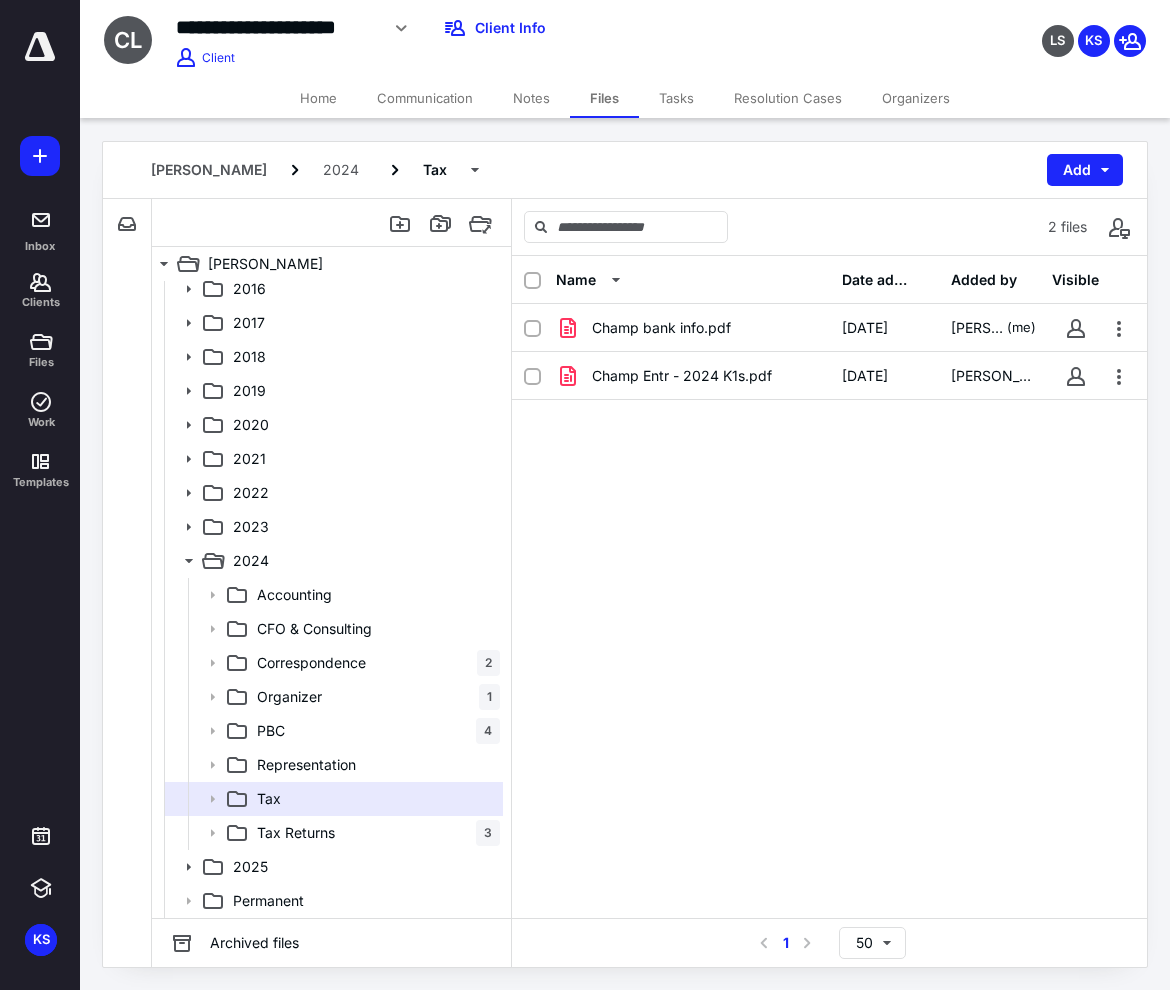 click on "LS KS" at bounding box center (977, 28) 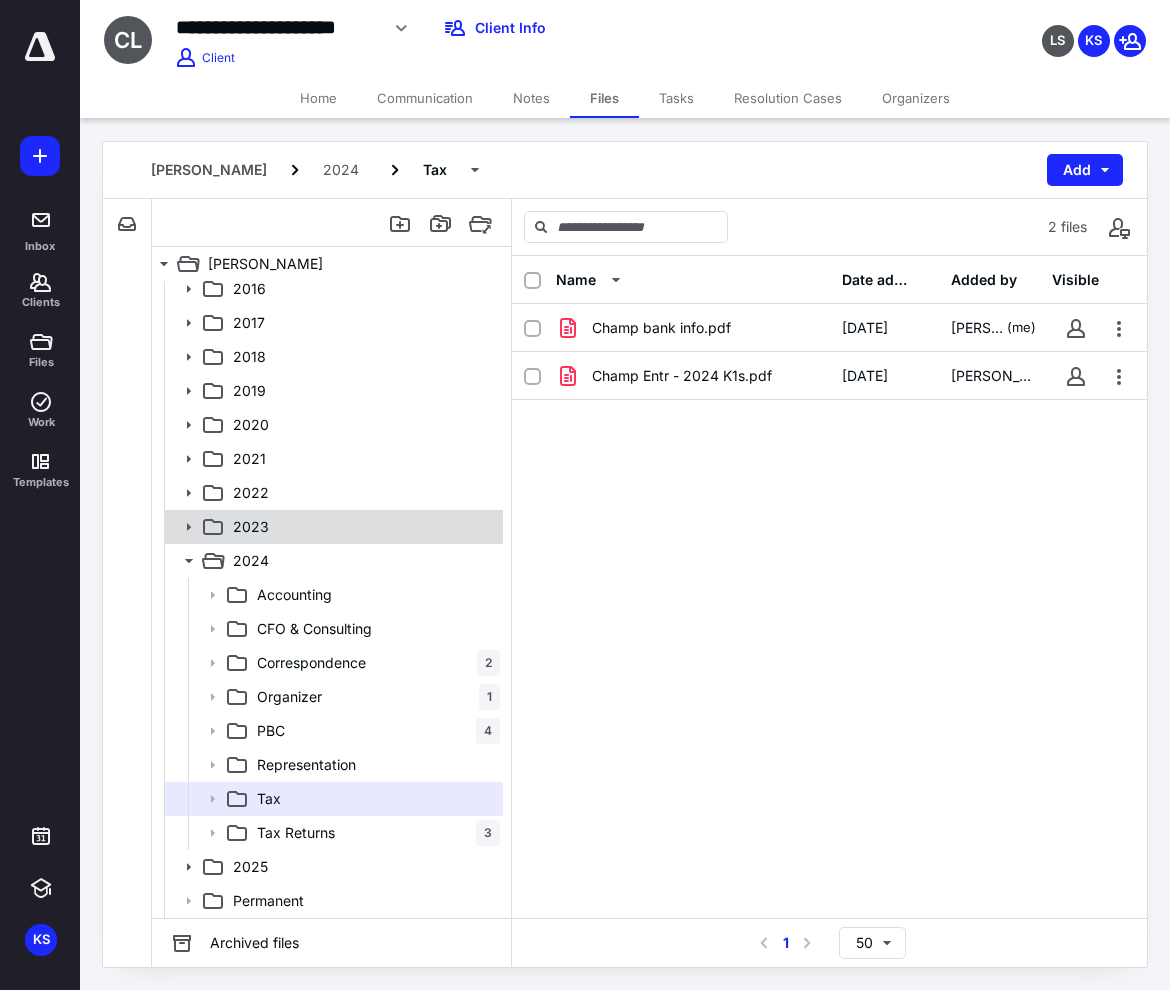 click 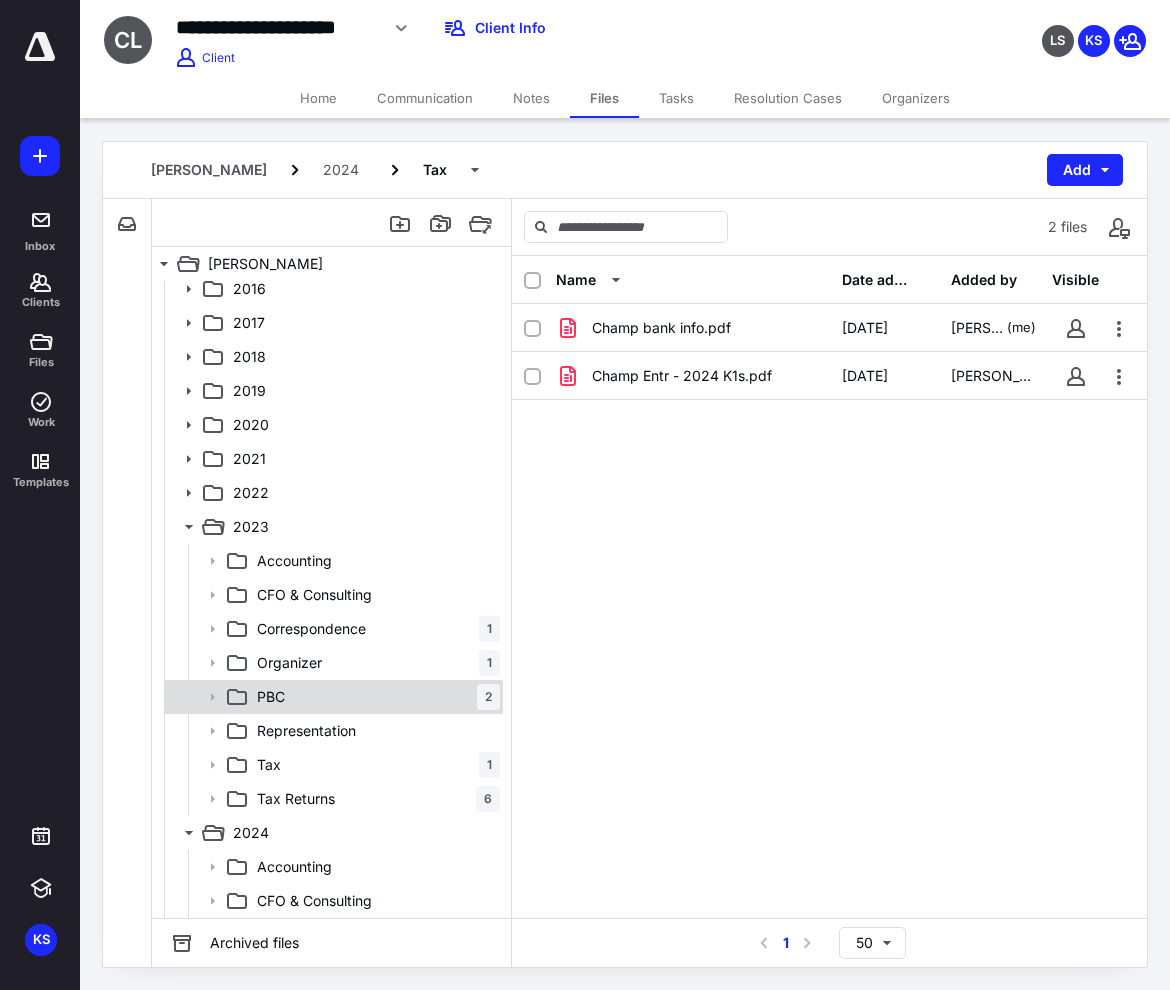 click on "PBC 2" at bounding box center (374, 697) 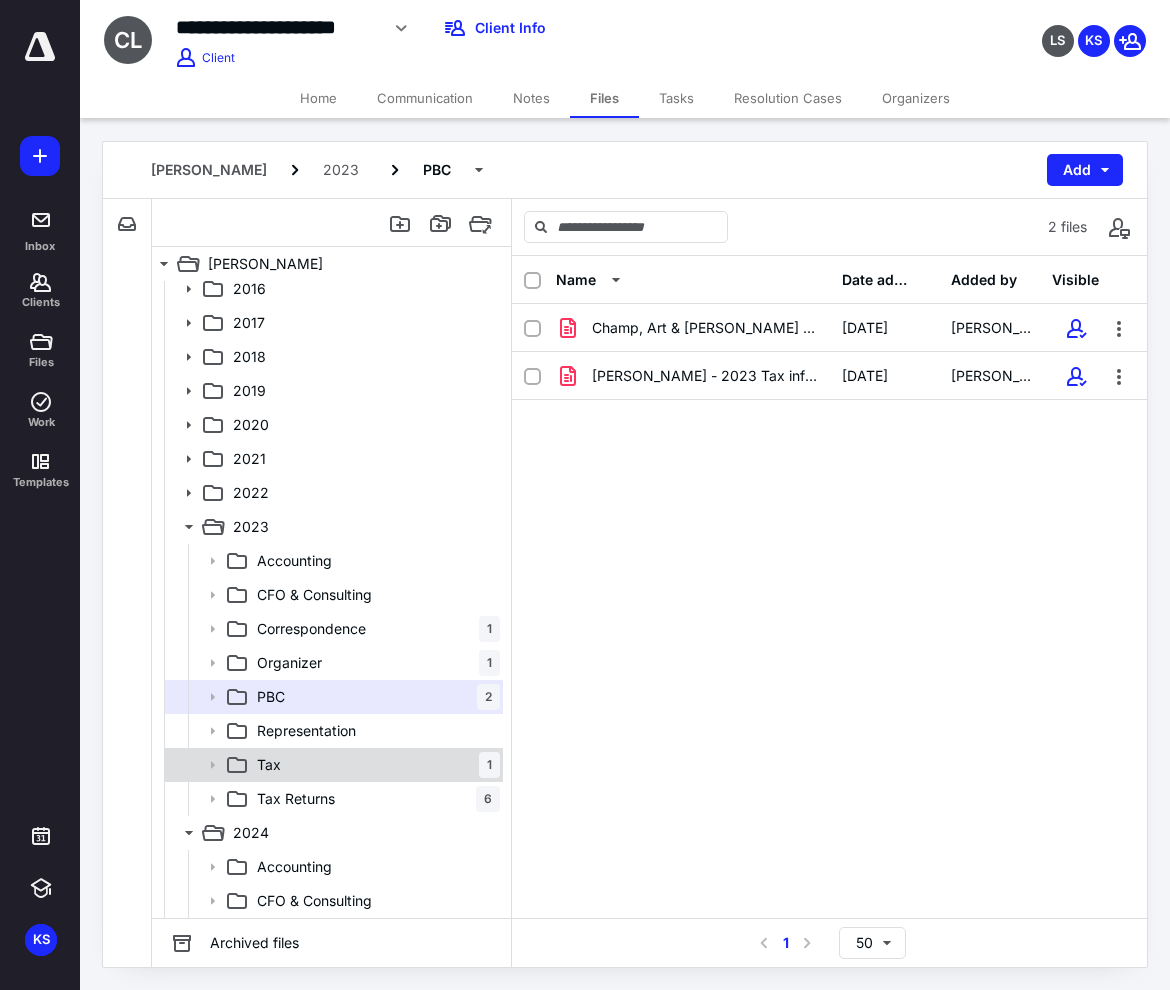 click on "Tax 1" at bounding box center (374, 765) 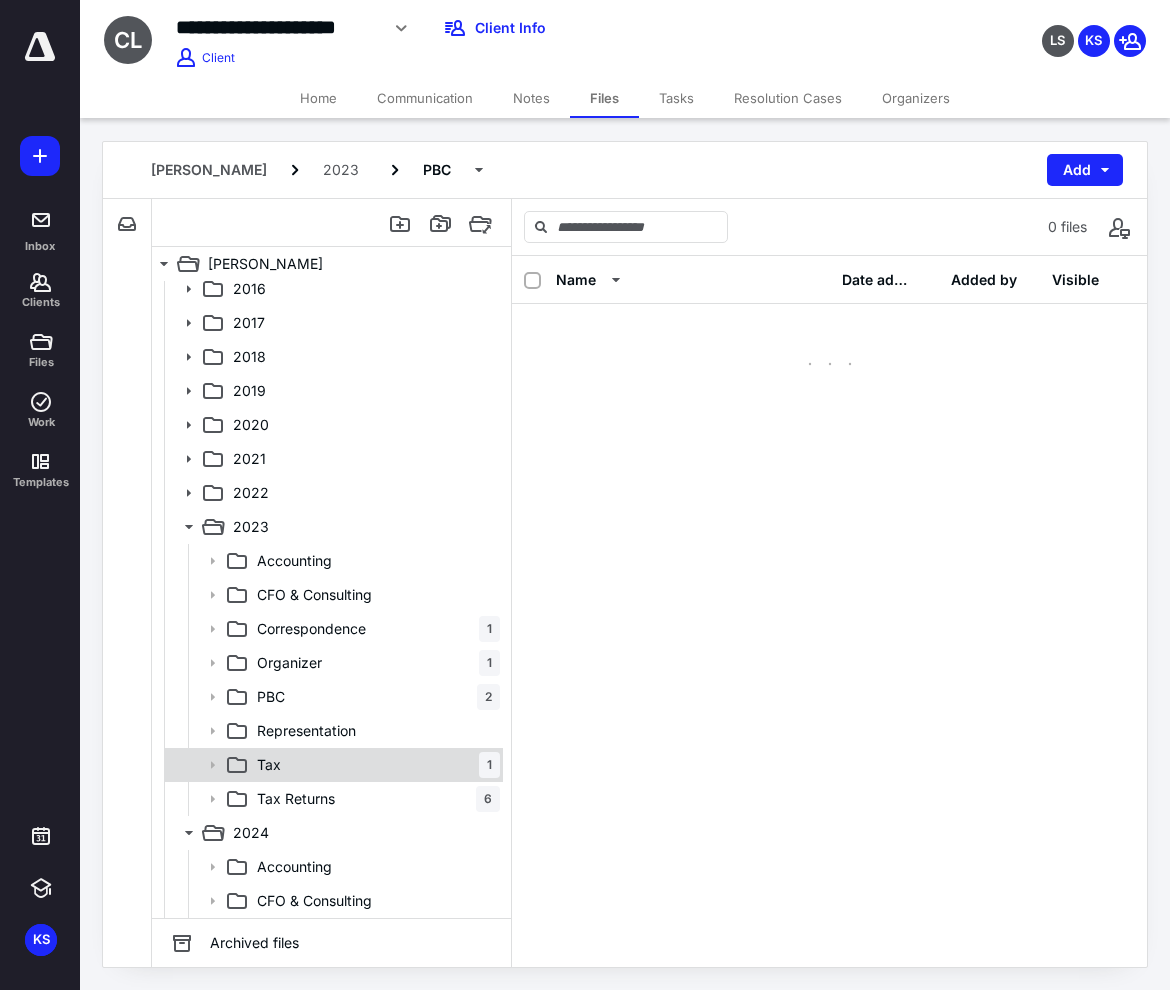 click on "Tax 1" at bounding box center (374, 765) 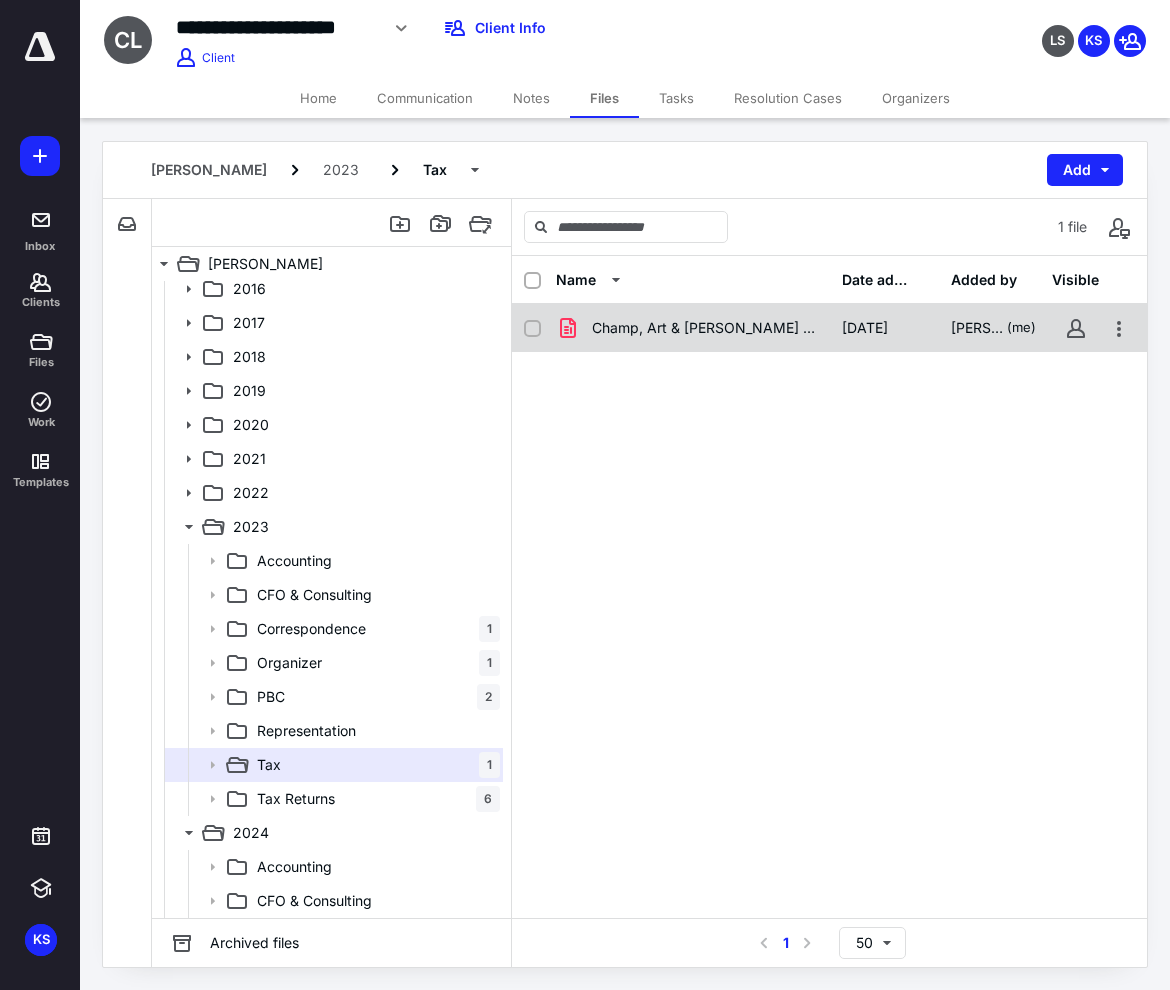 click on "Champ, Art & Lori - 2023 Tax Documents.pdf" at bounding box center (705, 328) 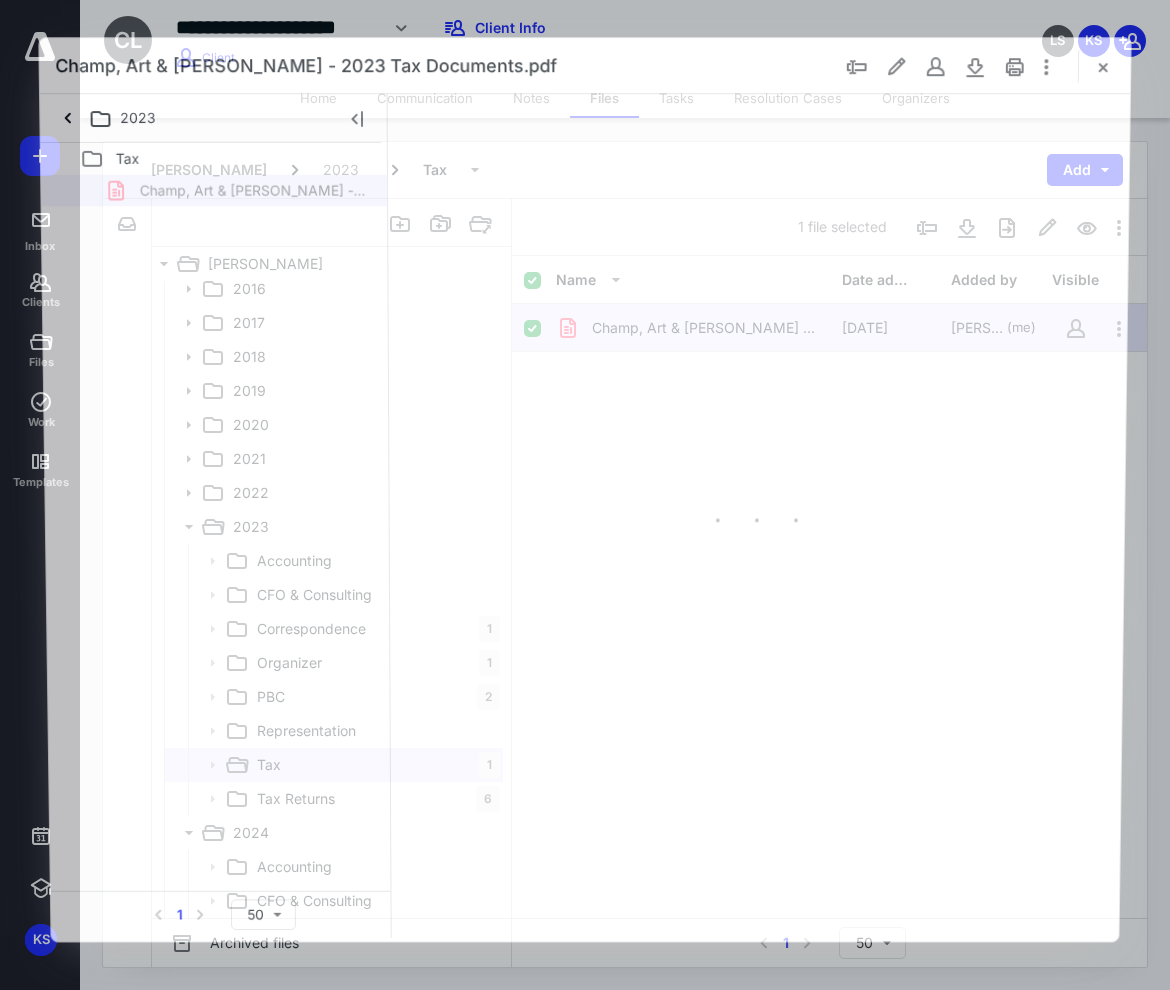 scroll, scrollTop: 0, scrollLeft: 0, axis: both 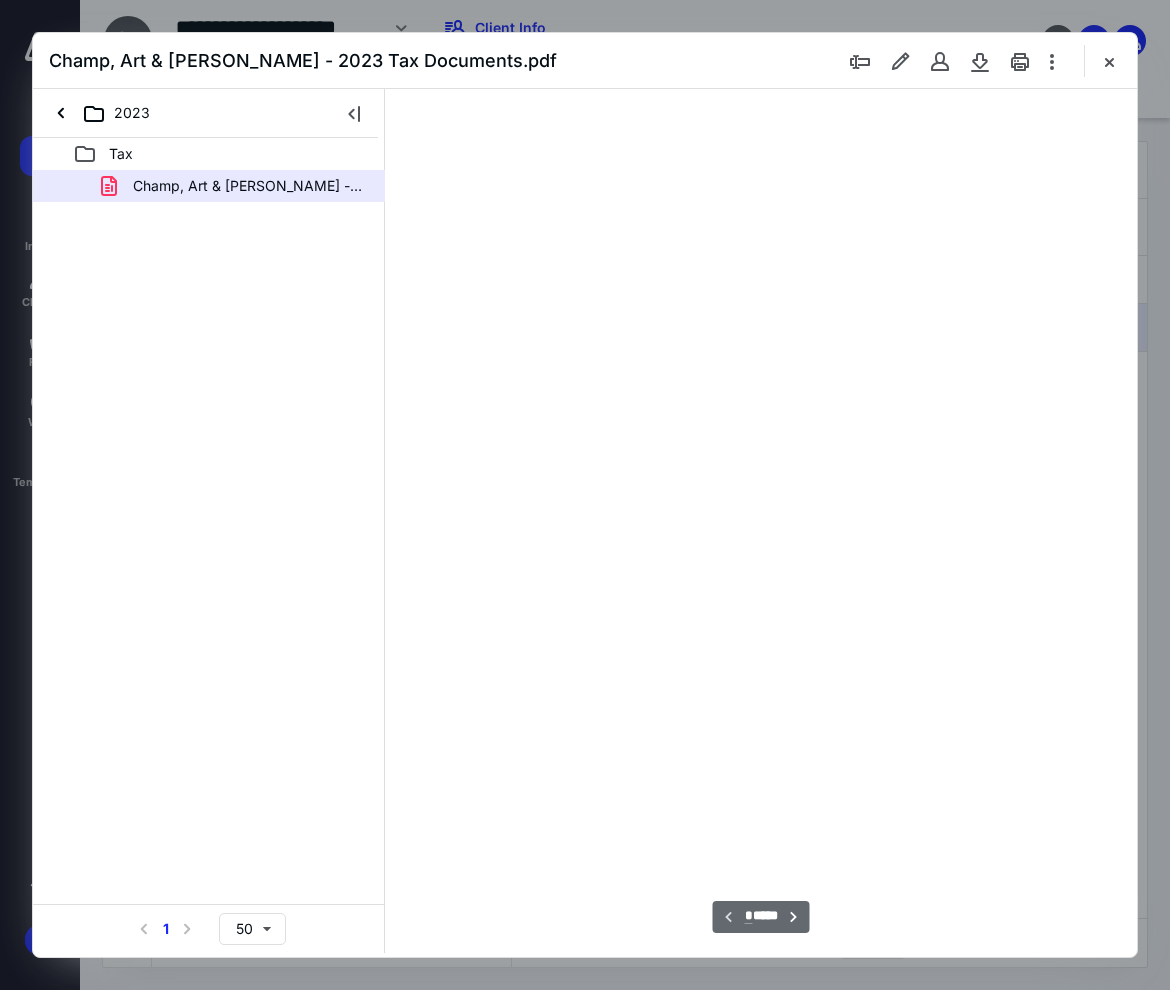 type on "95" 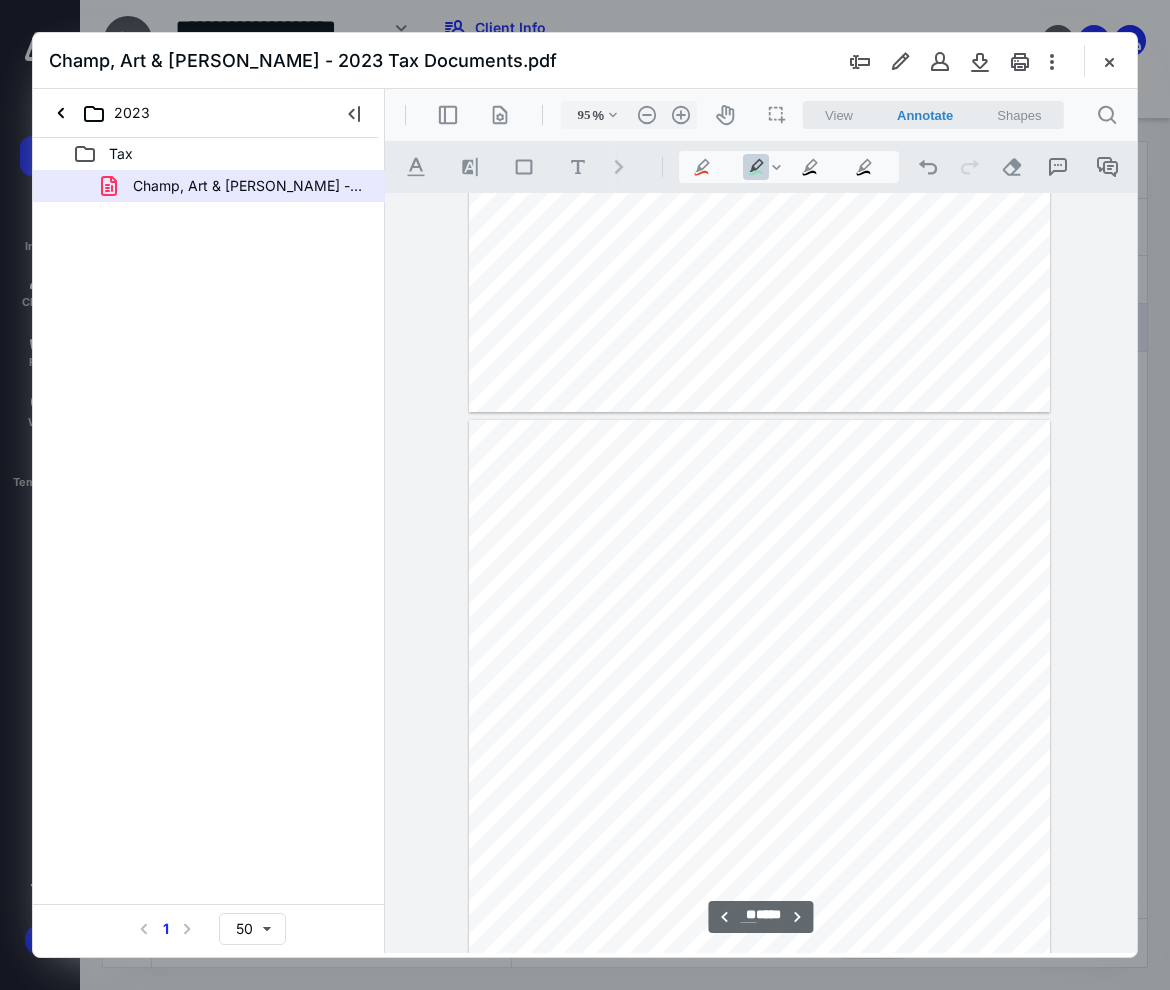 scroll, scrollTop: 14087, scrollLeft: 0, axis: vertical 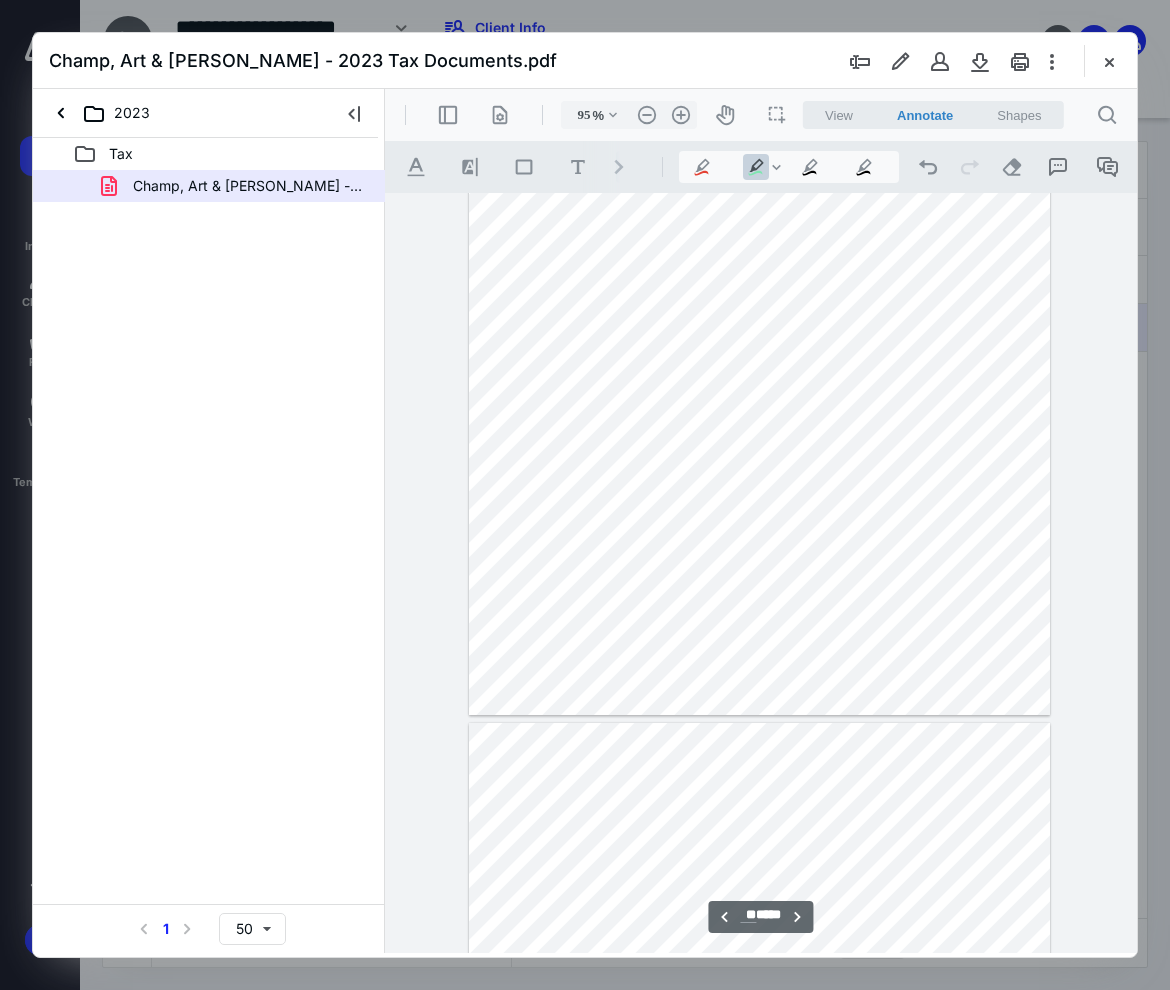 drag, startPoint x: 1126, startPoint y: 825, endPoint x: 1128, endPoint y: 788, distance: 37.054016 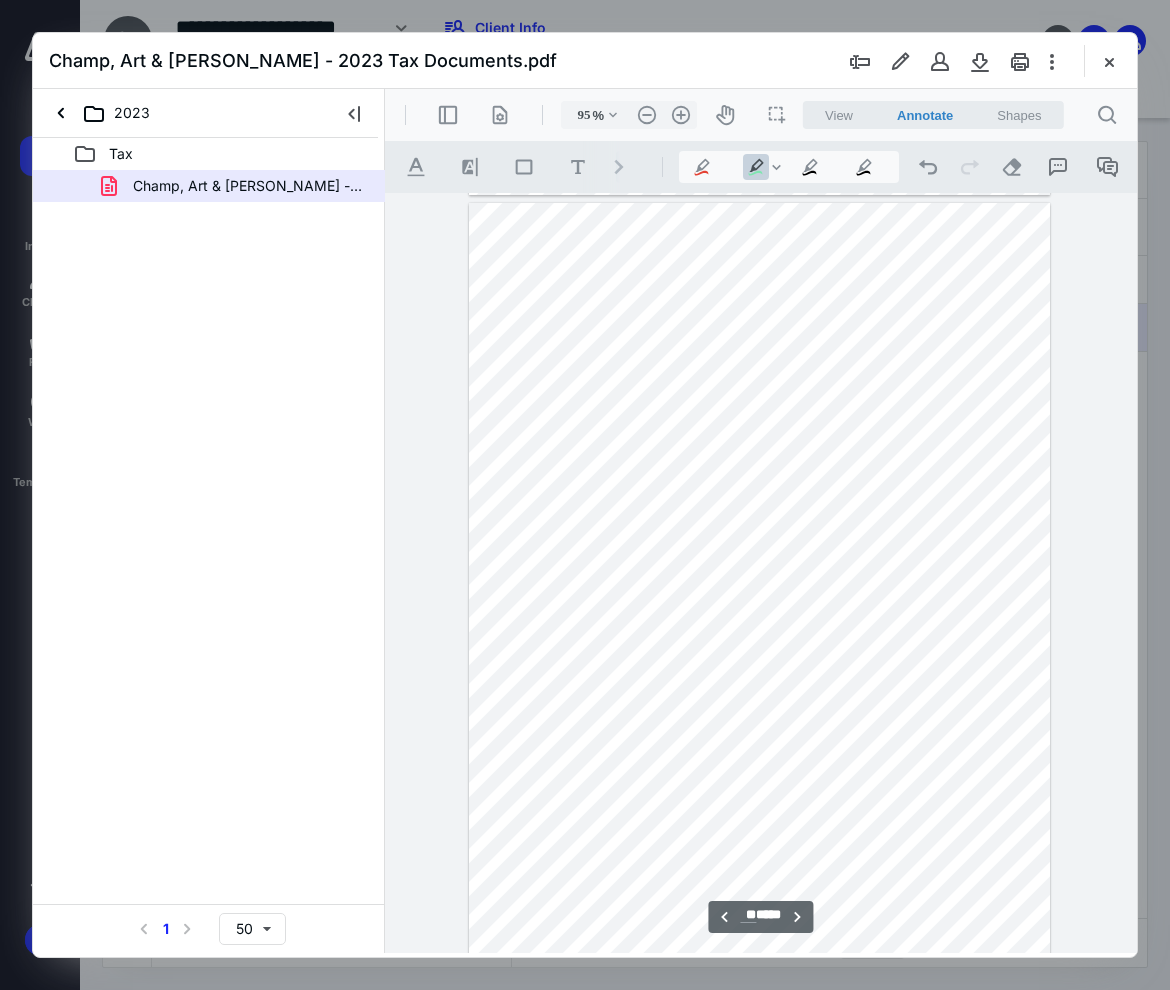 scroll, scrollTop: 25699, scrollLeft: 0, axis: vertical 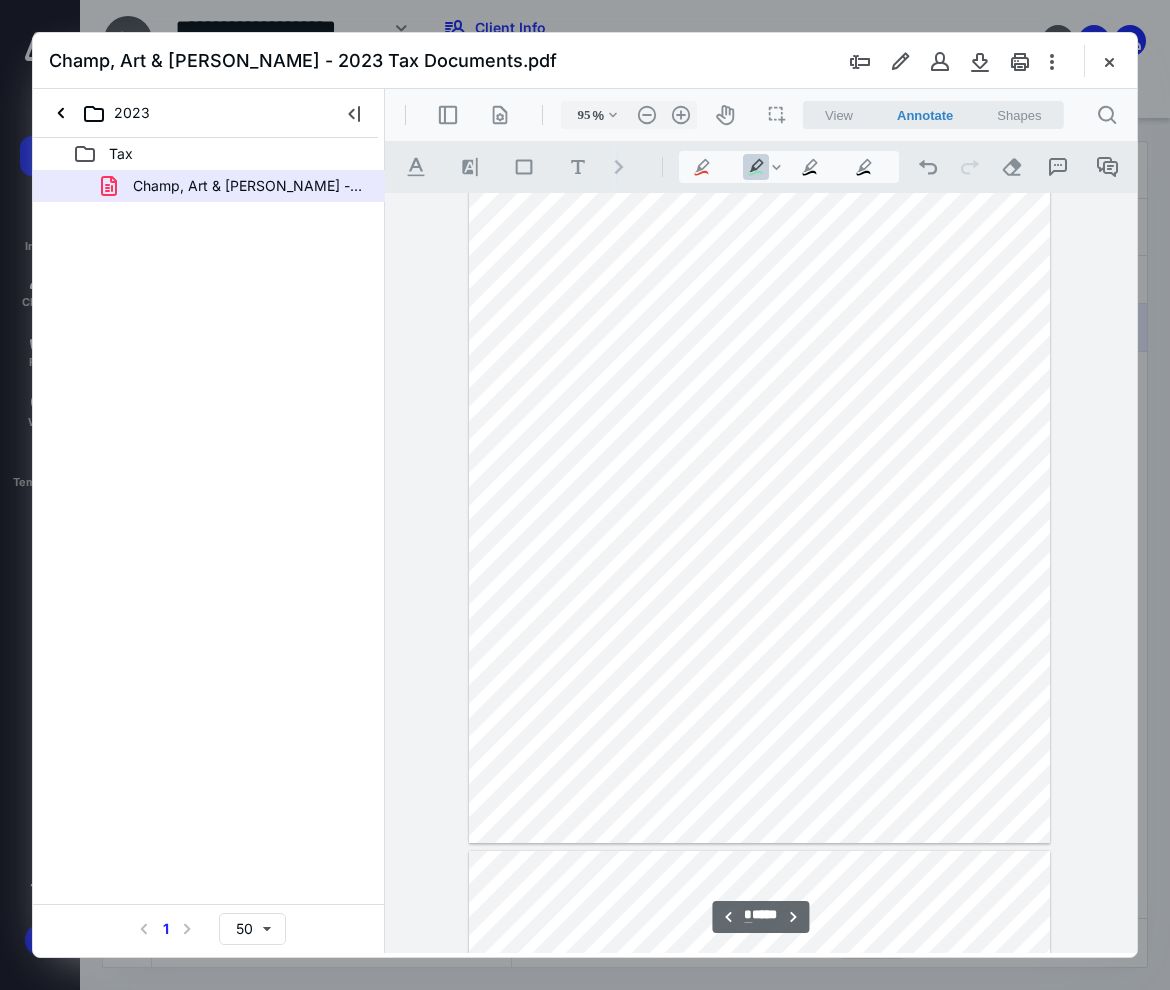 type on "*" 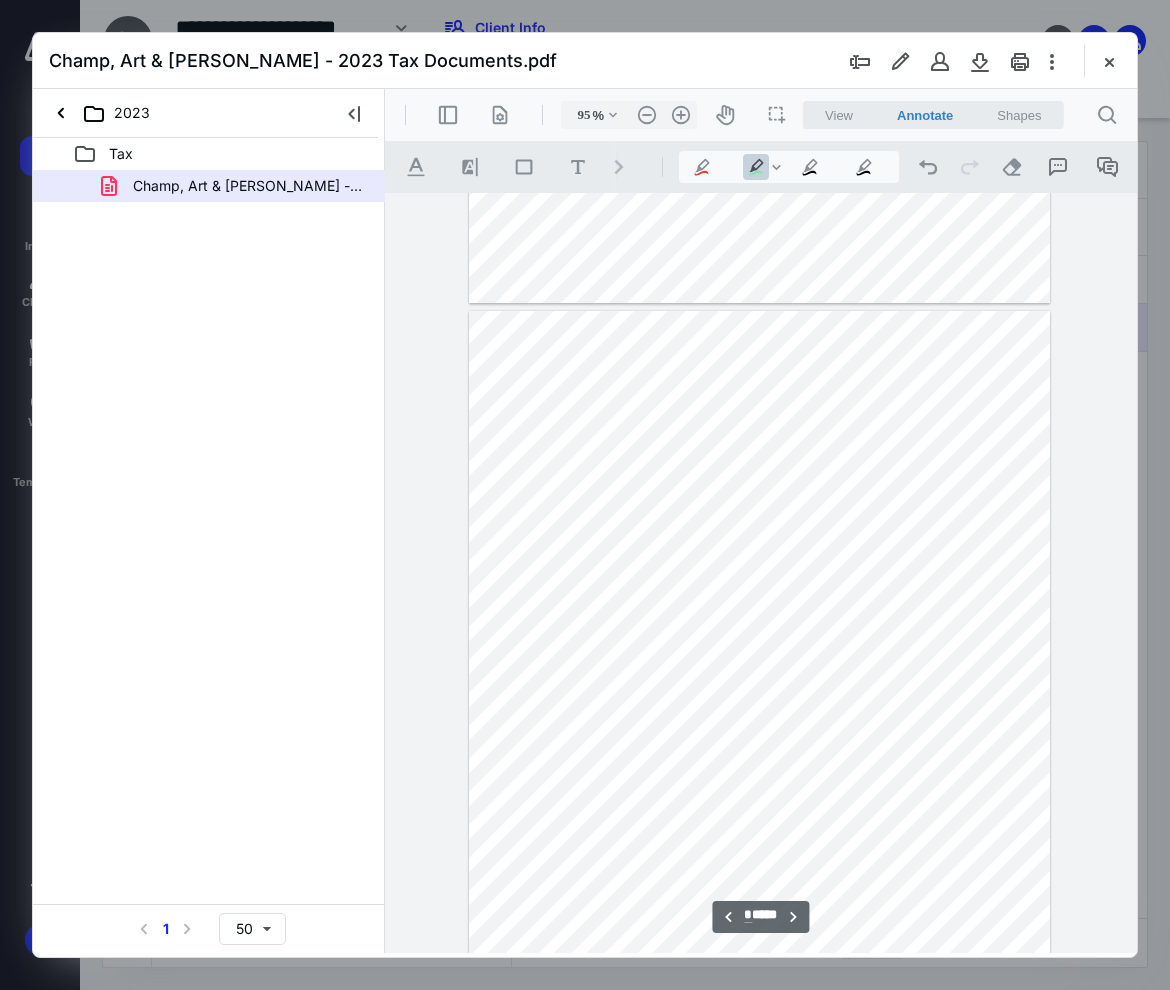 scroll, scrollTop: 3061, scrollLeft: 0, axis: vertical 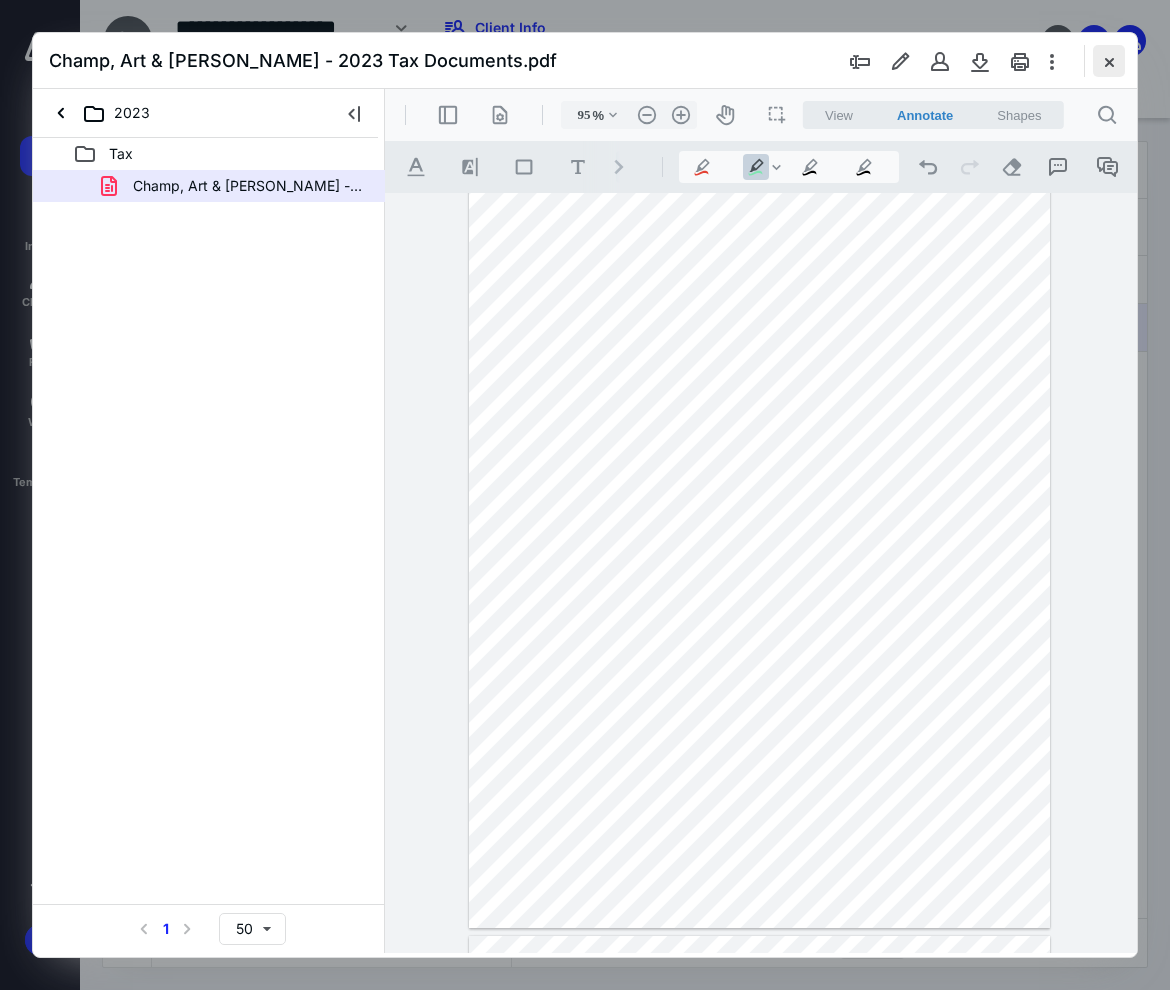 click at bounding box center (1109, 61) 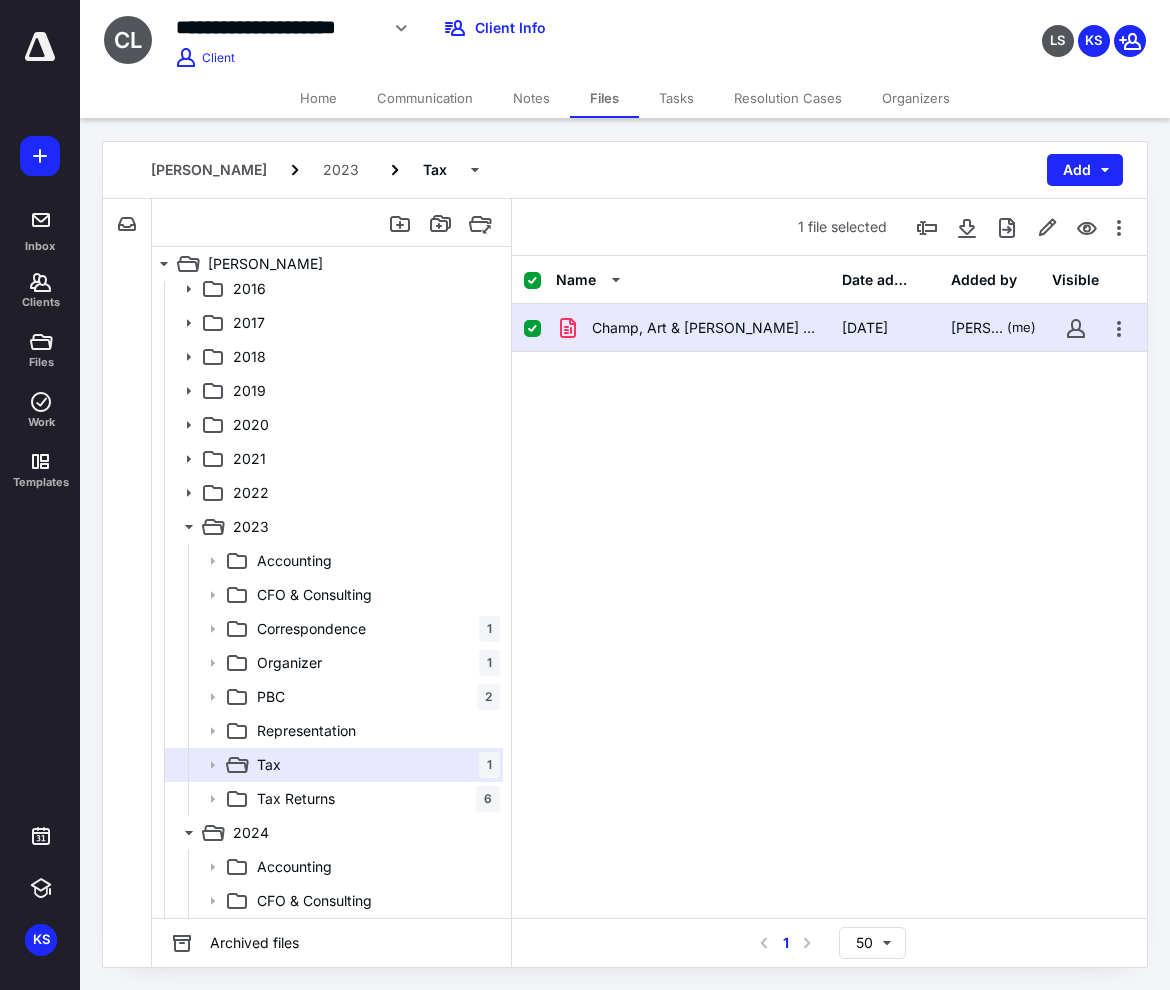 click on "Name Date added Added by Visible Champ, Art & Lori - 2023 Tax Documents.pdf 6/26/2024 Kelly Sanders  (me)" at bounding box center [829, 587] 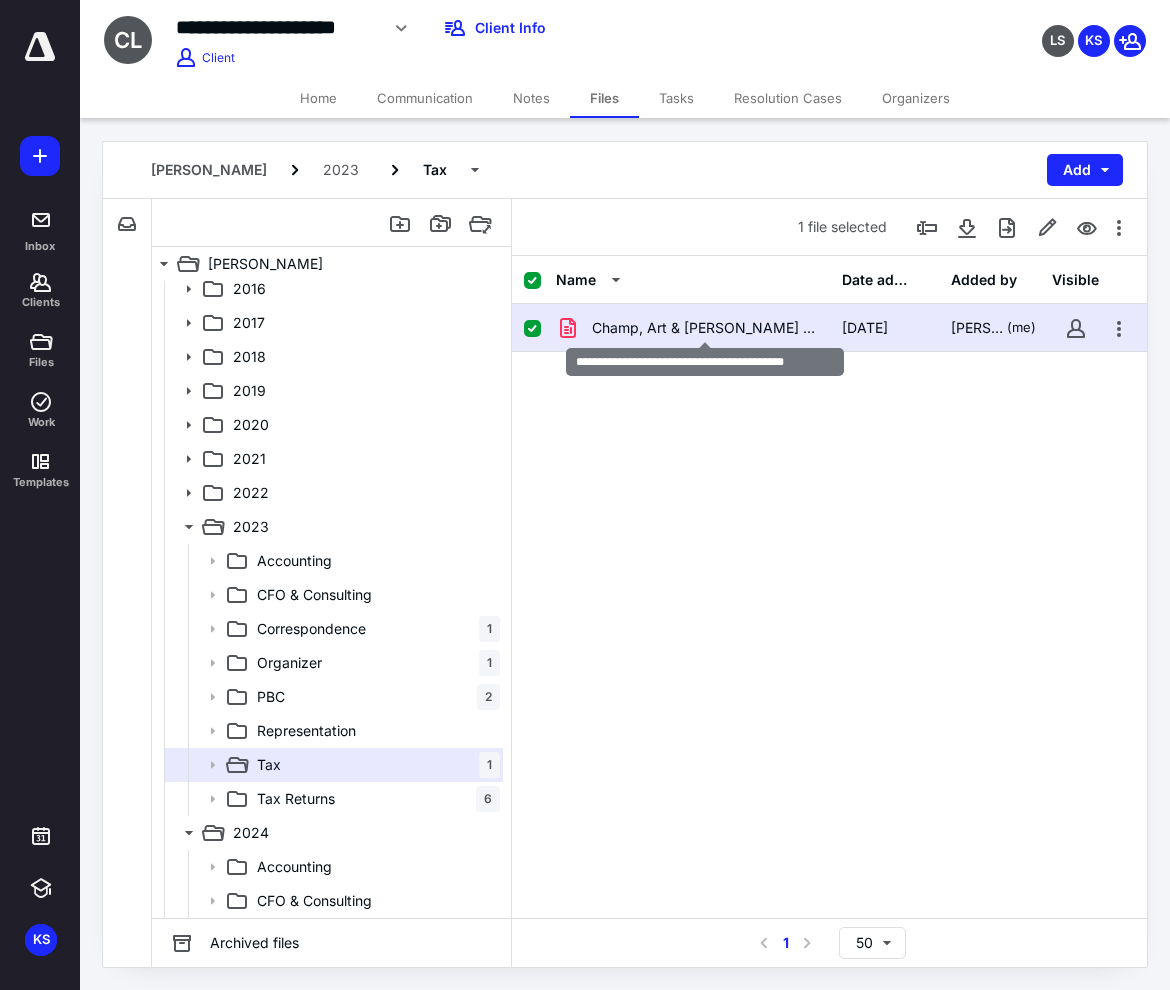 click on "Champ, Art & Lori - 2023 Tax Documents.pdf" at bounding box center (705, 328) 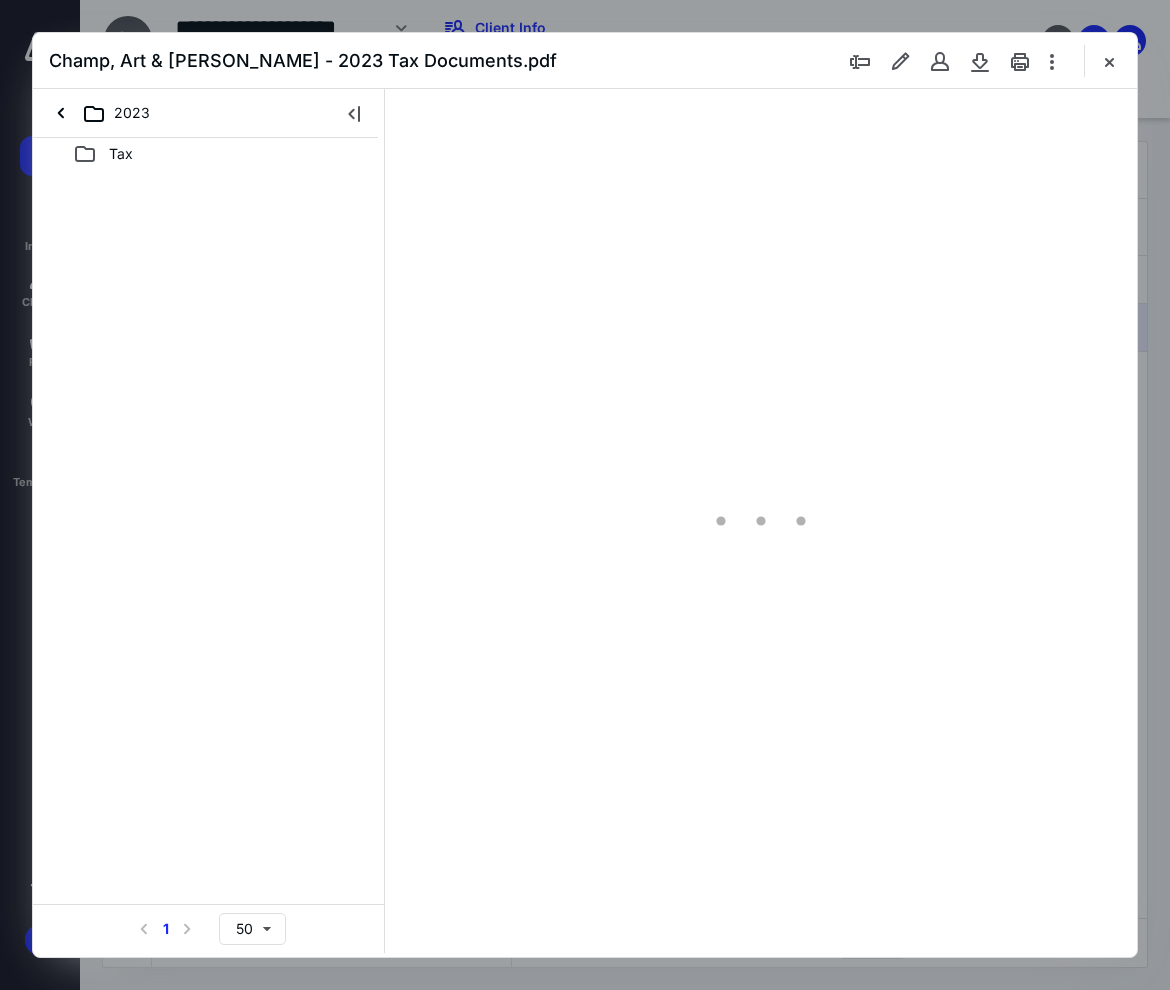 scroll, scrollTop: 0, scrollLeft: 0, axis: both 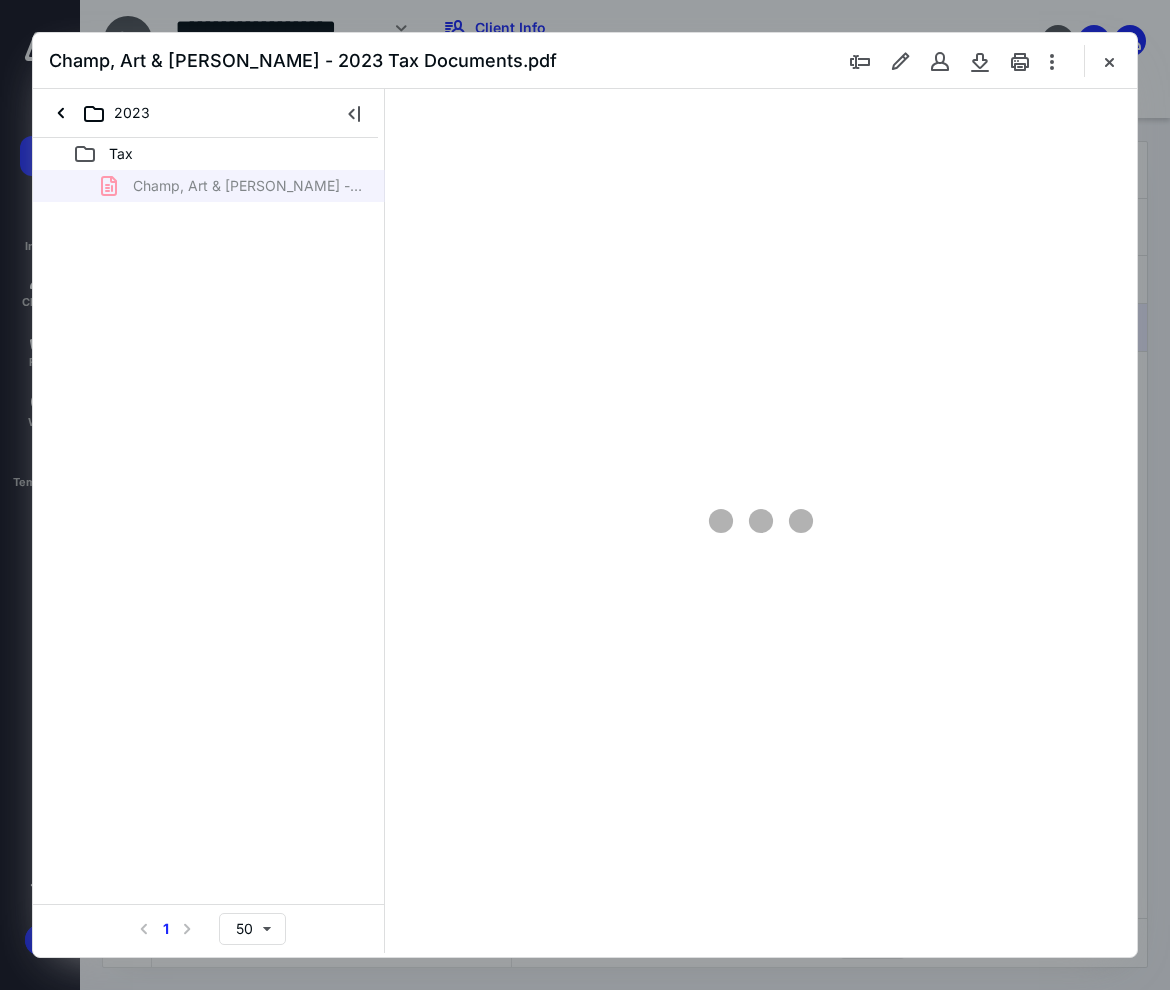 type on "95" 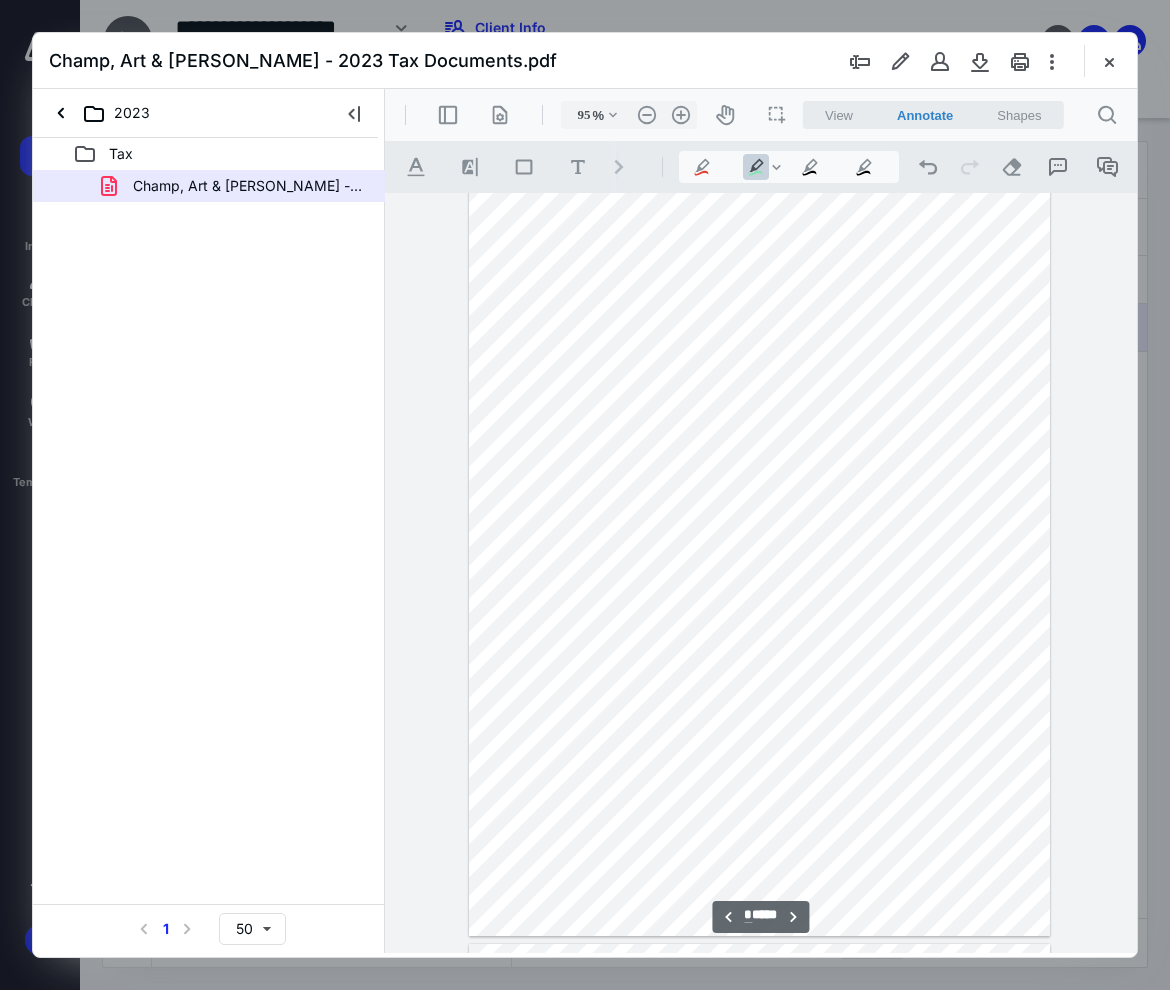 scroll, scrollTop: 1600, scrollLeft: 0, axis: vertical 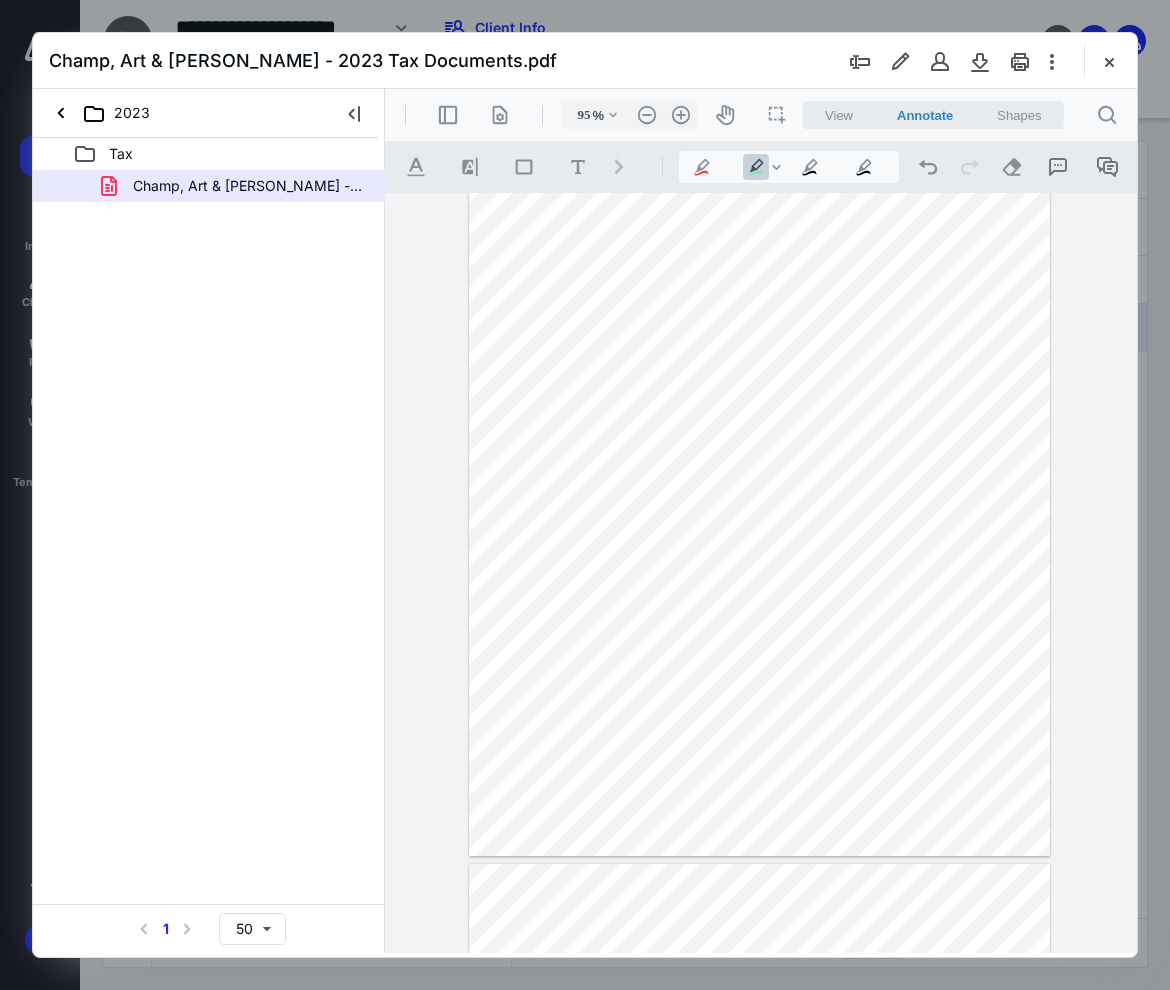 click at bounding box center (759, 480) 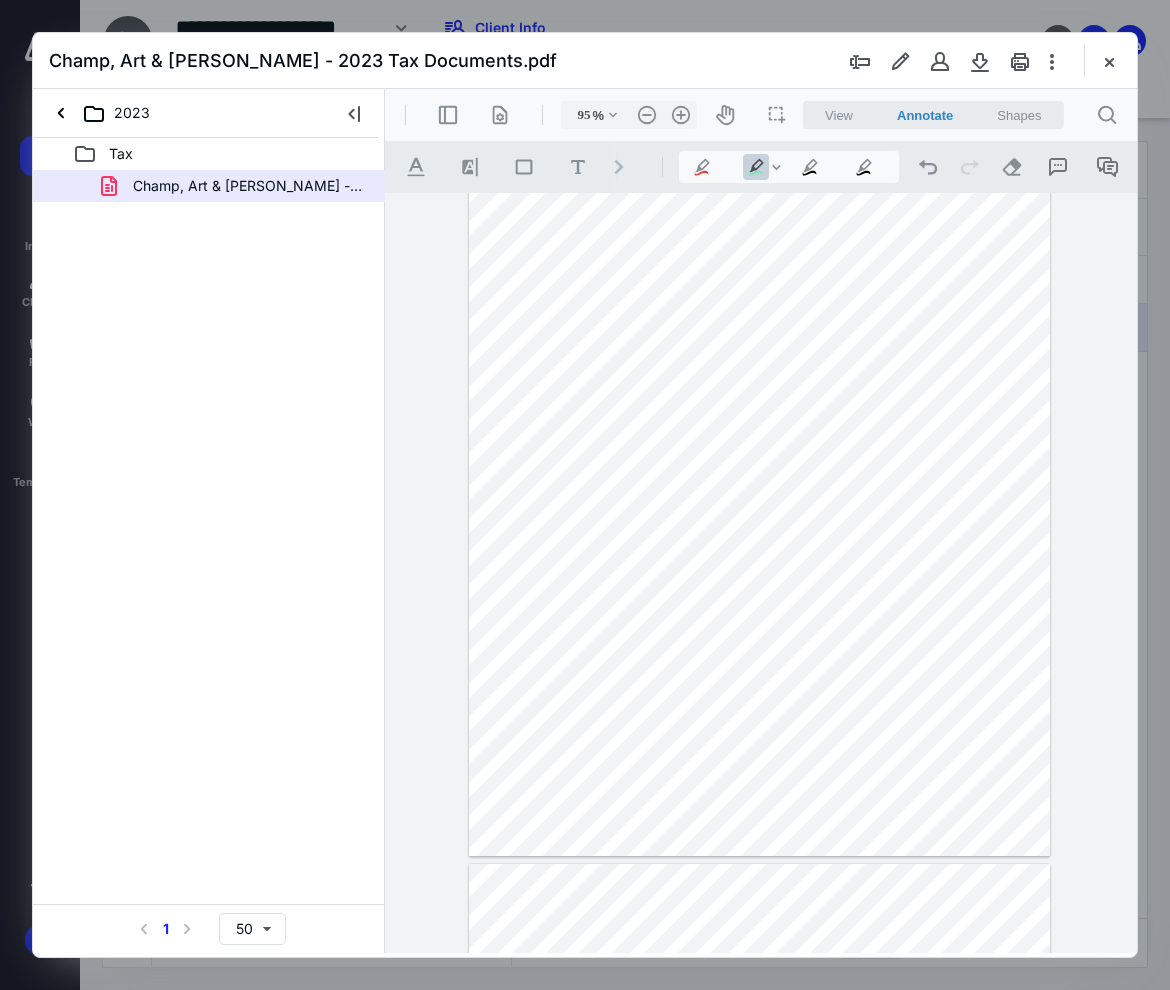 click at bounding box center [759, 480] 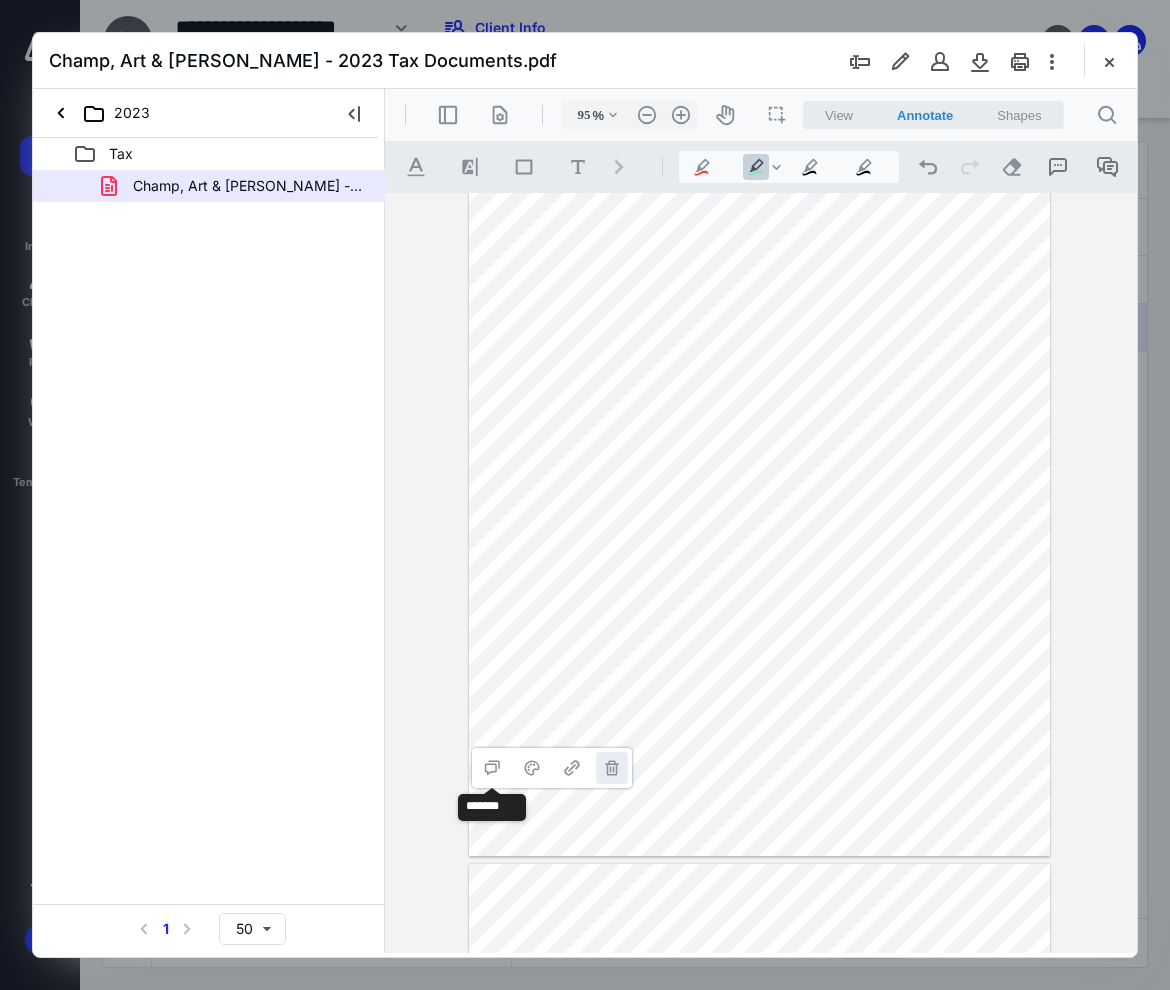 click on "**********" at bounding box center (612, 768) 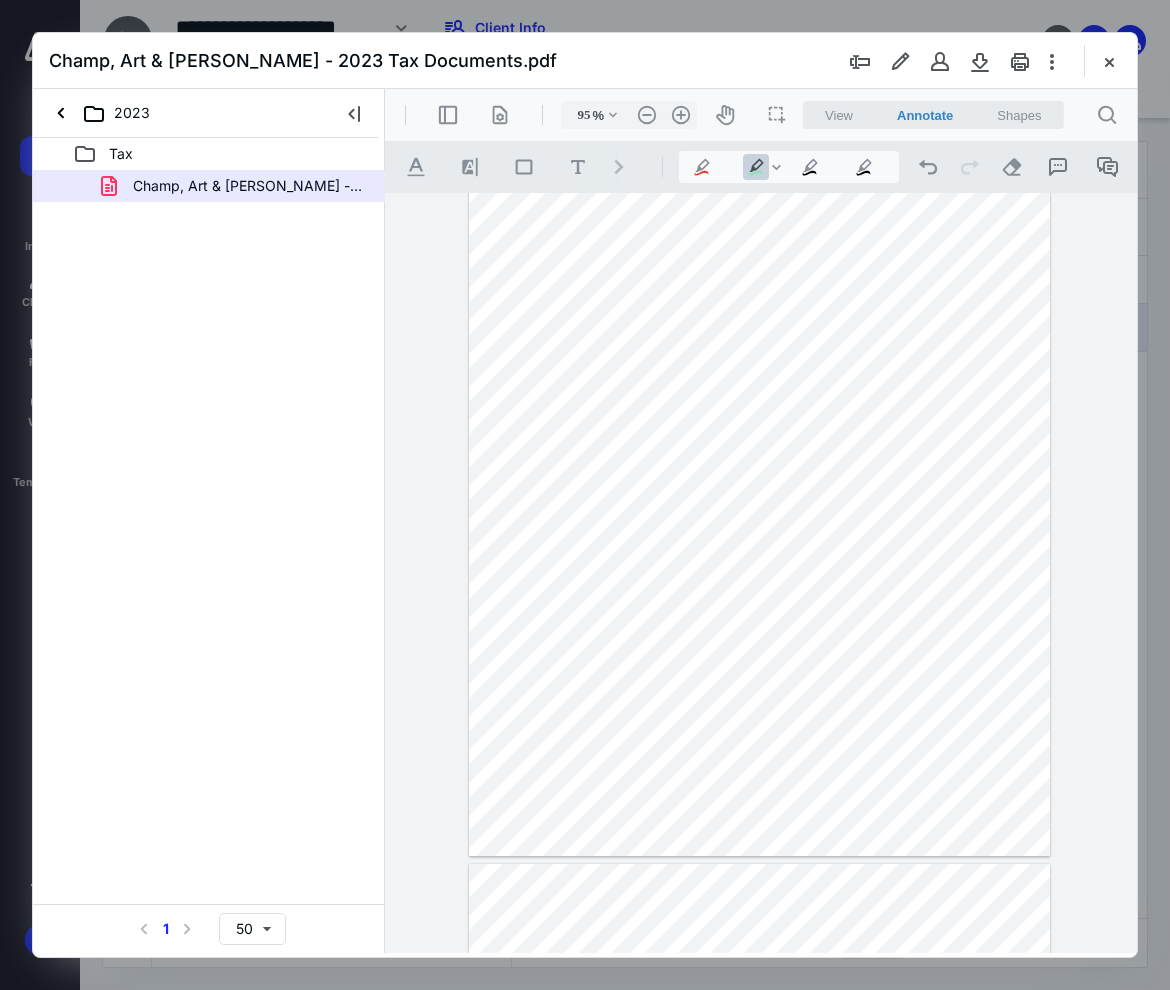 click at bounding box center (759, 480) 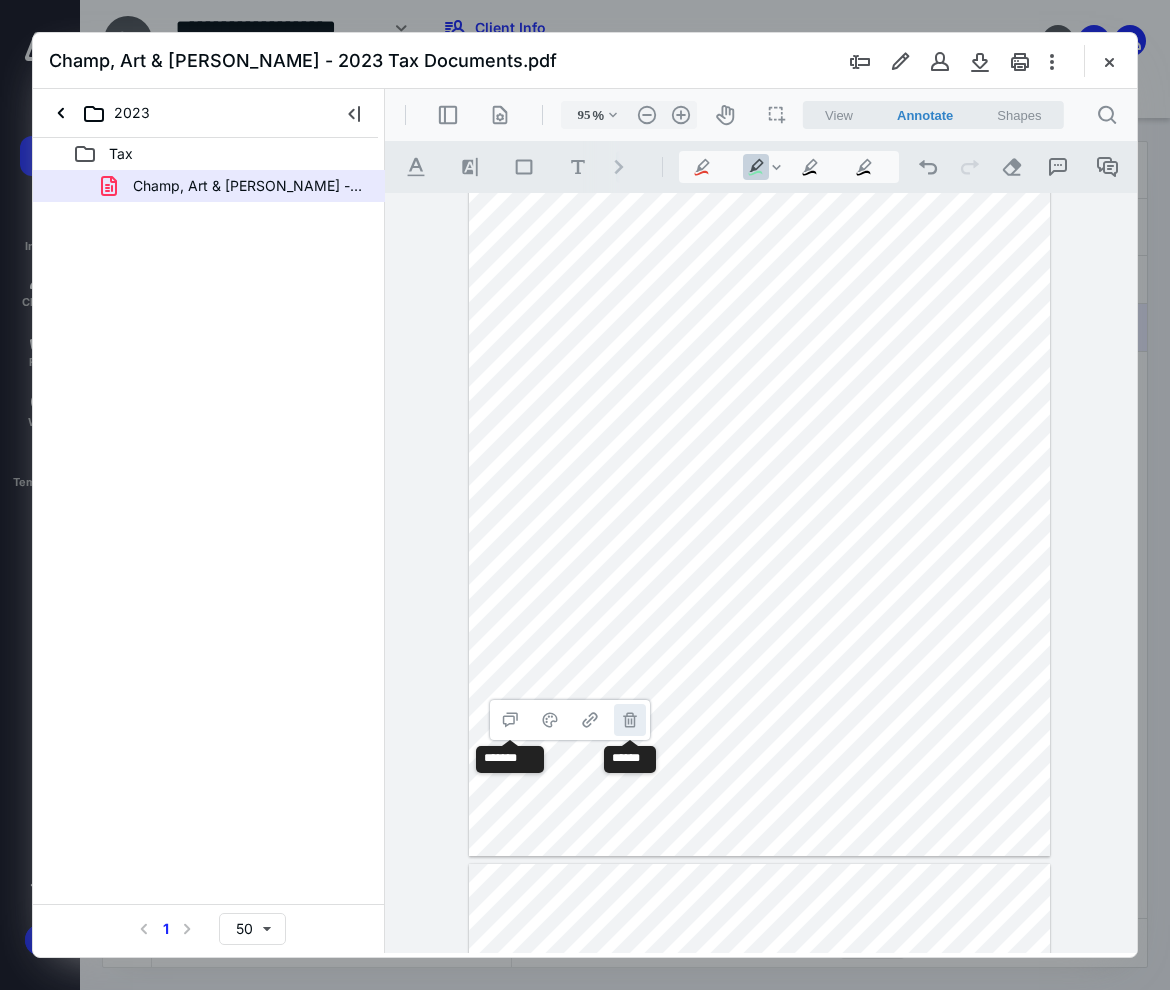 click on "**********" at bounding box center [630, 720] 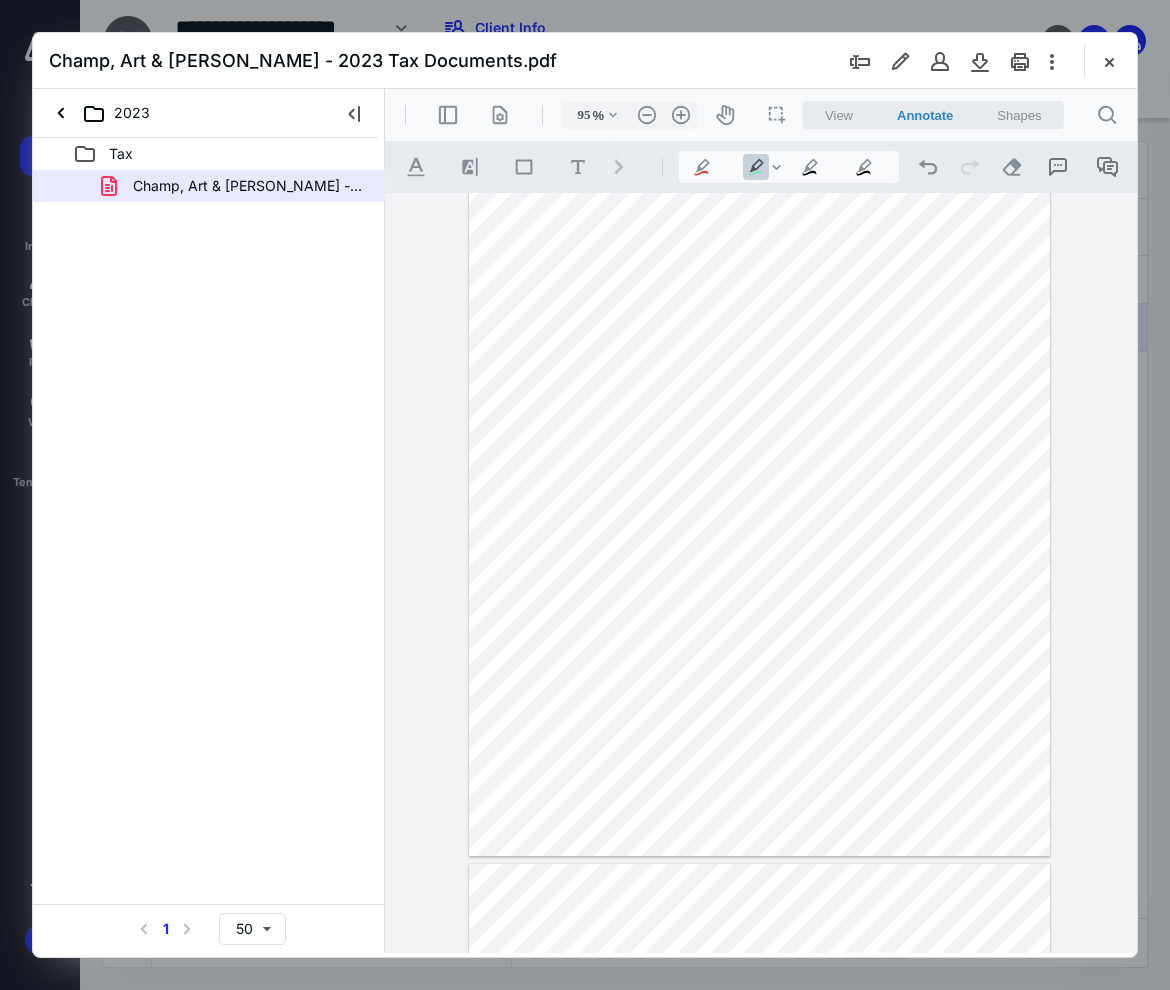 click at bounding box center (759, 480) 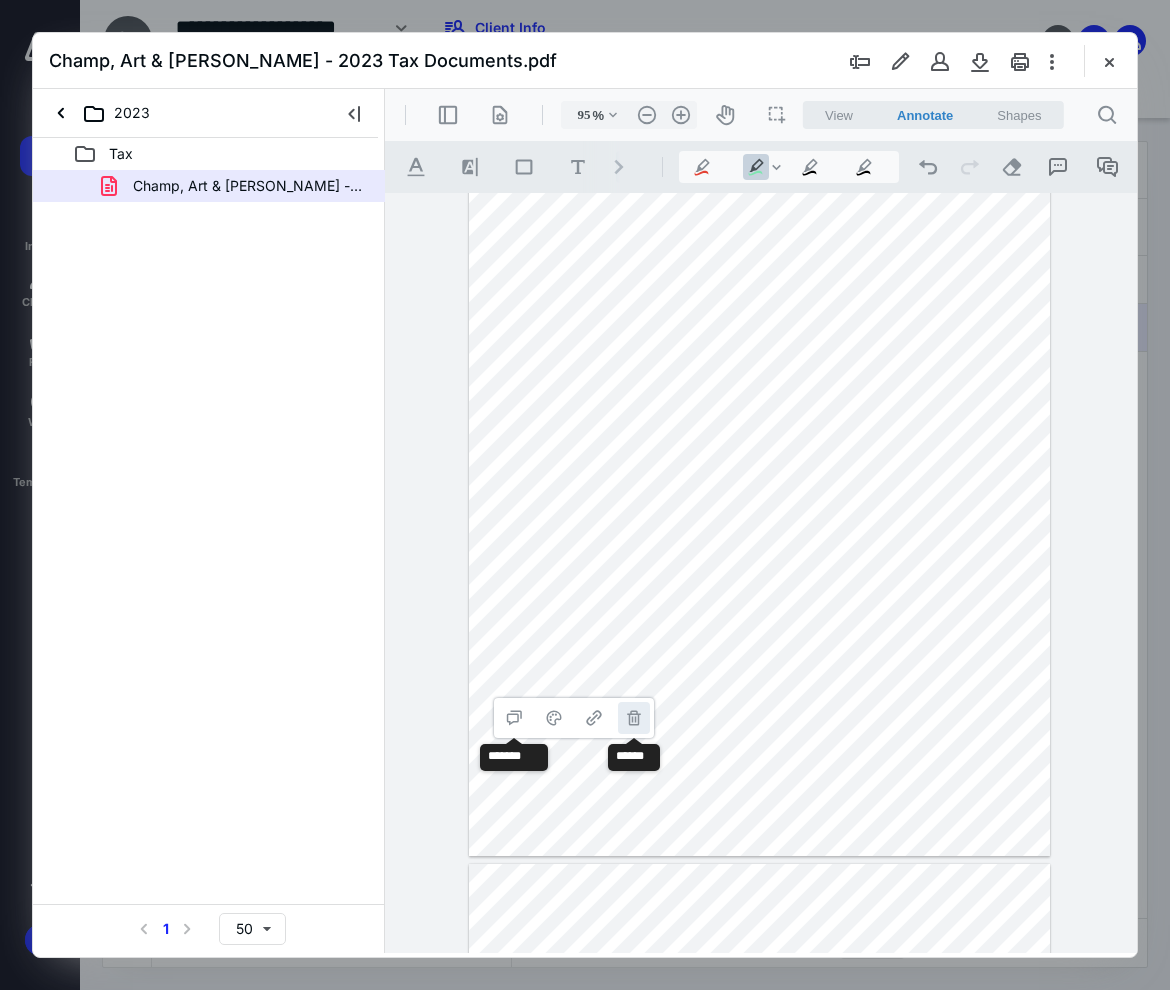click on "**********" at bounding box center [634, 718] 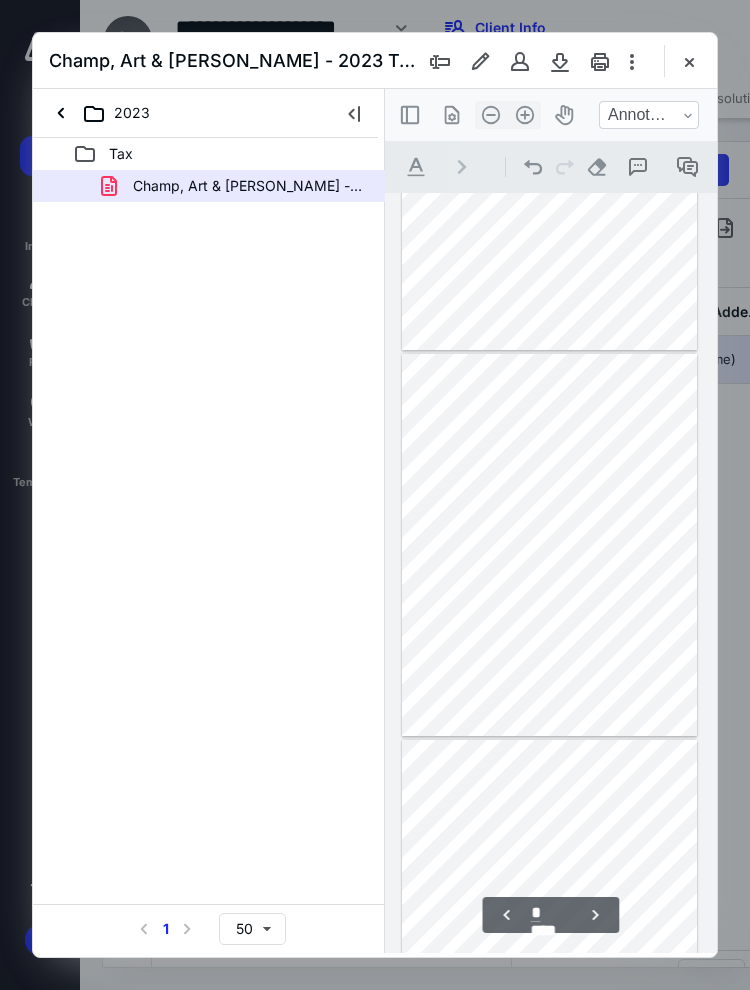 type on "*" 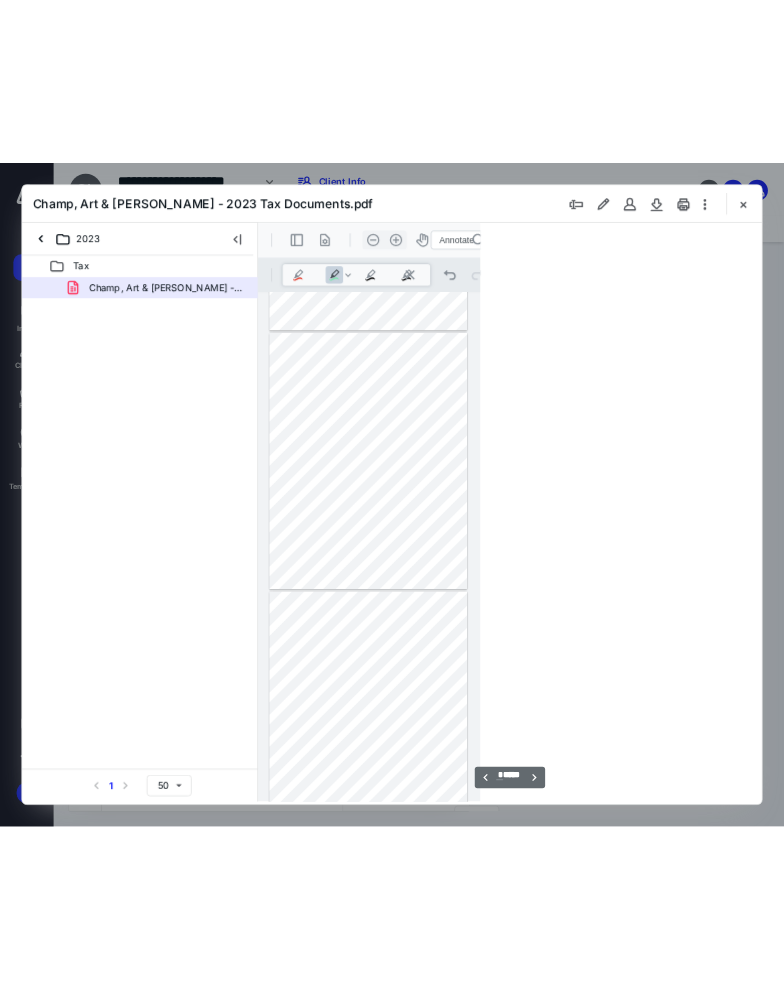 scroll, scrollTop: 3044, scrollLeft: 0, axis: vertical 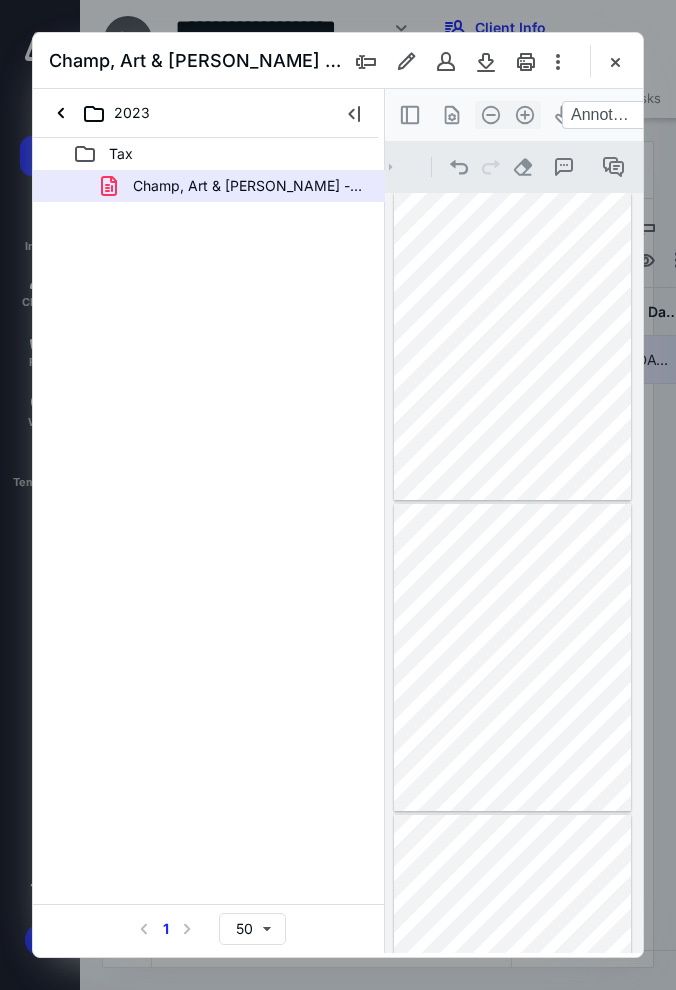 click on "**********" at bounding box center [514, 573] 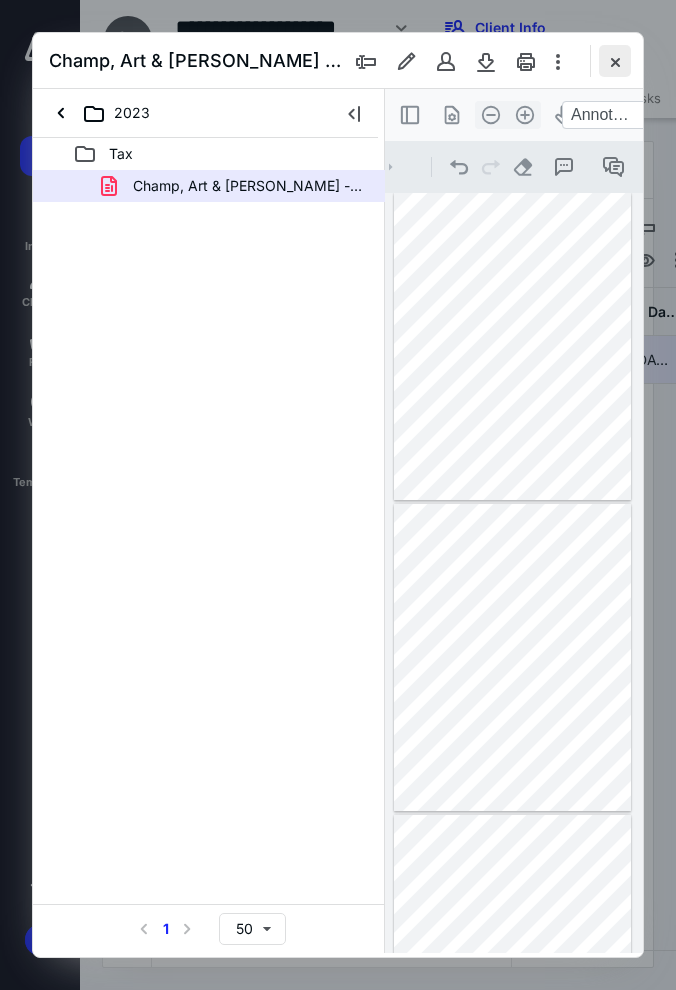 click at bounding box center [615, 61] 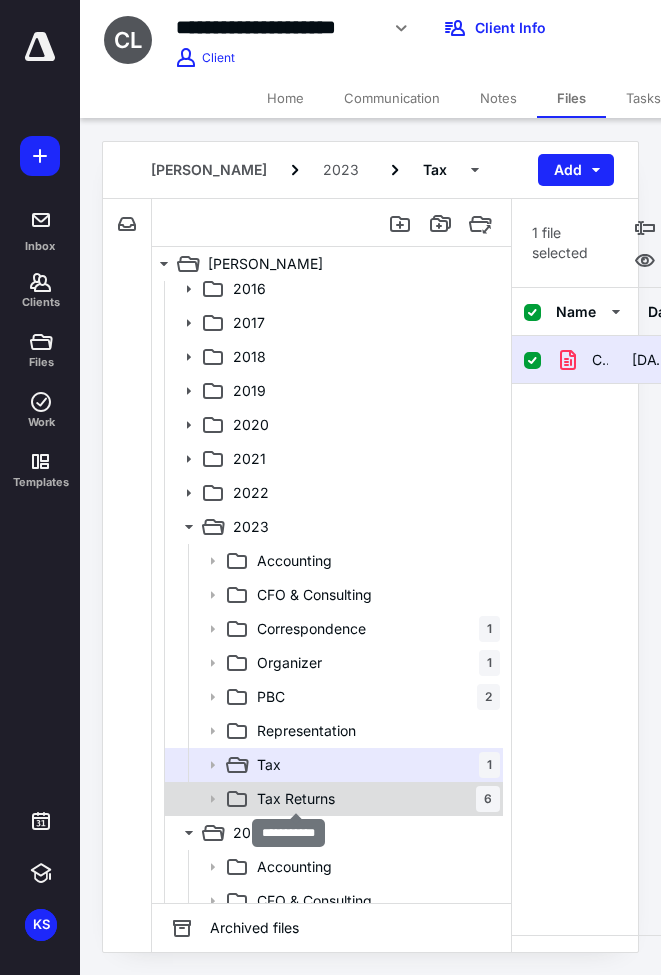 click on "Tax Returns" at bounding box center [296, 799] 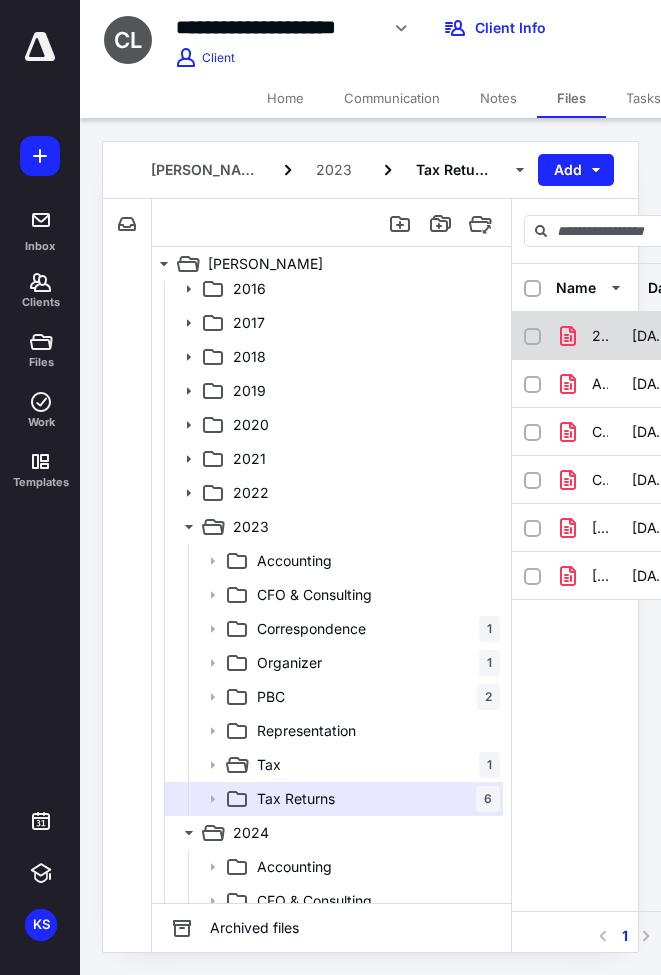click on "2023 Form 1040 Arthur & Lori Champ acct copy.pdf 7/3/2024 Grace Lucero" at bounding box center (668, 336) 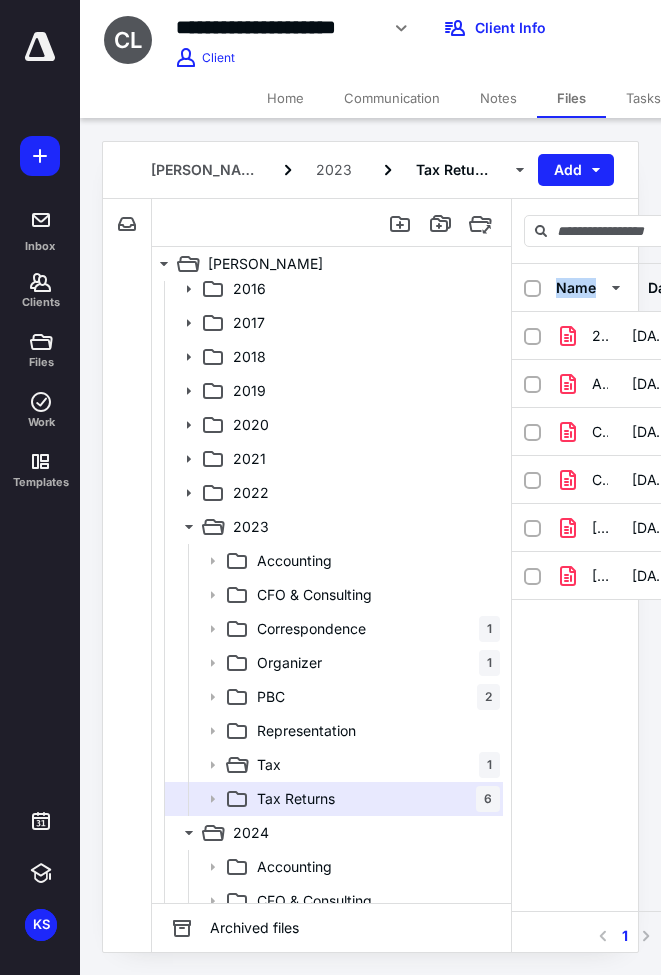 click on "Name" at bounding box center (596, 288) 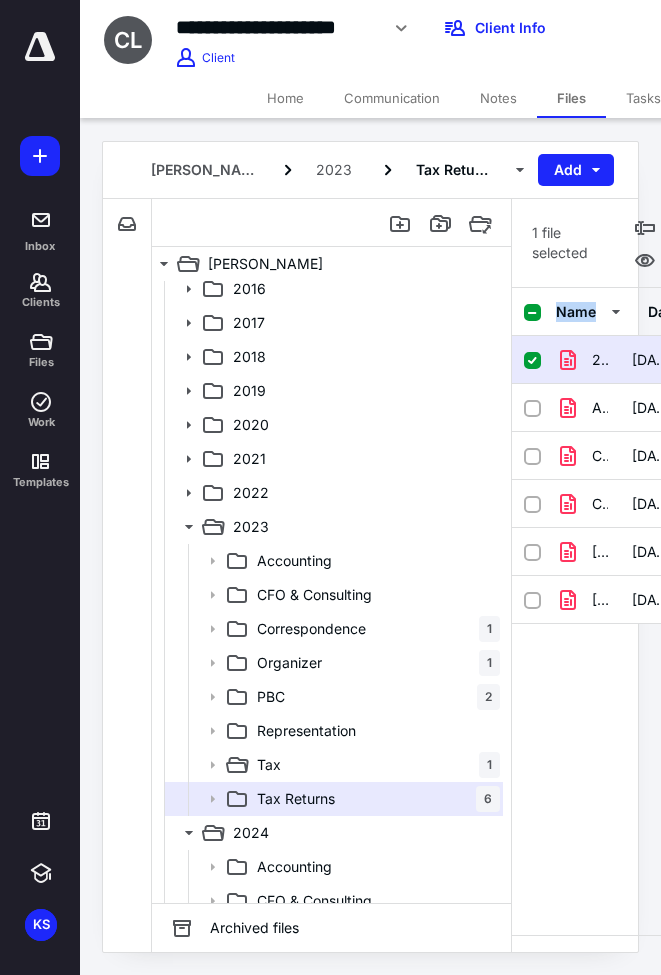 click on "2023 Form 1040 Arthur & Lori Champ acct copy.pdf" at bounding box center [600, 360] 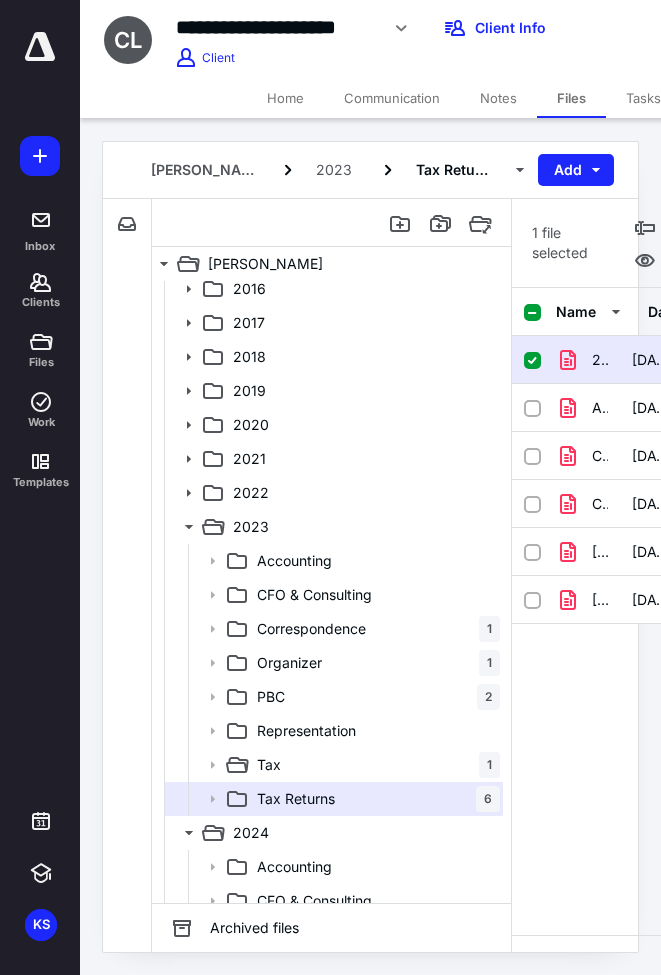 click on "2023 Form 1040 Arthur & Lori Champ acct copy.pdf" at bounding box center (600, 360) 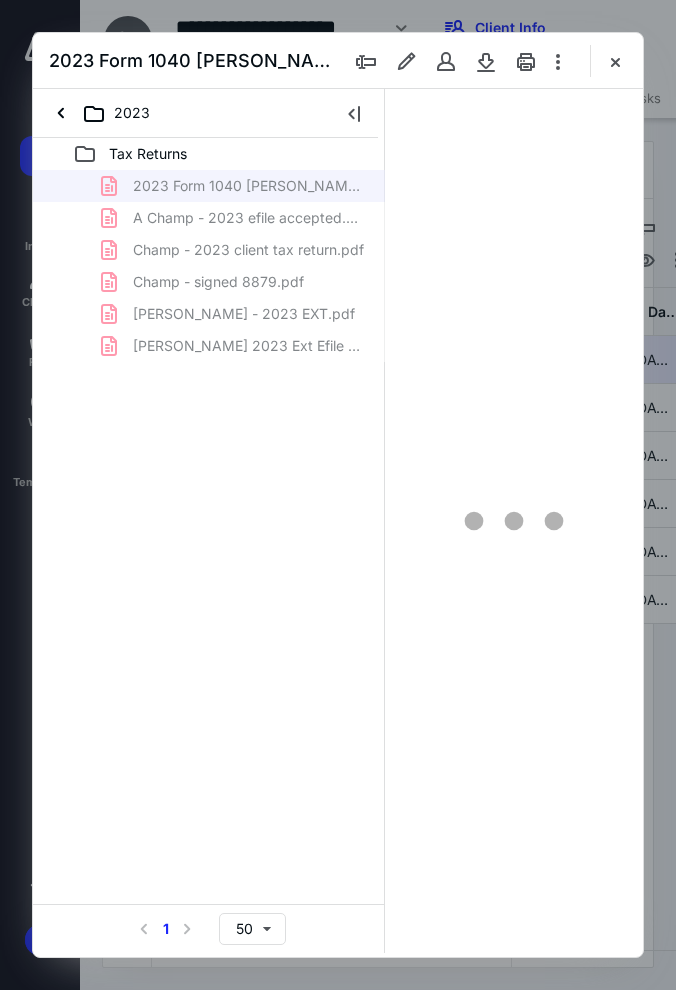 scroll, scrollTop: 0, scrollLeft: 0, axis: both 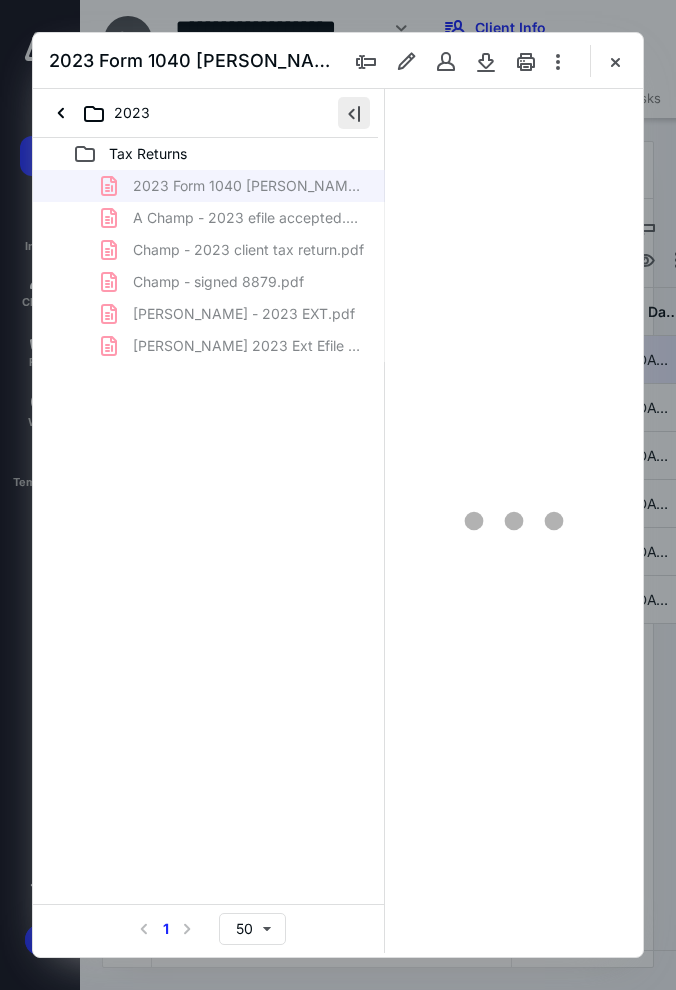 click at bounding box center [354, 113] 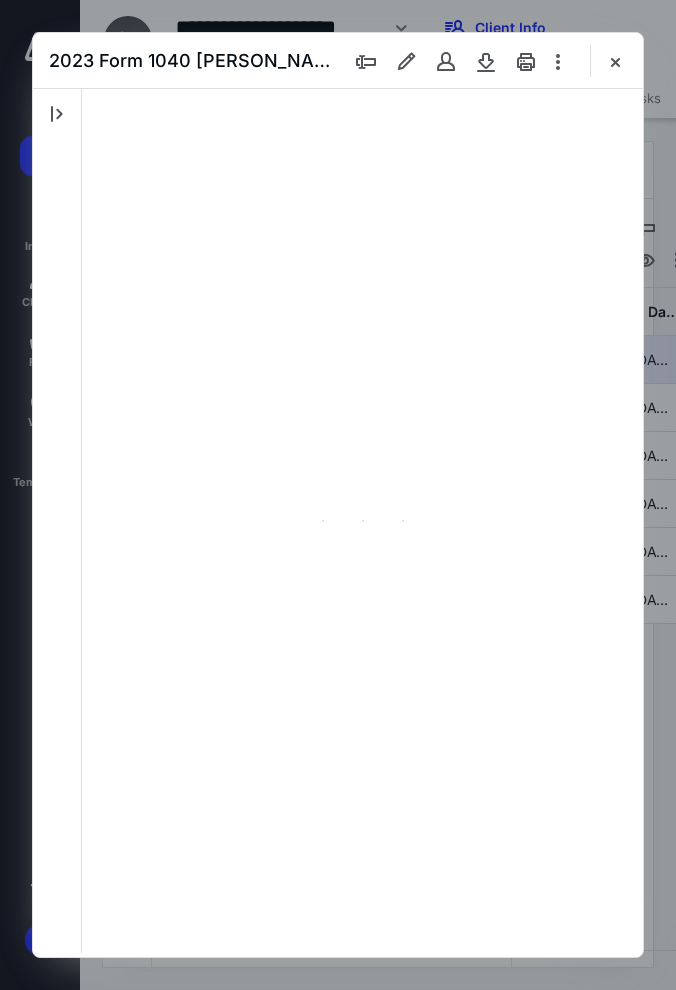 scroll, scrollTop: 108, scrollLeft: 0, axis: vertical 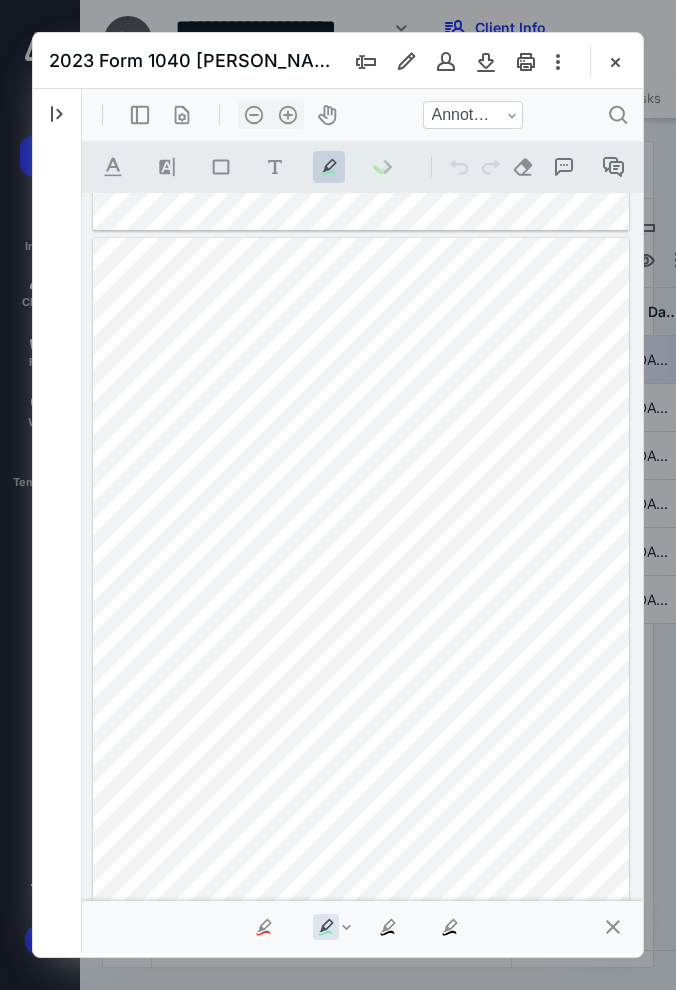 click on "**********" at bounding box center [362, 573] 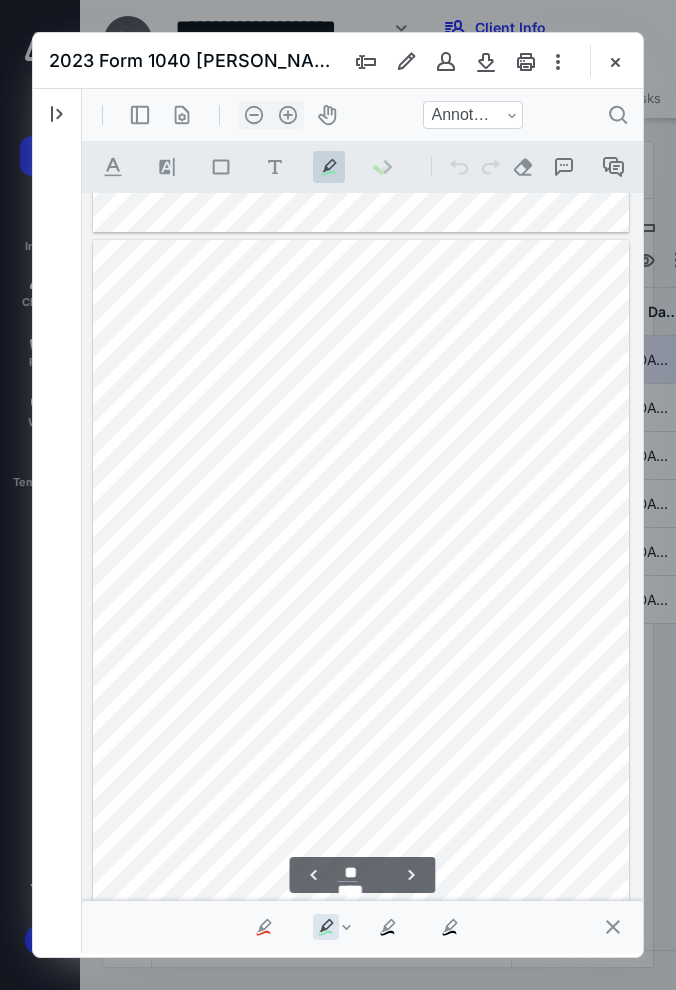 scroll, scrollTop: 20686, scrollLeft: 0, axis: vertical 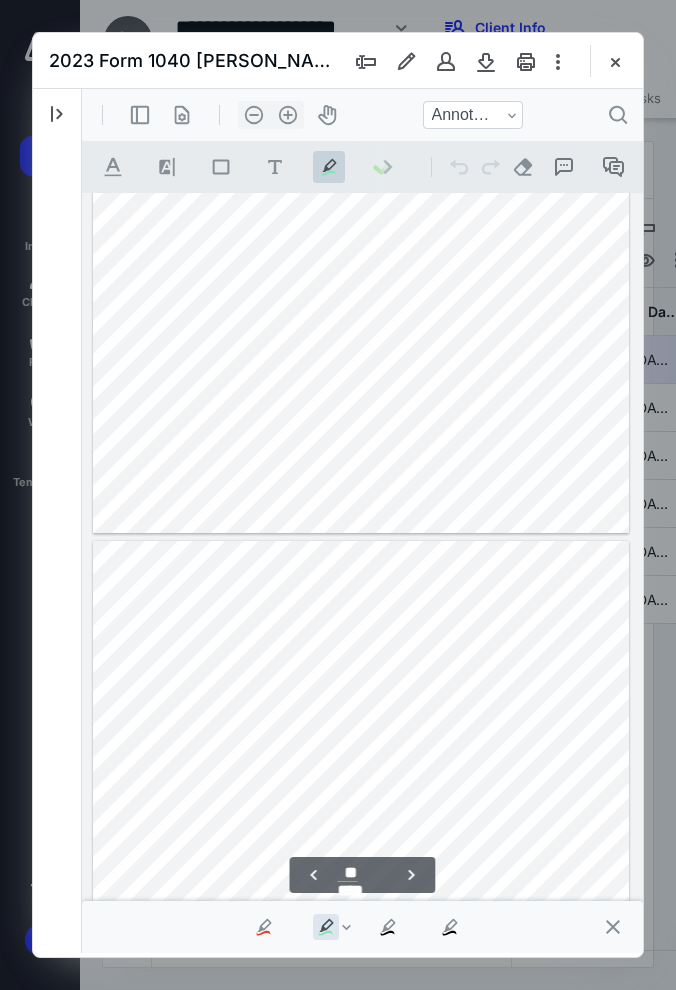type on "**" 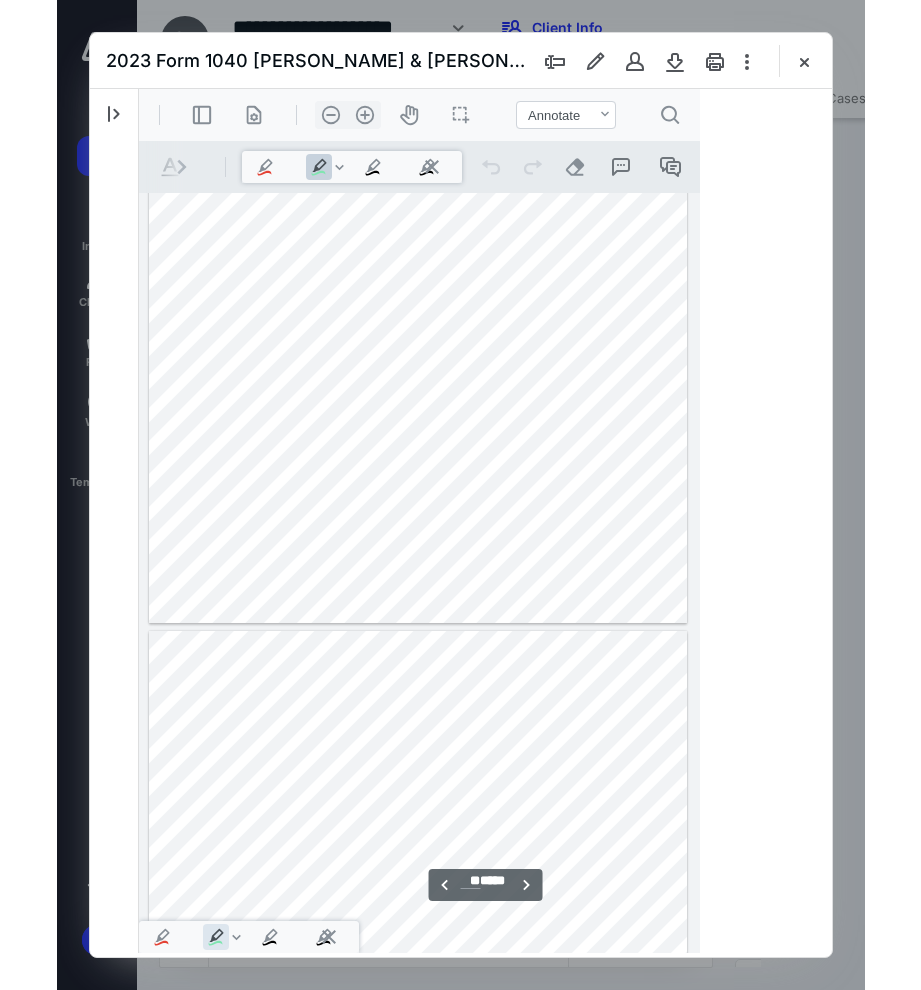 scroll, scrollTop: 22459, scrollLeft: 0, axis: vertical 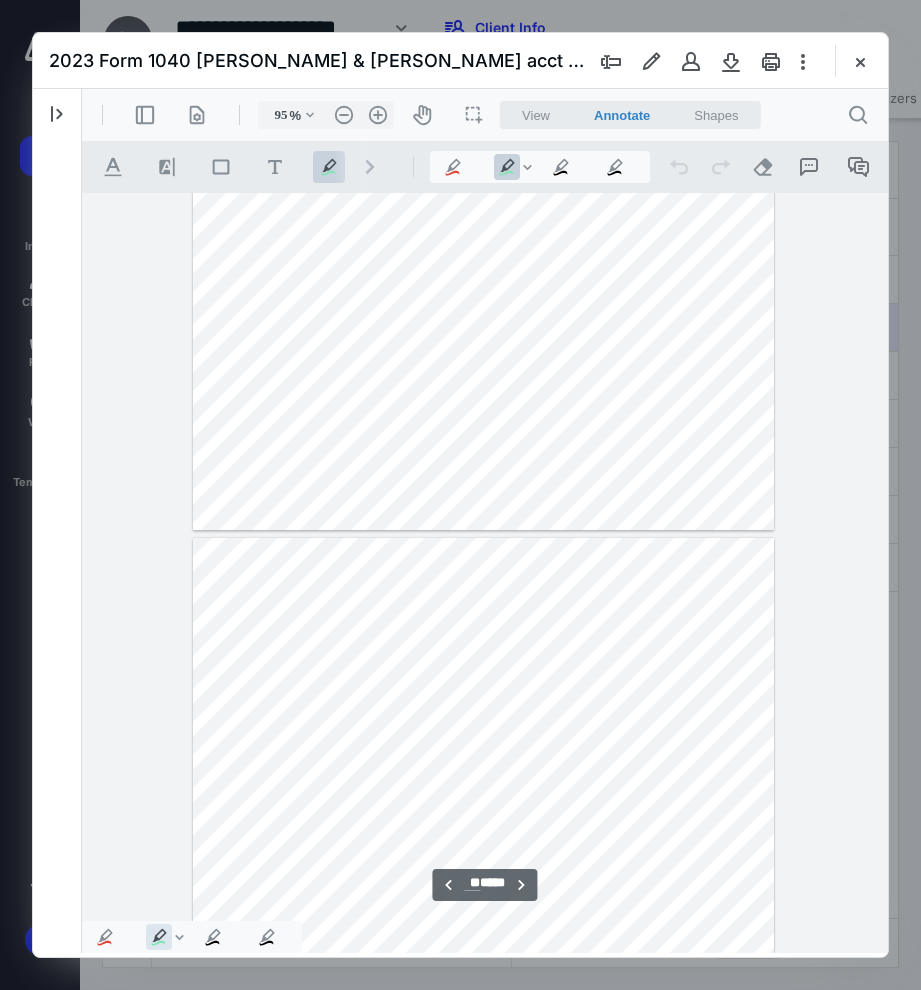 click at bounding box center (860, 61) 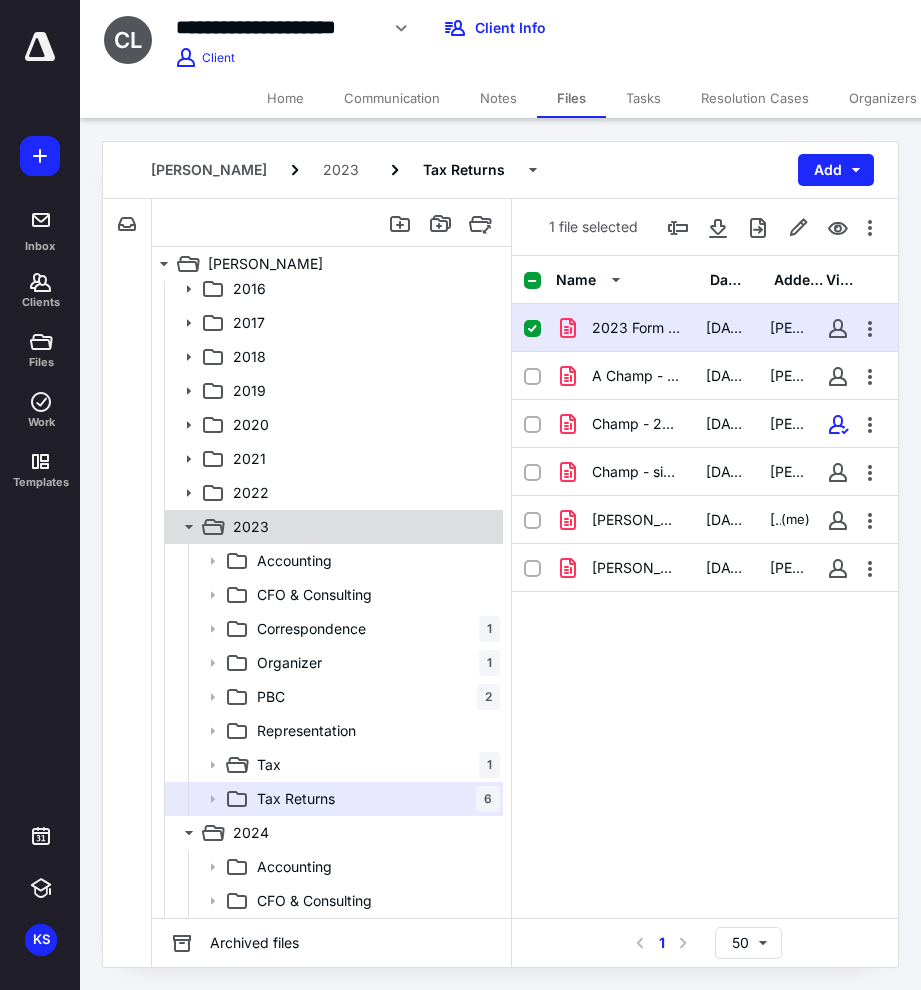 click 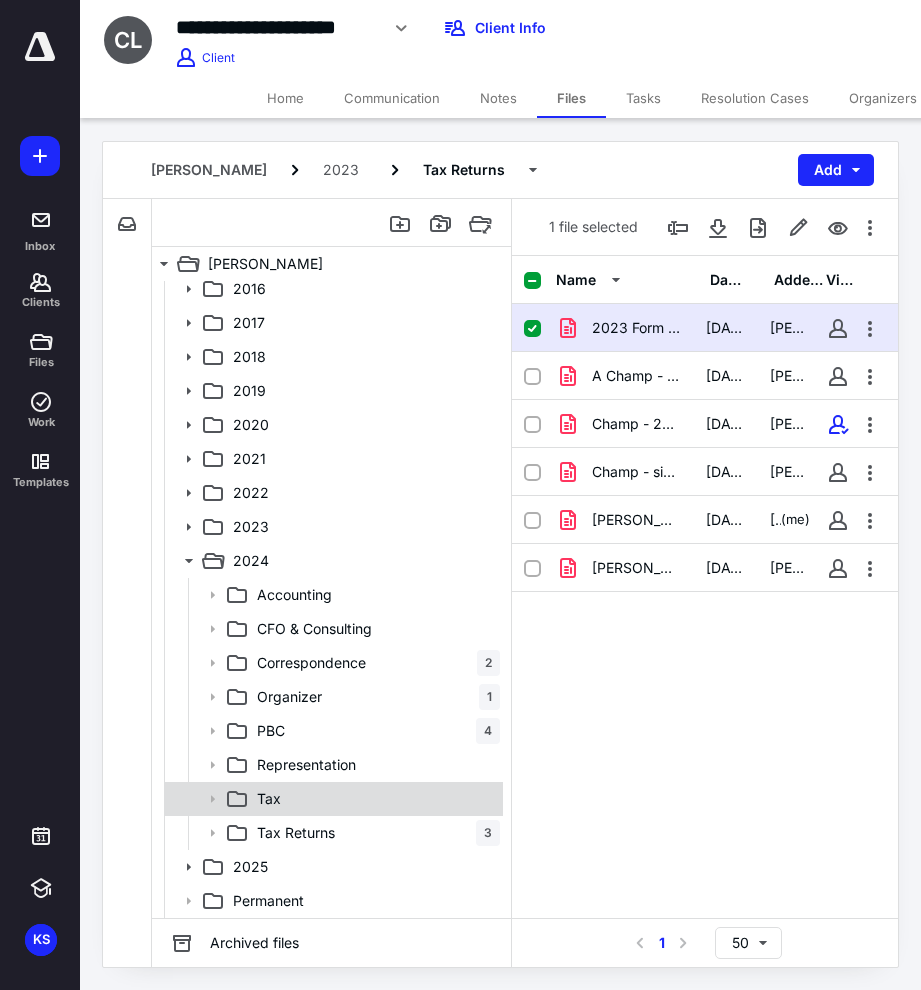 click on "Tax" at bounding box center (374, 799) 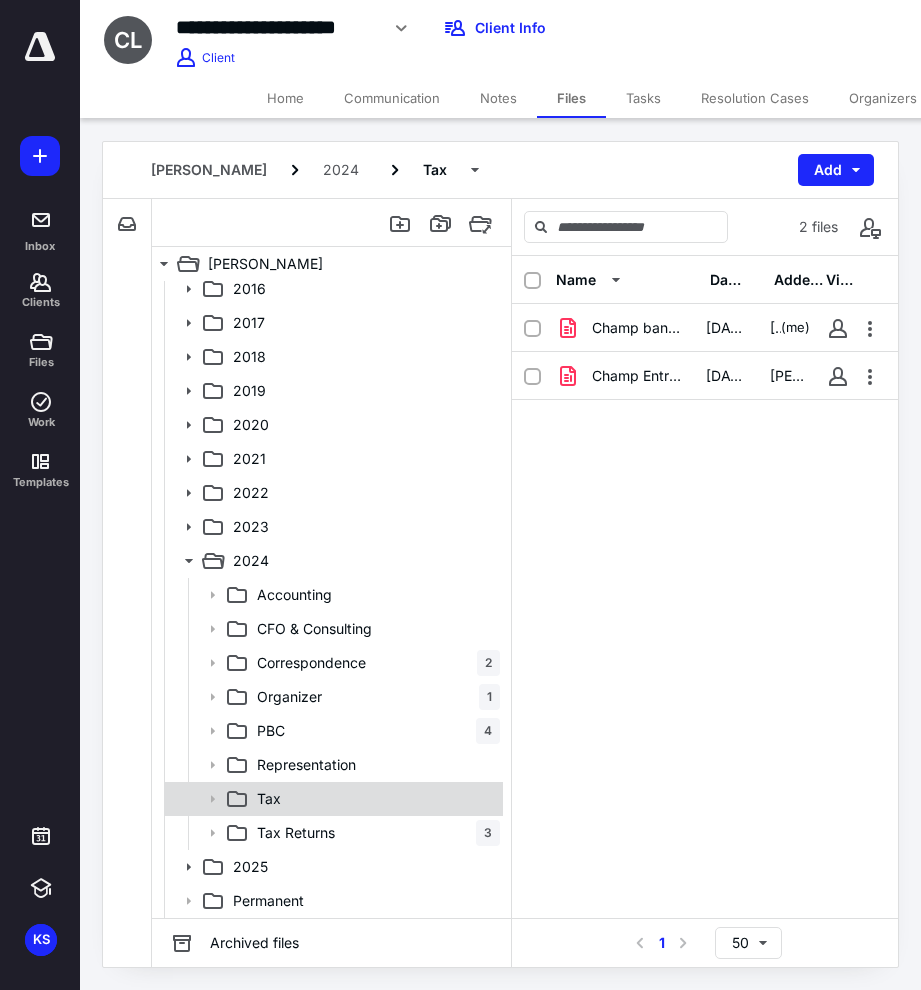 click on "Tax" at bounding box center (269, 799) 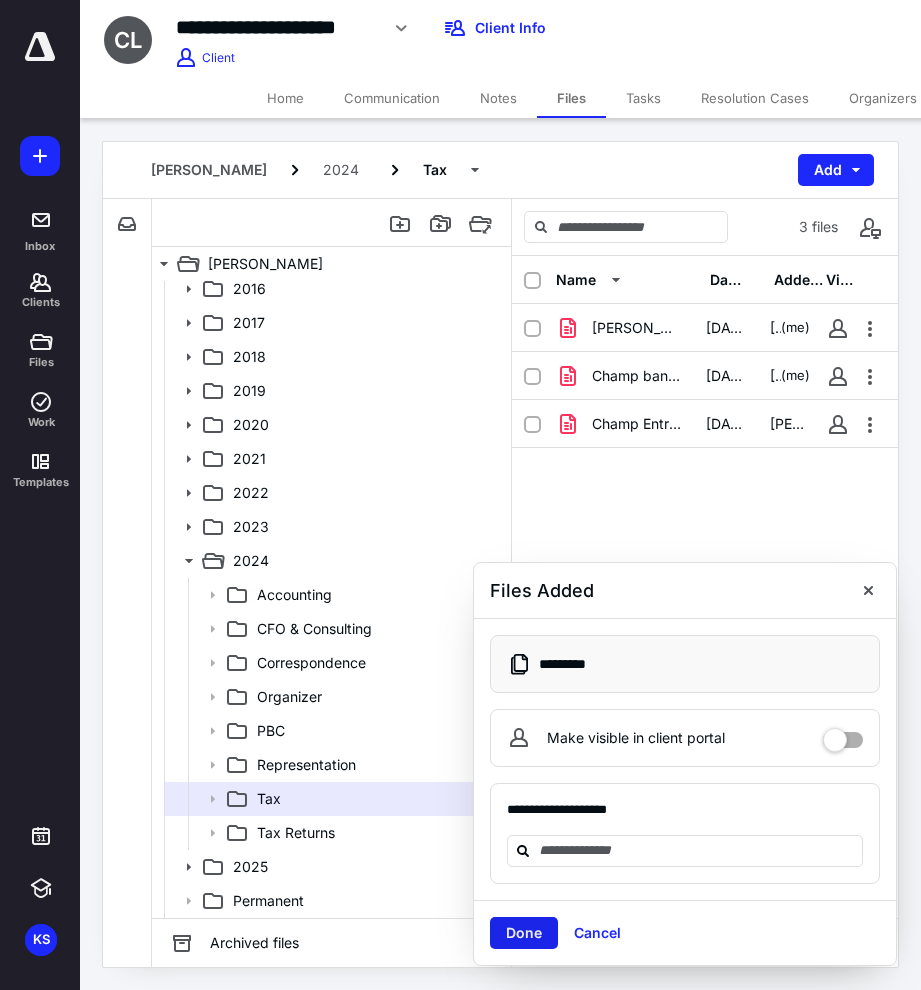 click on "Done" at bounding box center [524, 933] 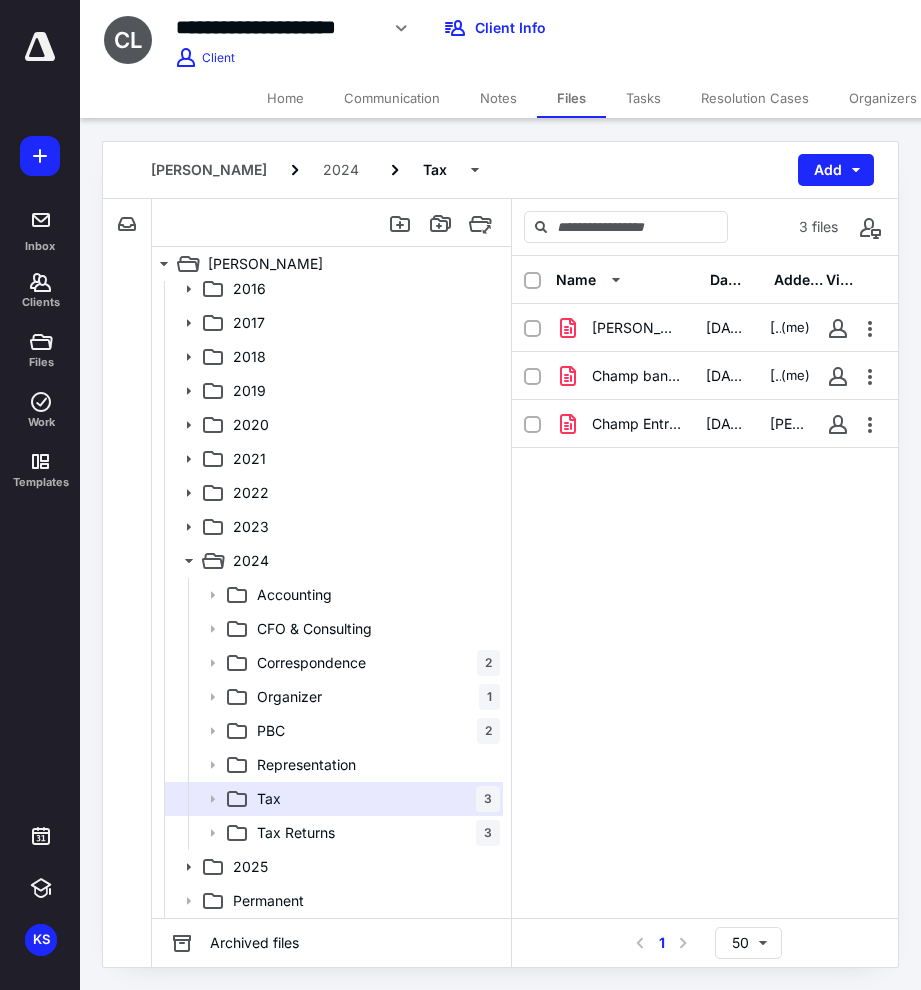 click 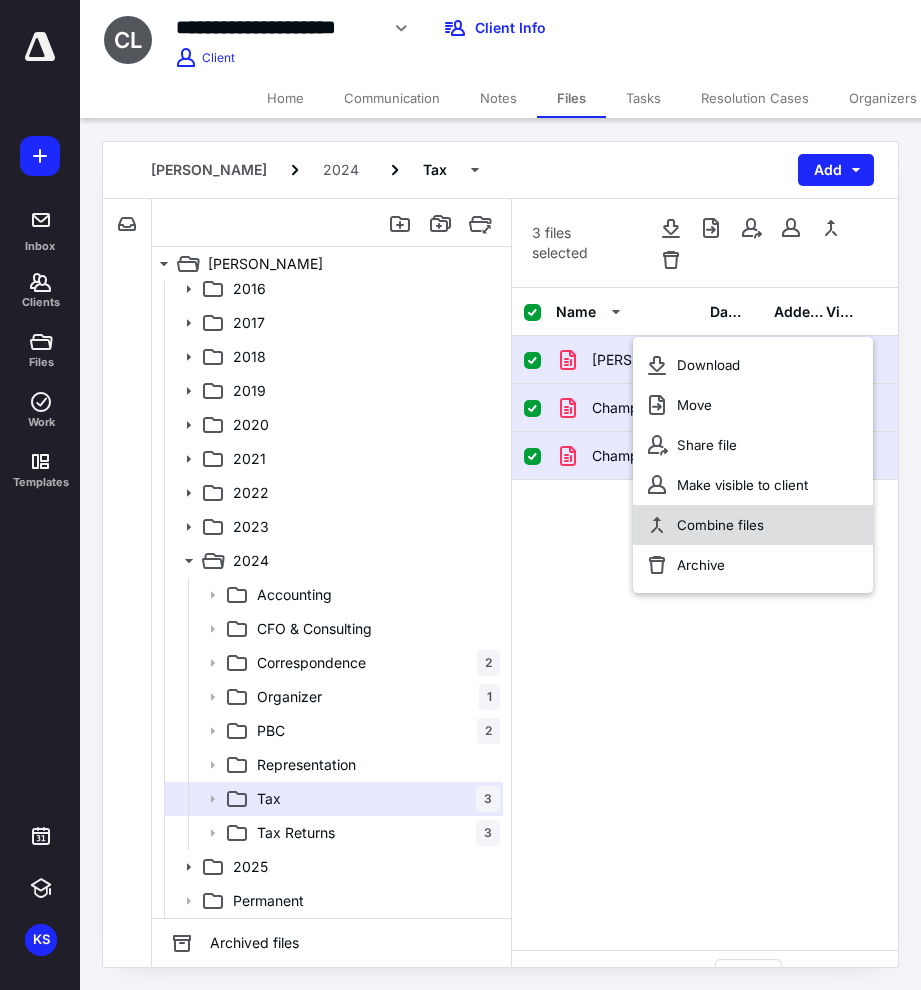 click on "Combine files" at bounding box center (720, 525) 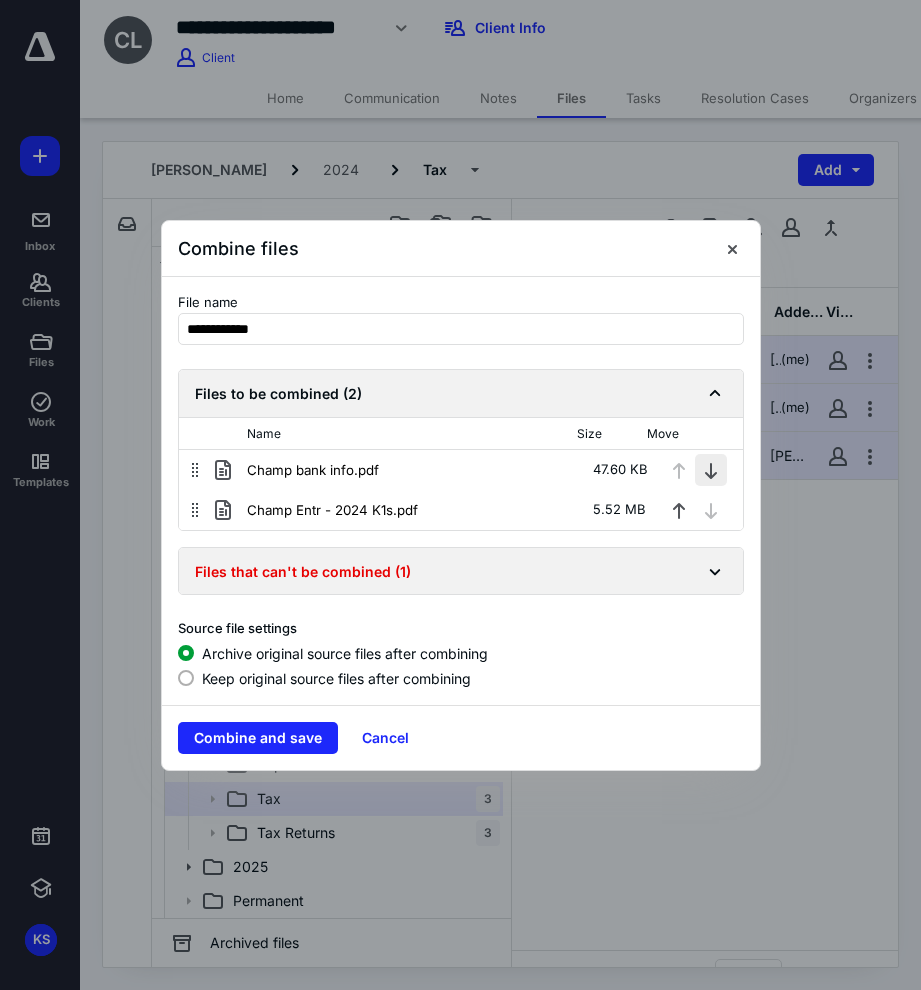 click at bounding box center [711, 470] 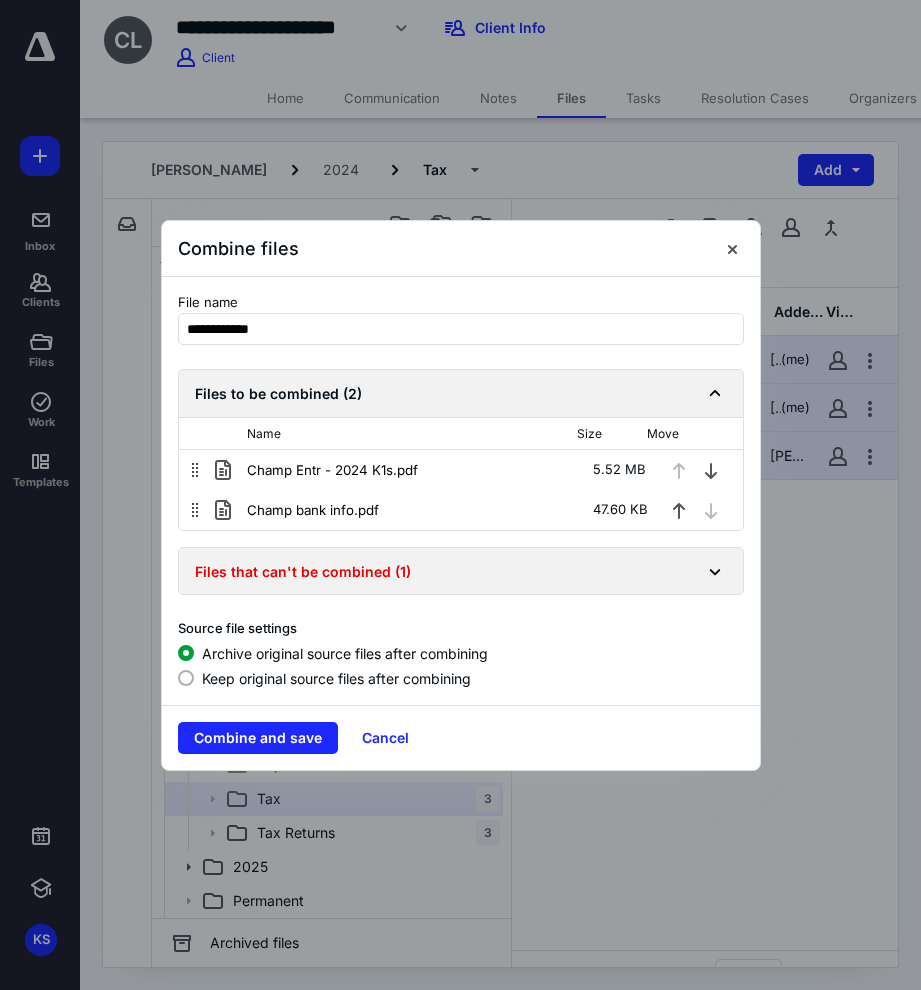 click on "Cancel" at bounding box center (385, 738) 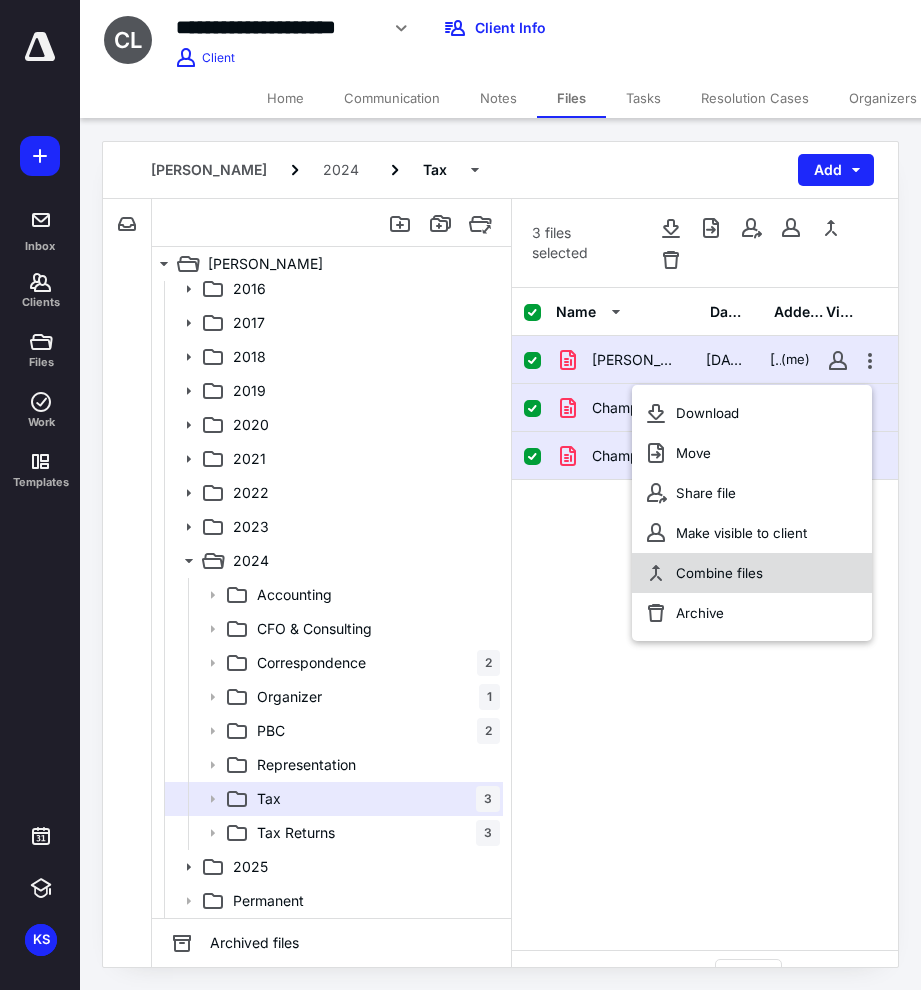 click on "Combine files" at bounding box center [719, 573] 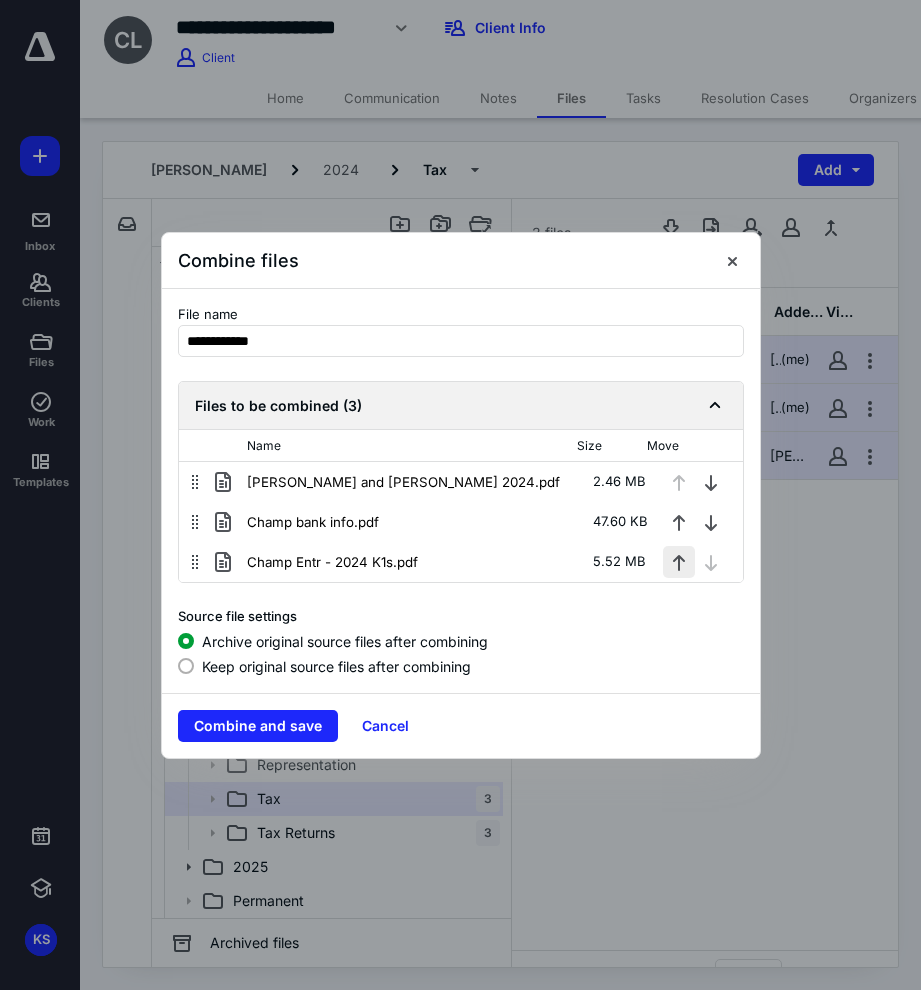 click at bounding box center [679, 562] 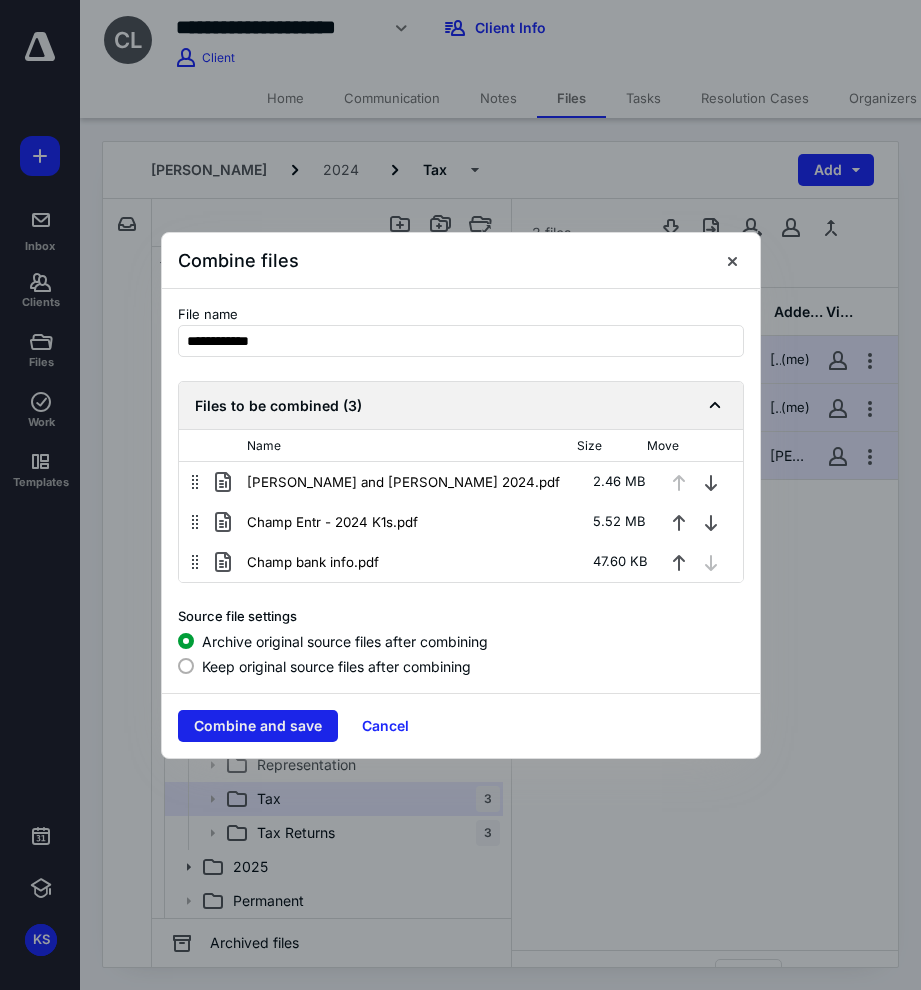 click on "Combine and save" at bounding box center (258, 726) 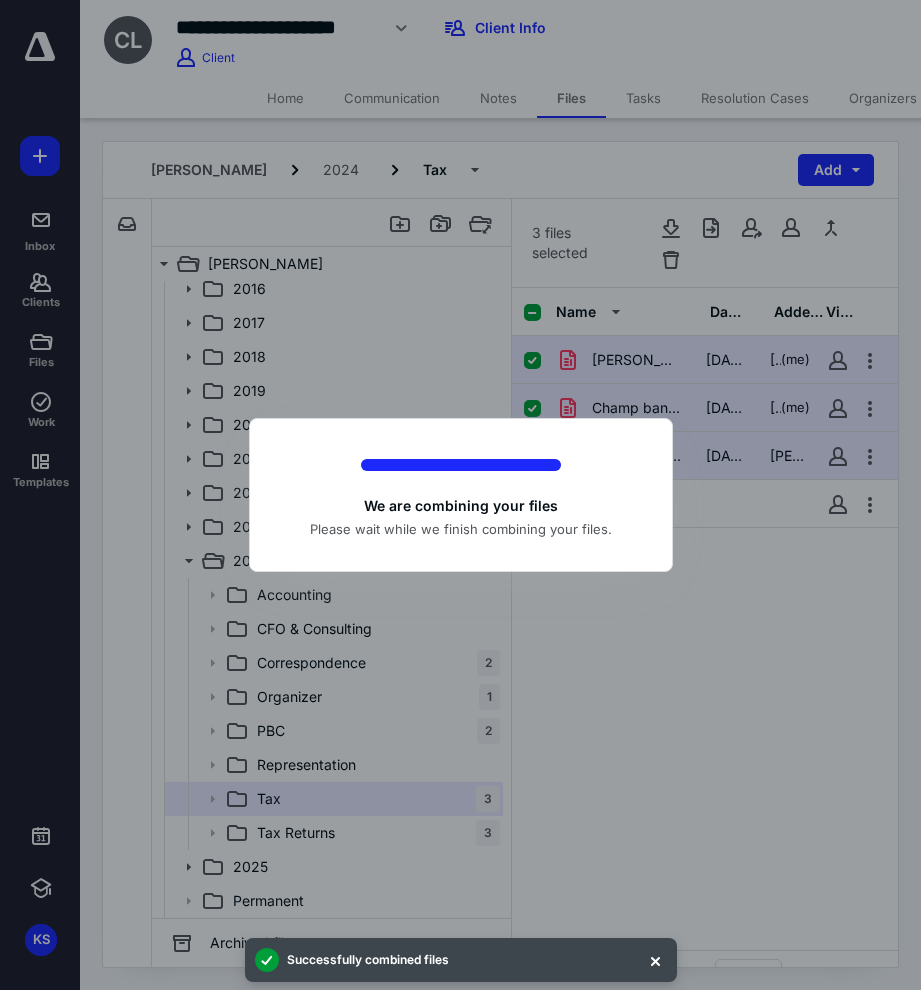 checkbox on "false" 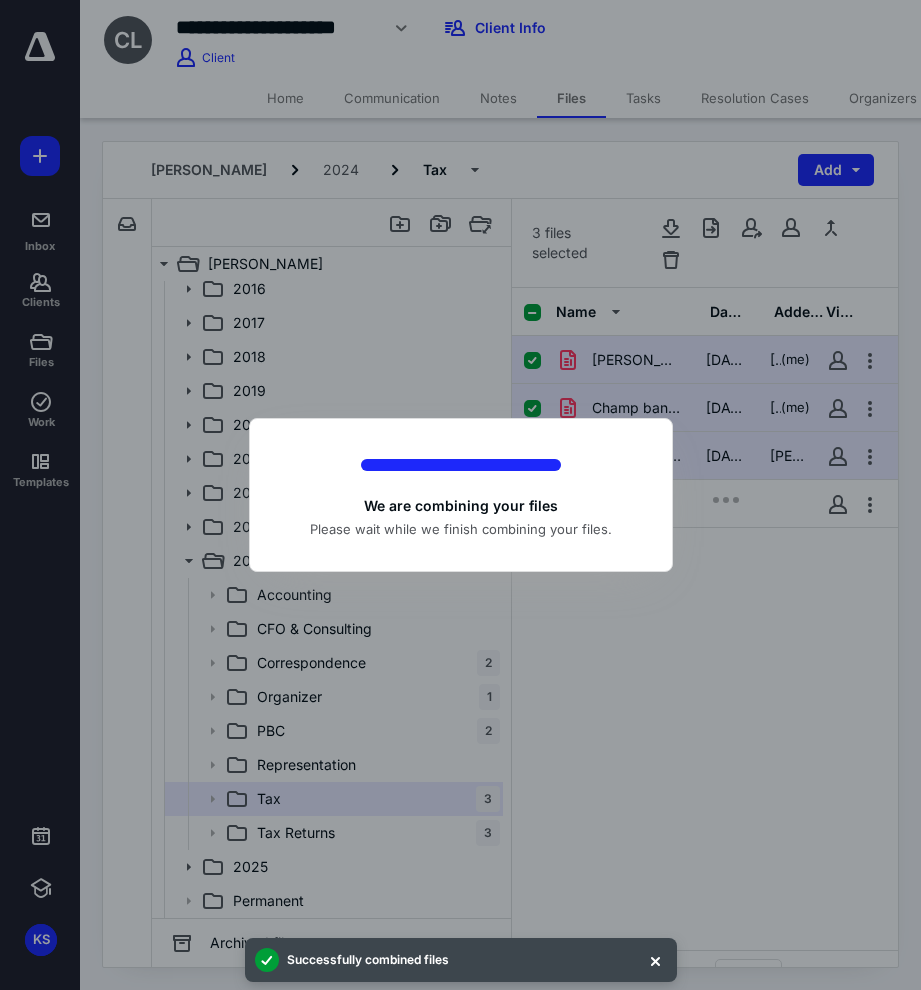 checkbox on "false" 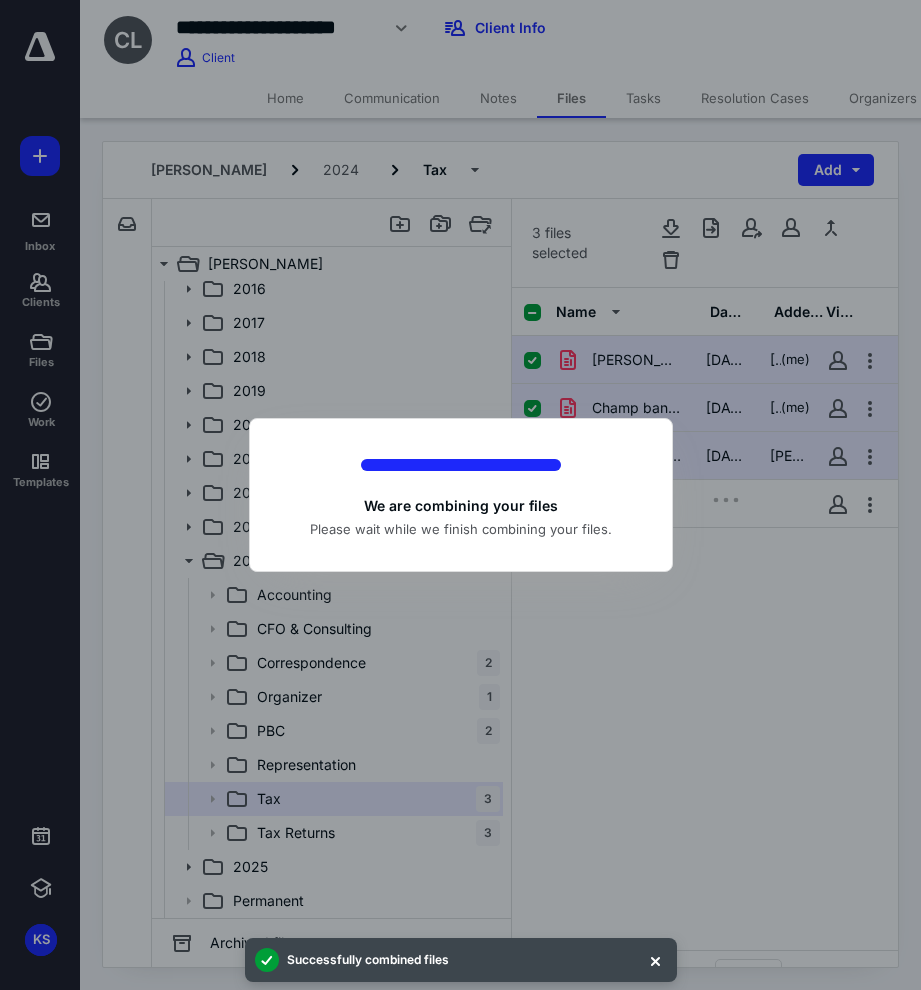 checkbox on "false" 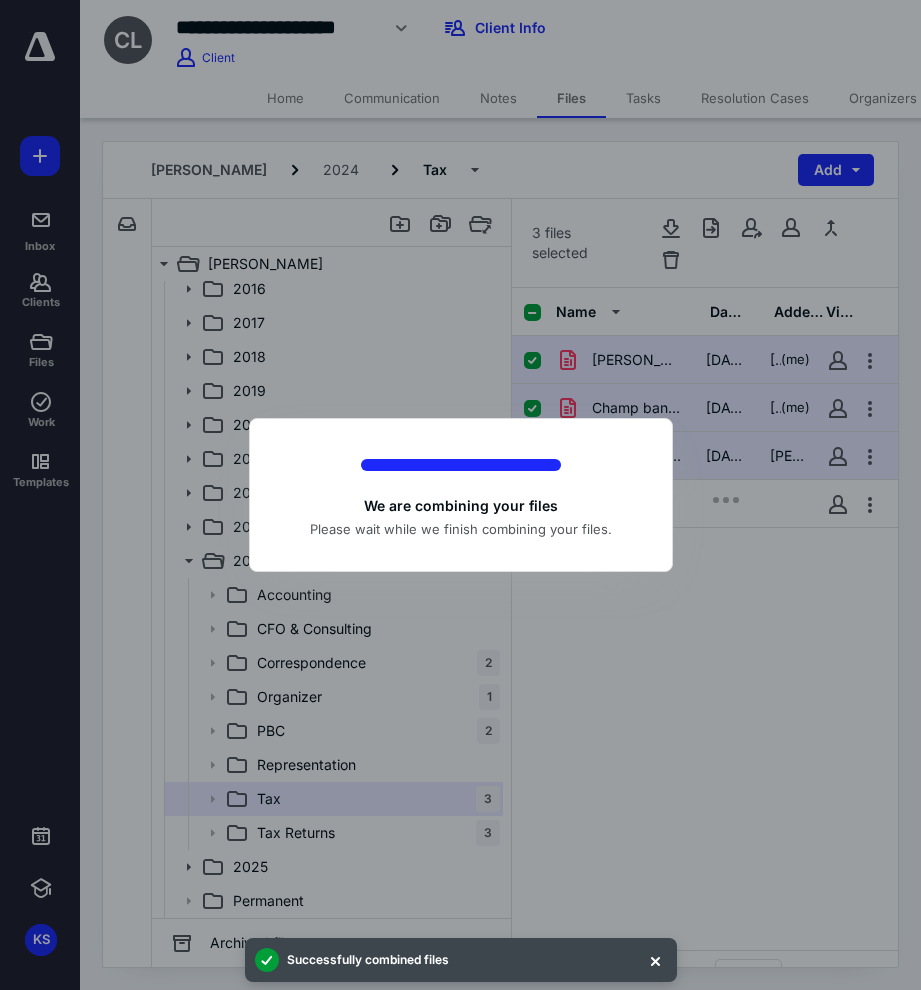scroll, scrollTop: 0, scrollLeft: 0, axis: both 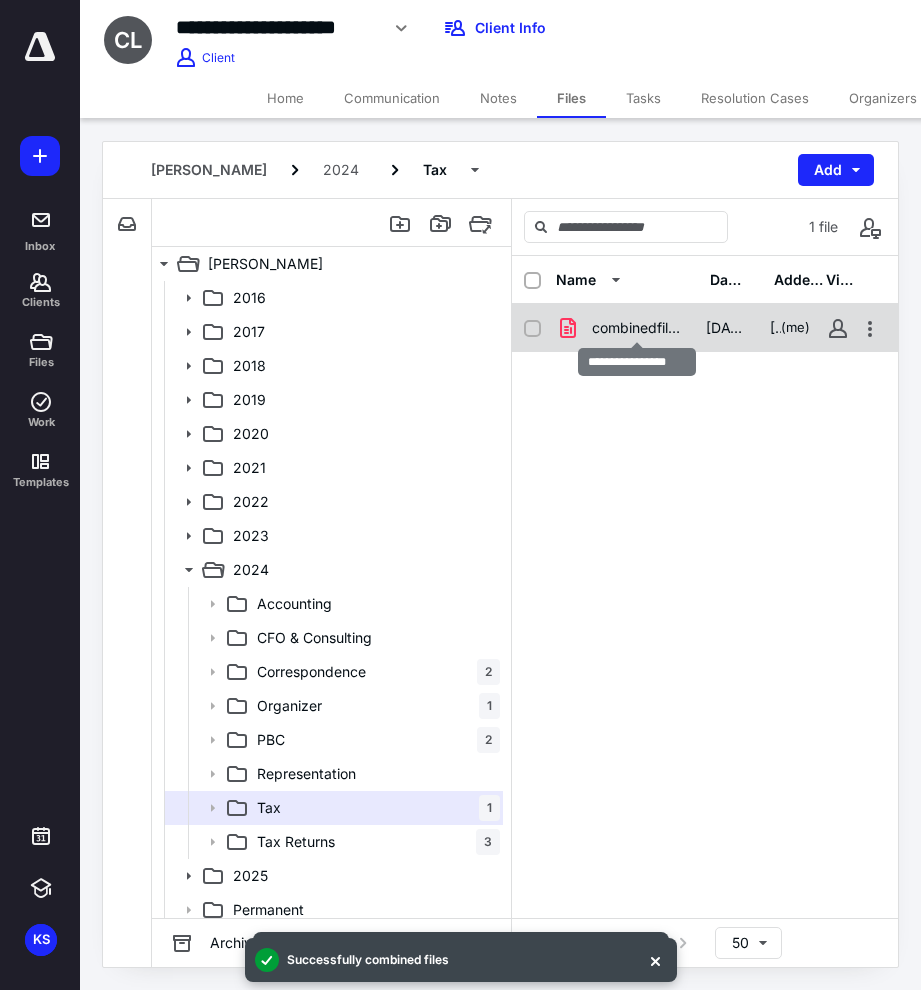 checkbox on "true" 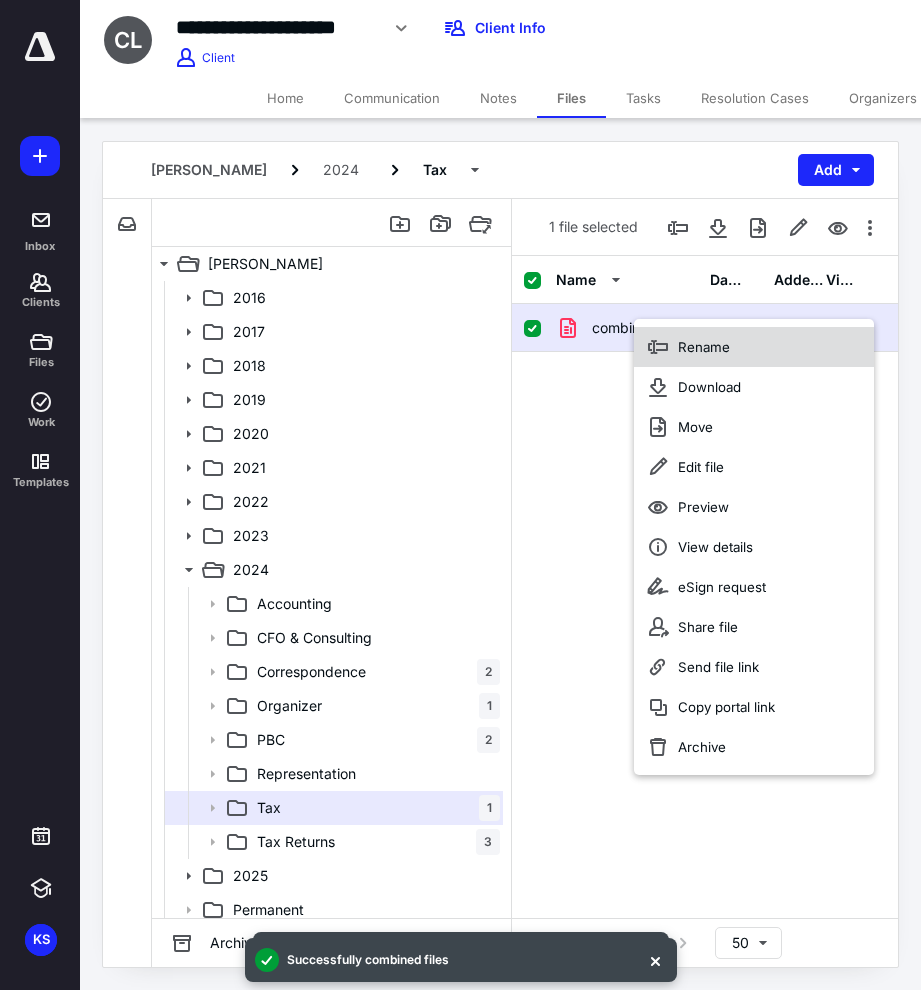 click on "Rename" at bounding box center (704, 347) 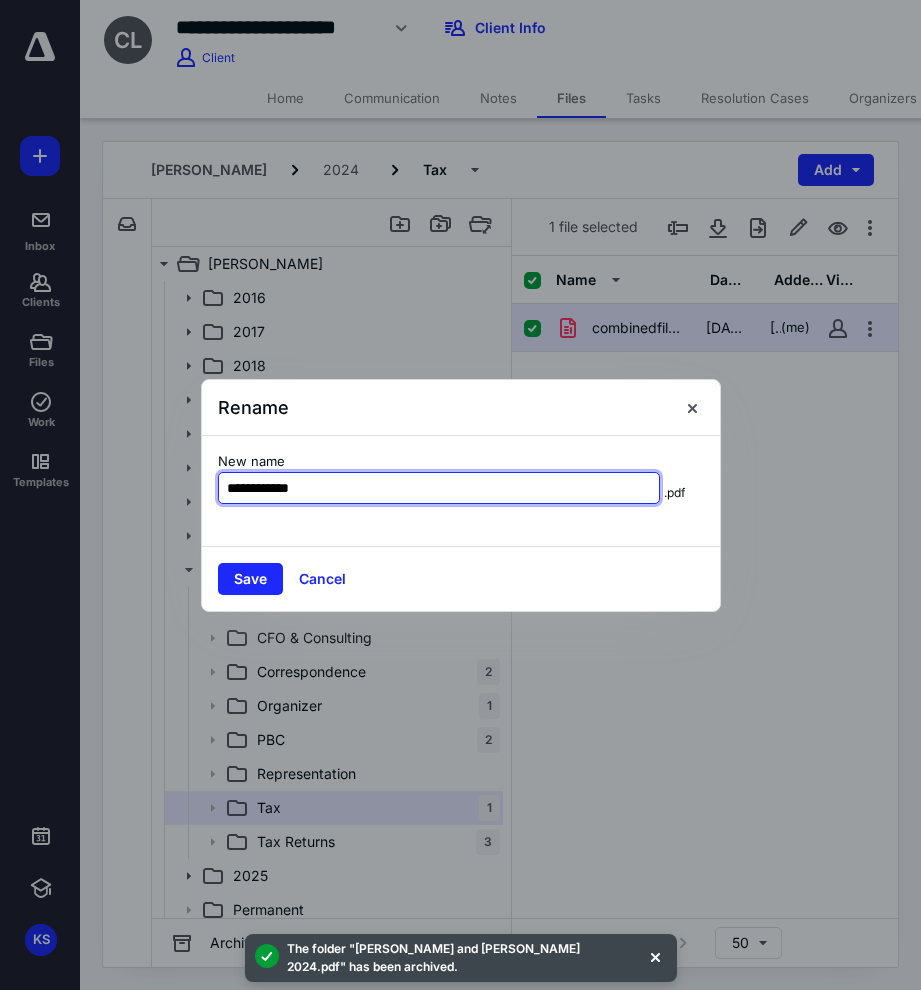 drag, startPoint x: 332, startPoint y: 495, endPoint x: 182, endPoint y: 493, distance: 150.01334 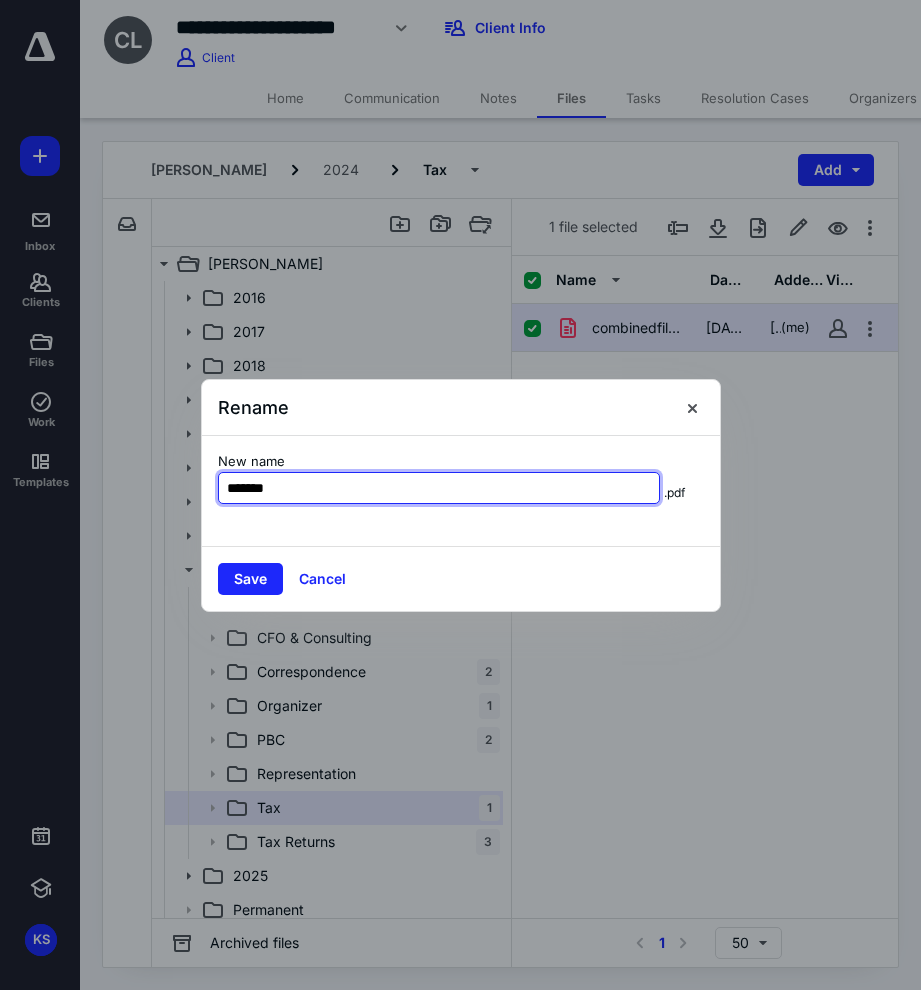 click on "******" at bounding box center (439, 488) 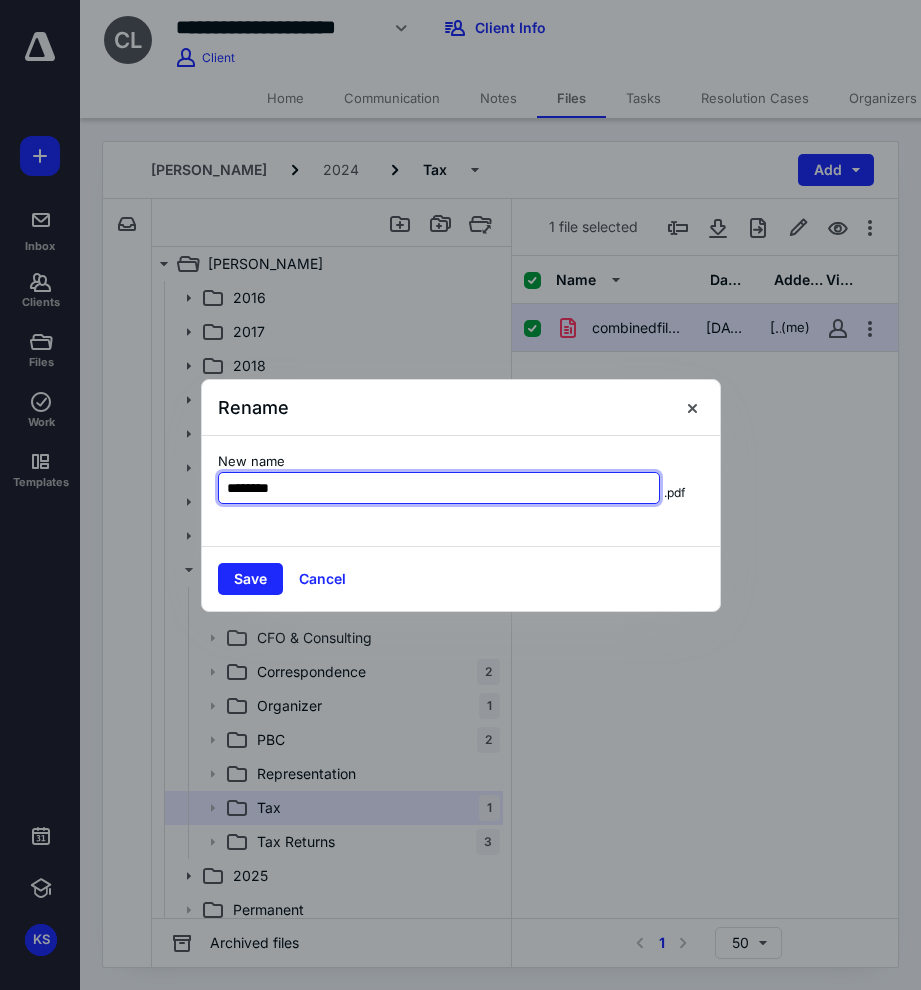 click on "*******" at bounding box center [439, 488] 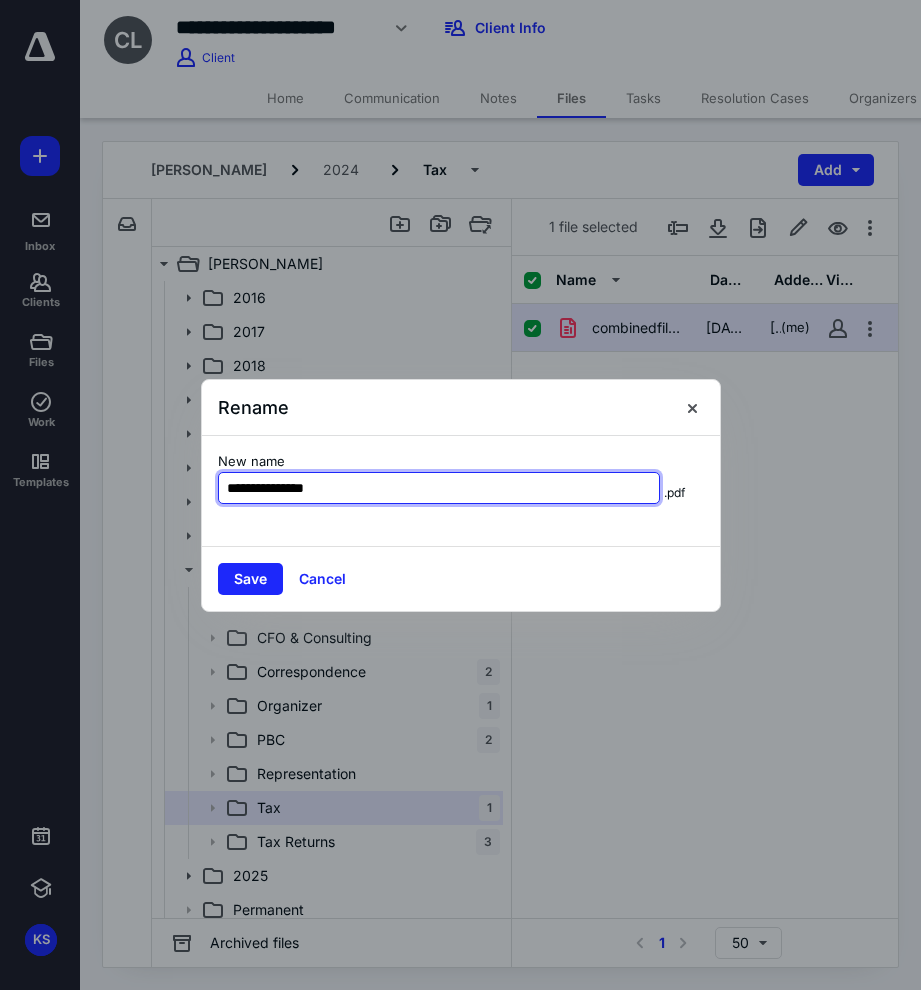 click on "**********" at bounding box center [439, 488] 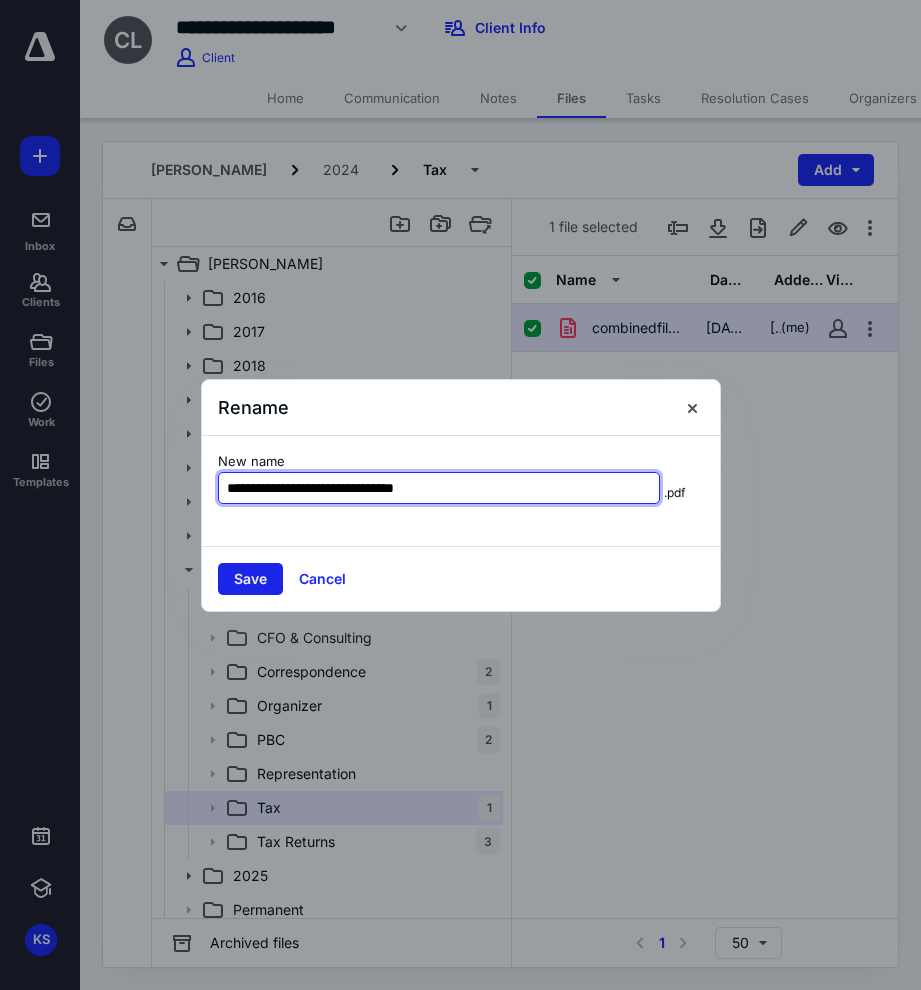 type on "**********" 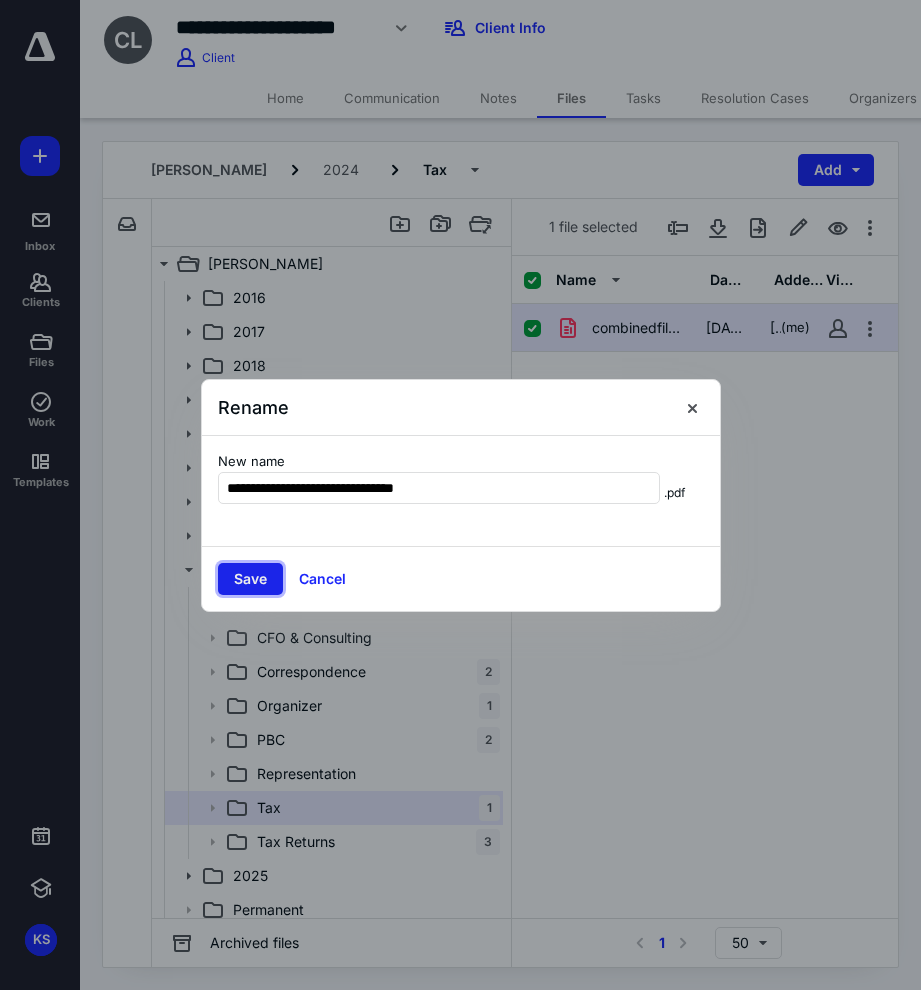 click on "Save" at bounding box center (250, 579) 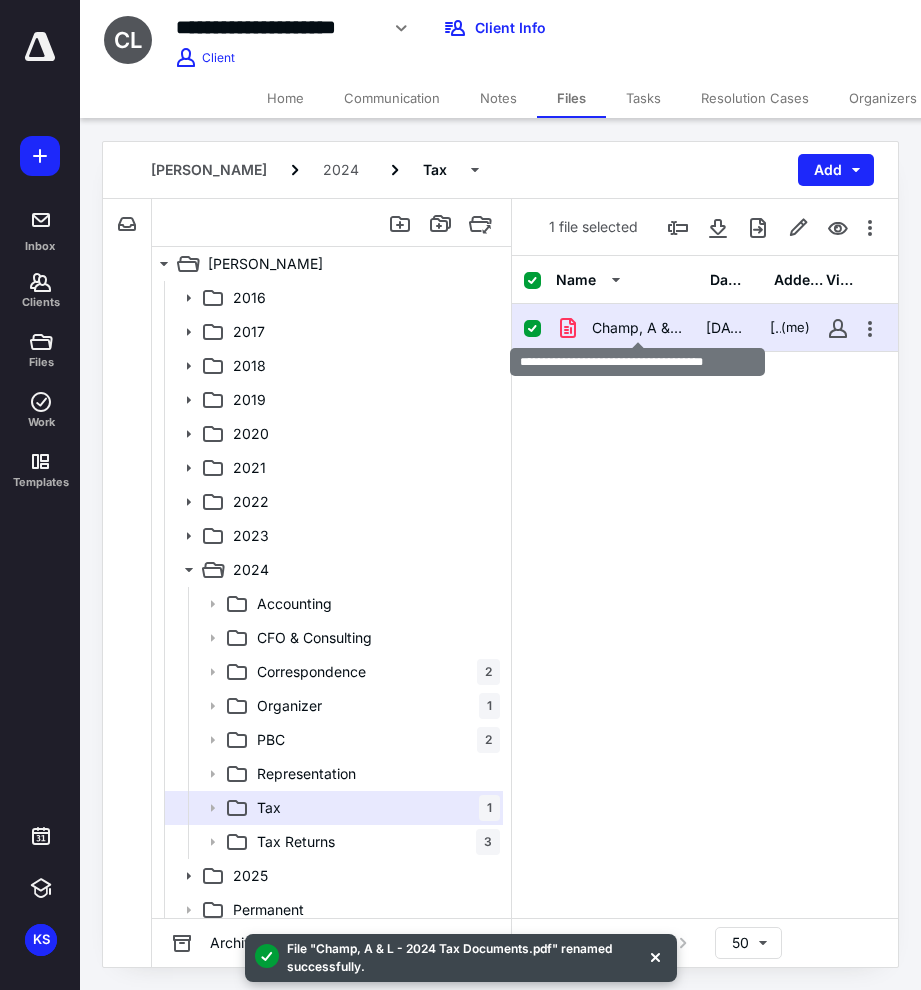 click on "Champ, A & L - 2024 Tax Documents.pdf" at bounding box center (637, 328) 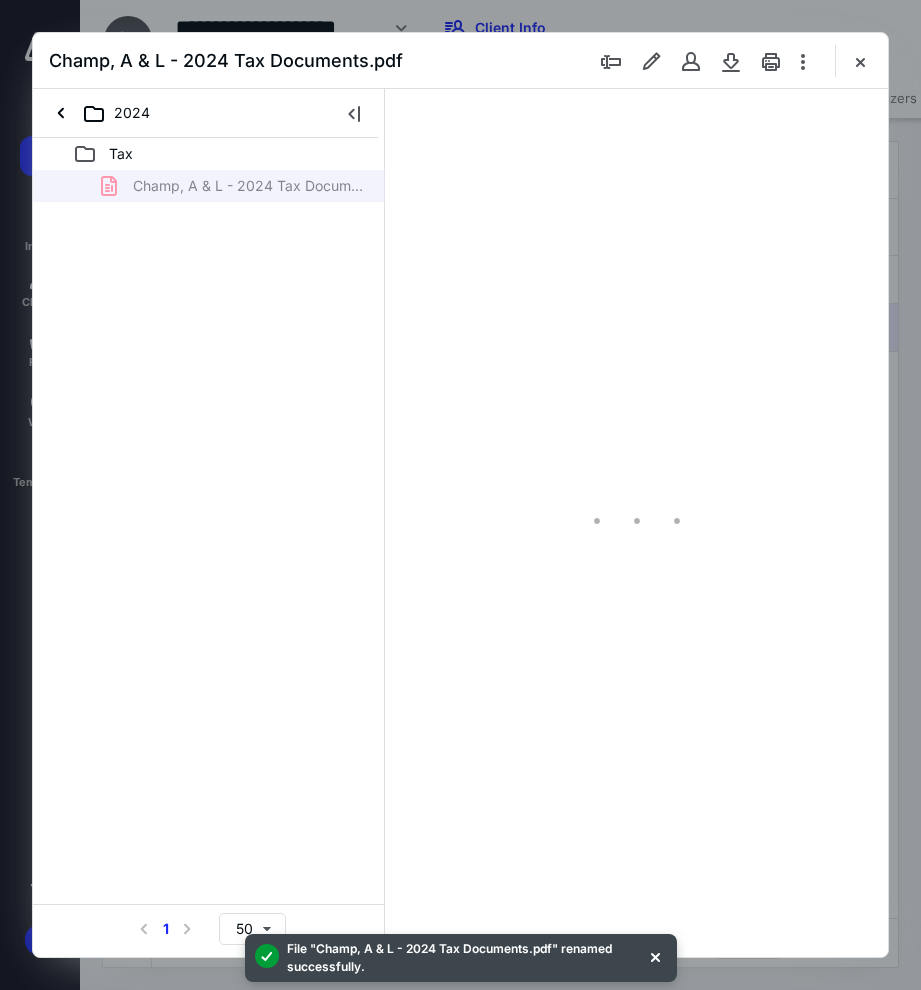 scroll, scrollTop: 0, scrollLeft: 0, axis: both 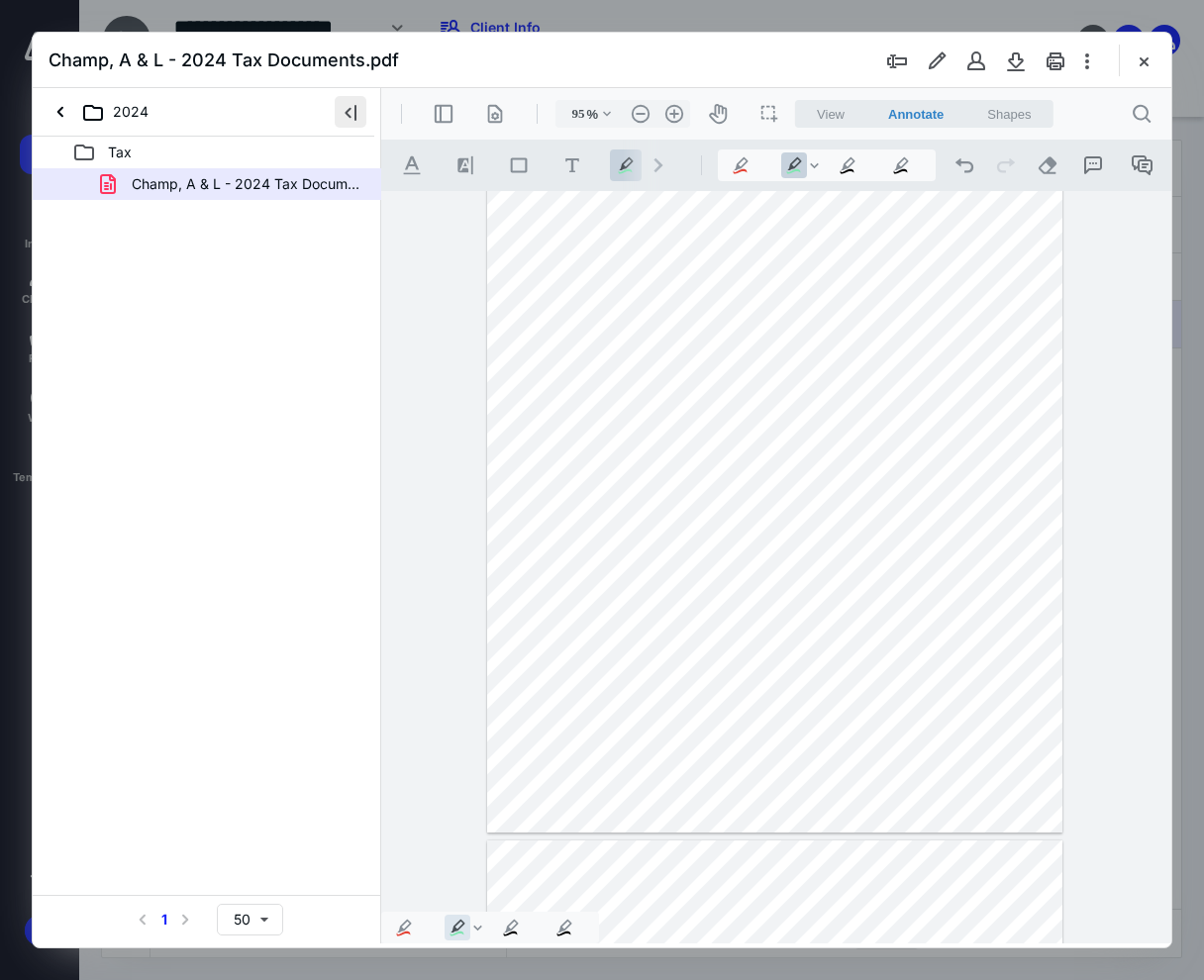 click at bounding box center [351, 112] 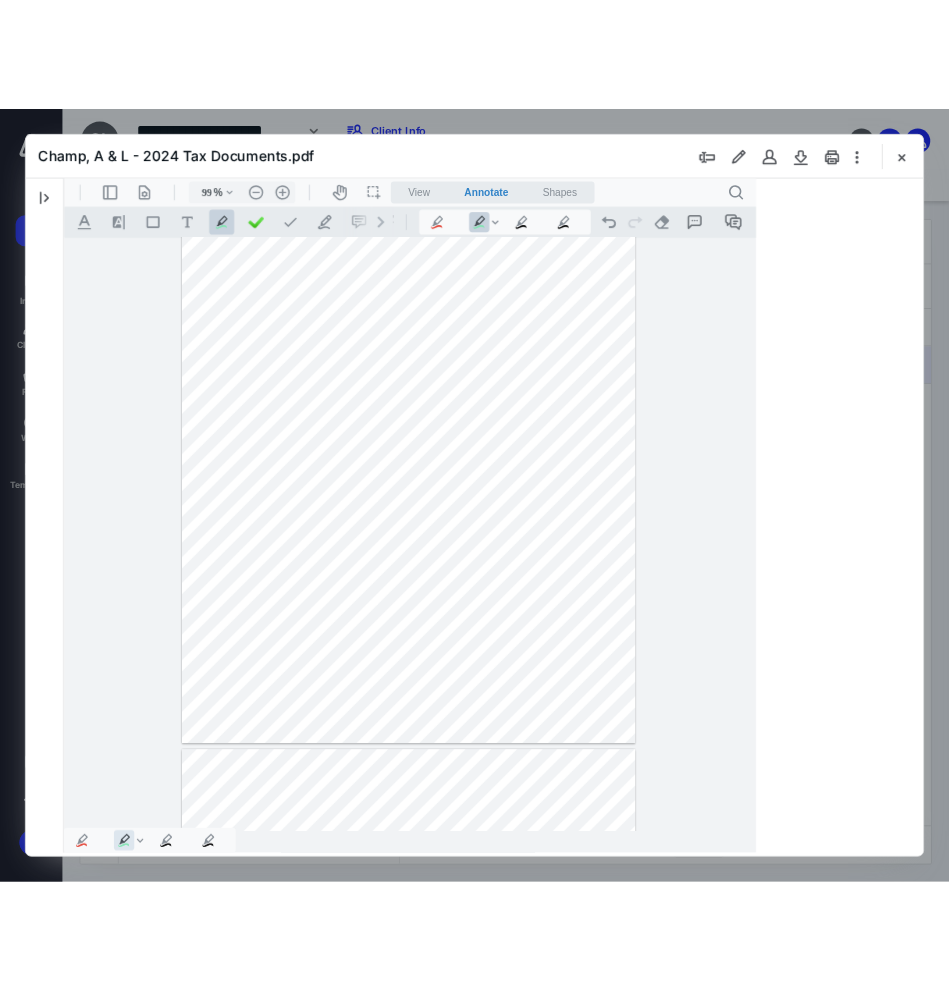 scroll, scrollTop: 80, scrollLeft: 0, axis: vertical 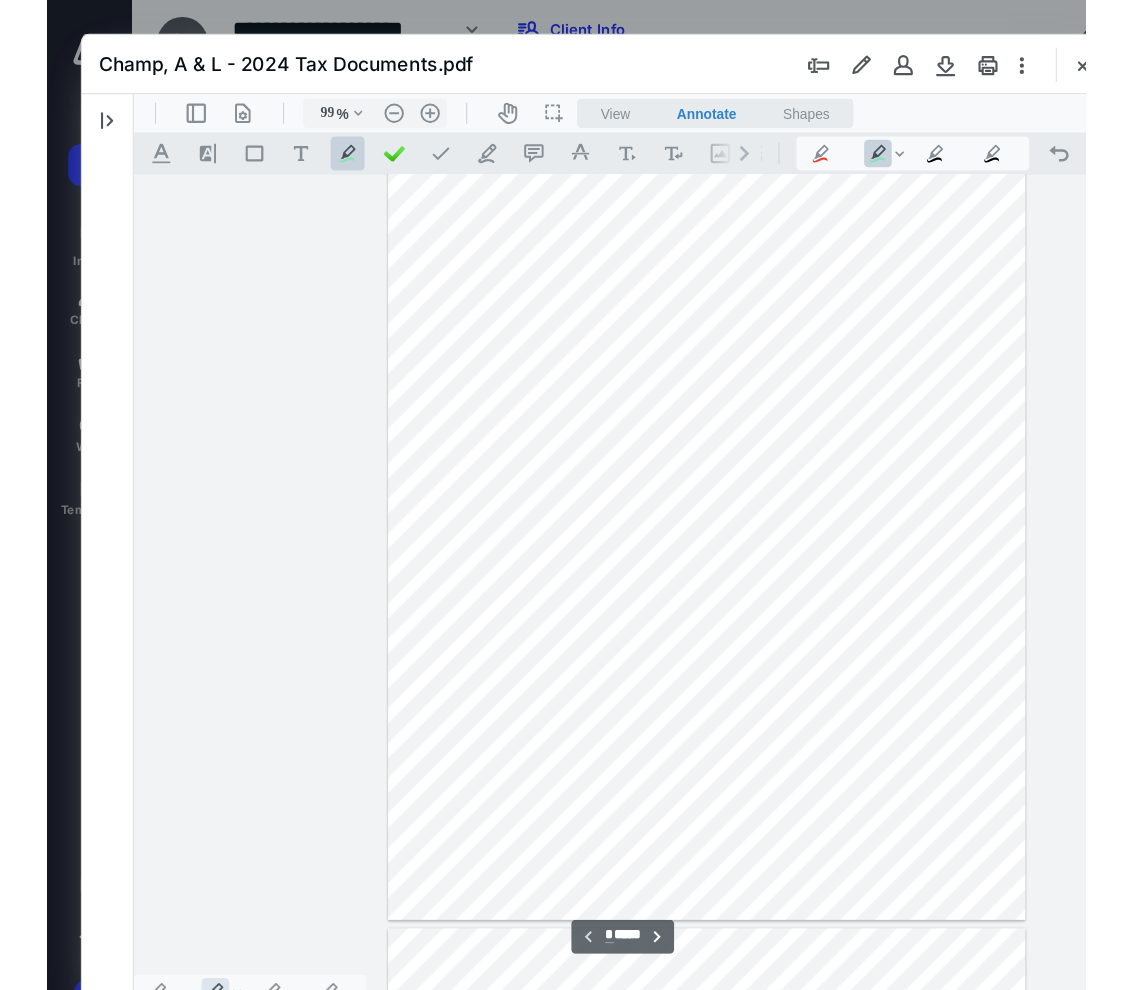 type on "95" 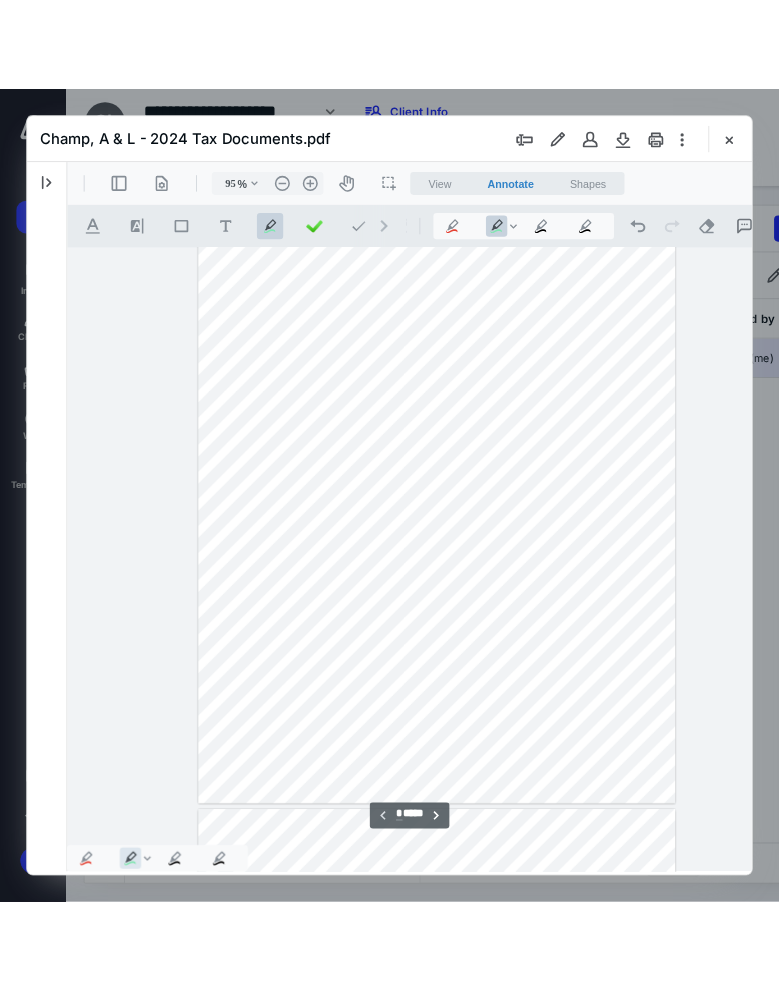 scroll, scrollTop: 108, scrollLeft: 0, axis: vertical 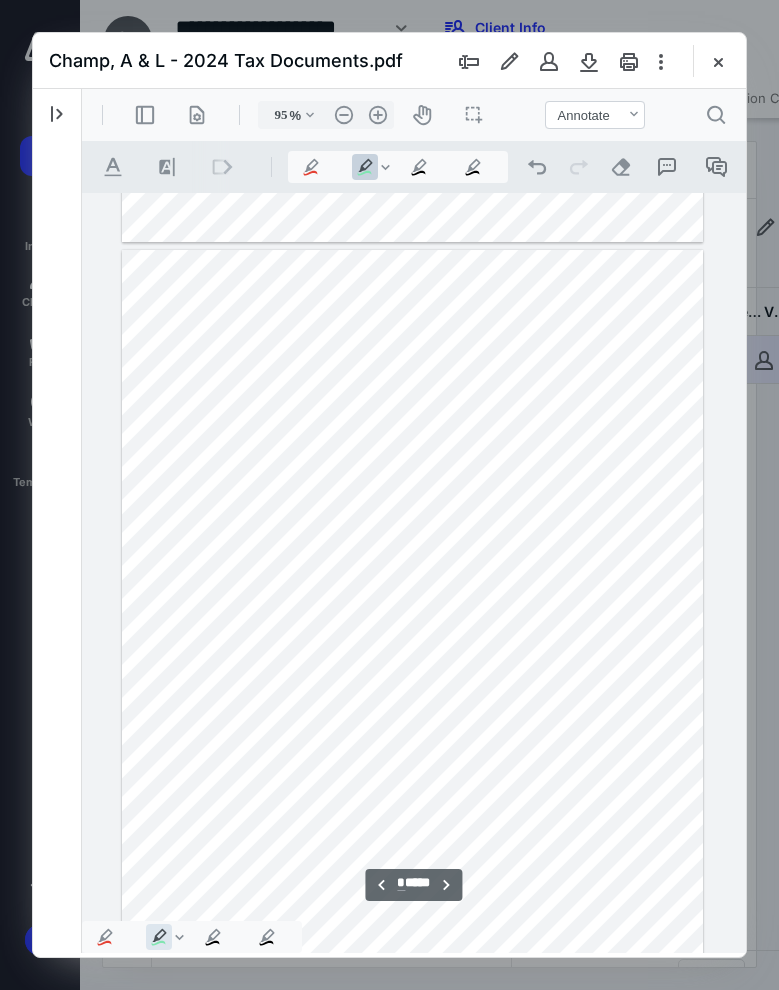 type on "*" 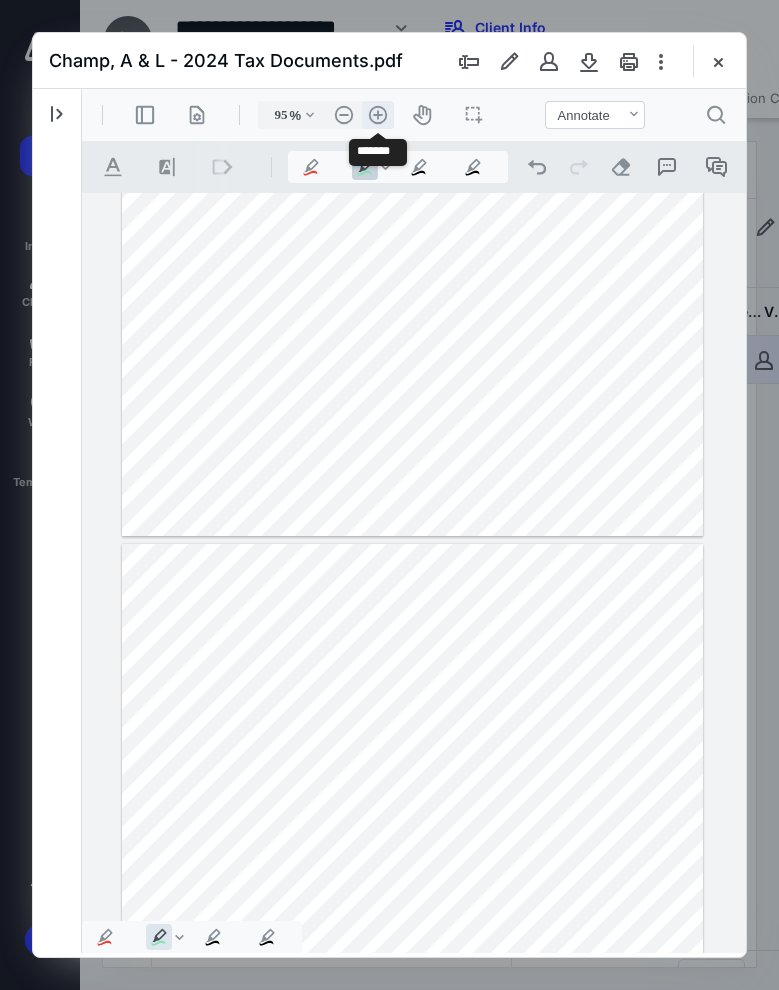click on ".cls-1{fill:#abb0c4;} icon - header - zoom - in - line" at bounding box center (378, 115) 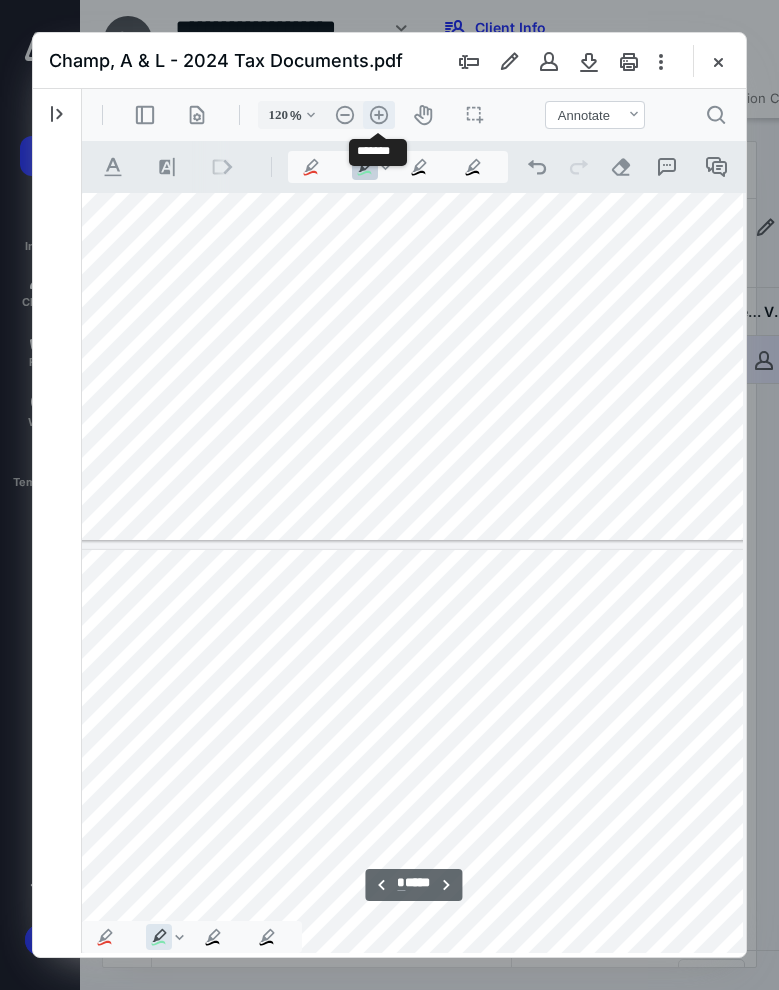 click on ".cls-1{fill:#abb0c4;} icon - header - zoom - in - line" at bounding box center [379, 115] 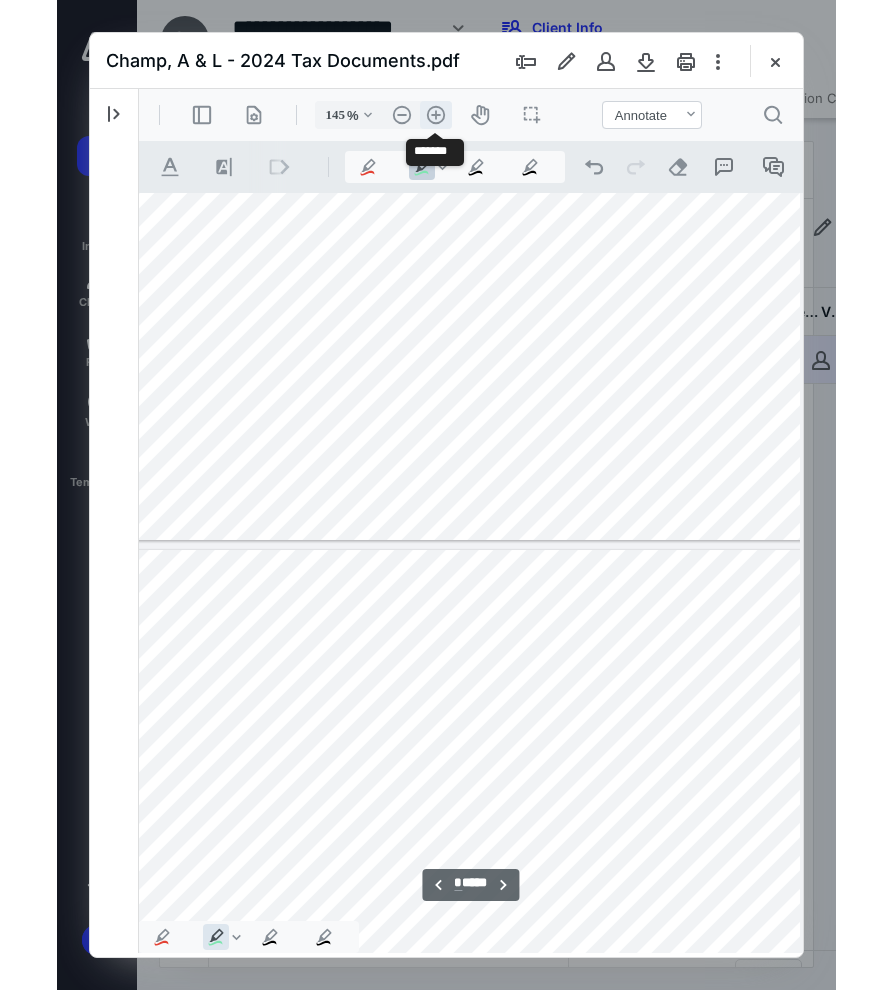 scroll, scrollTop: 3123, scrollLeft: 126, axis: both 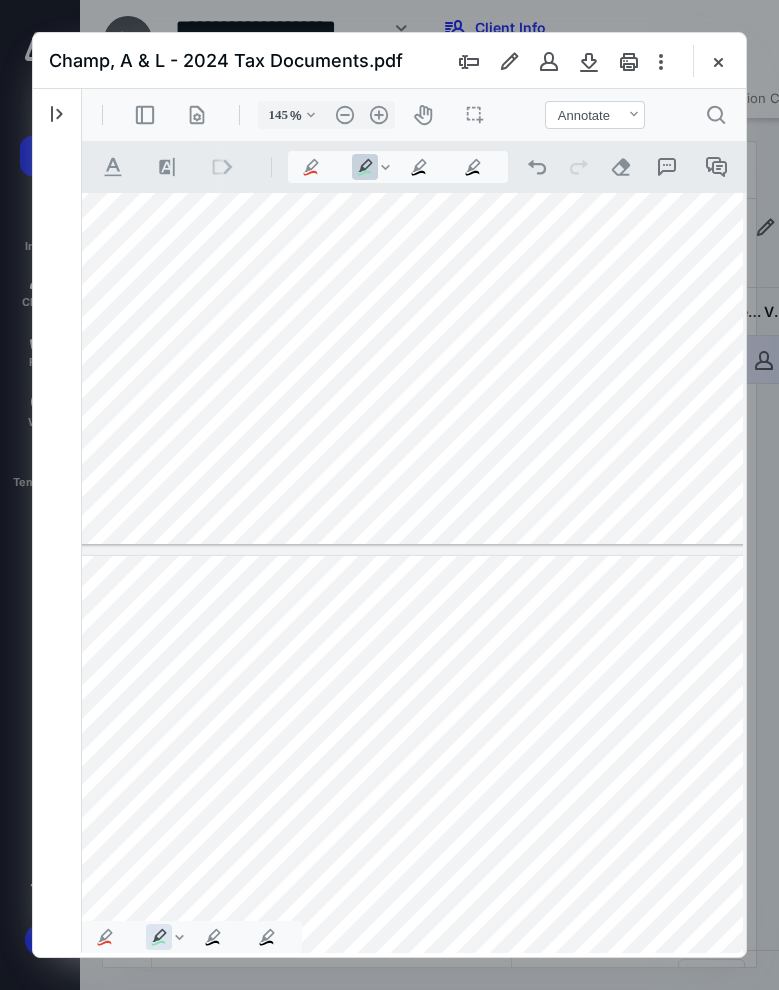 drag, startPoint x: 491, startPoint y: 946, endPoint x: 517, endPoint y: 921, distance: 36.069378 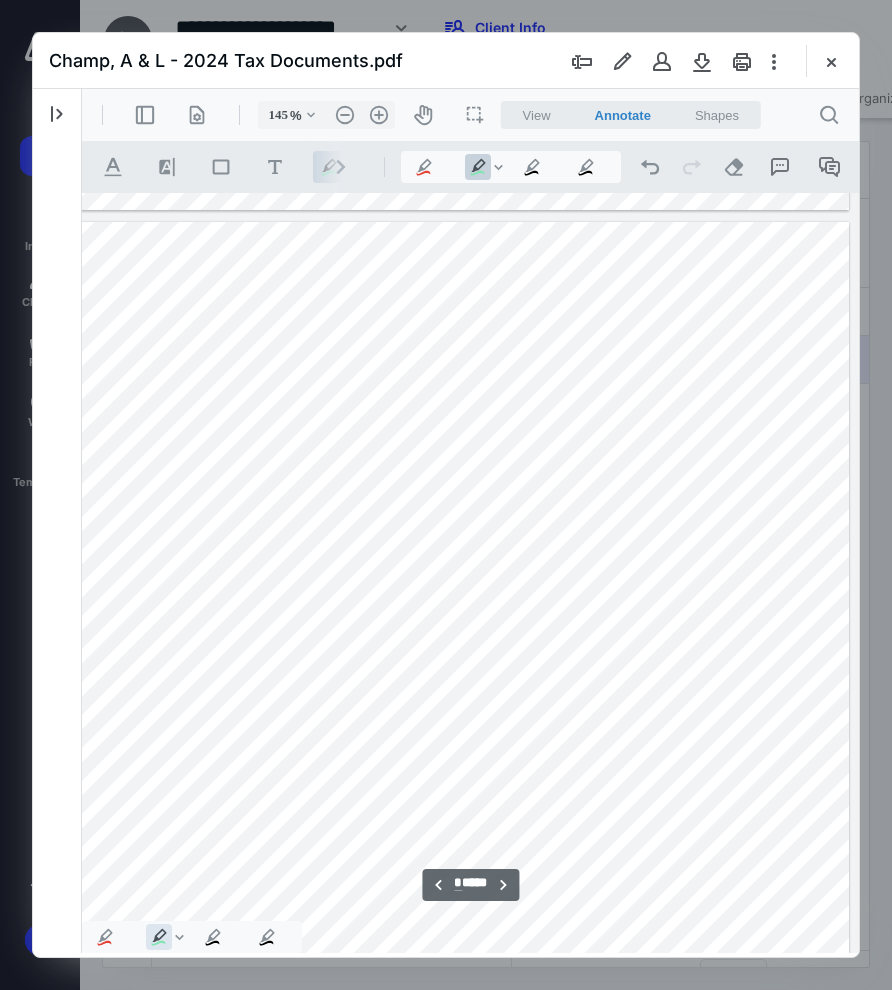 scroll, scrollTop: 3857, scrollLeft: 126, axis: both 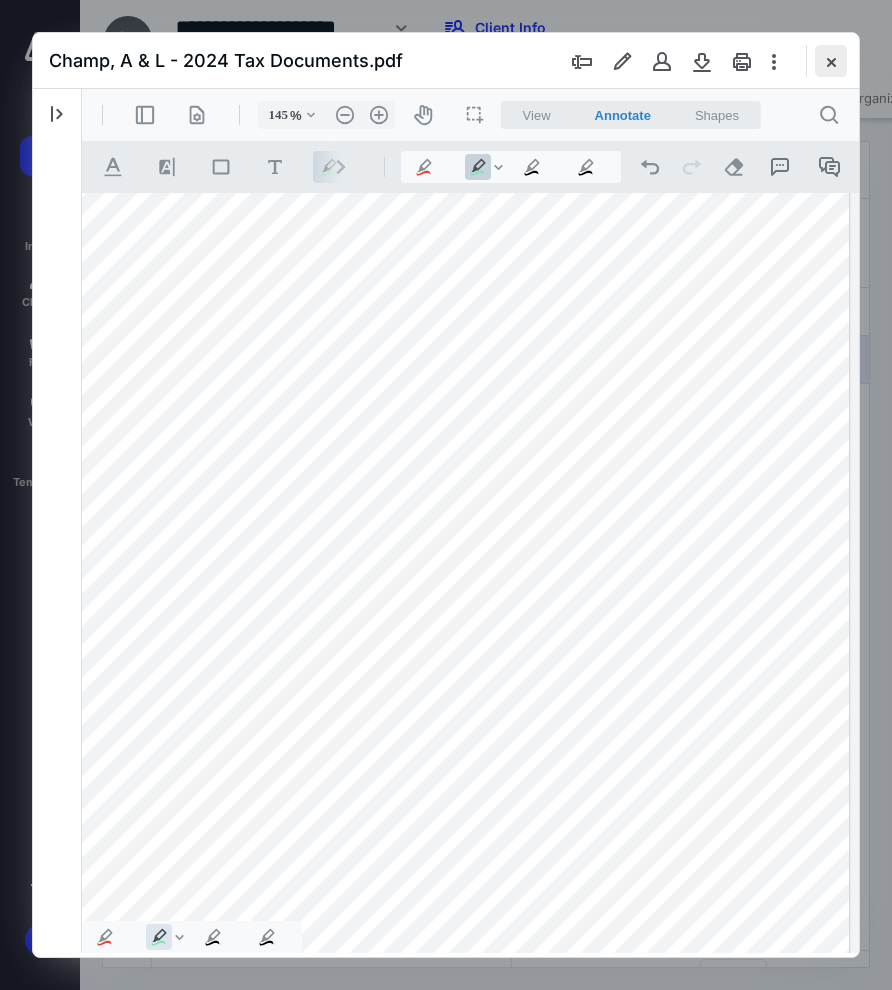 click at bounding box center [831, 61] 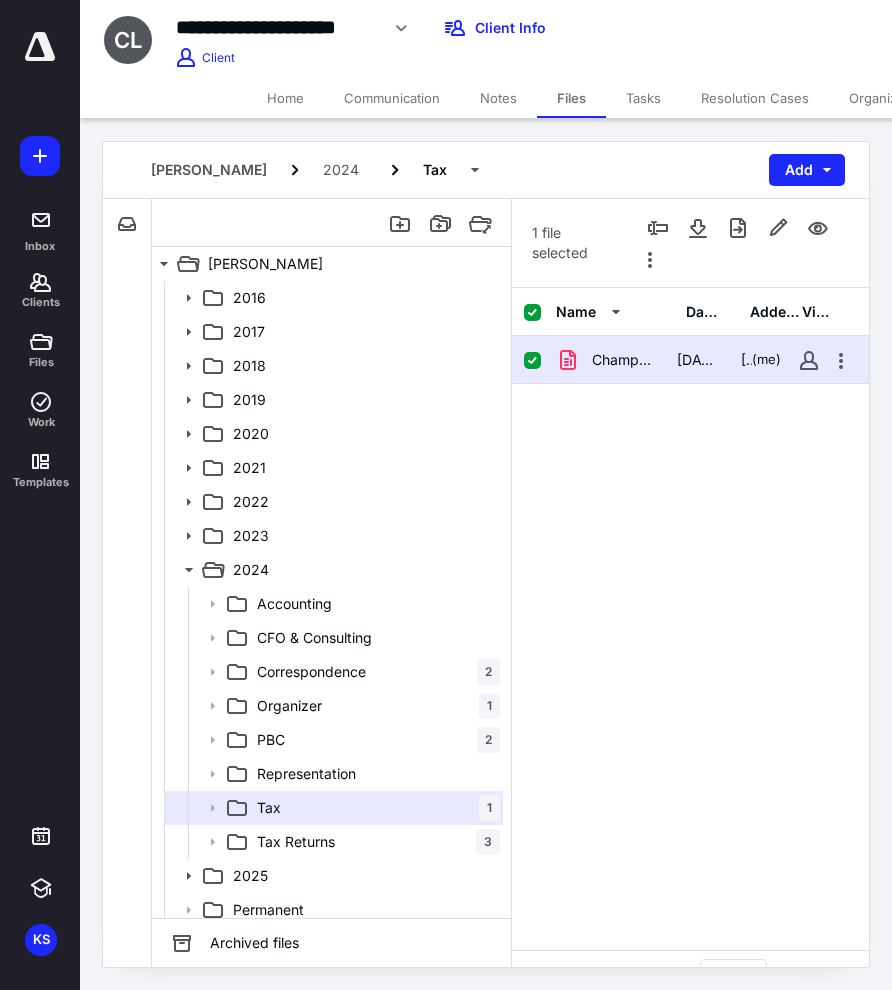 click on "Champ, A & L - 2024 Tax Documents.pdf" at bounding box center [622, 360] 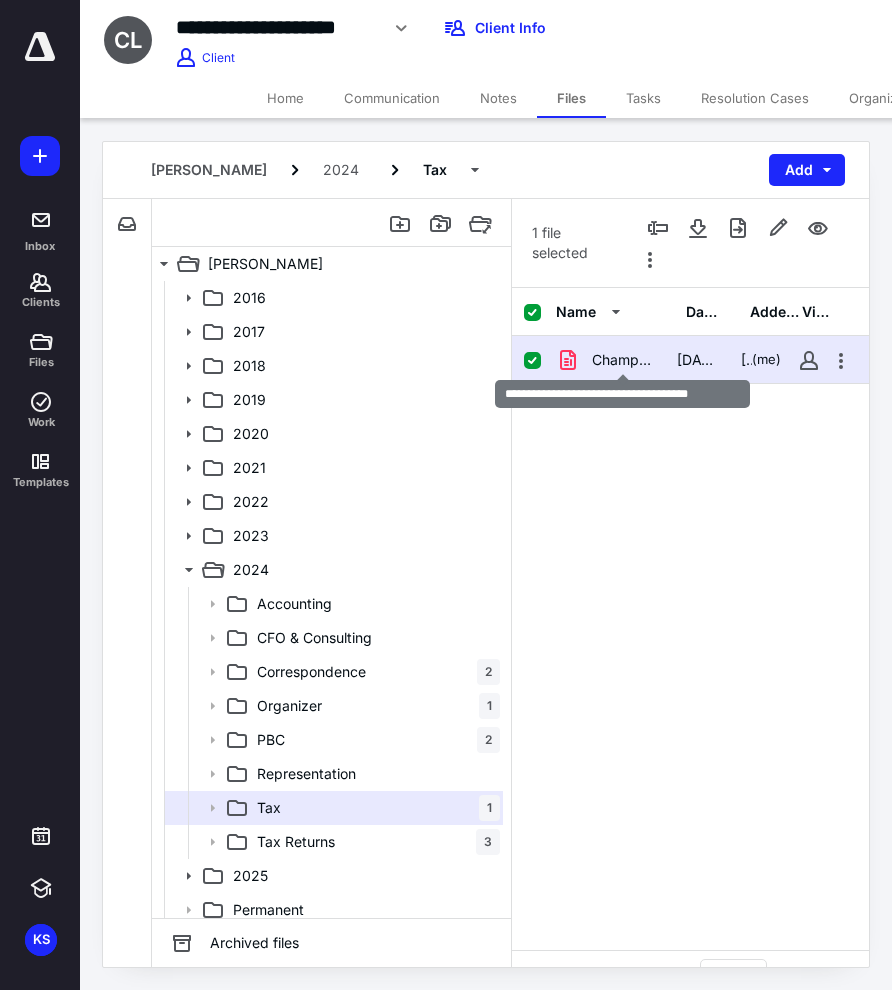 click on "Champ, A & L - 2024 Tax Documents.pdf" at bounding box center (622, 360) 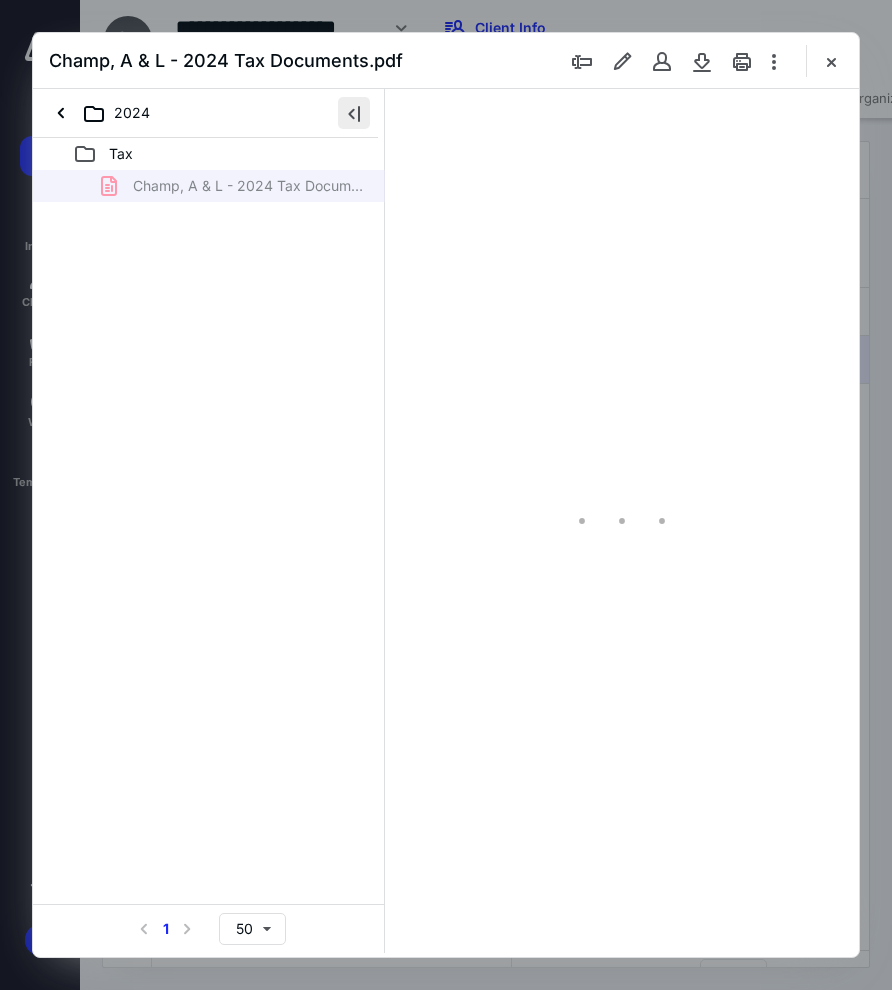 scroll, scrollTop: 0, scrollLeft: 0, axis: both 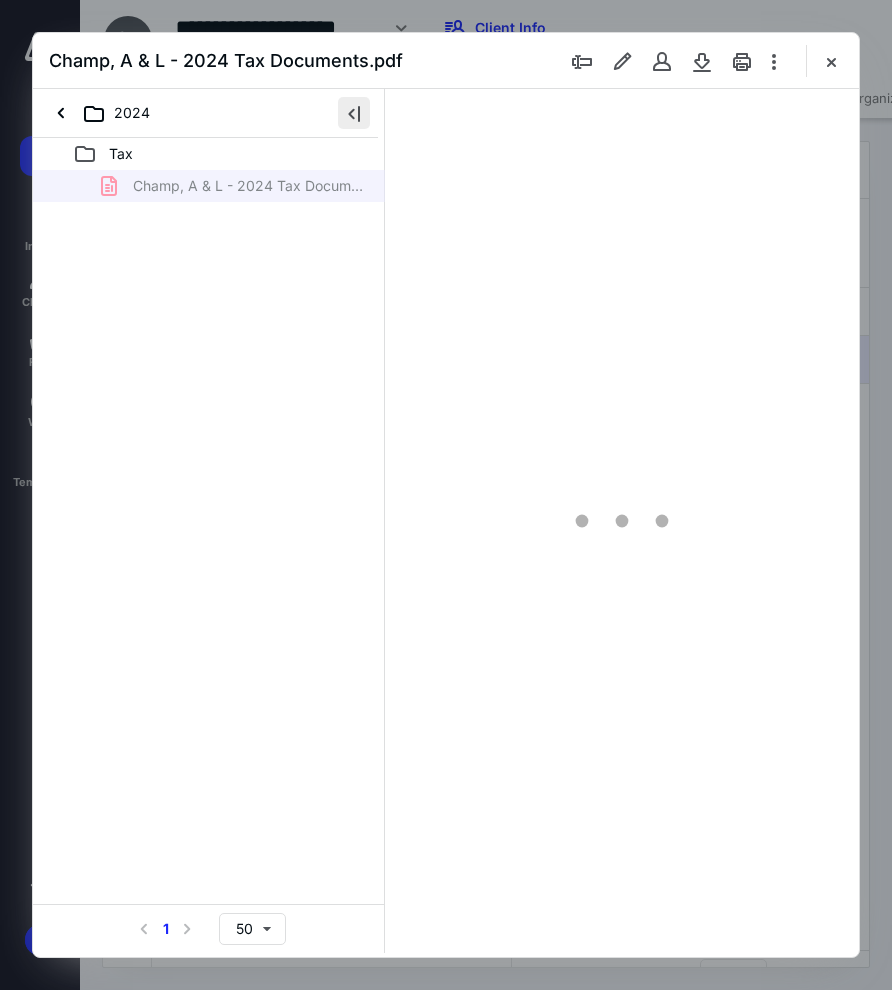 click at bounding box center [354, 113] 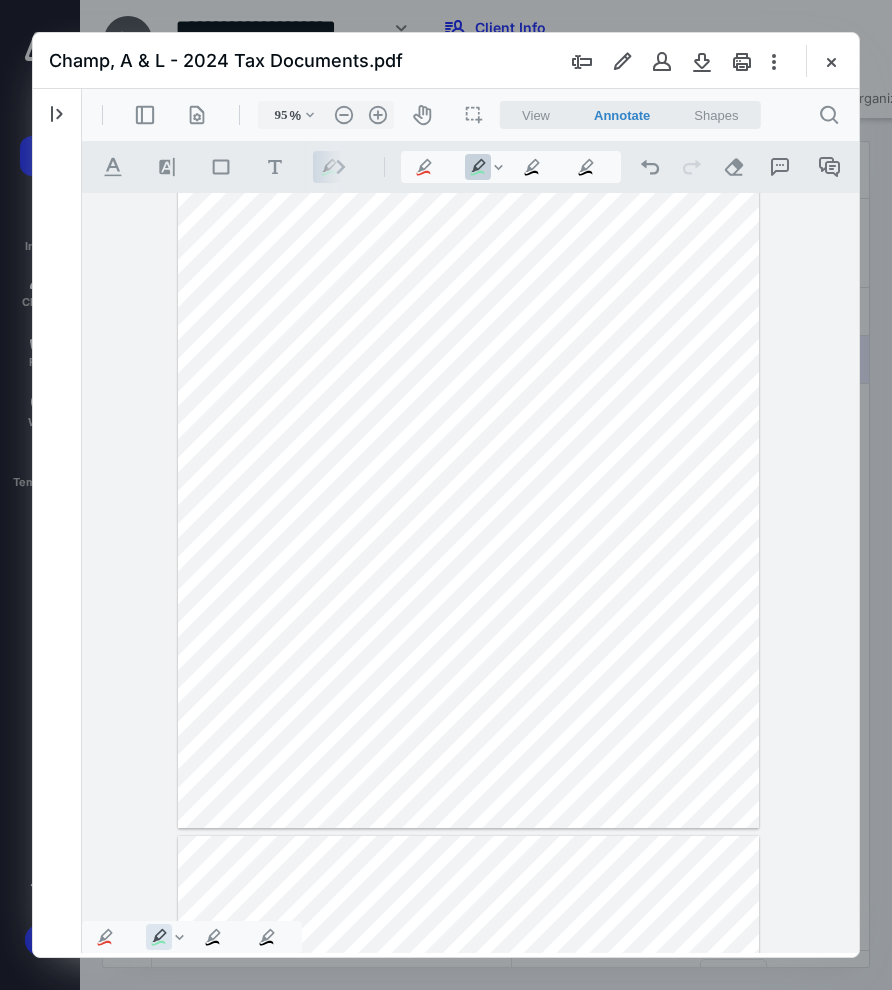 scroll, scrollTop: 2108, scrollLeft: 0, axis: vertical 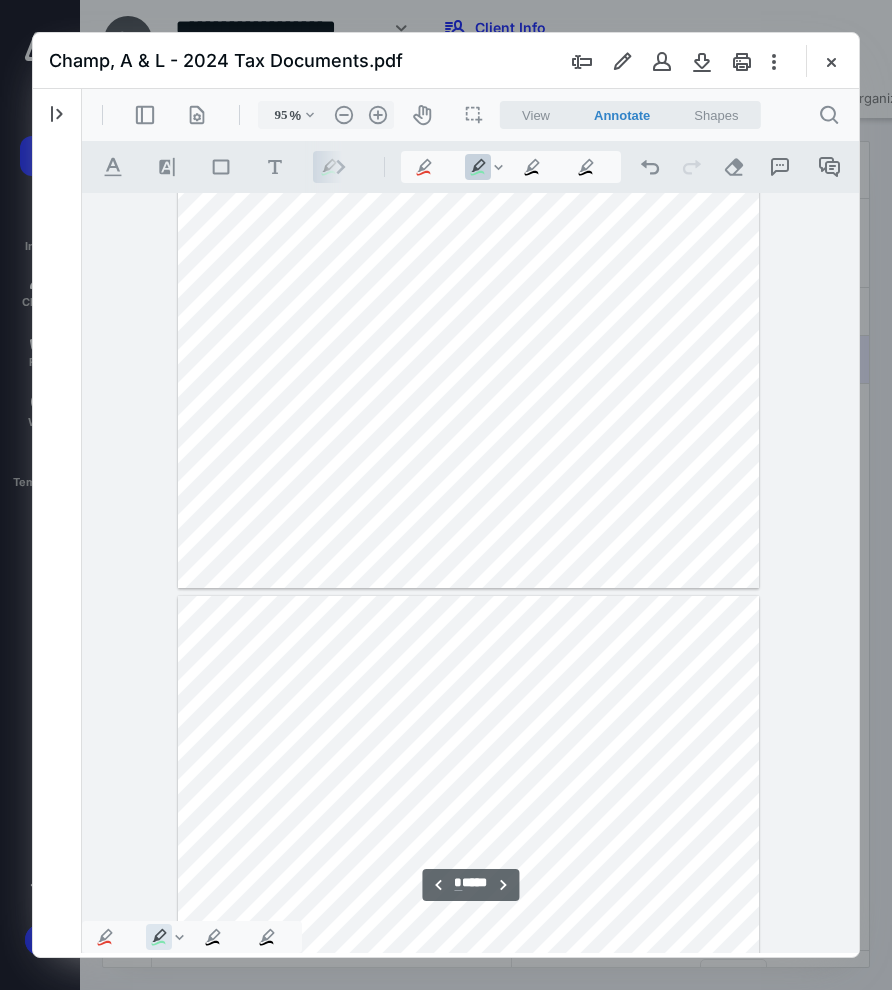 type on "*" 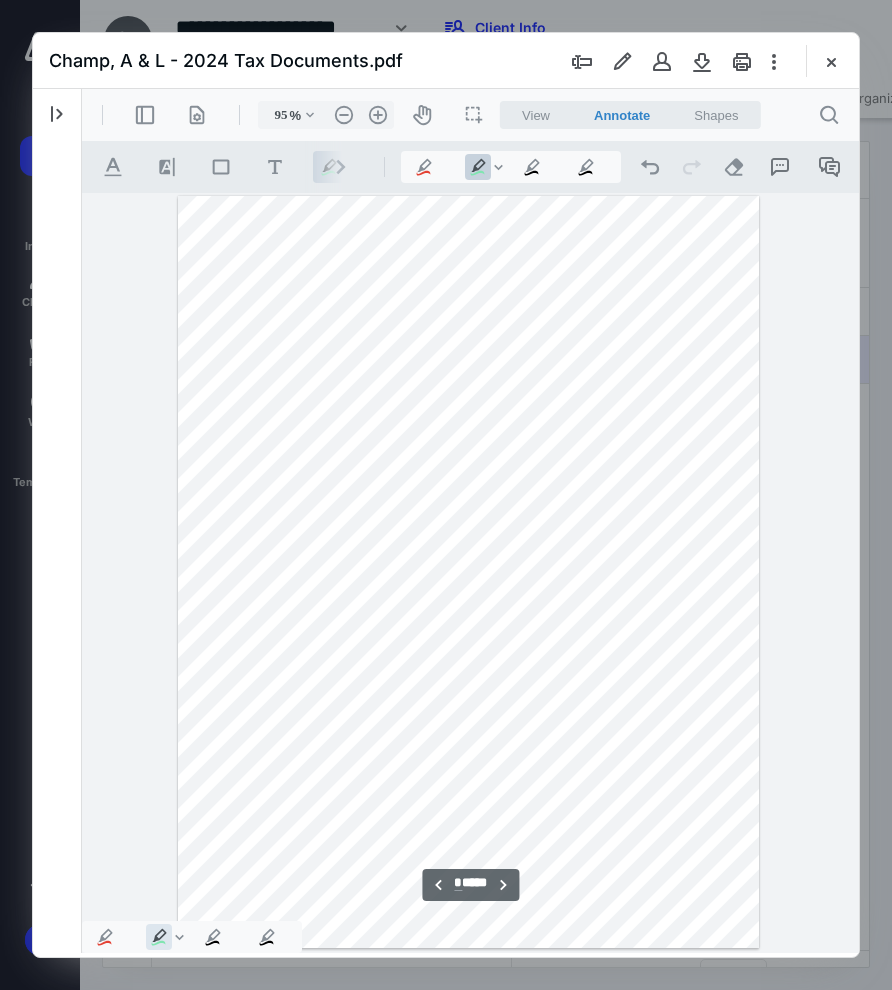 scroll, scrollTop: 2975, scrollLeft: 0, axis: vertical 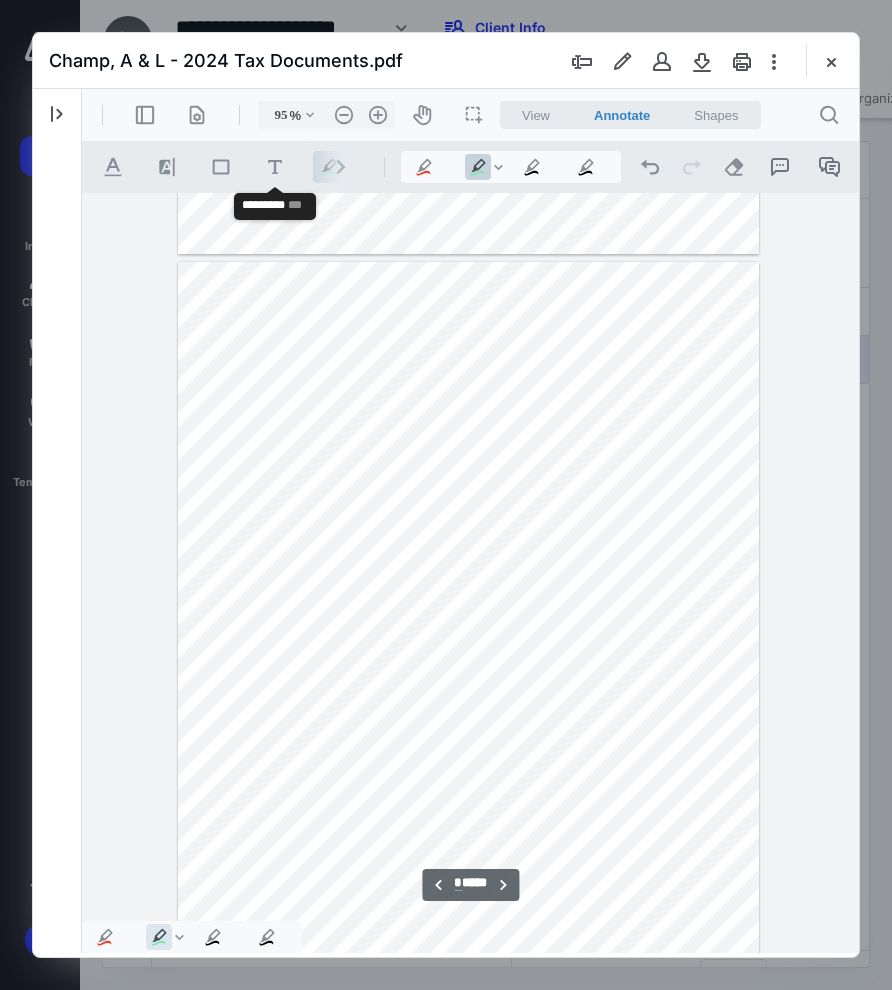 drag, startPoint x: 272, startPoint y: 166, endPoint x: 335, endPoint y: 204, distance: 73.57309 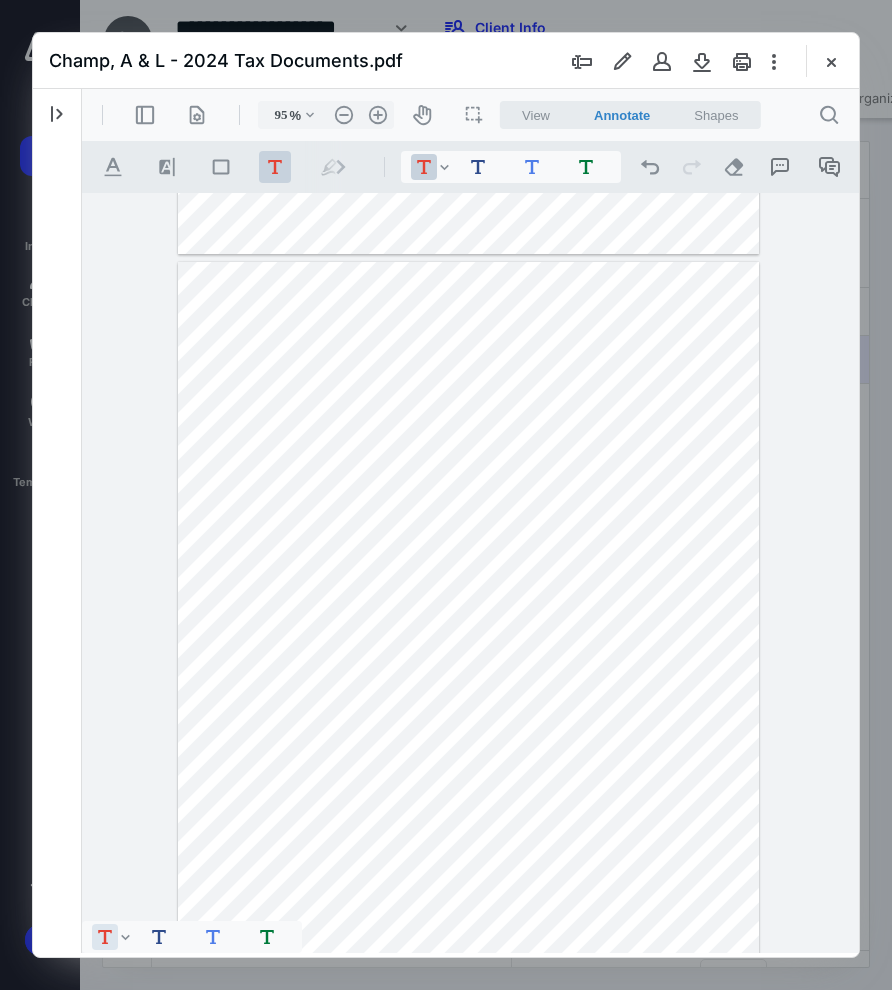 click at bounding box center [468, 638] 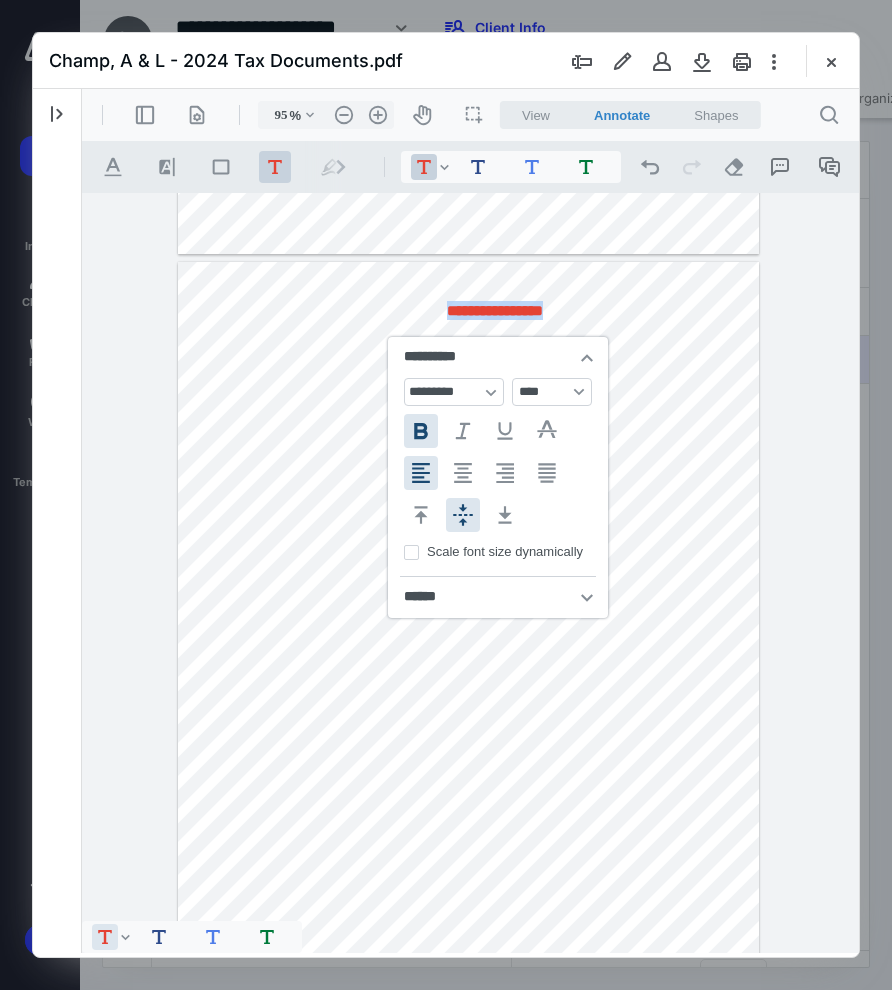 type 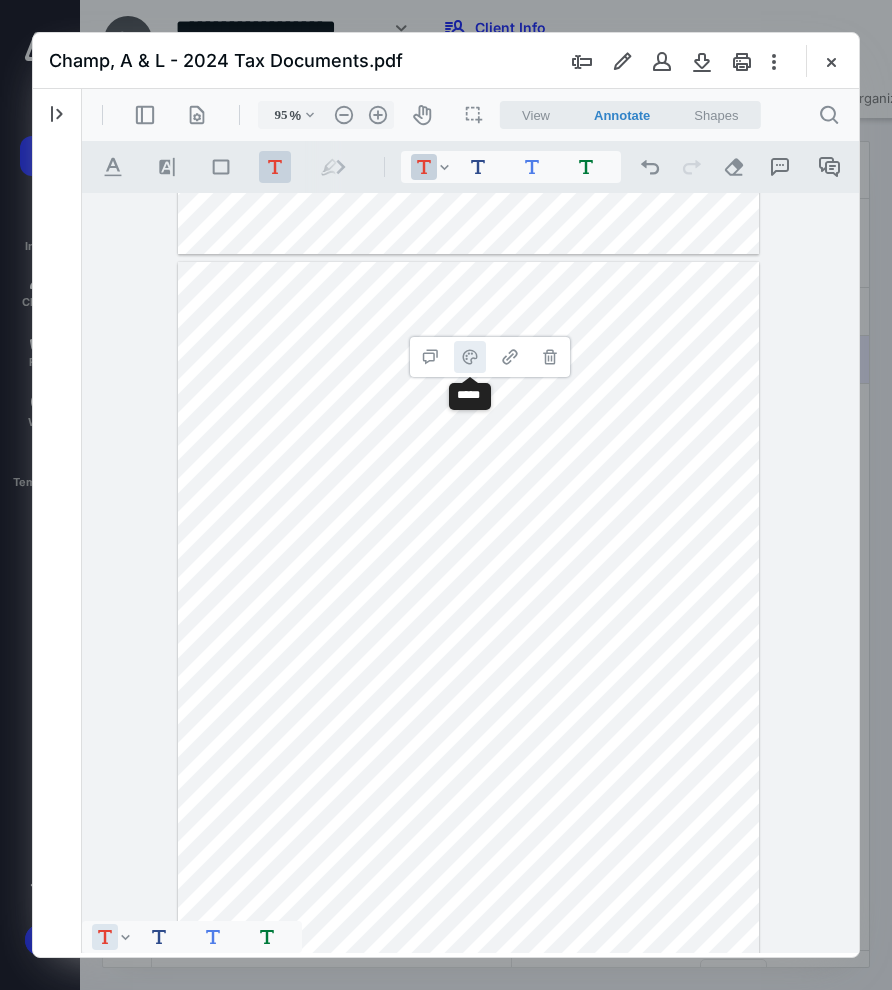 click on "**********" at bounding box center (470, 357) 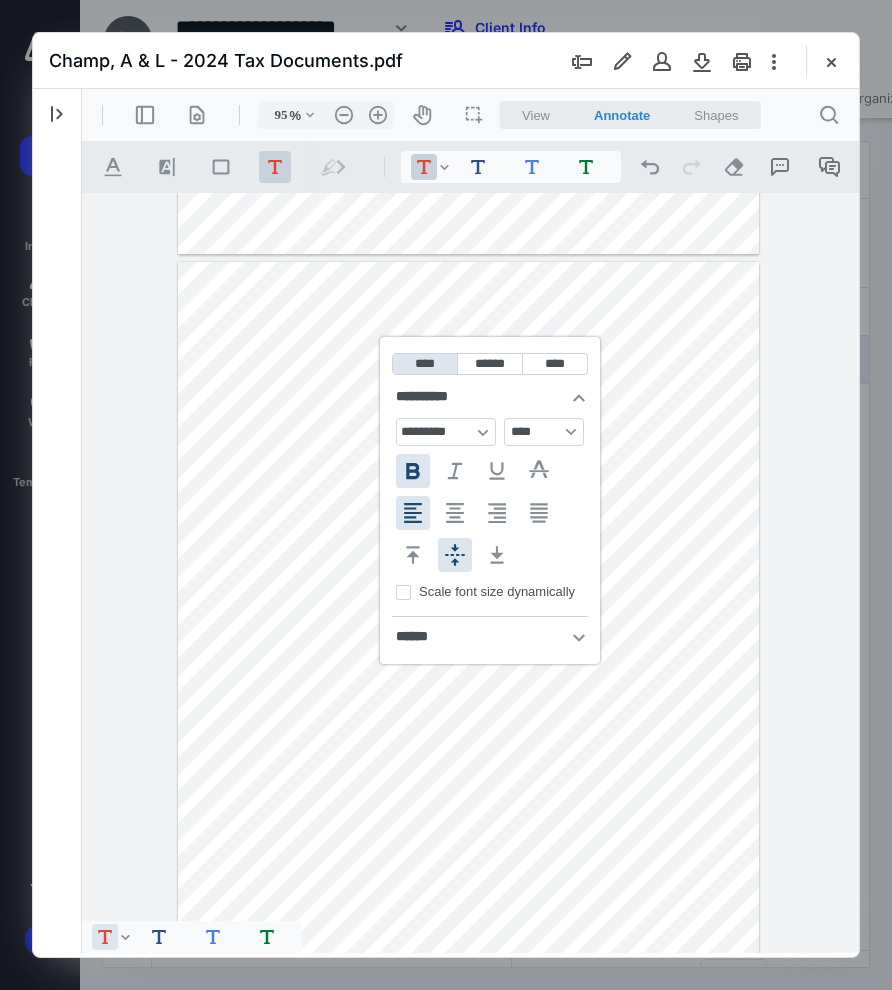 click on "**********" at bounding box center (413, 471) 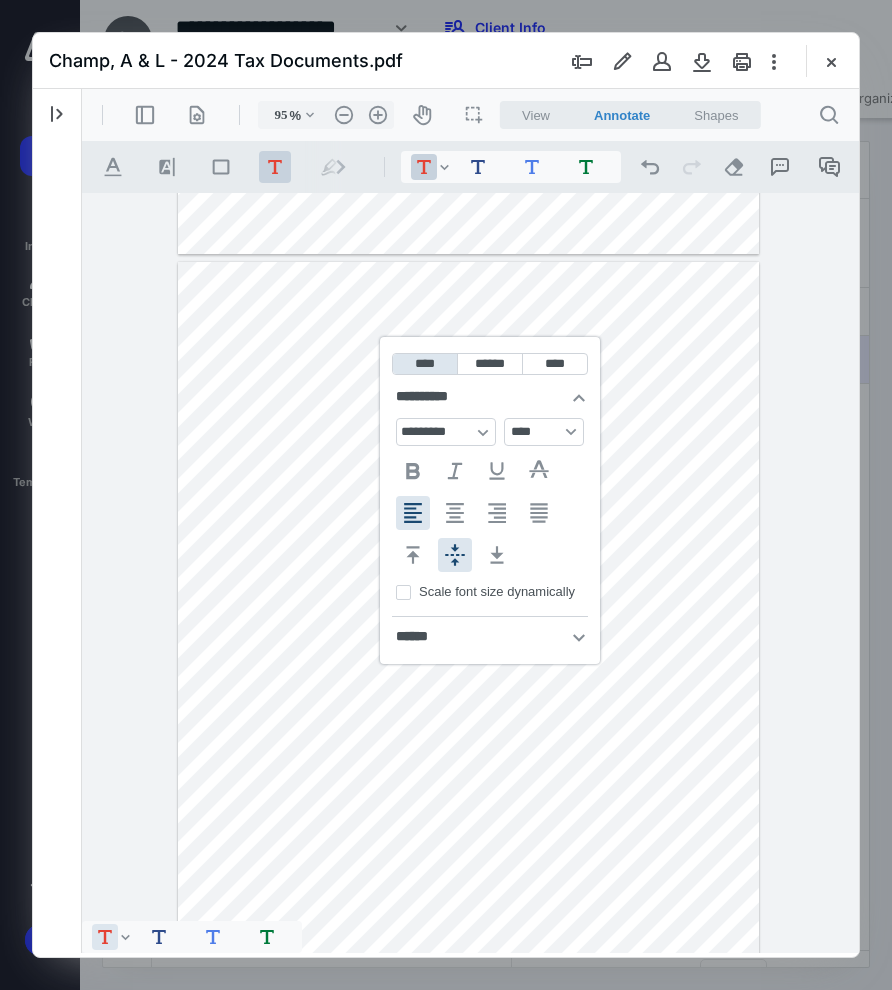 click on "**********" at bounding box center [571, 432] 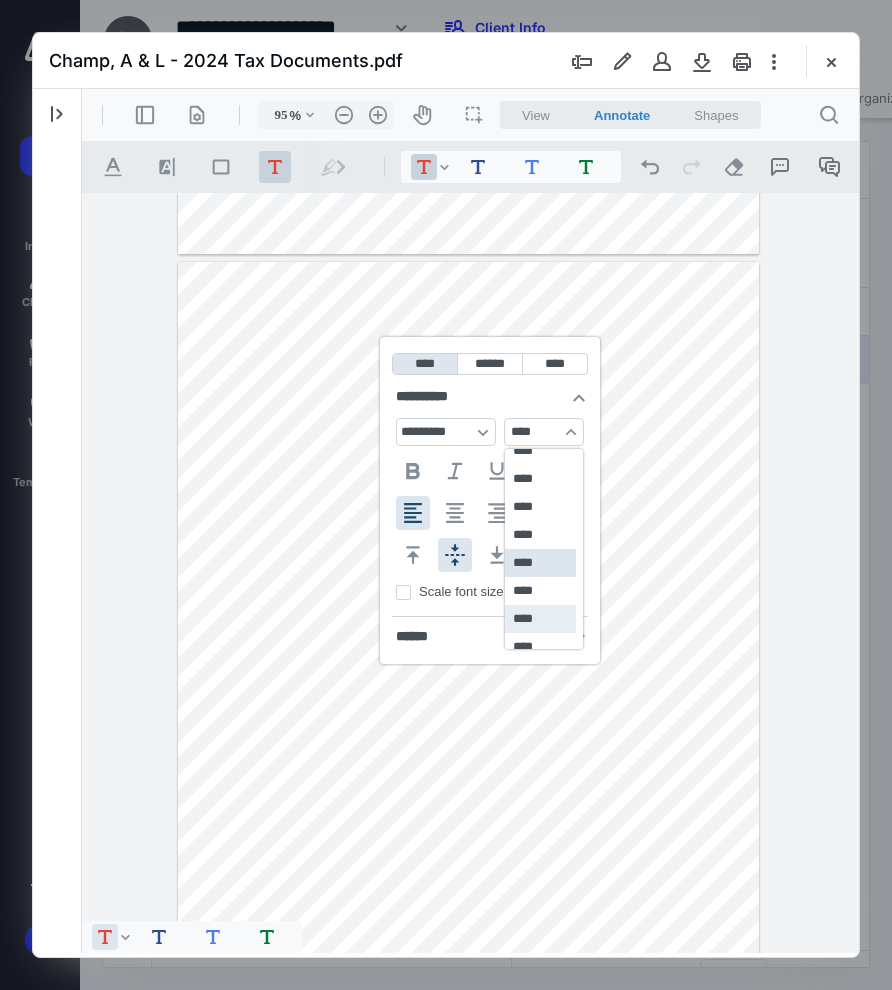 click on "****" at bounding box center [540, 619] 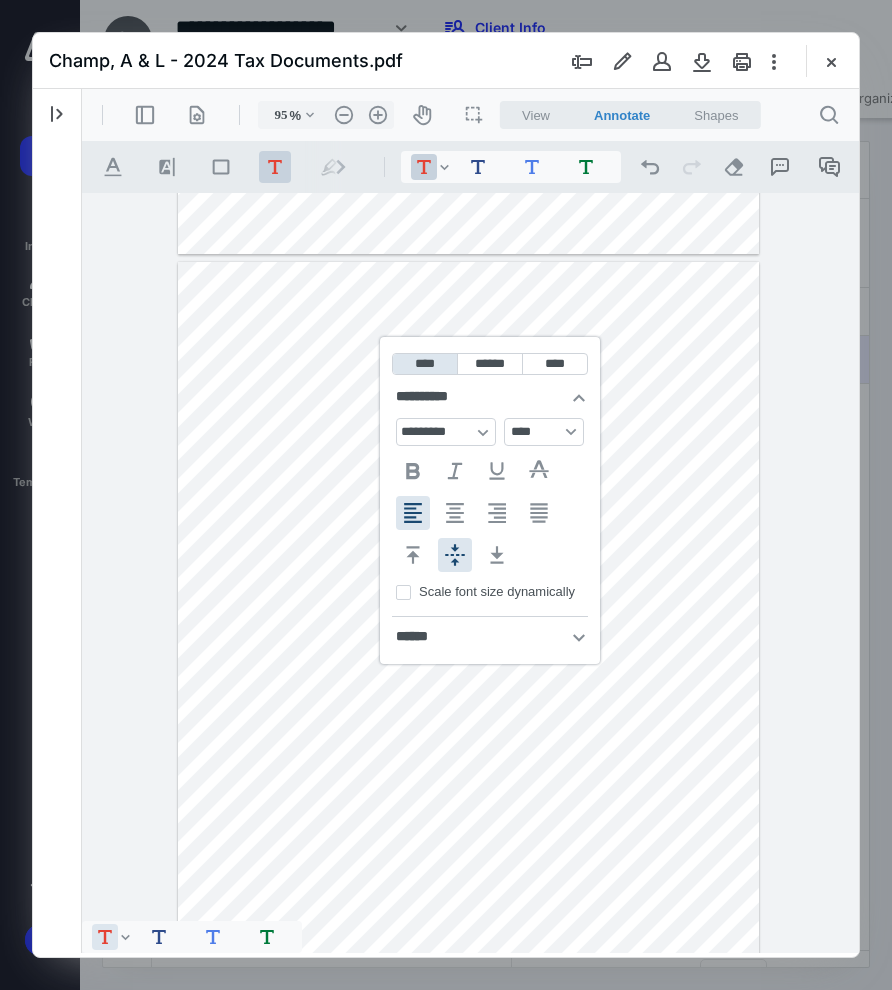 click on "**********" at bounding box center [571, 432] 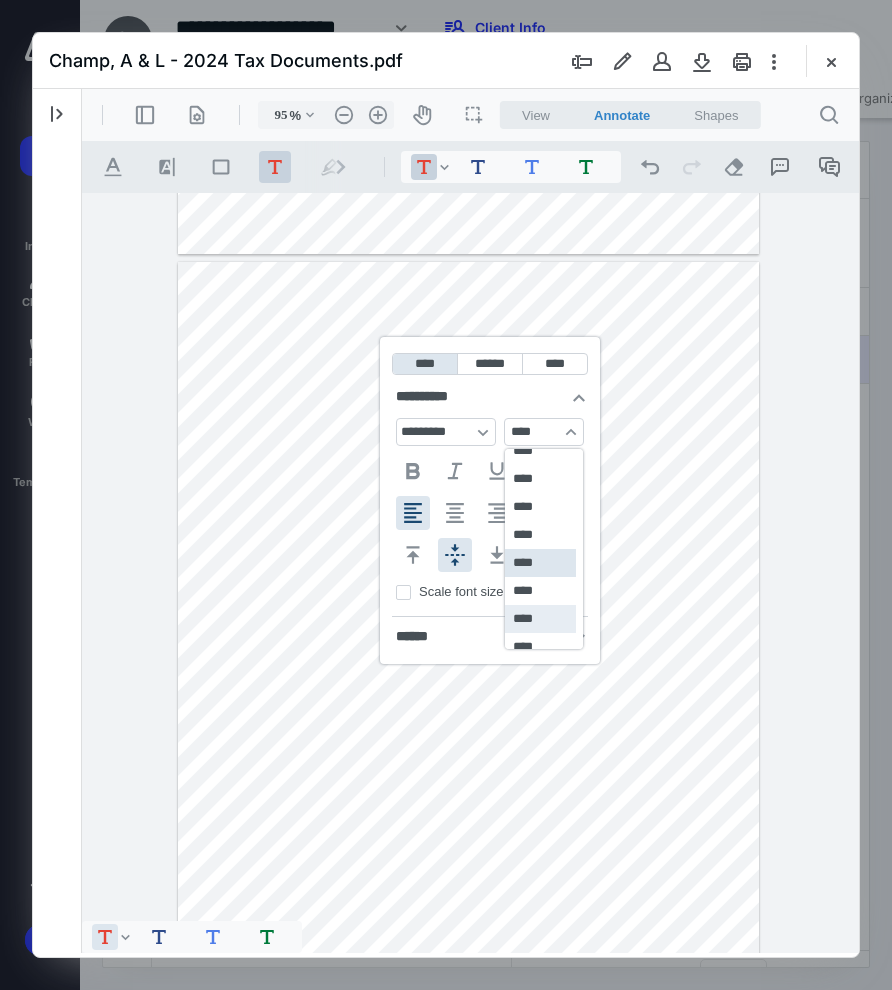 click on "****" at bounding box center (540, 619) 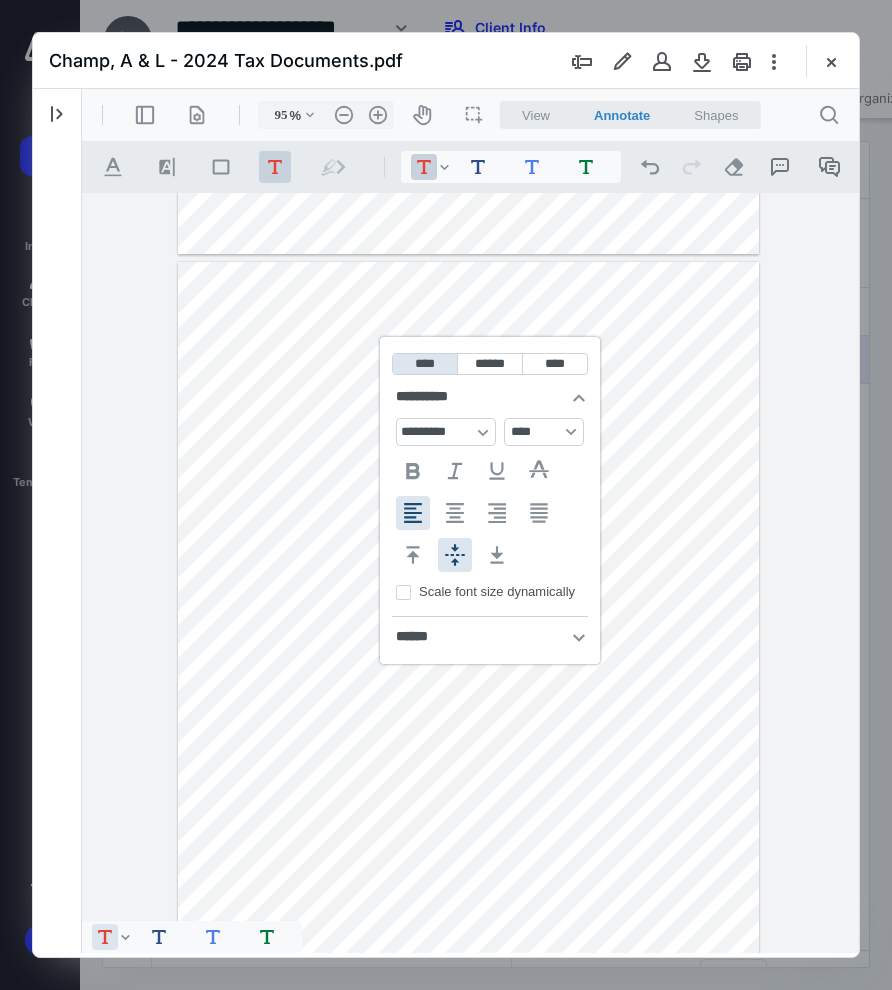 click on "**********" at bounding box center (468, 638) 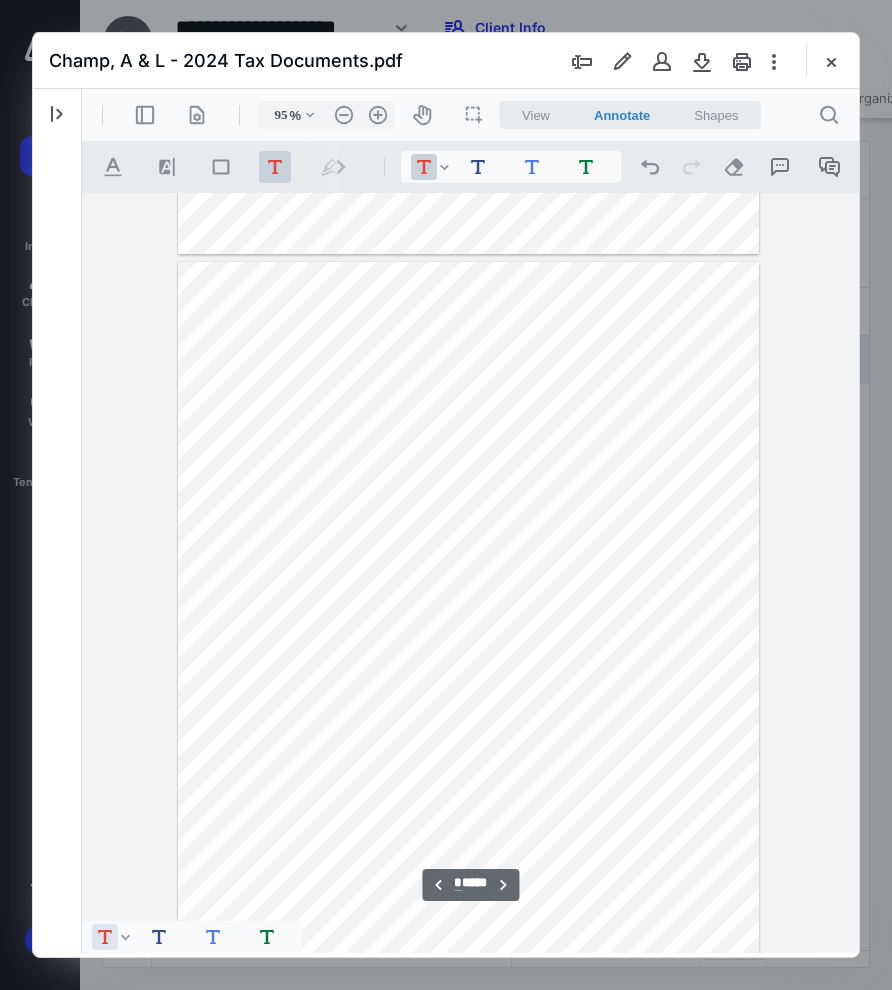 scroll, scrollTop: 3041, scrollLeft: 0, axis: vertical 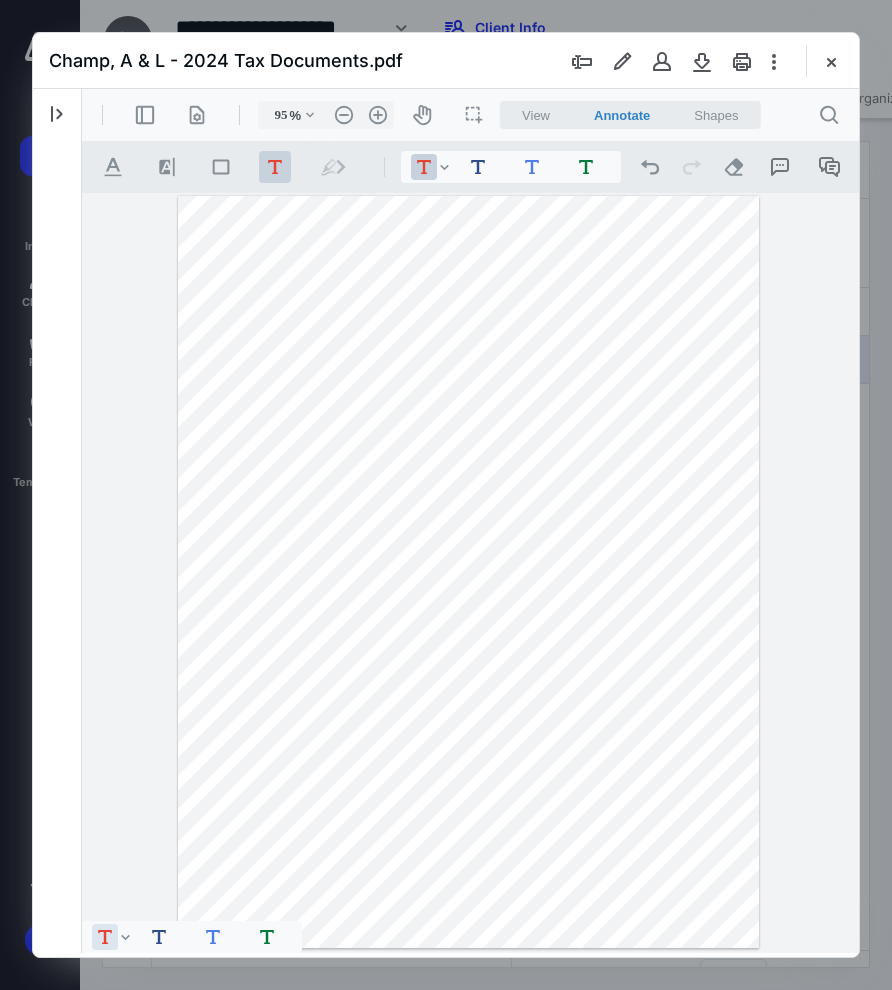 click on "**********" at bounding box center (468, 572) 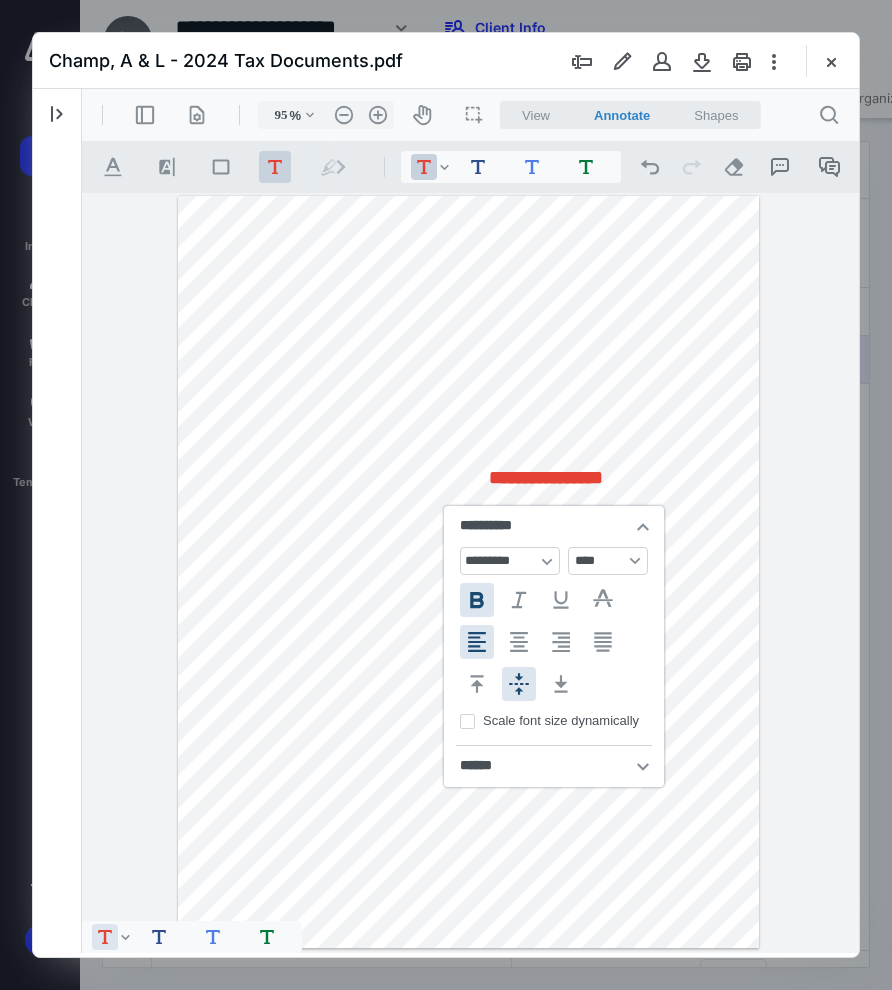 click on "**********" at bounding box center [468, 572] 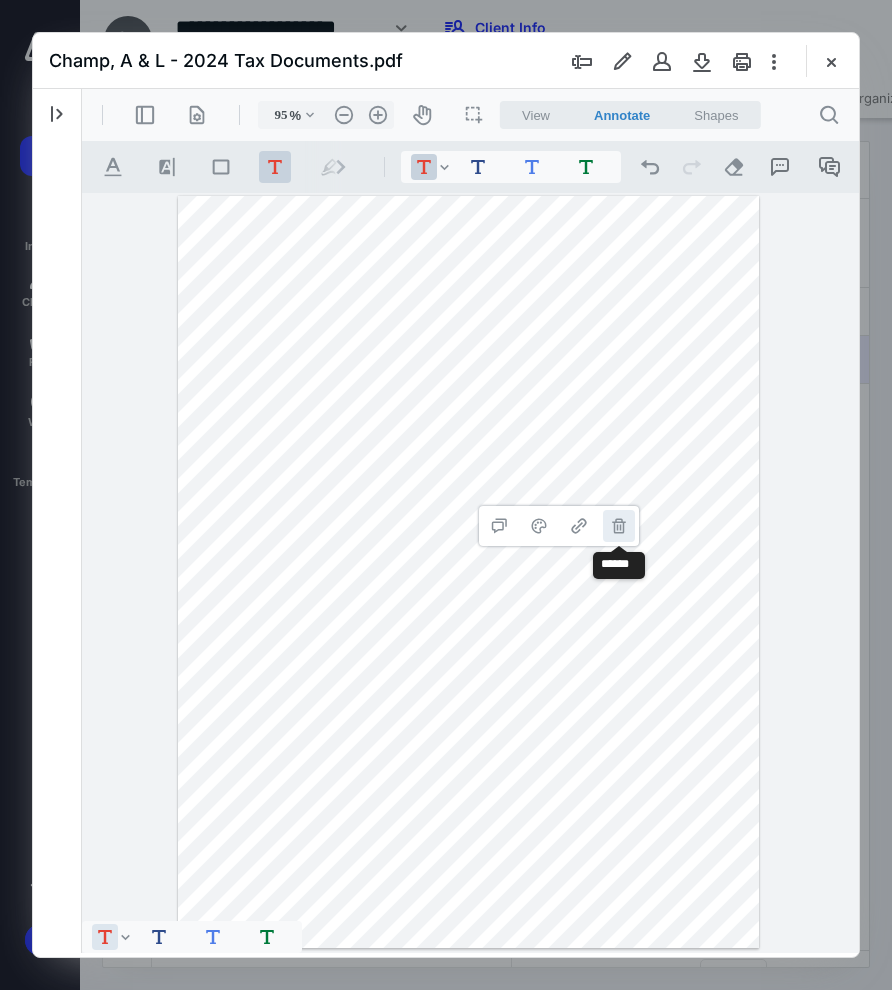 click on "**********" at bounding box center (619, 526) 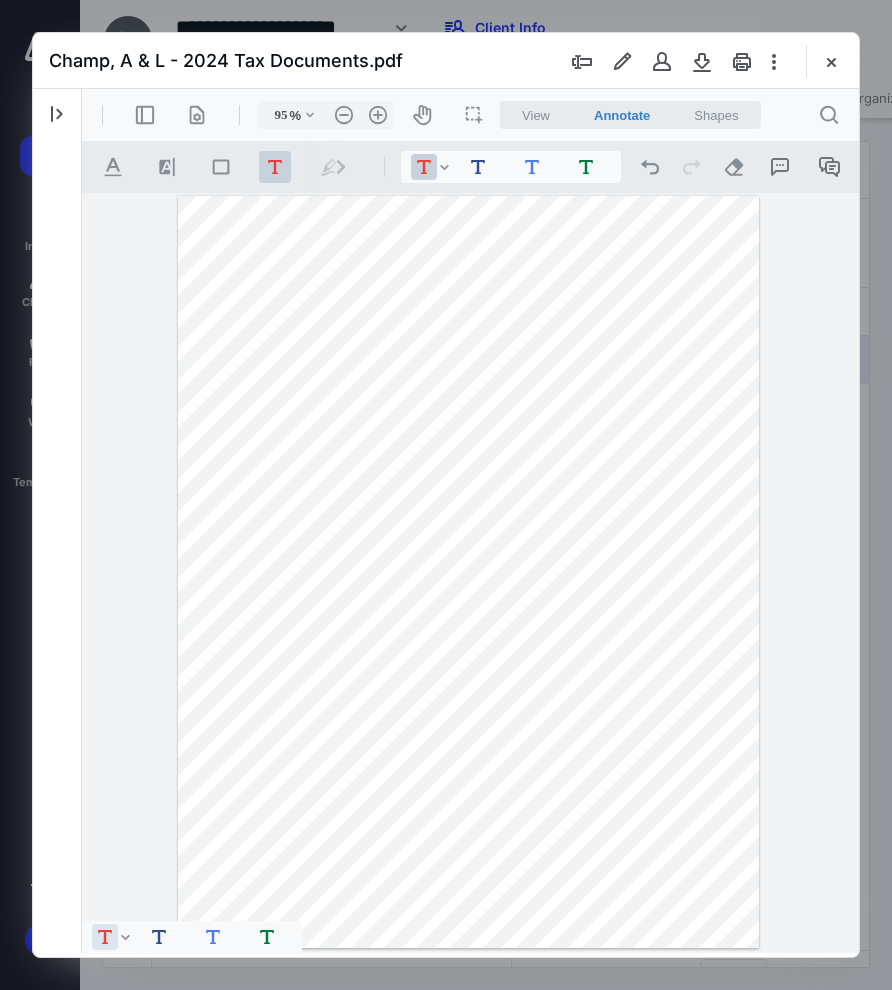 click on "**********" at bounding box center [468, 572] 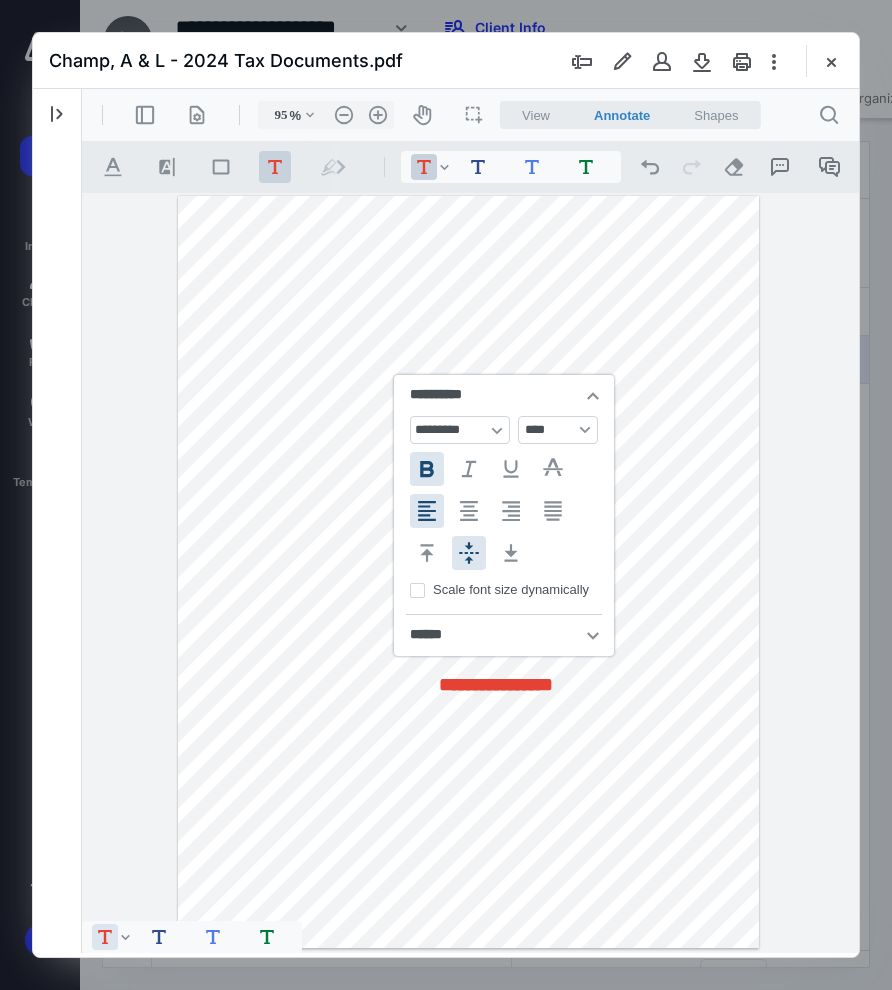 click on "**********" at bounding box center (468, 572) 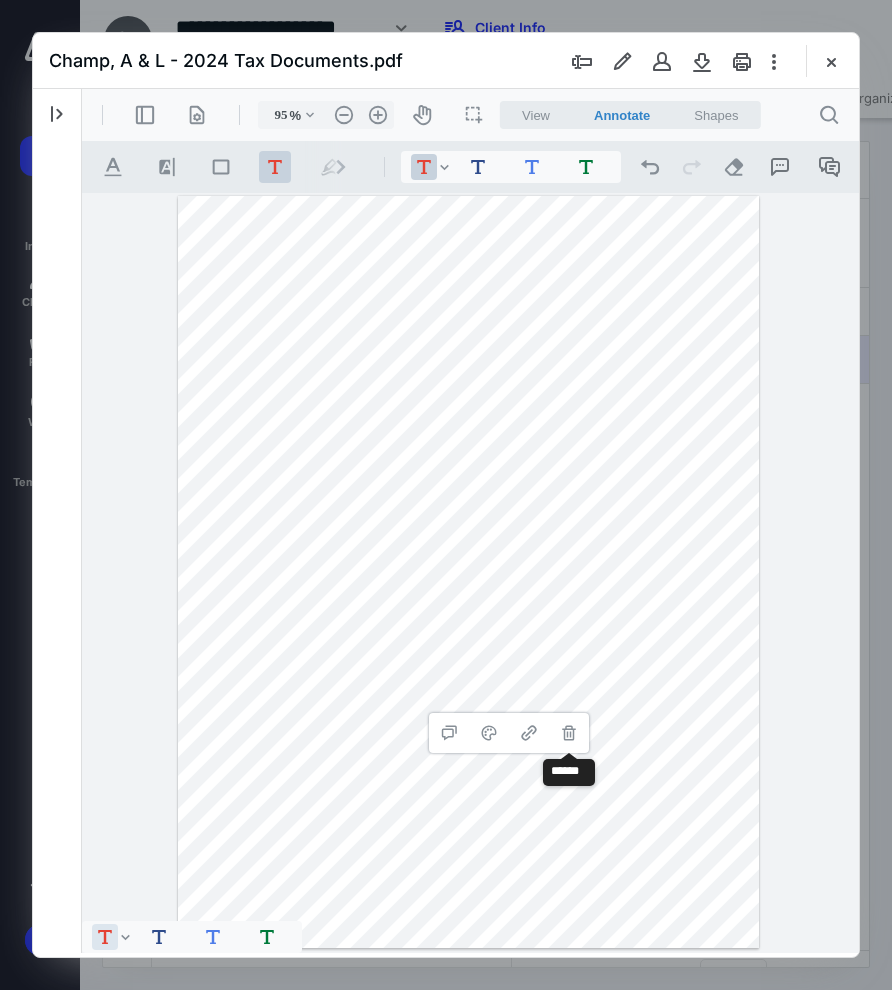 click on "**********" at bounding box center [569, 733] 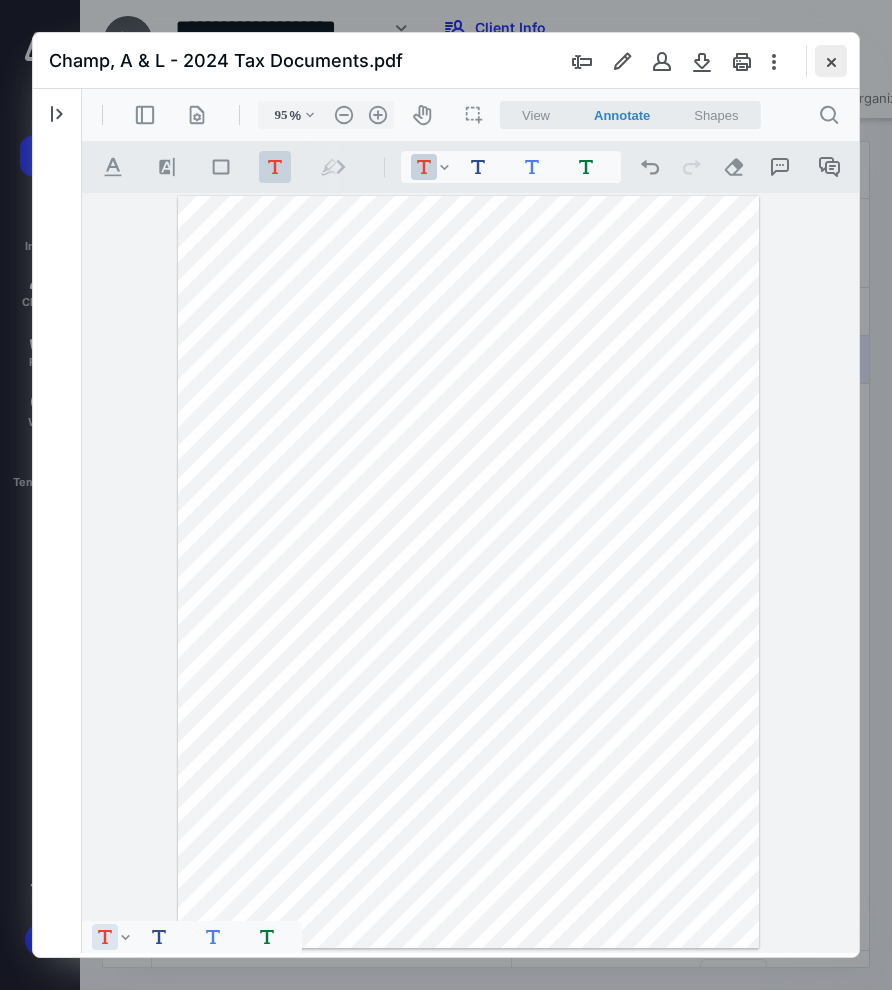 click at bounding box center (831, 61) 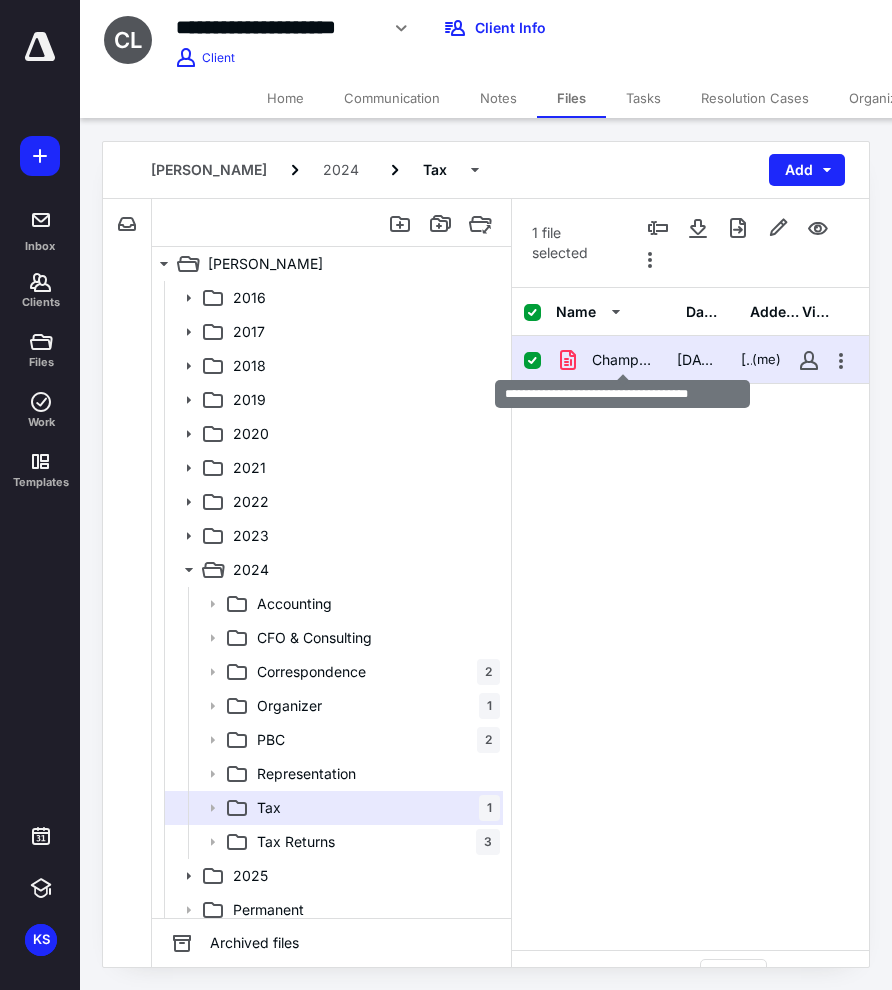 click on "Champ, A & L - 2024 Tax Documents.pdf" at bounding box center (622, 360) 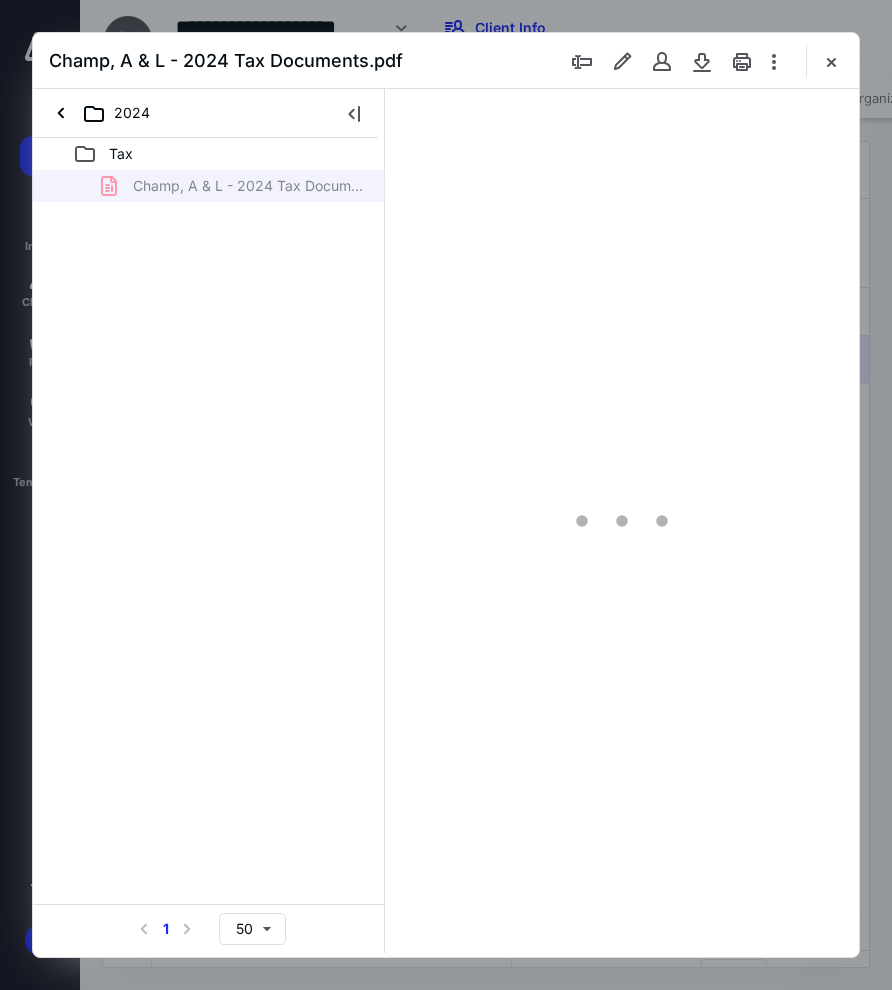 scroll, scrollTop: 0, scrollLeft: 0, axis: both 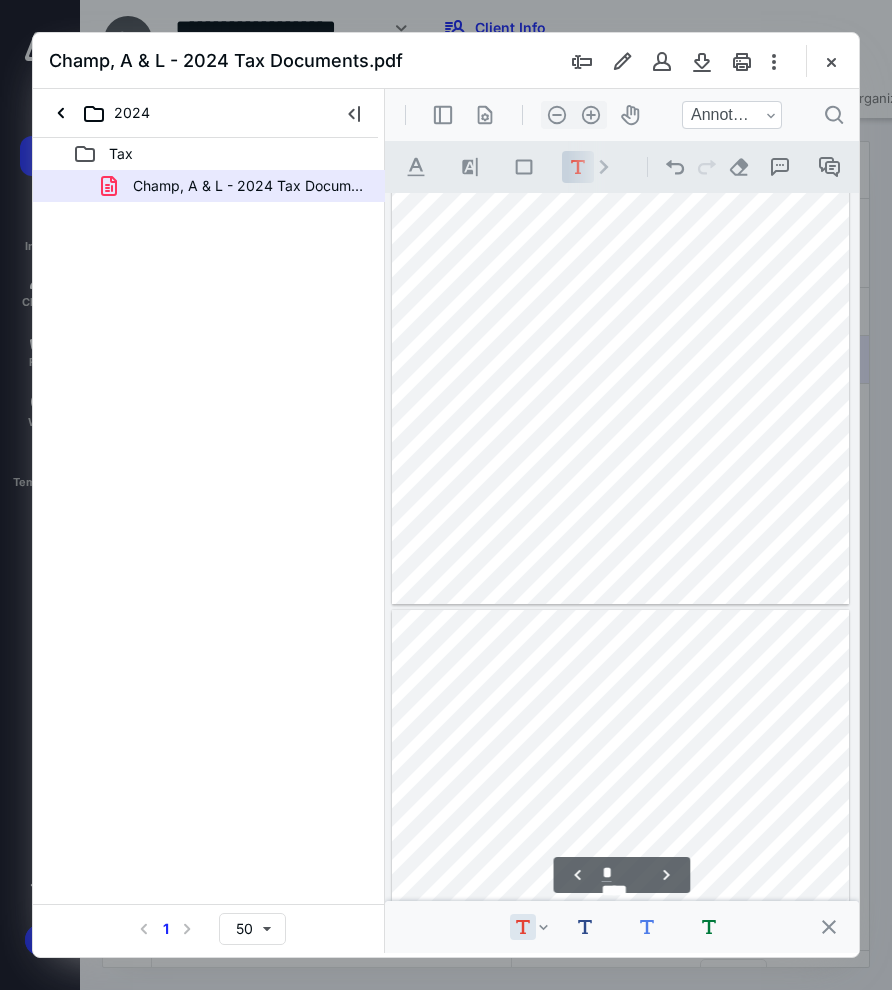 type on "*" 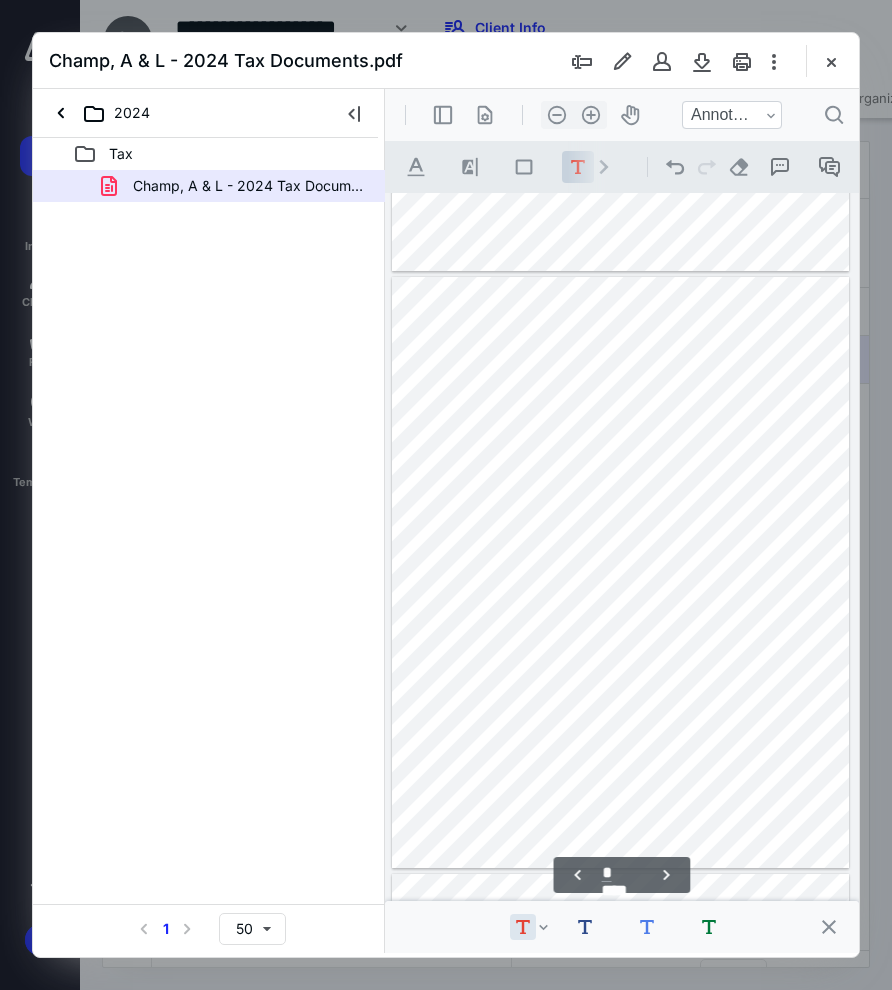 scroll, scrollTop: 2240, scrollLeft: 0, axis: vertical 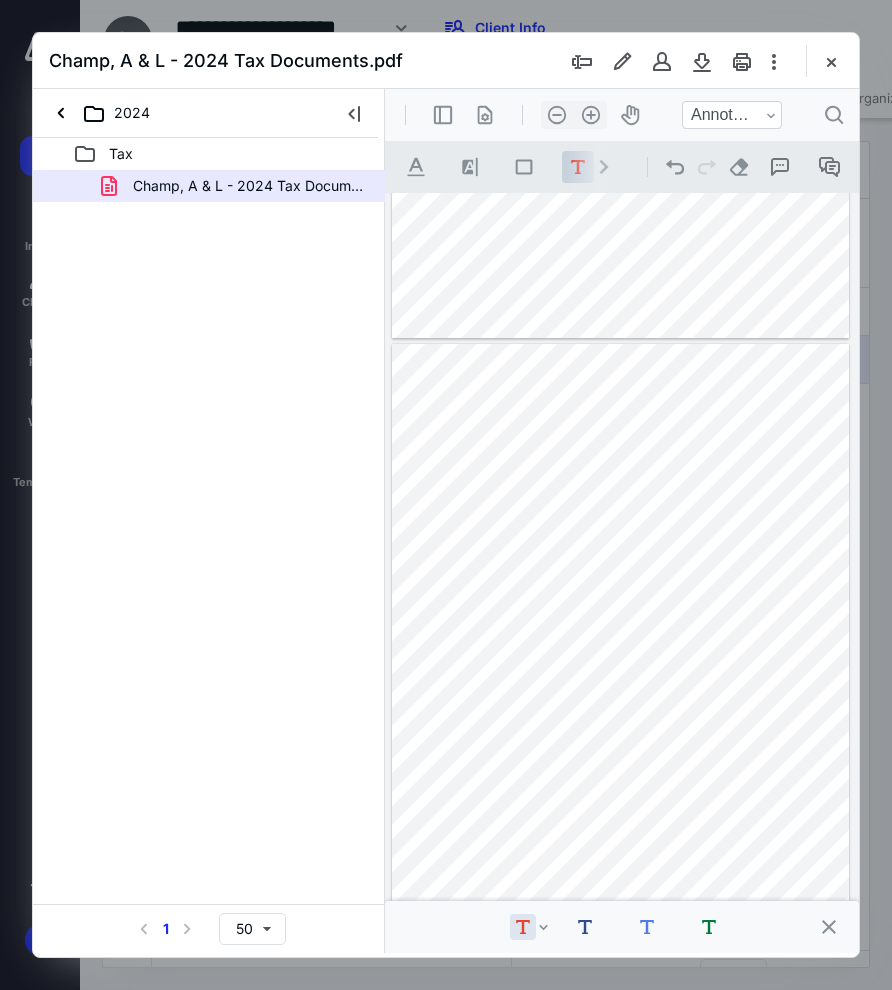 click at bounding box center [620, 640] 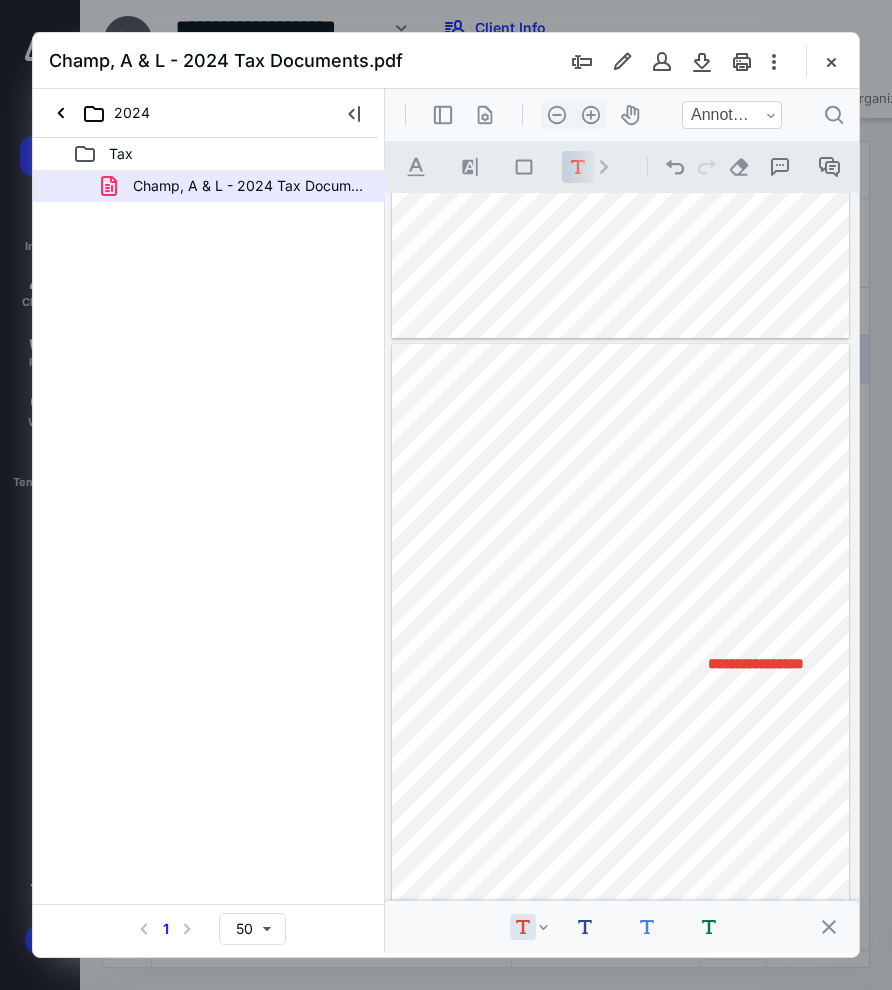 type 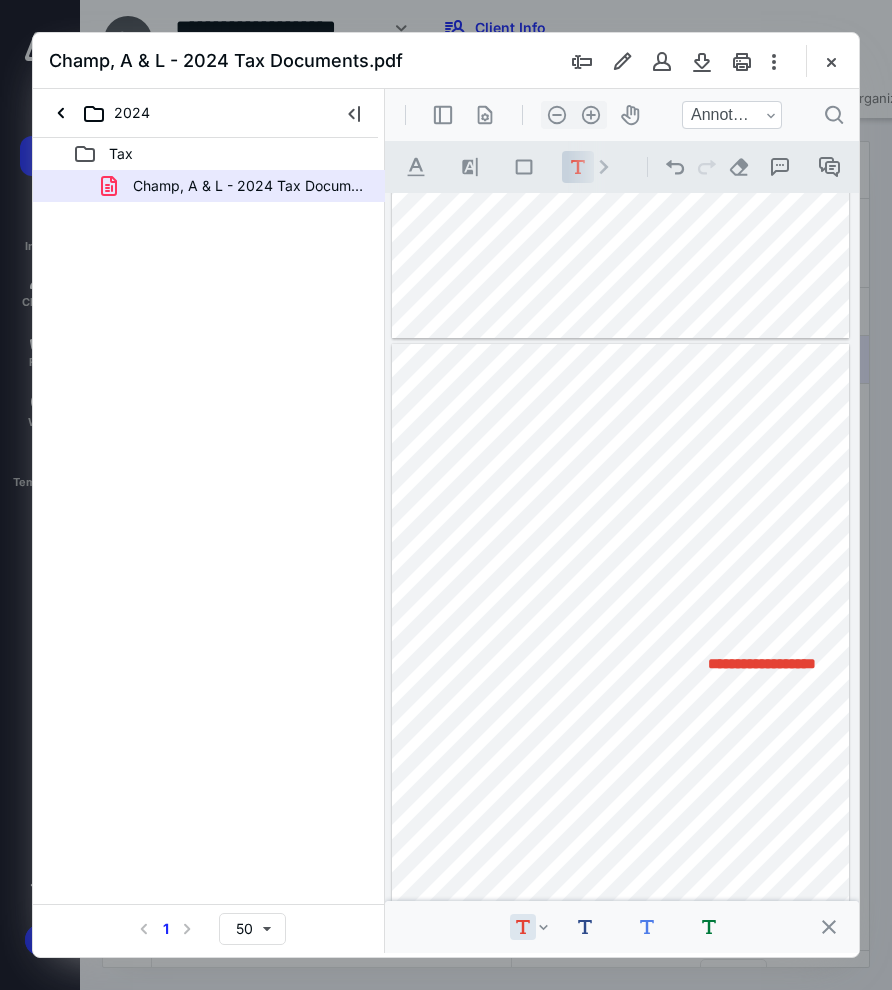 click on "**********" at bounding box center [620, 640] 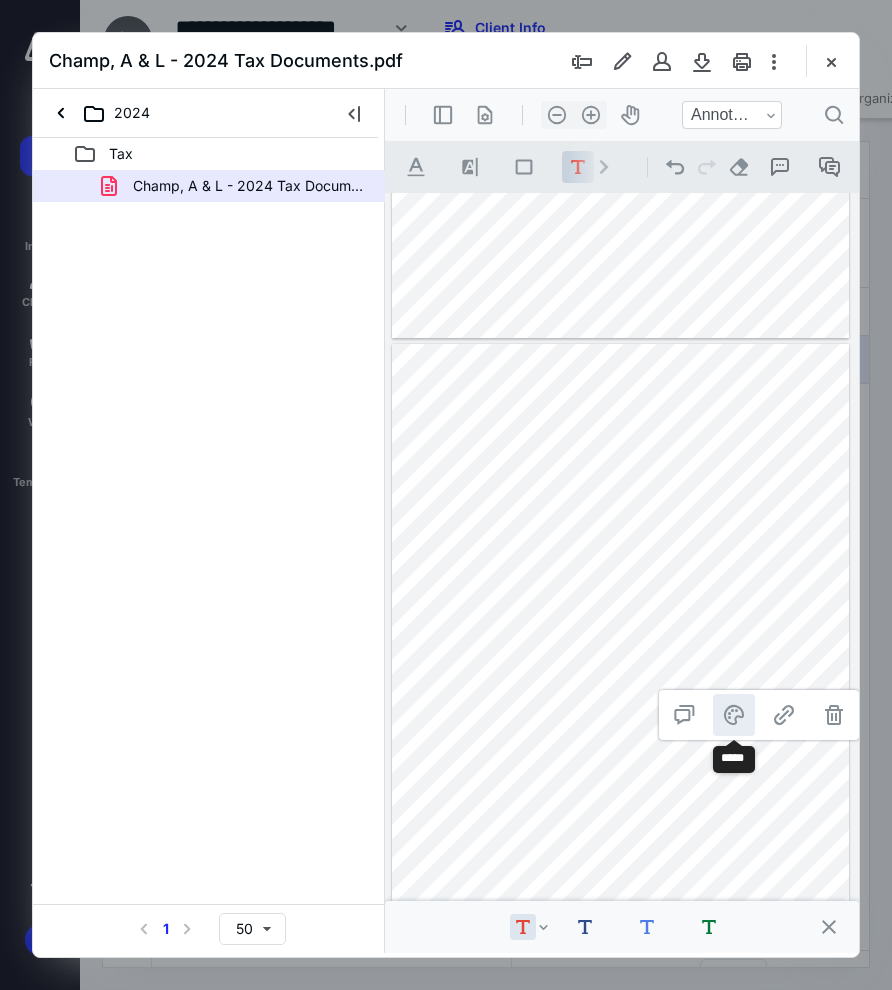 click on "**********" at bounding box center [734, 715] 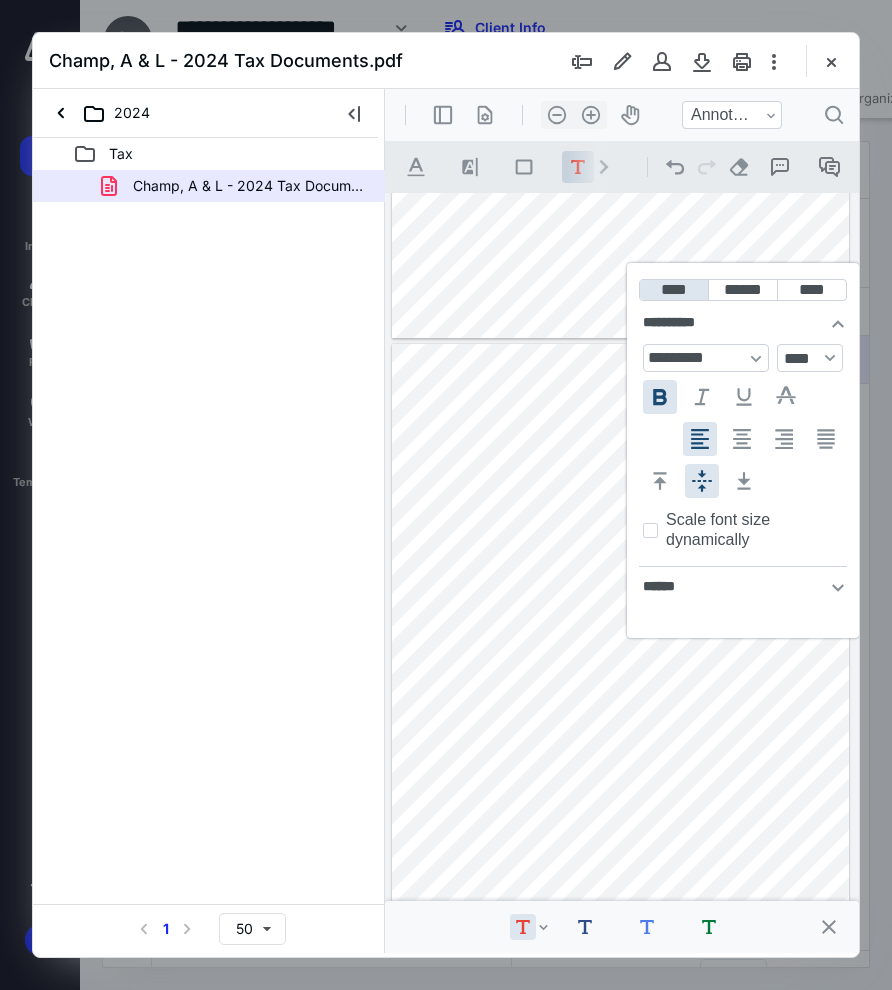 drag, startPoint x: 662, startPoint y: 381, endPoint x: 661, endPoint y: 399, distance: 18.027756 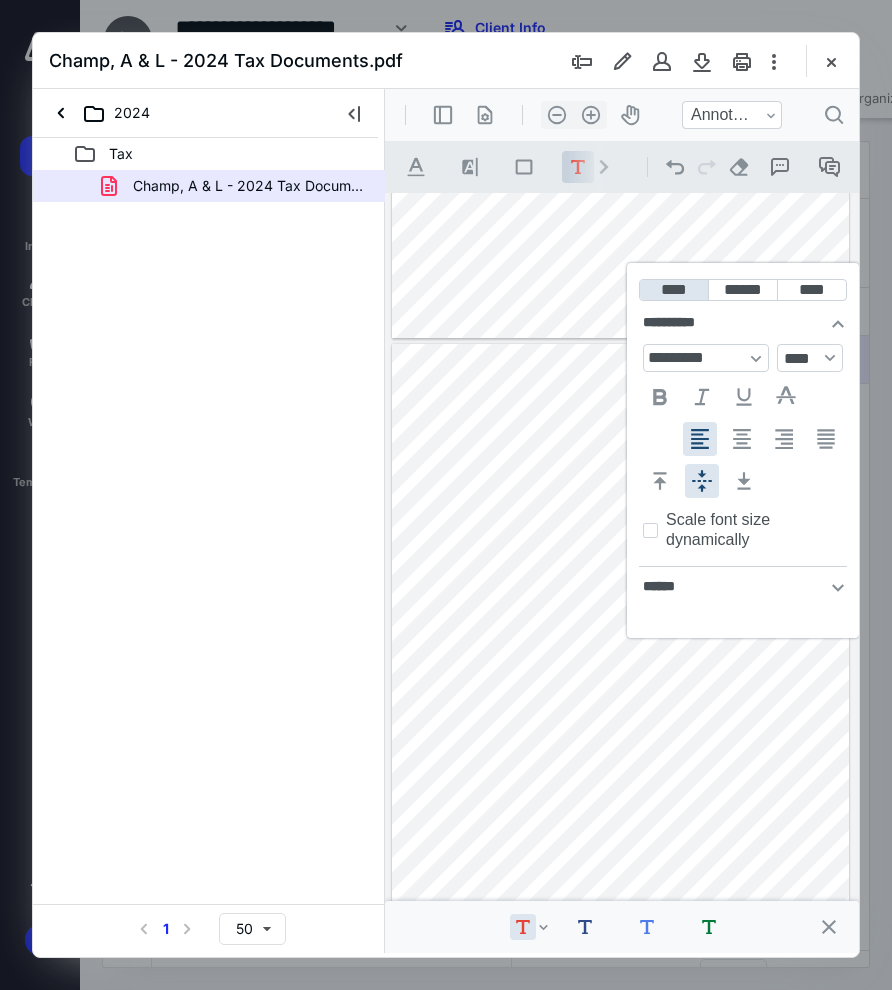 click on "**********" at bounding box center (830, 358) 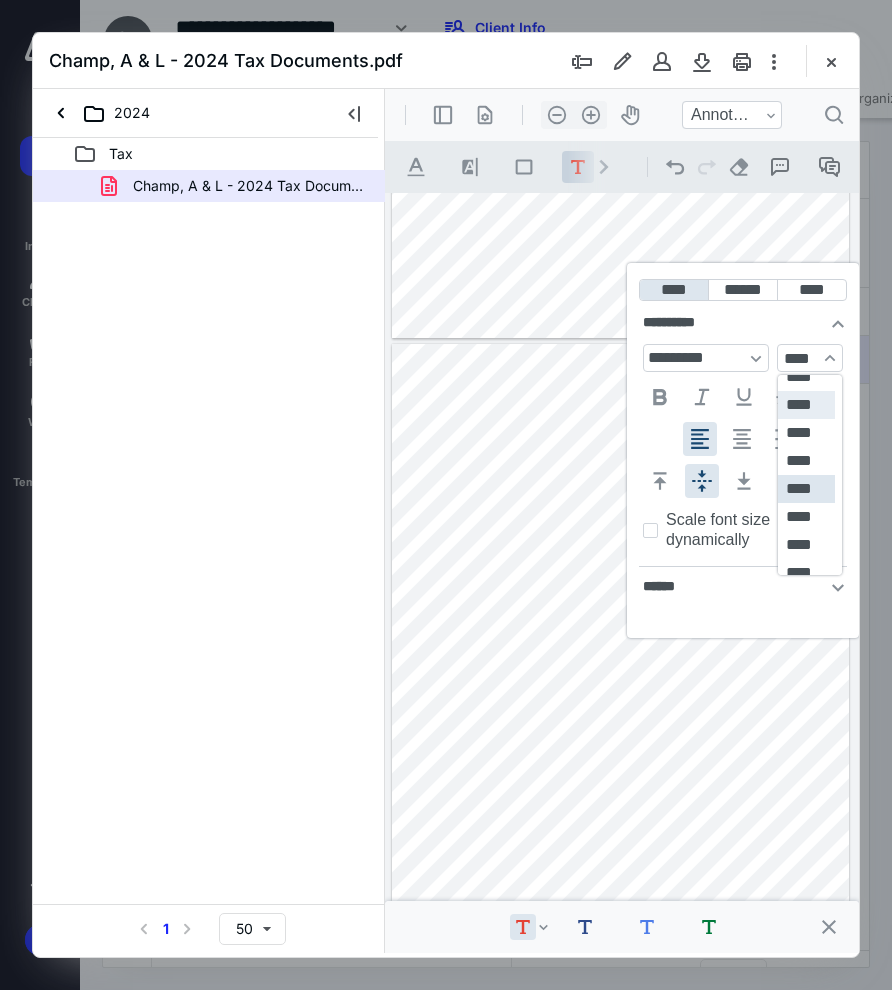 click on "****" at bounding box center [806, 405] 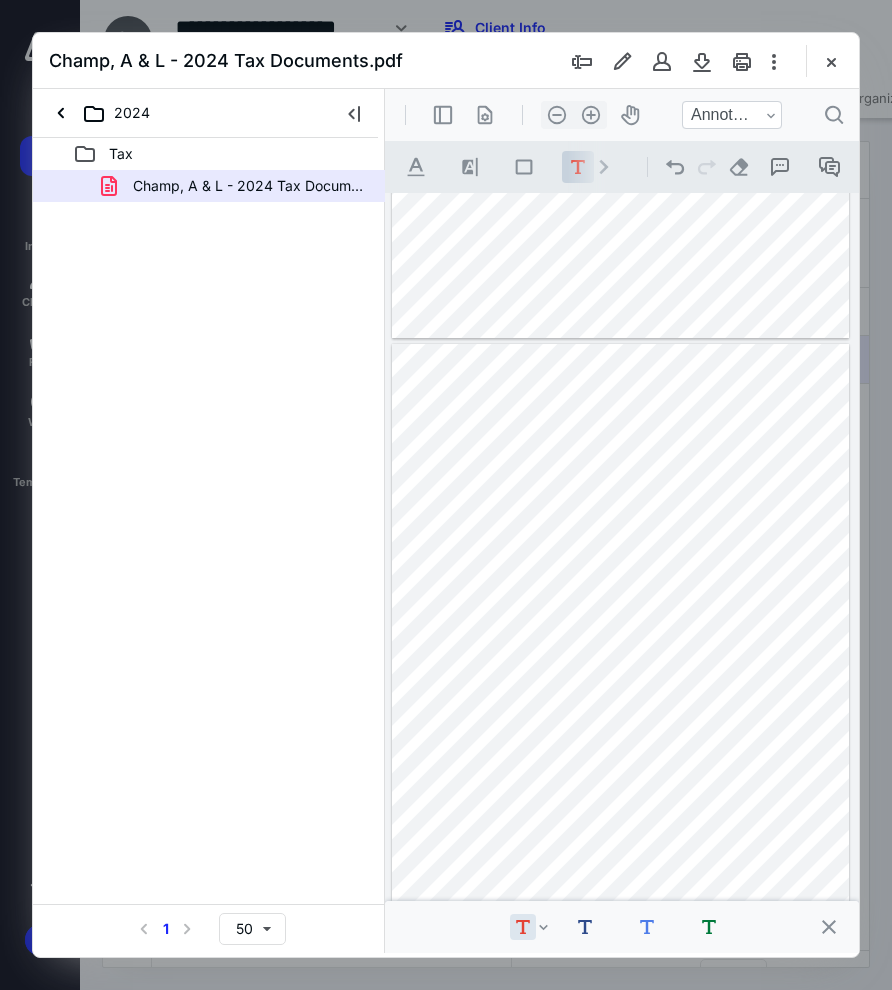 drag, startPoint x: 754, startPoint y: 663, endPoint x: 732, endPoint y: 661, distance: 22.090721 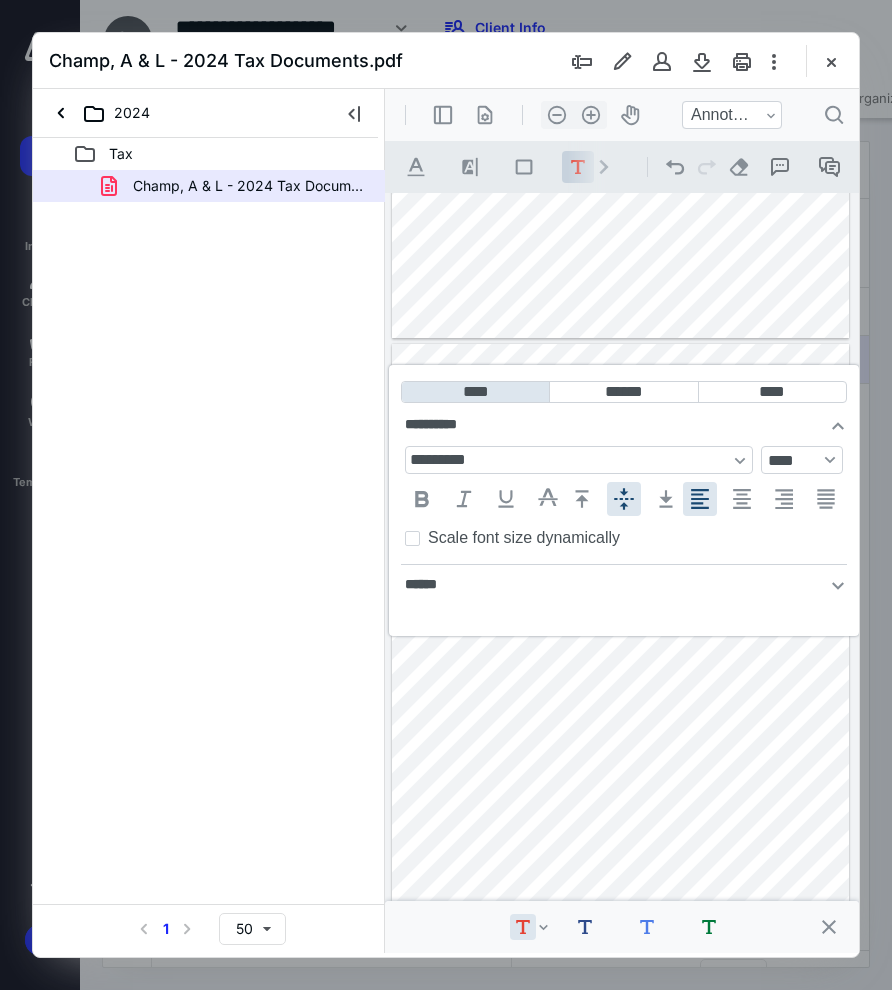 click on "**********" at bounding box center (620, 640) 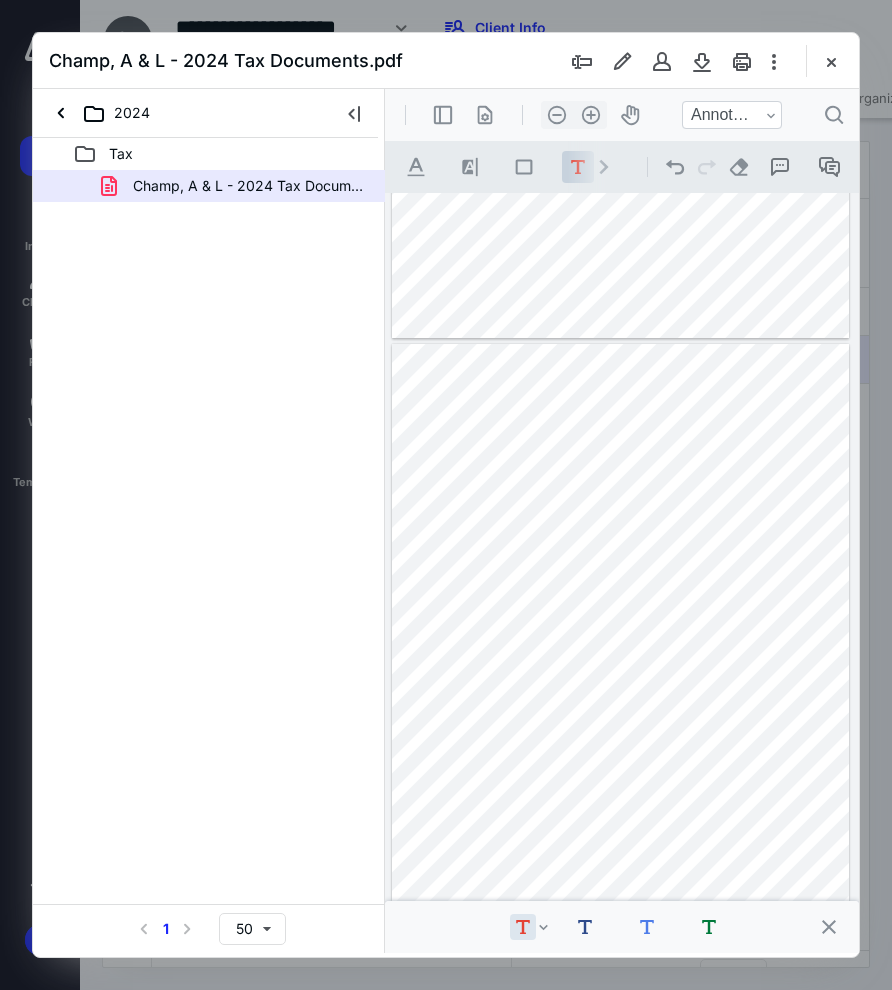click on "**********" at bounding box center [620, 640] 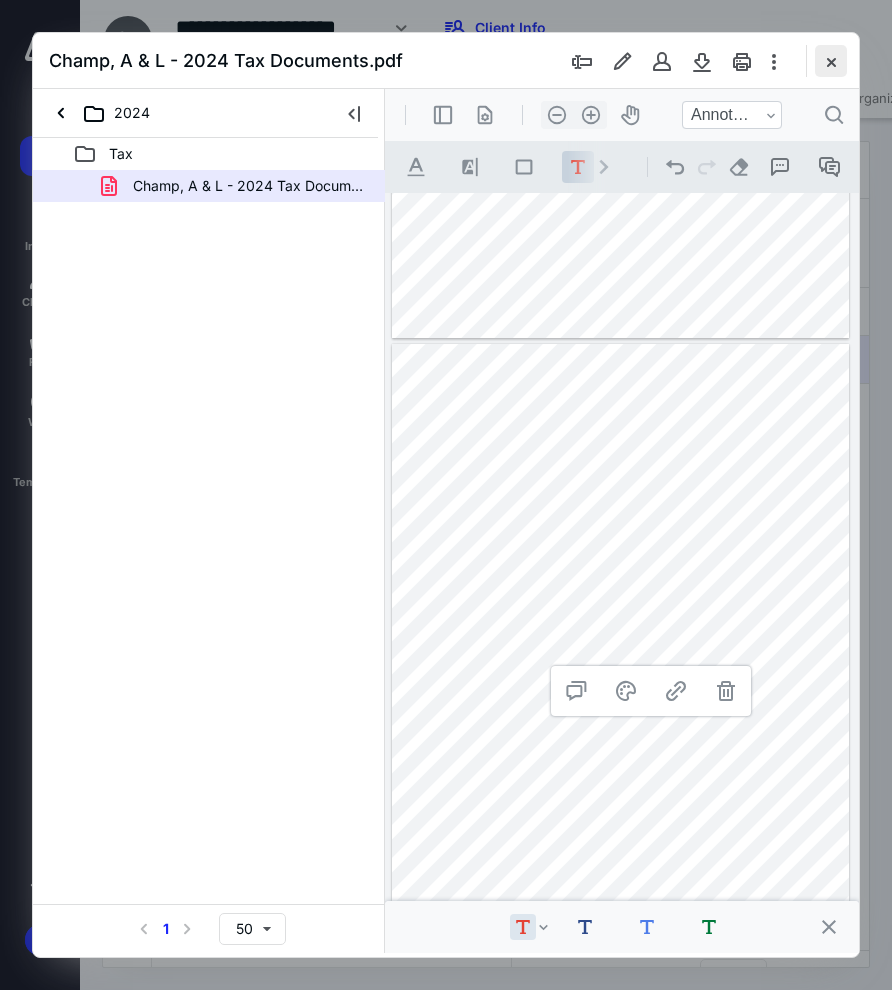 click at bounding box center [831, 61] 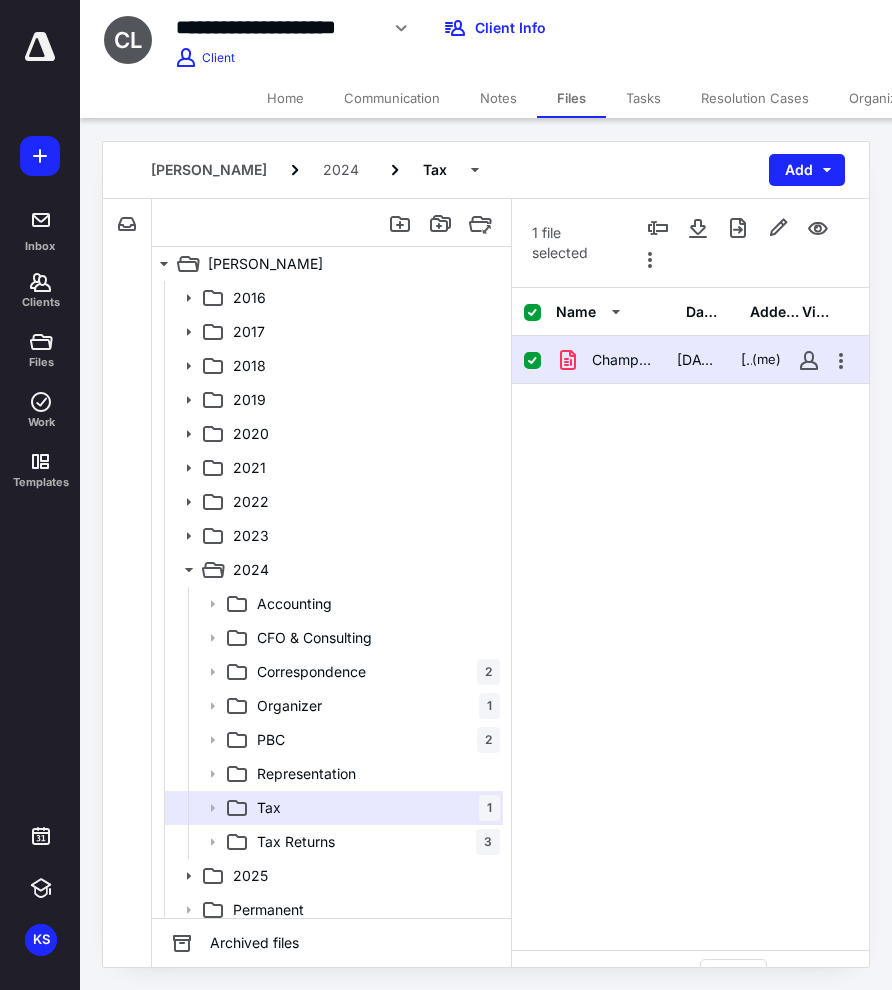 click on "Champ, A & L - 2024 Tax Documents.pdf" at bounding box center [622, 360] 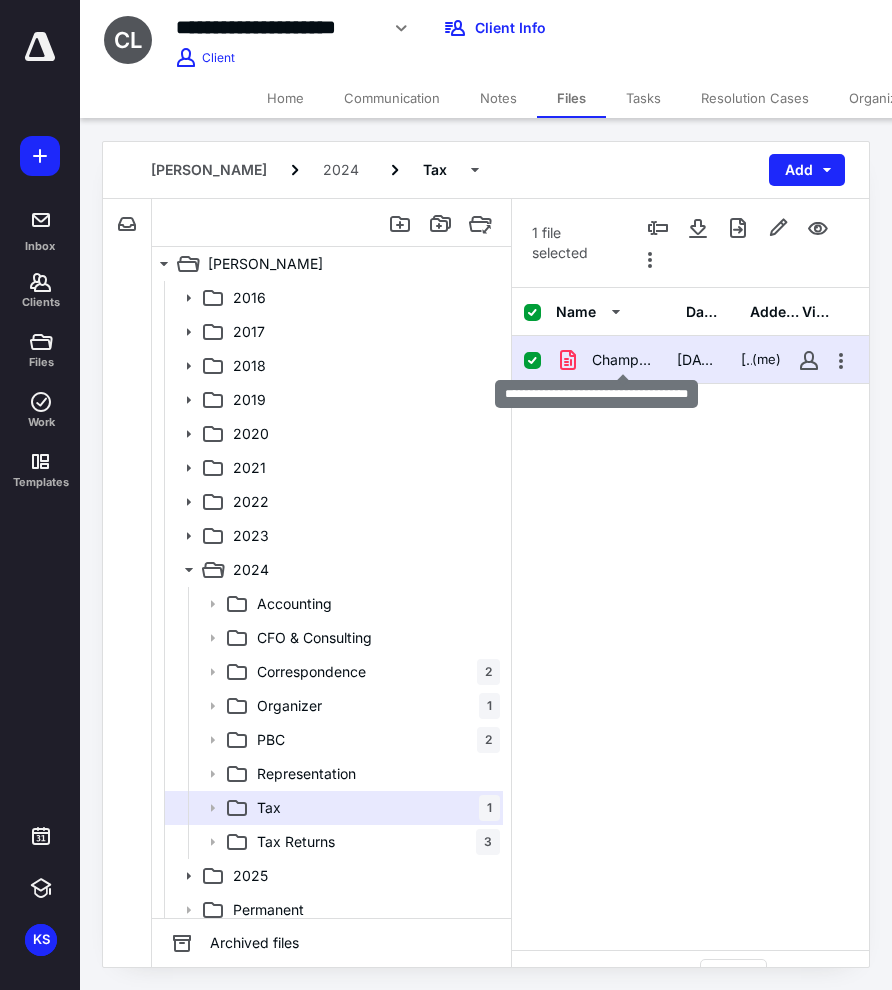 click on "Champ, A & L - 2024 Tax Documents.pdf" at bounding box center [622, 360] 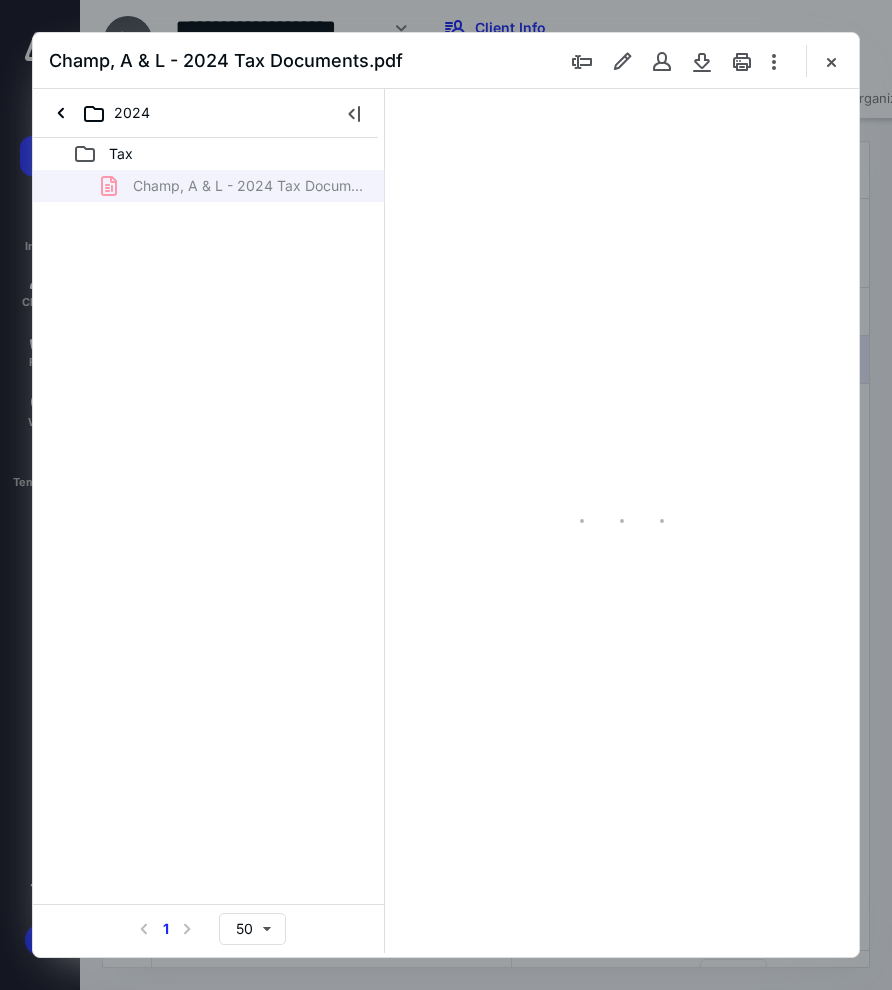scroll, scrollTop: 0, scrollLeft: 0, axis: both 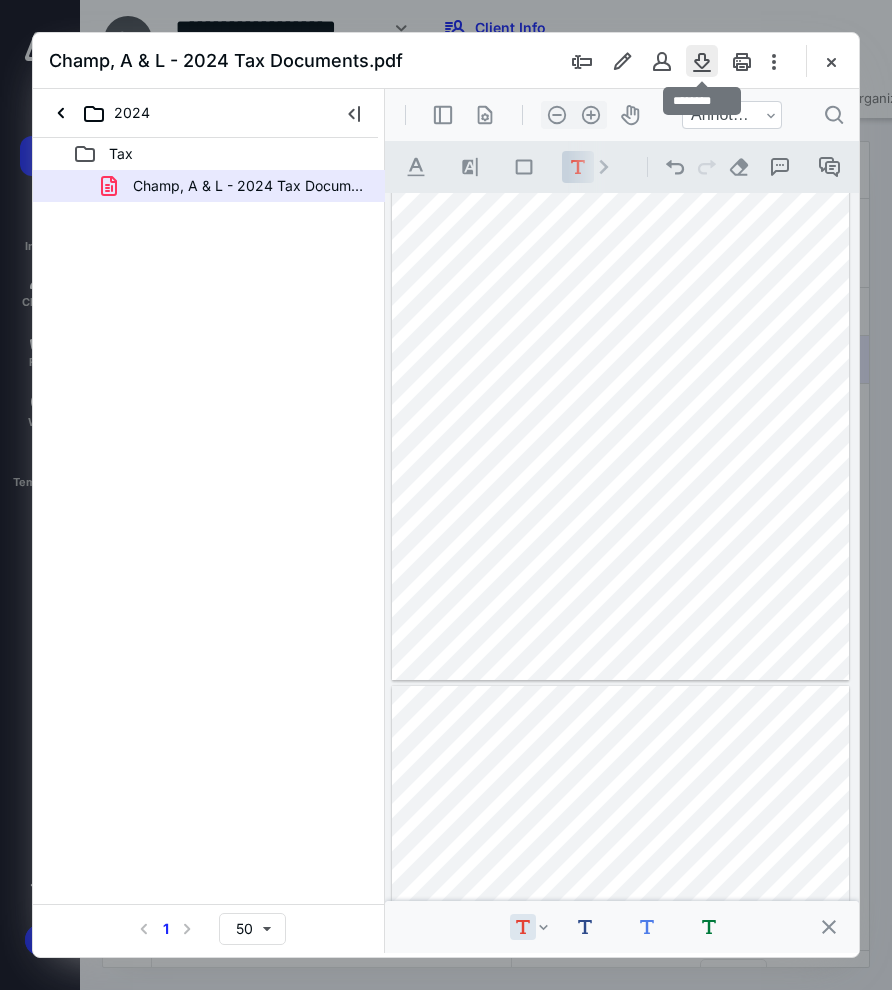 click at bounding box center (702, 61) 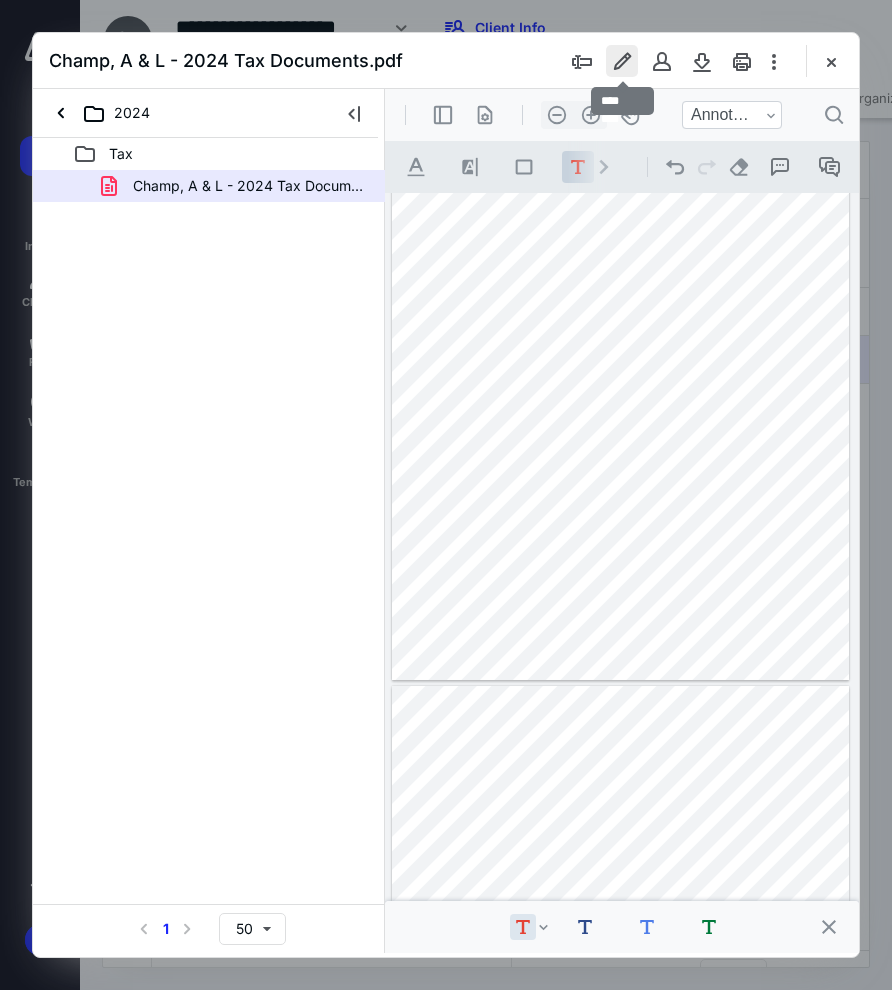click at bounding box center (622, 61) 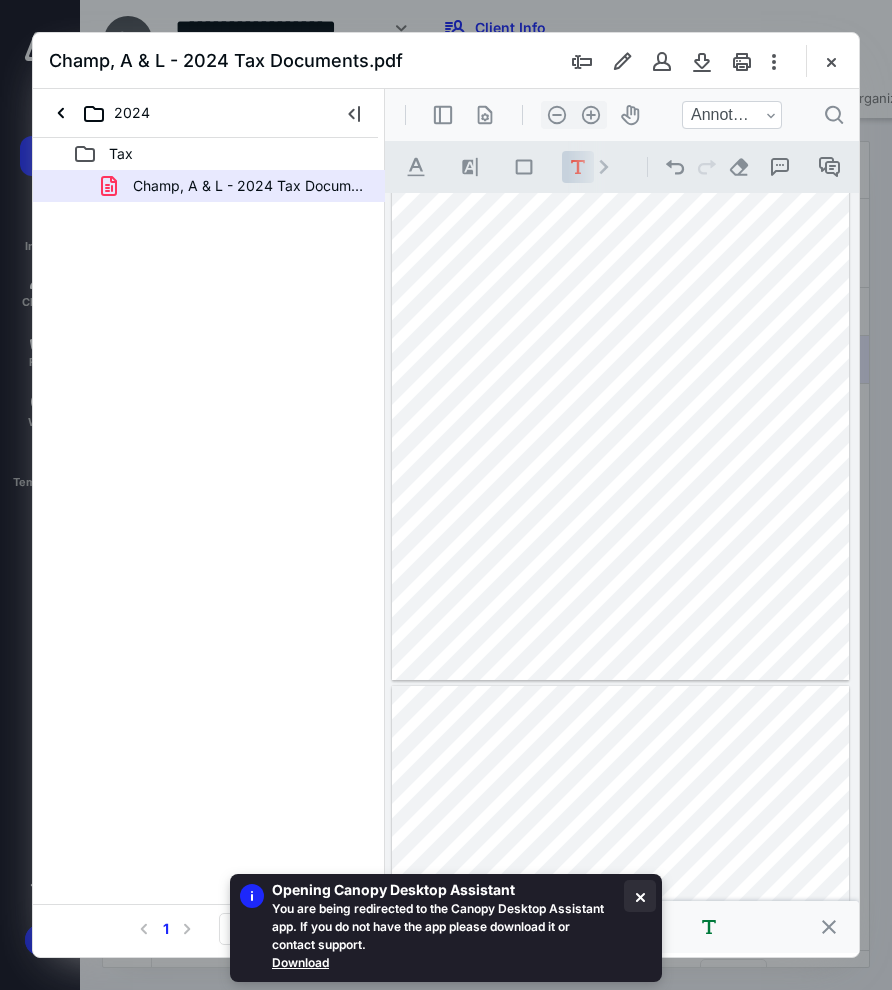 click at bounding box center [640, 896] 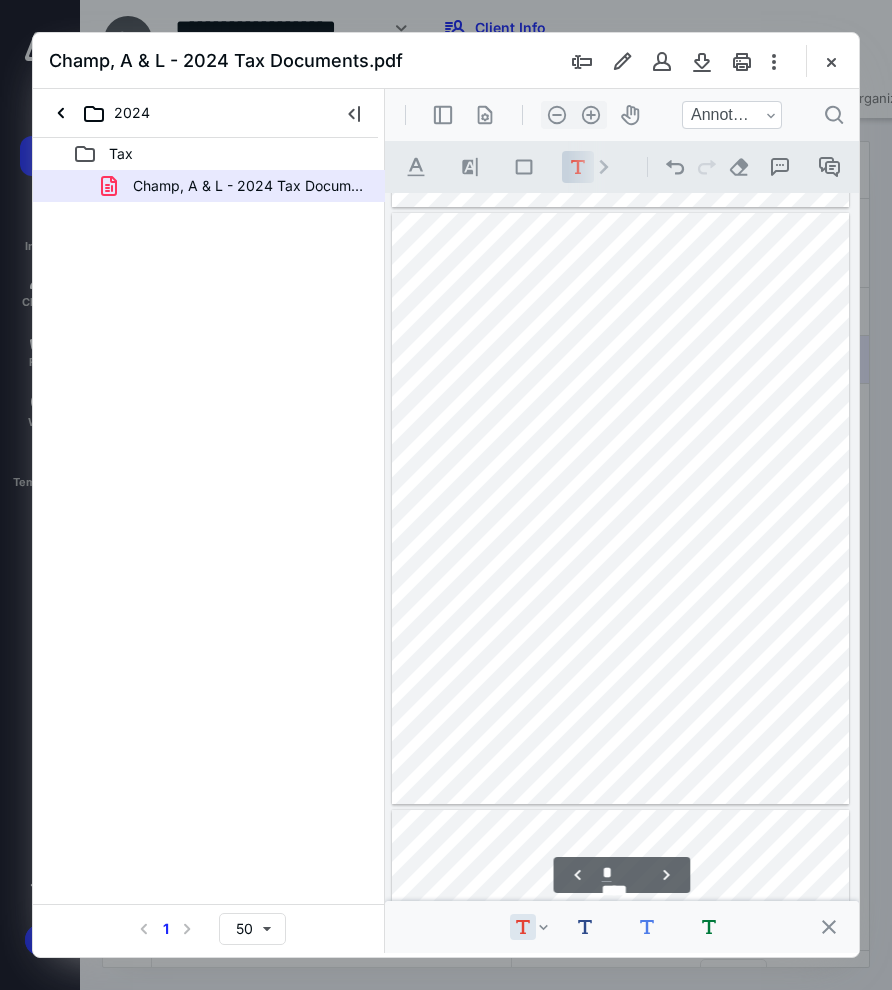 type on "*" 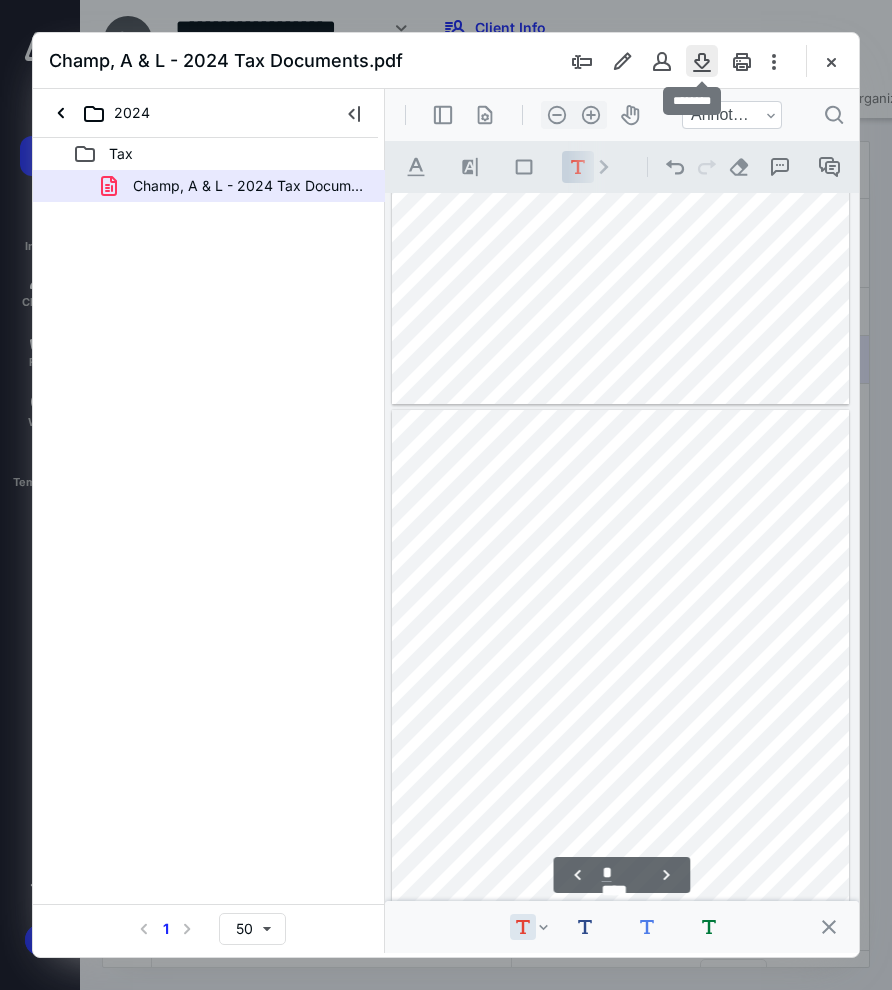 click at bounding box center [702, 61] 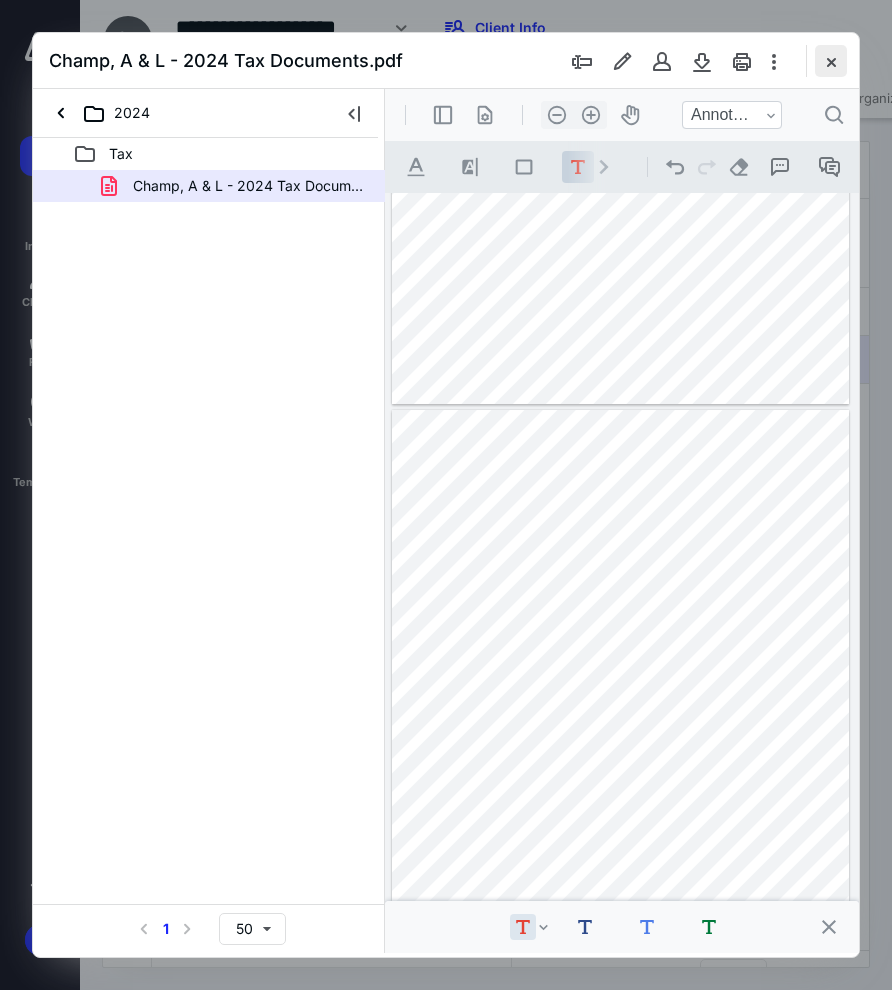 click at bounding box center (831, 61) 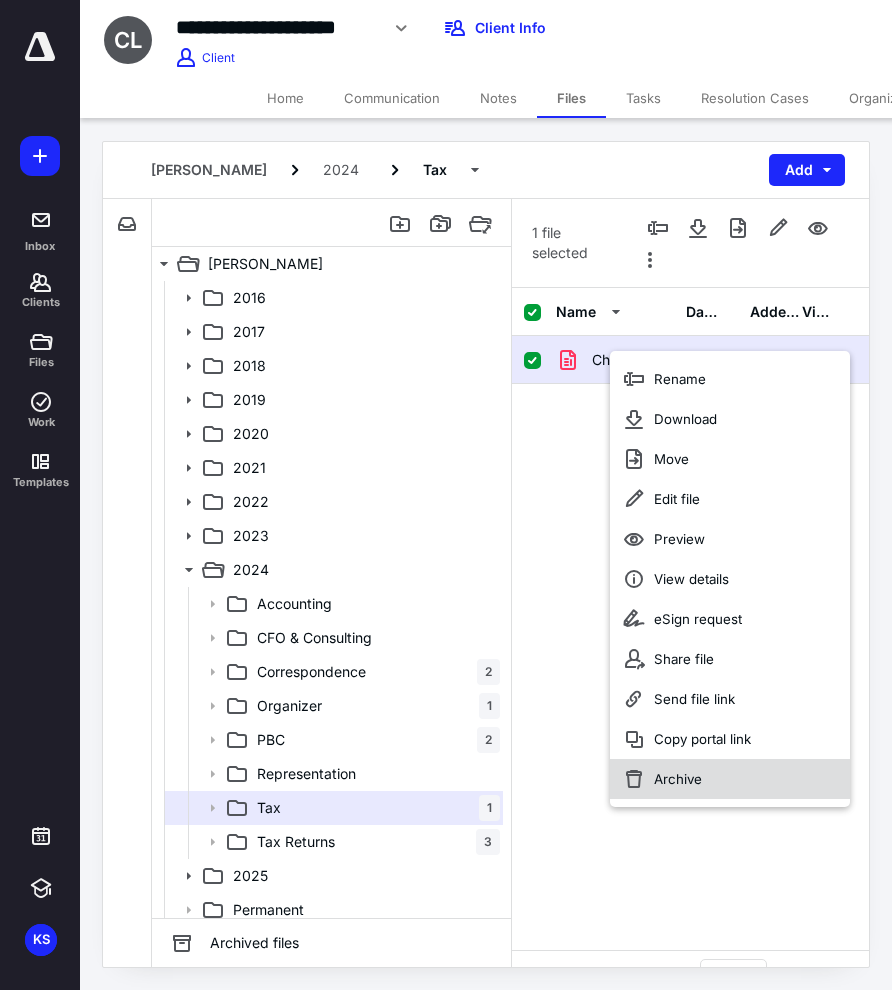 click on "Archive" at bounding box center (678, 779) 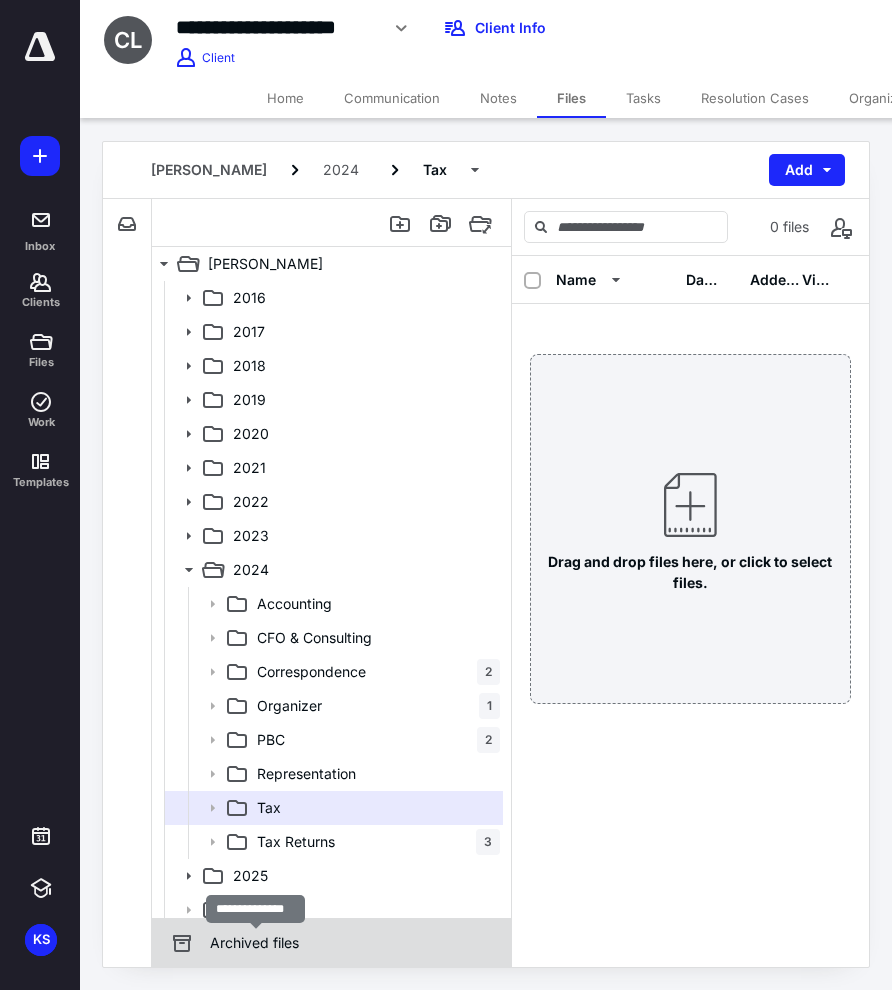 click on "Archived files" at bounding box center [254, 943] 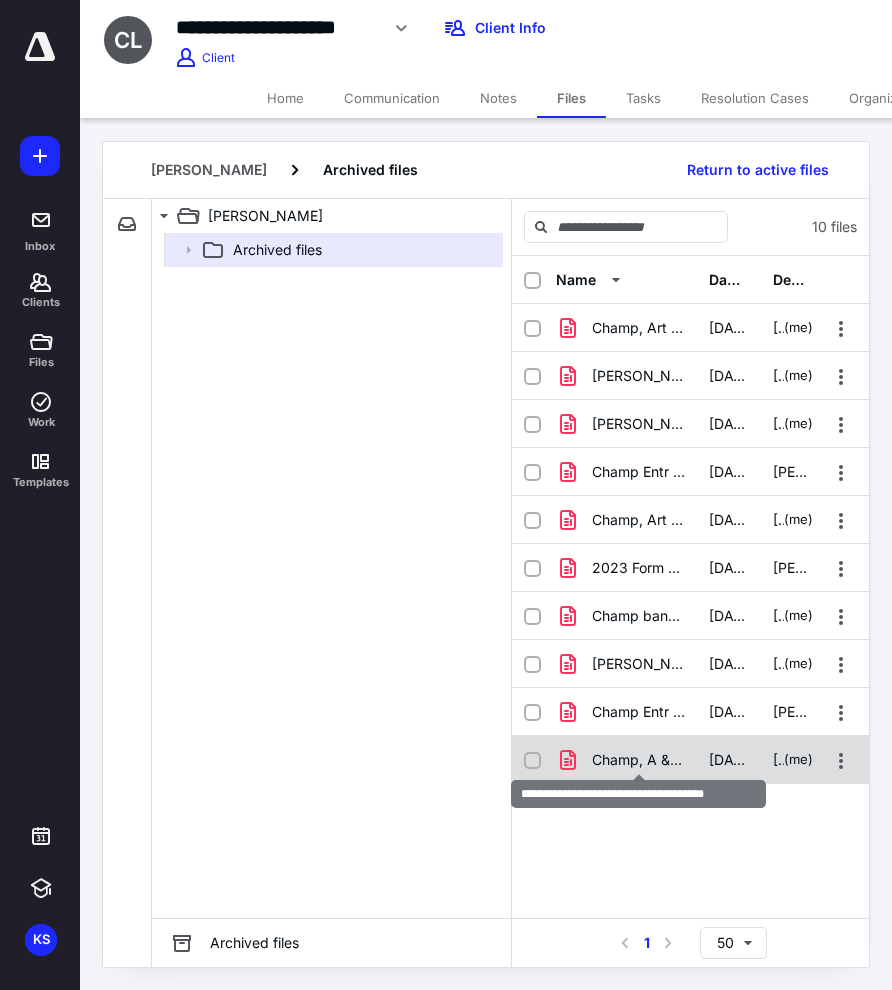 click on "Champ, A & L - 2024 Tax Documents.pdf" at bounding box center (638, 760) 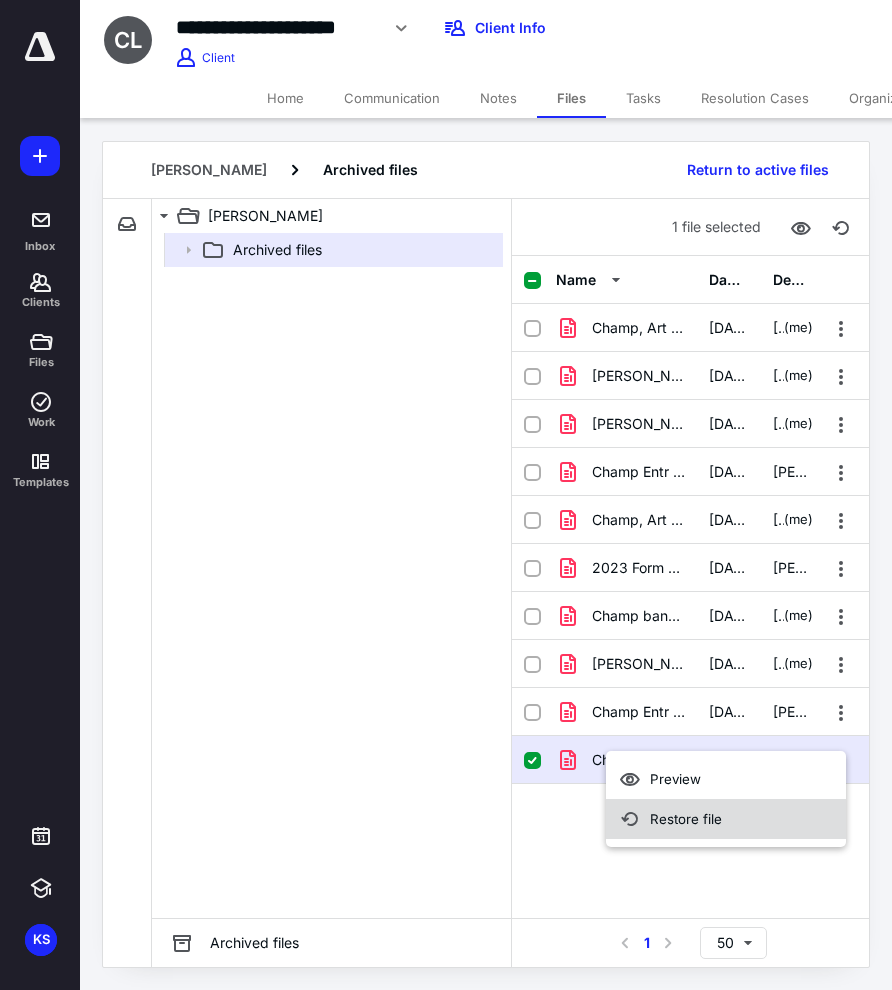 click on "Restore file" at bounding box center (686, 819) 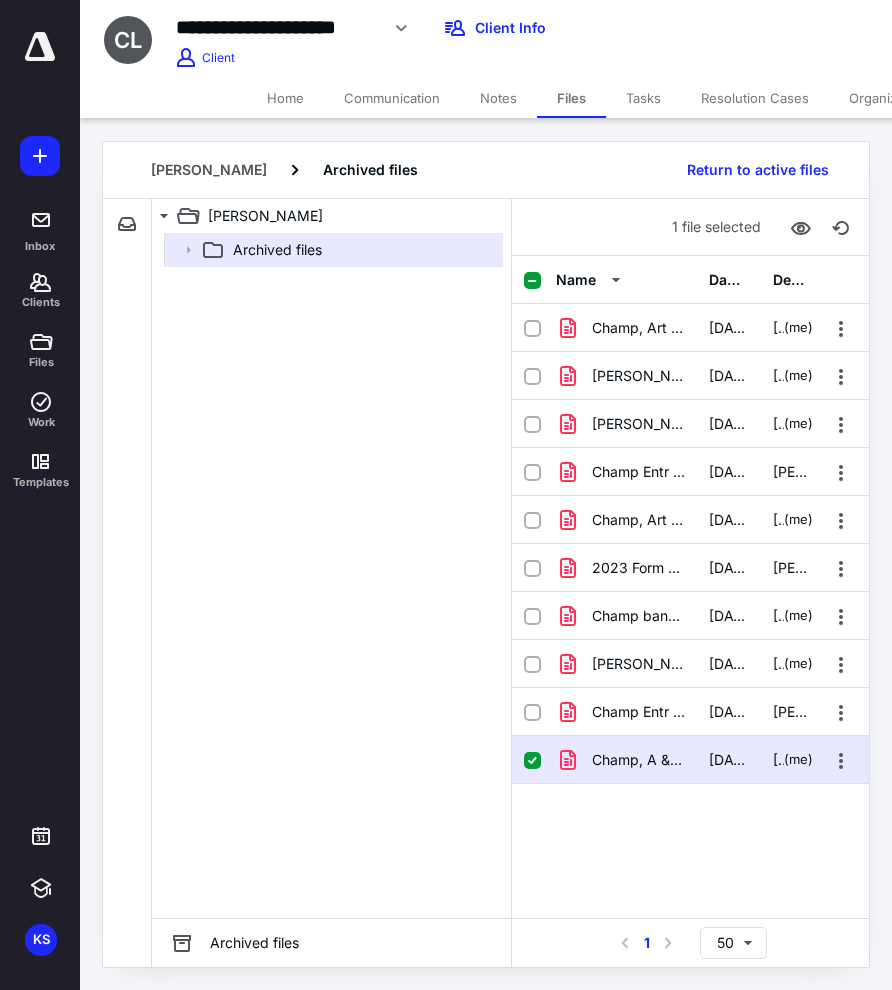 checkbox on "false" 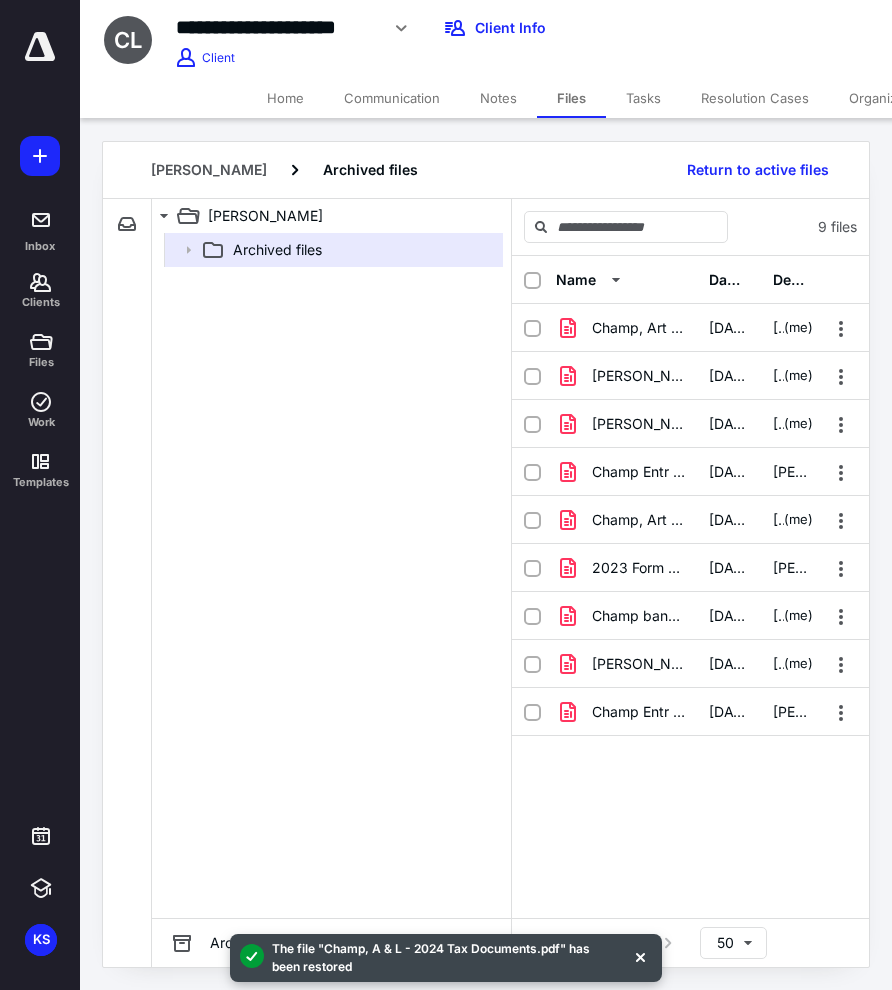 click on "Files" at bounding box center (571, 98) 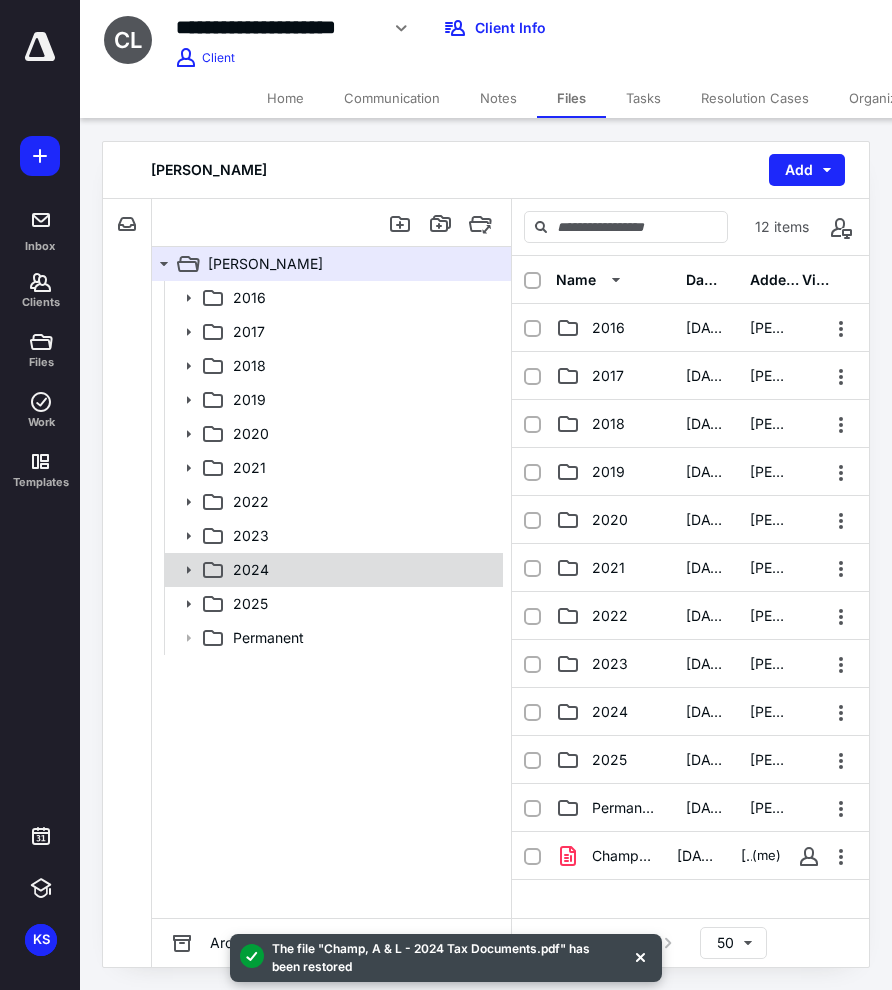 click 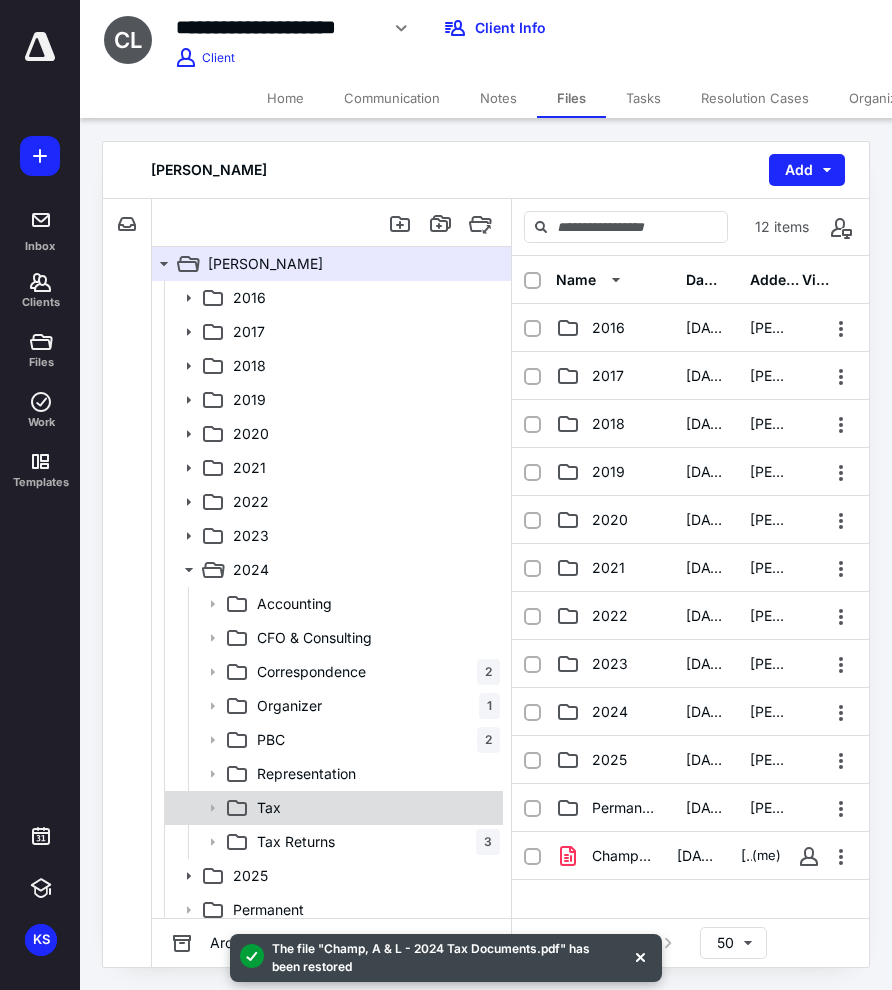 click on "Tax" at bounding box center [374, 808] 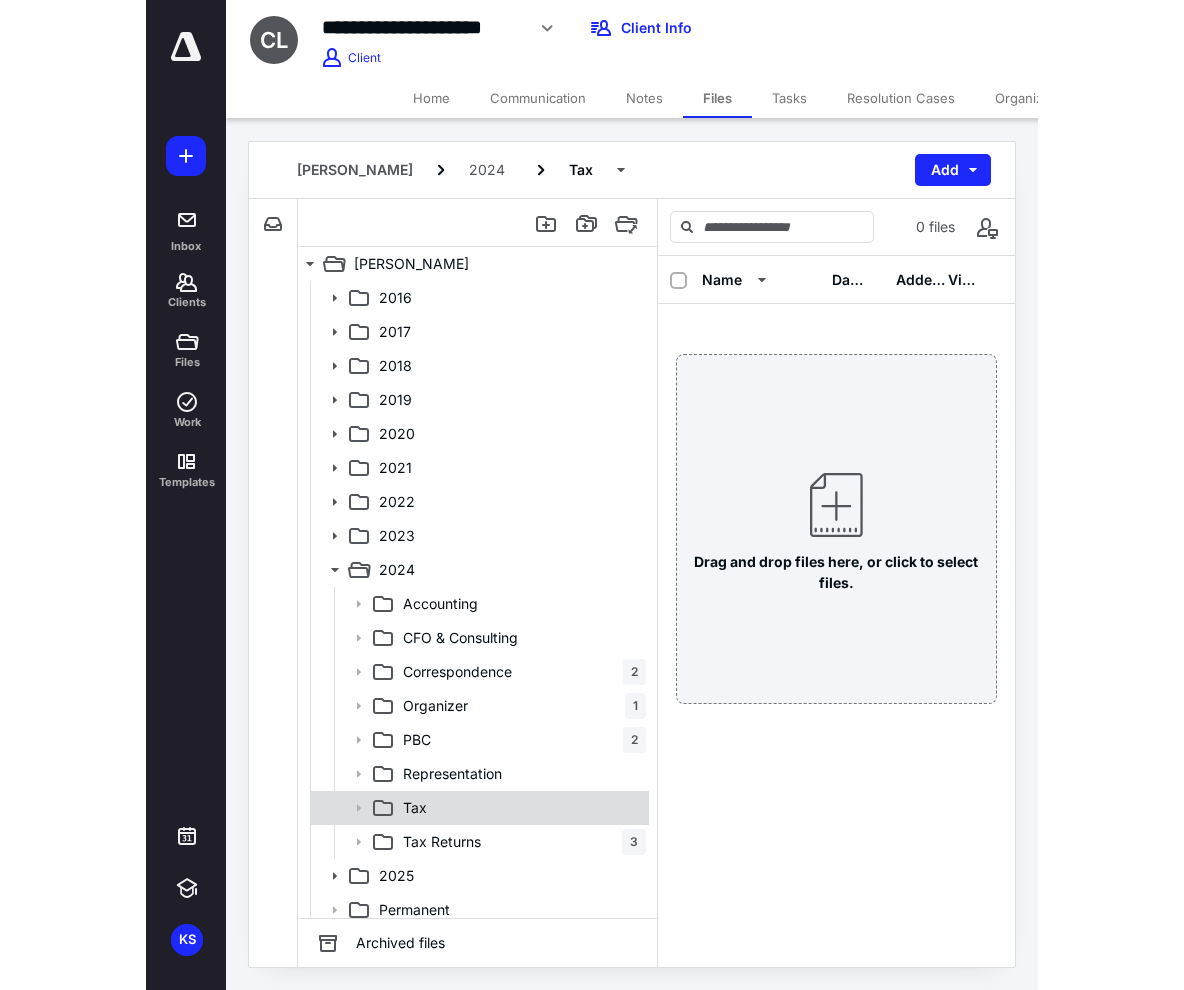 scroll, scrollTop: 9, scrollLeft: 0, axis: vertical 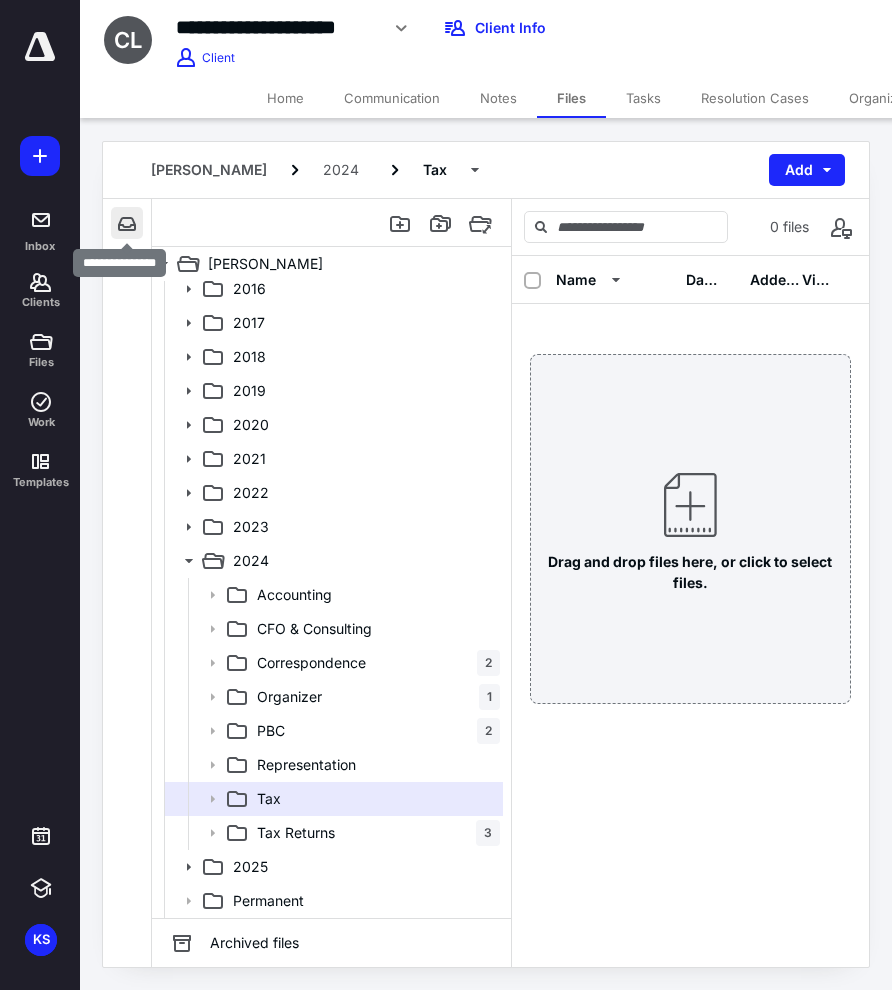 click at bounding box center [127, 223] 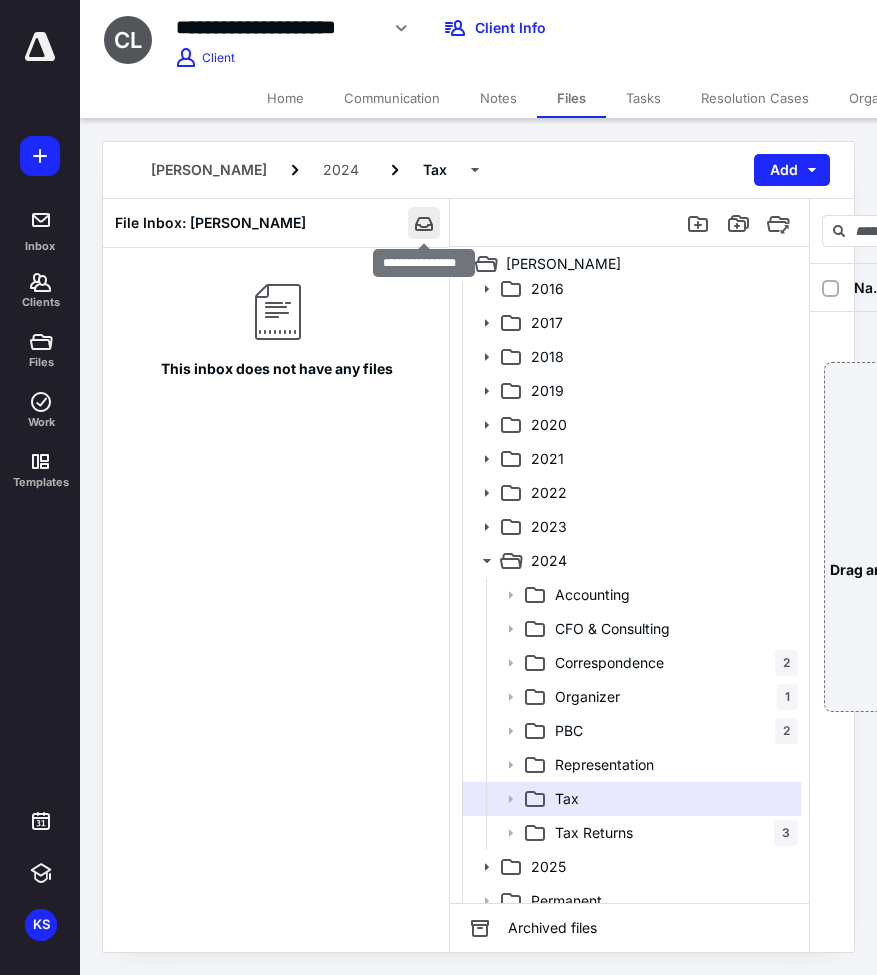 click at bounding box center [424, 223] 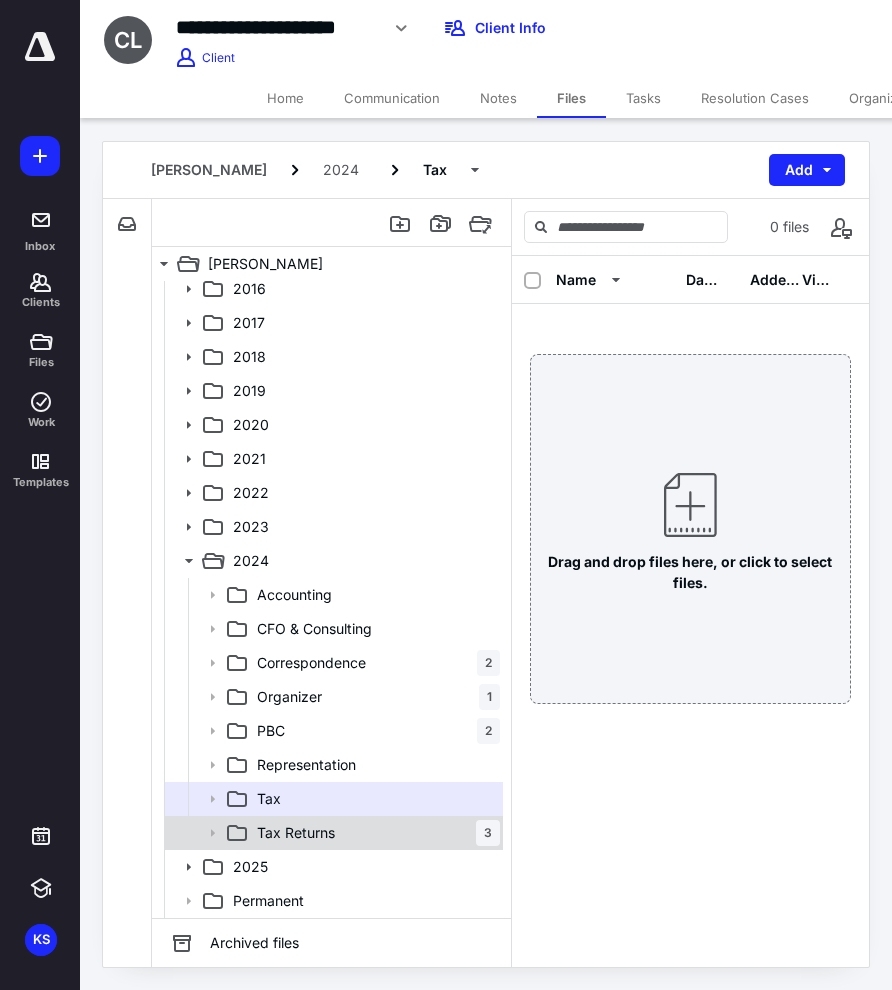 click on "Tax Returns 3" at bounding box center [374, 833] 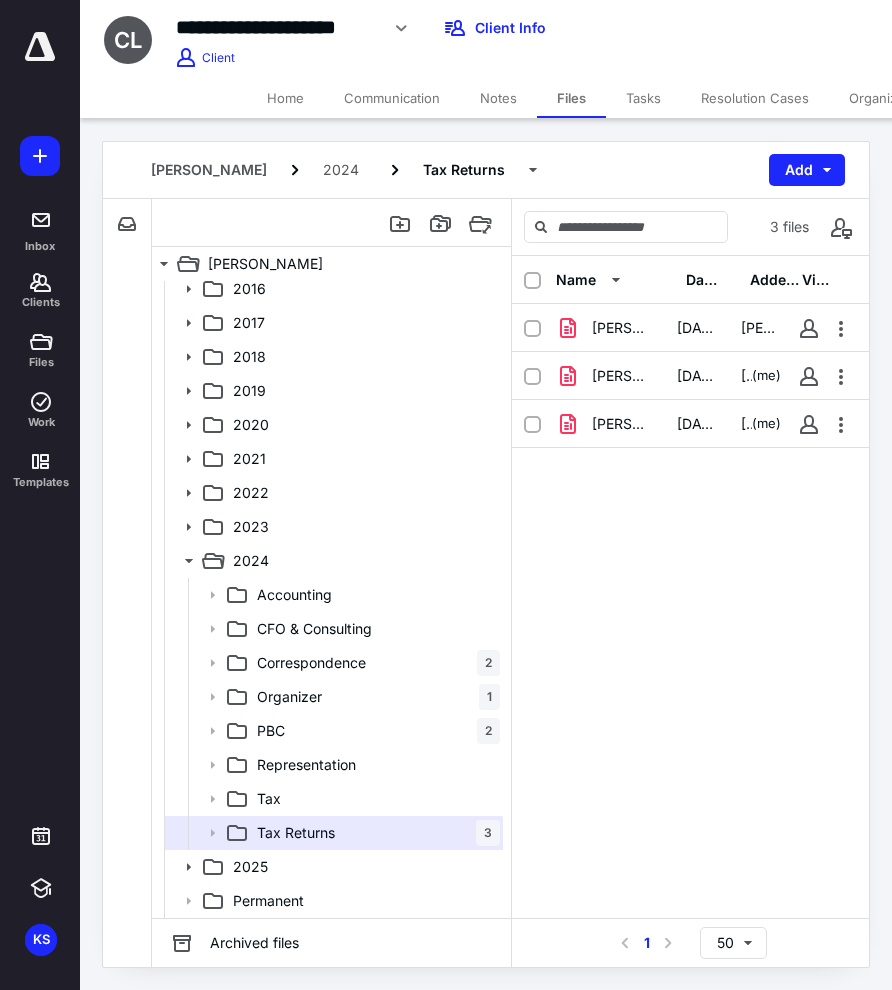 click on "Home" at bounding box center [285, 98] 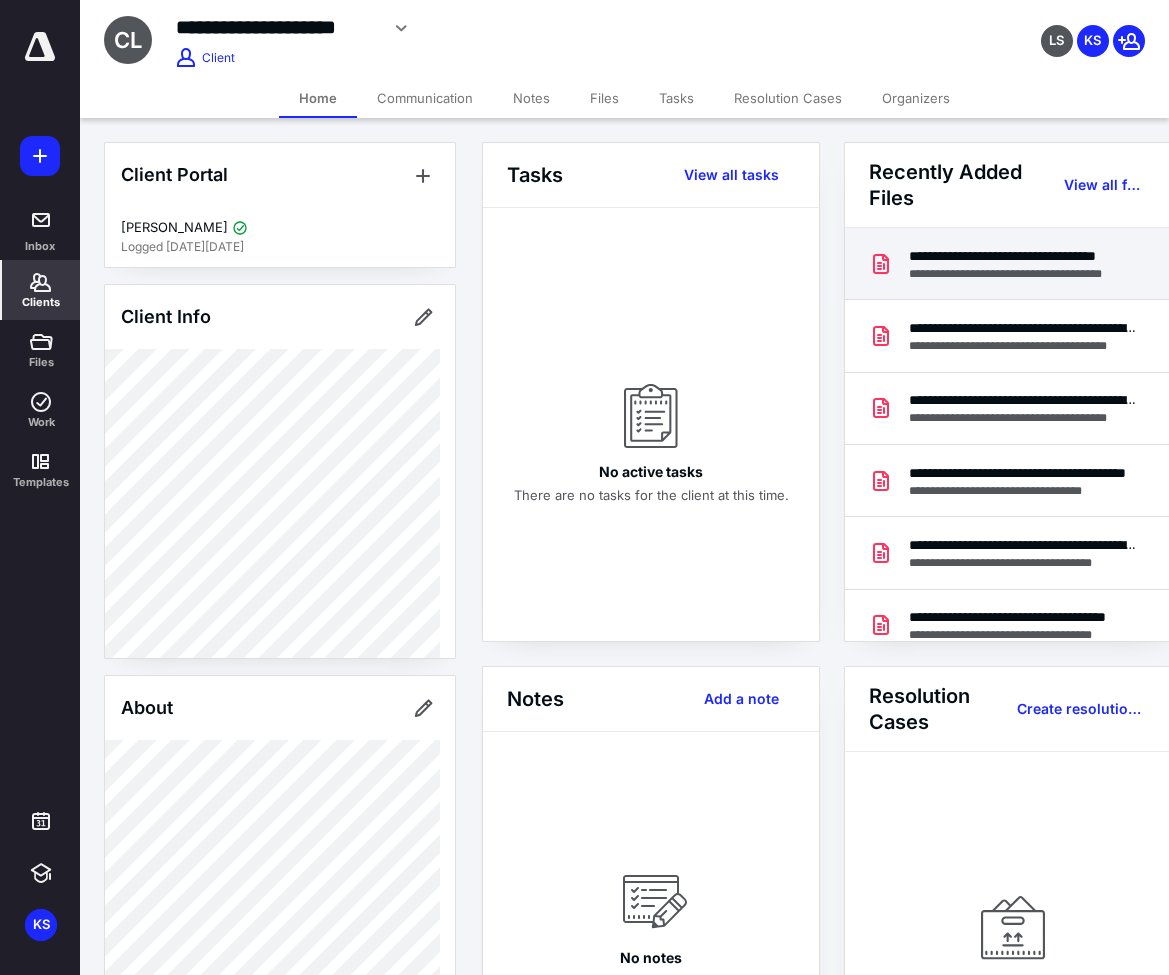 click on "**********" at bounding box center (1024, 256) 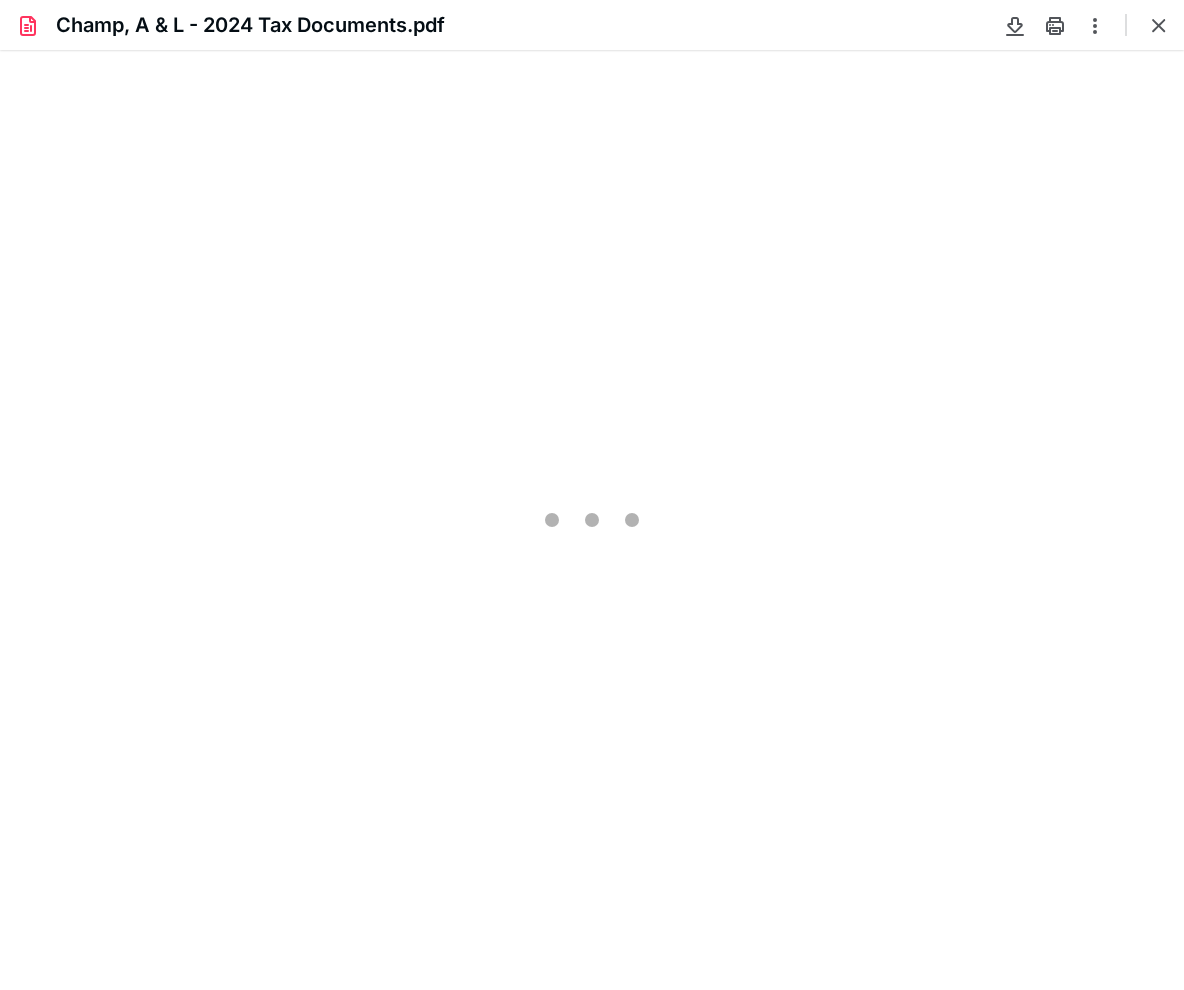 scroll, scrollTop: 0, scrollLeft: 0, axis: both 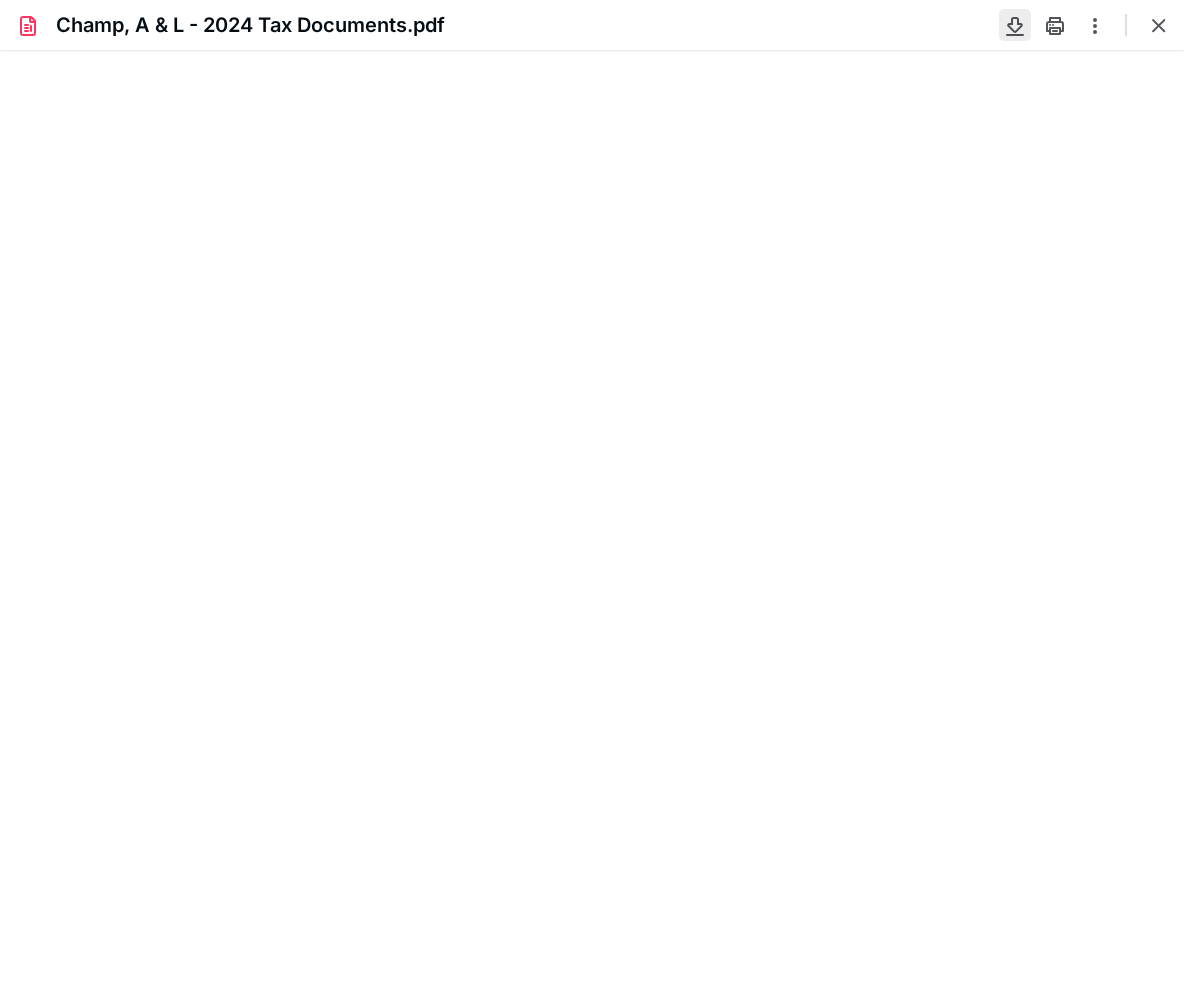 type on "113" 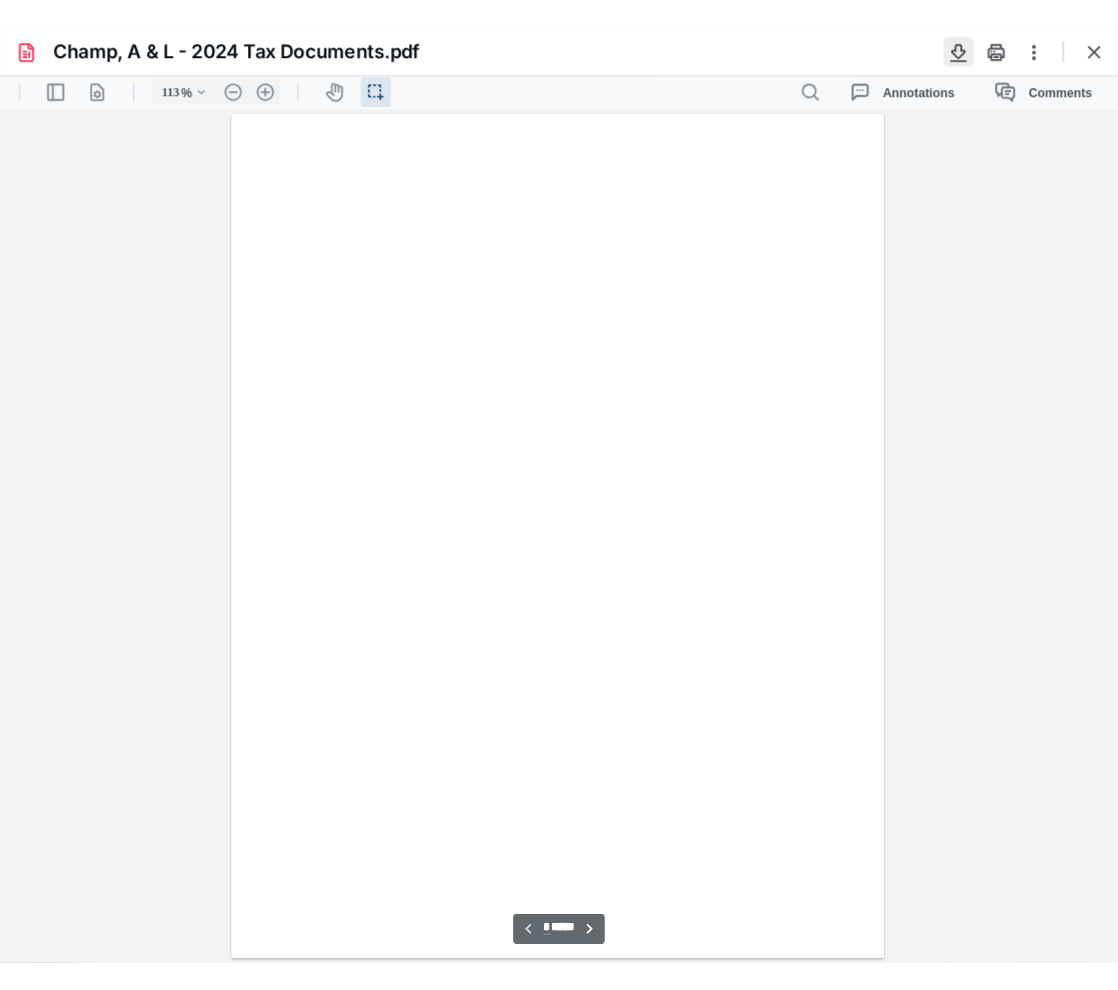 scroll, scrollTop: 41, scrollLeft: 0, axis: vertical 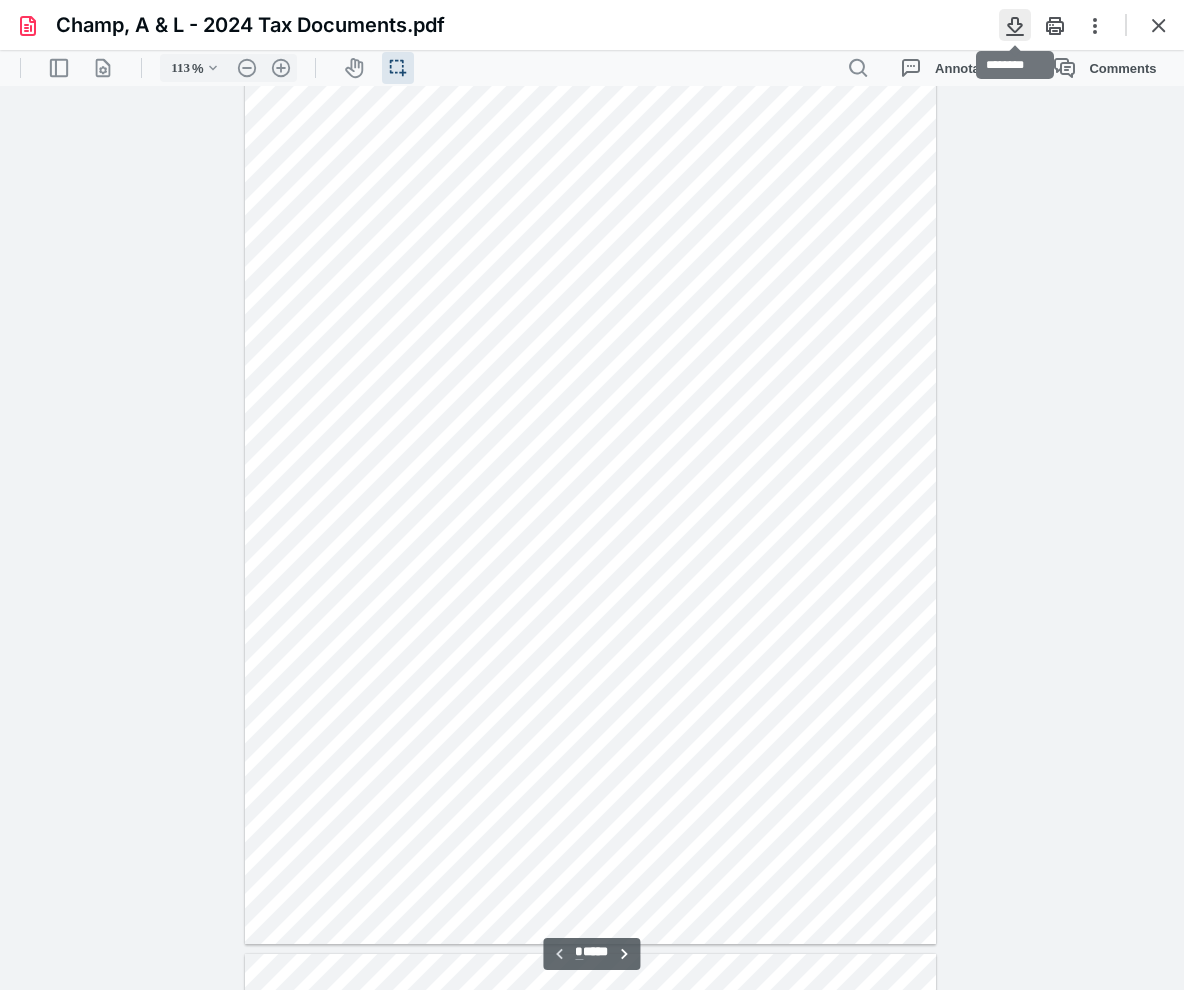 click at bounding box center (1015, 25) 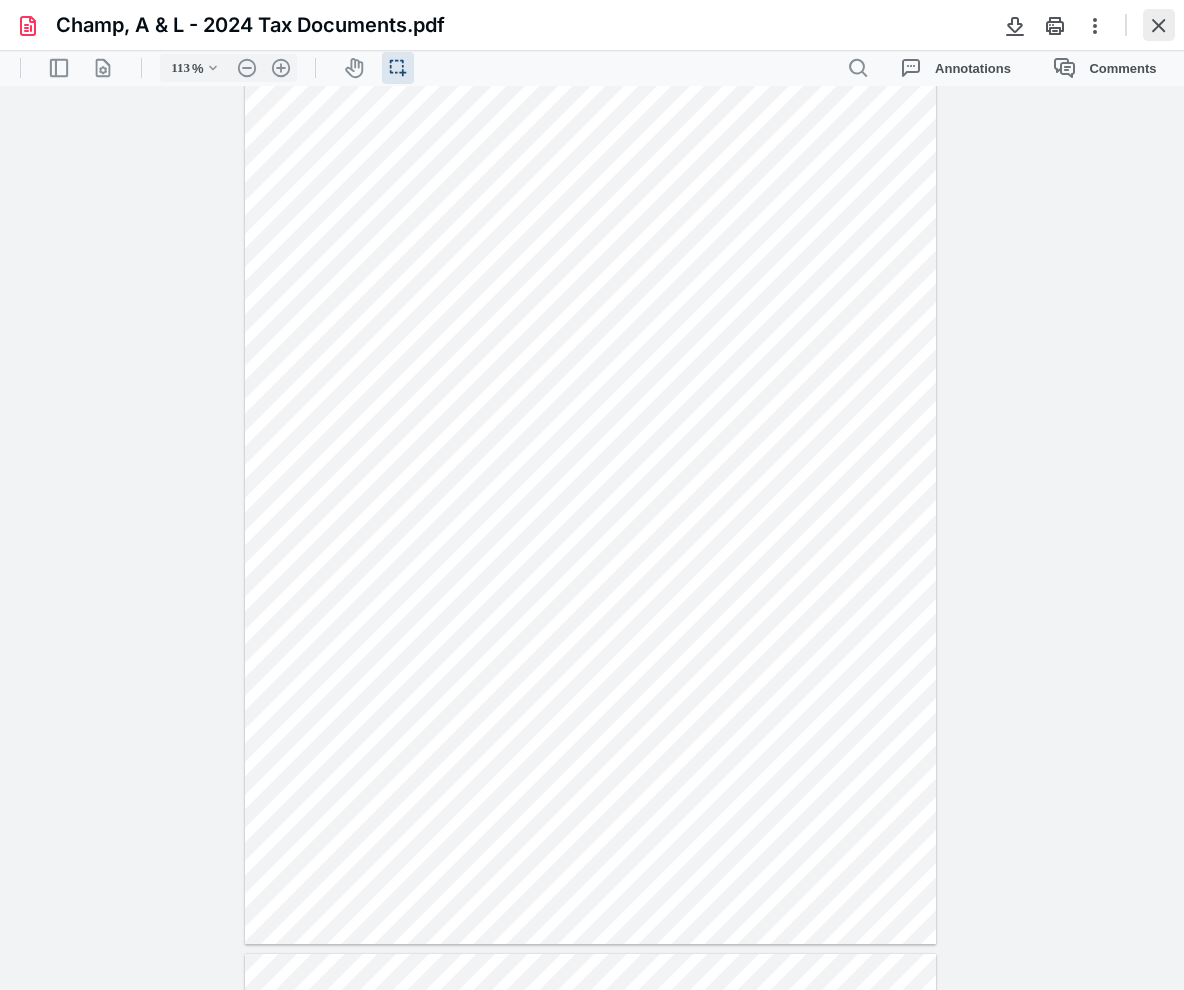 click at bounding box center [1159, 25] 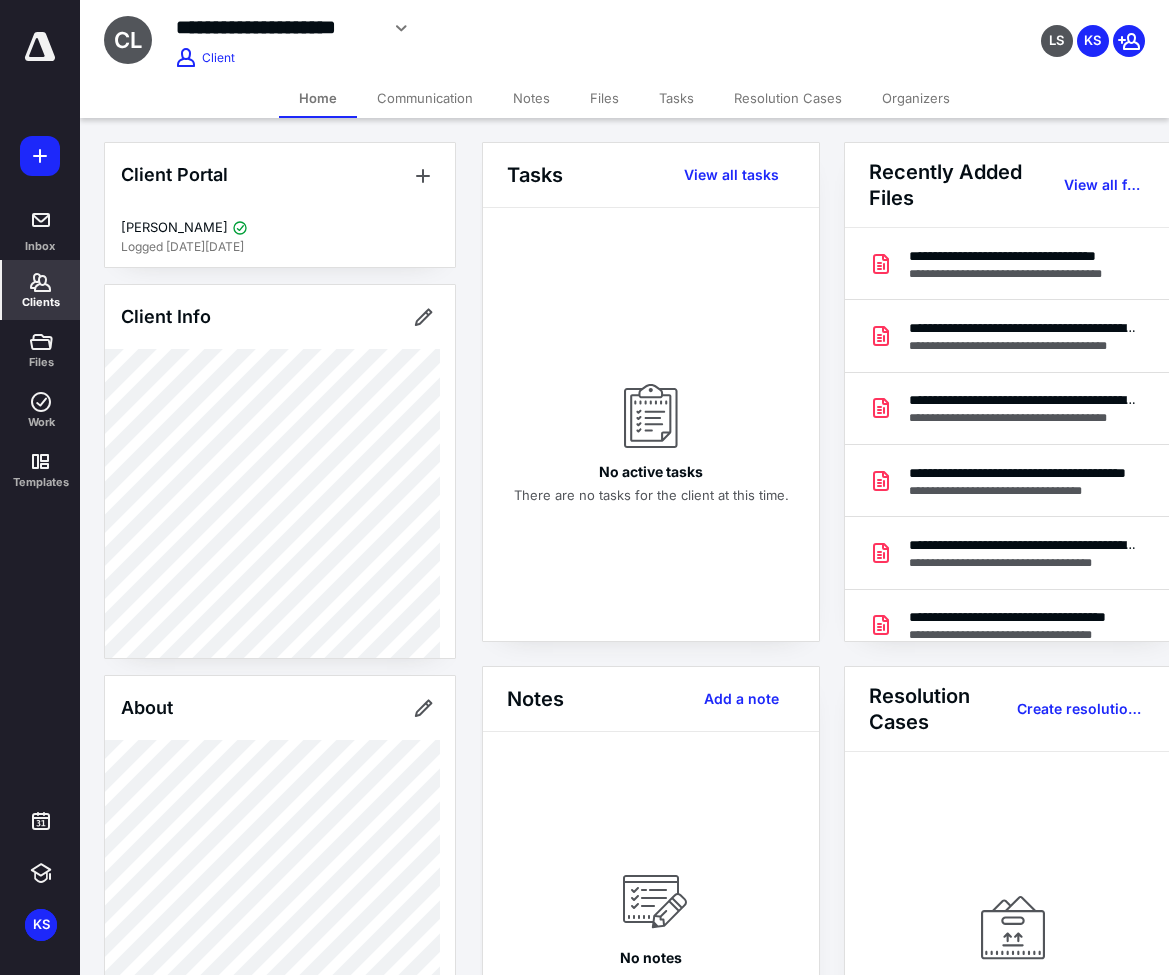 click on "Files" at bounding box center (604, 98) 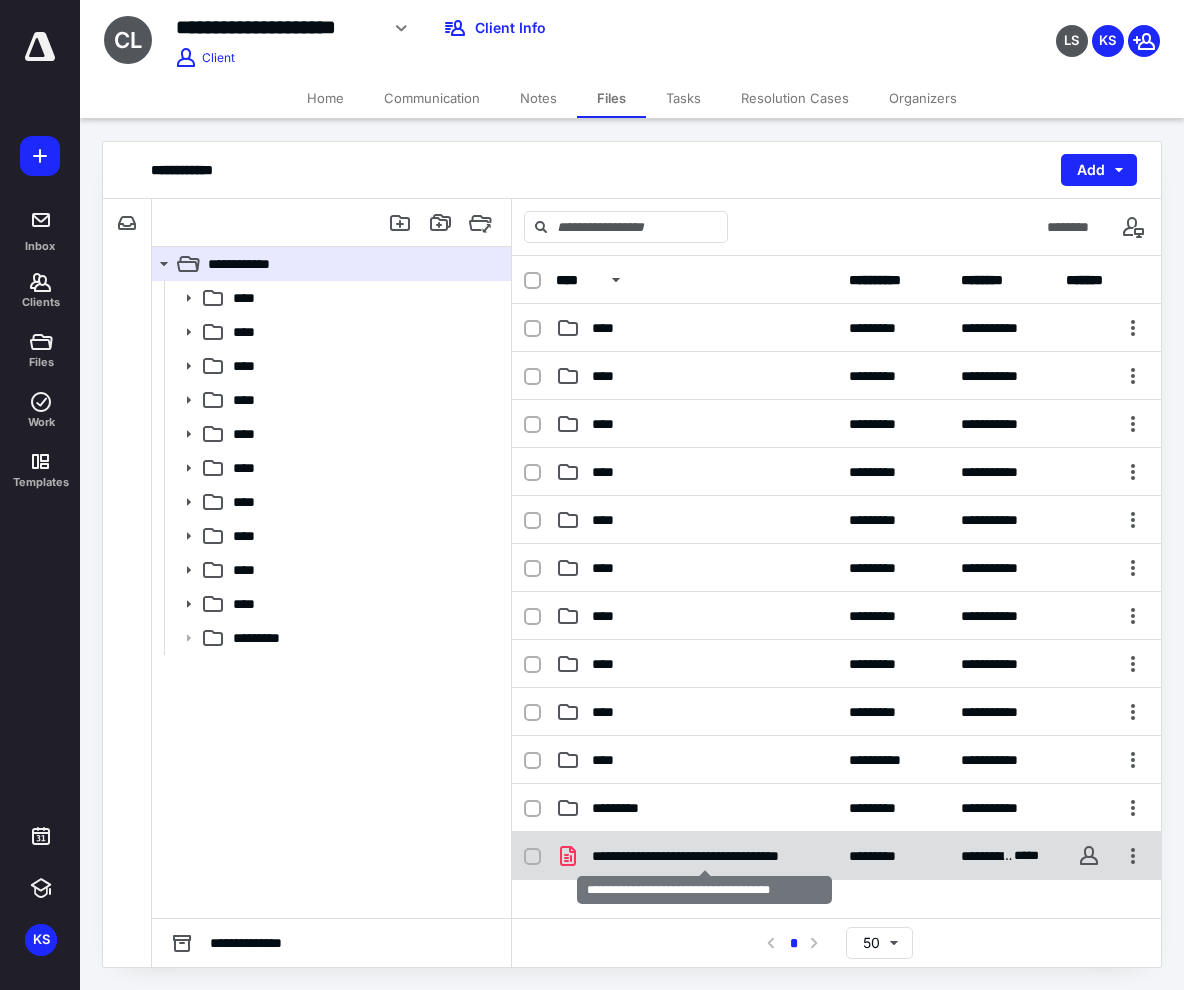 click on "**********" at bounding box center (704, 856) 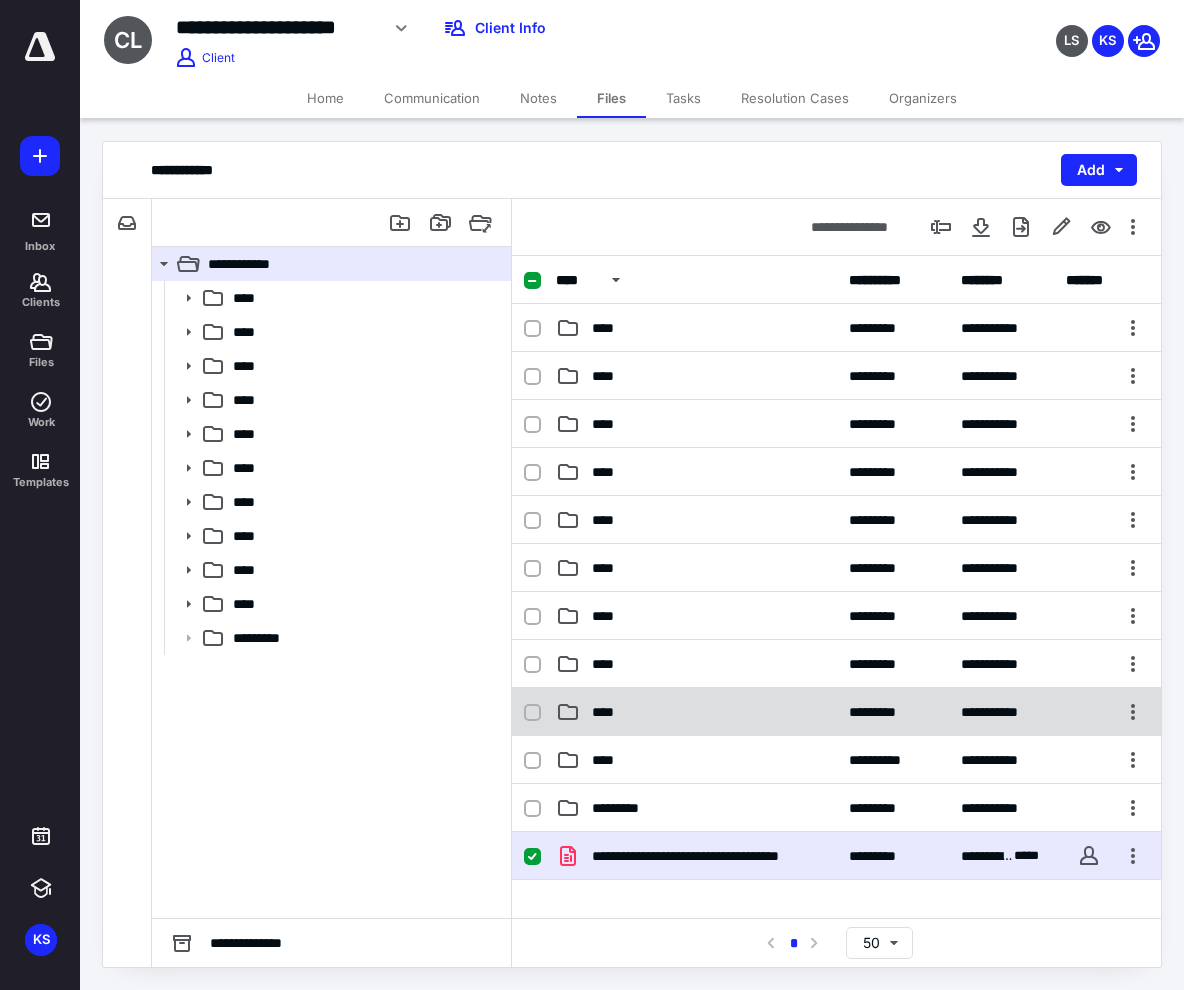 click on "****" at bounding box center (696, 712) 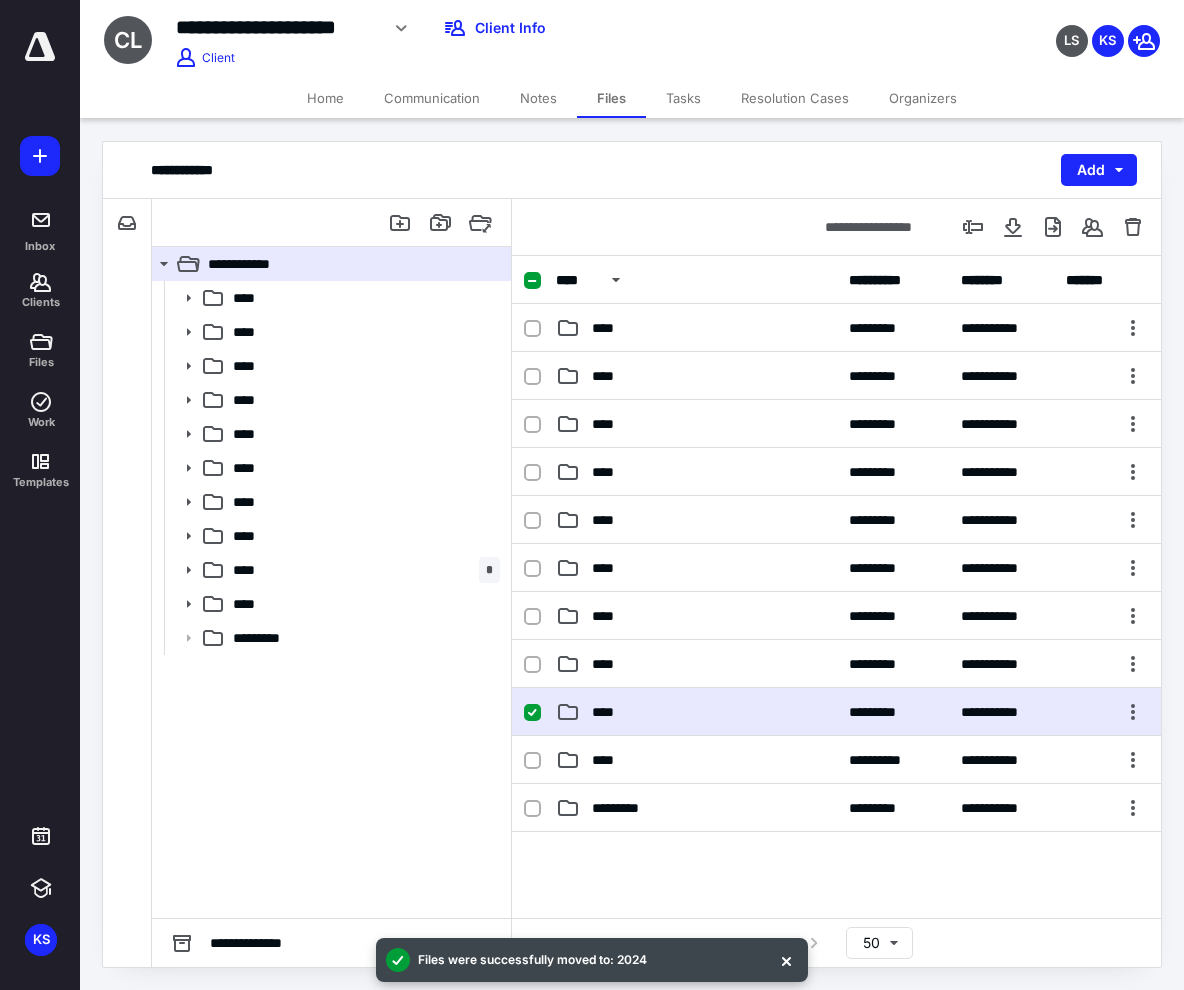 click on "****" at bounding box center (609, 712) 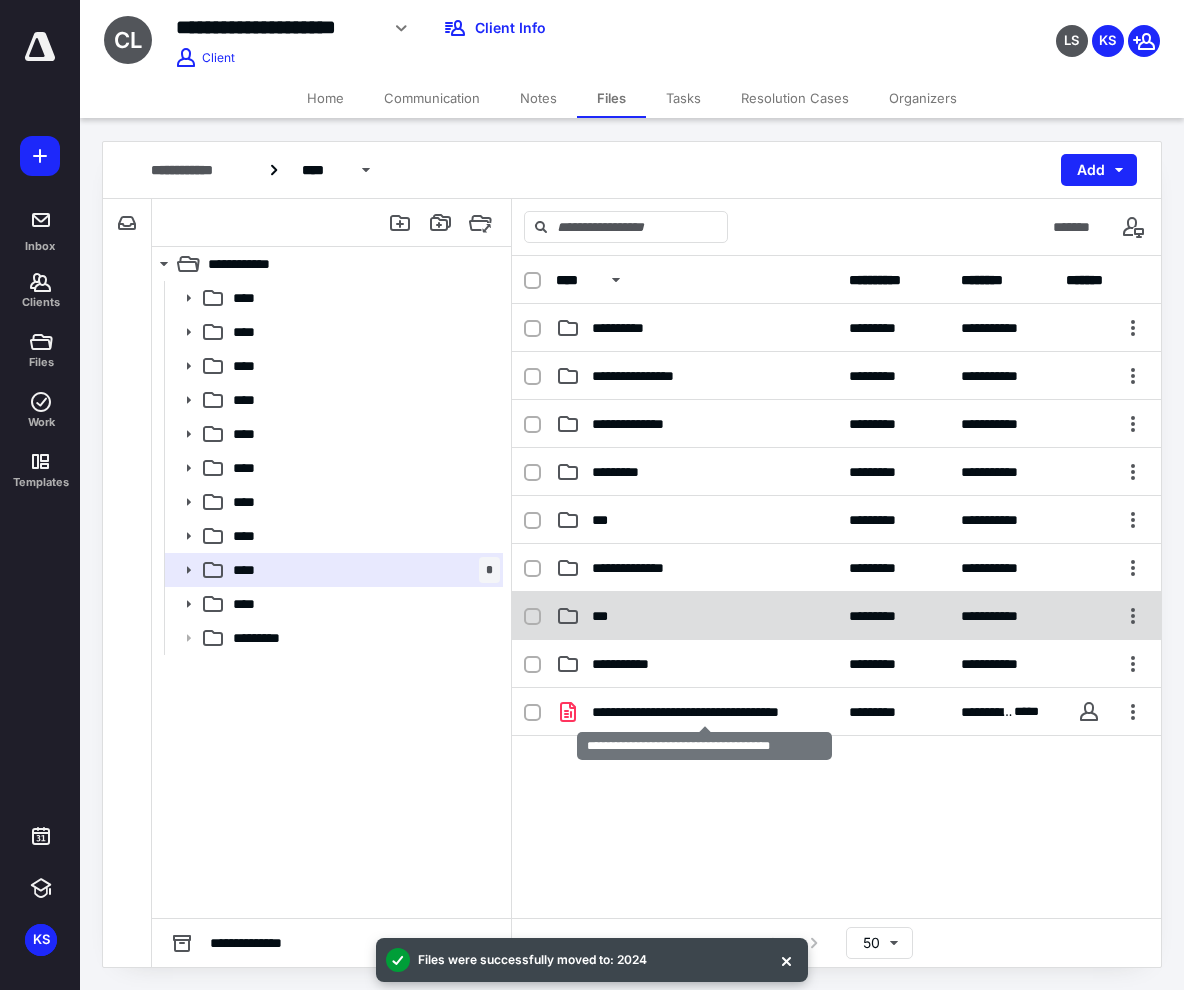 click on "***" at bounding box center [696, 616] 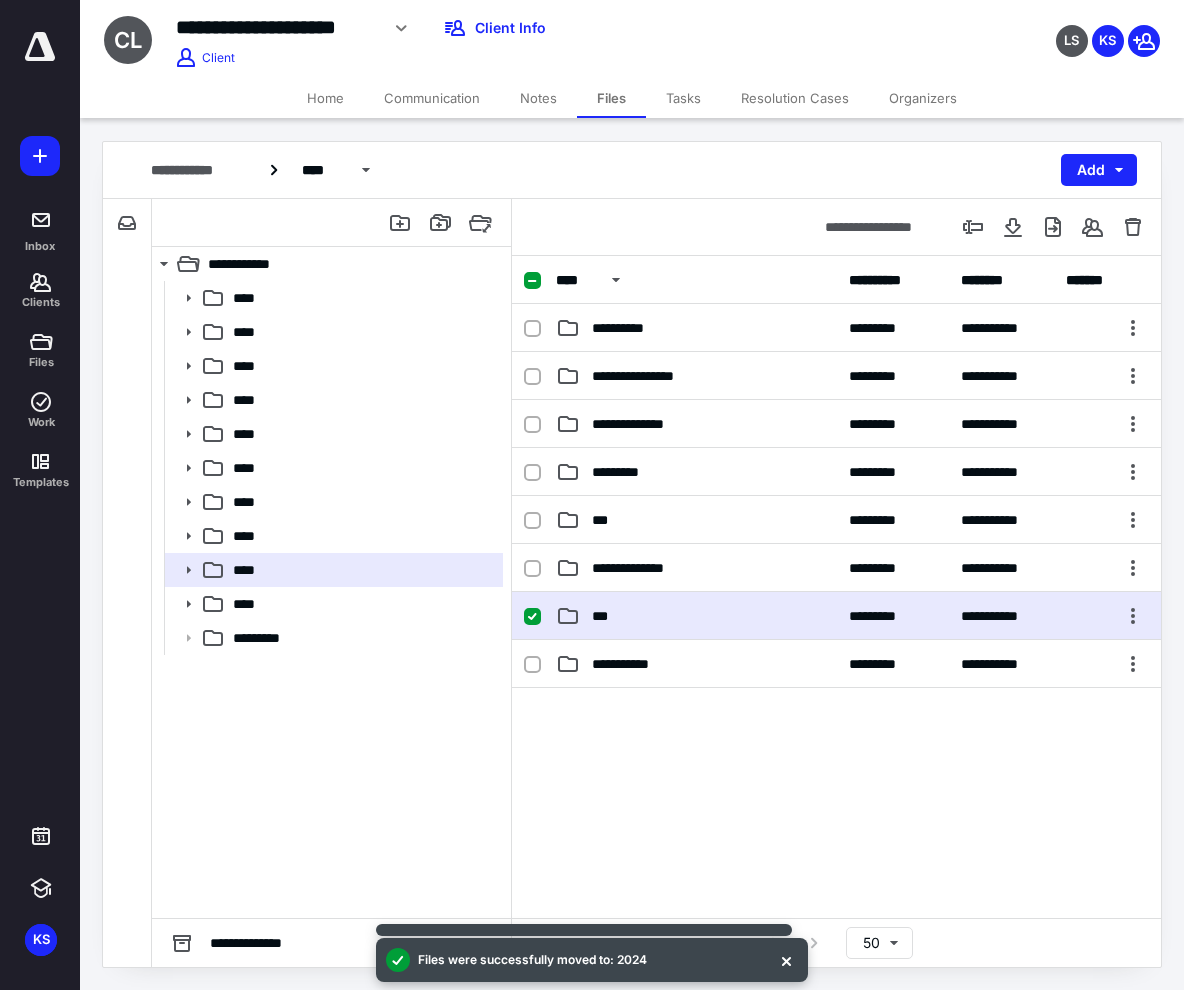 click on "***" at bounding box center [604, 616] 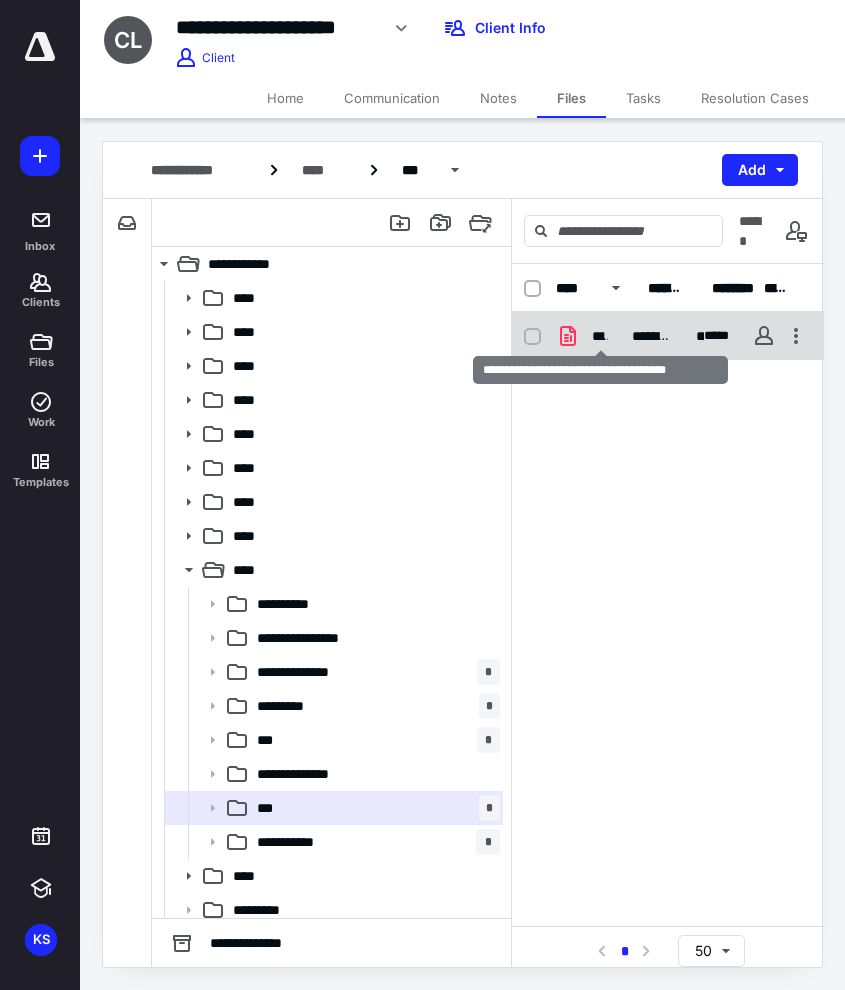 click on "**********" at bounding box center [600, 336] 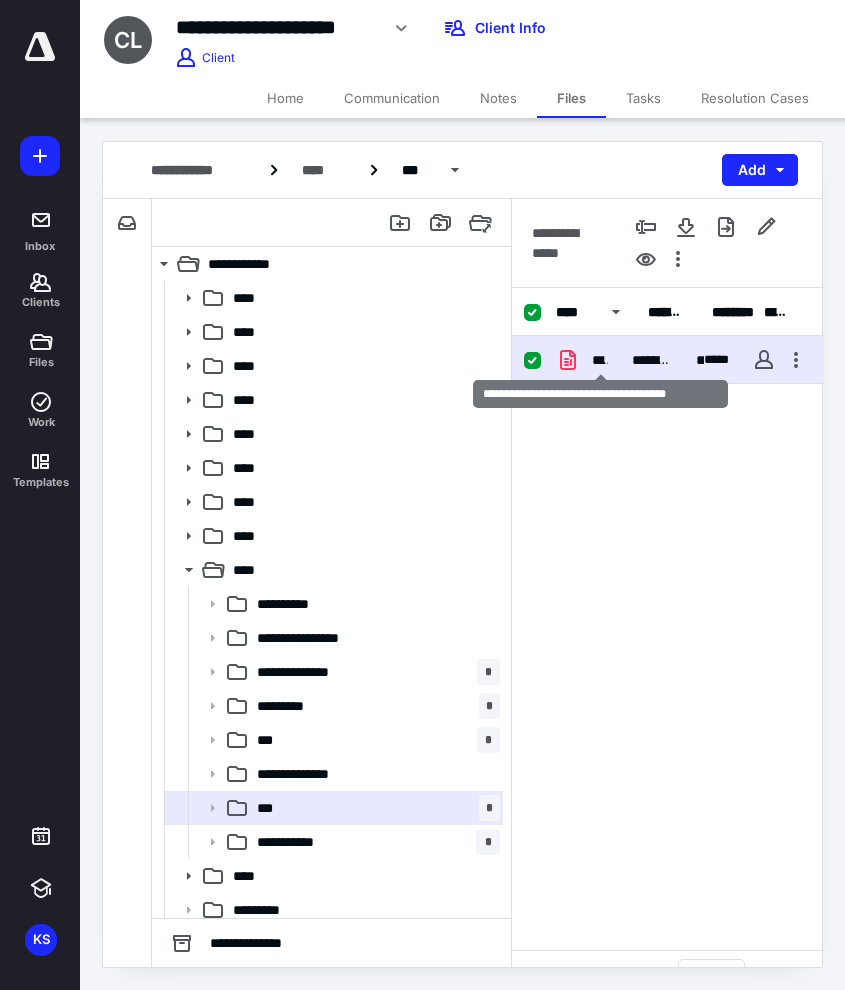 click on "**********" at bounding box center (600, 360) 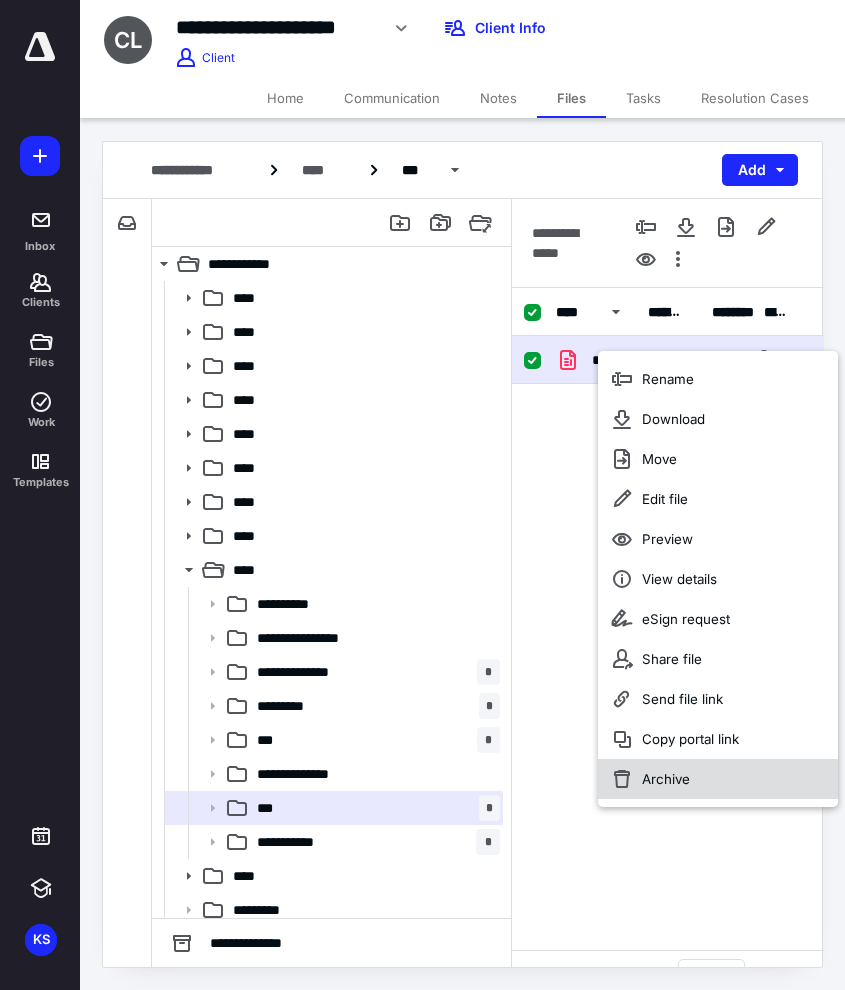click on "Archive" at bounding box center [666, 779] 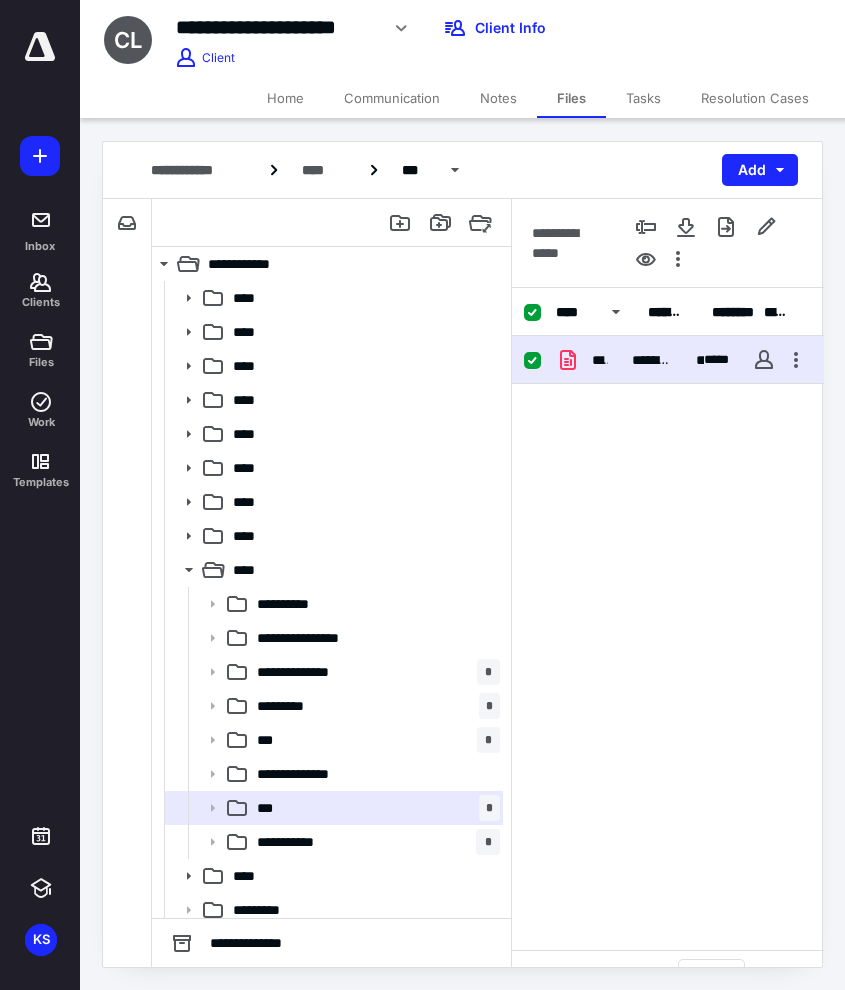 checkbox on "false" 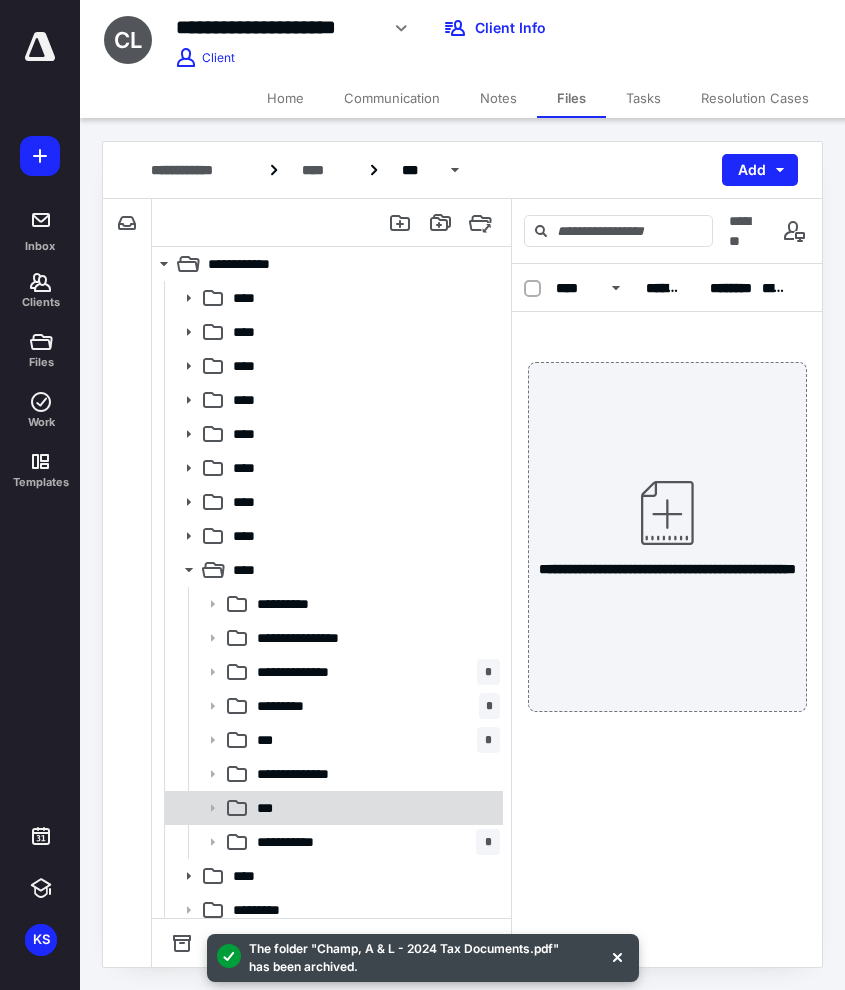 click on "***" at bounding box center [269, 808] 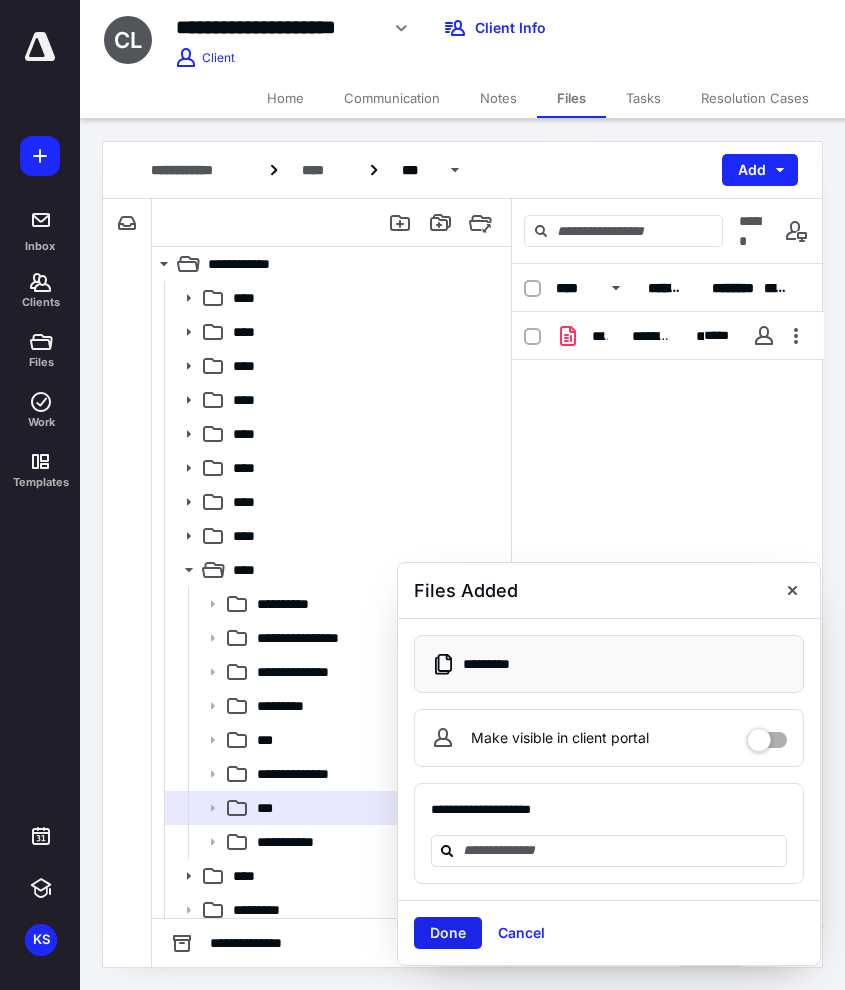 click on "Done" at bounding box center [448, 933] 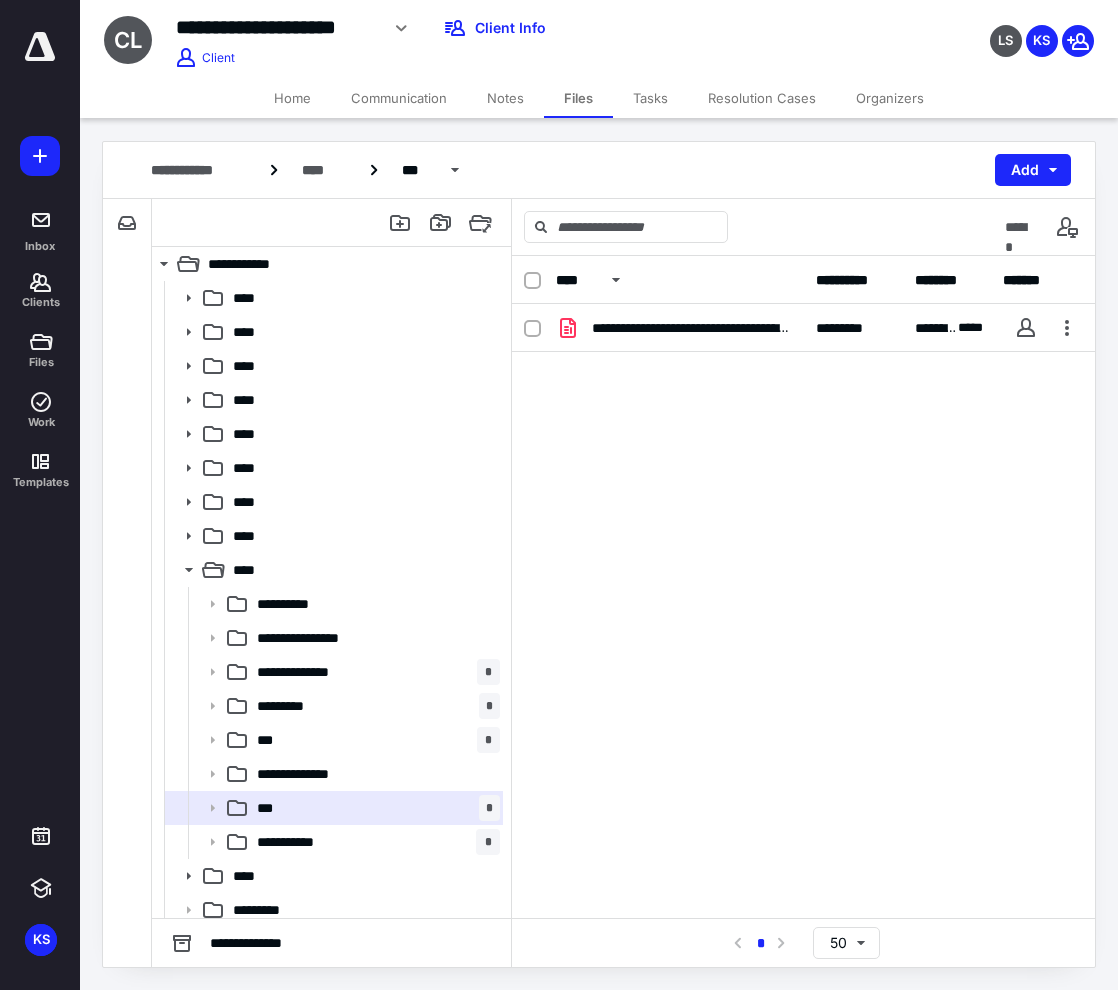 click on "**********" at bounding box center (803, 454) 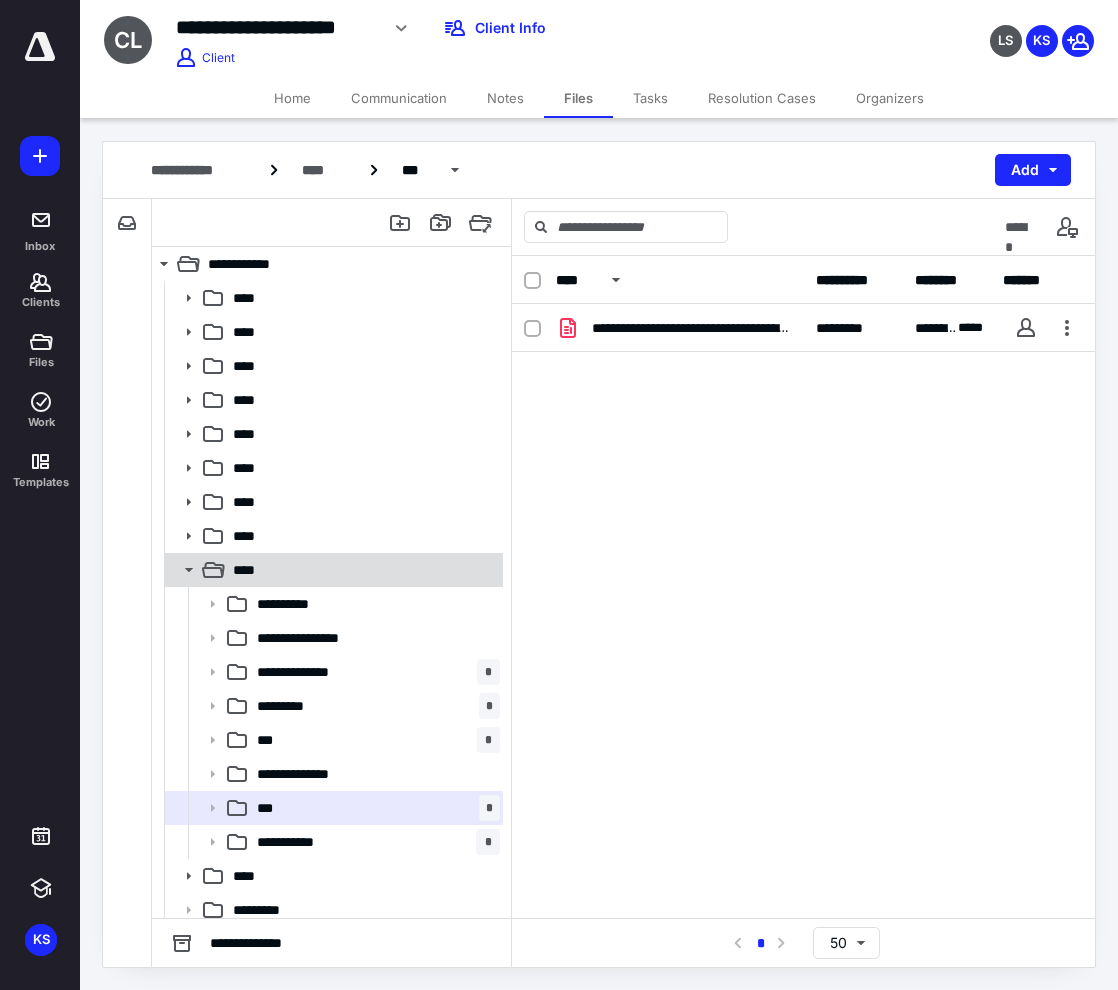 click 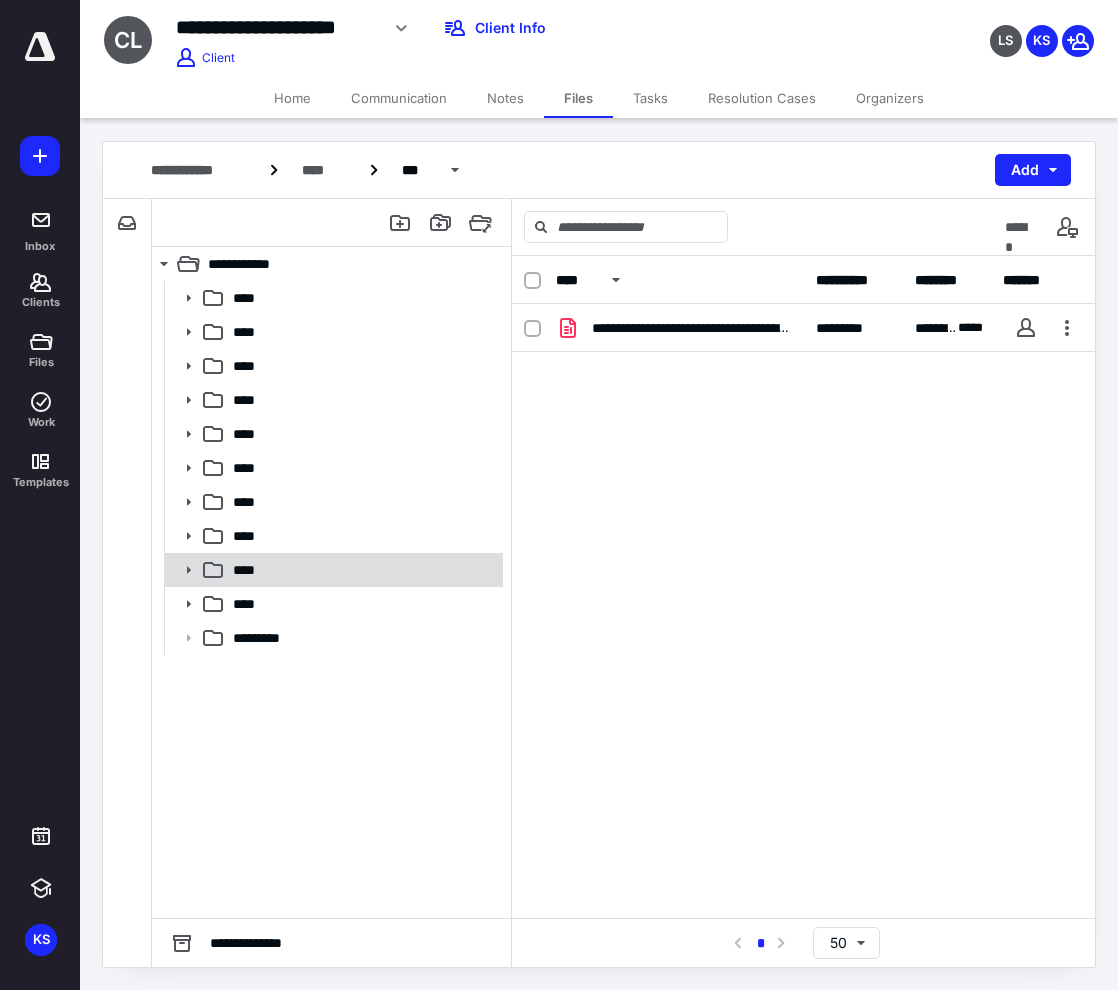 click 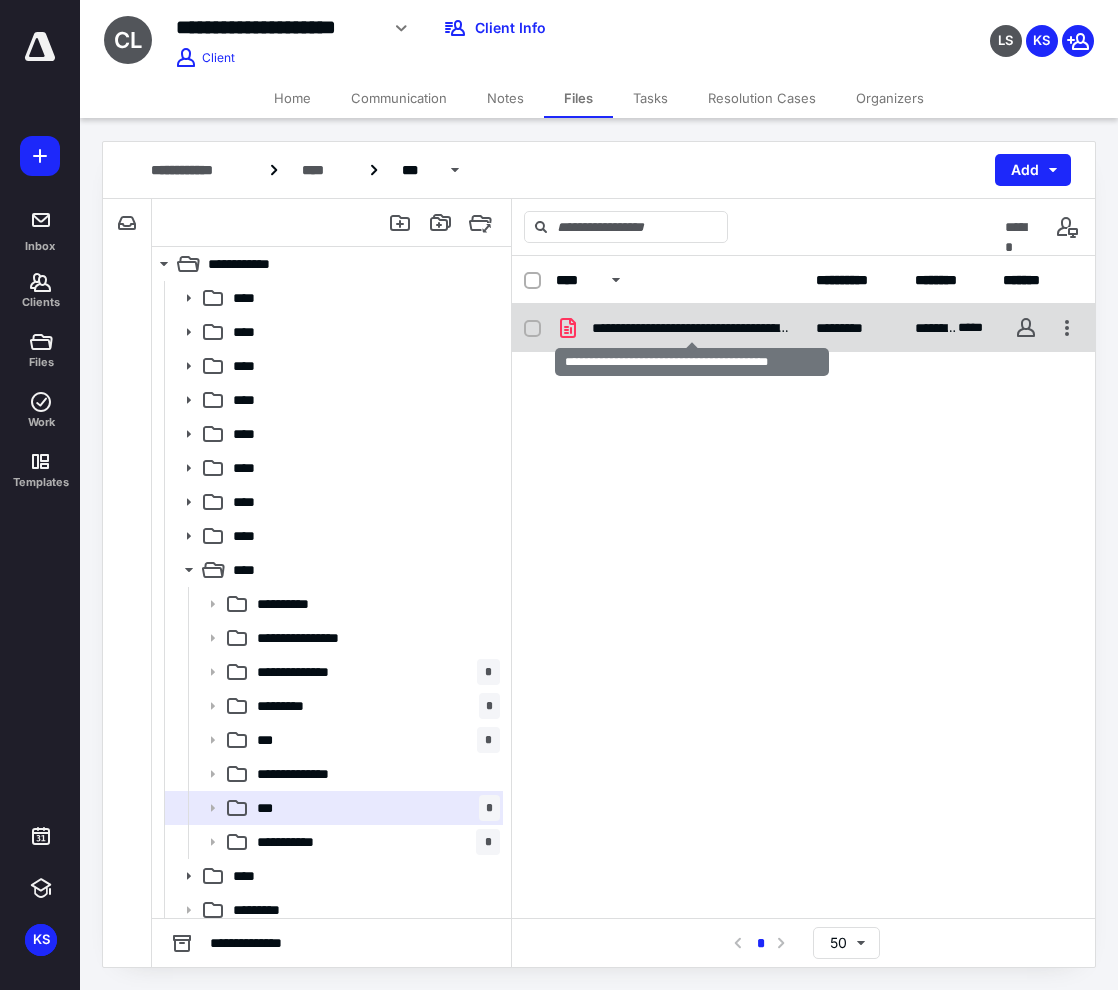 click on "**********" at bounding box center [692, 328] 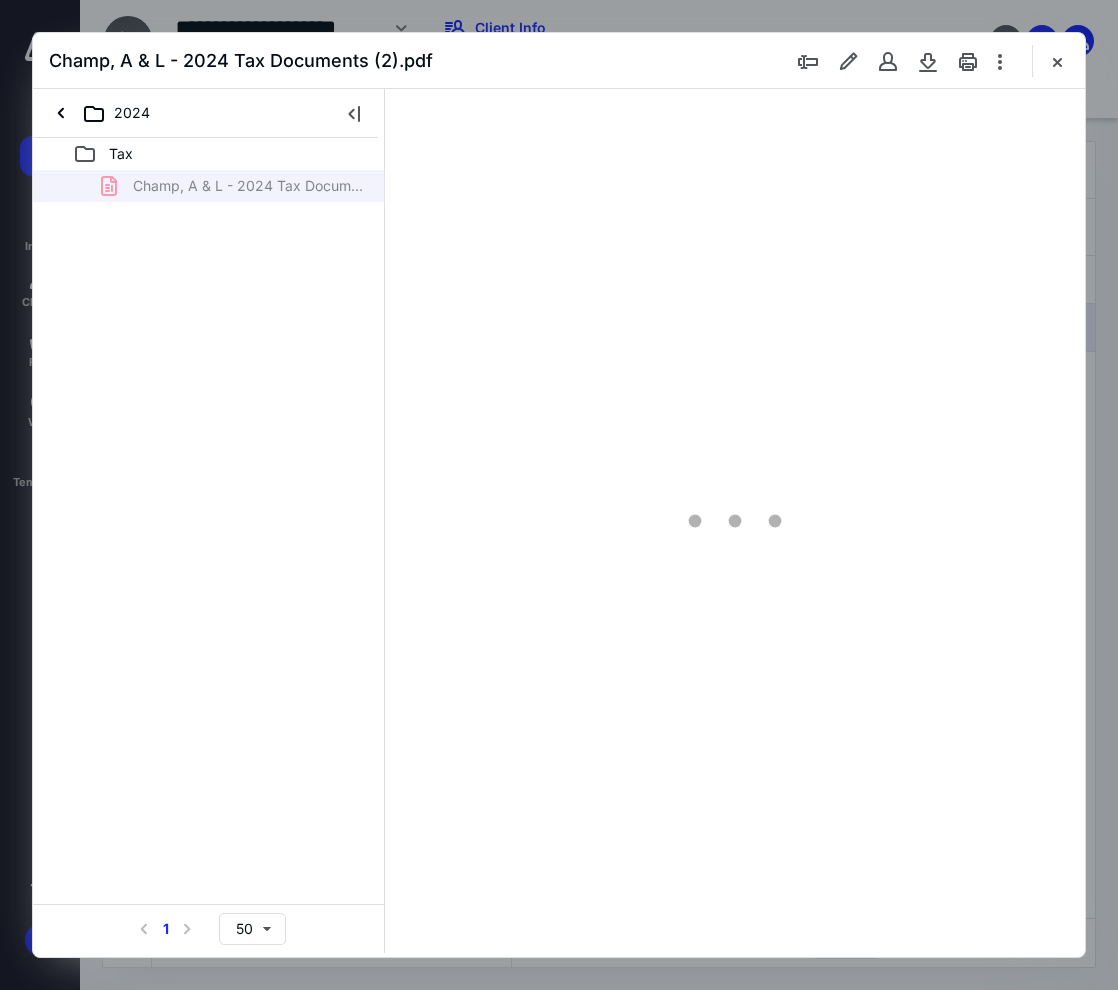 scroll, scrollTop: 0, scrollLeft: 0, axis: both 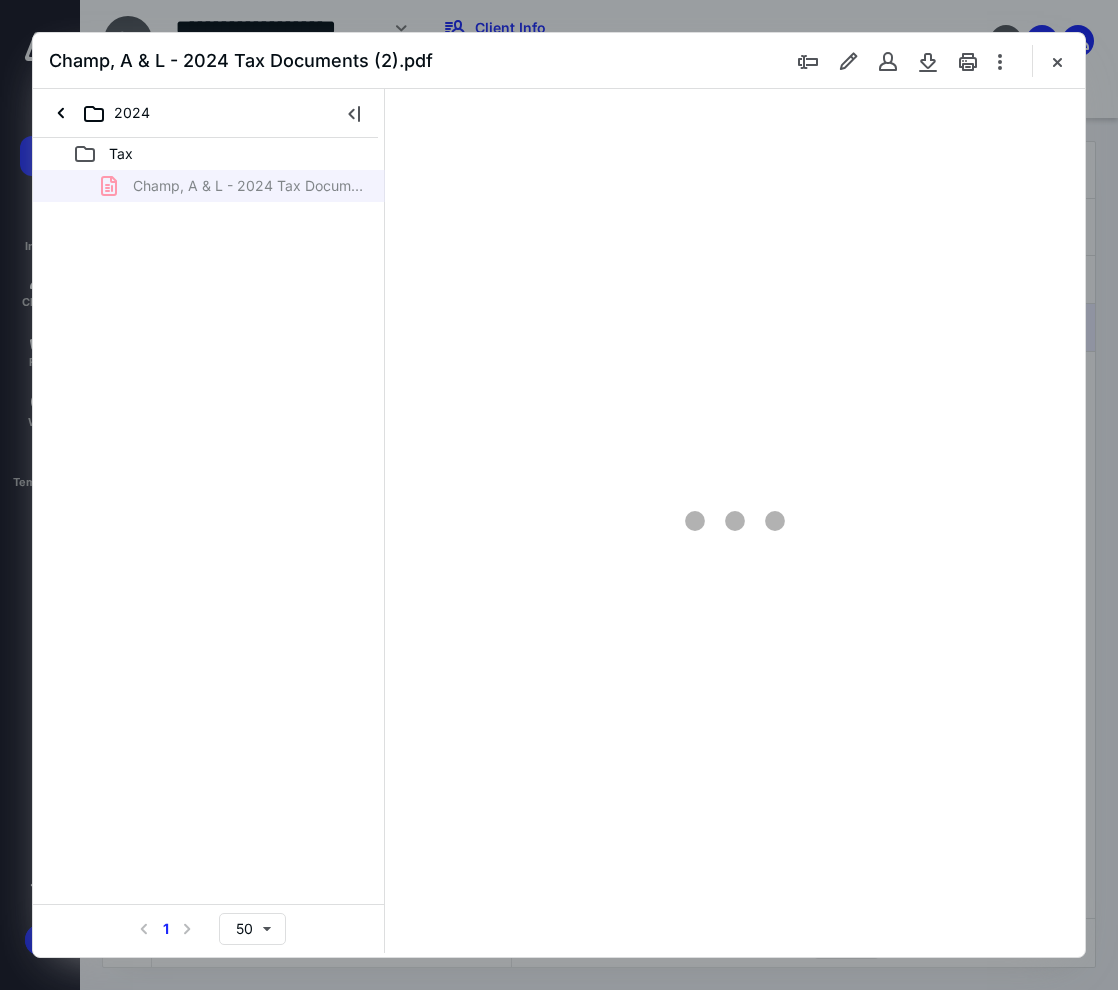 type on "95" 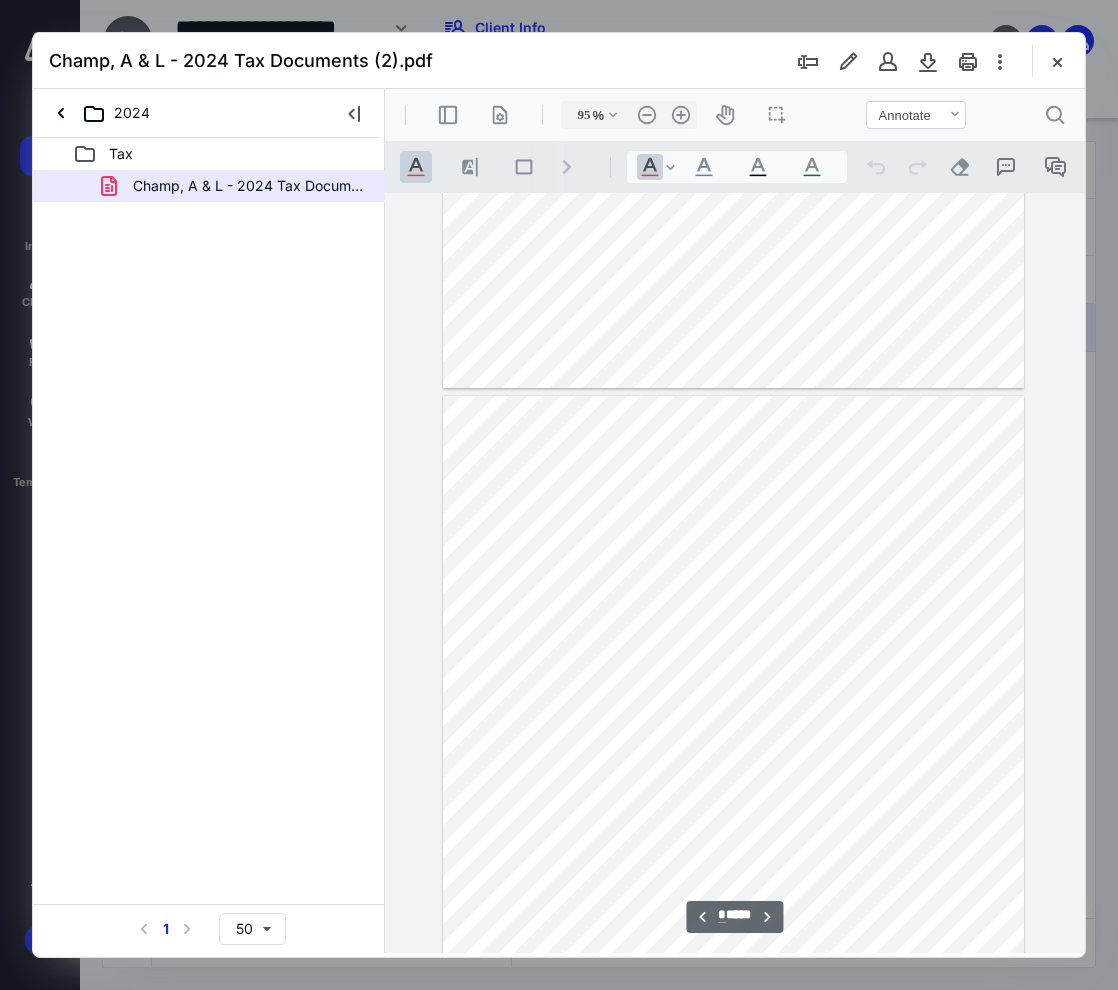 scroll, scrollTop: 3175, scrollLeft: 0, axis: vertical 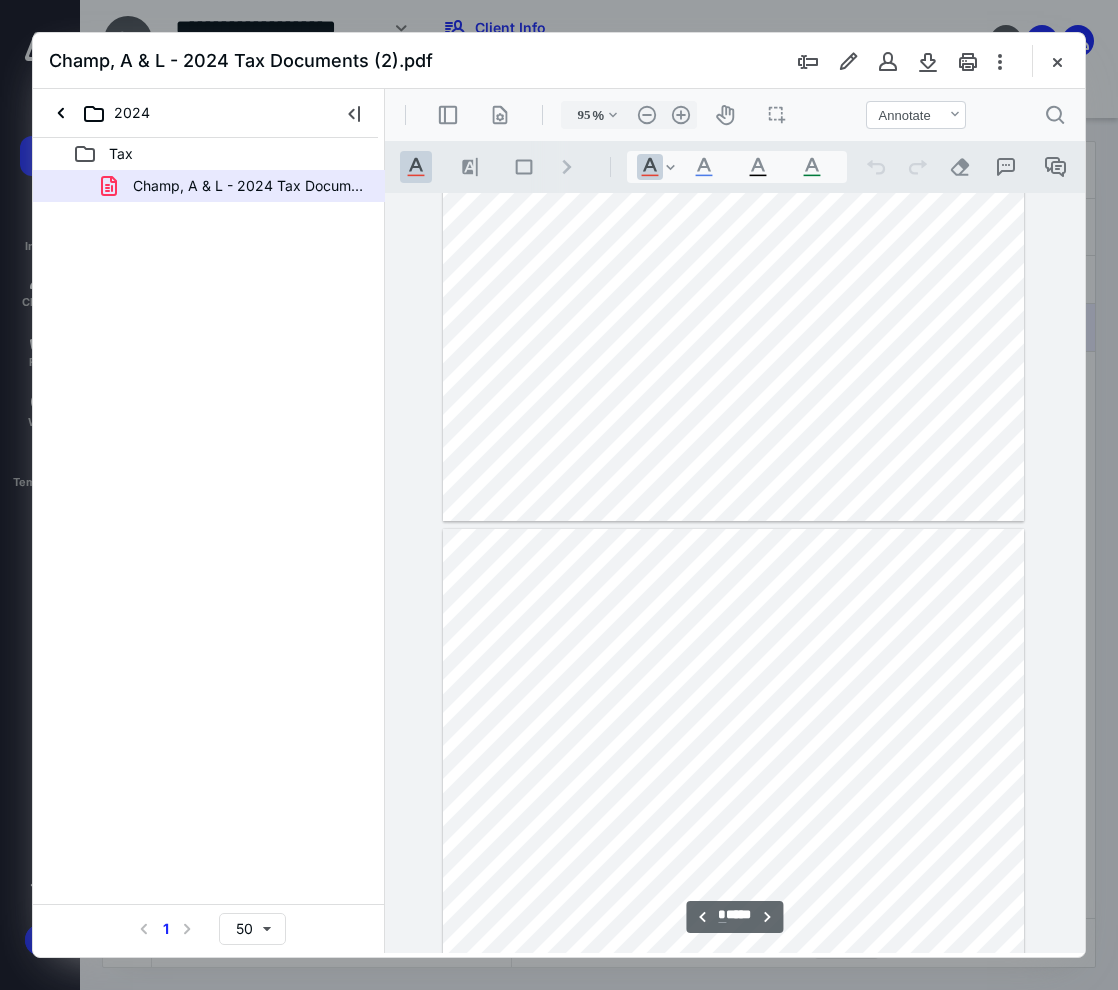 type on "*" 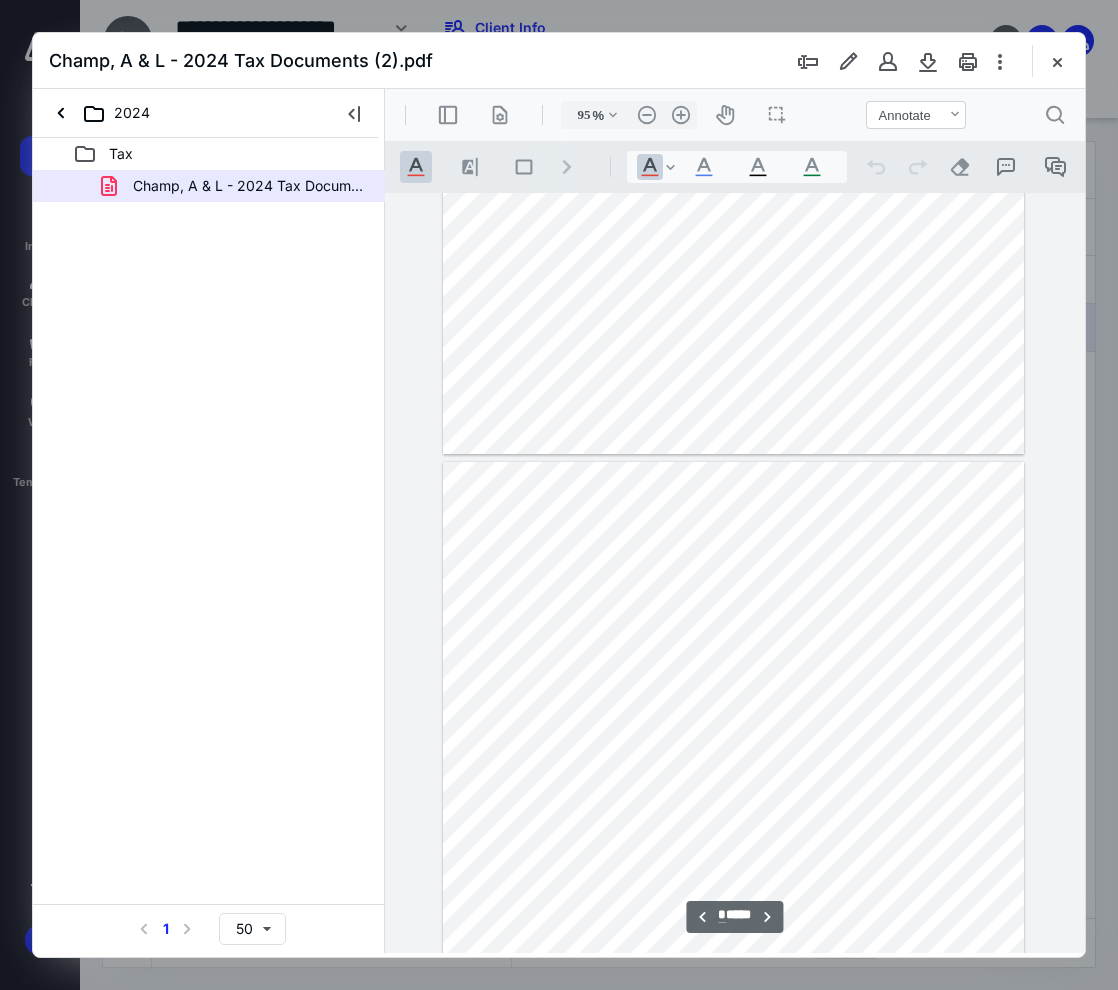 scroll, scrollTop: 2841, scrollLeft: 0, axis: vertical 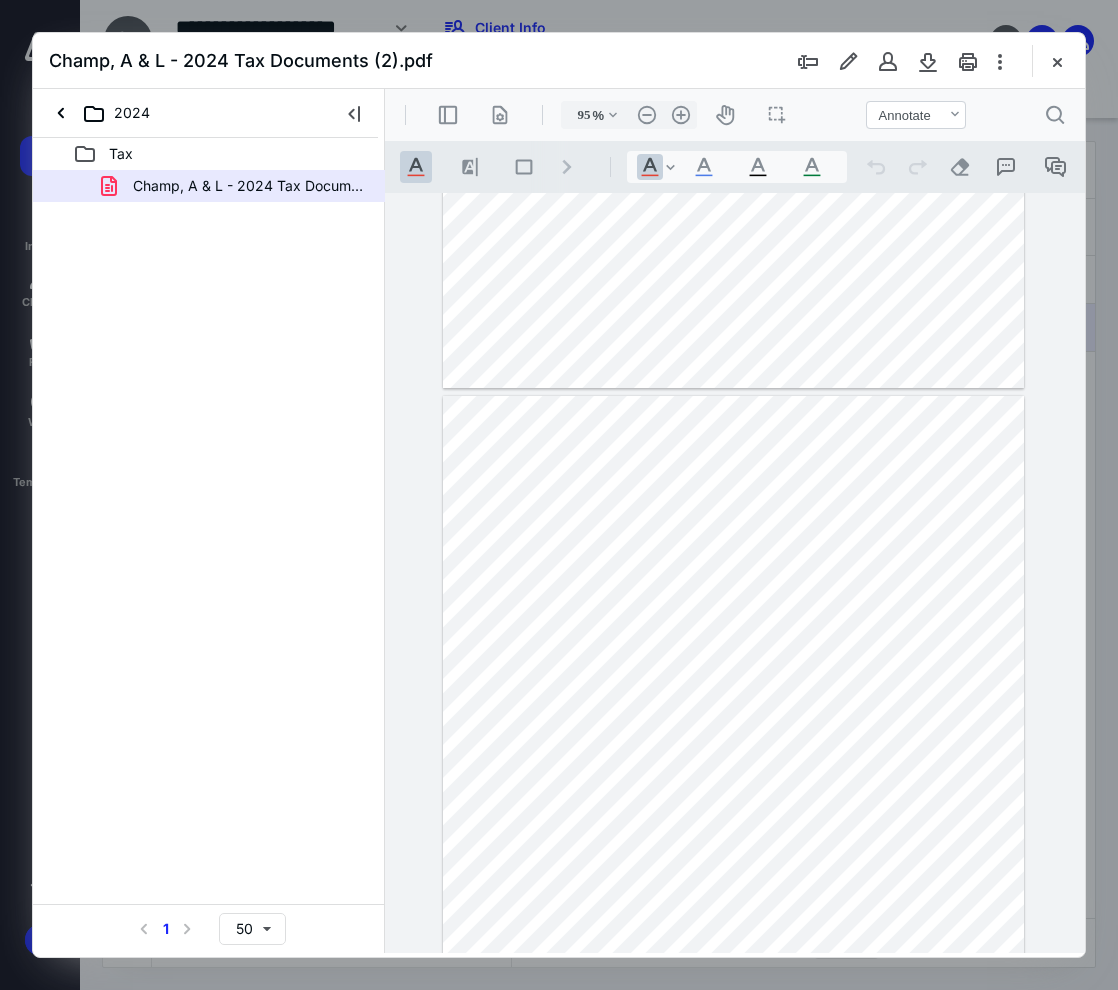 click on ".cls-1{fill:#abb0c4;} icon - chevron - right" at bounding box center [567, 167] 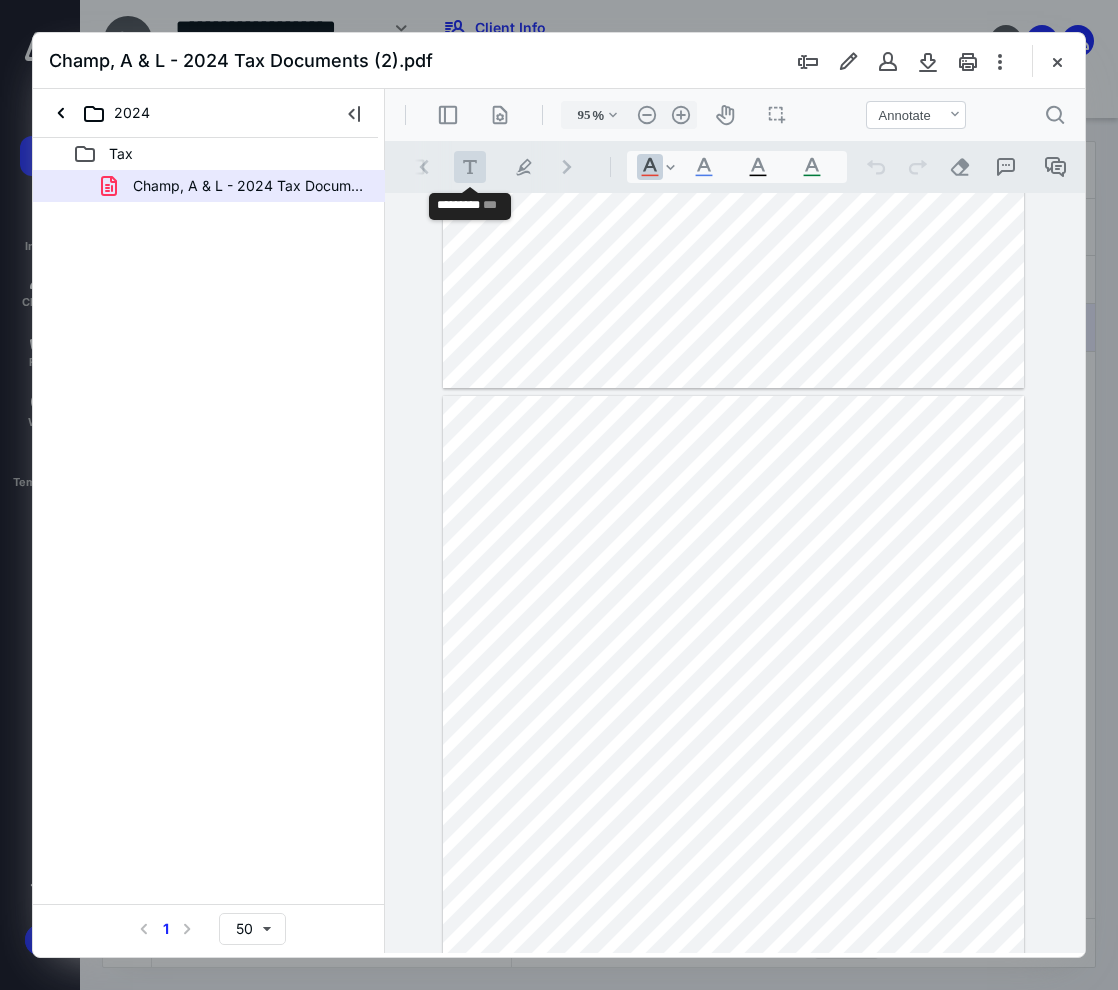 click on ".cls-1{fill:#abb0c4;} icon - tool - text - free text" at bounding box center (470, 167) 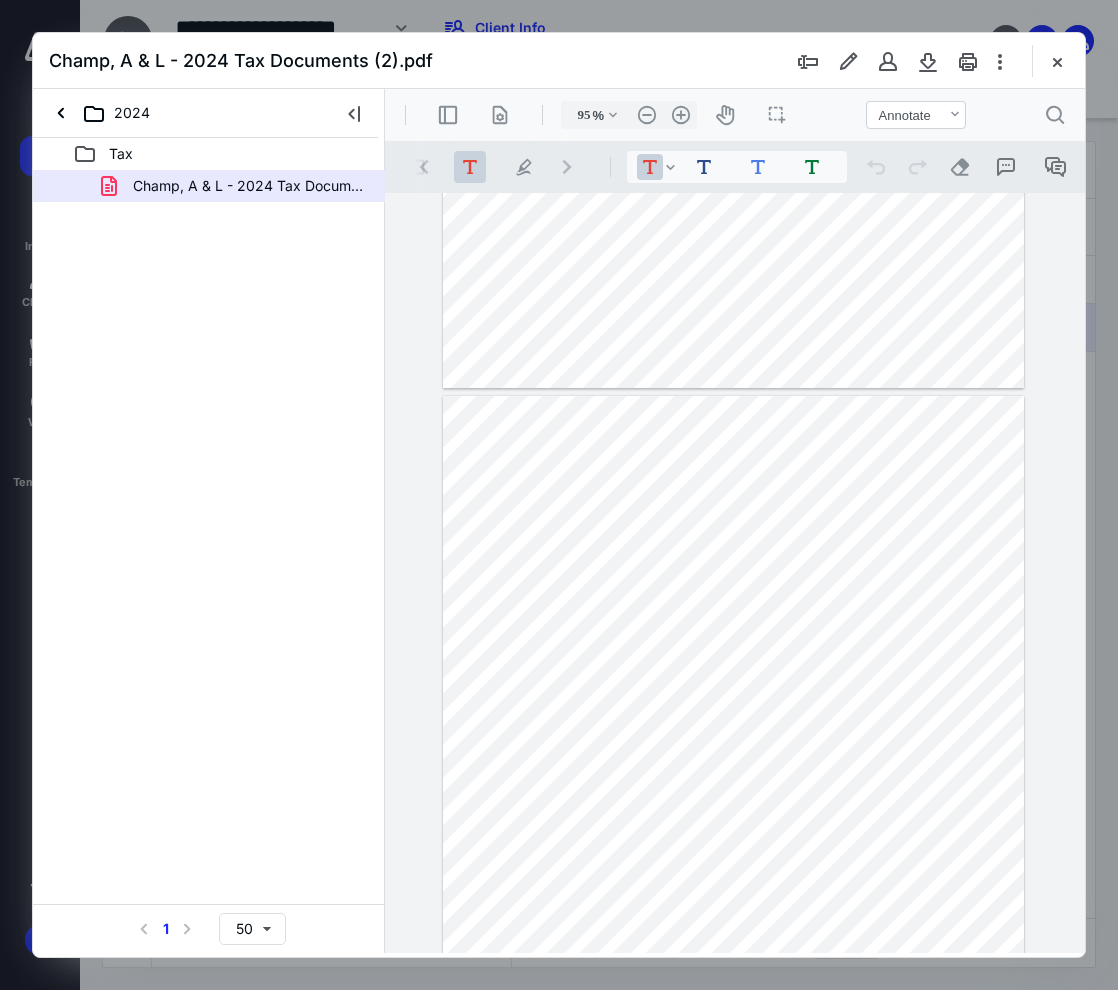 click at bounding box center [733, 772] 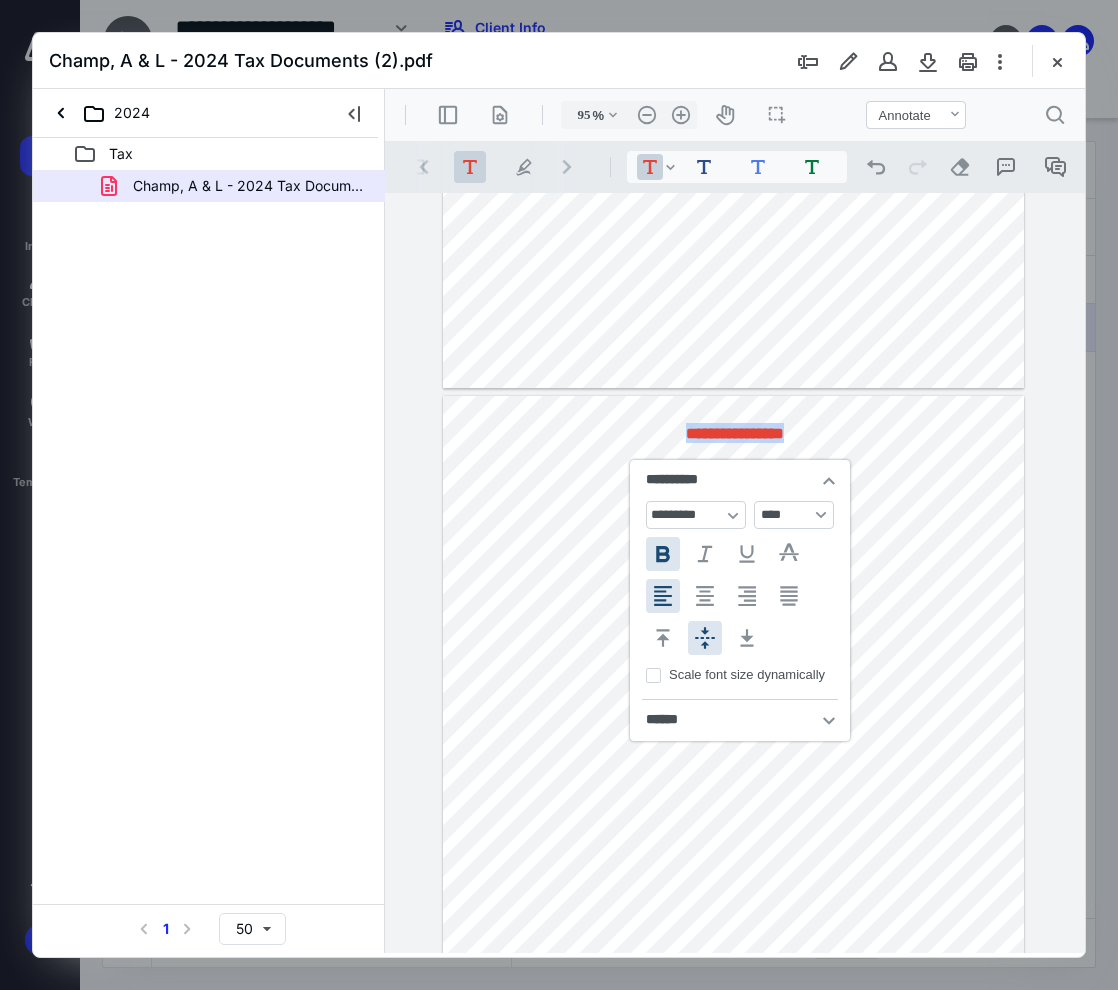 type 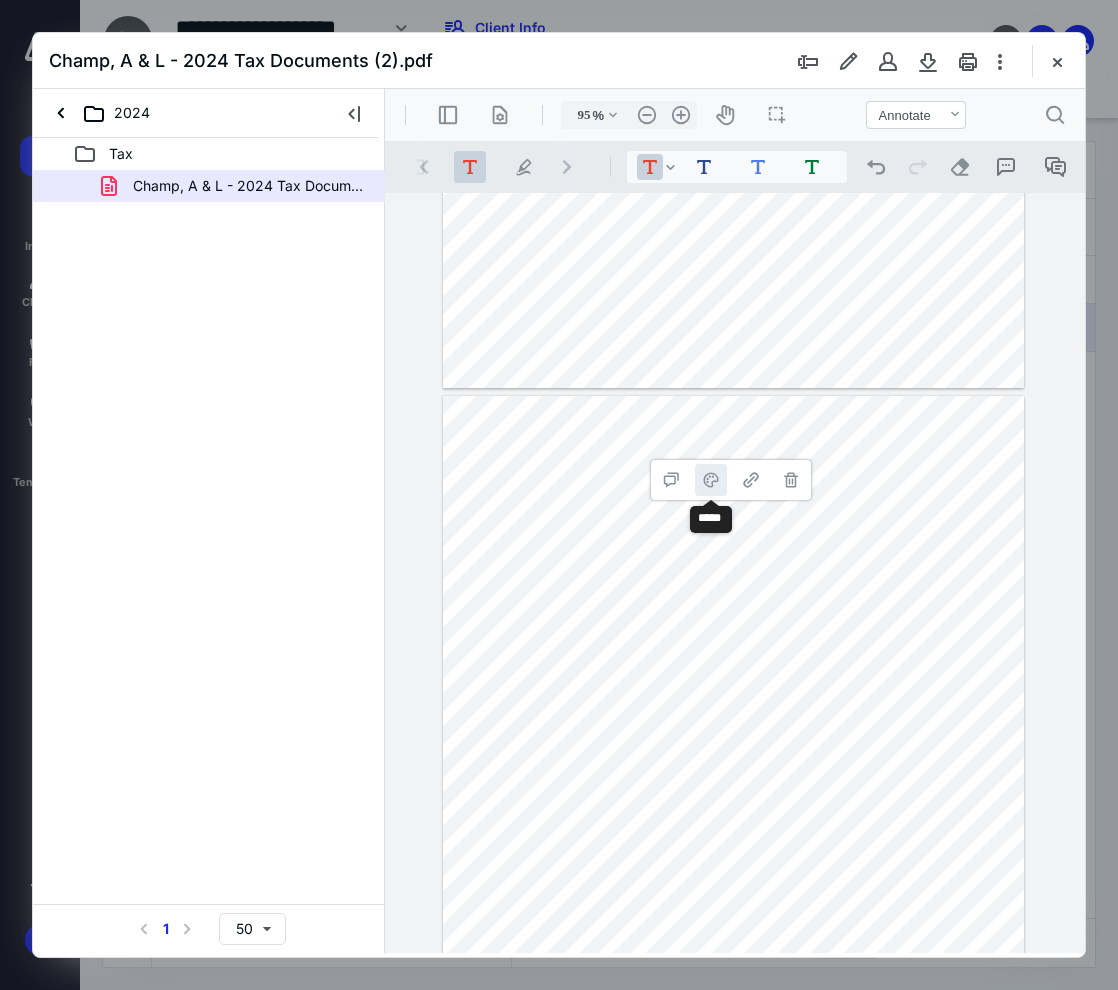 click on "**********" at bounding box center [711, 480] 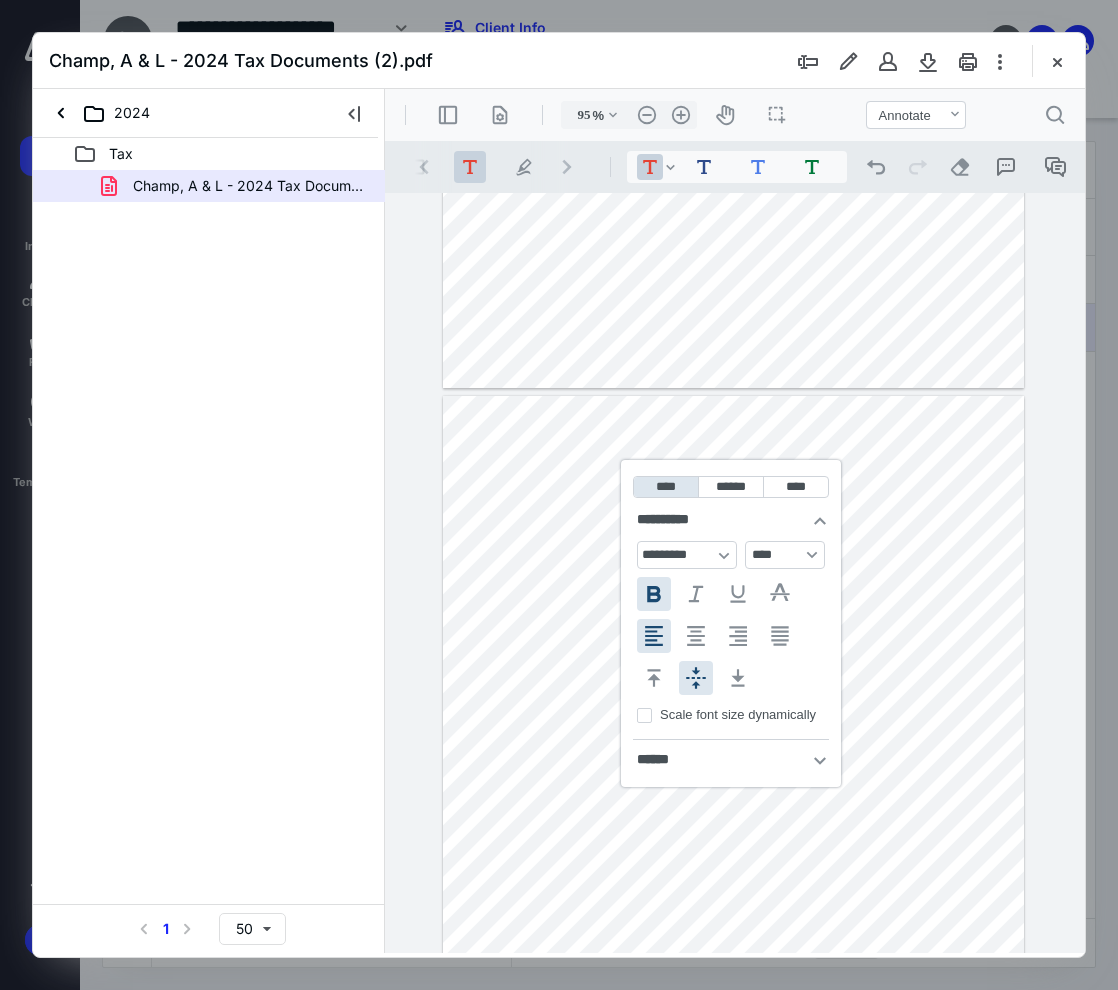 click on "**********" at bounding box center (654, 594) 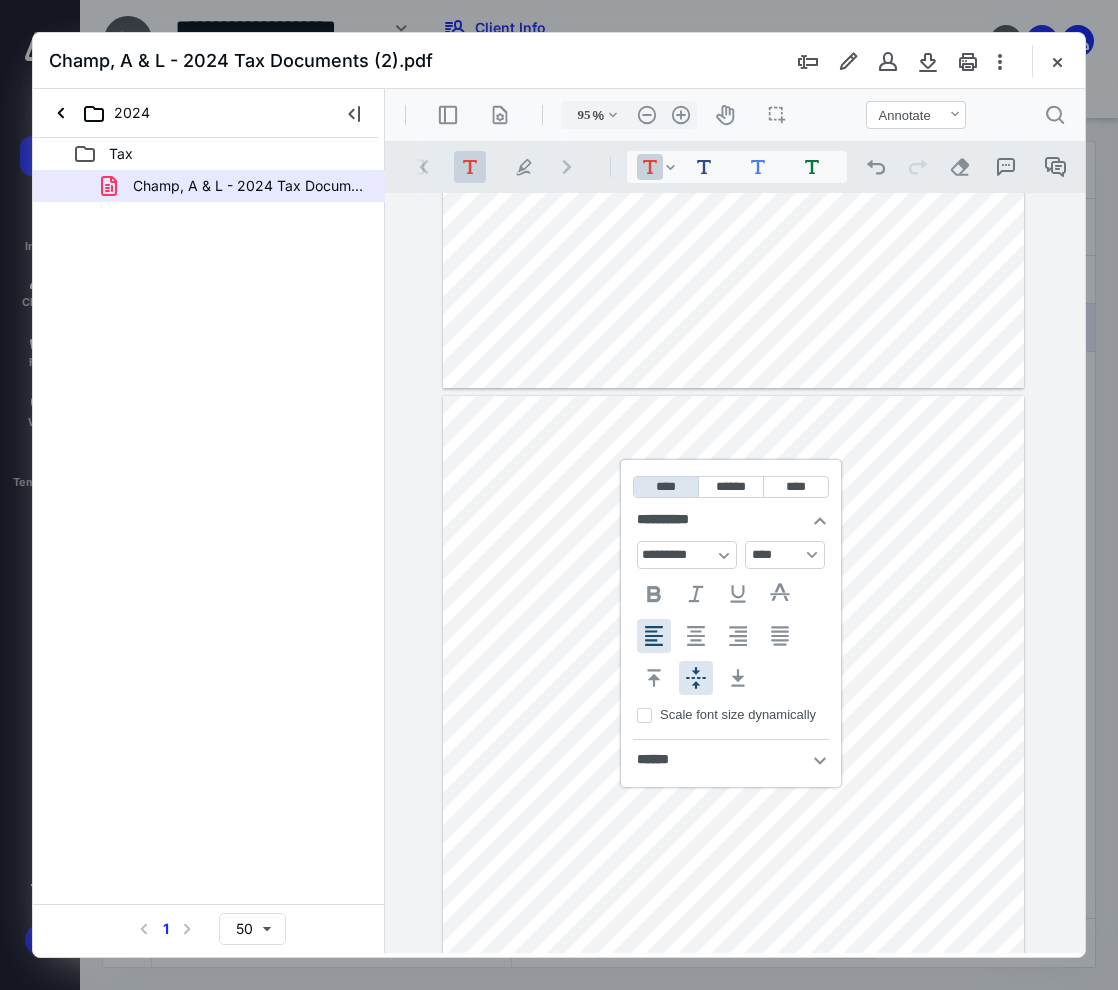 click on "**********" at bounding box center (812, 555) 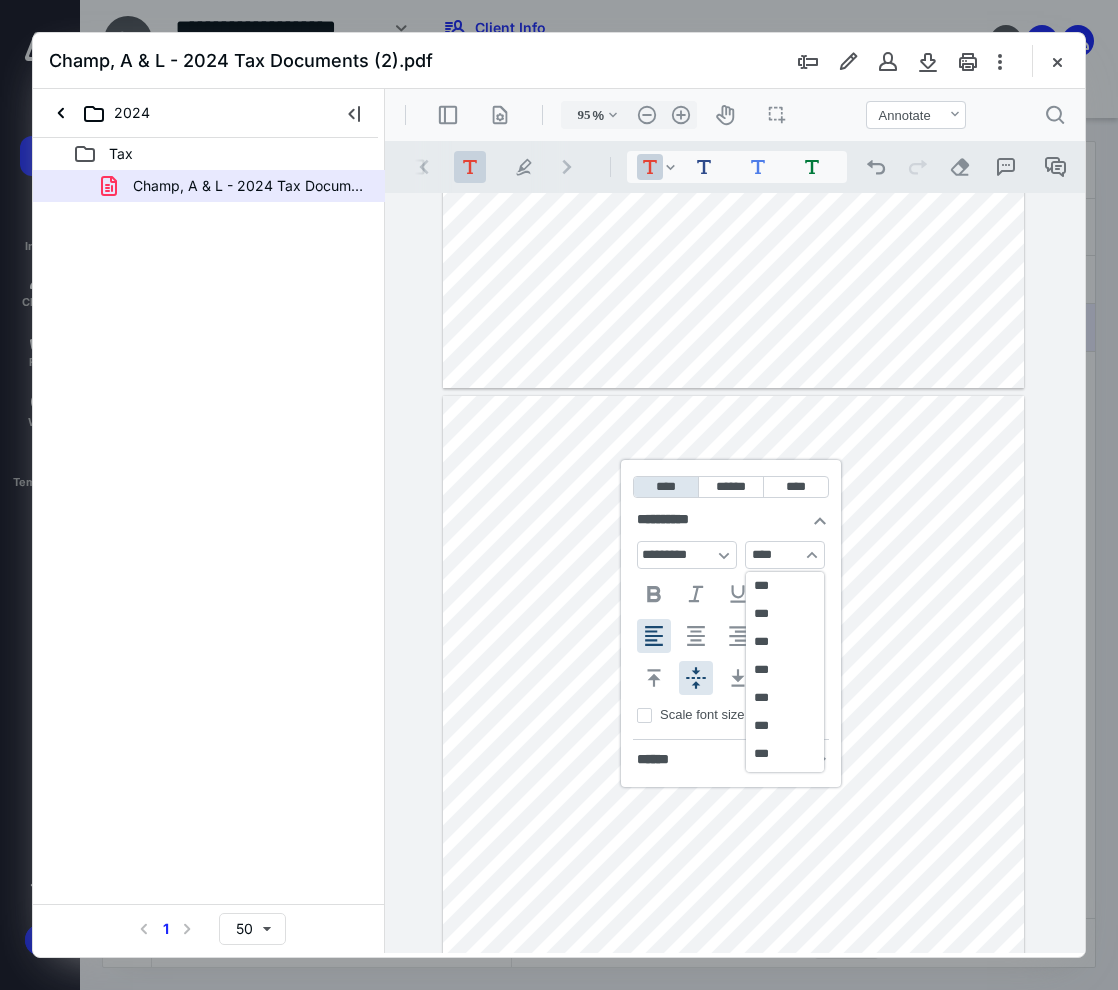 scroll, scrollTop: 348, scrollLeft: 0, axis: vertical 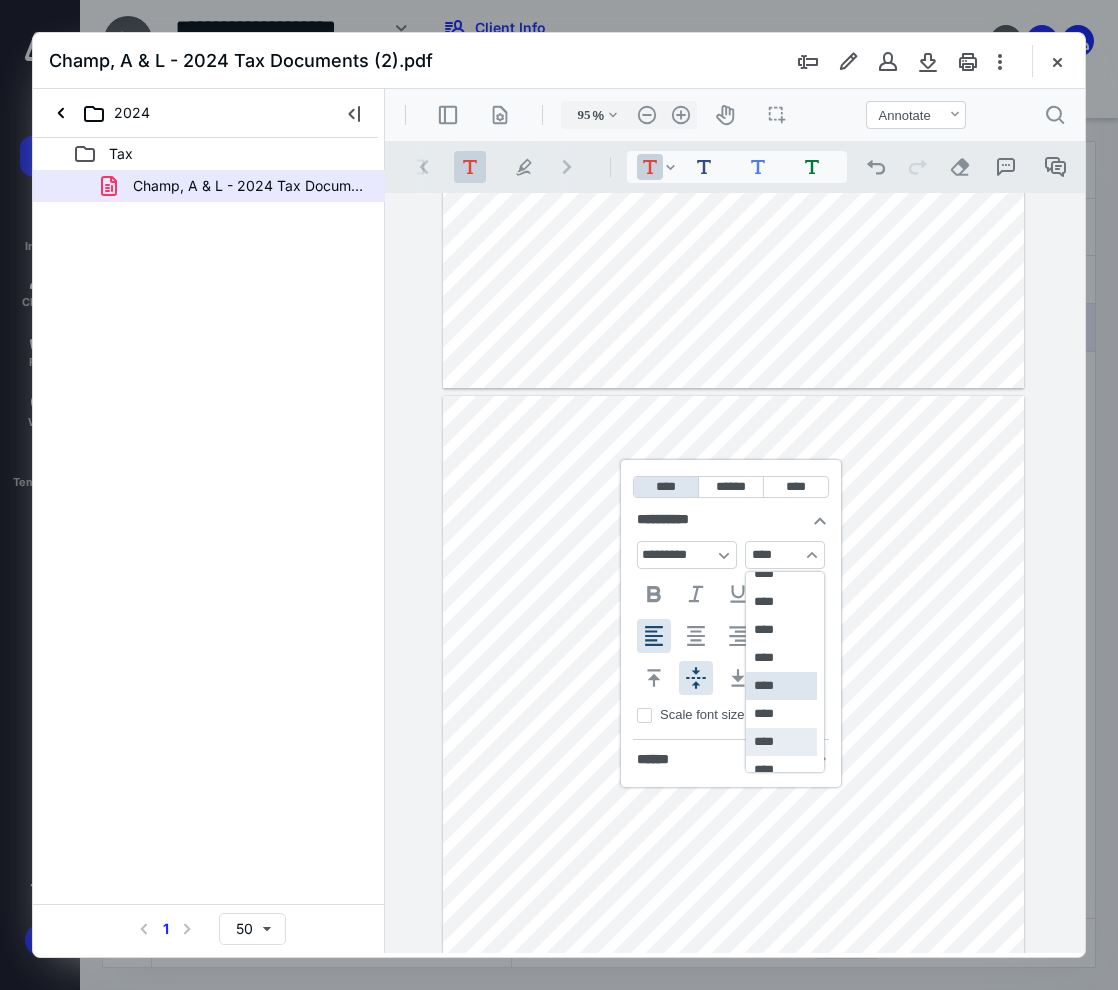 click on "****" at bounding box center [781, 742] 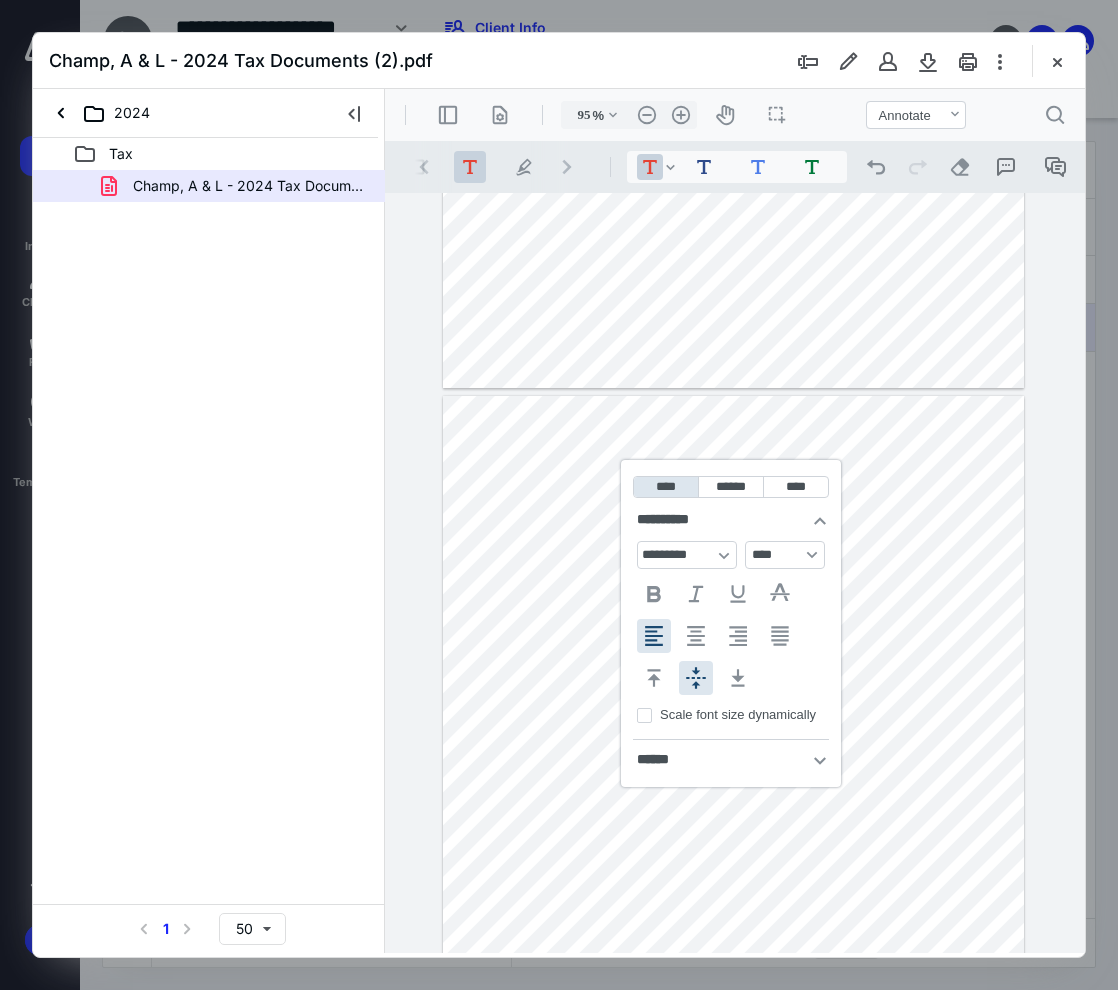 click on "**********" at bounding box center (812, 555) 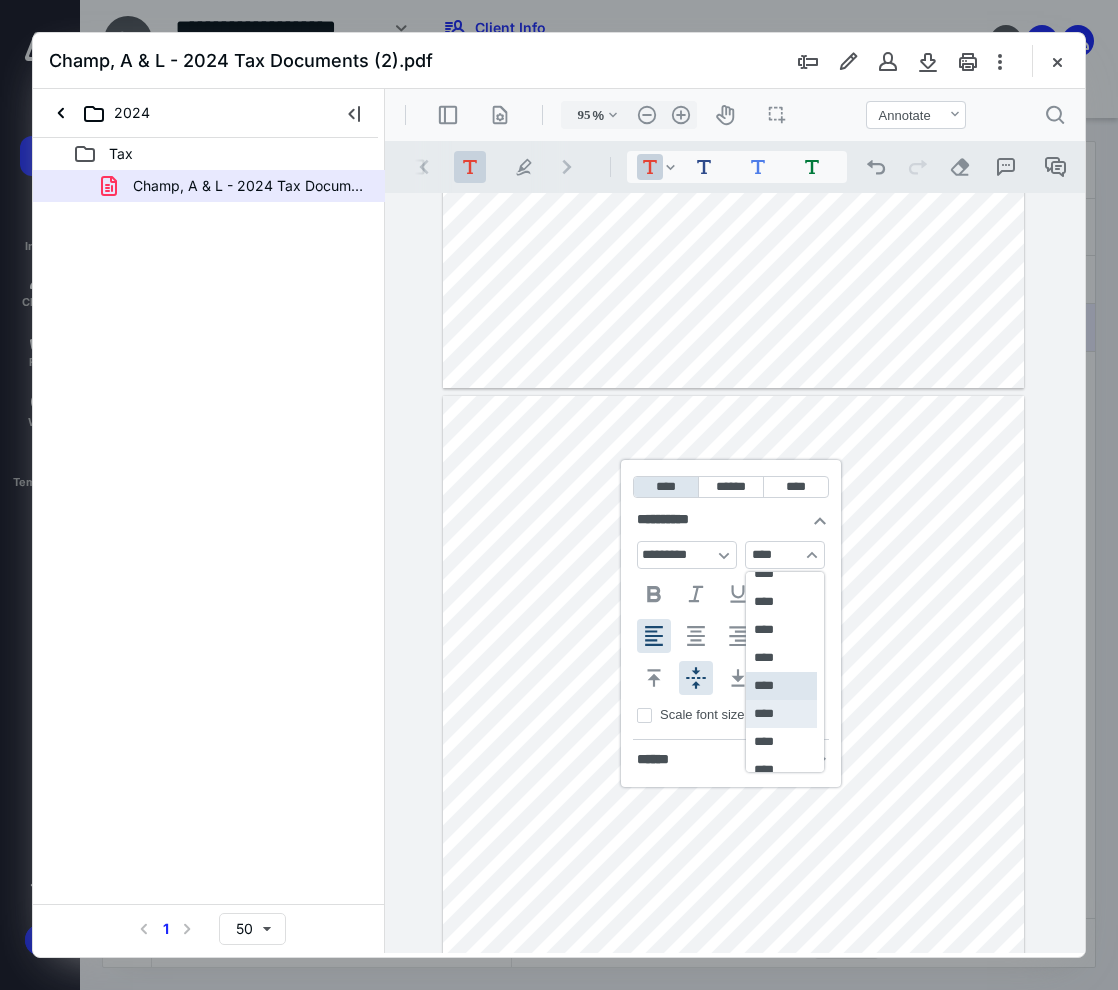 click on "****" at bounding box center (781, 714) 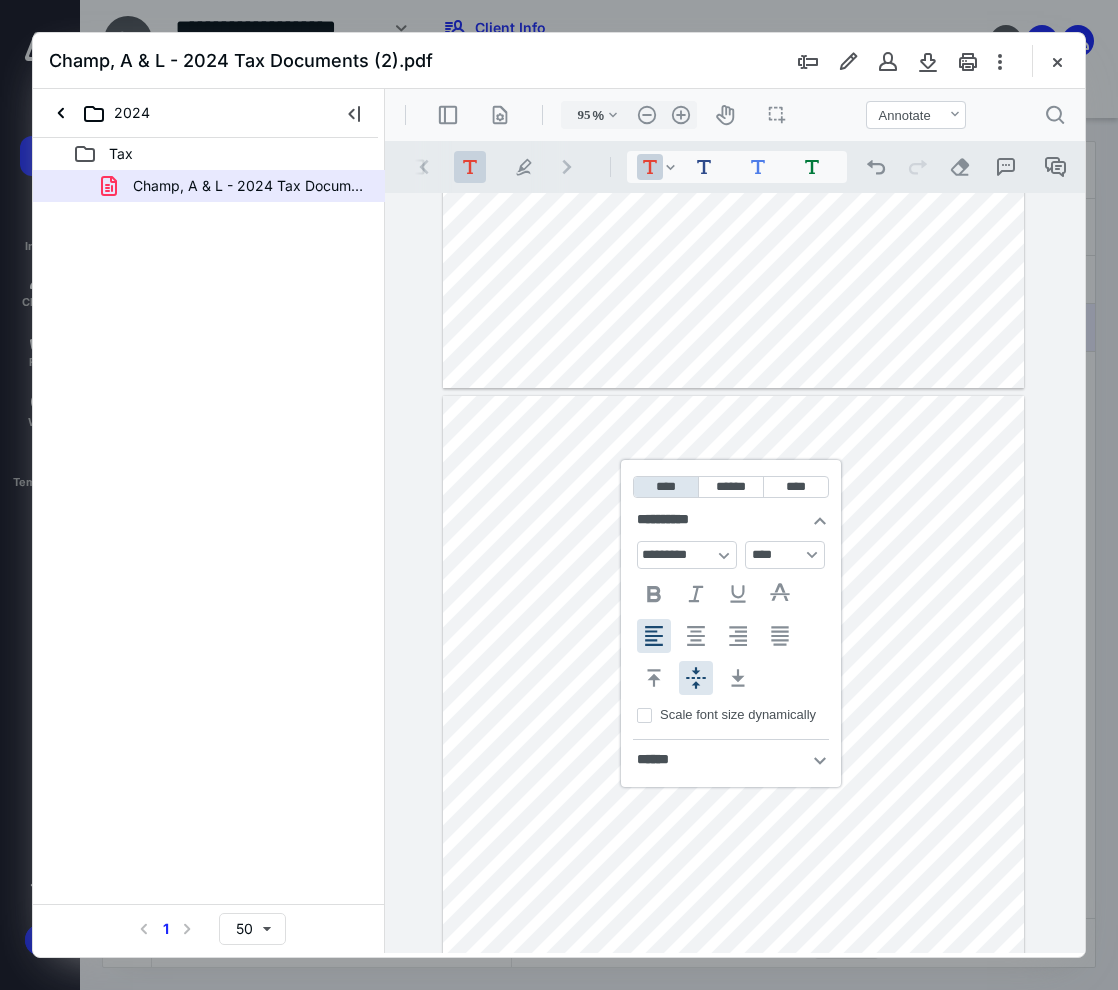 click on "**********" at bounding box center [733, 772] 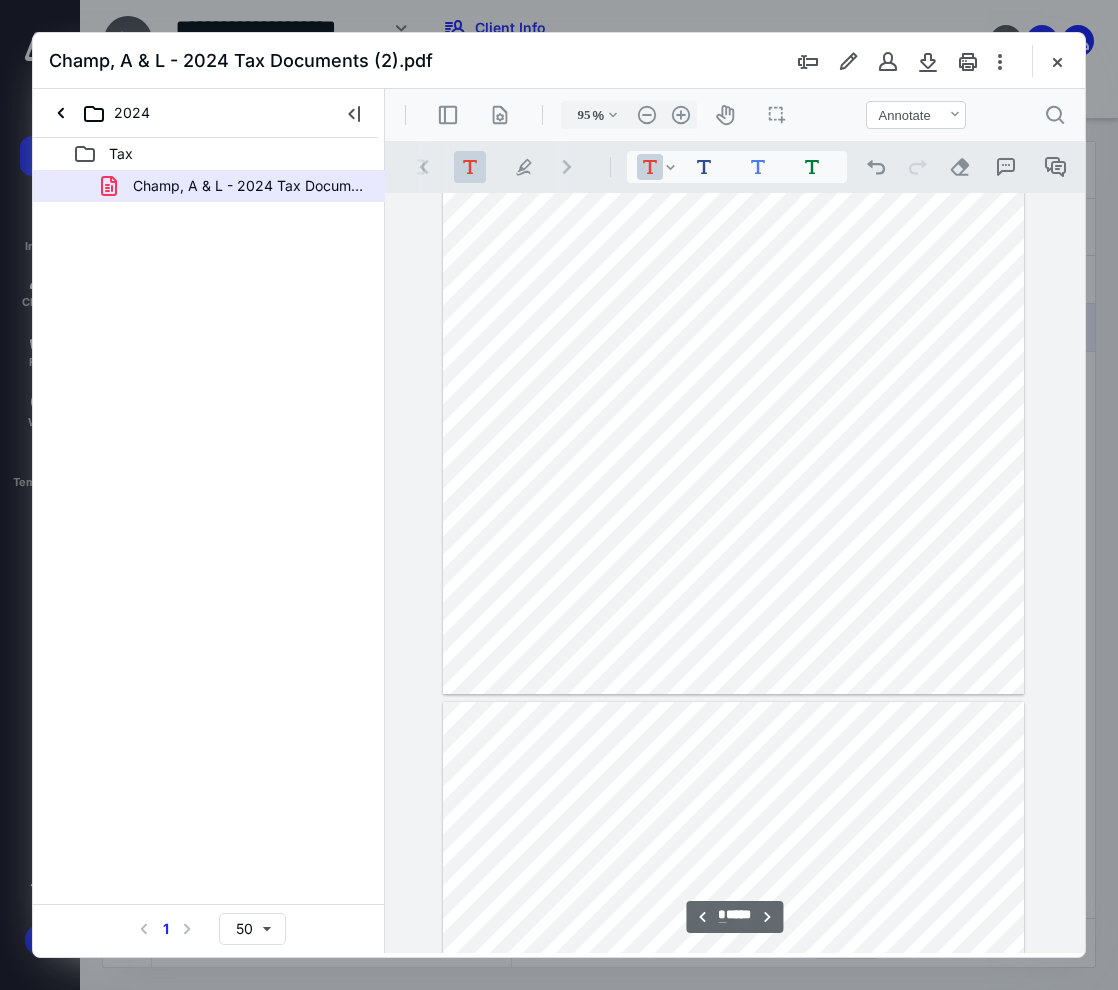 scroll, scrollTop: 1641, scrollLeft: 0, axis: vertical 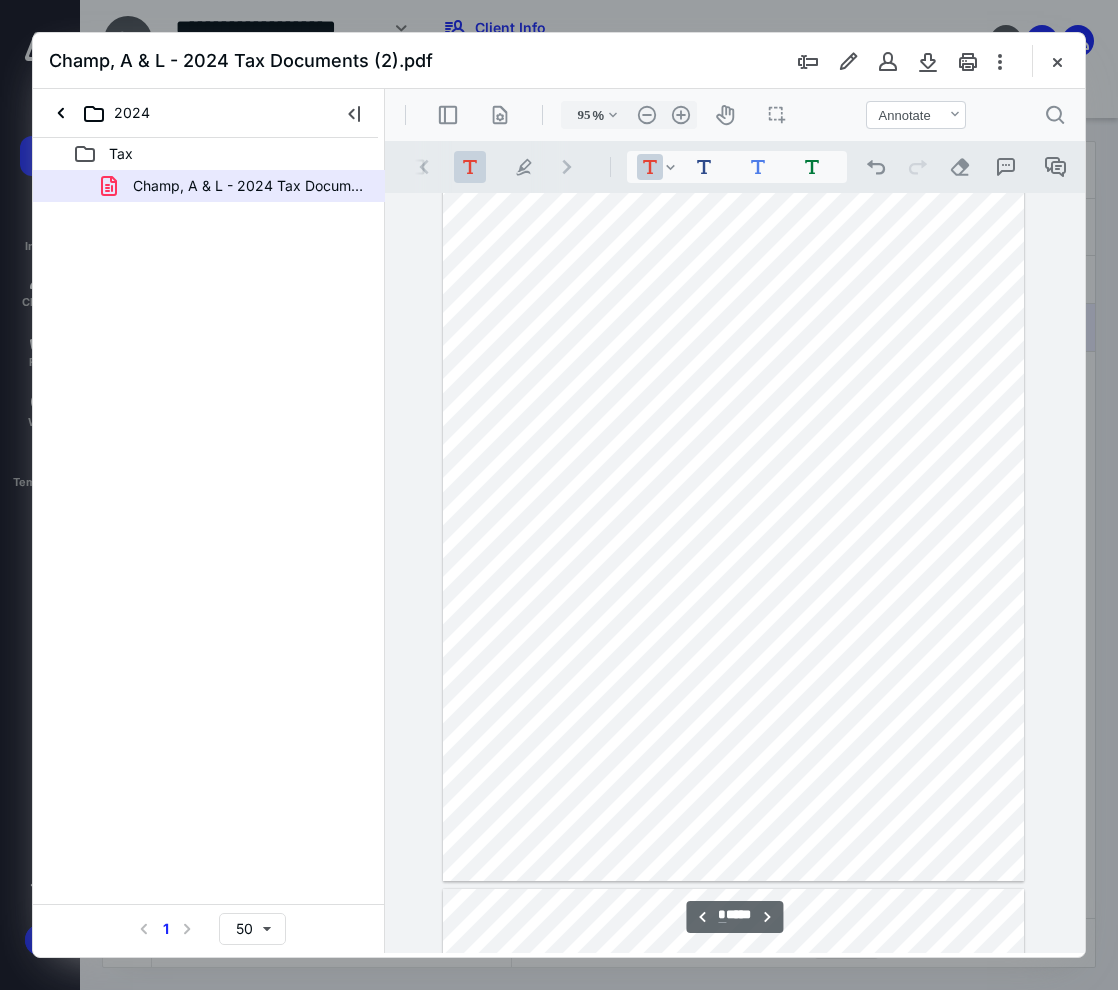 type on "*" 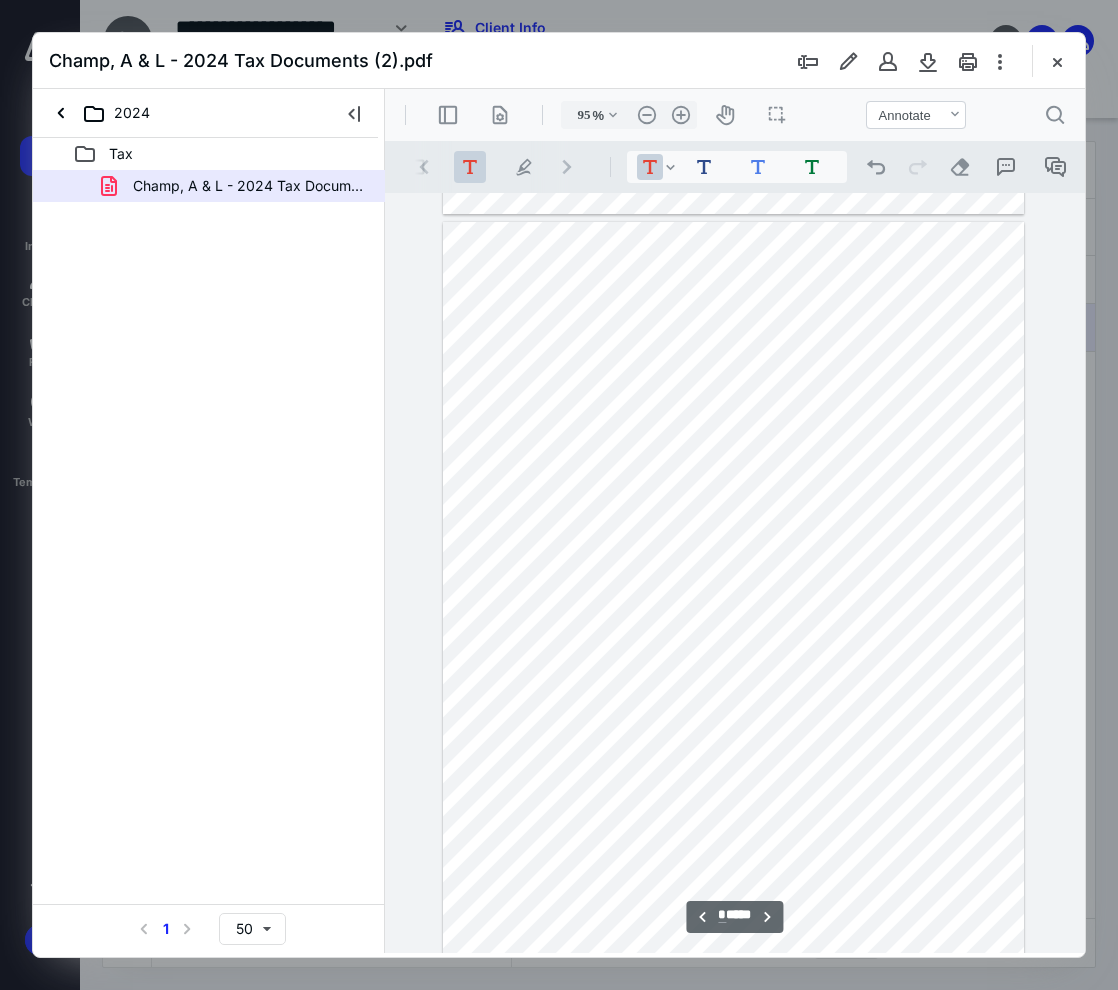 scroll, scrollTop: 3841, scrollLeft: 0, axis: vertical 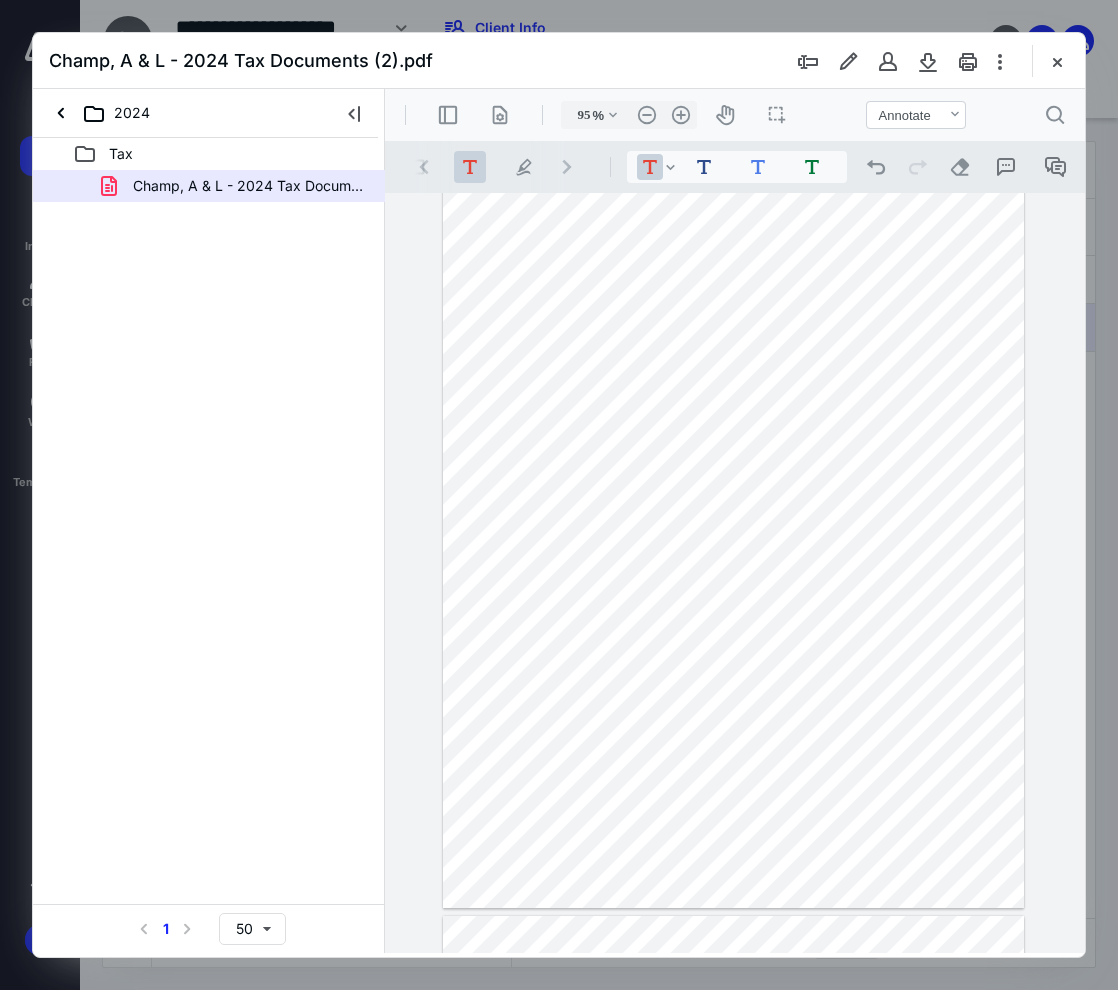 click on ".cls-1{fill:#abb0c4;} icon - chevron - left" at bounding box center (424, 167) 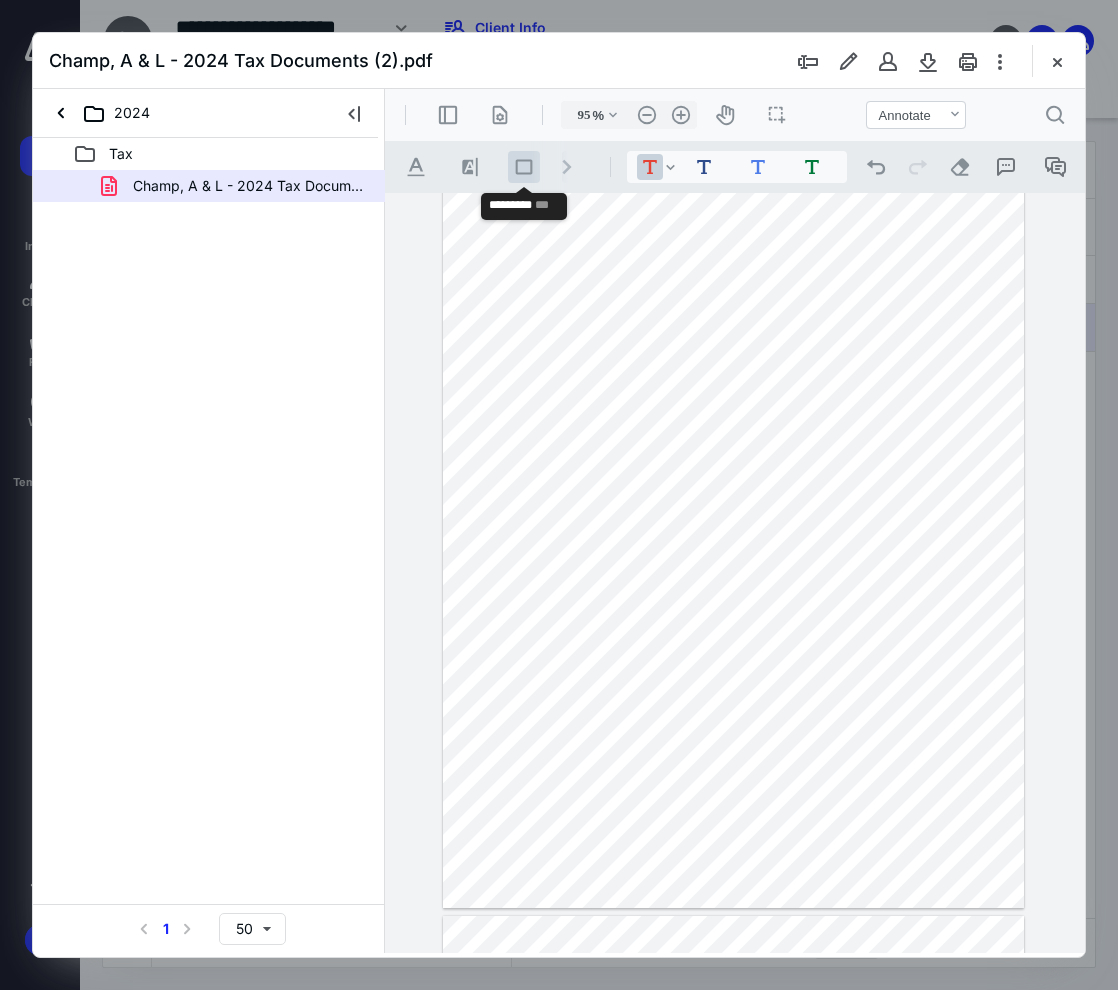 click on ".st0{fill:#868E96;}" at bounding box center (524, 167) 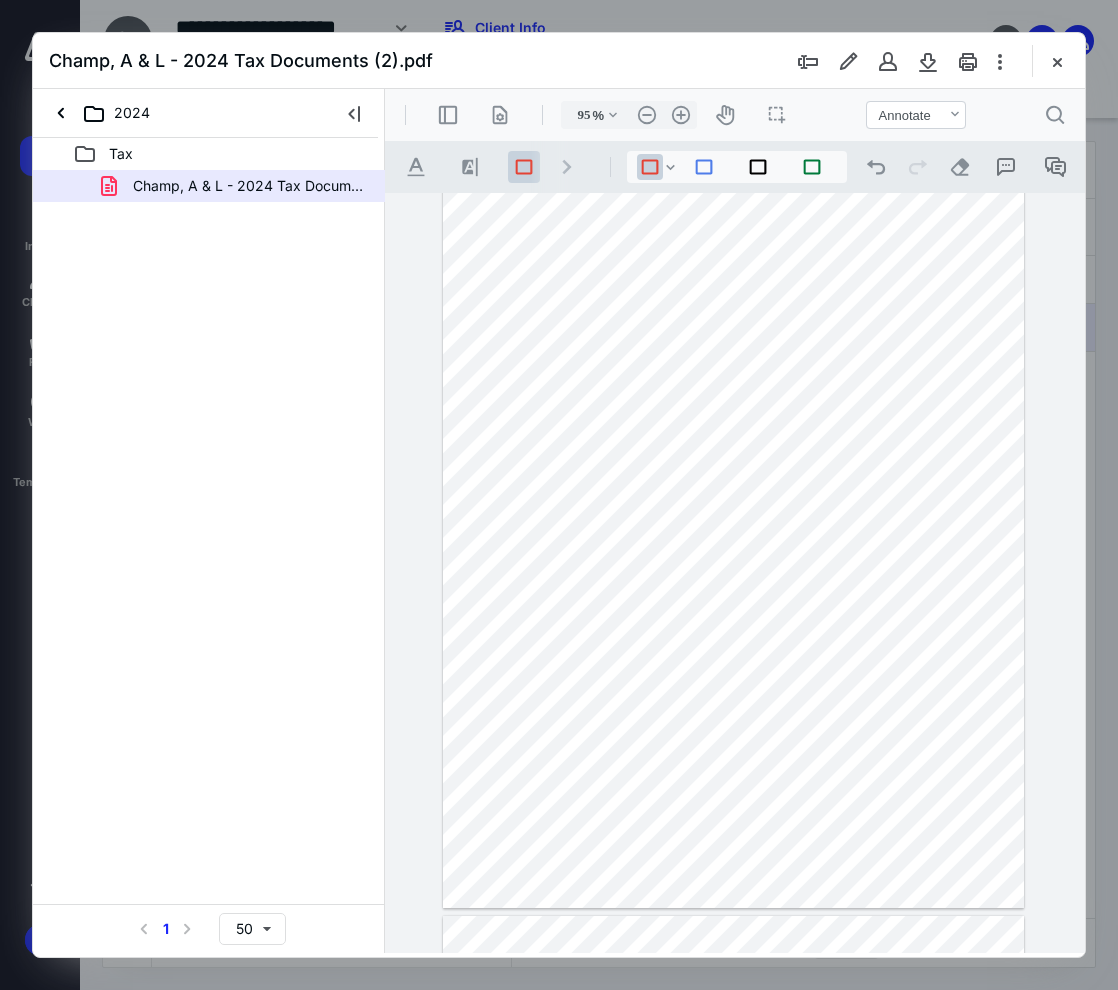 drag, startPoint x: 798, startPoint y: 540, endPoint x: 937, endPoint y: 582, distance: 145.20676 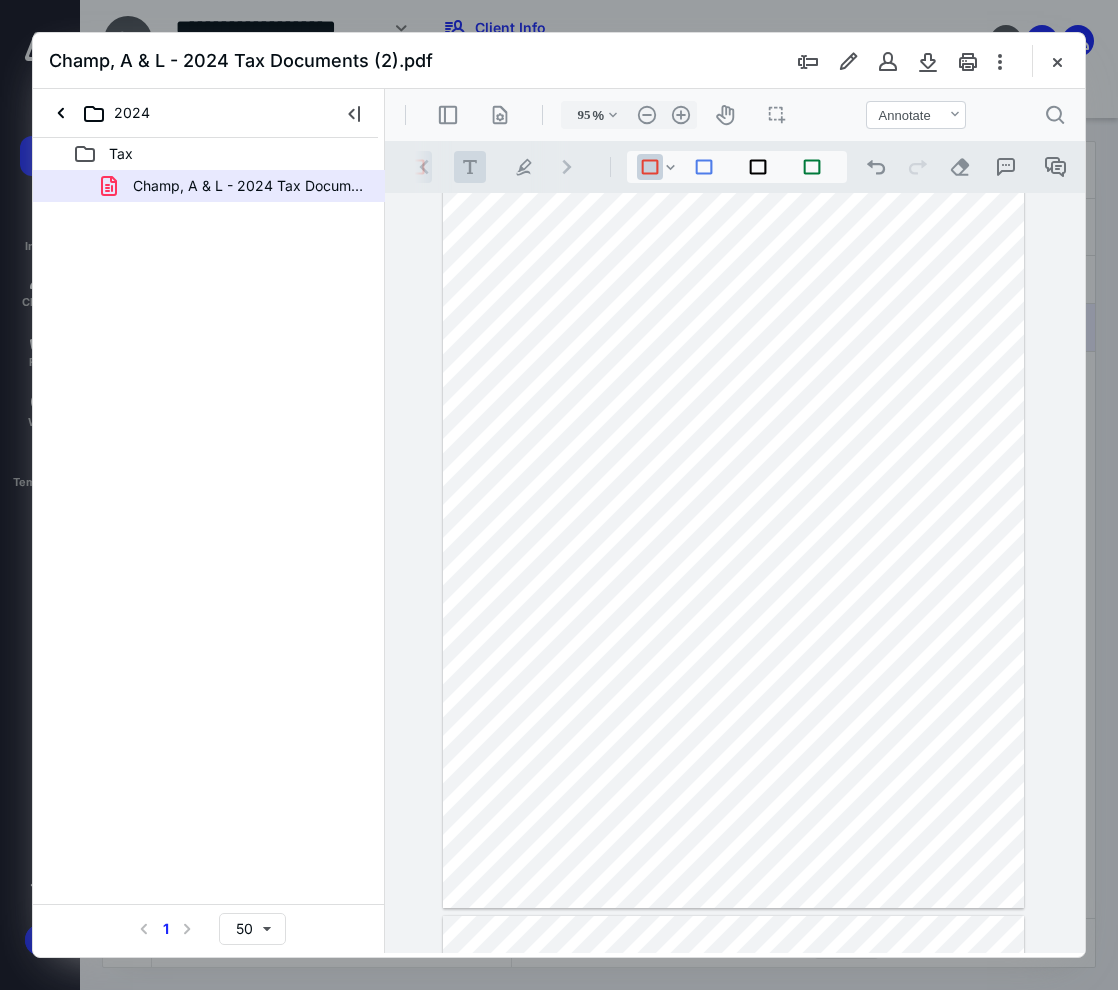 click on ".cls-1{fill:#abb0c4;} icon - tool - text - free text" at bounding box center (470, 167) 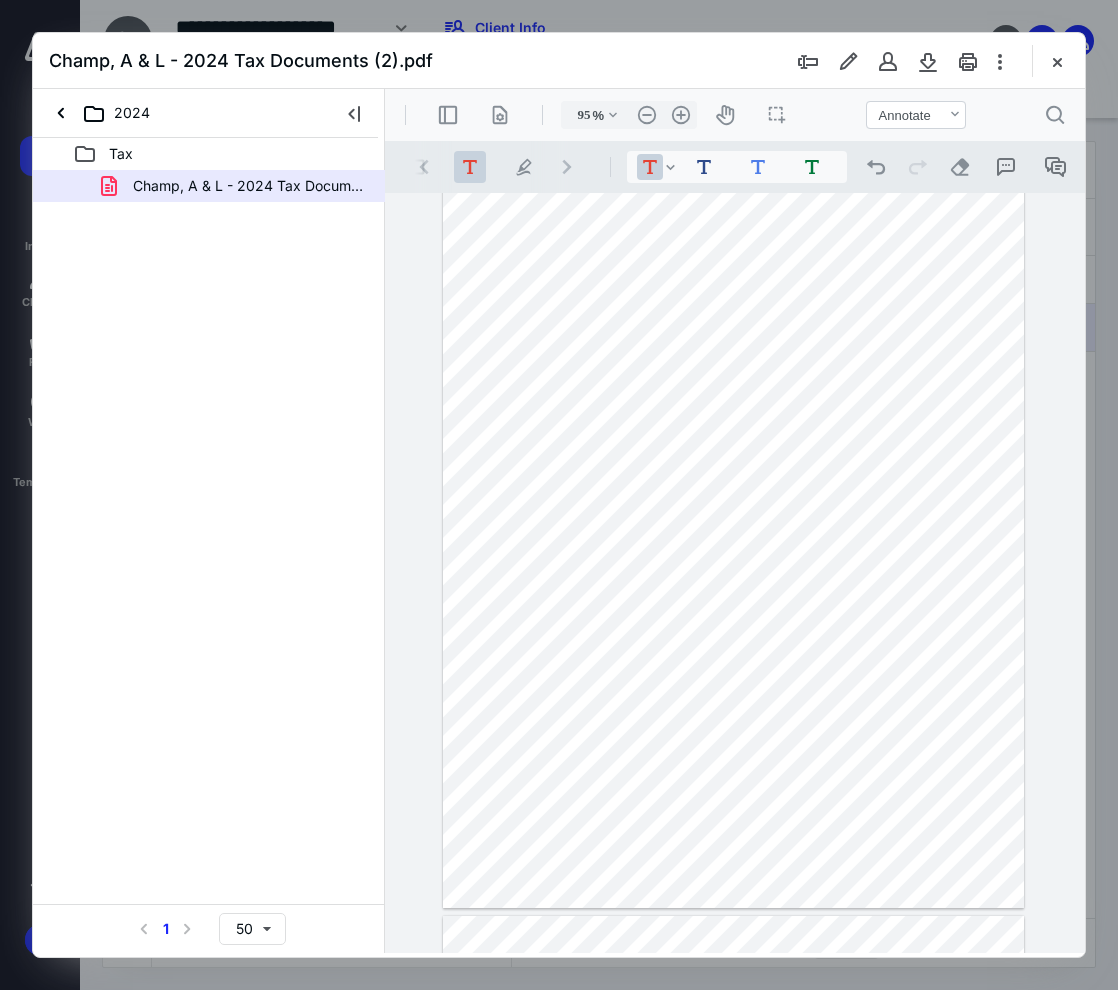 click at bounding box center (733, 532) 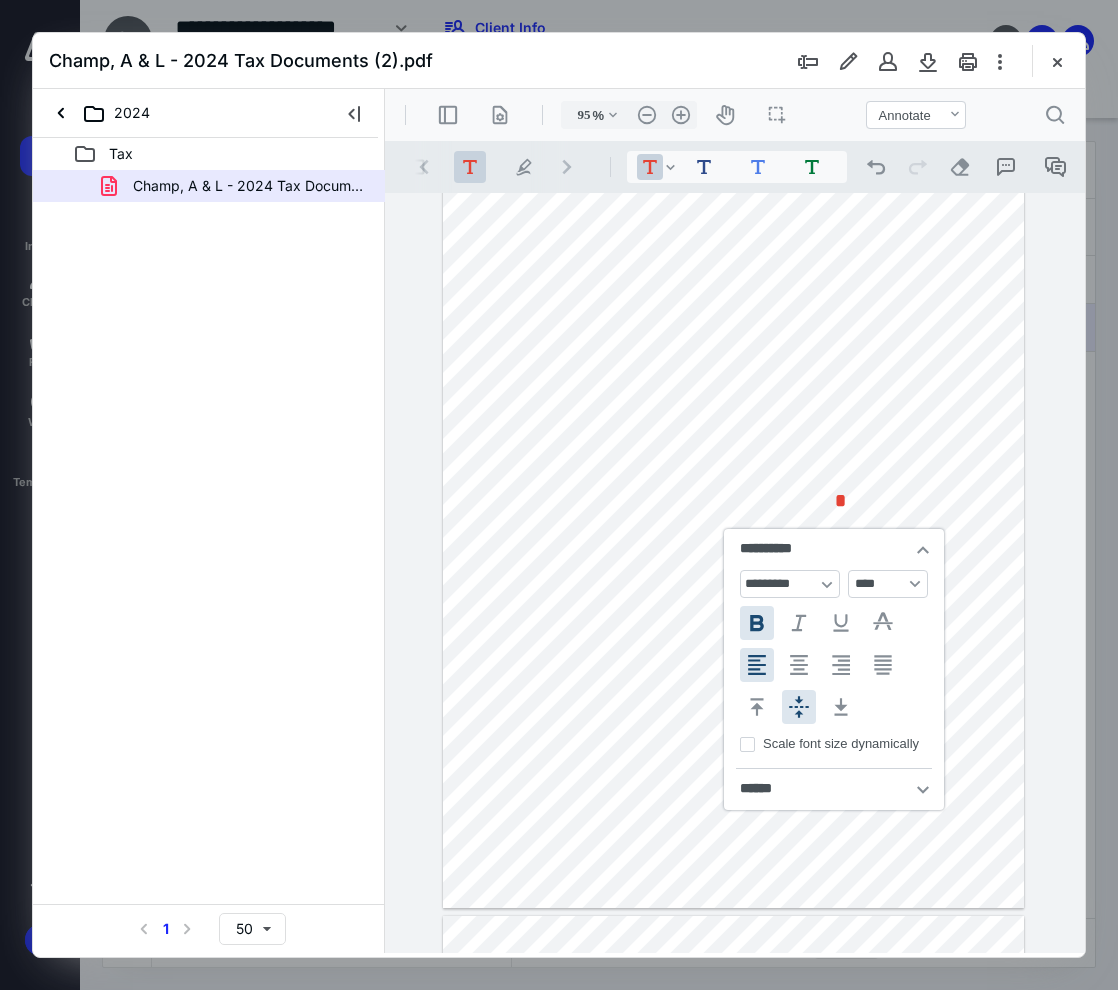 type 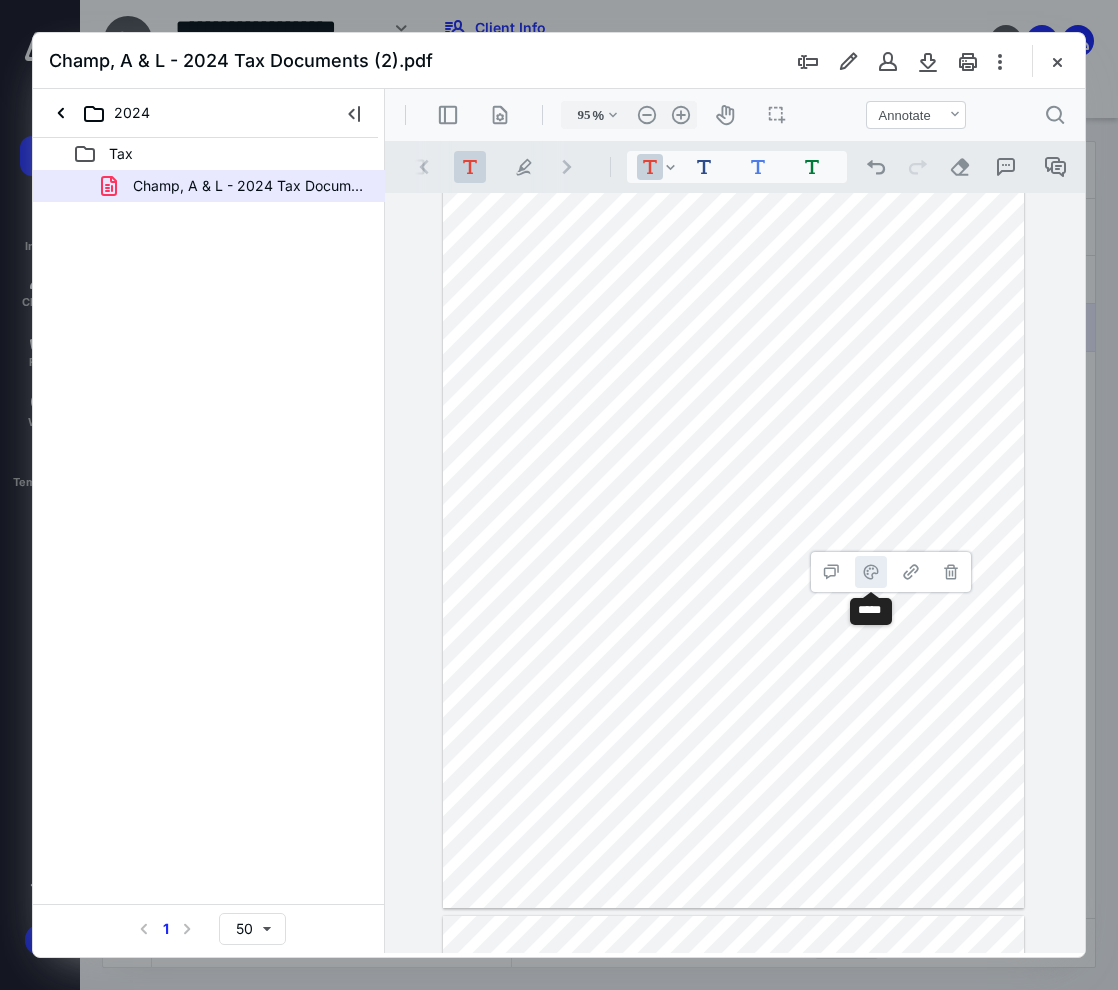 click on "**********" at bounding box center (871, 572) 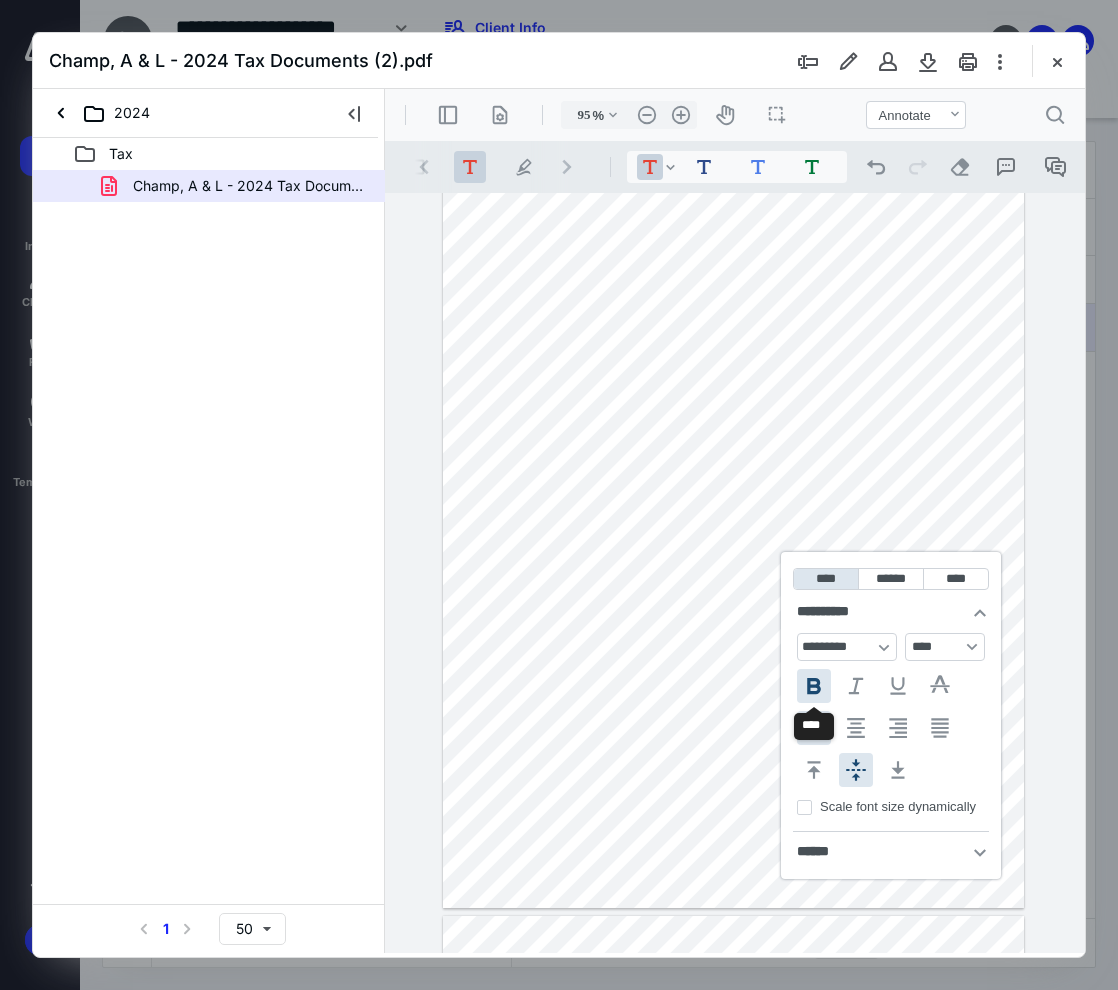 click on "**********" at bounding box center (814, 686) 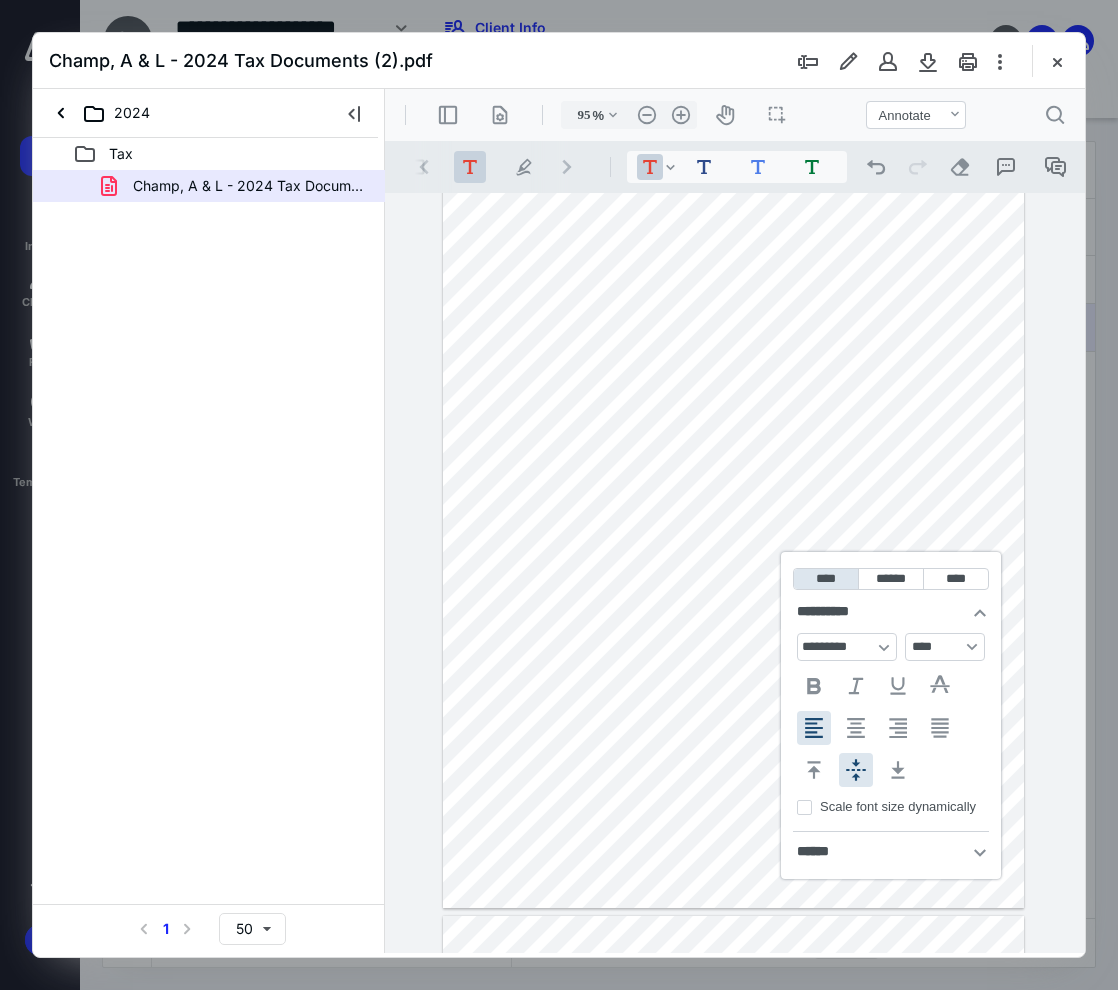 click on "**********" at bounding box center [733, 532] 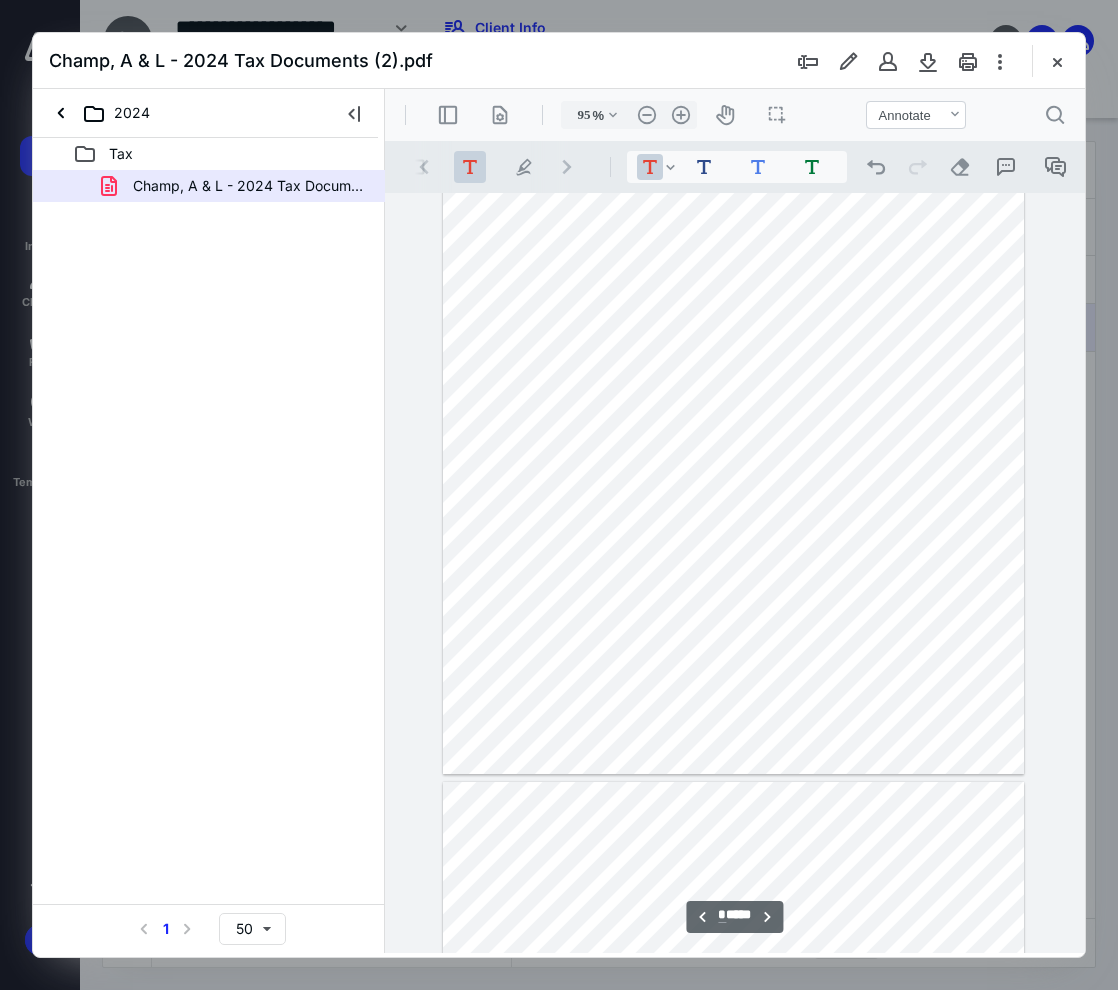 scroll, scrollTop: 3908, scrollLeft: 0, axis: vertical 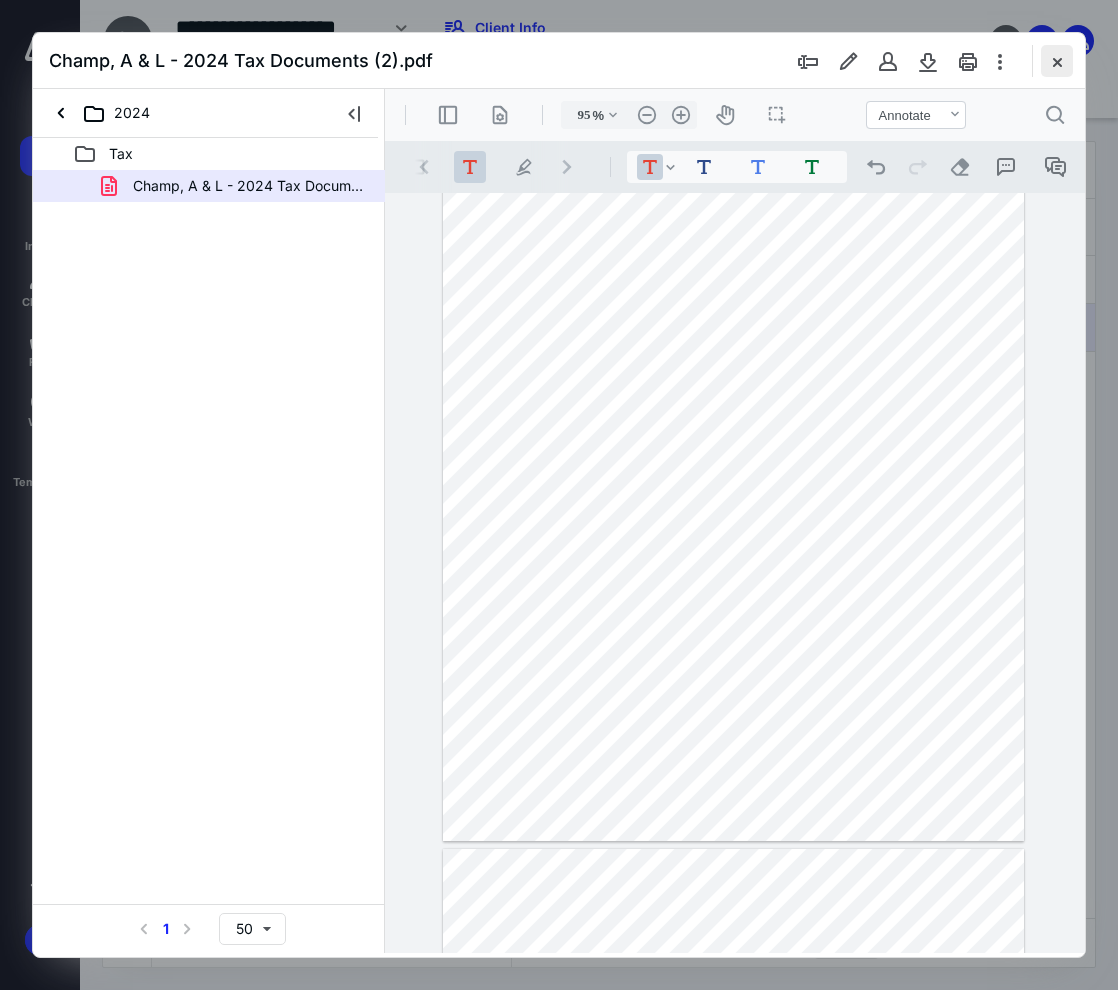 click at bounding box center [1057, 61] 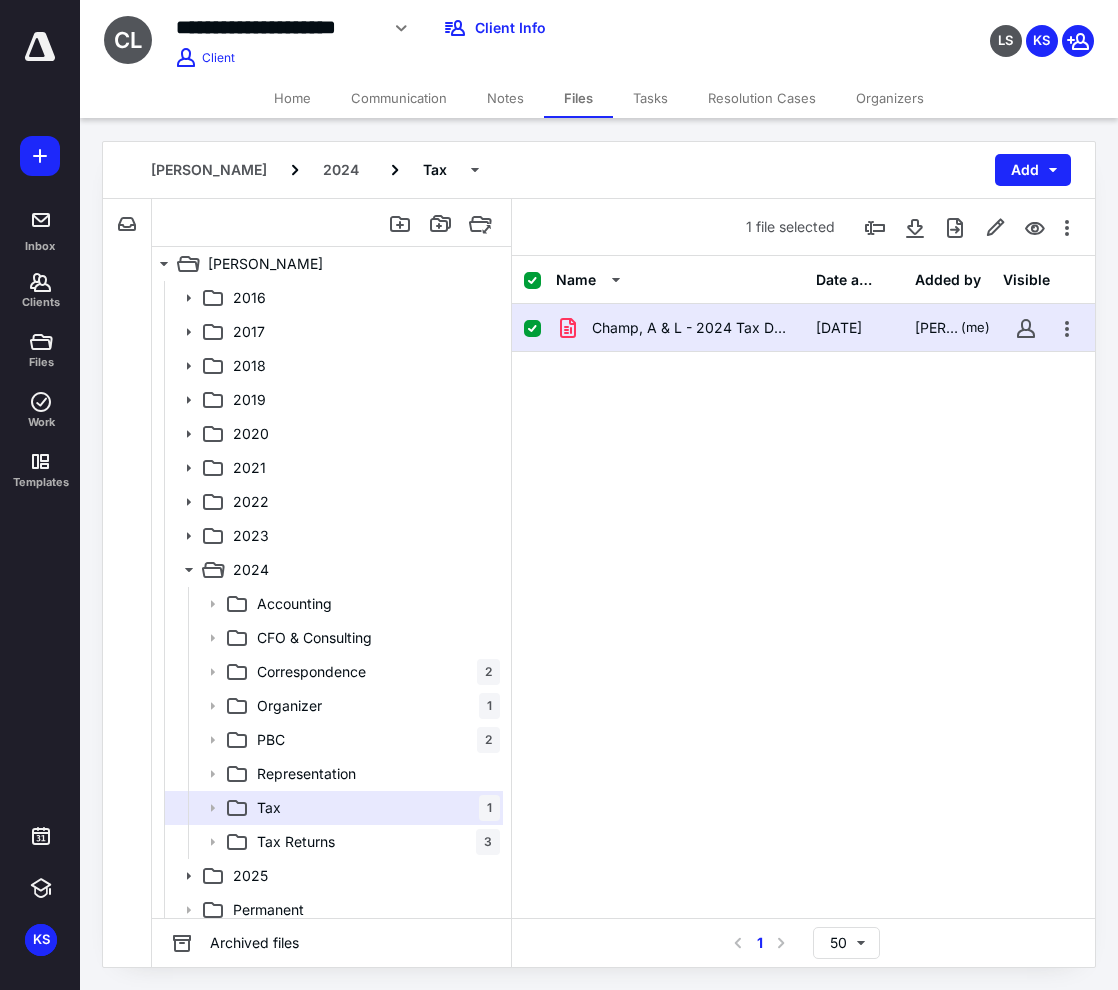 click on "Champ, A & L - 2024 Tax Documents (2).pdf" at bounding box center [692, 328] 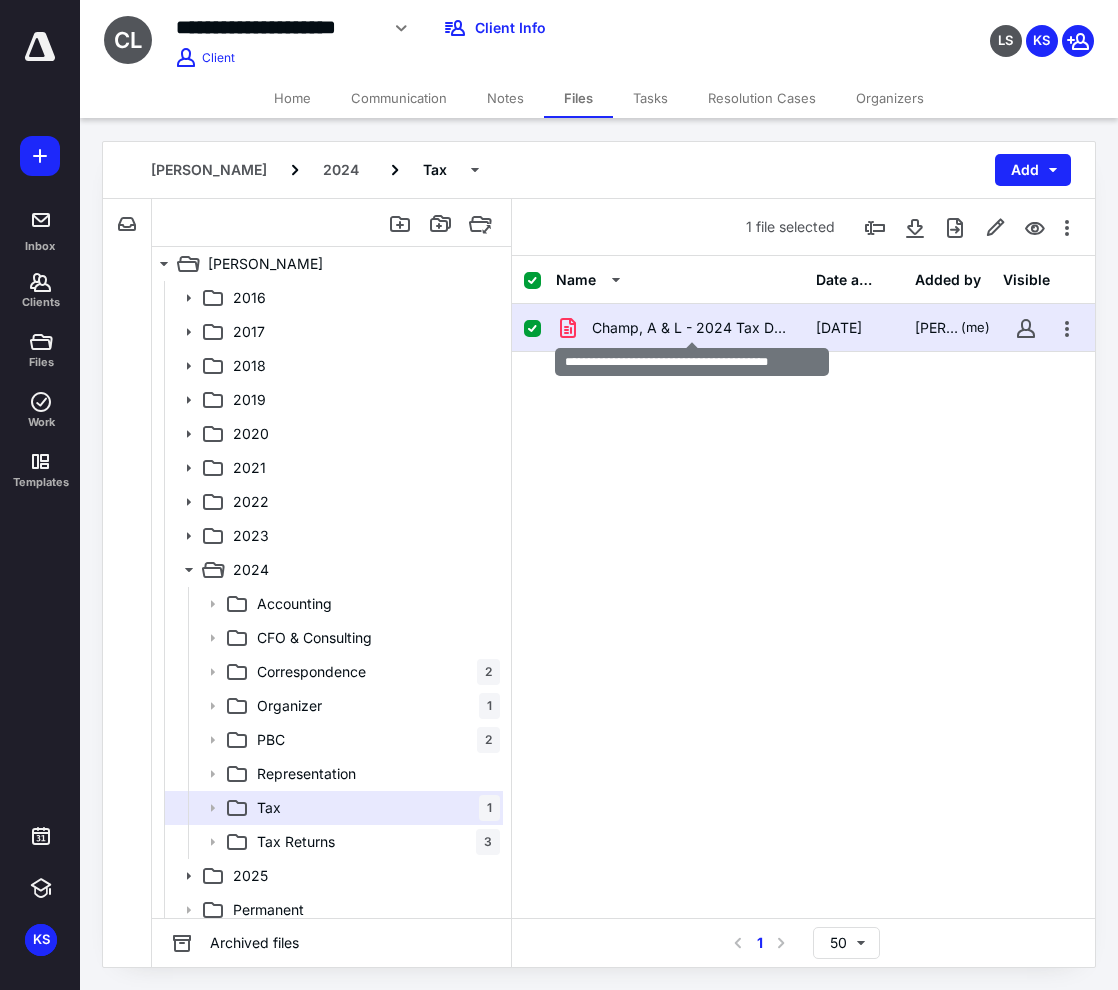 click on "Champ, A & L - 2024 Tax Documents (2).pdf" at bounding box center (692, 328) 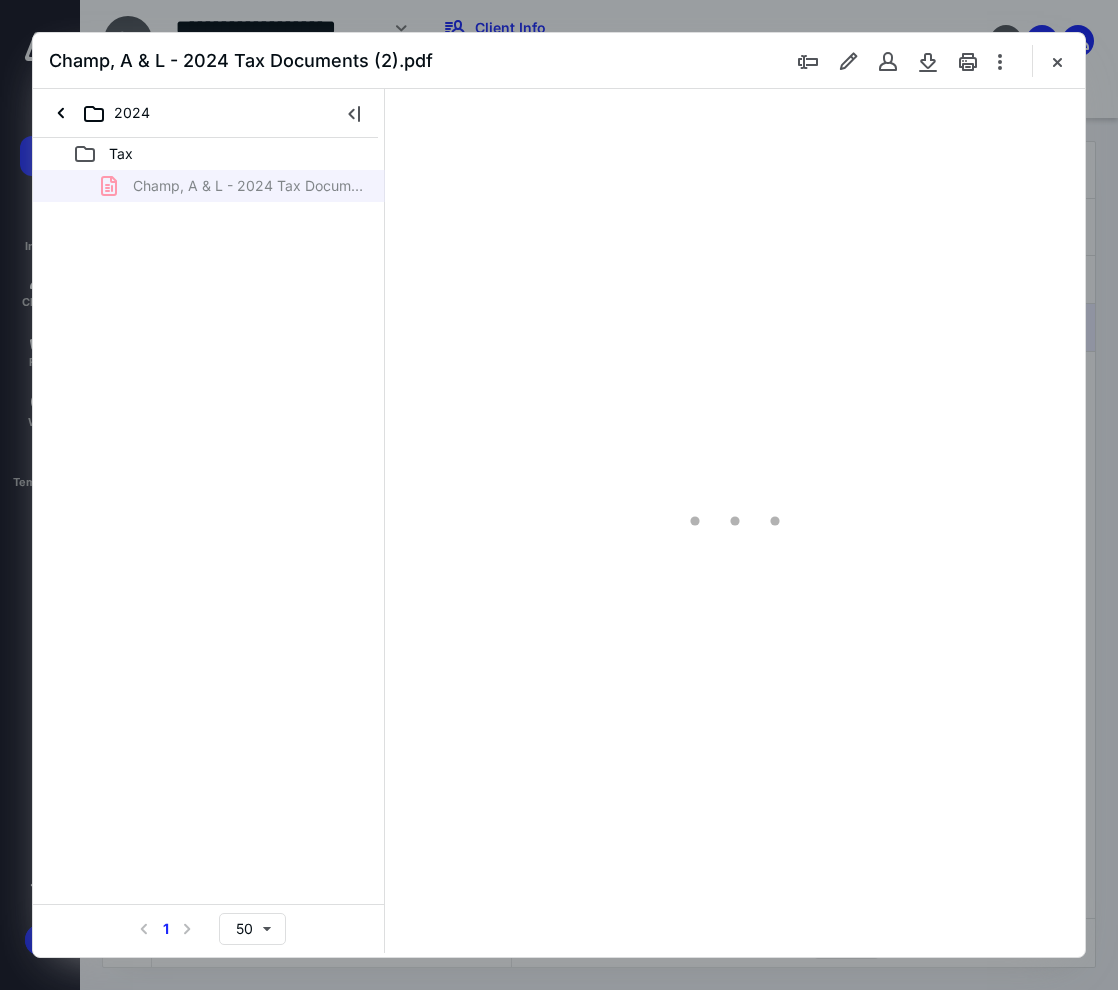 scroll, scrollTop: 0, scrollLeft: 0, axis: both 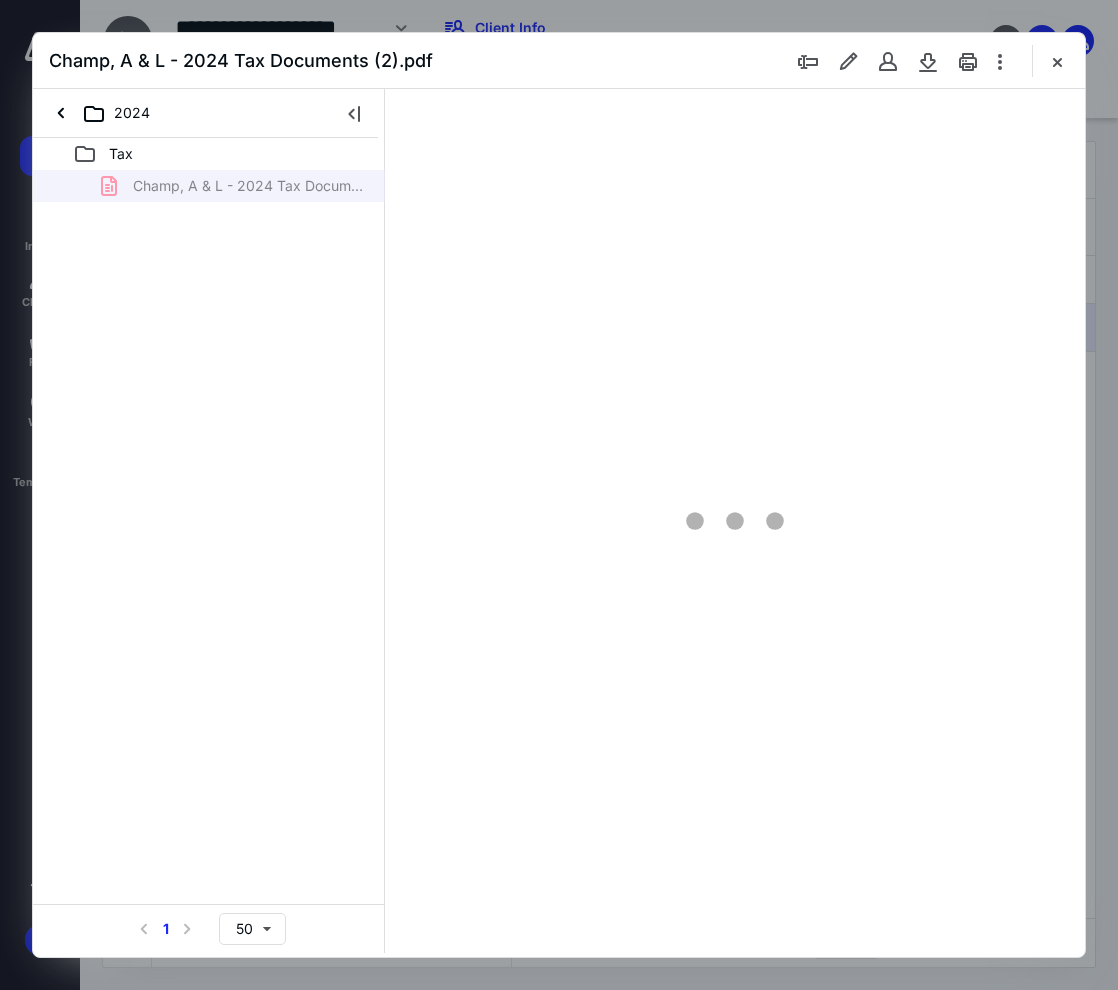type on "95" 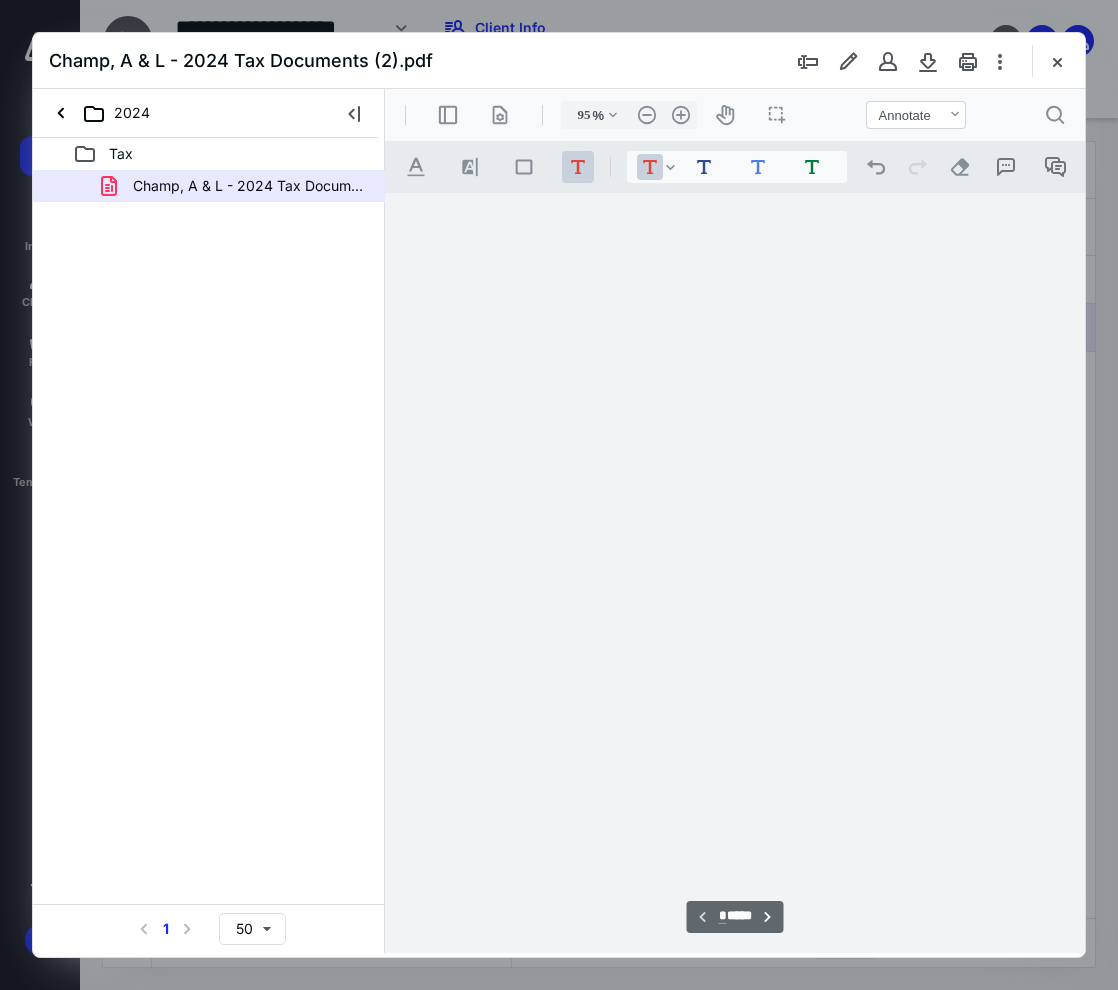 scroll, scrollTop: 108, scrollLeft: 0, axis: vertical 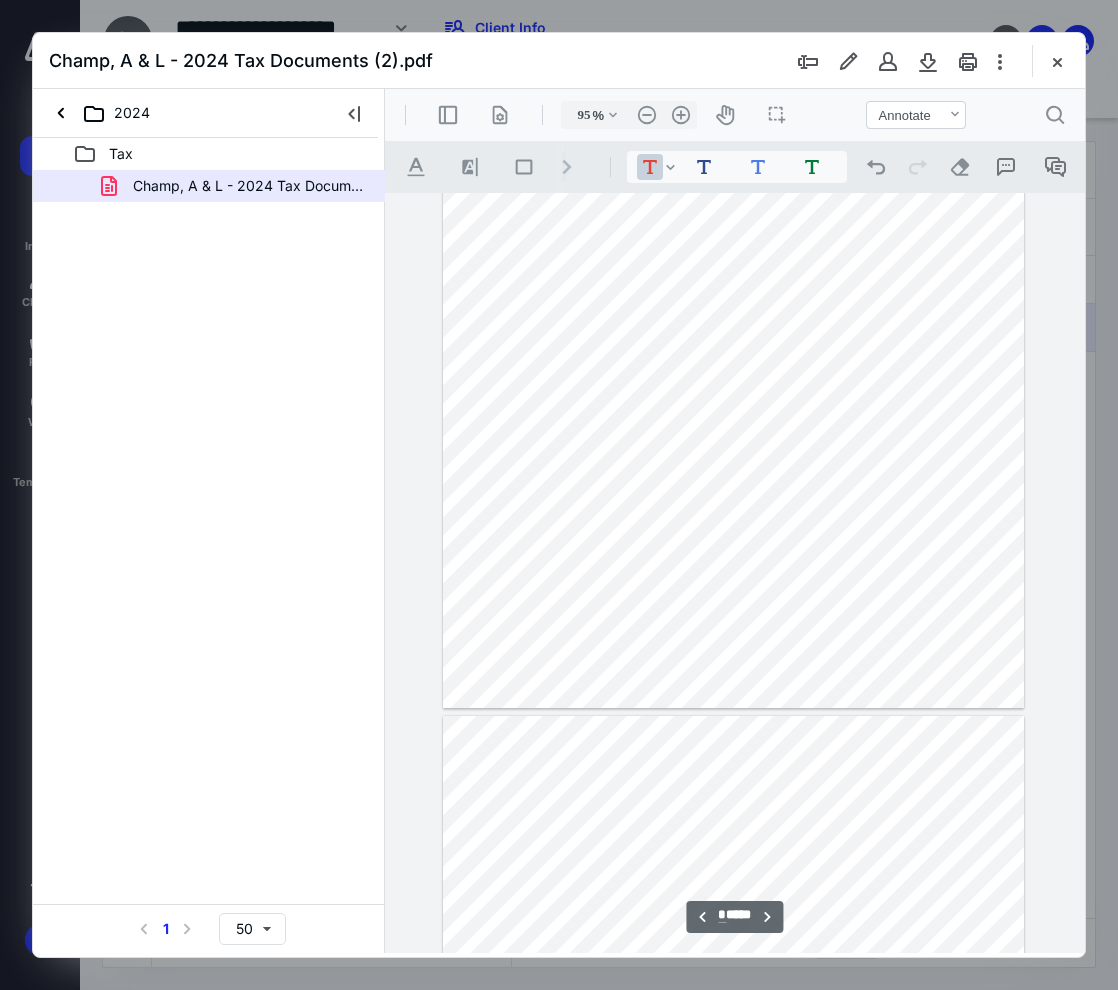 type on "*" 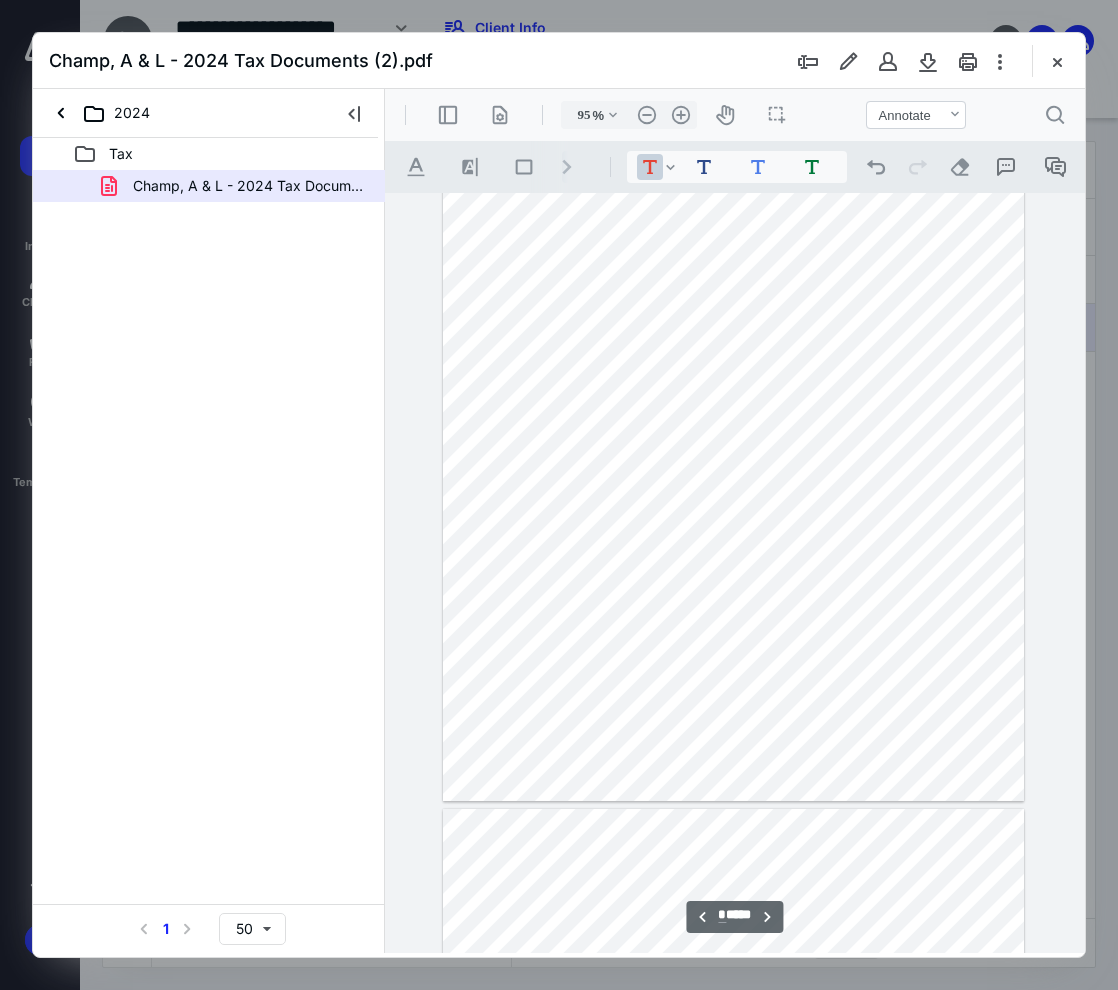 scroll, scrollTop: 4641, scrollLeft: 0, axis: vertical 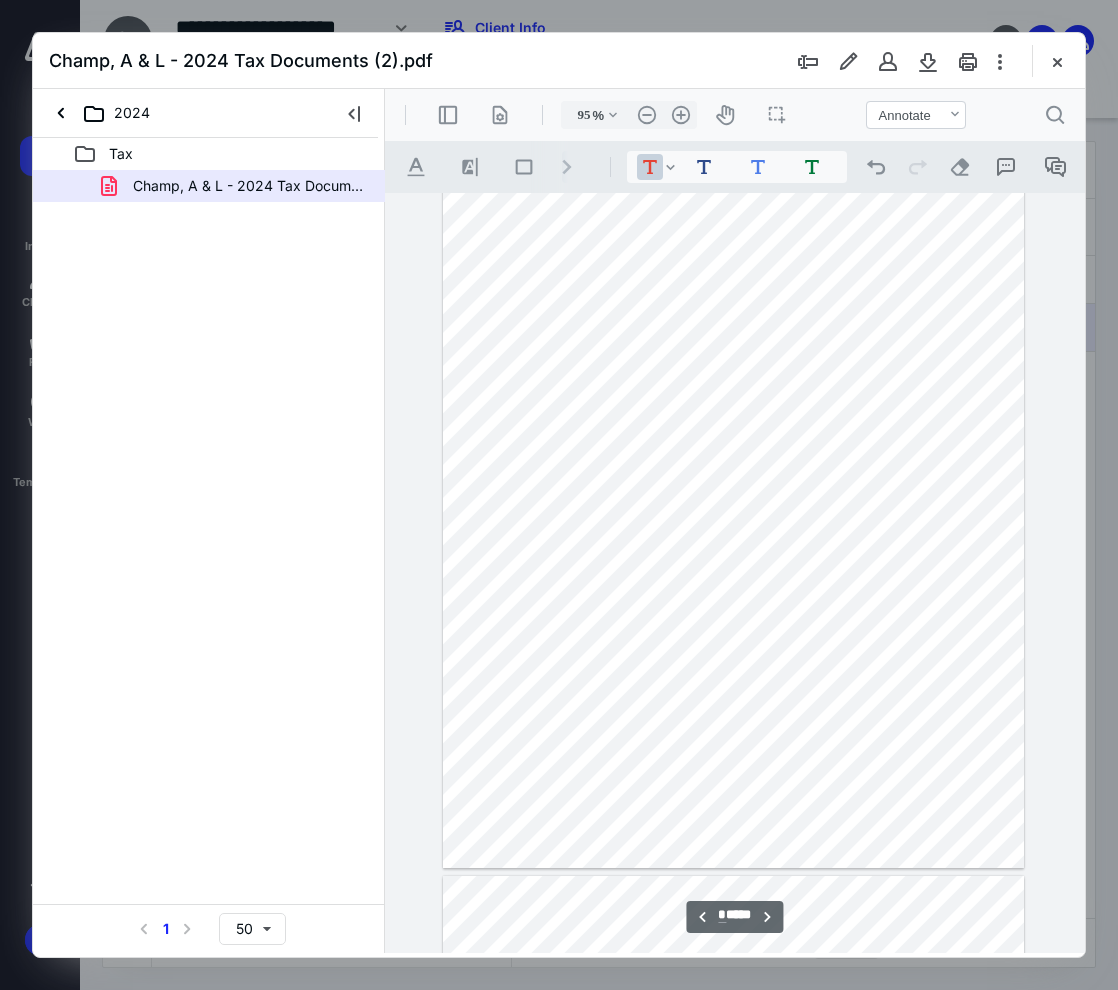 click at bounding box center (733, 492) 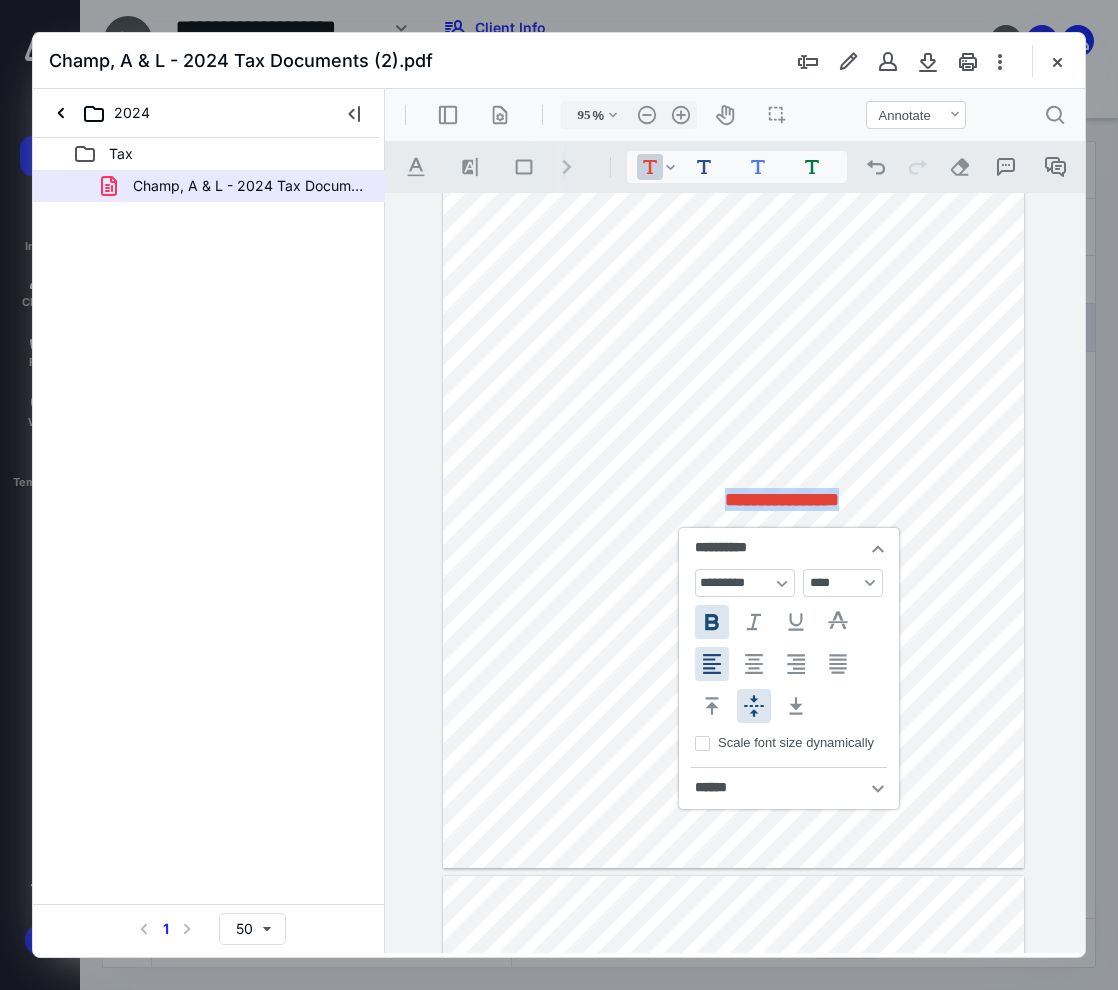 type 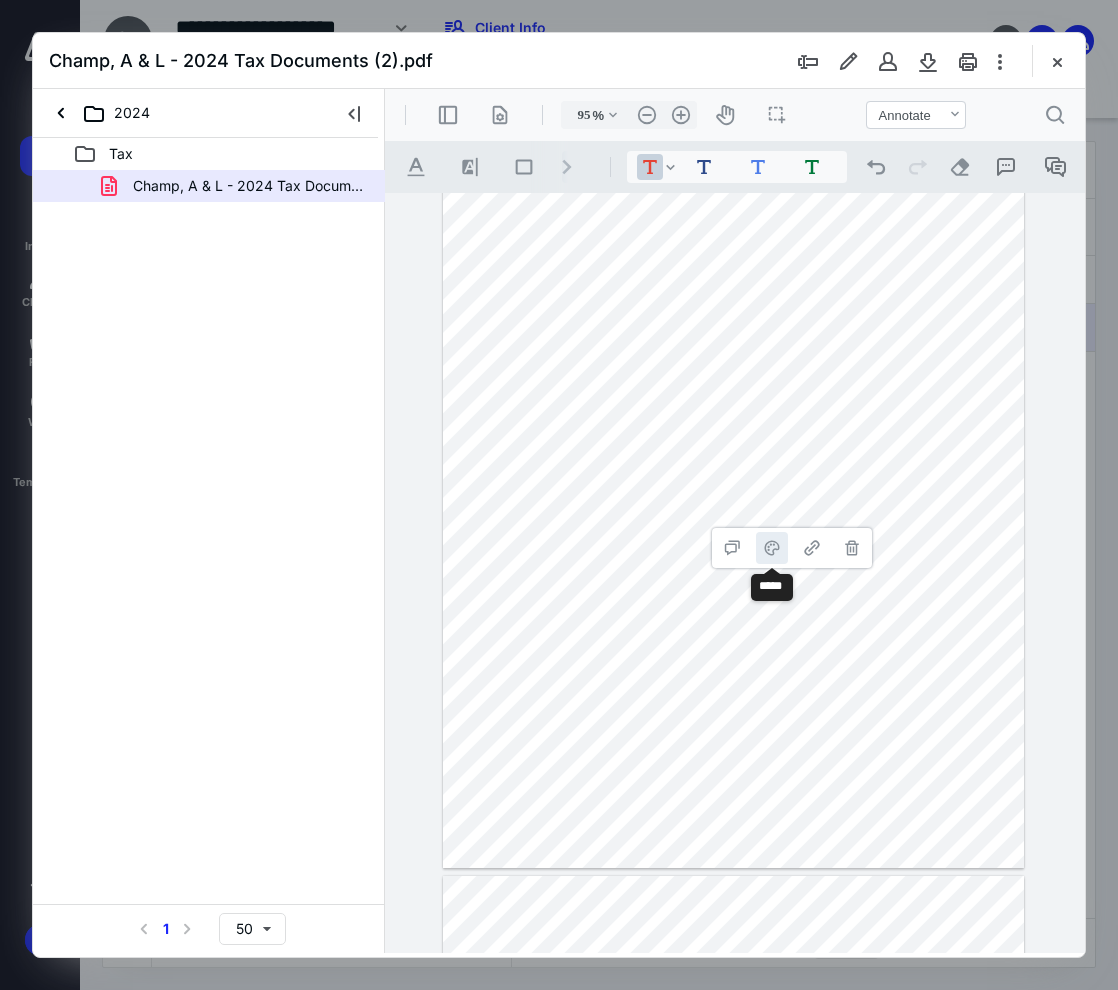 click on "**********" at bounding box center [772, 548] 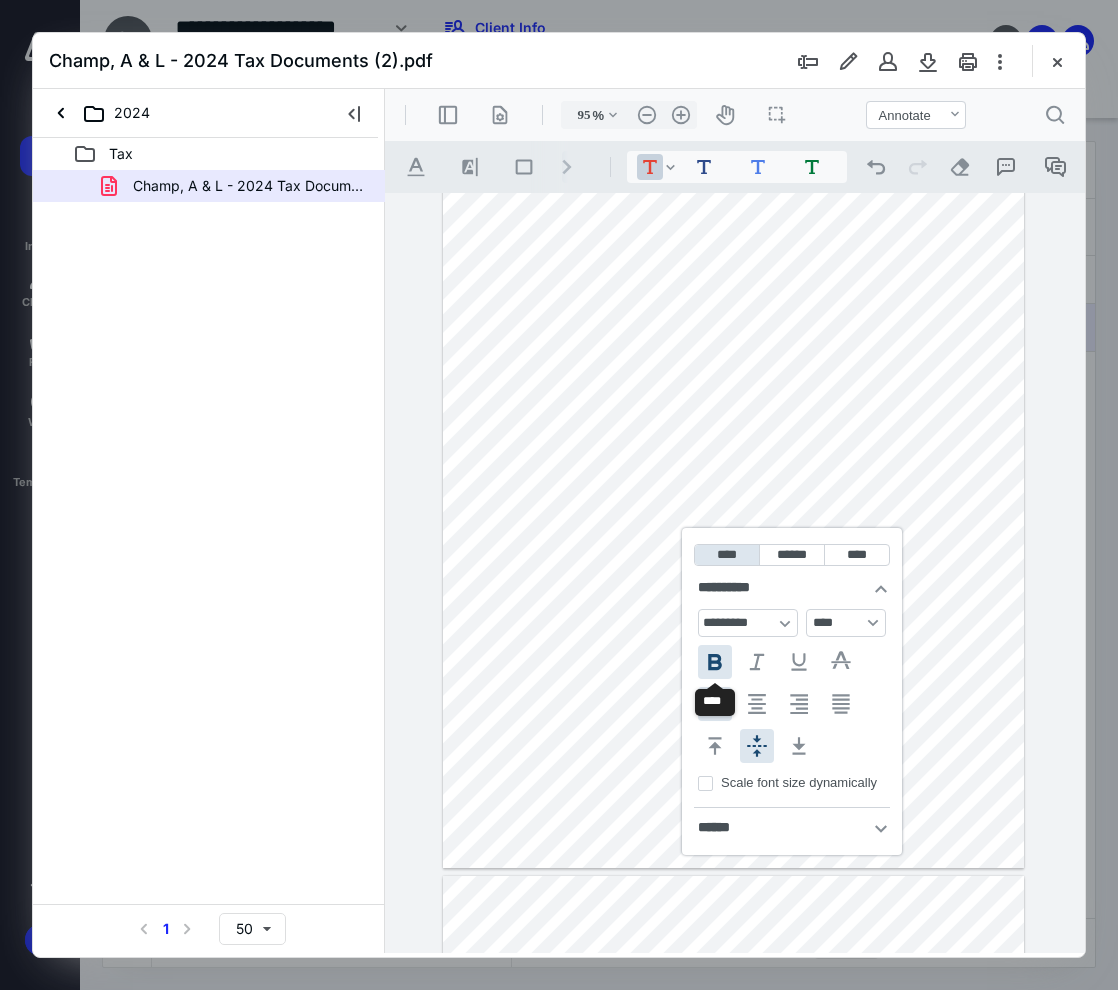 click on "**********" at bounding box center [715, 662] 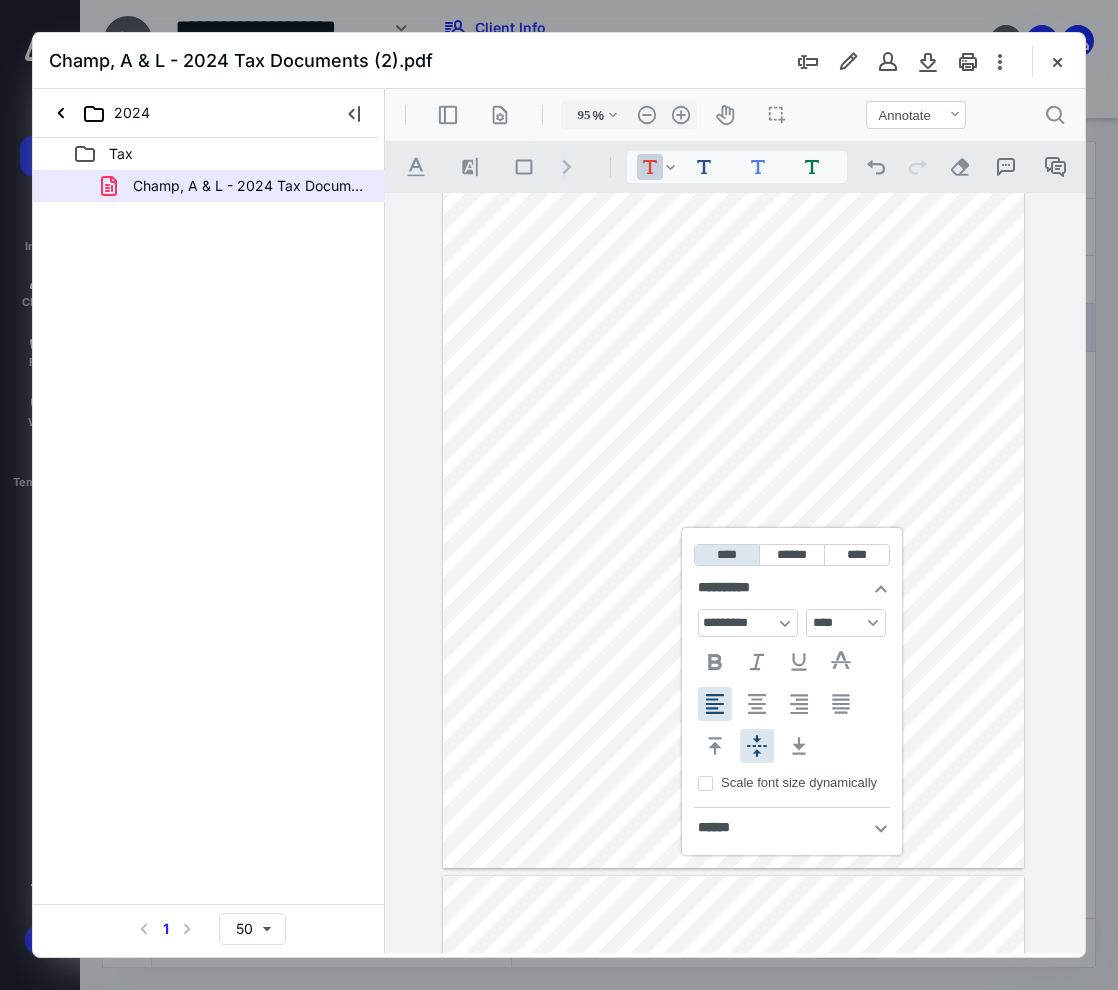 click on "**********" at bounding box center (733, 492) 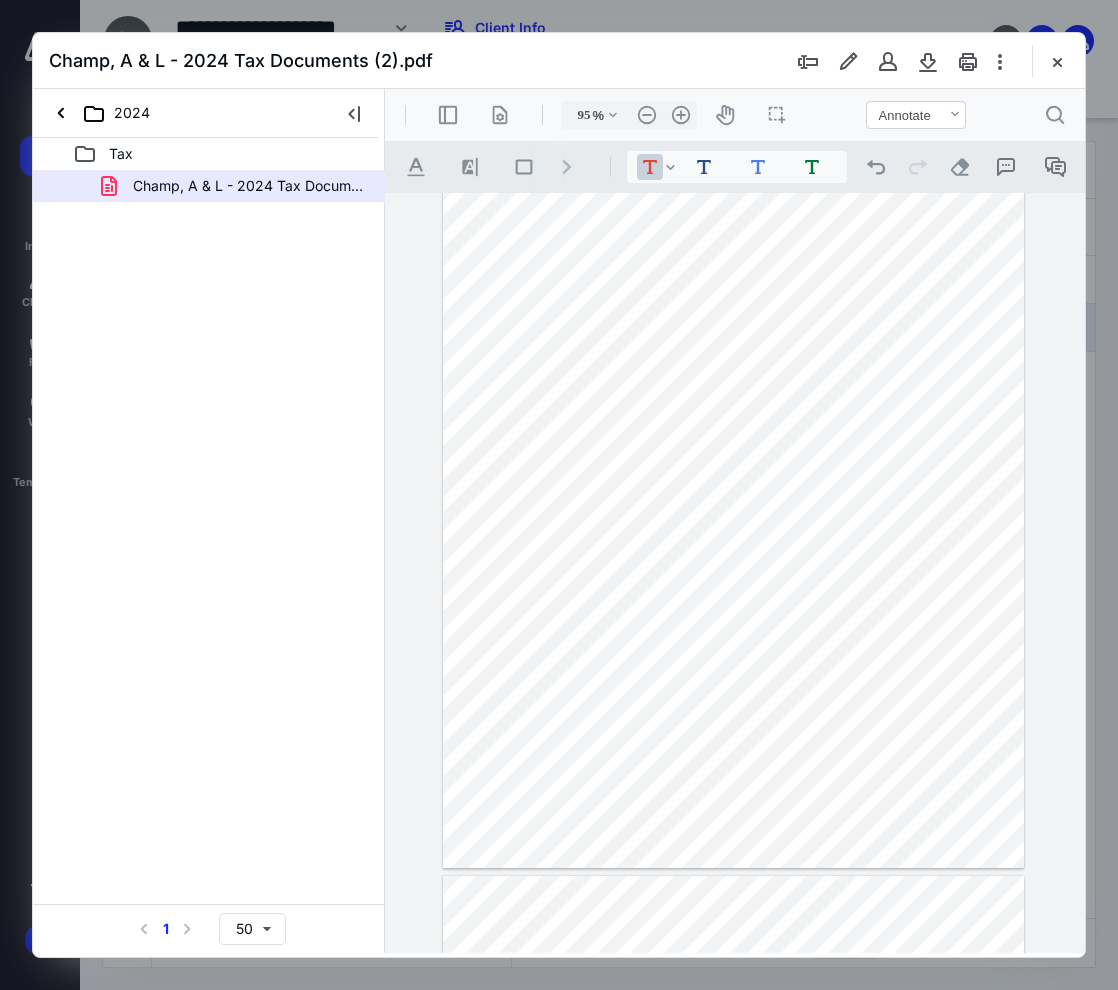 type on "*" 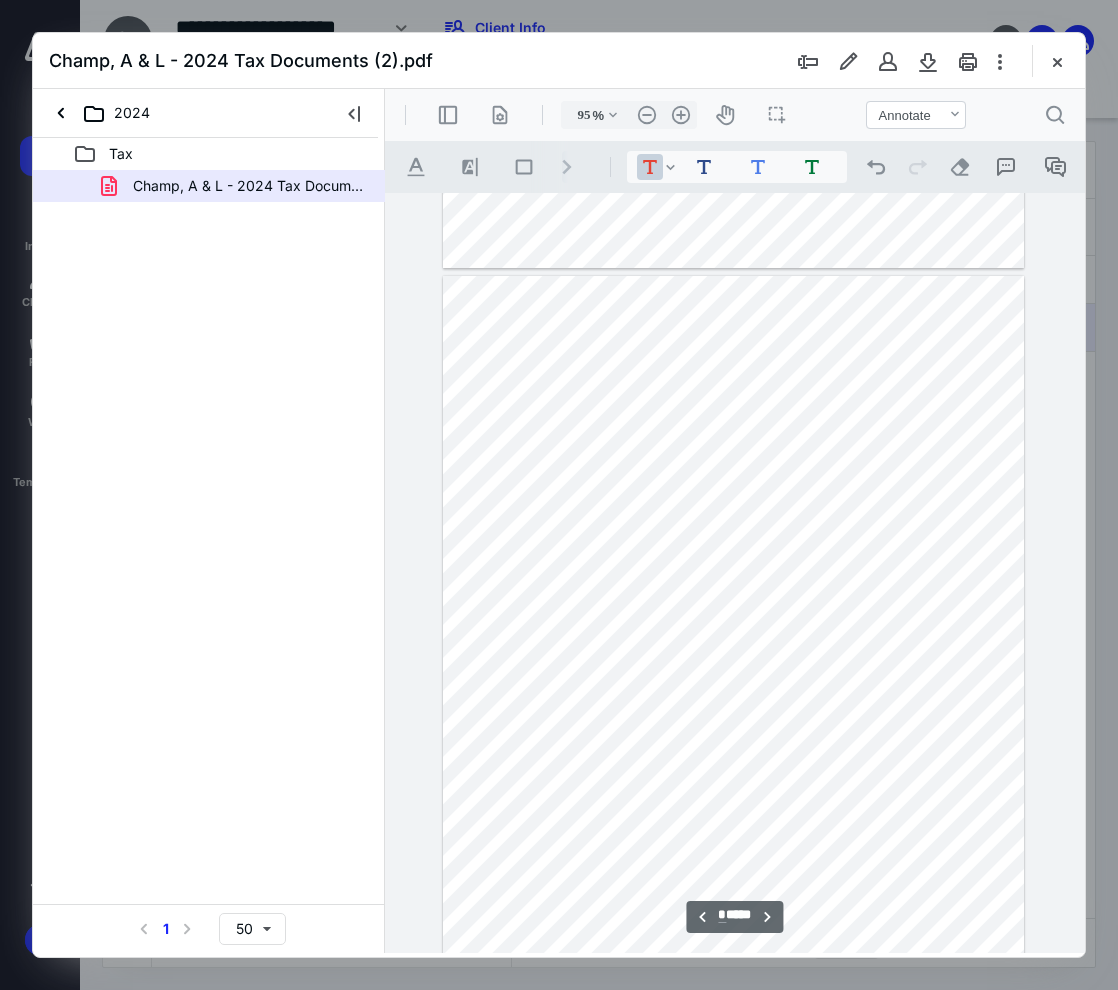 scroll, scrollTop: 5308, scrollLeft: 0, axis: vertical 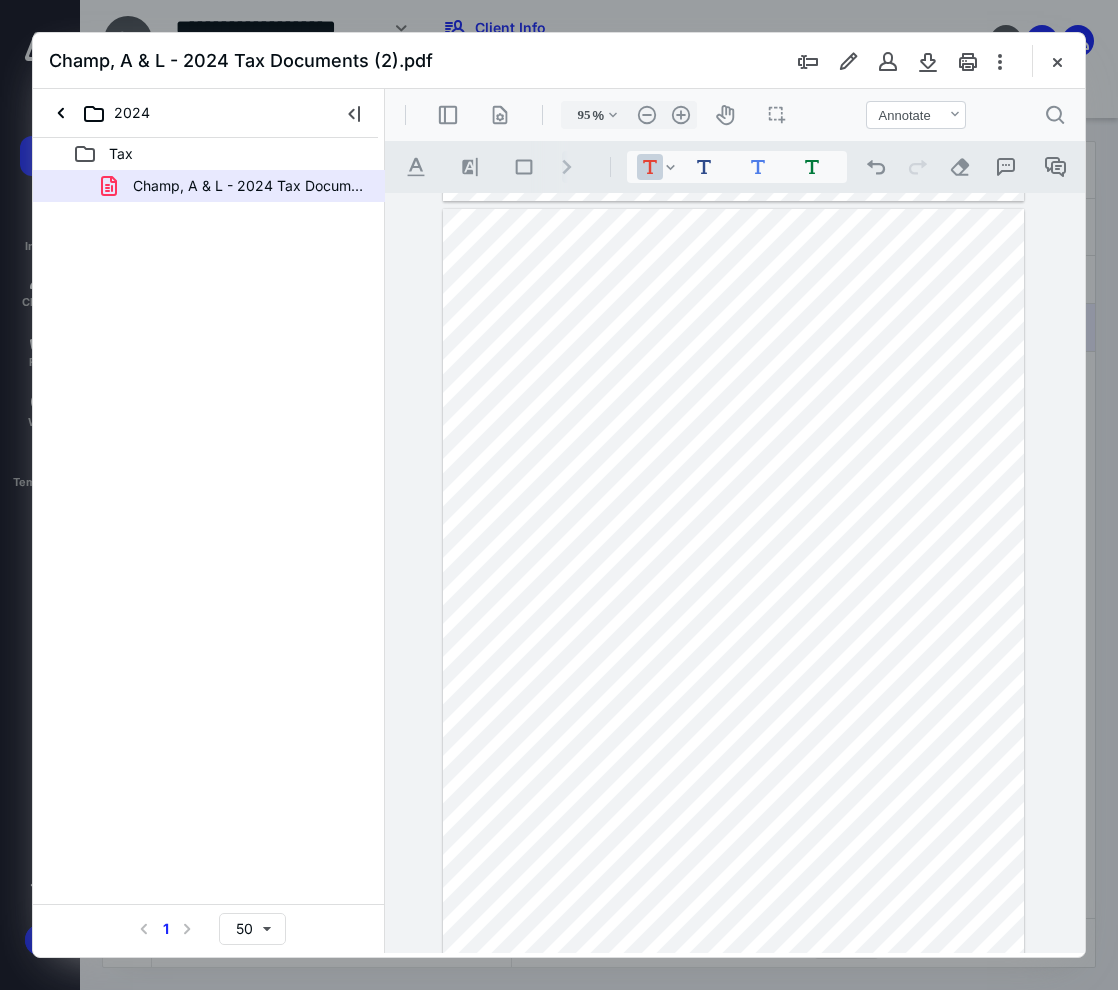 click at bounding box center (733, 585) 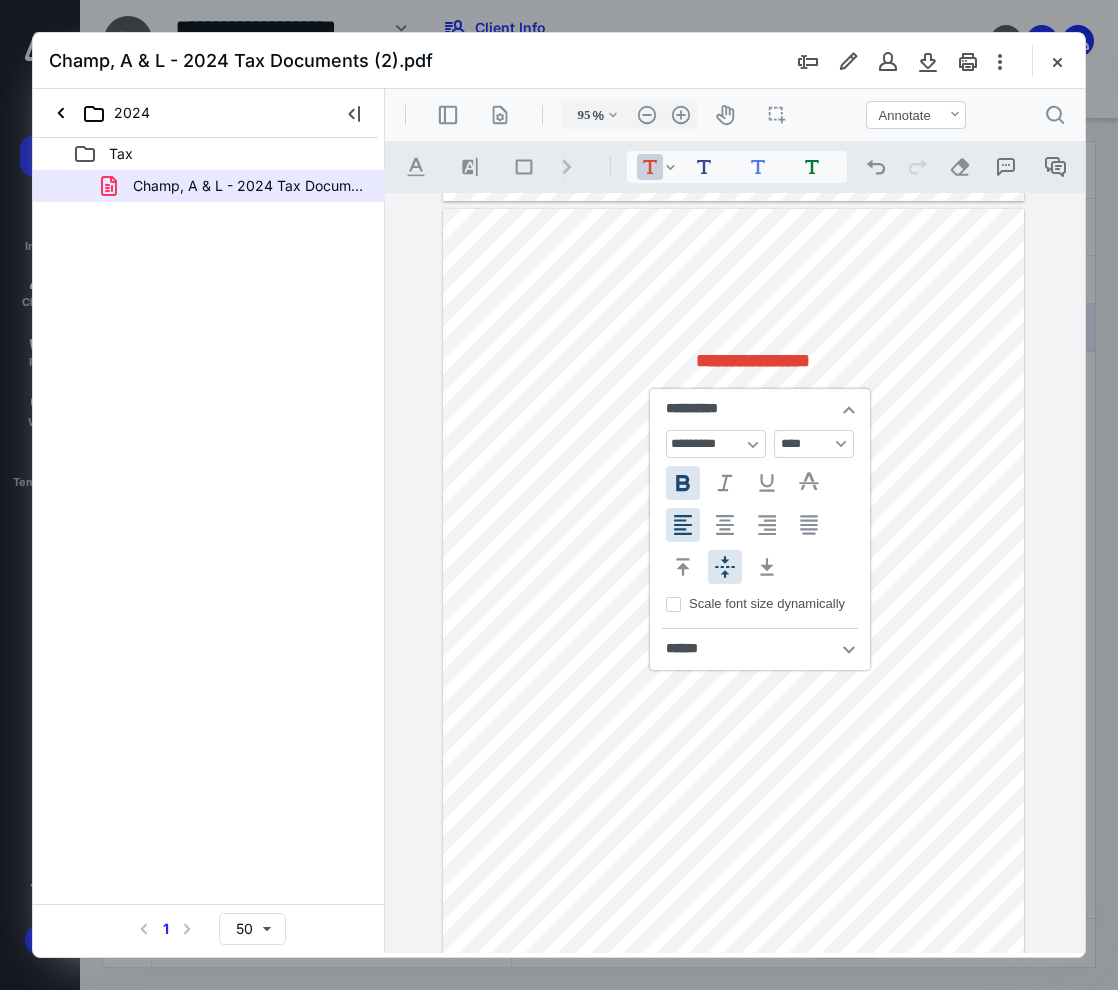 type 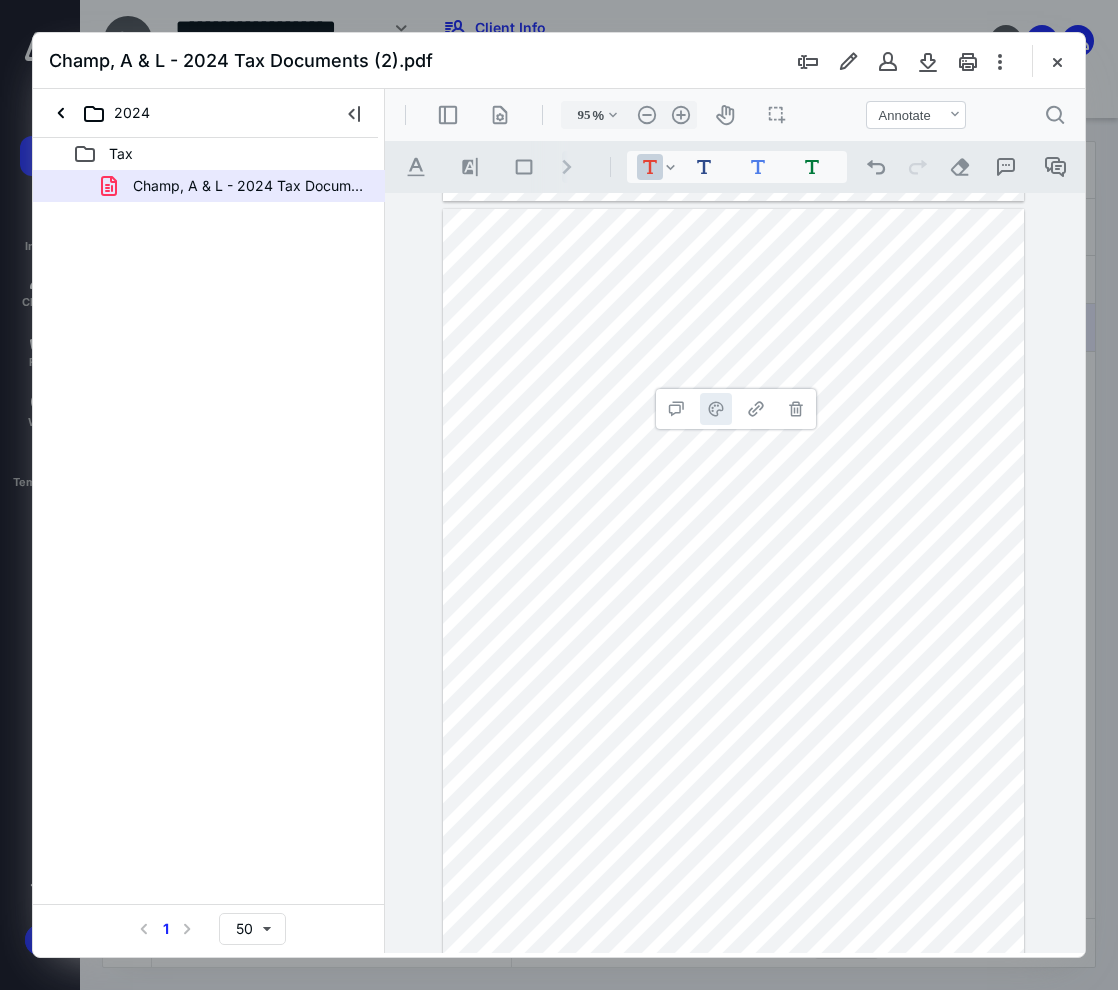 click on "**********" at bounding box center [716, 409] 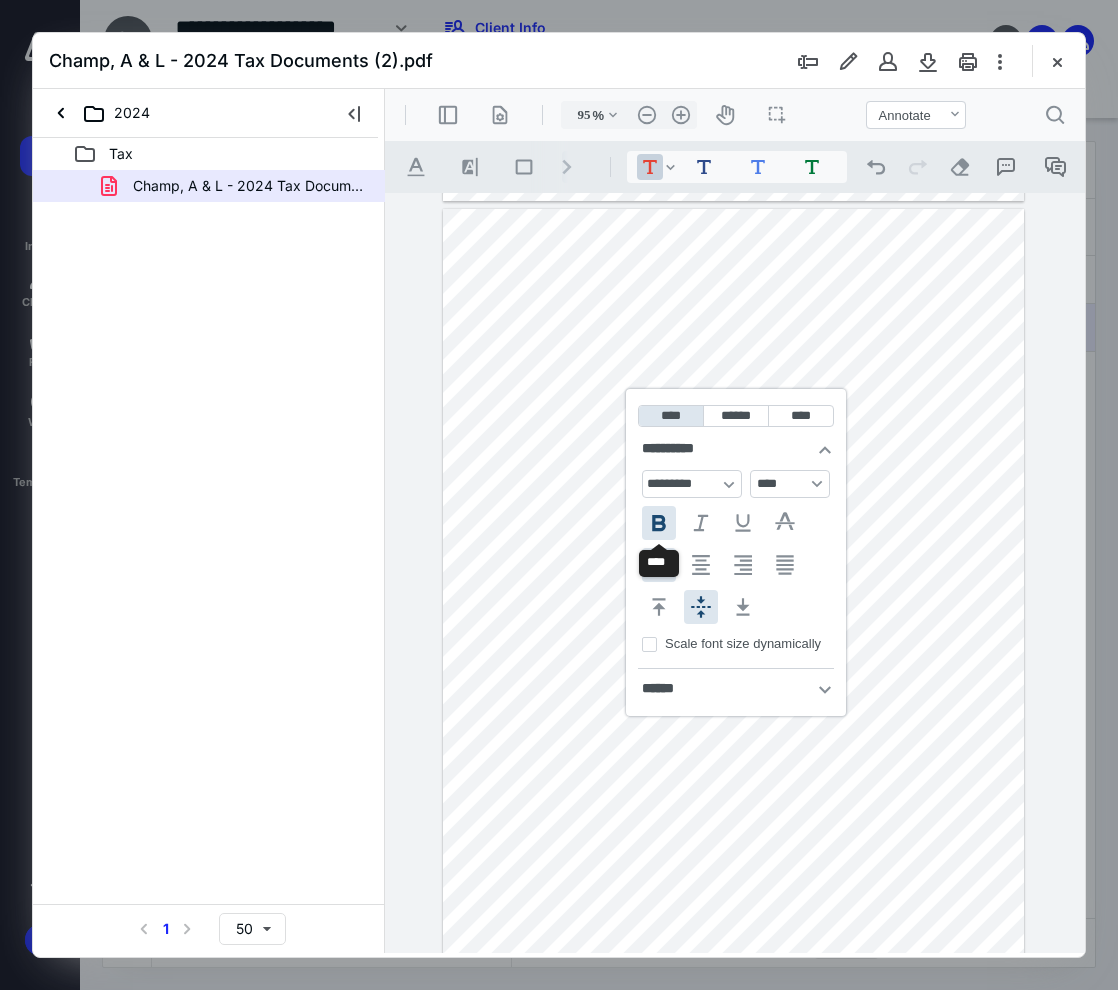 click on "**********" at bounding box center (659, 523) 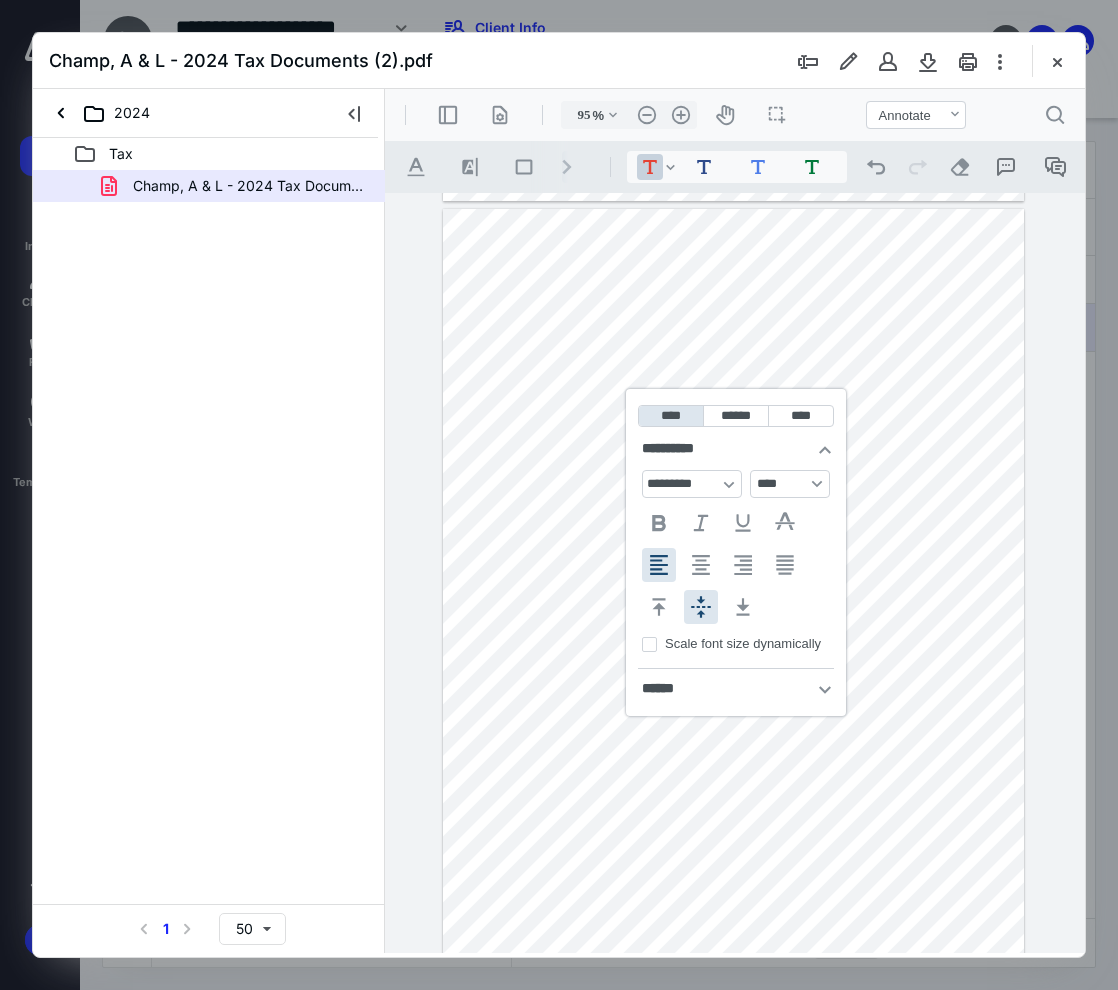 click on "*********" at bounding box center (733, 585) 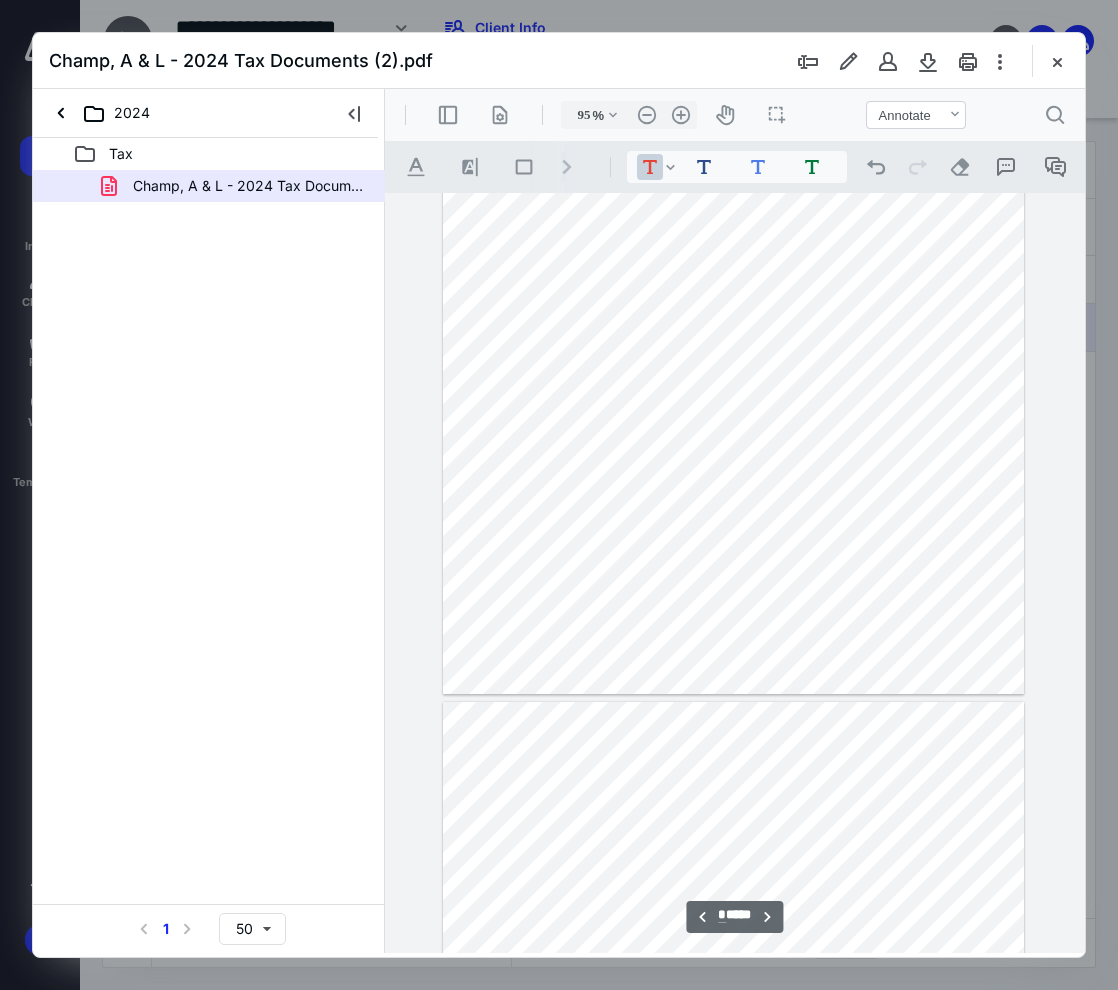 type on "*" 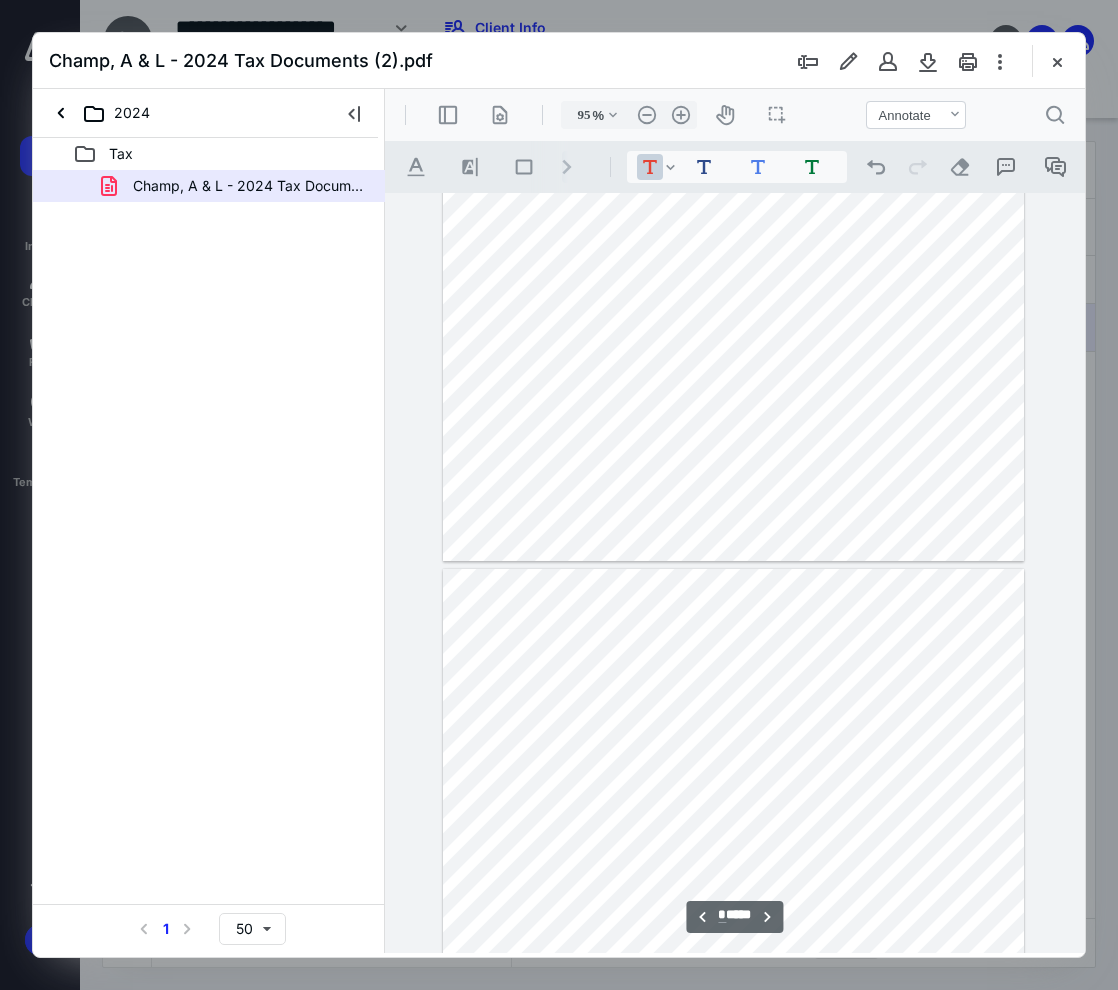 scroll, scrollTop: 5975, scrollLeft: 0, axis: vertical 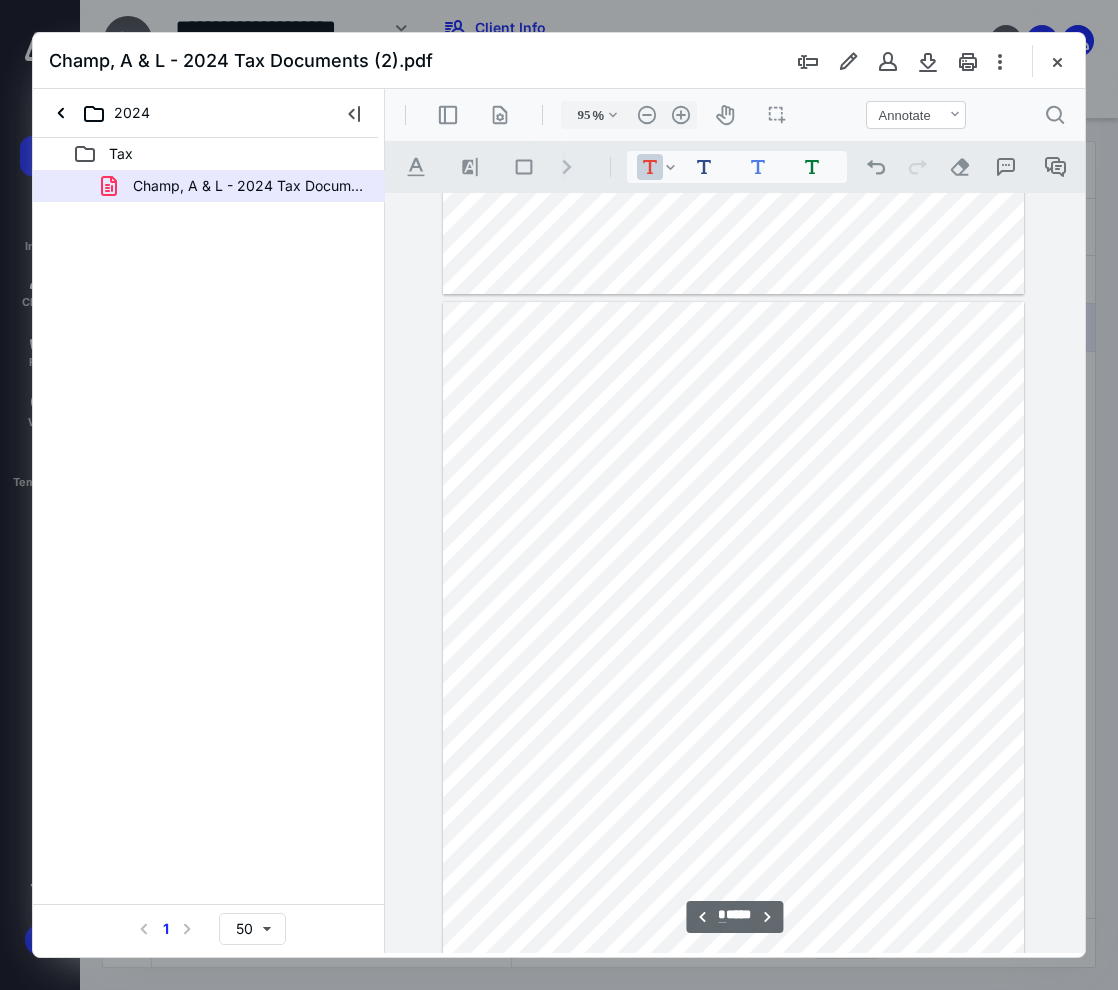 click at bounding box center (733, 678) 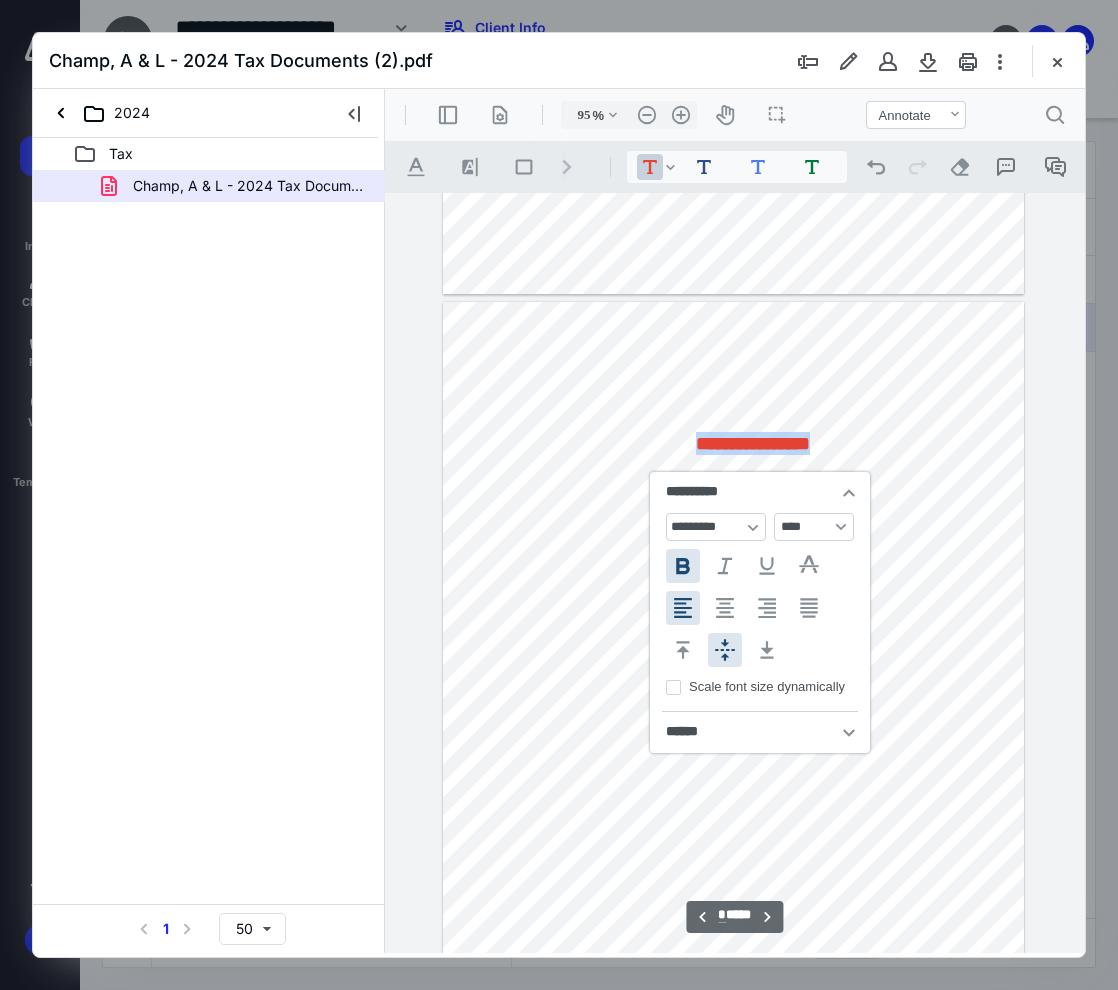 type 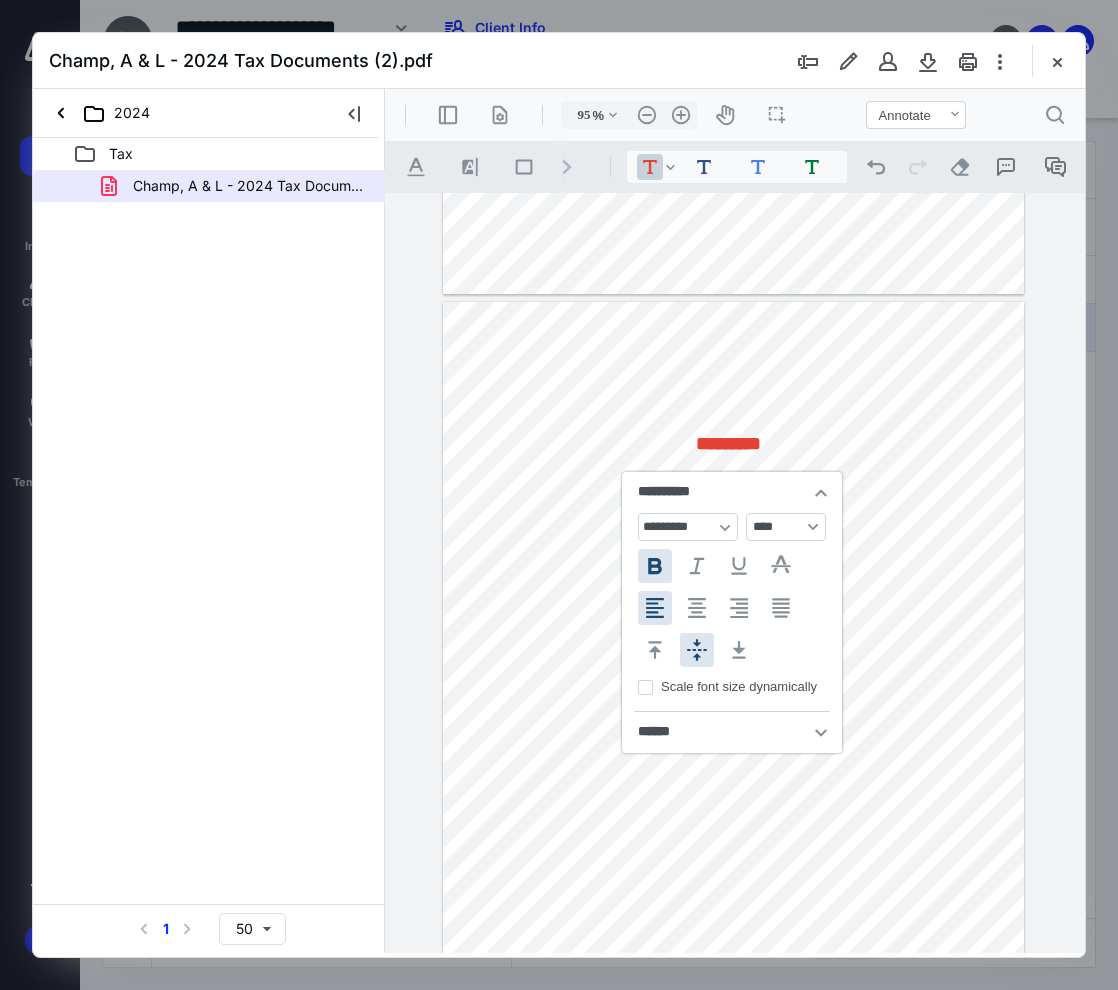 click on "*********" at bounding box center (728, 443) 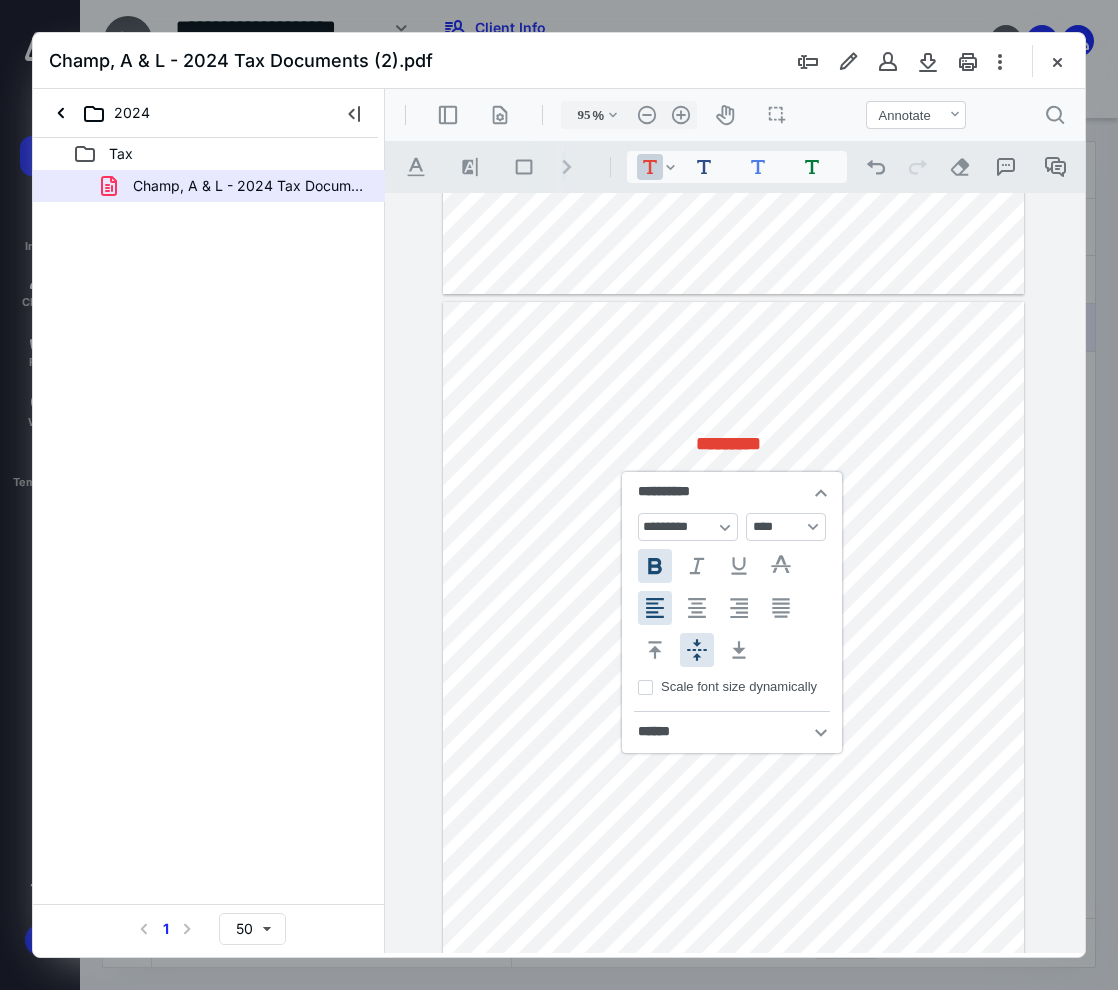 click on "*********" at bounding box center (733, 678) 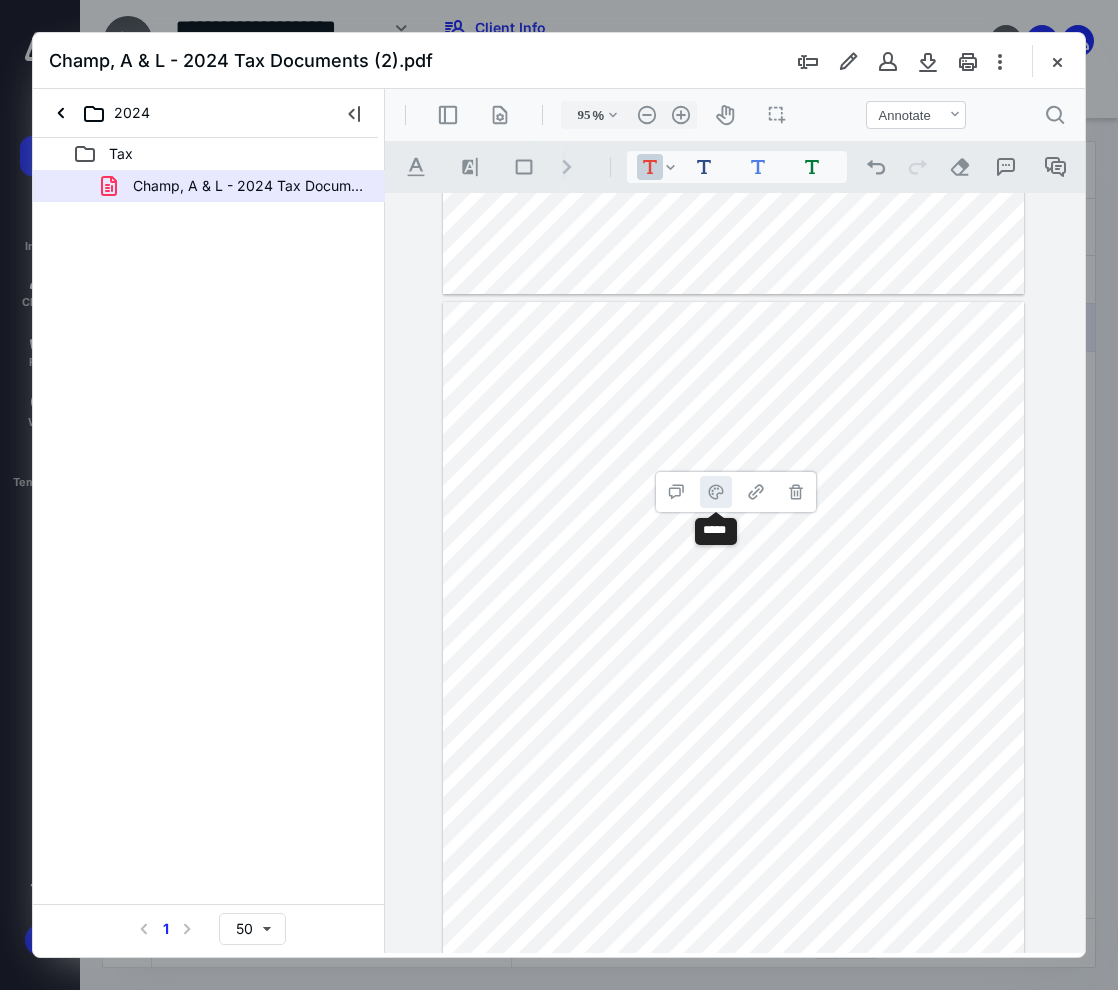 click on "**********" at bounding box center [716, 492] 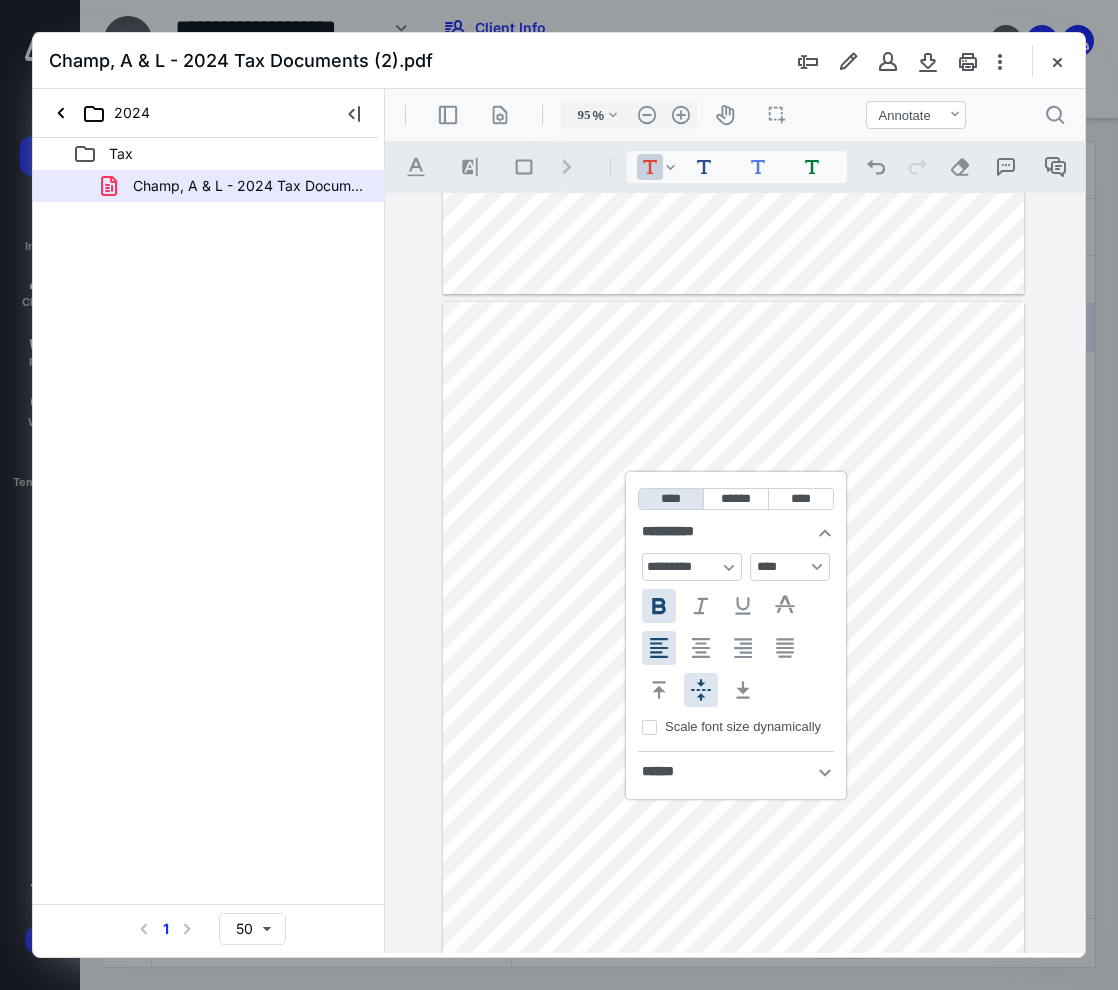 click on "**********" at bounding box center (659, 606) 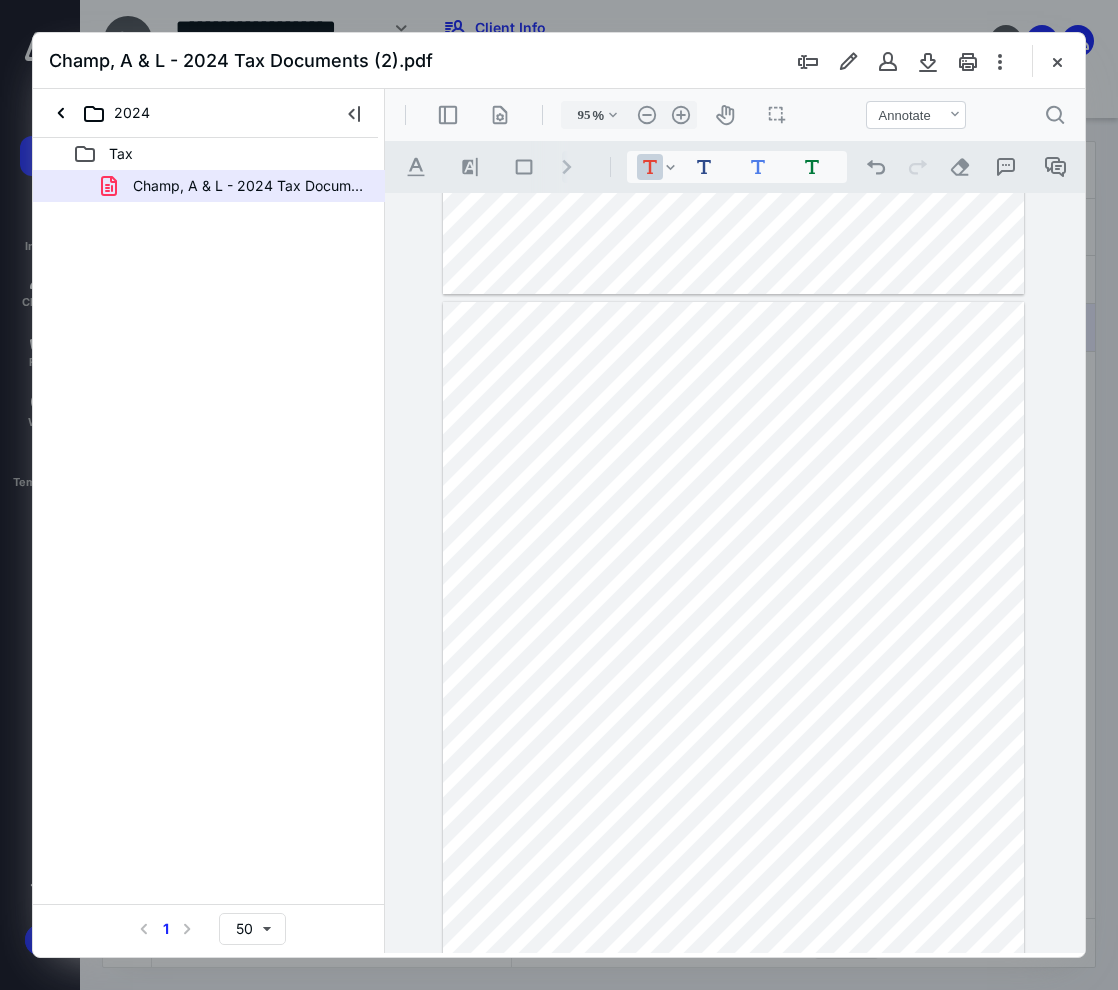 click on "*********" at bounding box center (733, 678) 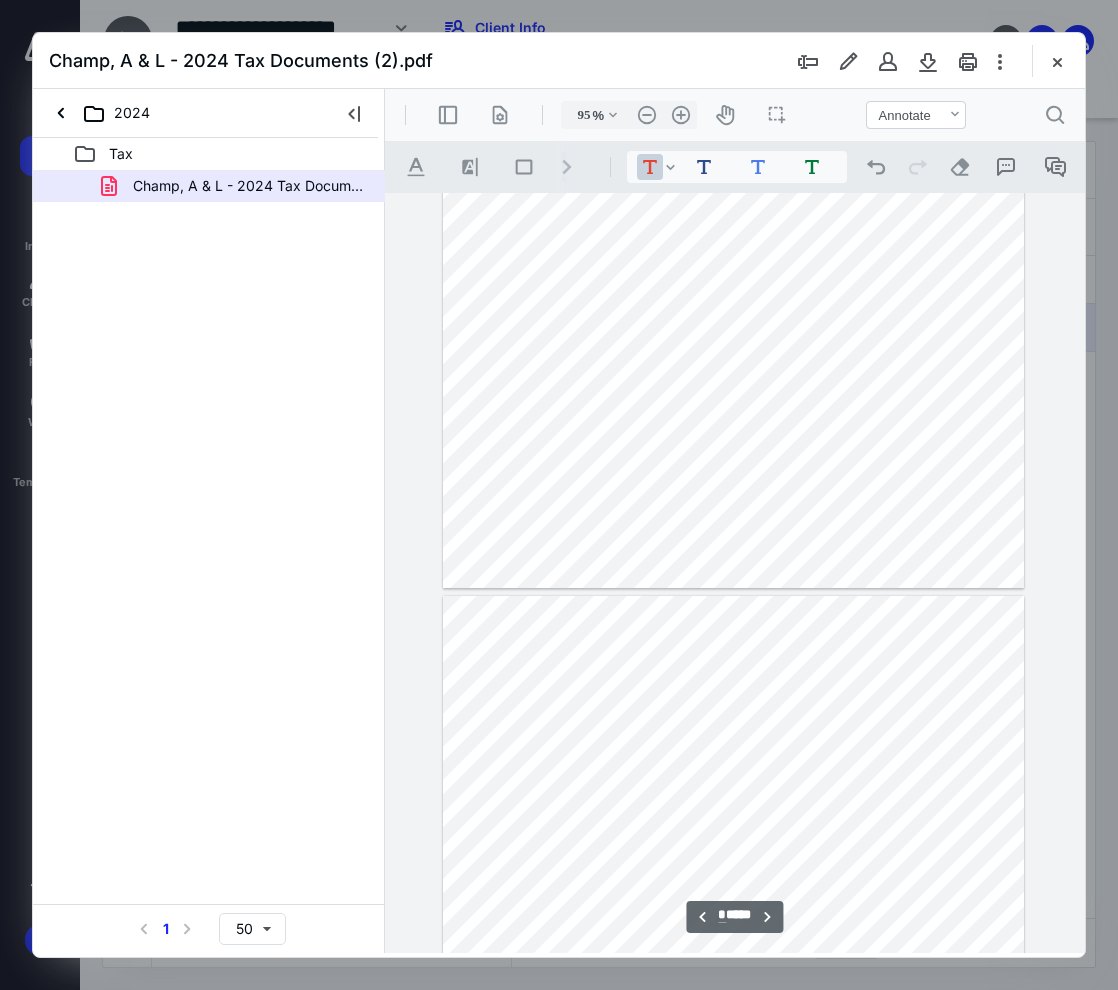 type on "**" 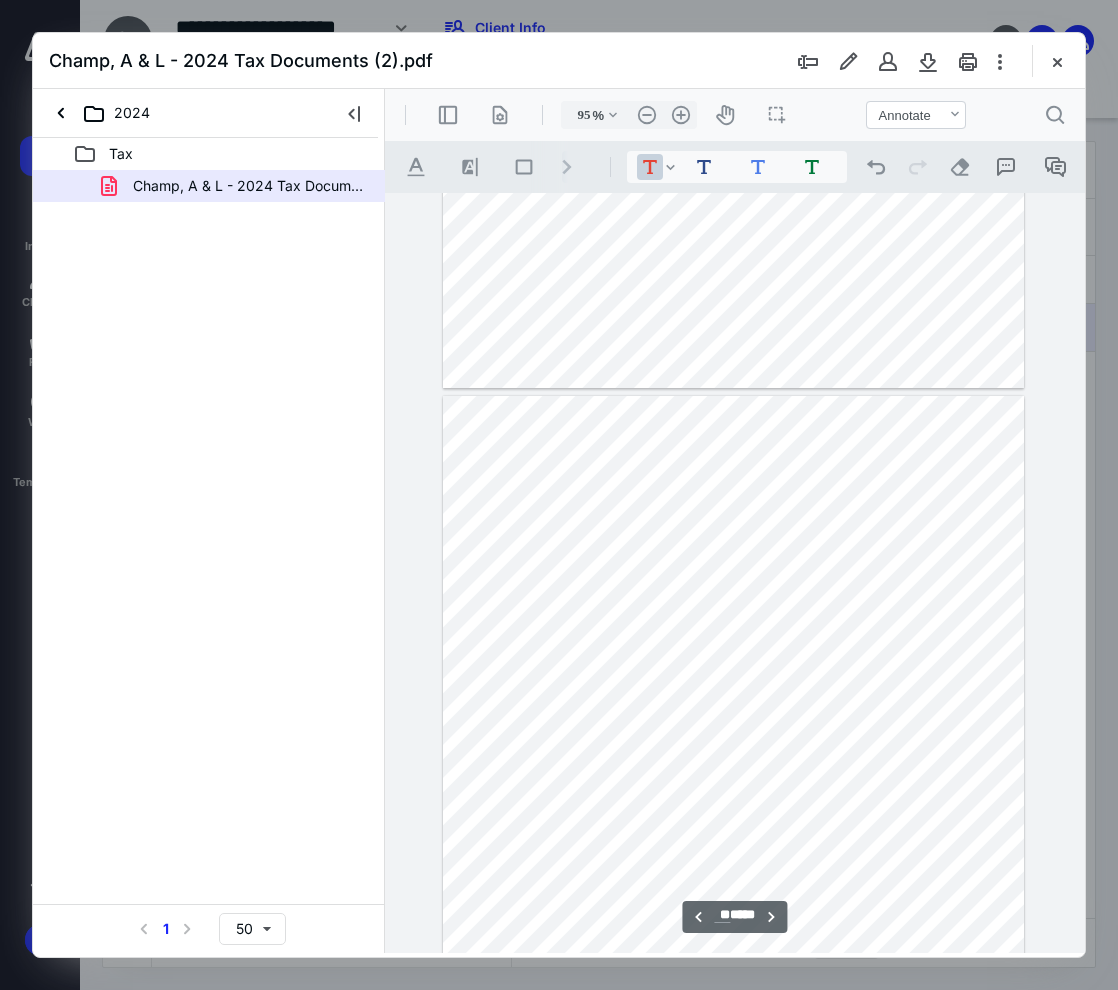 scroll, scrollTop: 6775, scrollLeft: 0, axis: vertical 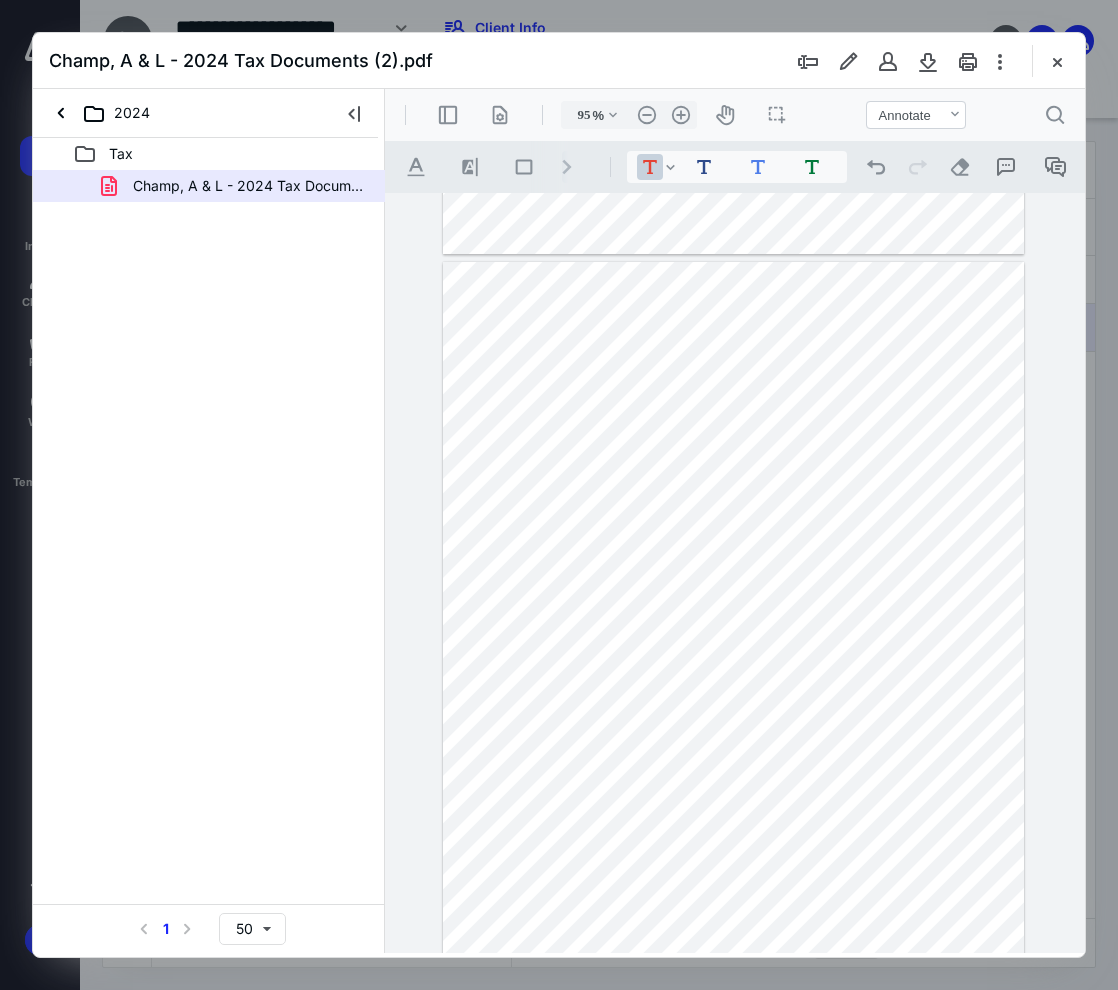 click at bounding box center (733, 638) 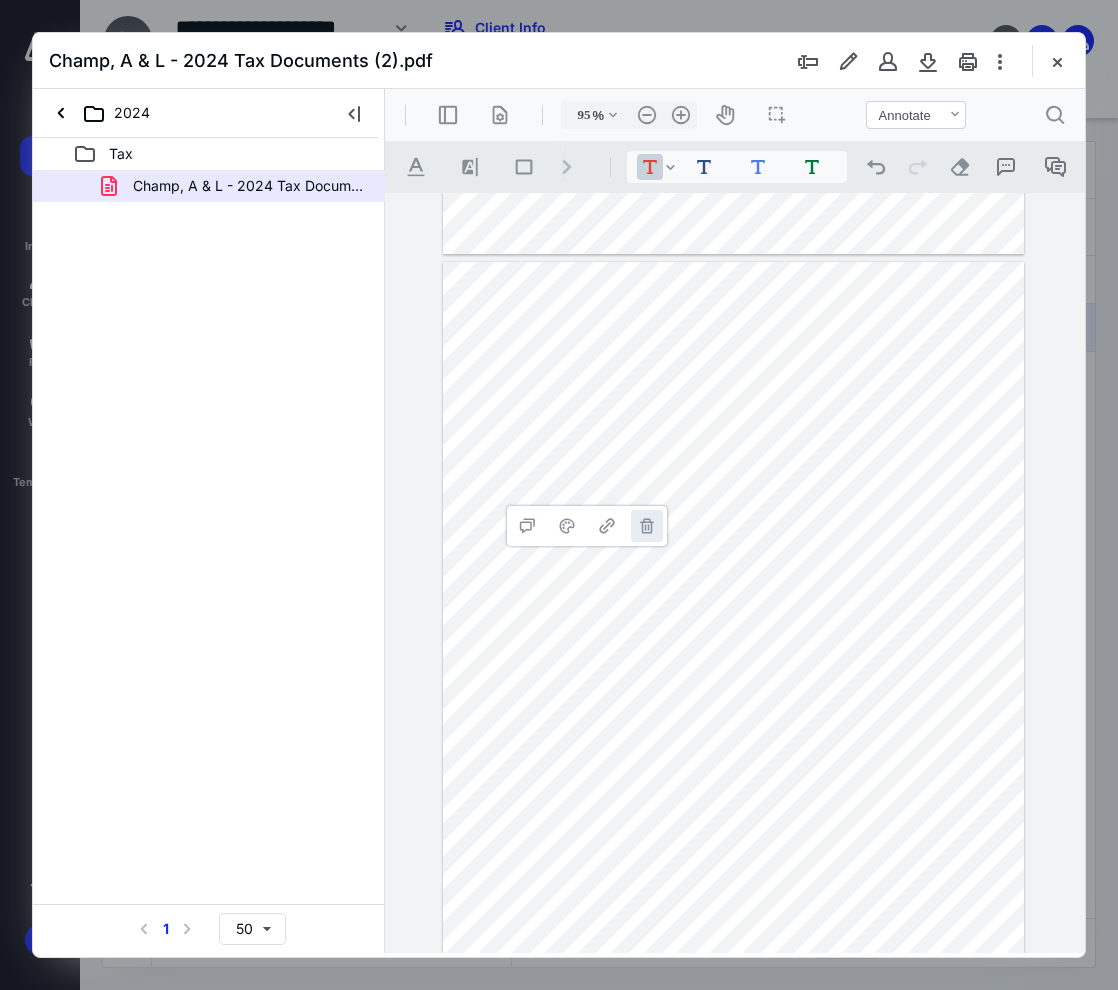 click on "**********" at bounding box center (647, 526) 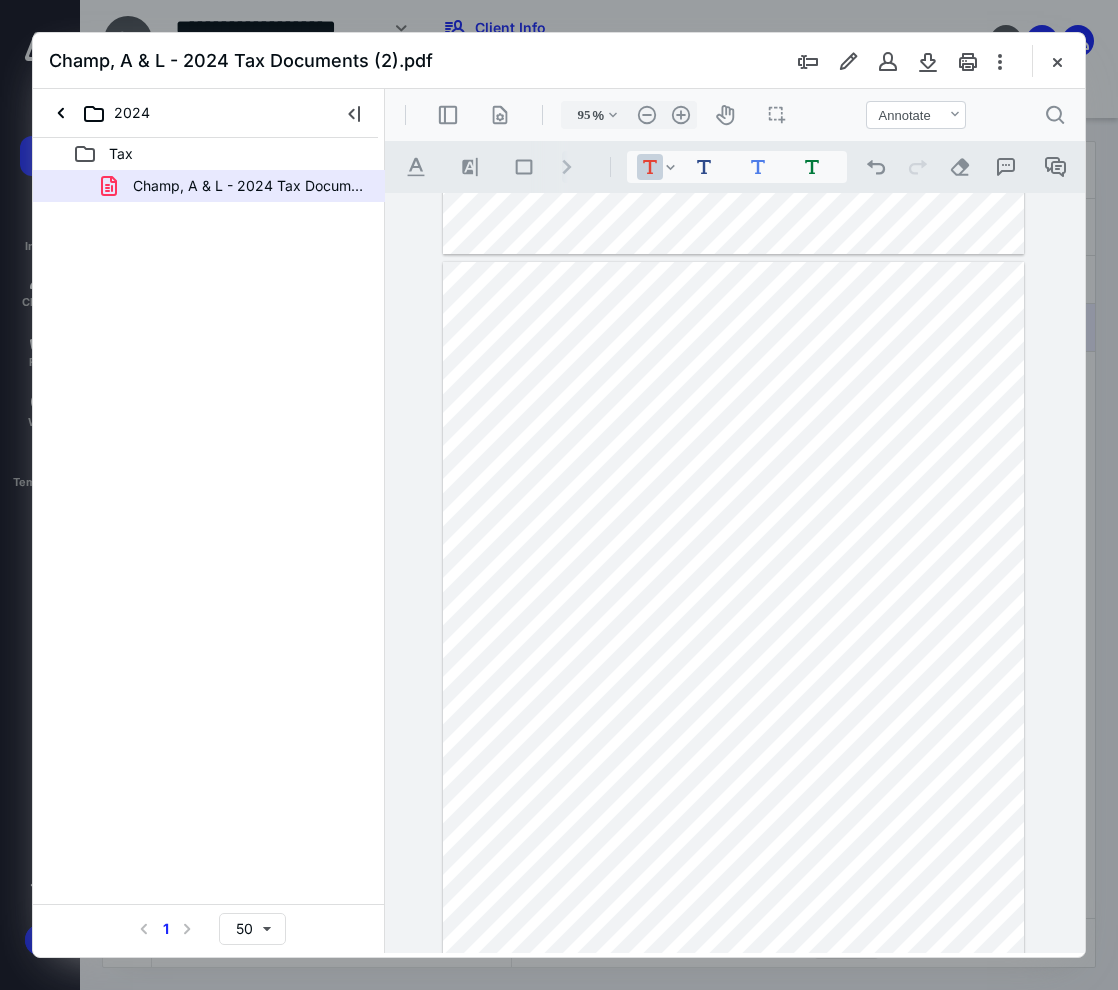 click at bounding box center (733, 638) 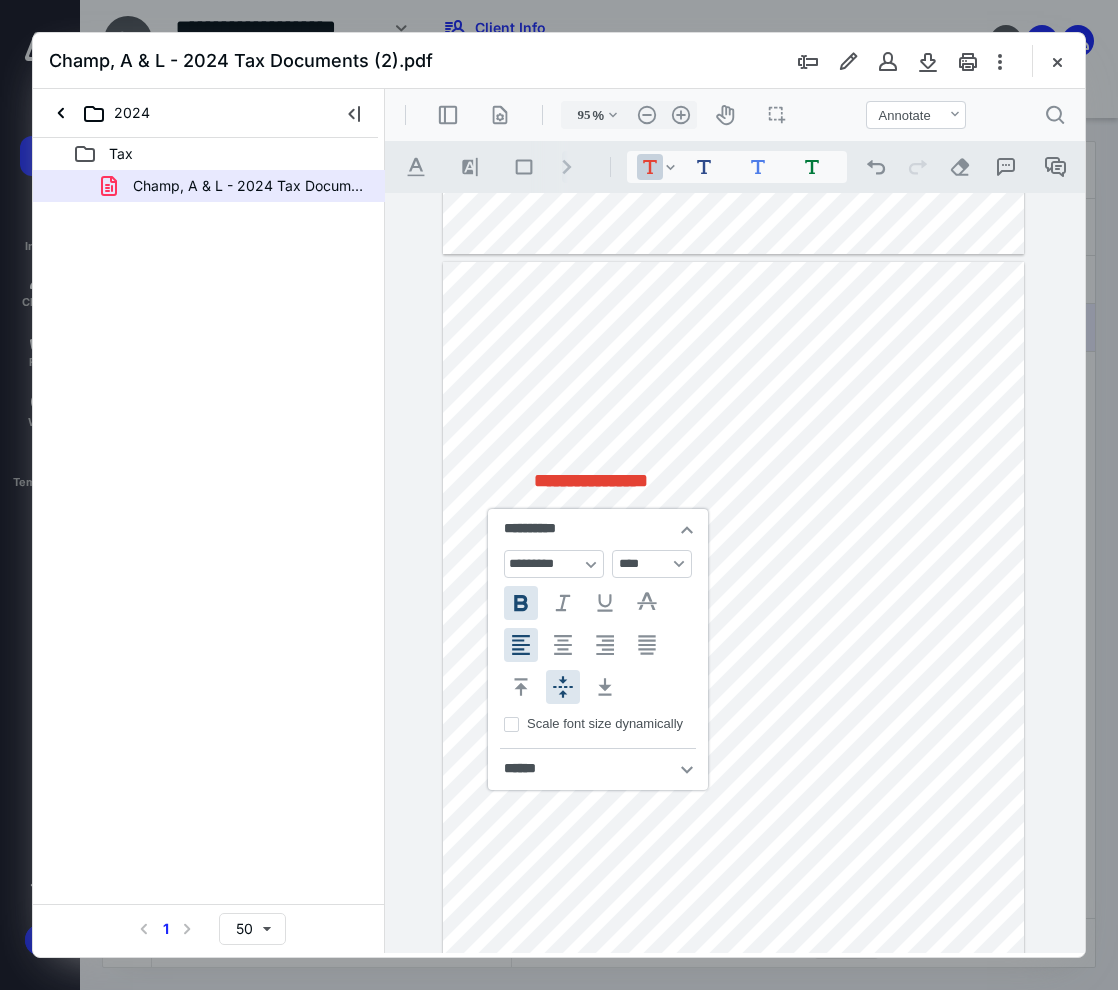 type 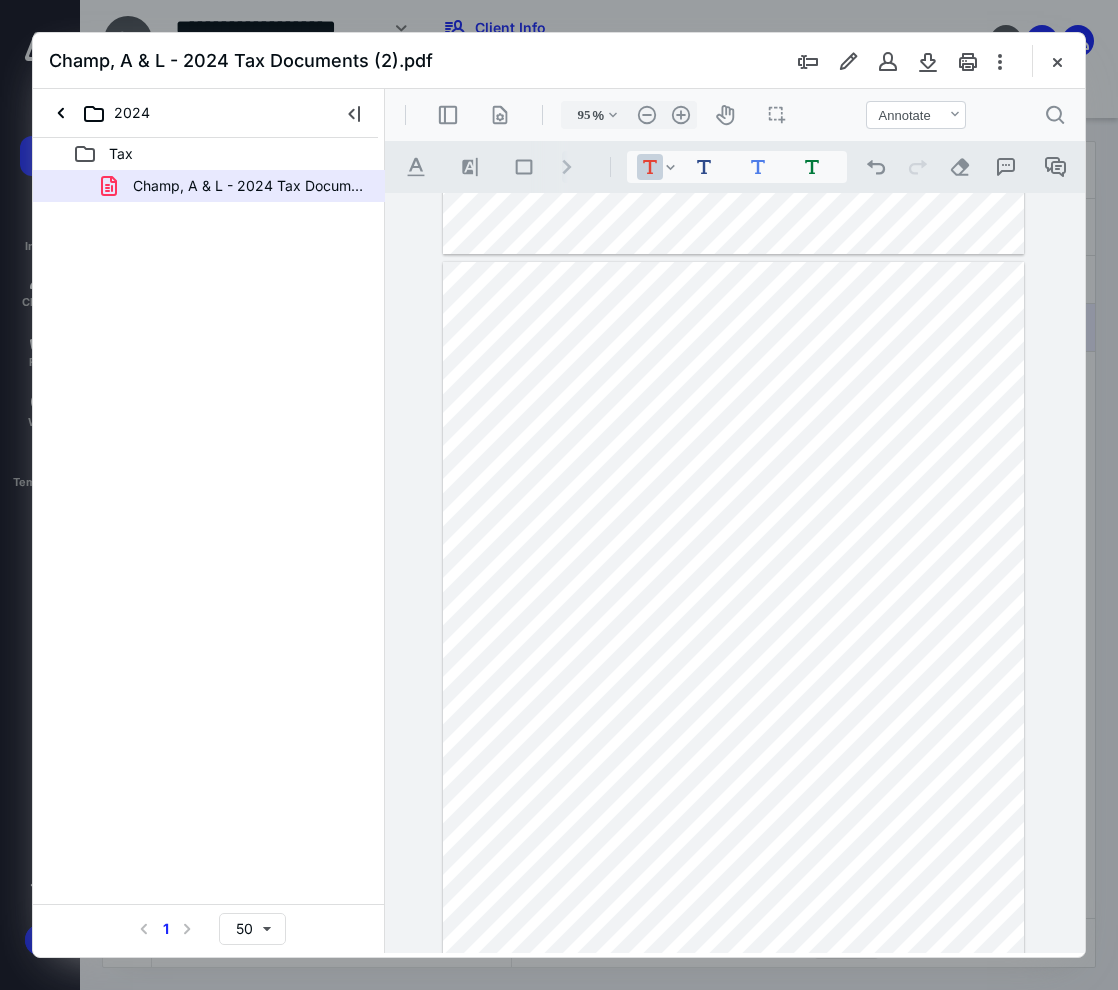 click on "*" at bounding box center (733, 638) 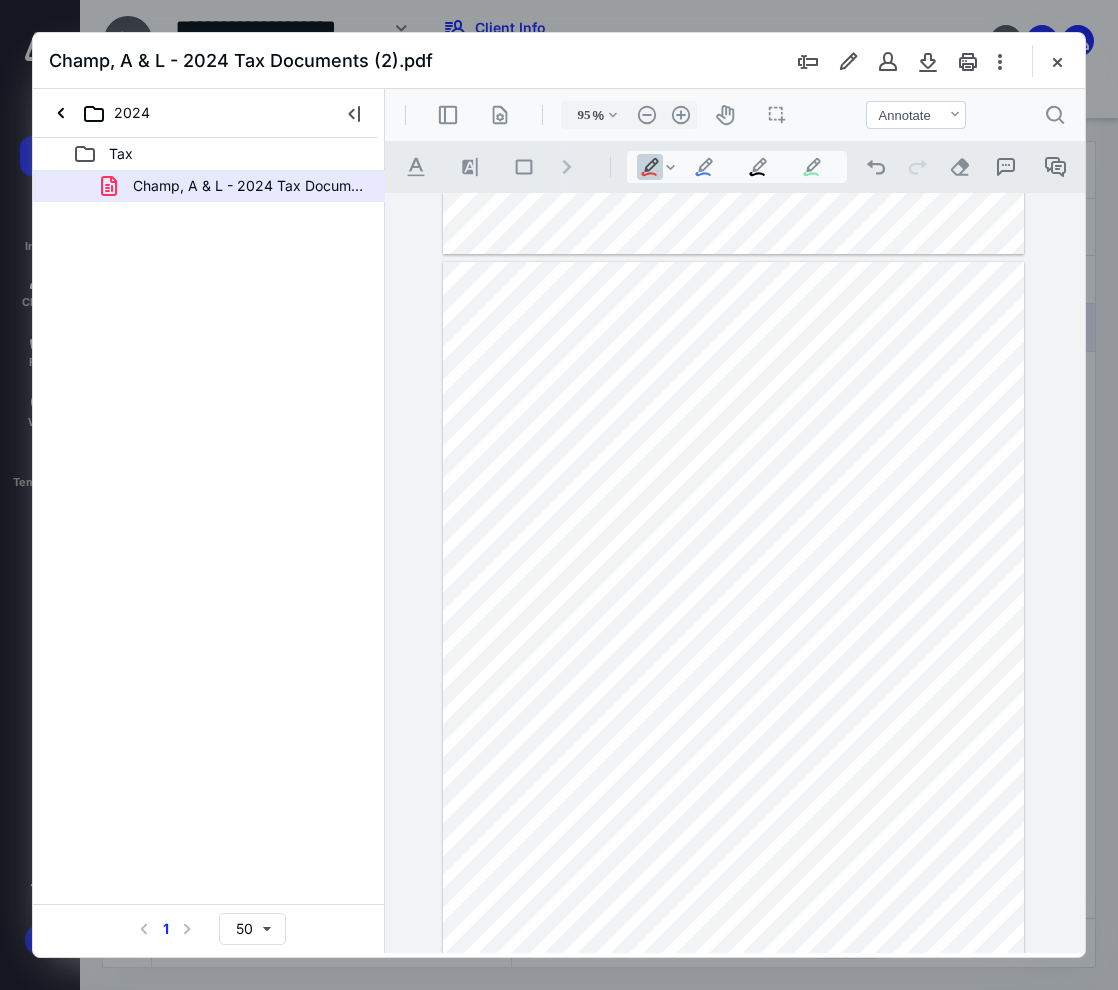click on "*" at bounding box center (733, 638) 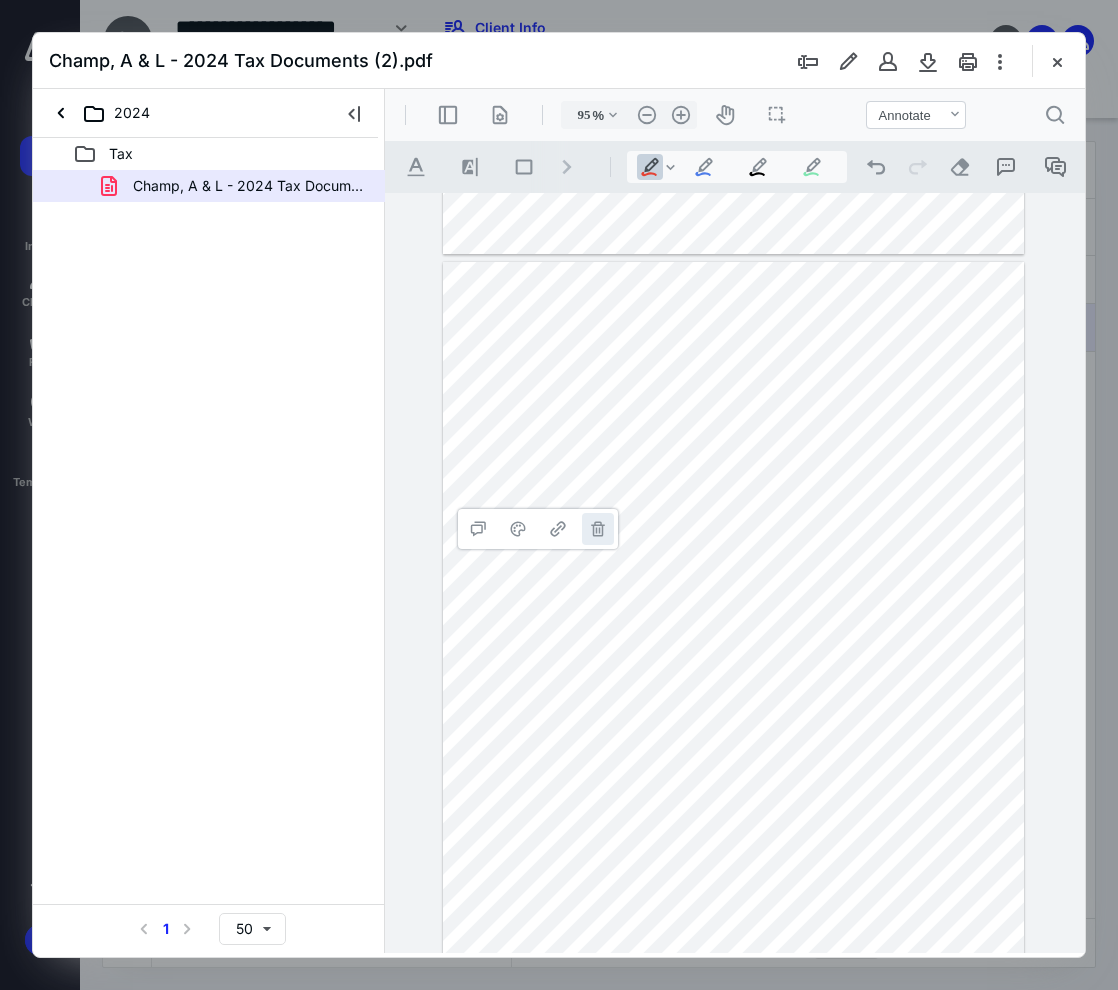 drag, startPoint x: 600, startPoint y: 527, endPoint x: 576, endPoint y: 504, distance: 33.24154 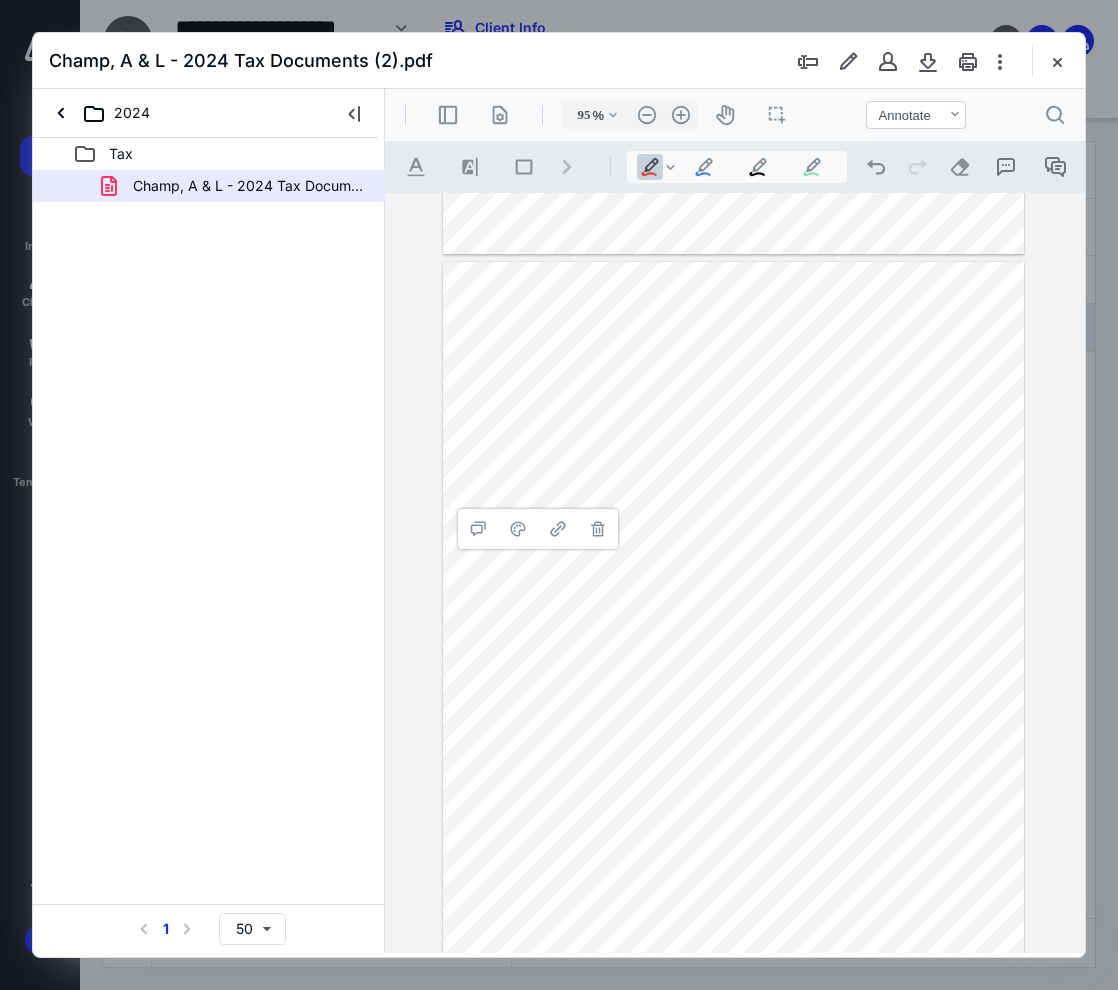 click on "**********" at bounding box center [598, 529] 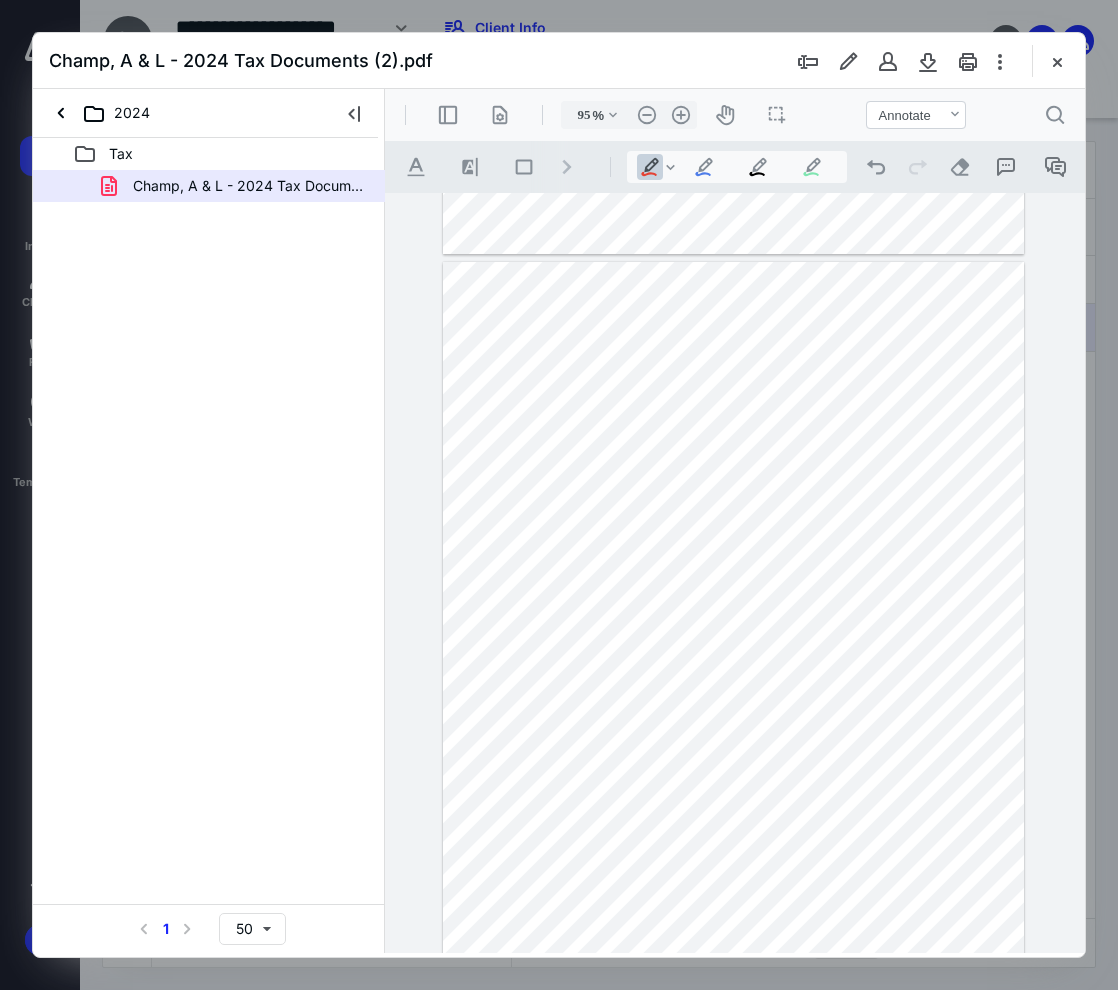click at bounding box center (733, 638) 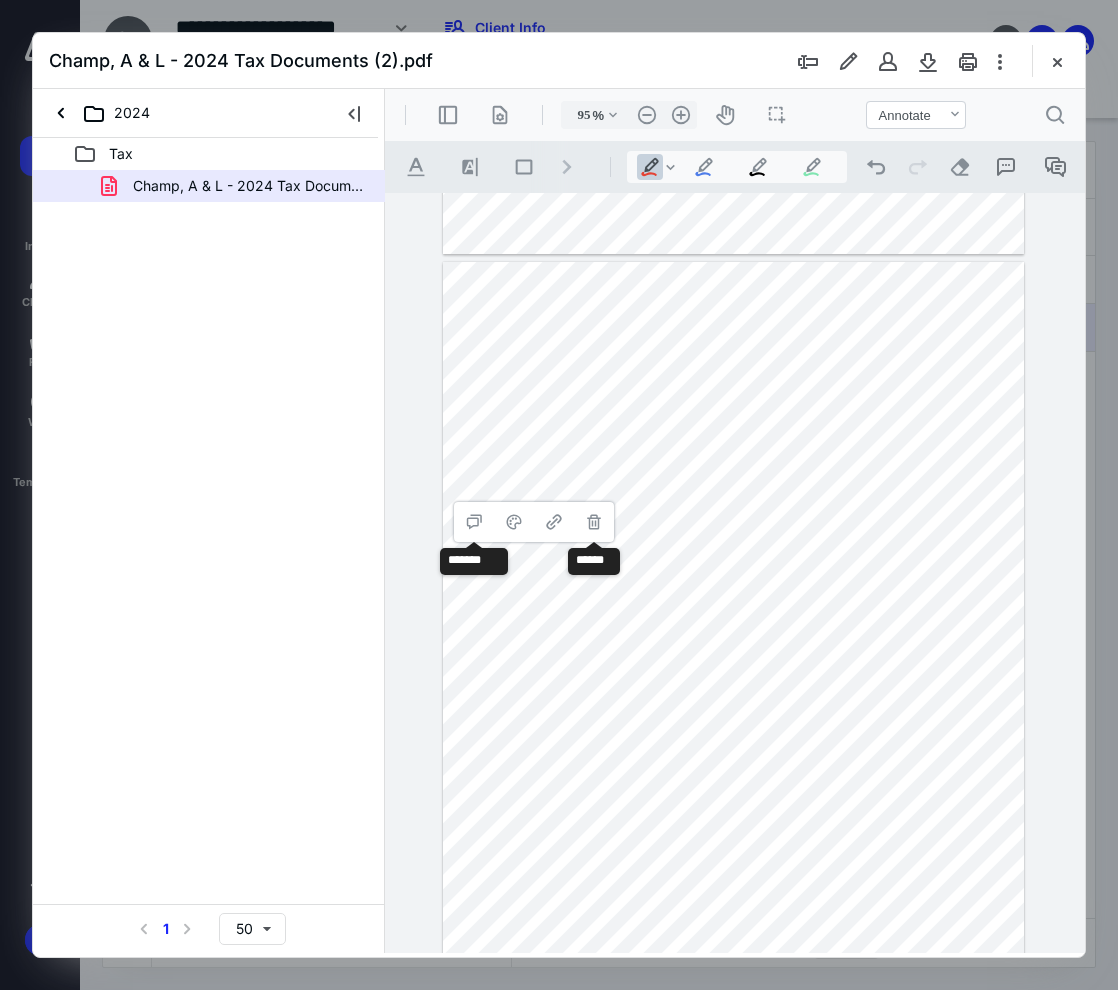 click on "**********" at bounding box center [594, 522] 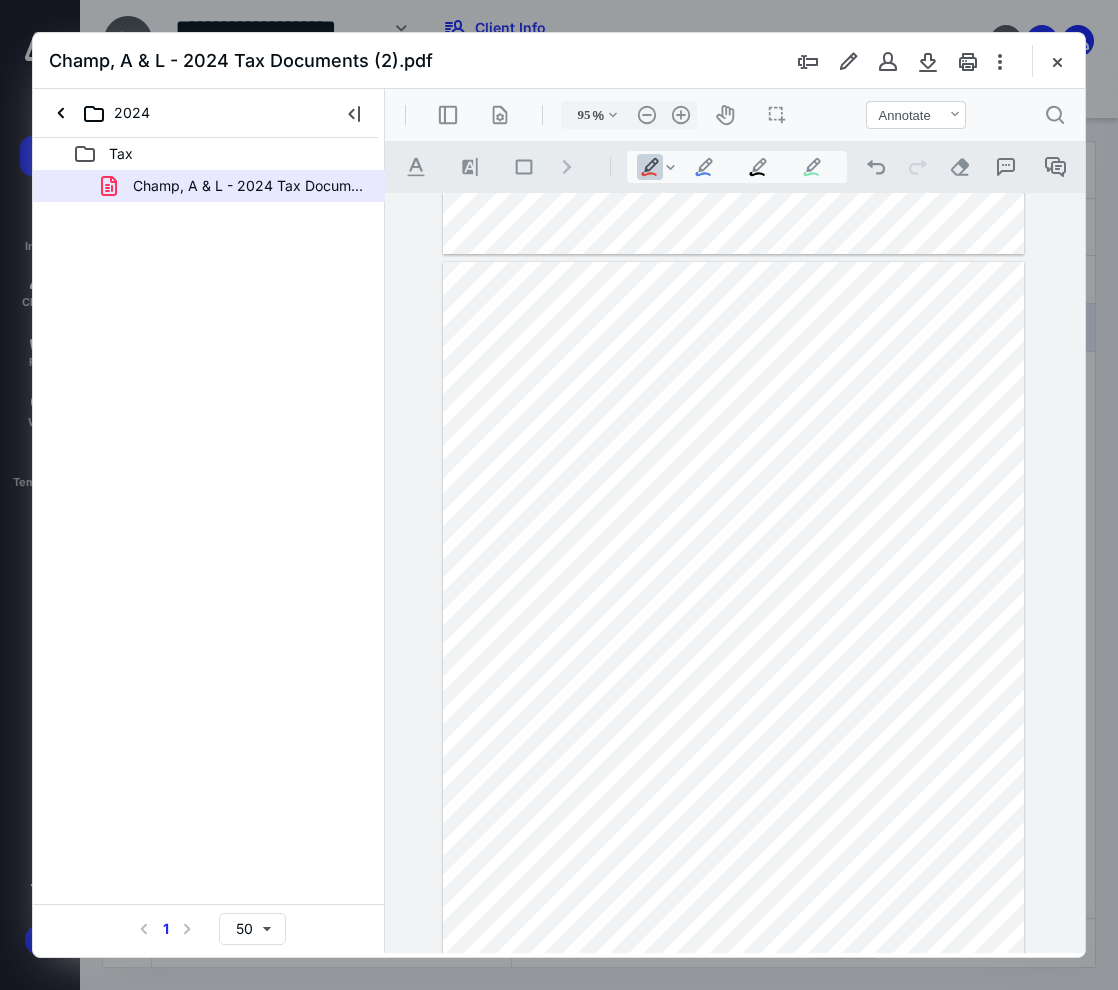click at bounding box center (733, 638) 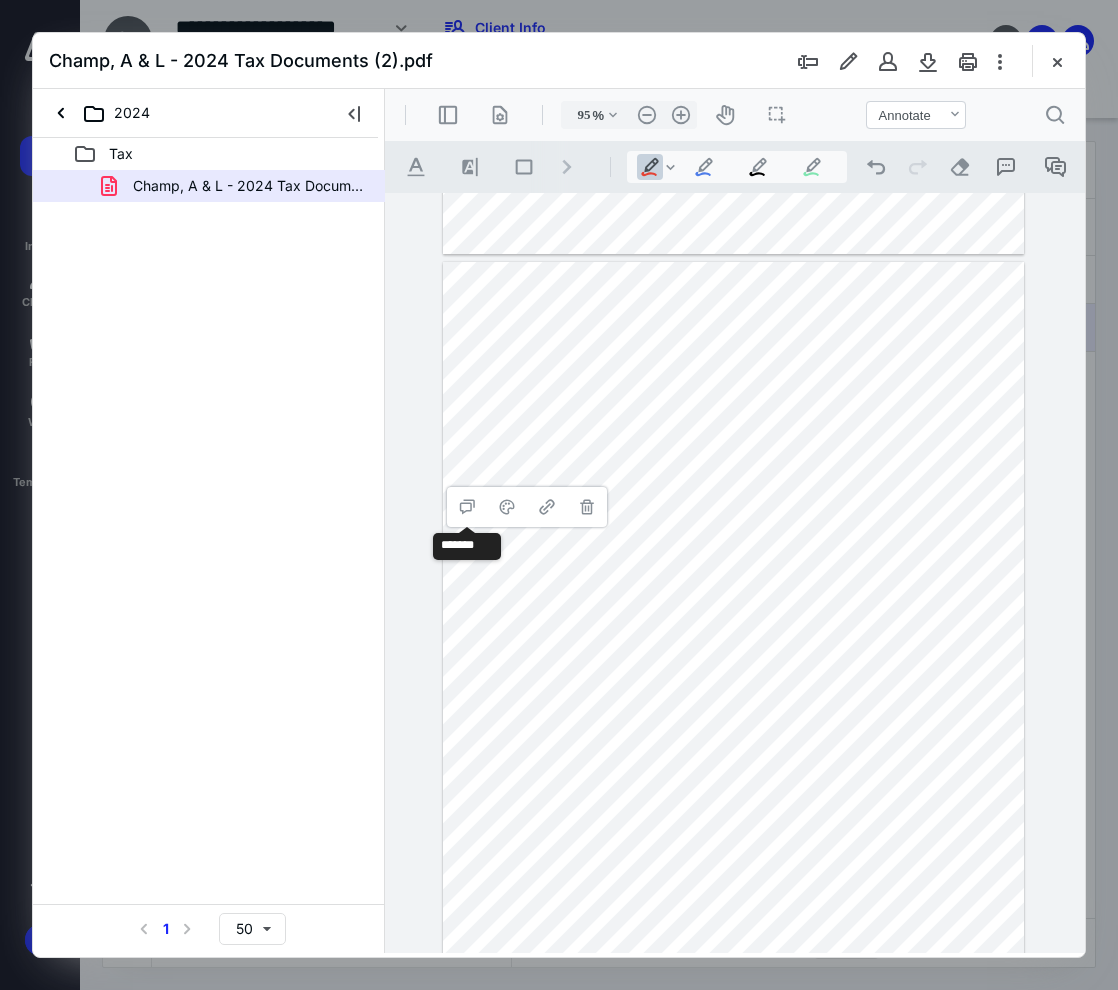 click on "**********" at bounding box center [587, 507] 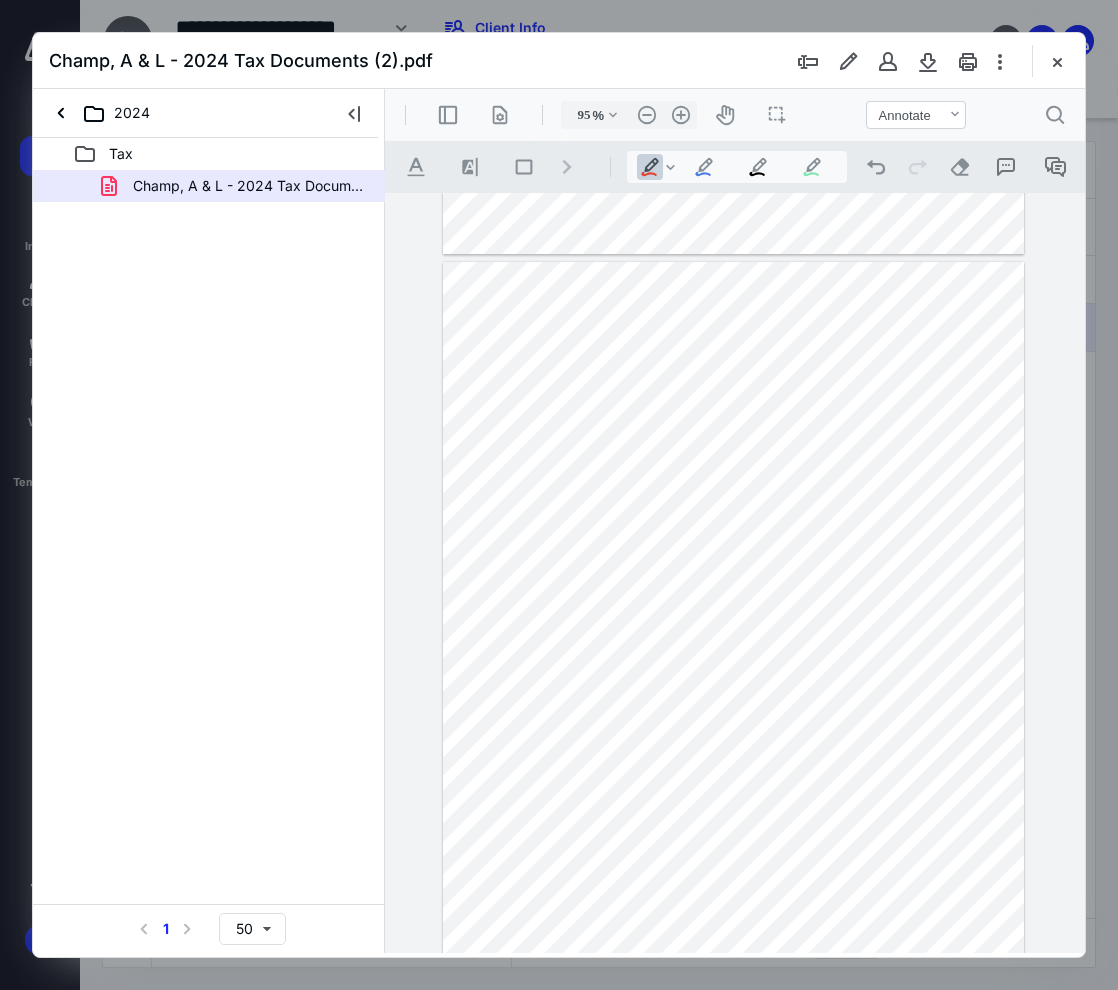 click at bounding box center [733, 638] 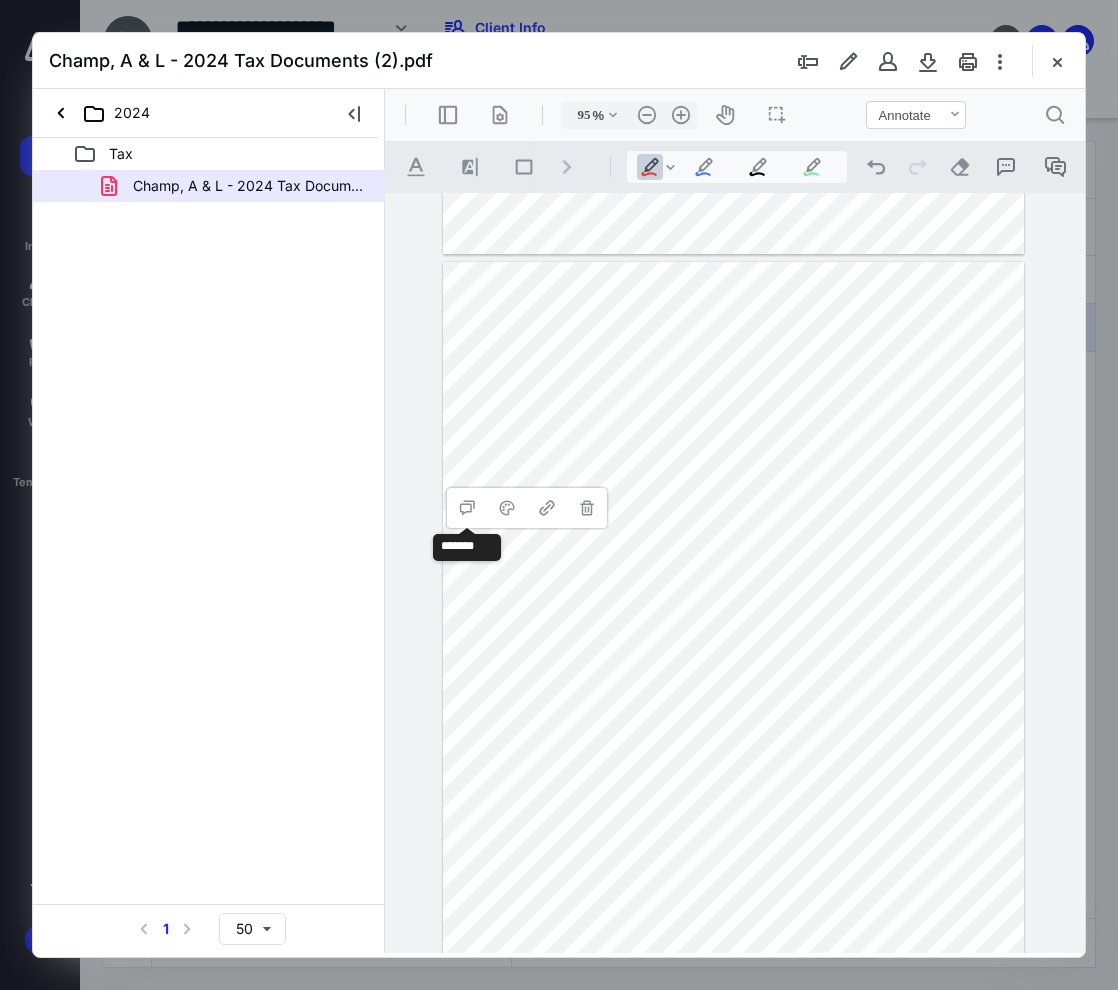 click on "**********" at bounding box center [587, 508] 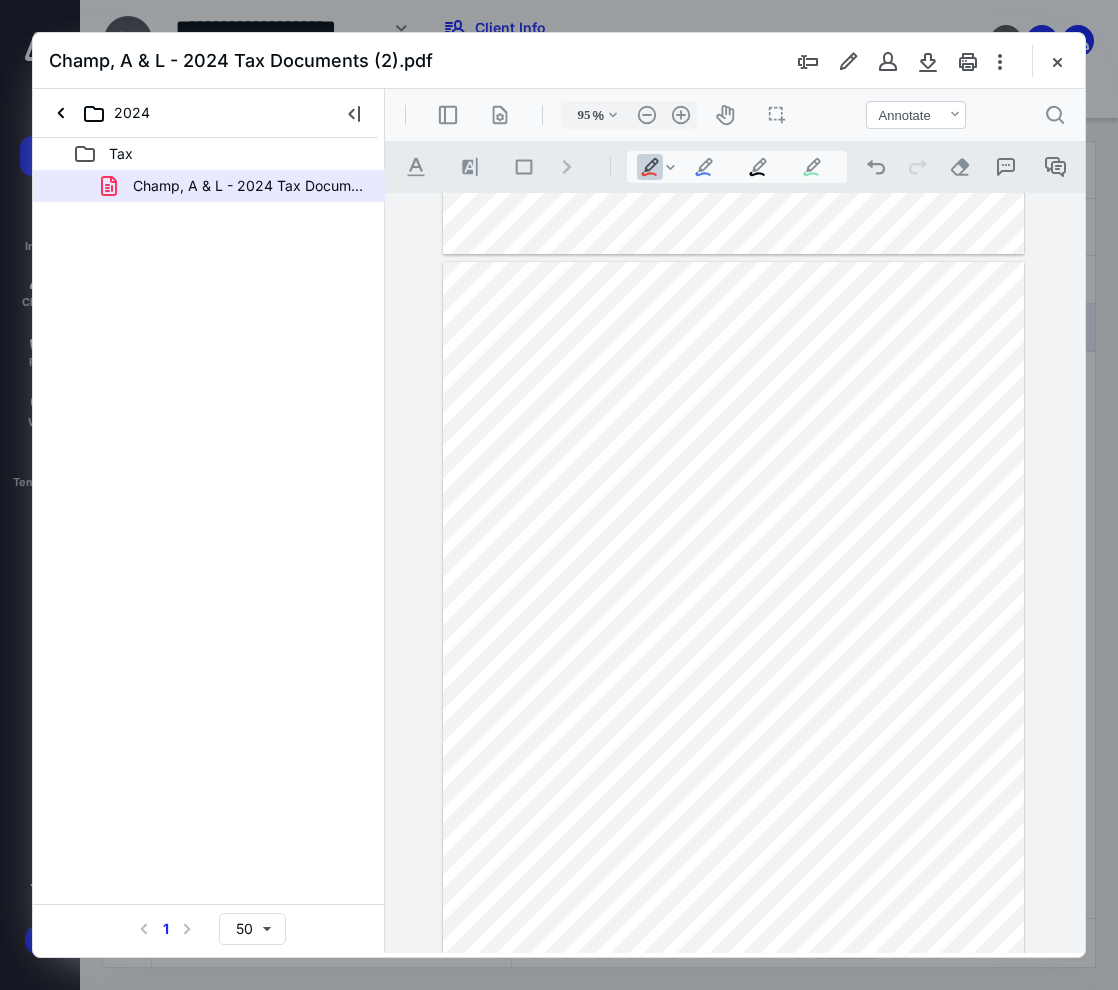 click at bounding box center (733, 638) 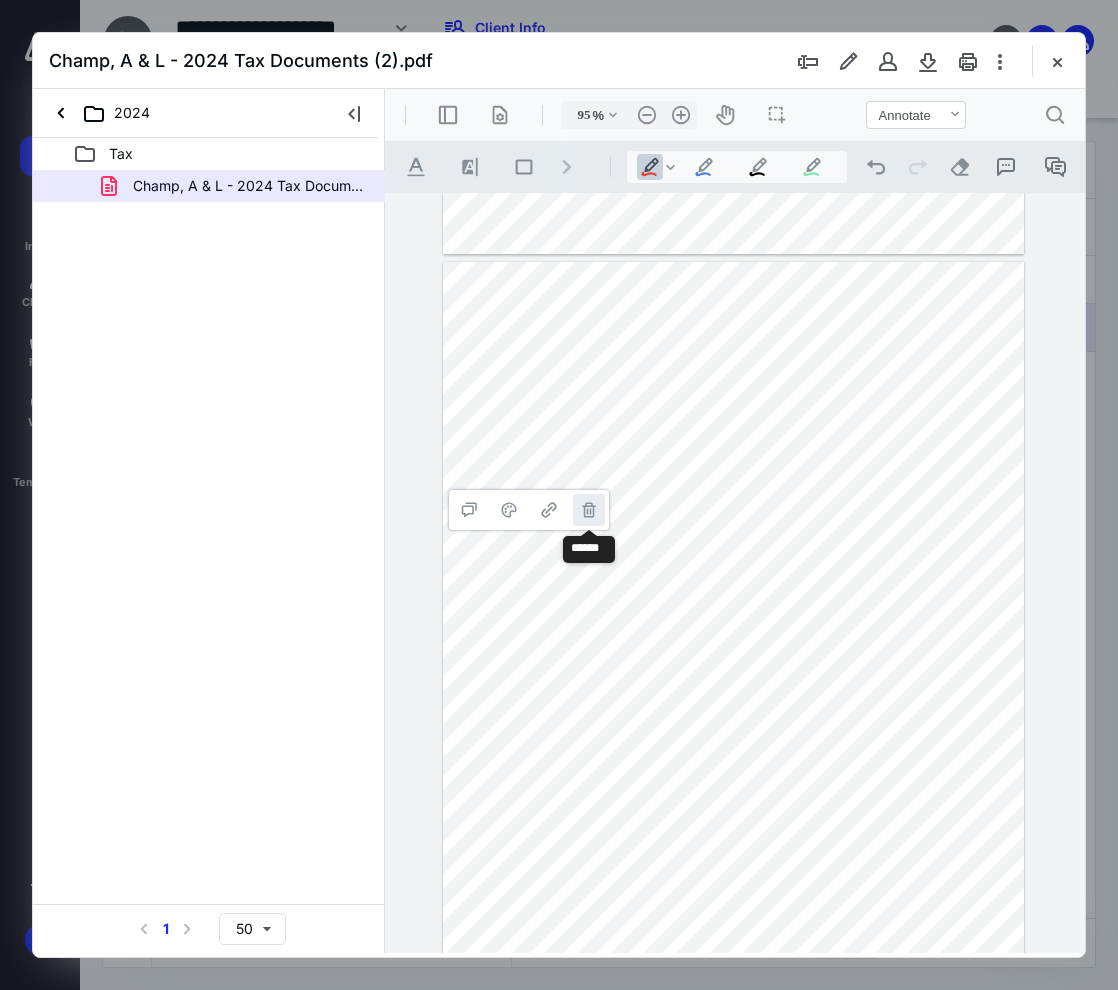 click on "**********" at bounding box center [589, 510] 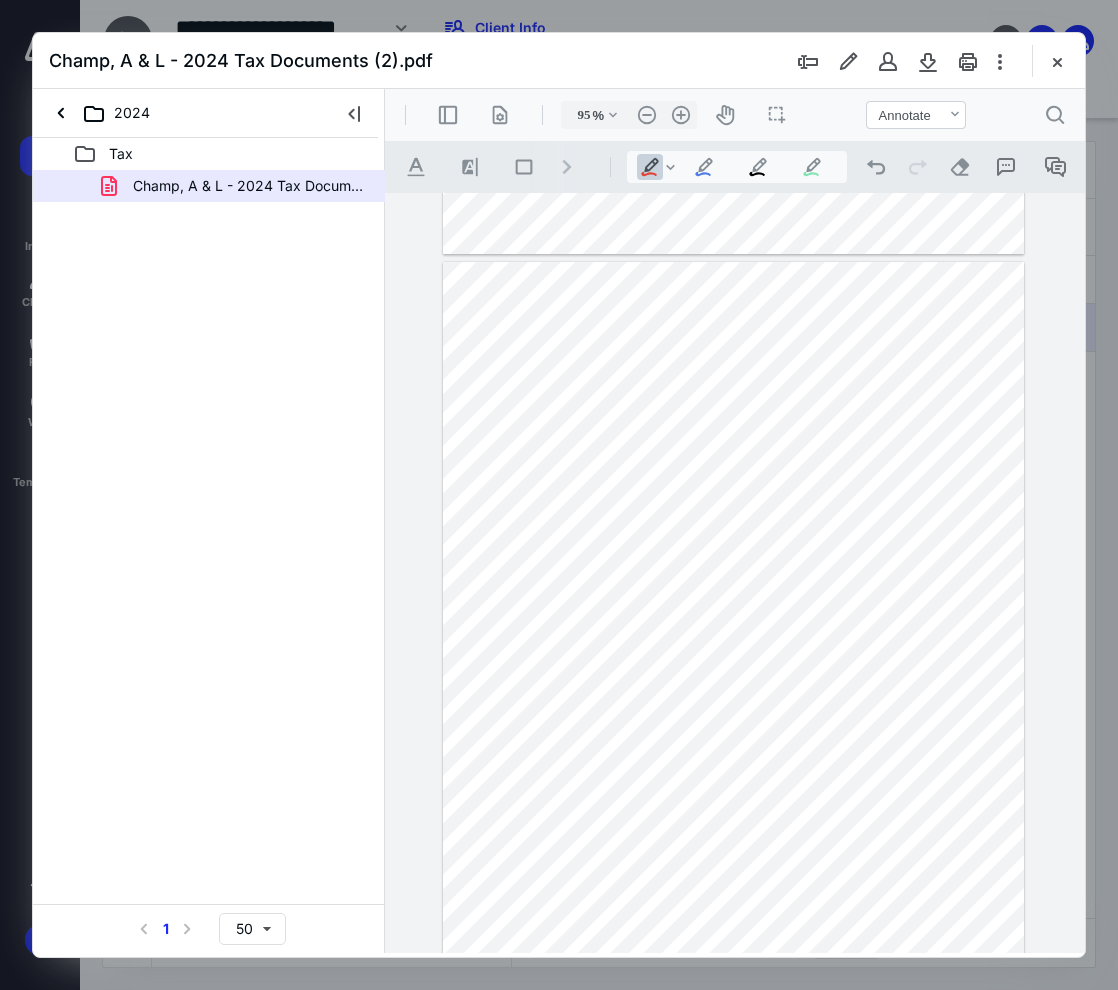 click on ".cls-1{fill:#abb0c4;} icon - chevron - right" at bounding box center [567, 167] 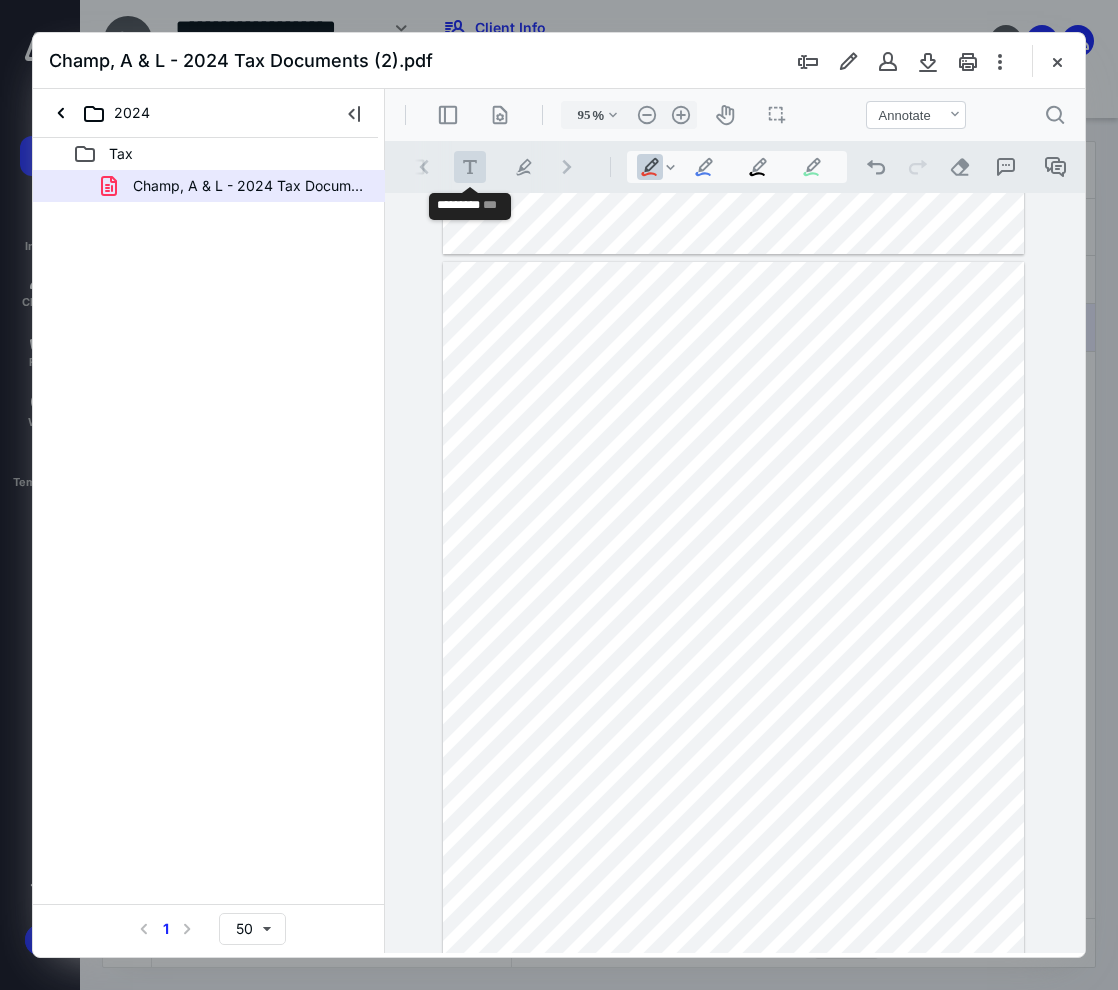 click on ".cls-1{fill:#abb0c4;} icon - tool - text - free text" at bounding box center [470, 167] 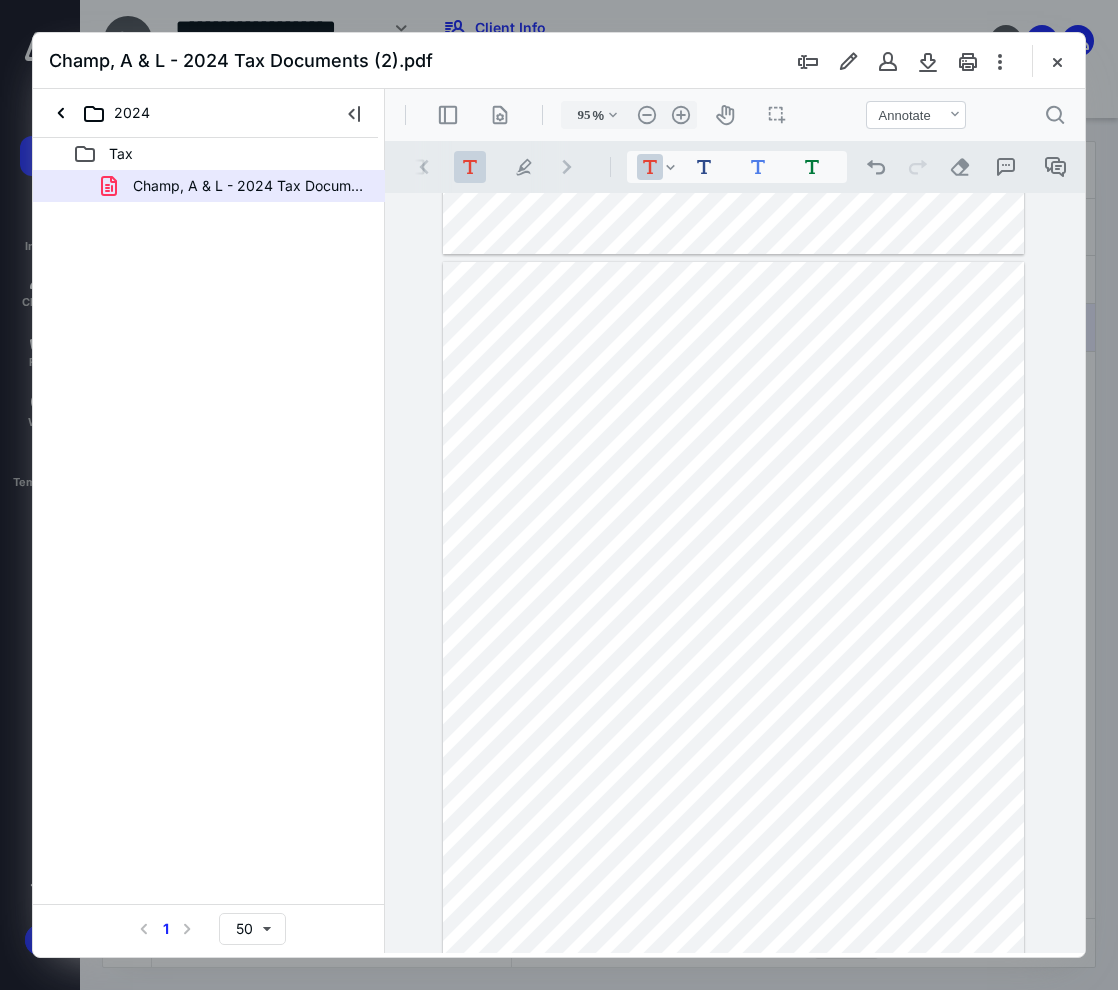 click at bounding box center [733, 638] 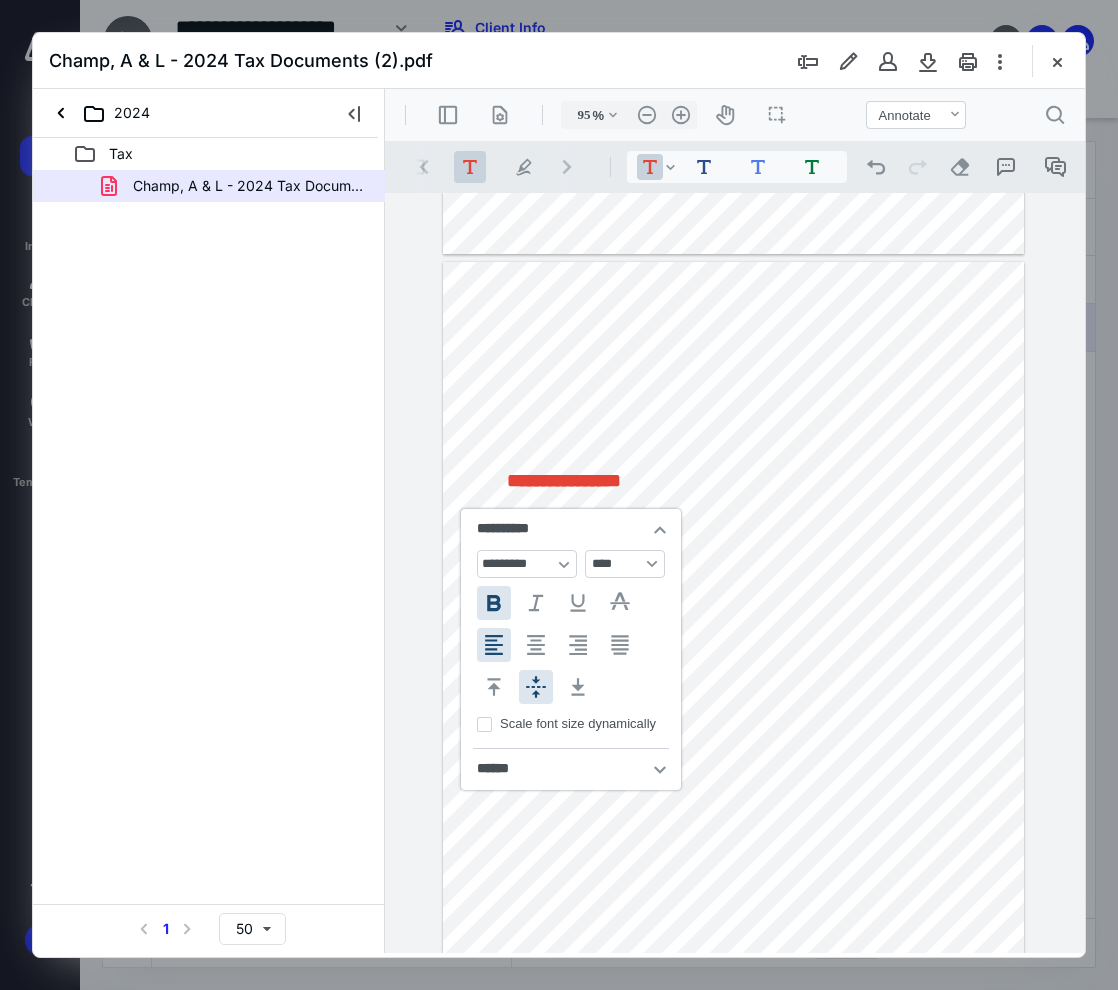 type 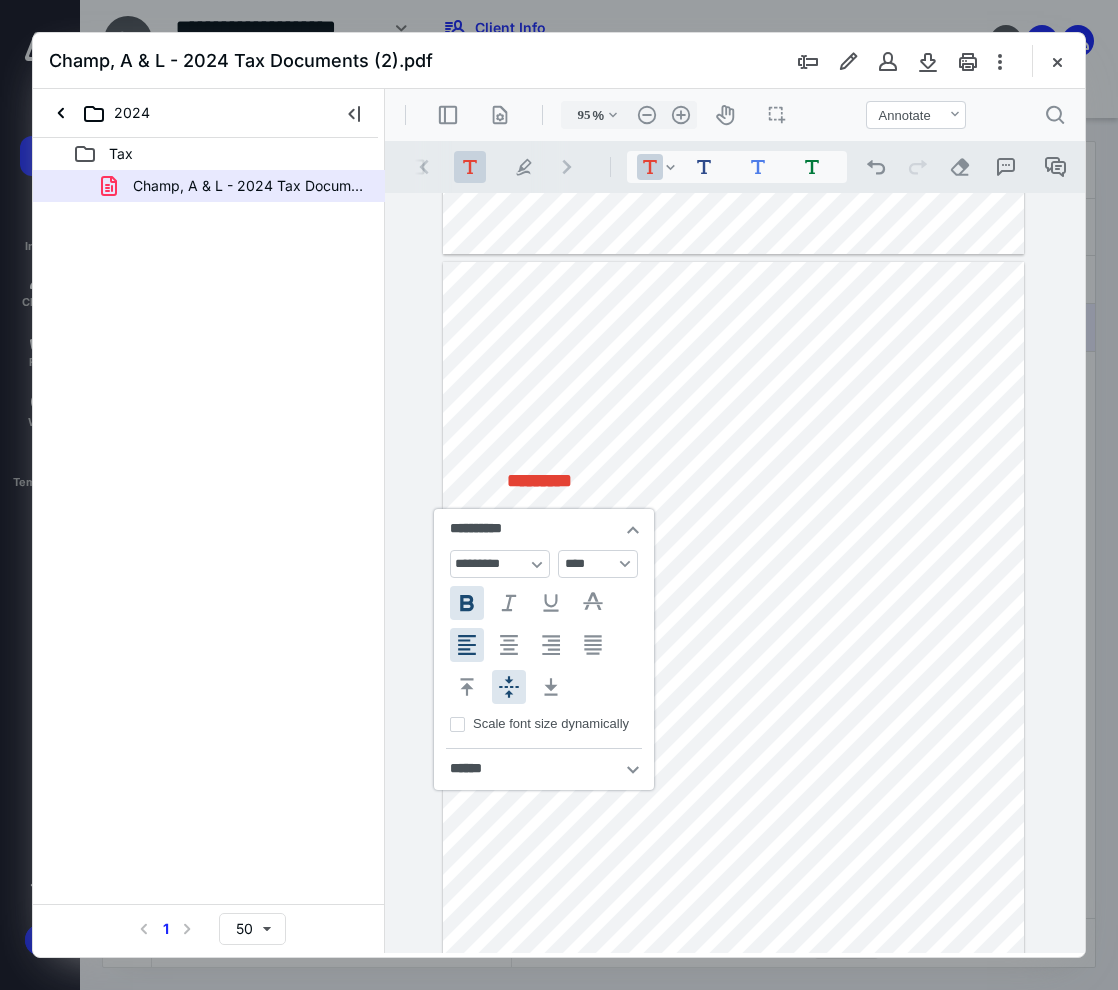 click on "**********" at bounding box center (467, 603) 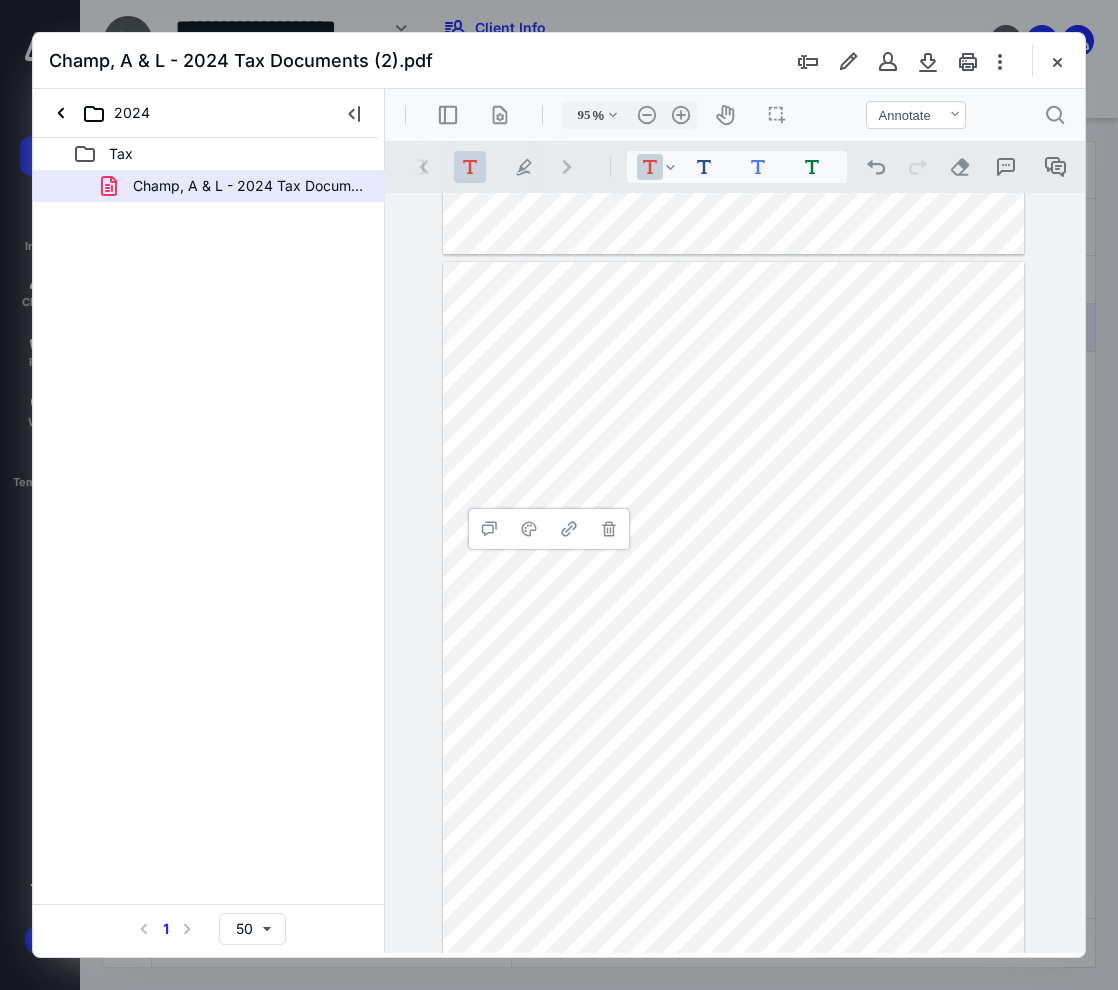 click on "********* ﻿" at bounding box center [733, 638] 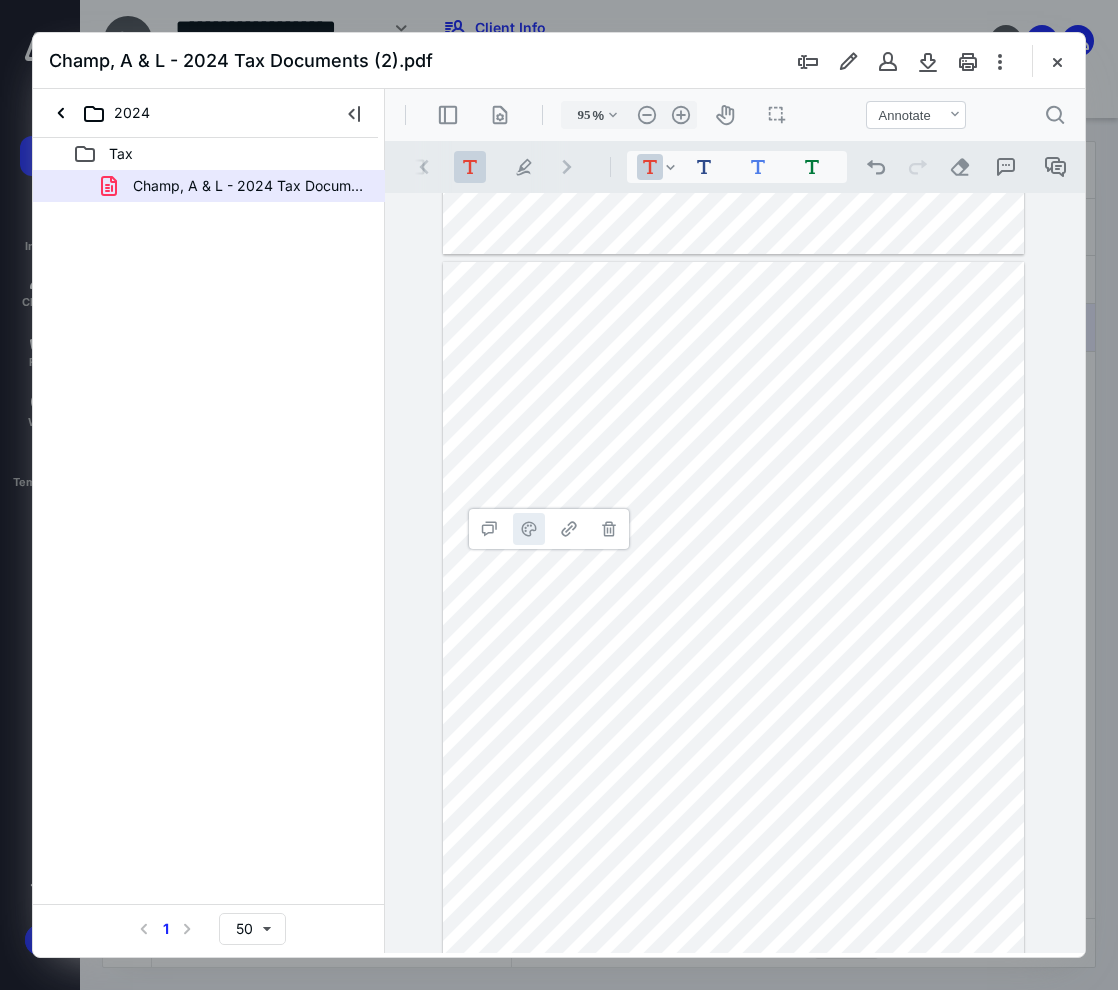 click on "**********" at bounding box center [529, 529] 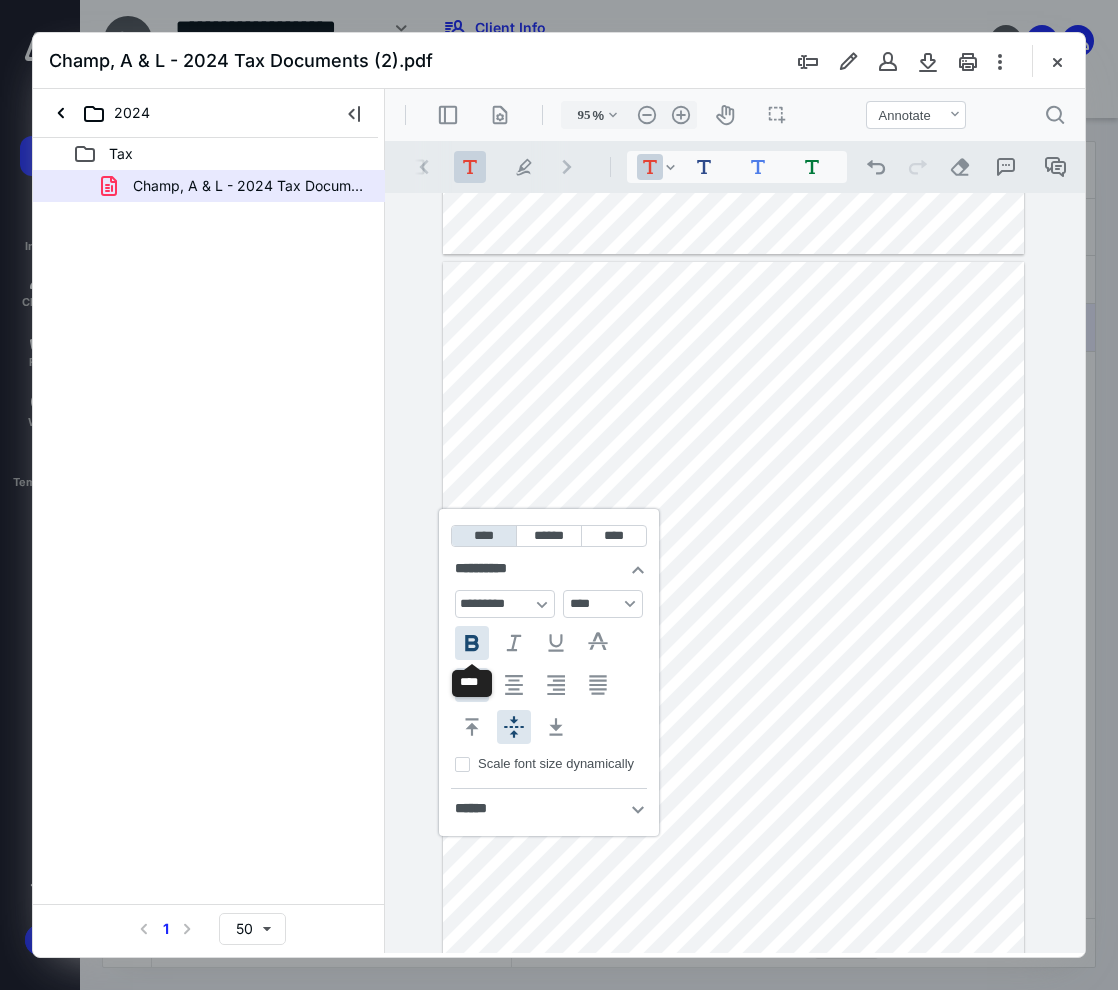 click on "**********" at bounding box center (472, 643) 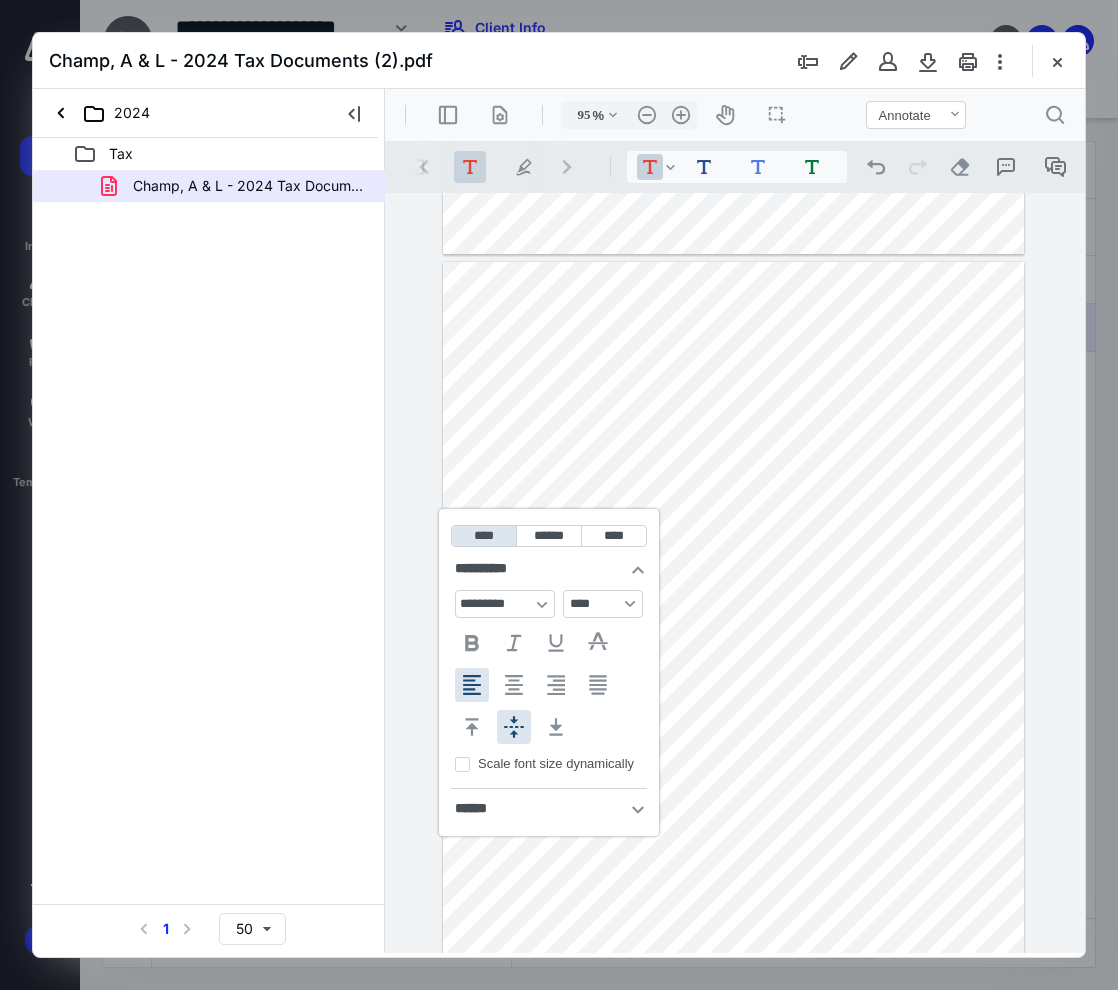 click on "********* ﻿" at bounding box center [733, 638] 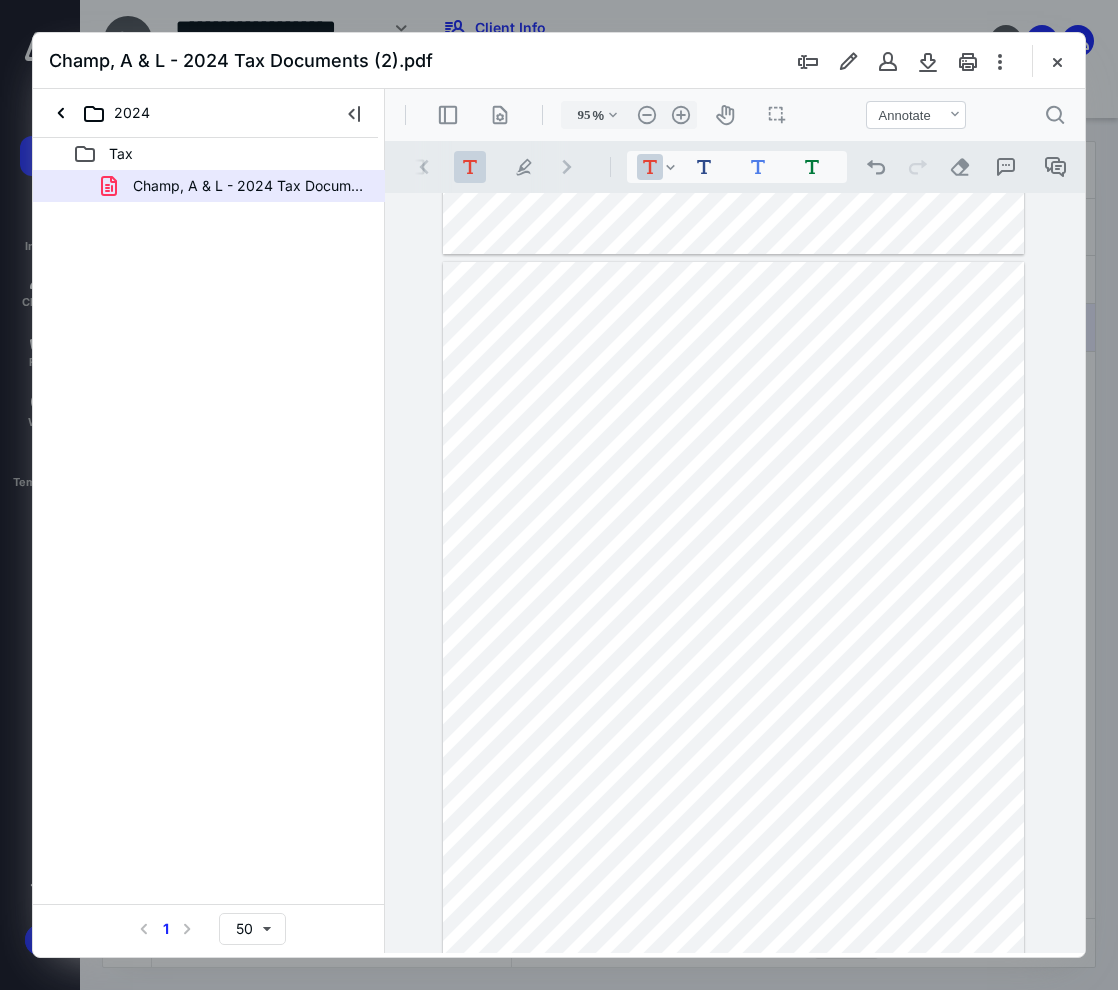 click on "********* ﻿" at bounding box center [733, 638] 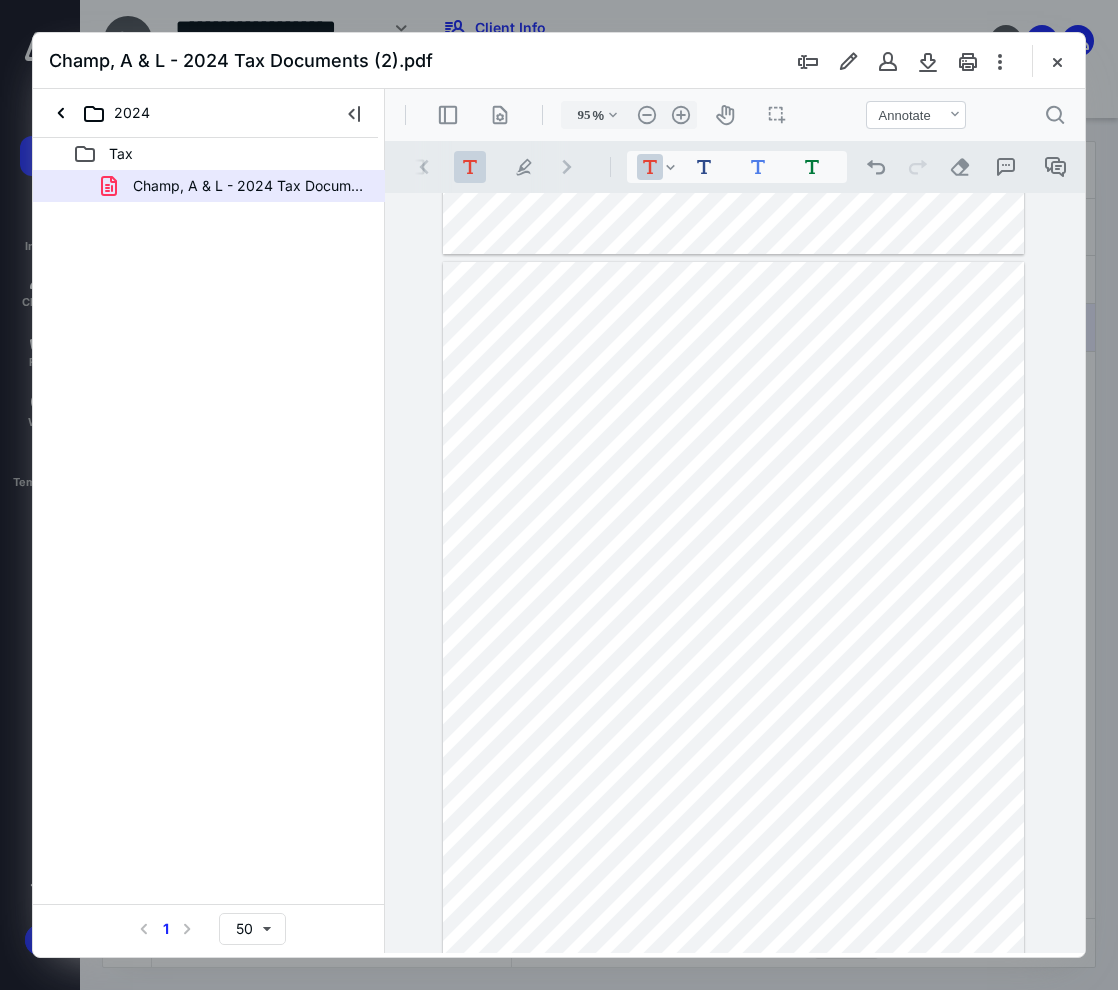 drag, startPoint x: 517, startPoint y: 480, endPoint x: 668, endPoint y: 471, distance: 151.26797 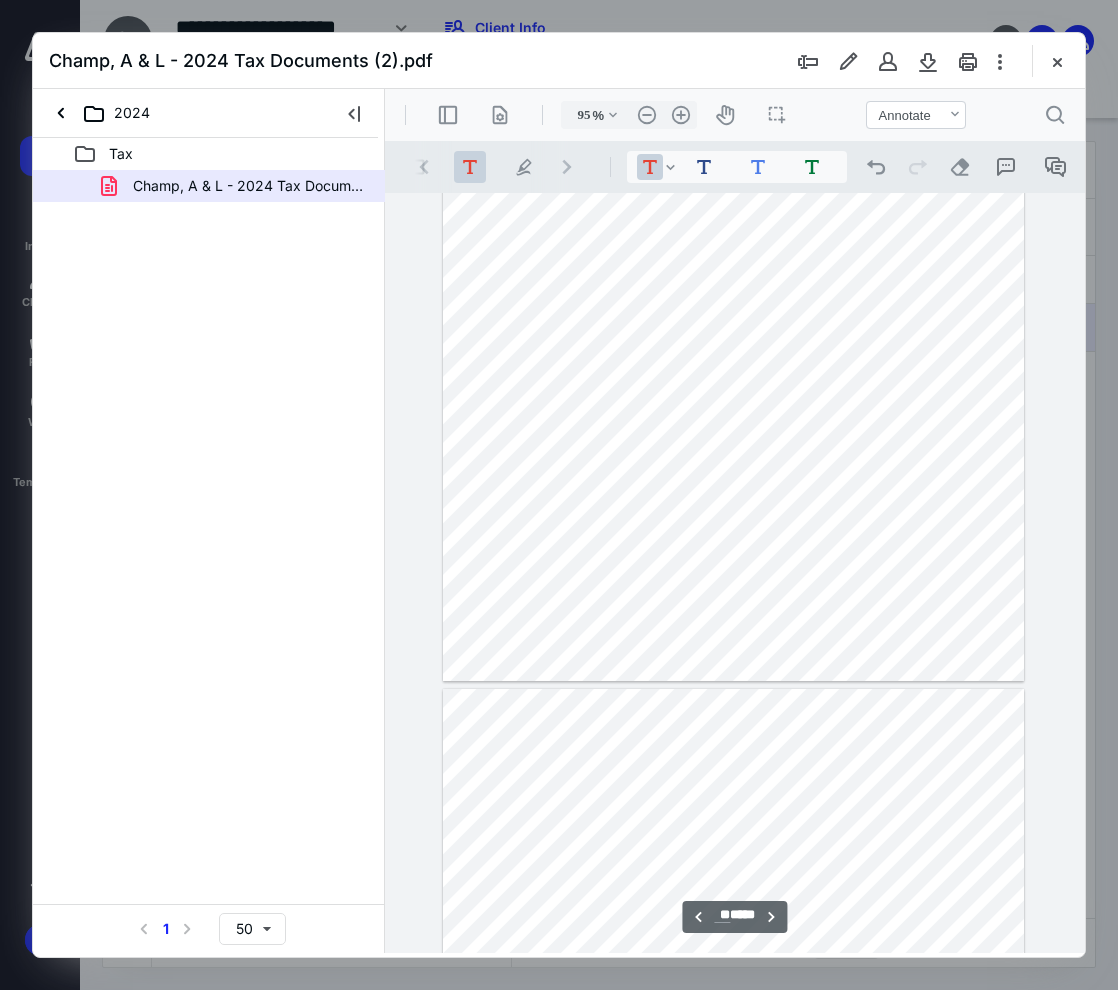 scroll, scrollTop: 7441, scrollLeft: 0, axis: vertical 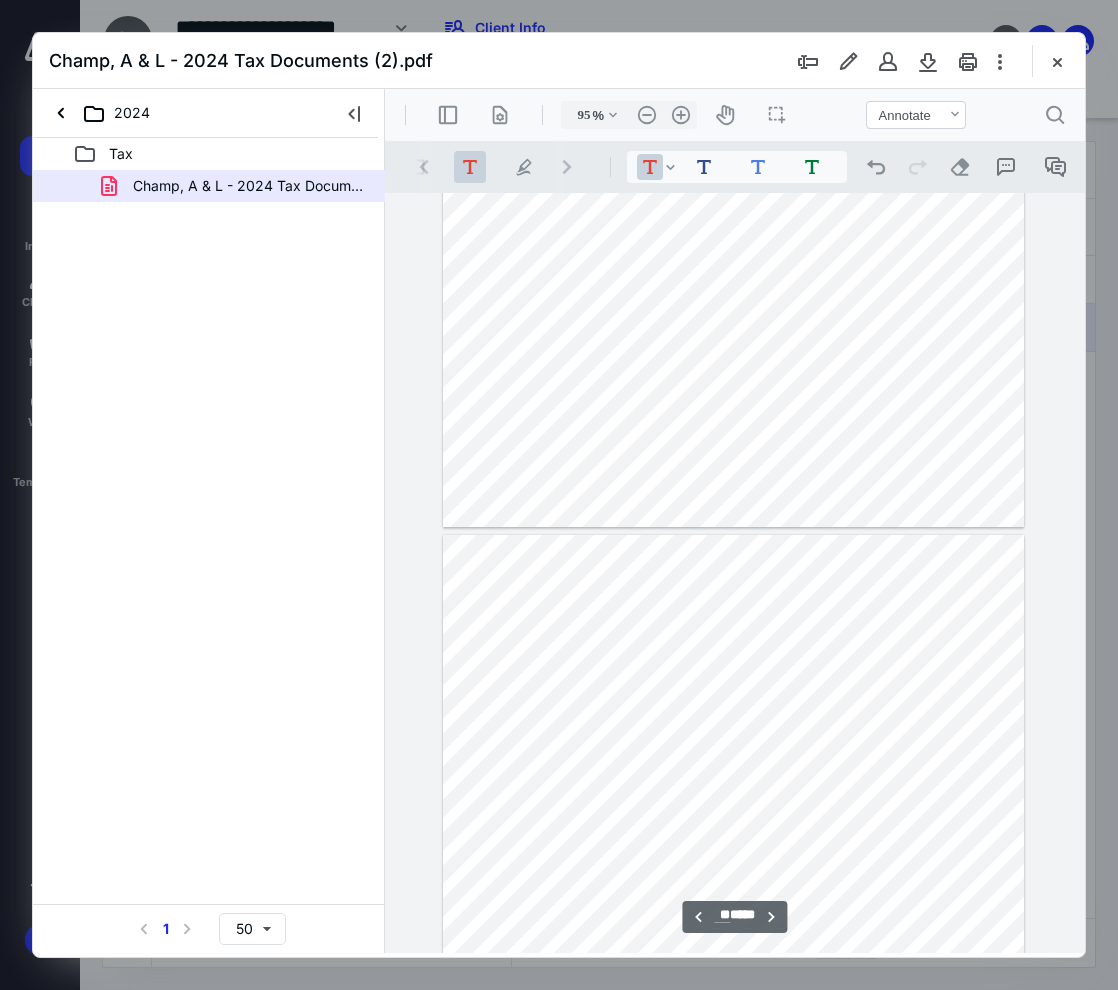 type on "**" 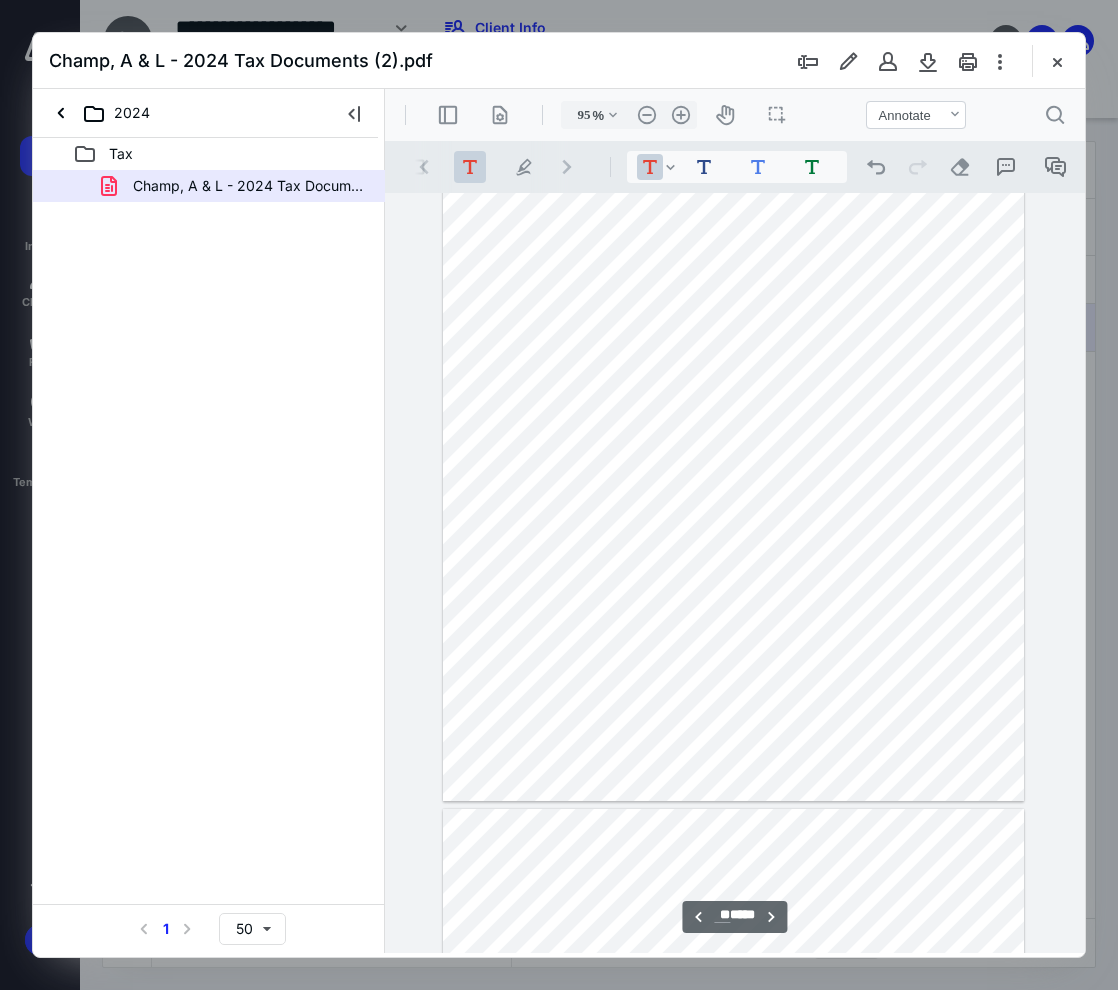 scroll, scrollTop: 8375, scrollLeft: 0, axis: vertical 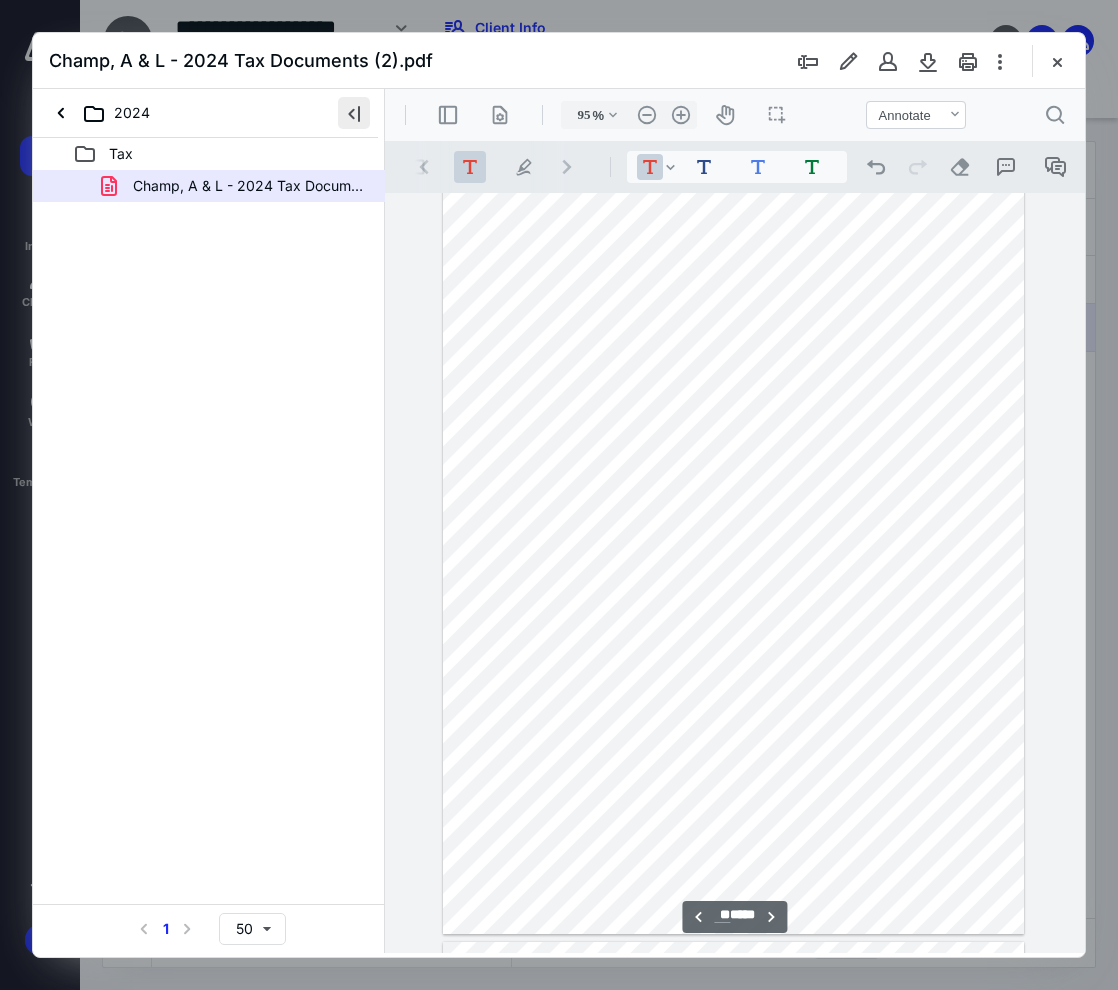 click at bounding box center (354, 113) 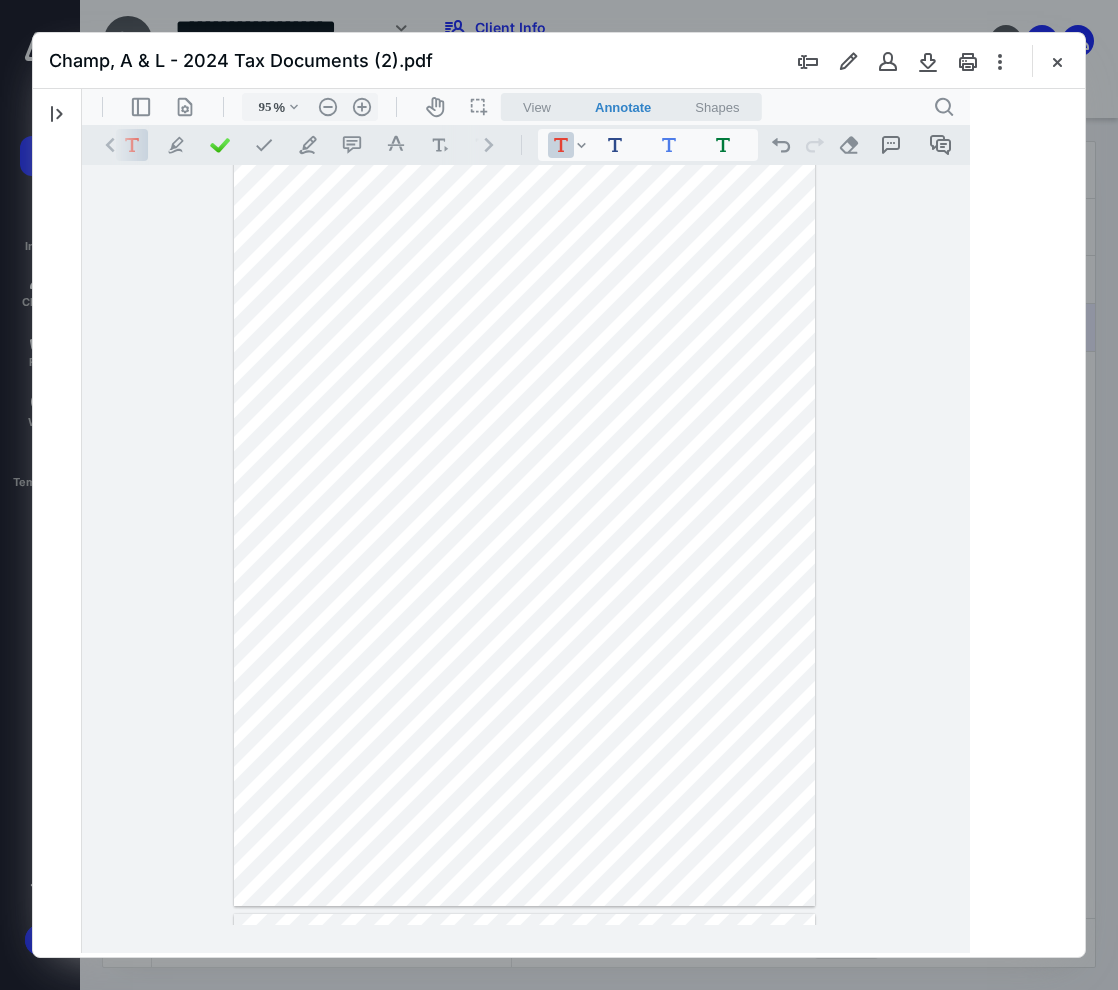 type on "99" 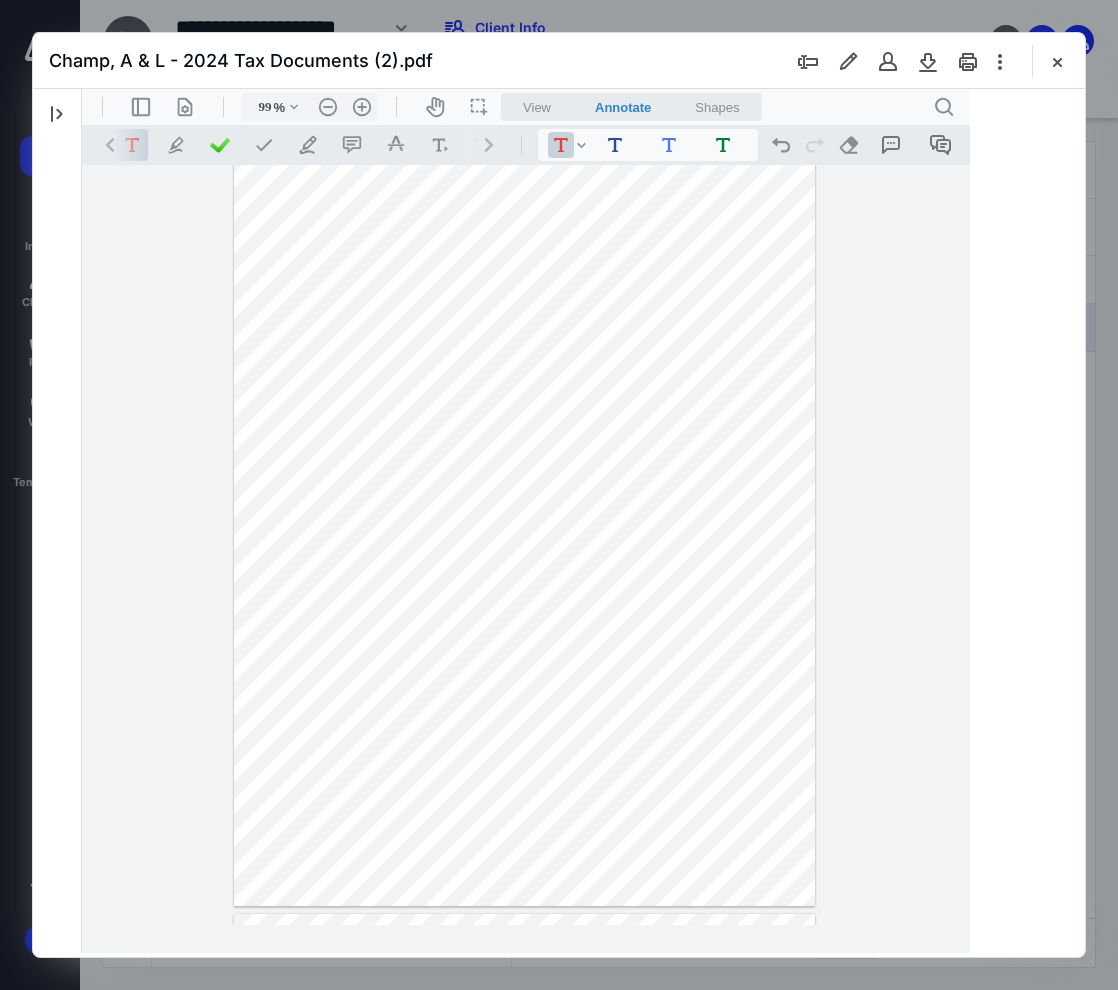 scroll, scrollTop: 8655, scrollLeft: 0, axis: vertical 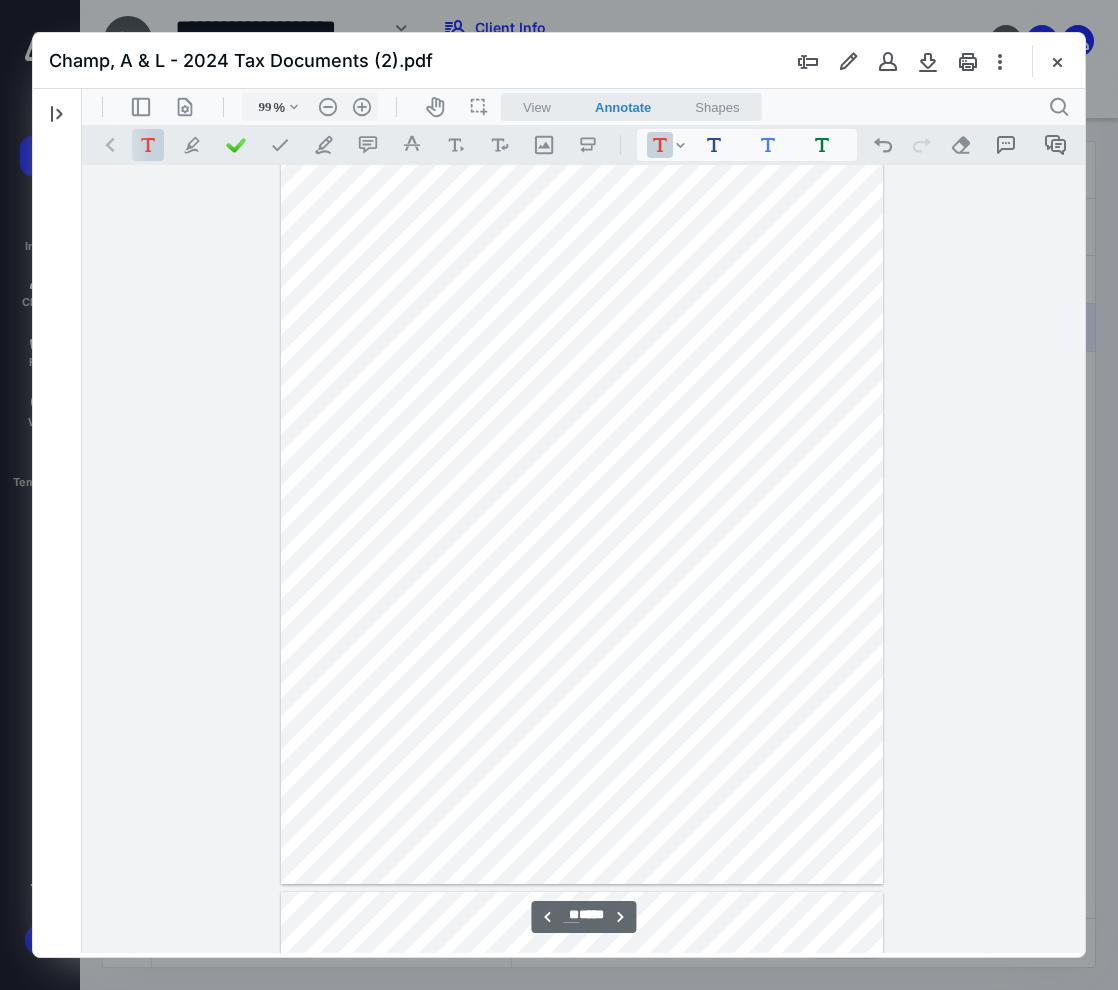 type on "**" 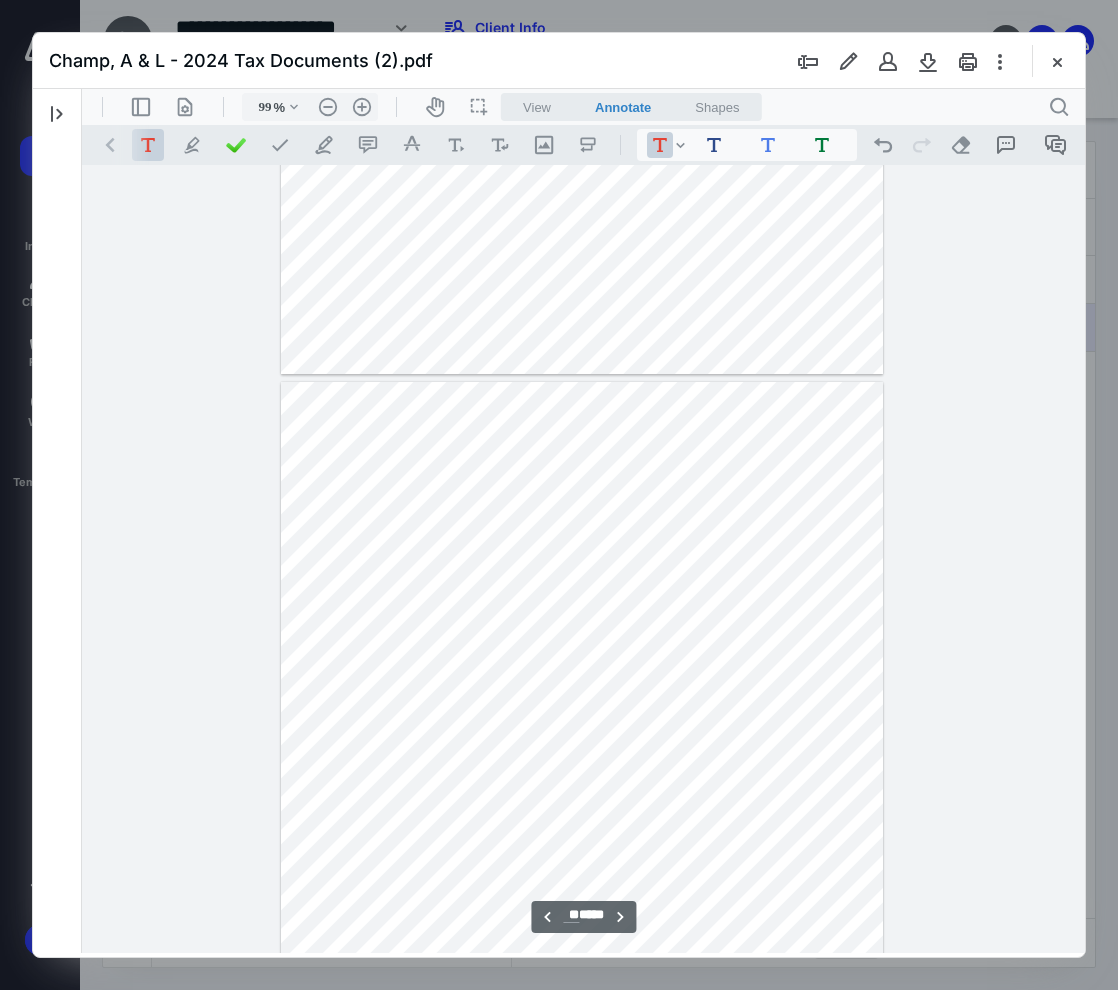 scroll, scrollTop: 8588, scrollLeft: 0, axis: vertical 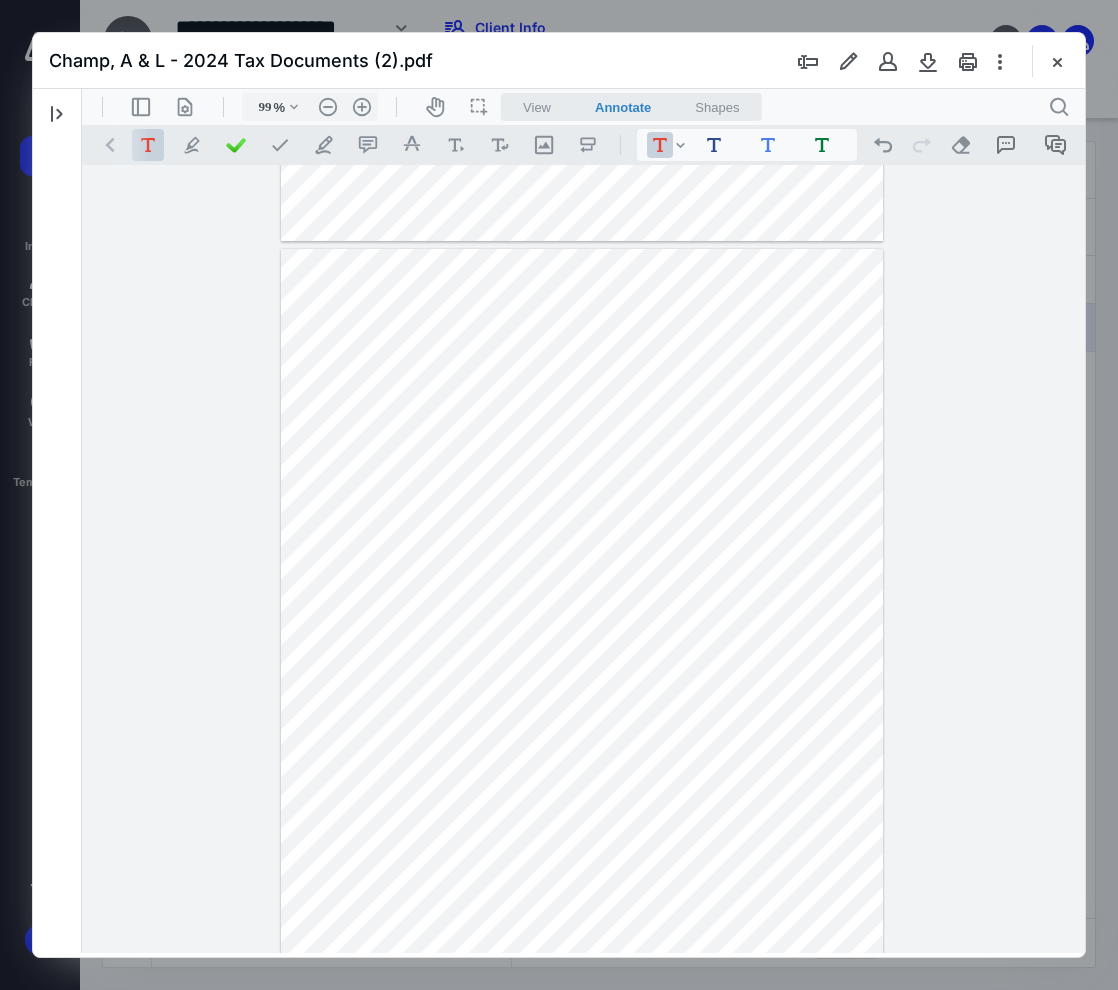 click at bounding box center [582, -149] 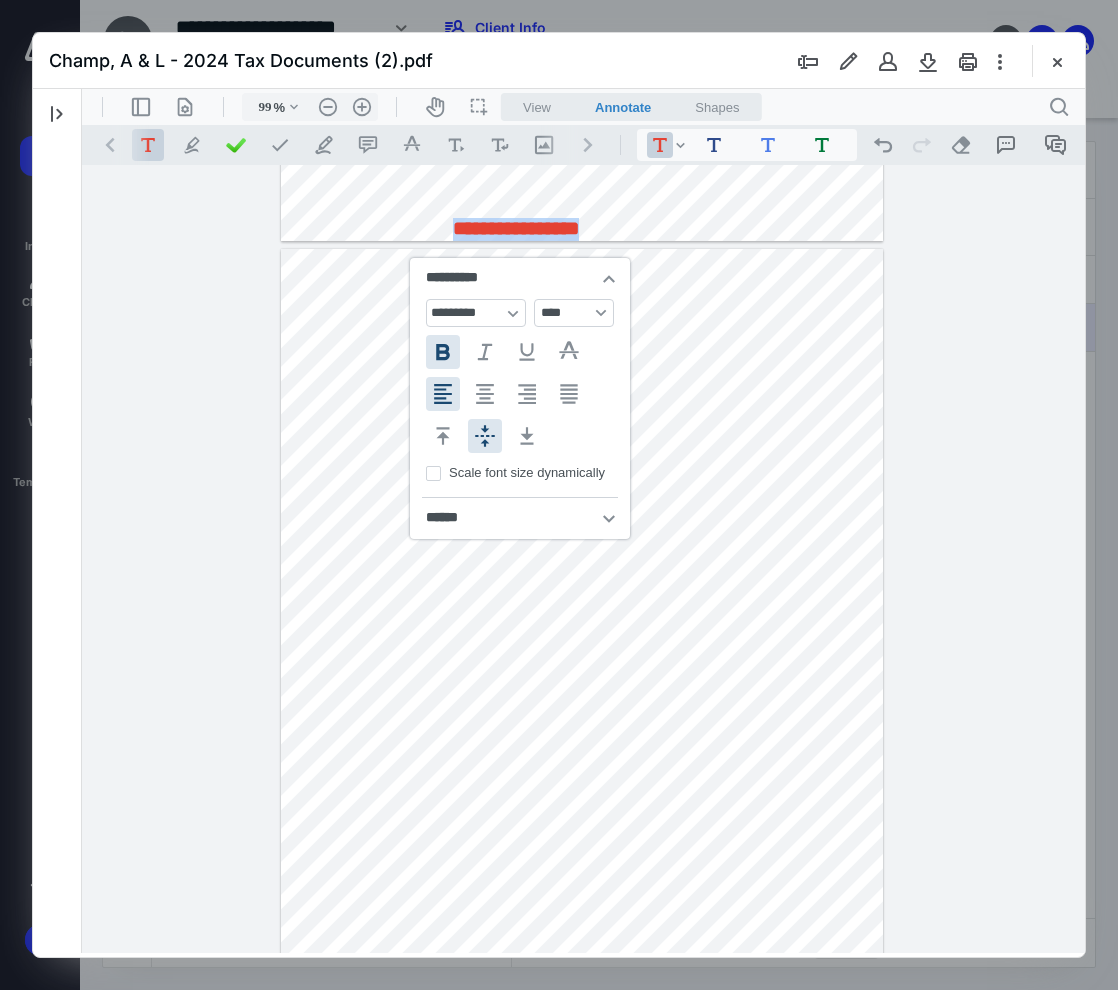scroll, scrollTop: 0, scrollLeft: 5, axis: horizontal 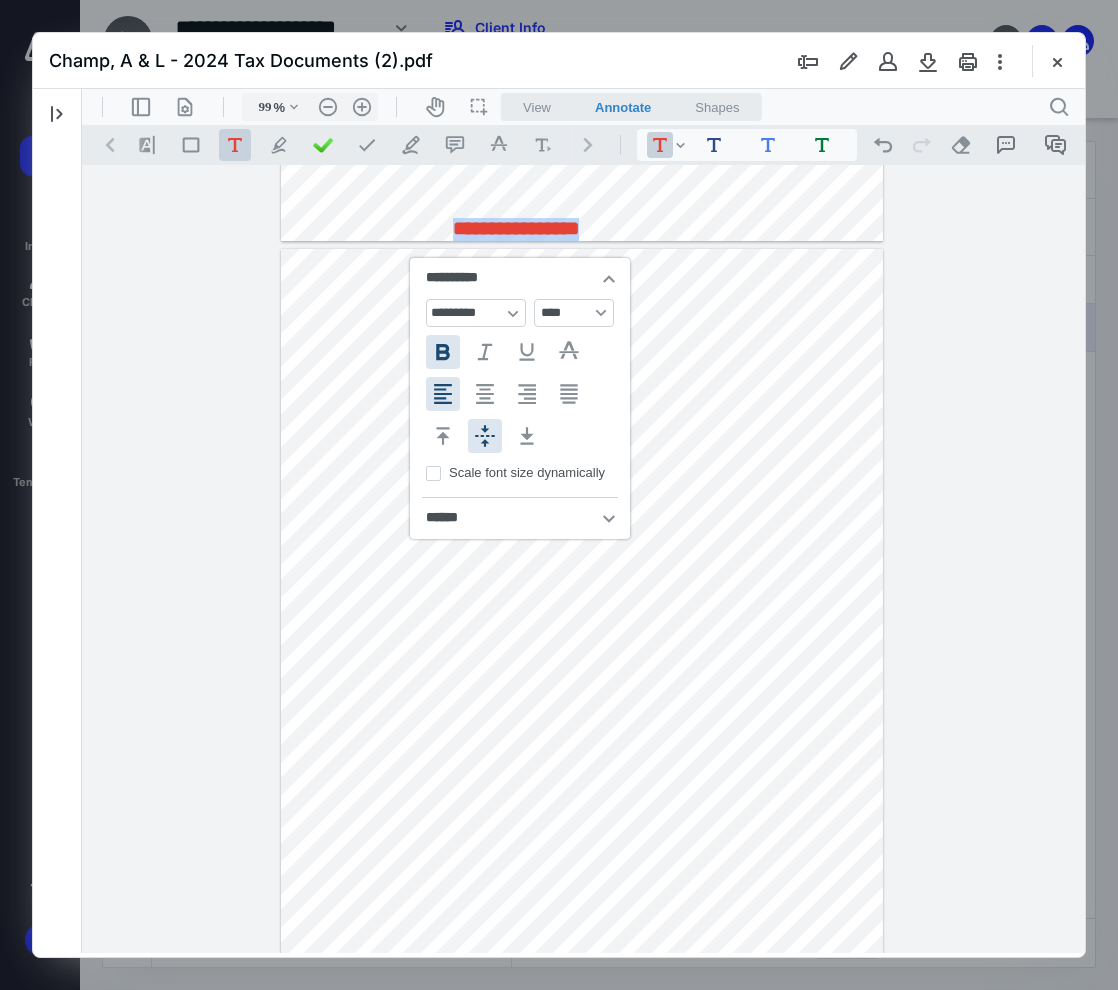 click on "**********" at bounding box center [582, -149] 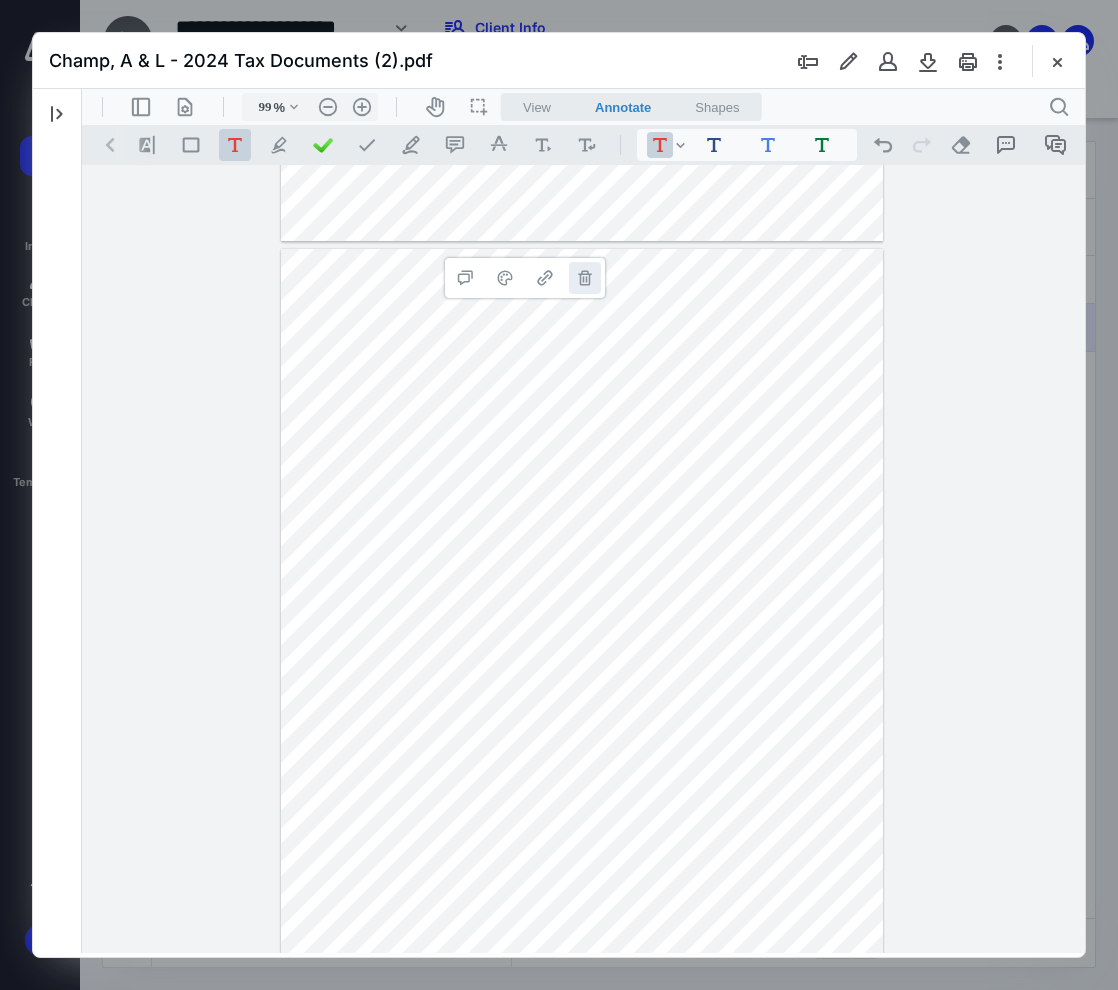 click on "**********" at bounding box center [585, 278] 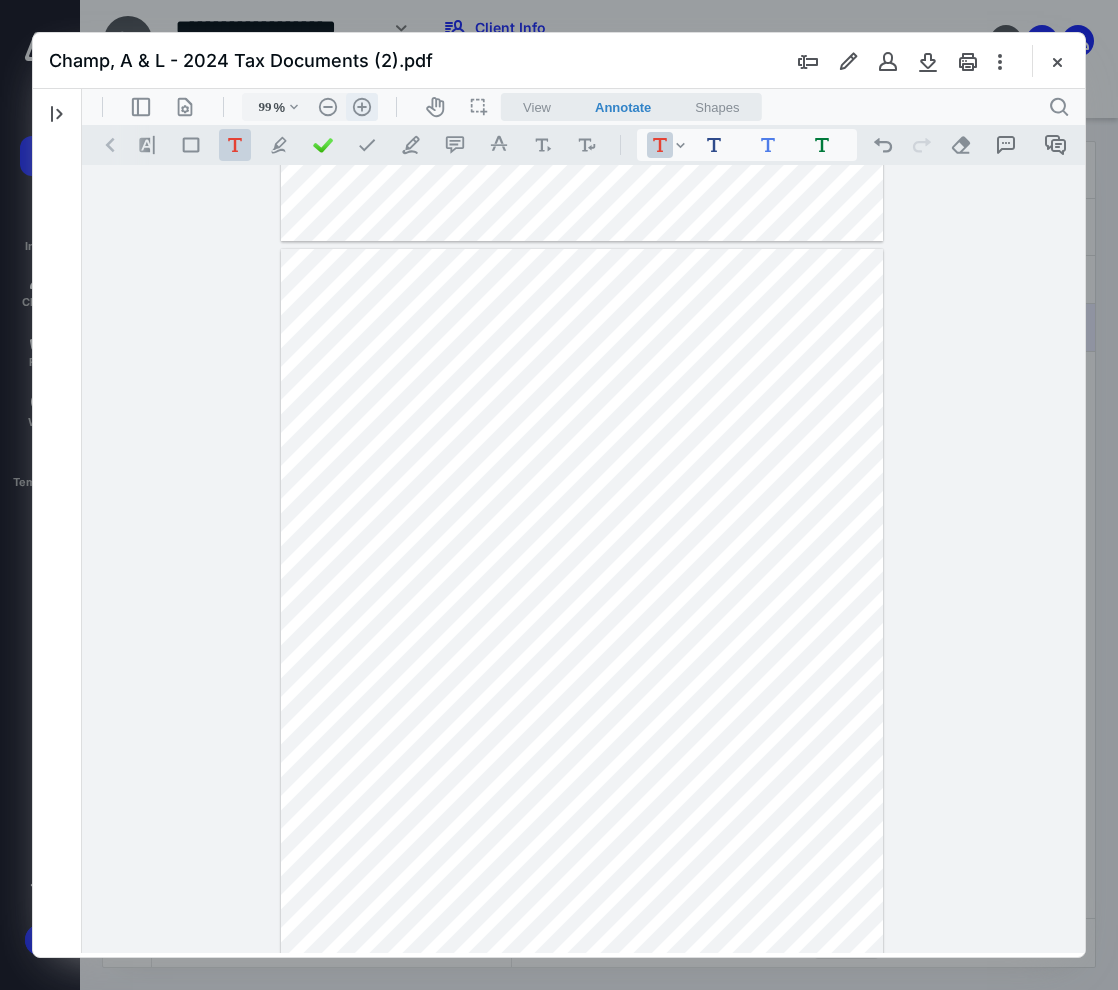 click on ".cls-1{fill:#abb0c4;} icon - header - zoom - in - line" at bounding box center [362, 107] 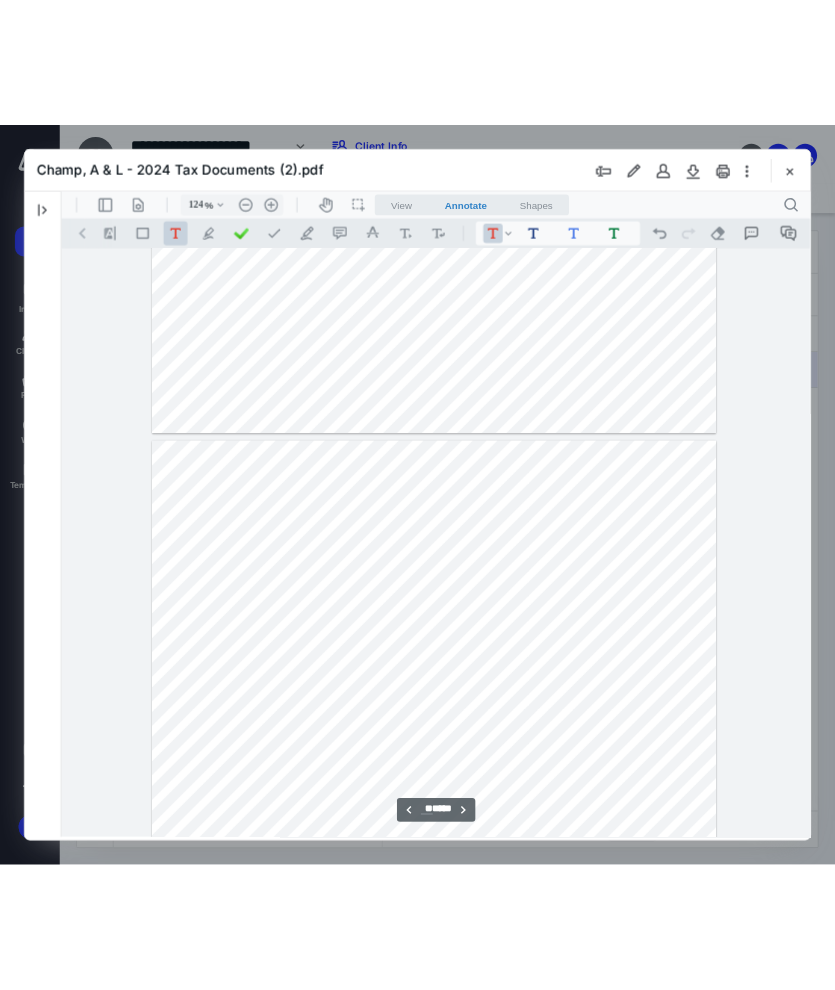 scroll, scrollTop: 12725, scrollLeft: 0, axis: vertical 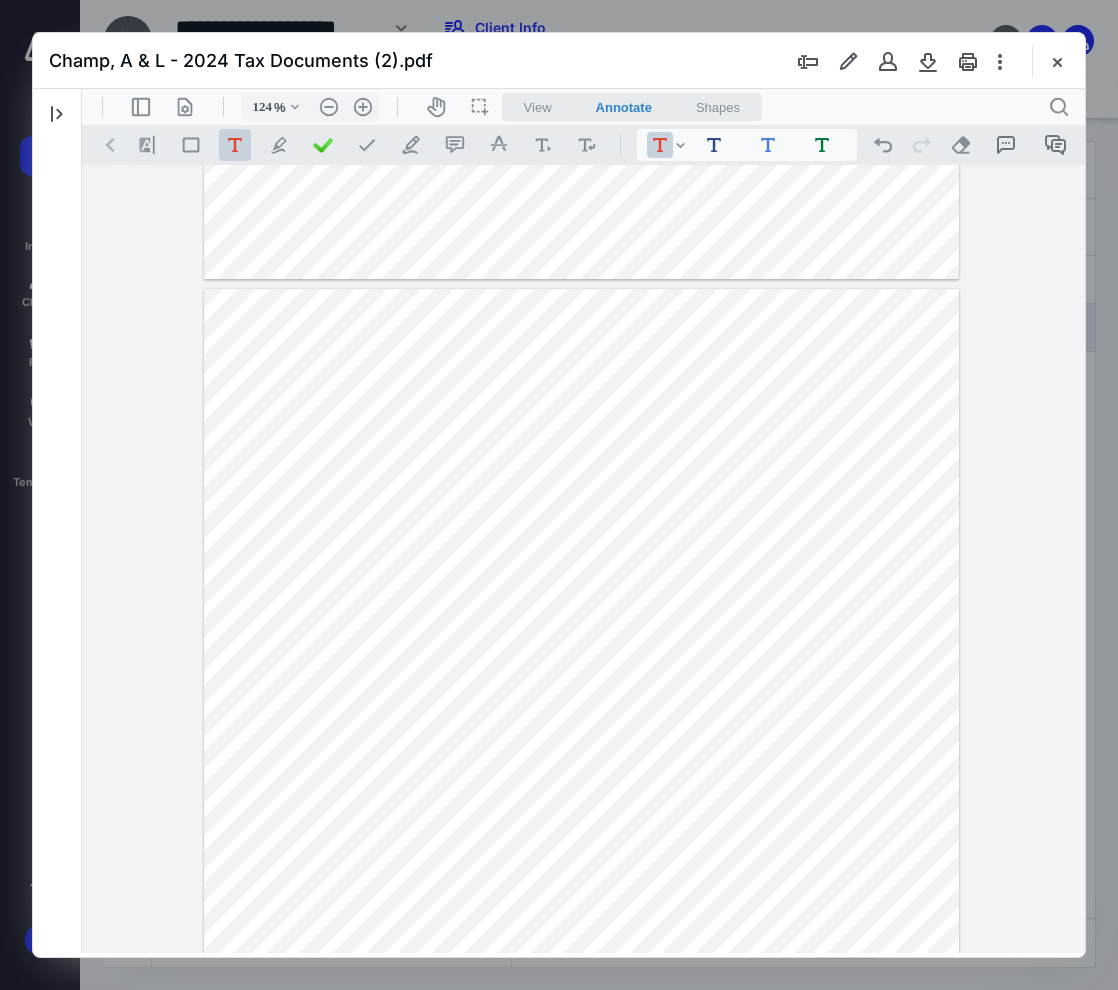 click on "Champ, A & L - 2024 Tax Documents (2).pdf" at bounding box center (559, 61) 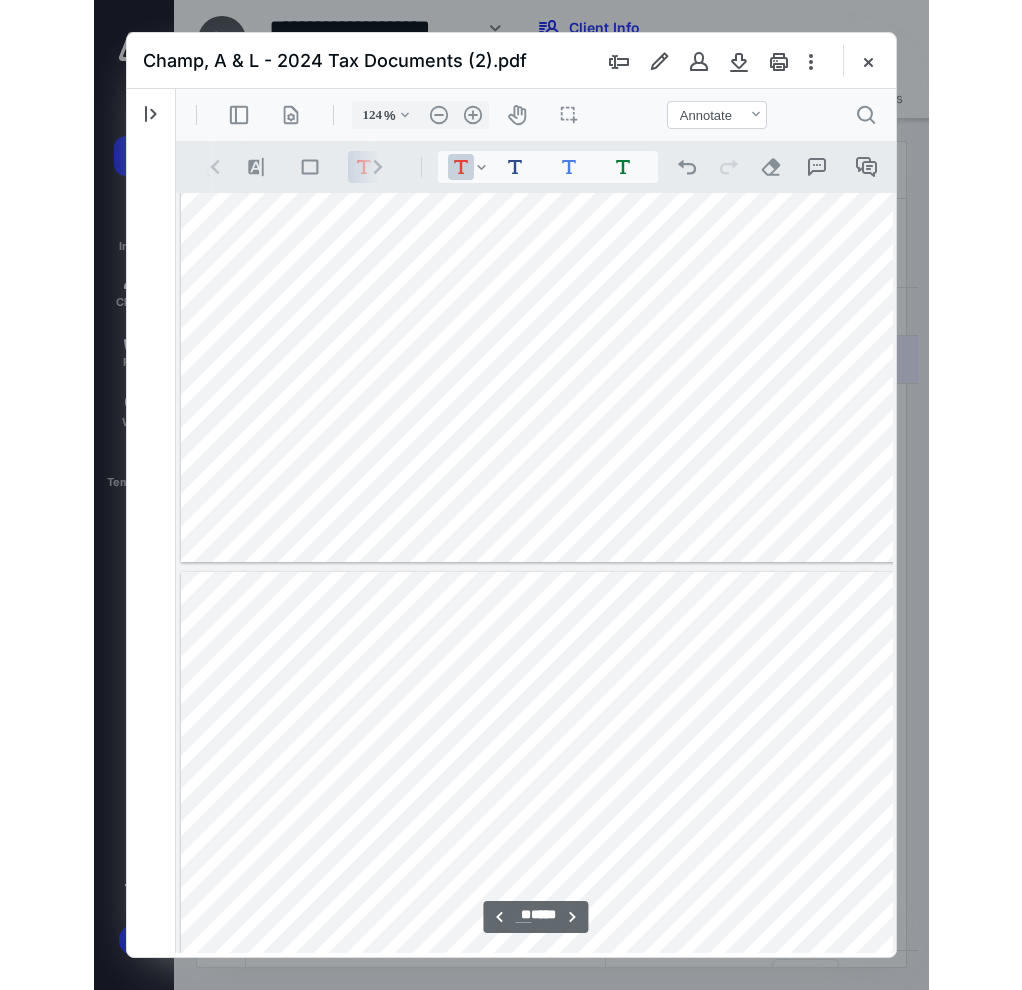 scroll, scrollTop: 13725, scrollLeft: 0, axis: vertical 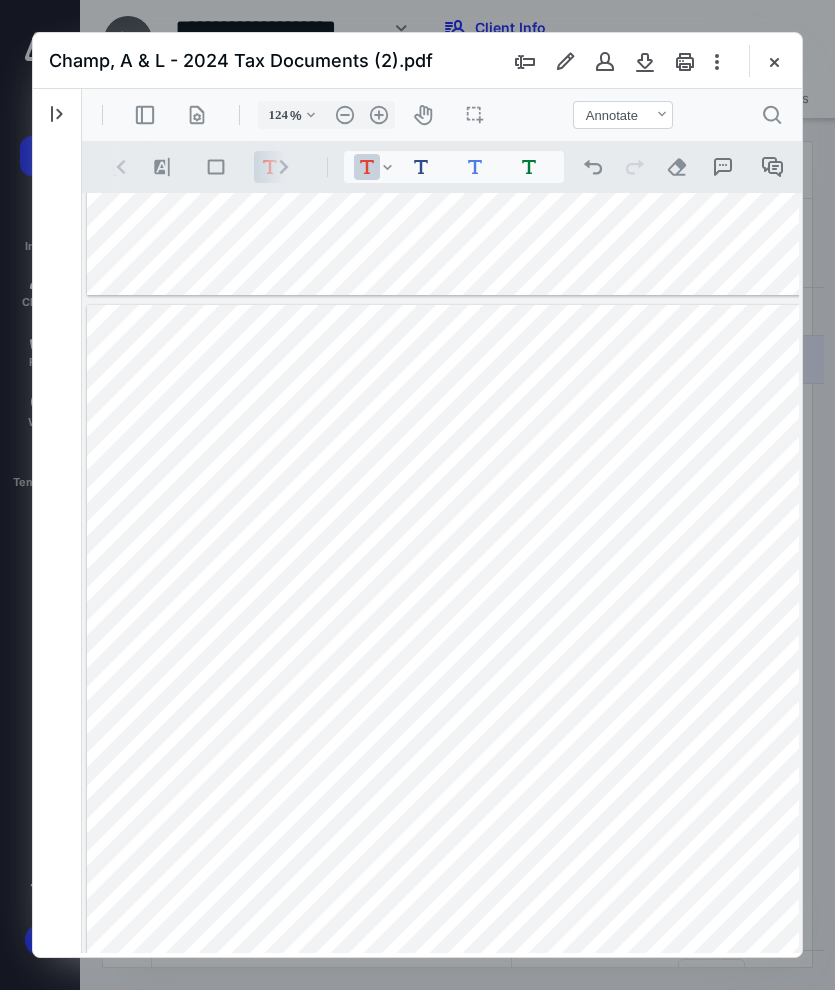 click on "2024 Tax Champ, A & L - 2024 Tax Documents (2).pdf Select a page number for more results 1 50" at bounding box center [57, 521] 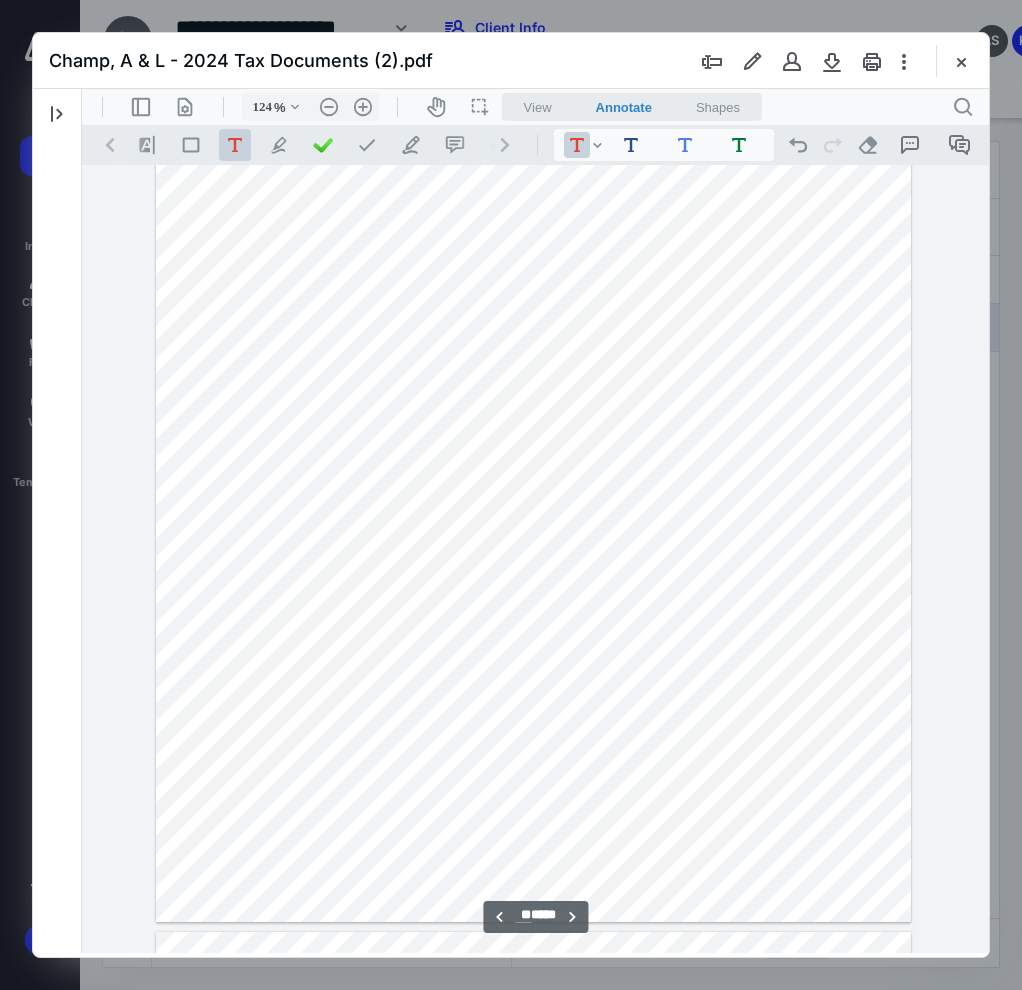 scroll, scrollTop: 14125, scrollLeft: 0, axis: vertical 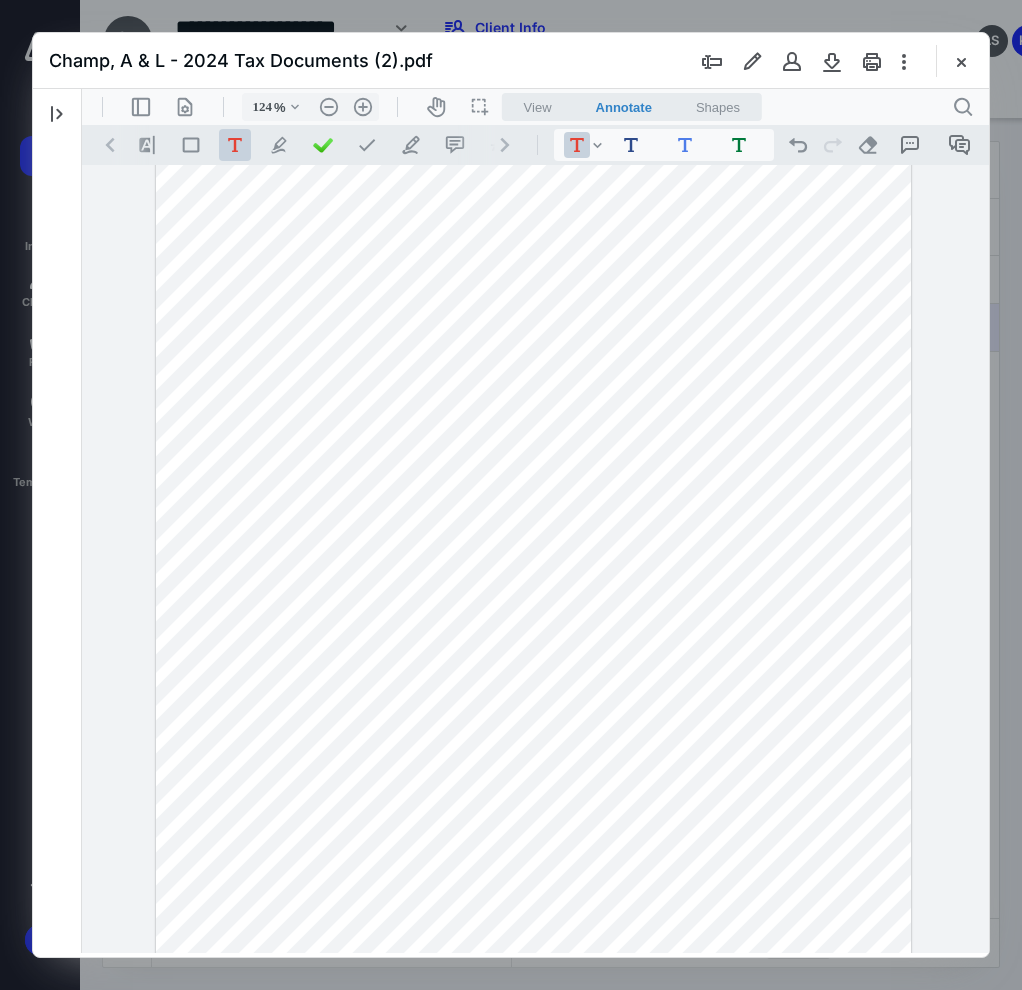 click on "**********" at bounding box center [535, 559] 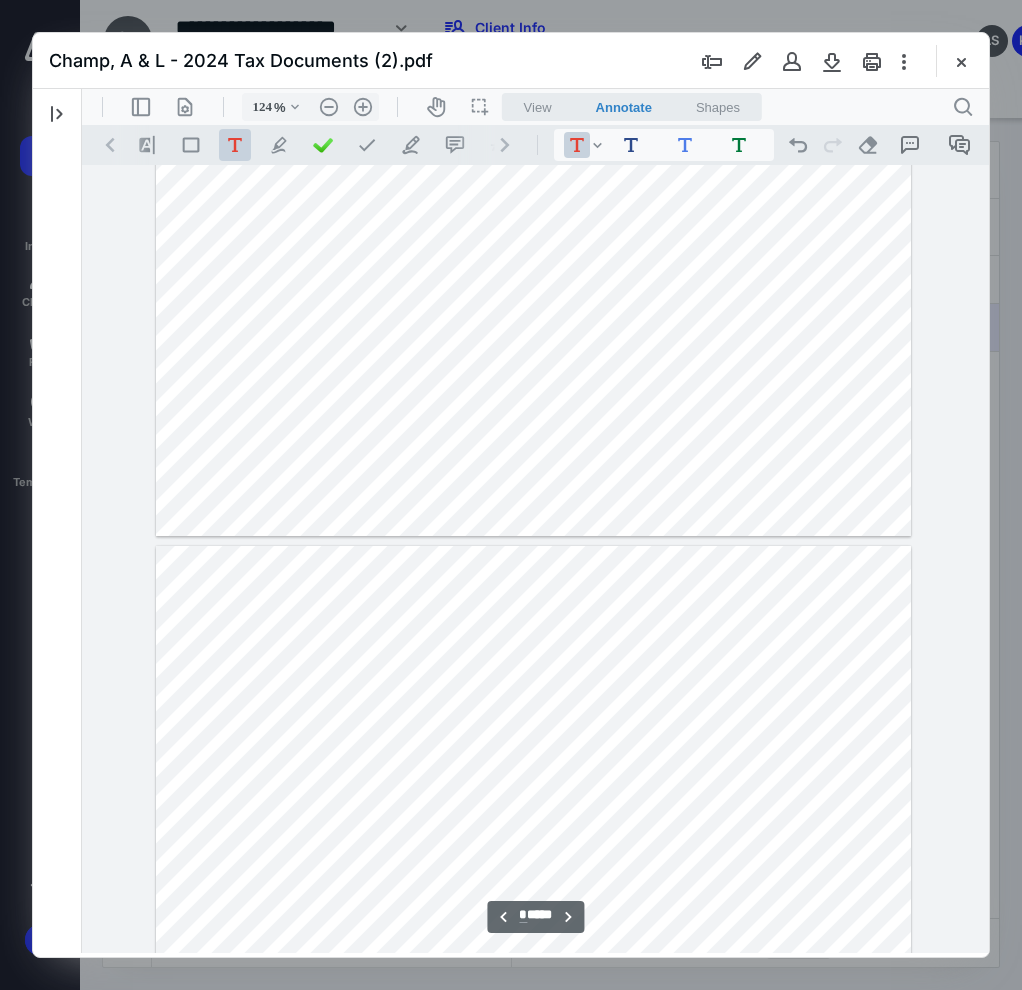 scroll, scrollTop: 2067, scrollLeft: 0, axis: vertical 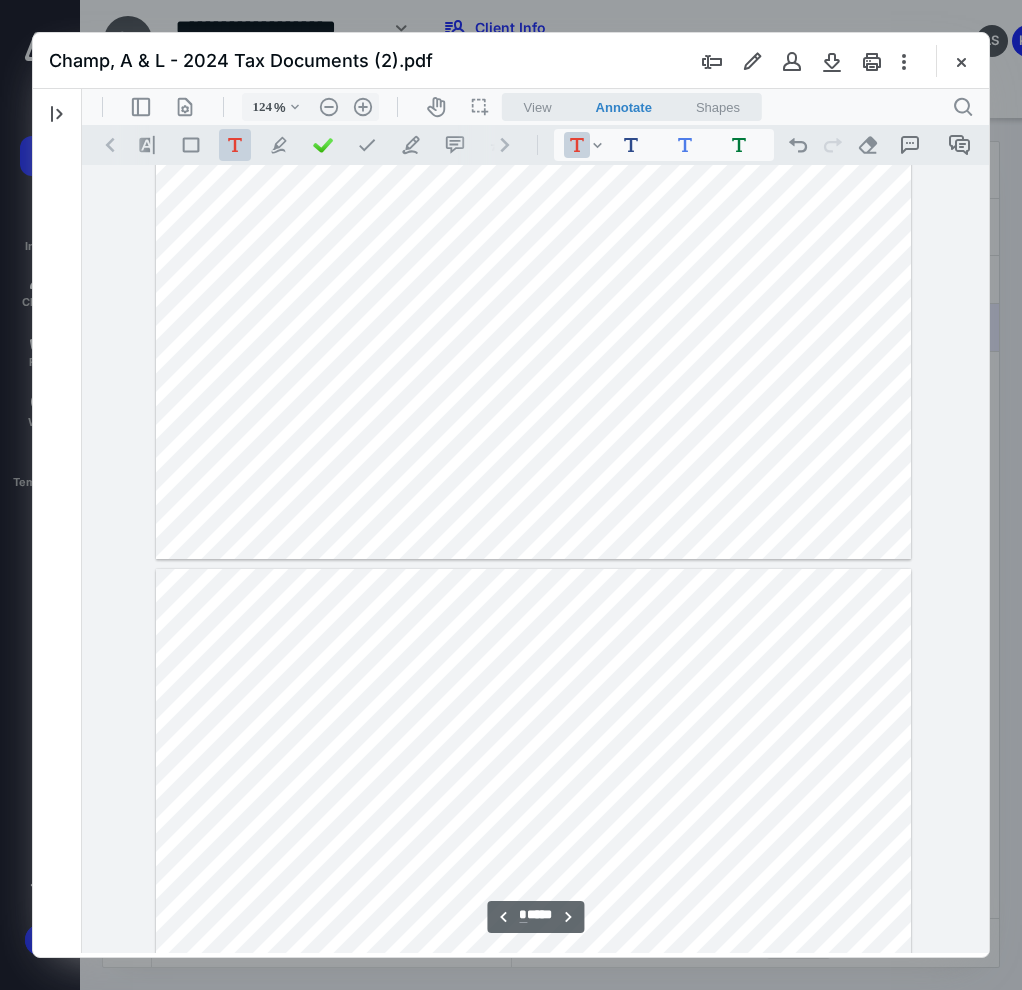 type on "*" 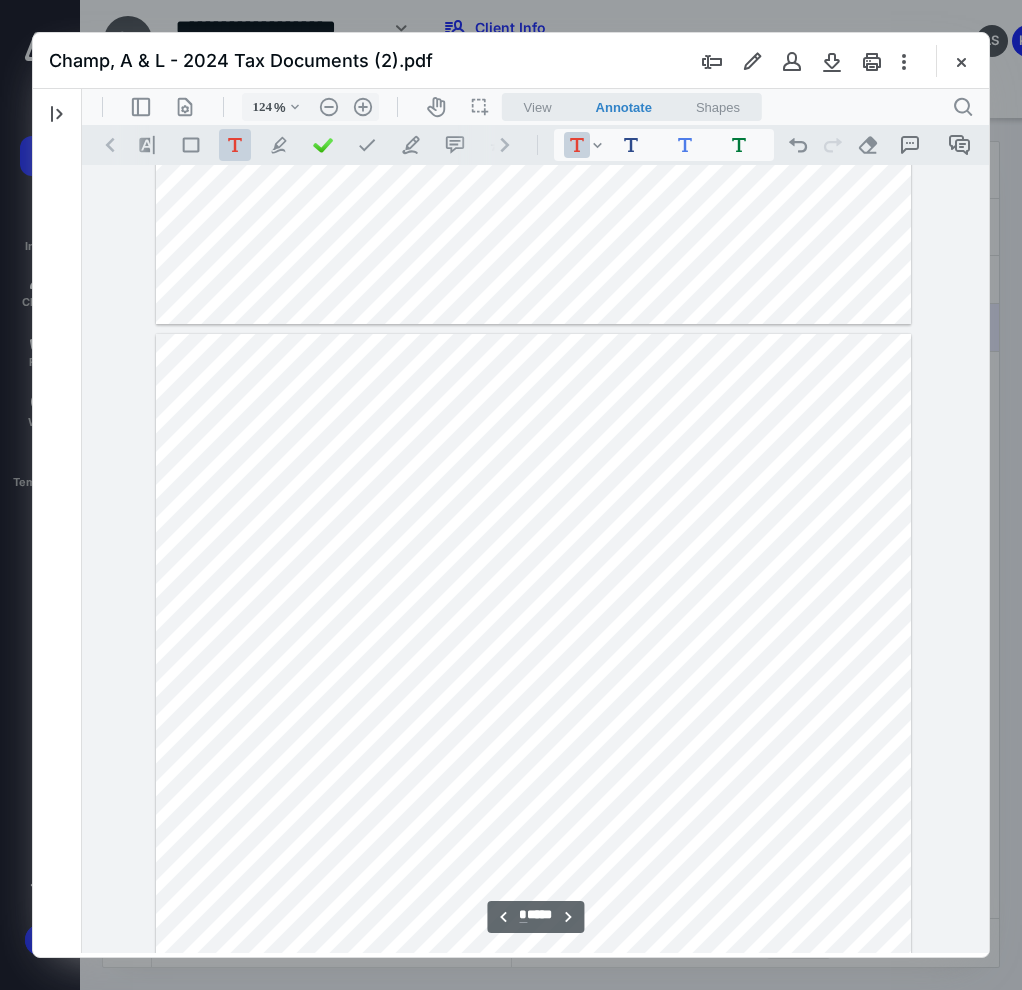 scroll, scrollTop: 2867, scrollLeft: 0, axis: vertical 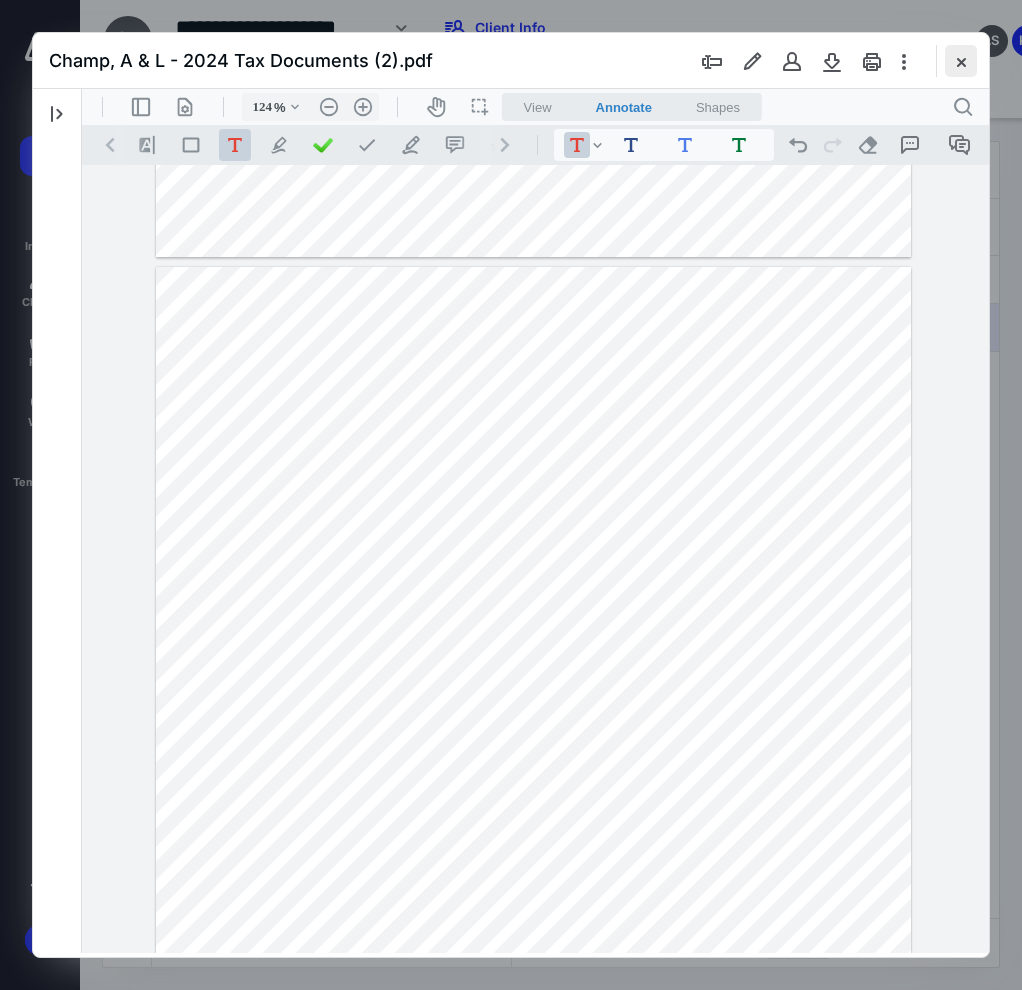 click at bounding box center [961, 61] 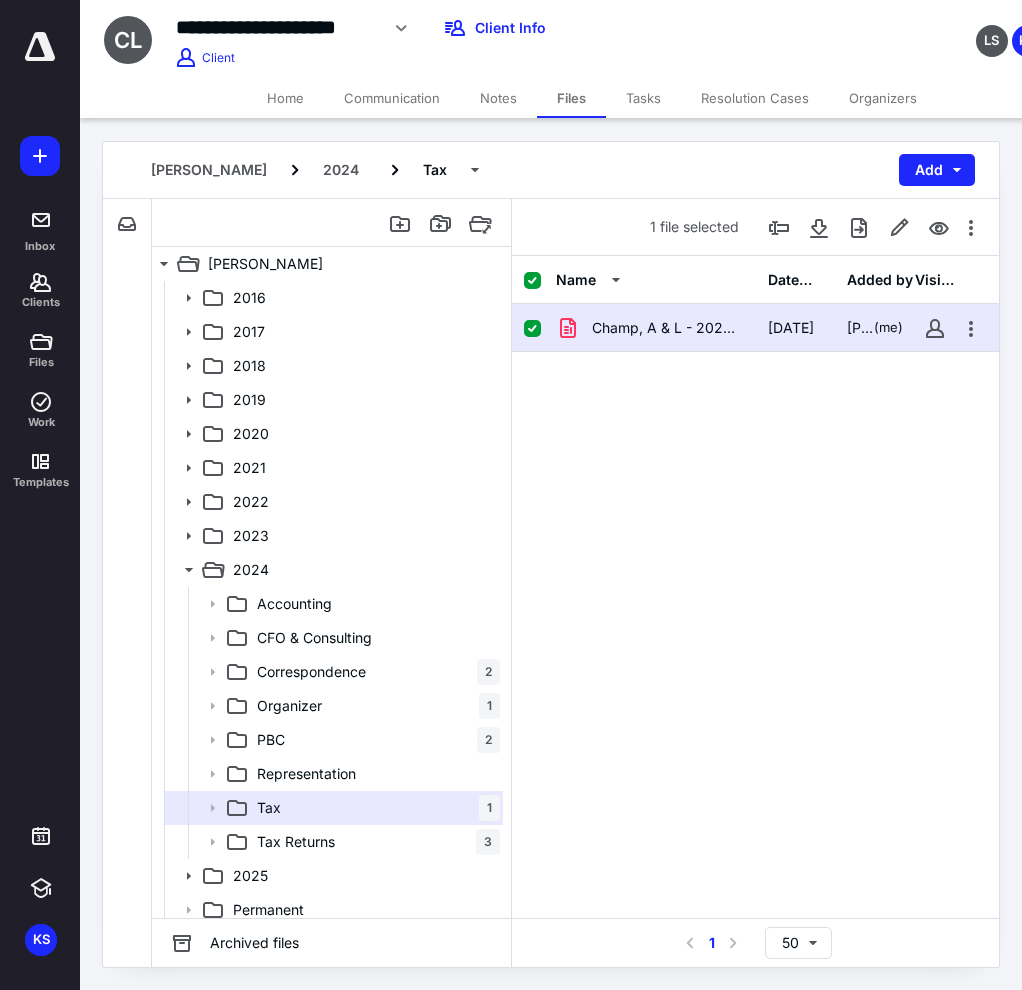 click on "Champ, A & L - 2024 Tax Documents (2).pdf 7/10/2025 Kelly Sanders  (me)" at bounding box center (755, 454) 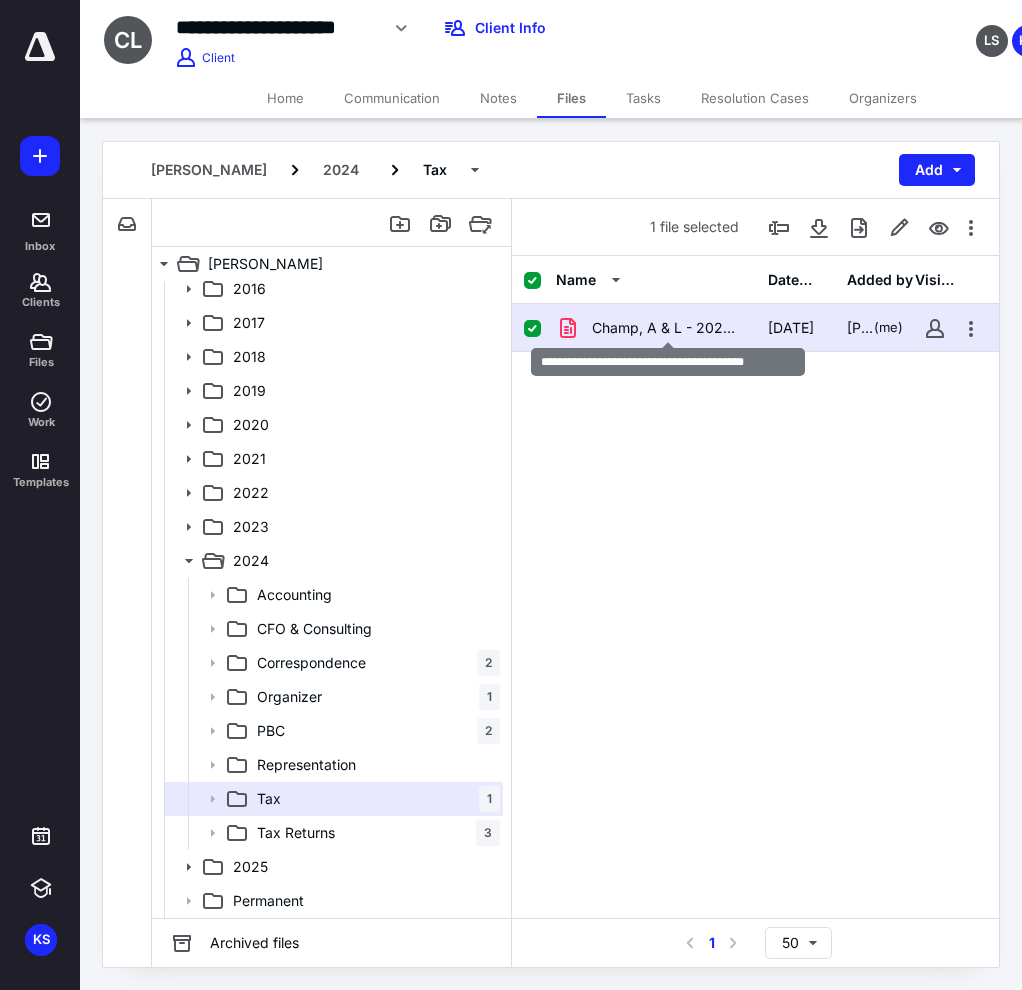 click on "Champ, A & L - 2024 Tax Documents (2).pdf" at bounding box center (668, 328) 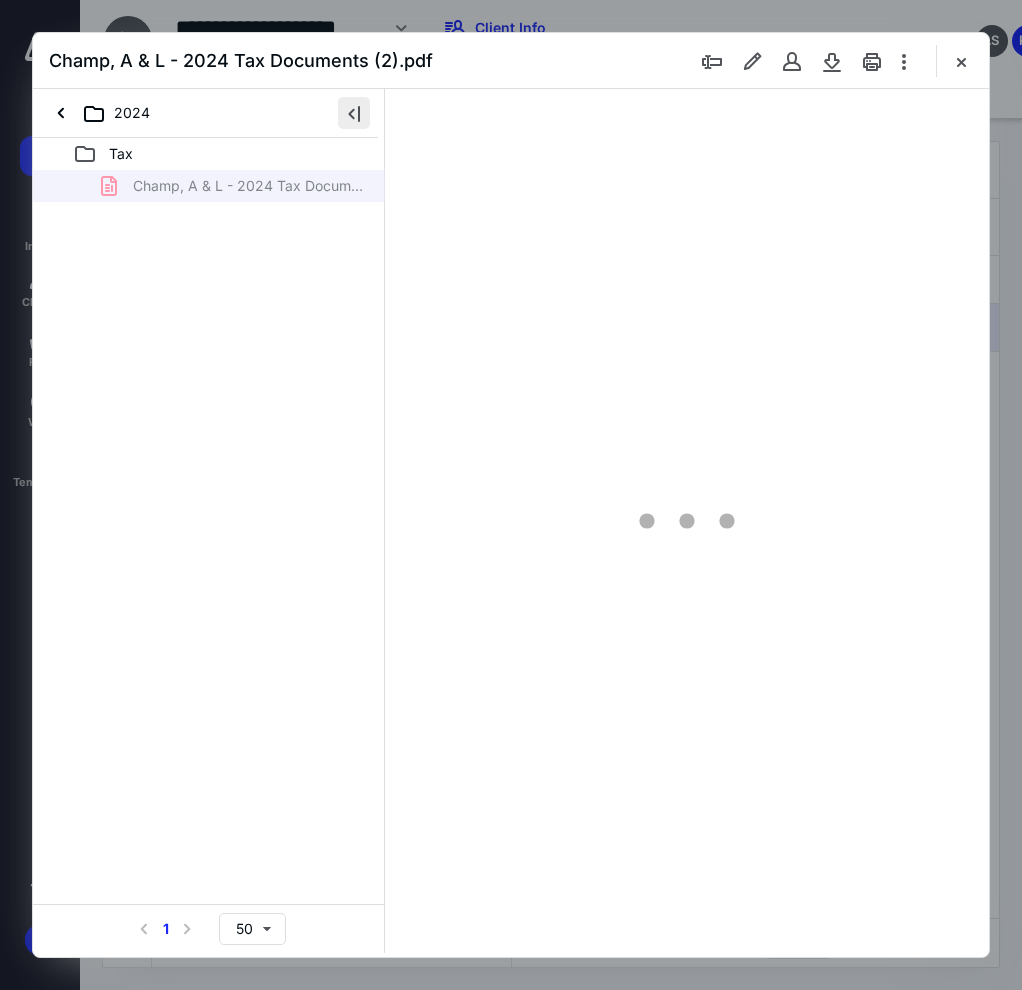 click at bounding box center (354, 113) 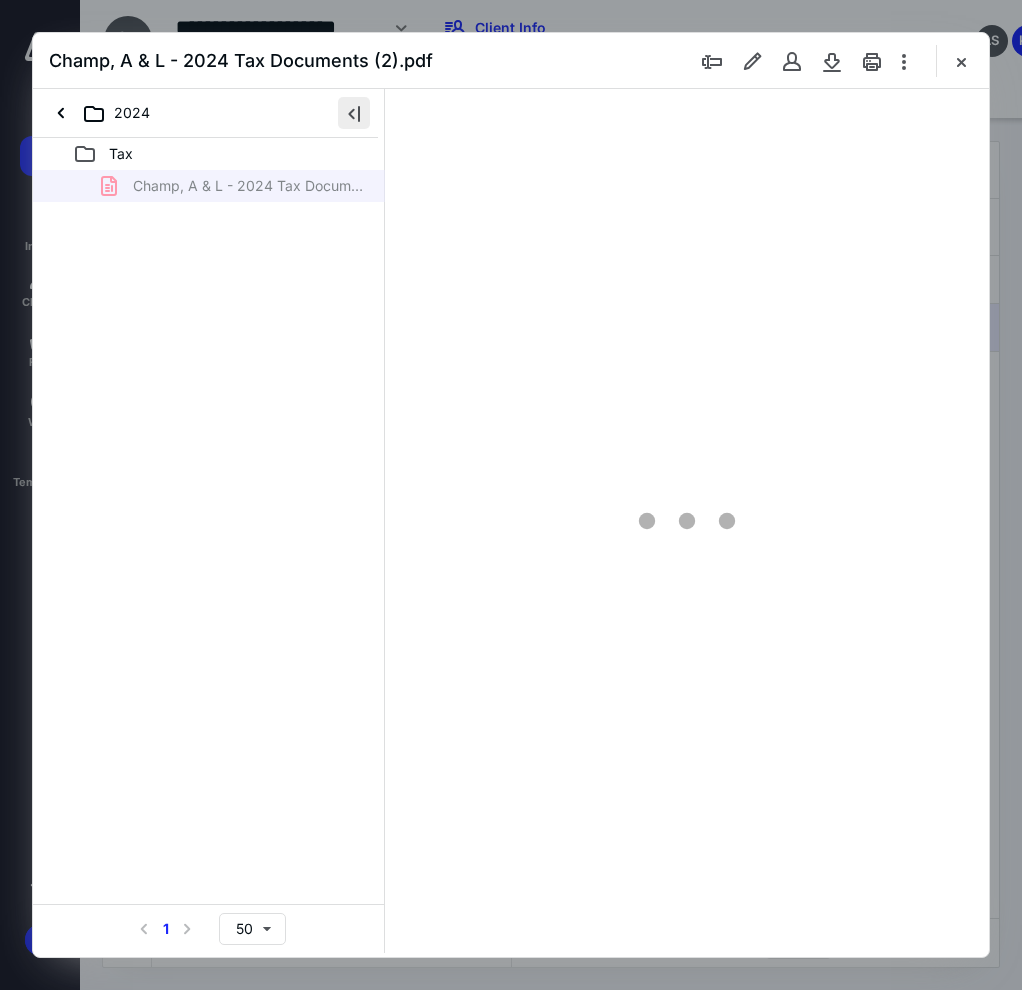scroll, scrollTop: 0, scrollLeft: 0, axis: both 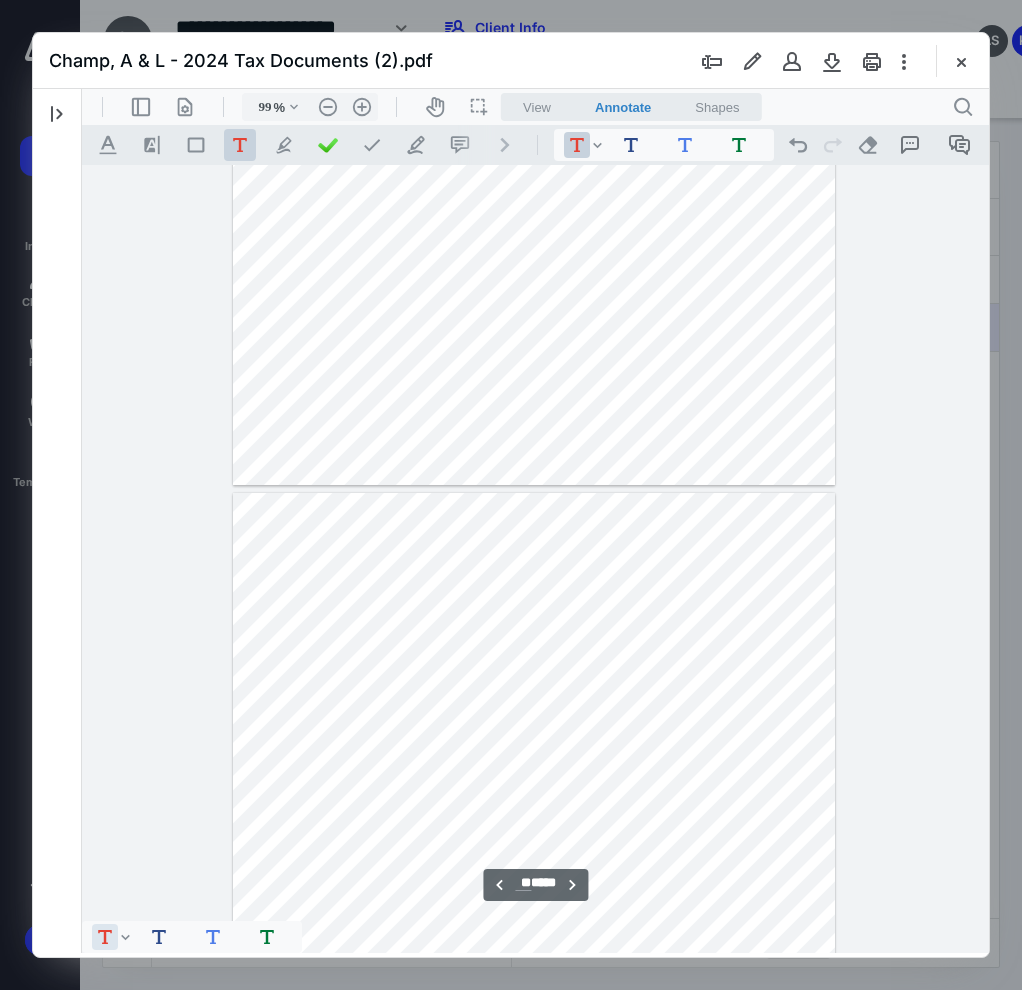 type on "**" 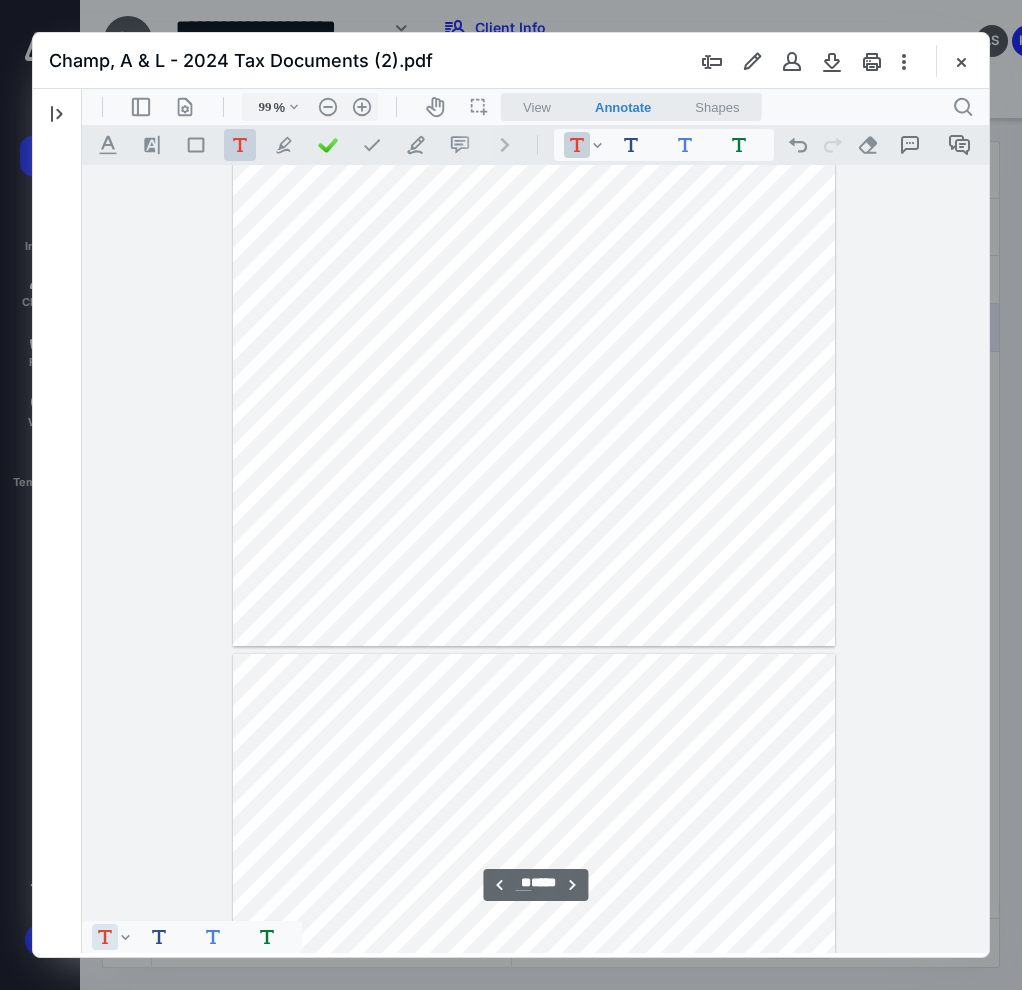 scroll, scrollTop: 10967, scrollLeft: 0, axis: vertical 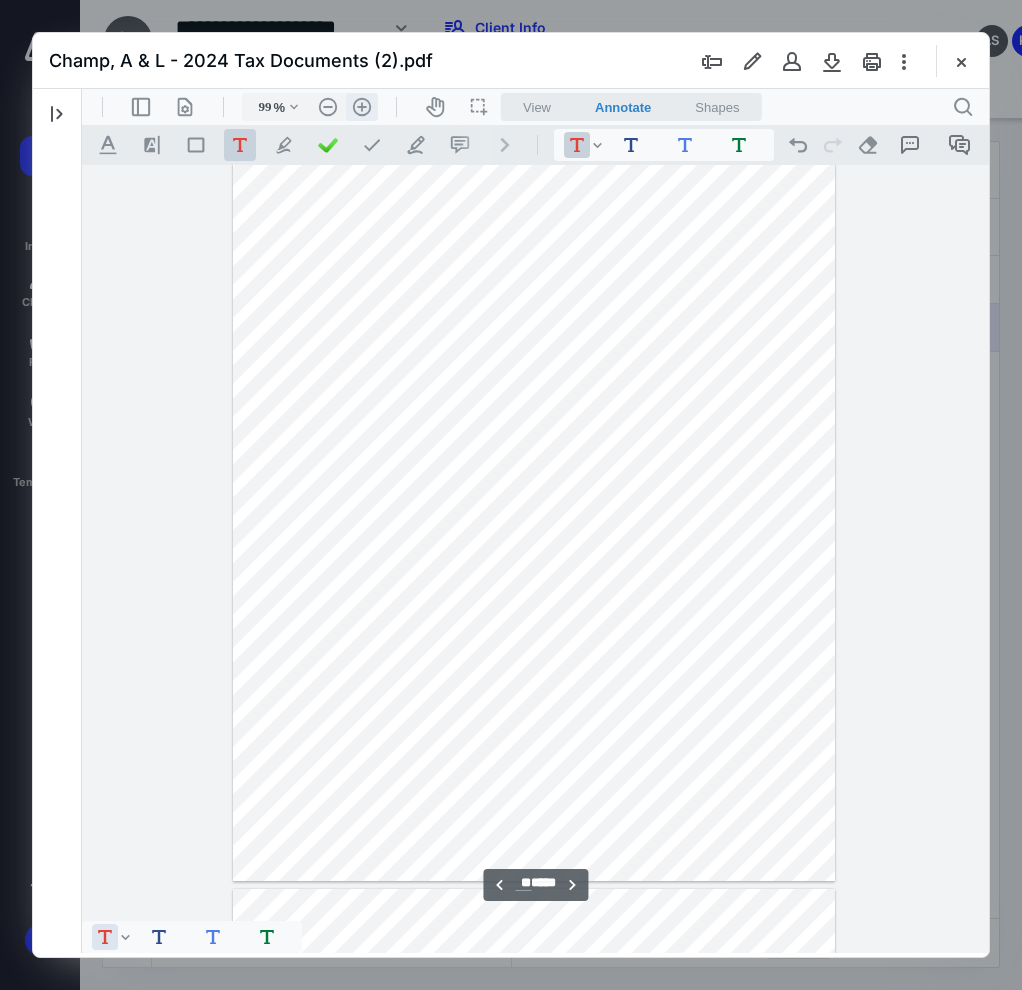 click on ".cls-1{fill:#abb0c4;} icon - header - zoom - in - line" at bounding box center [362, 107] 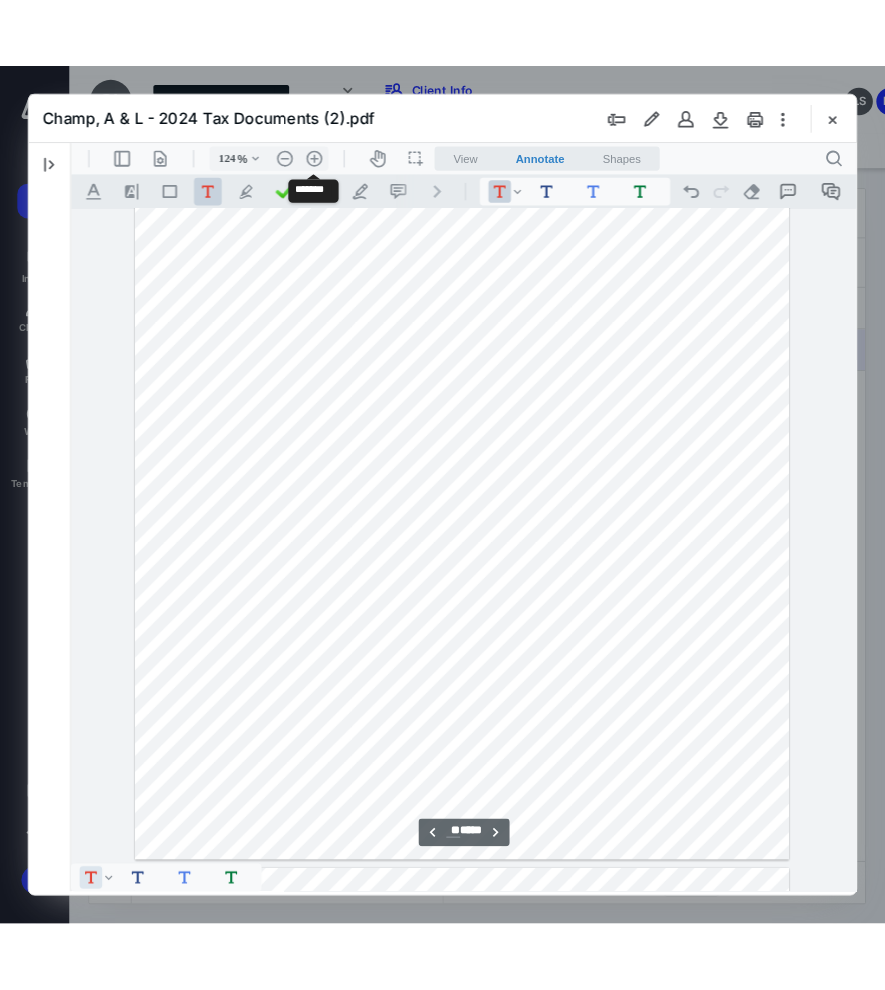 scroll, scrollTop: 14008, scrollLeft: 0, axis: vertical 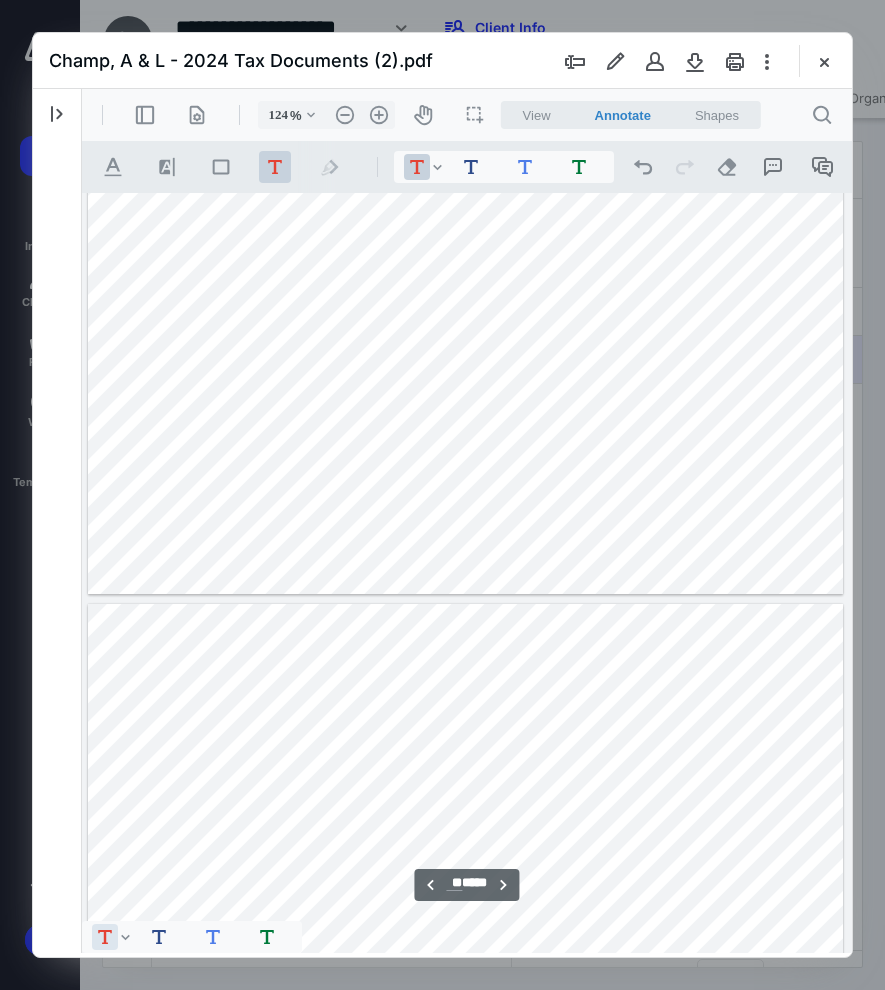 type on "**" 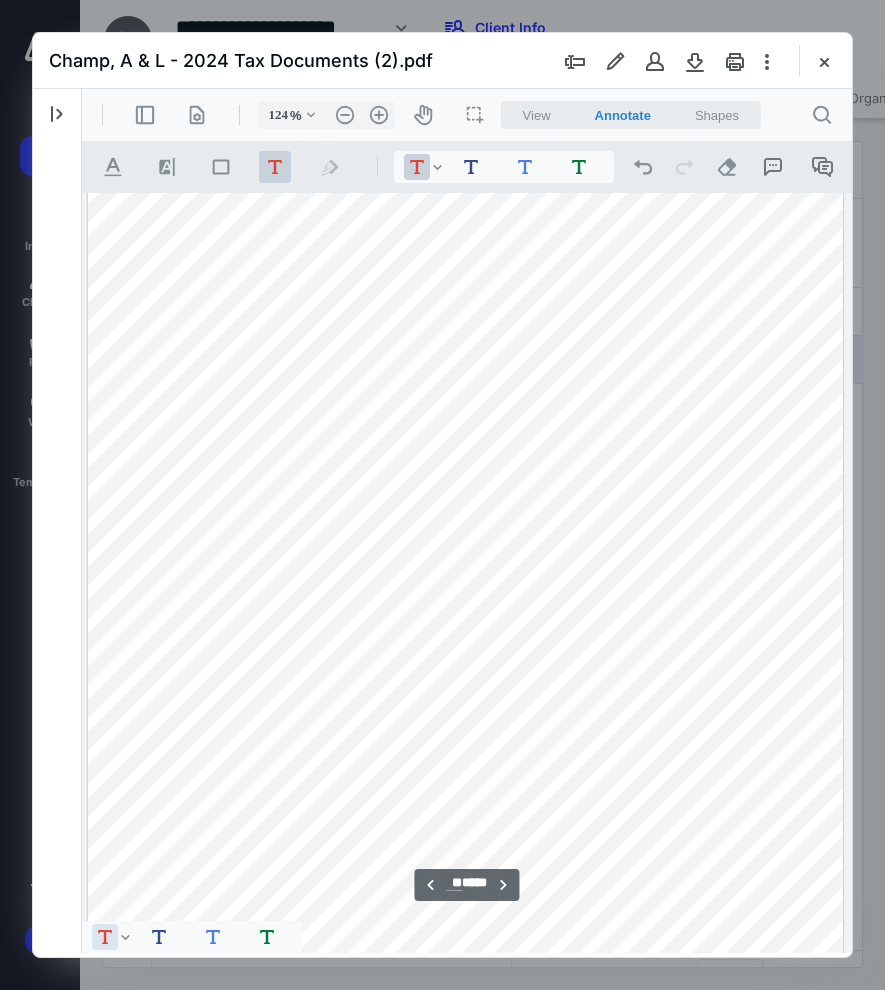 scroll, scrollTop: 20875, scrollLeft: 0, axis: vertical 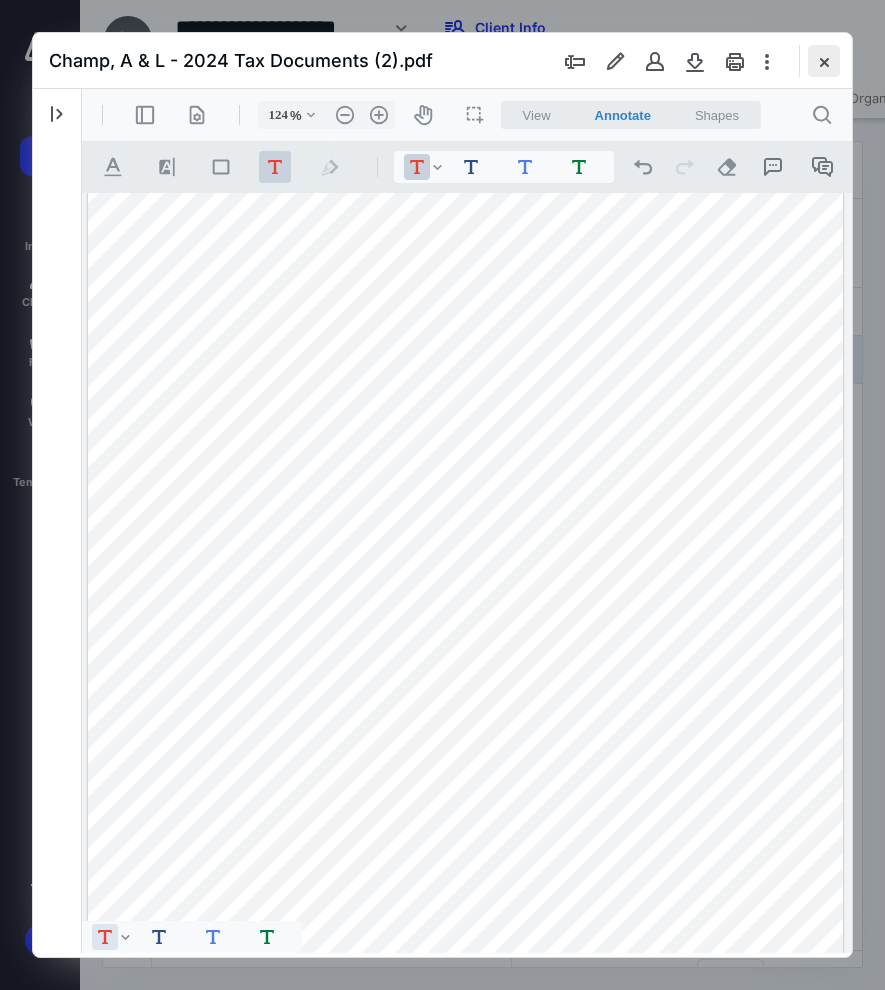 click at bounding box center [824, 61] 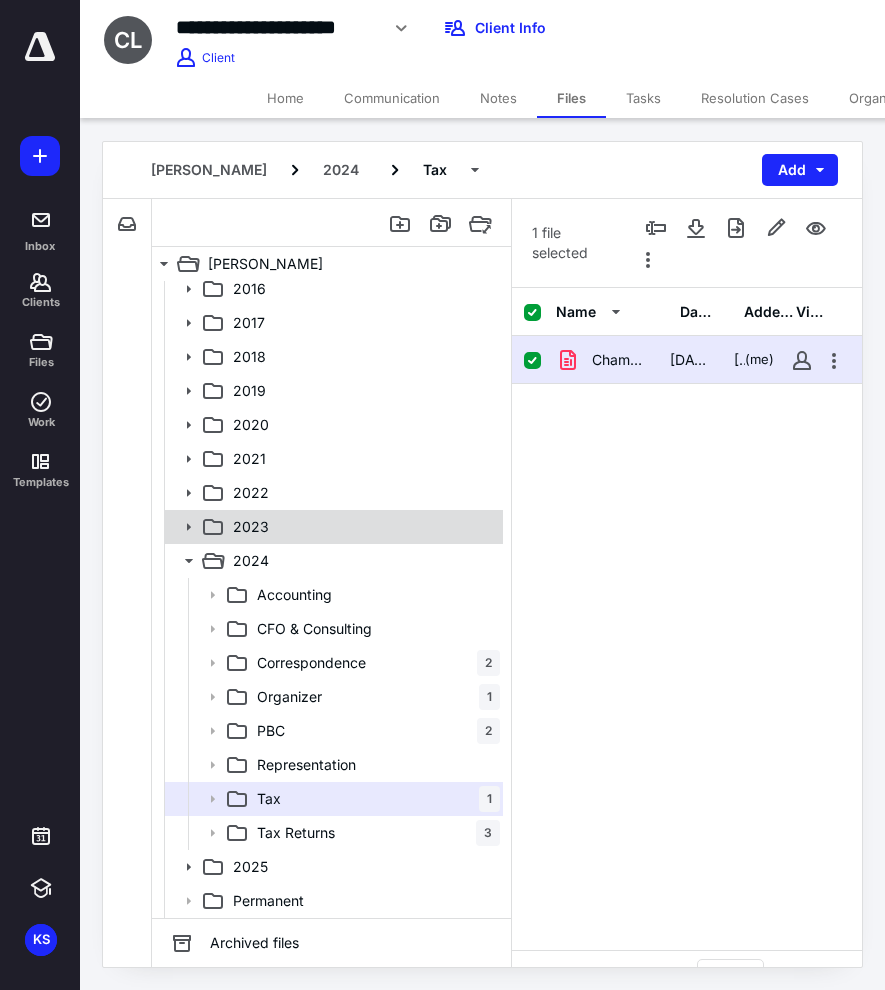 click 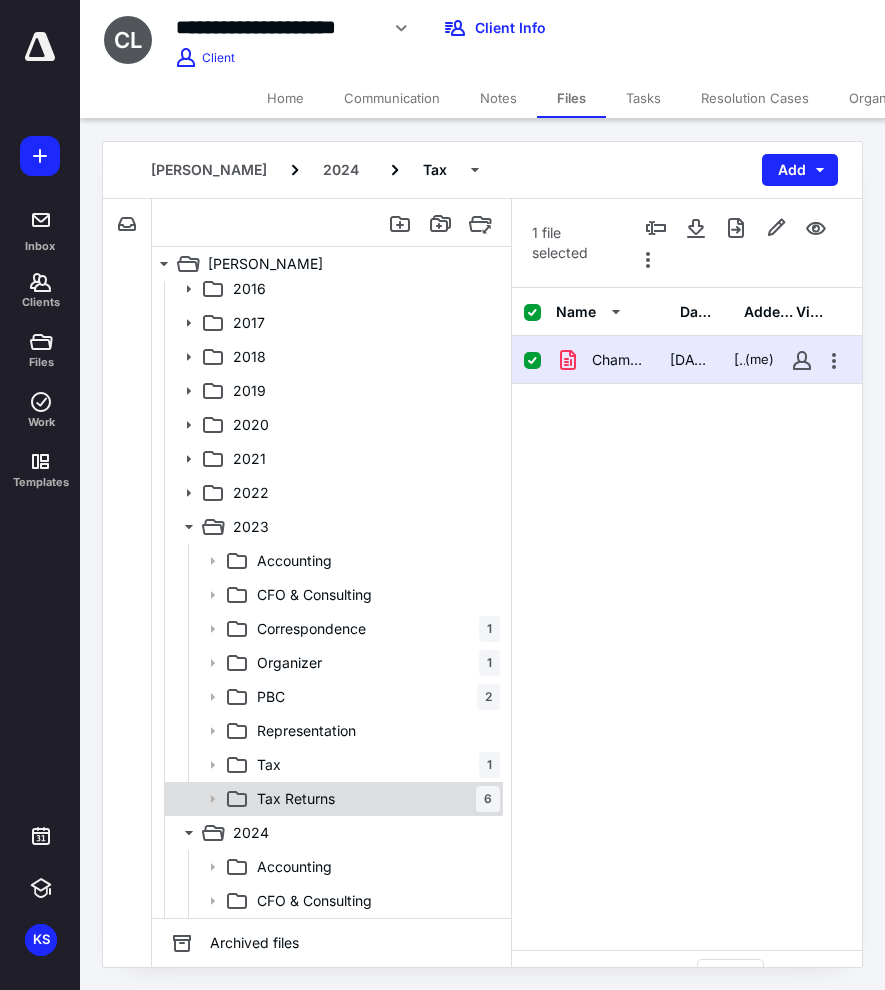 click on "Tax Returns 6" at bounding box center (374, 799) 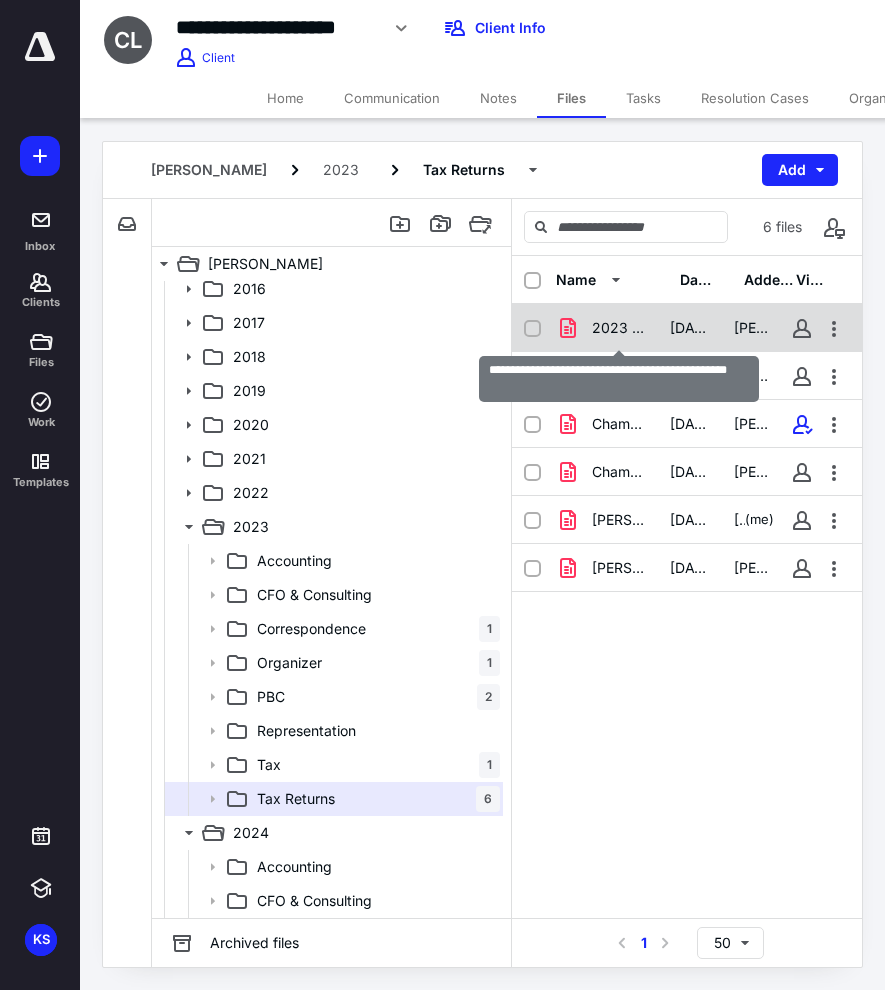click on "2023 Form 1040 Arthur & Lori Champ acct copy.pdf" at bounding box center [619, 328] 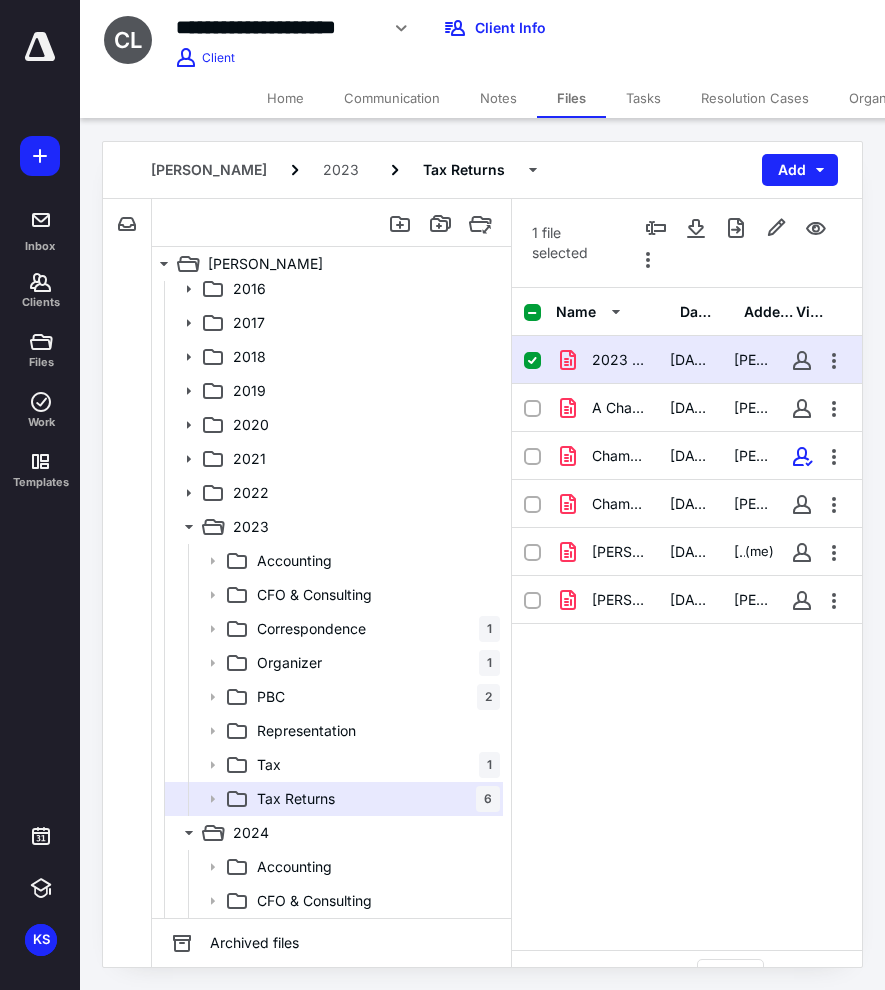 click on "2023 Form 1040 Arthur & Lori Champ acct copy.pdf 7/3/2024 Grace Lucero" at bounding box center (687, 360) 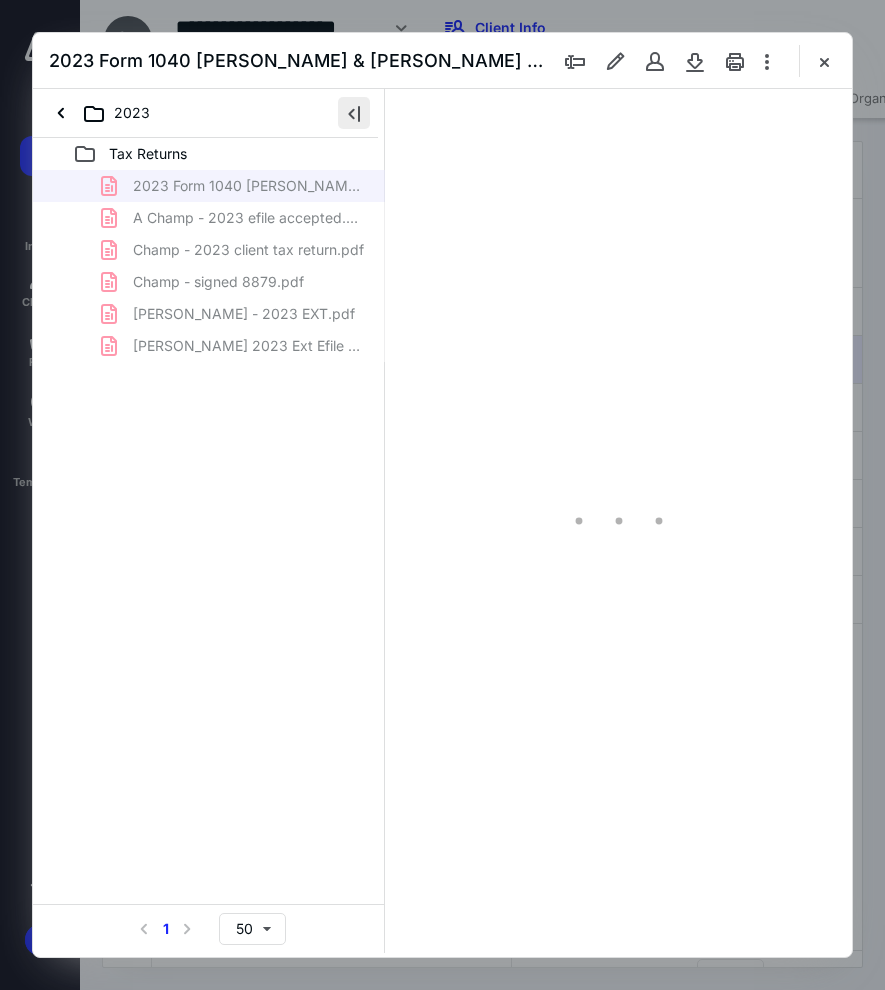 scroll, scrollTop: 0, scrollLeft: 0, axis: both 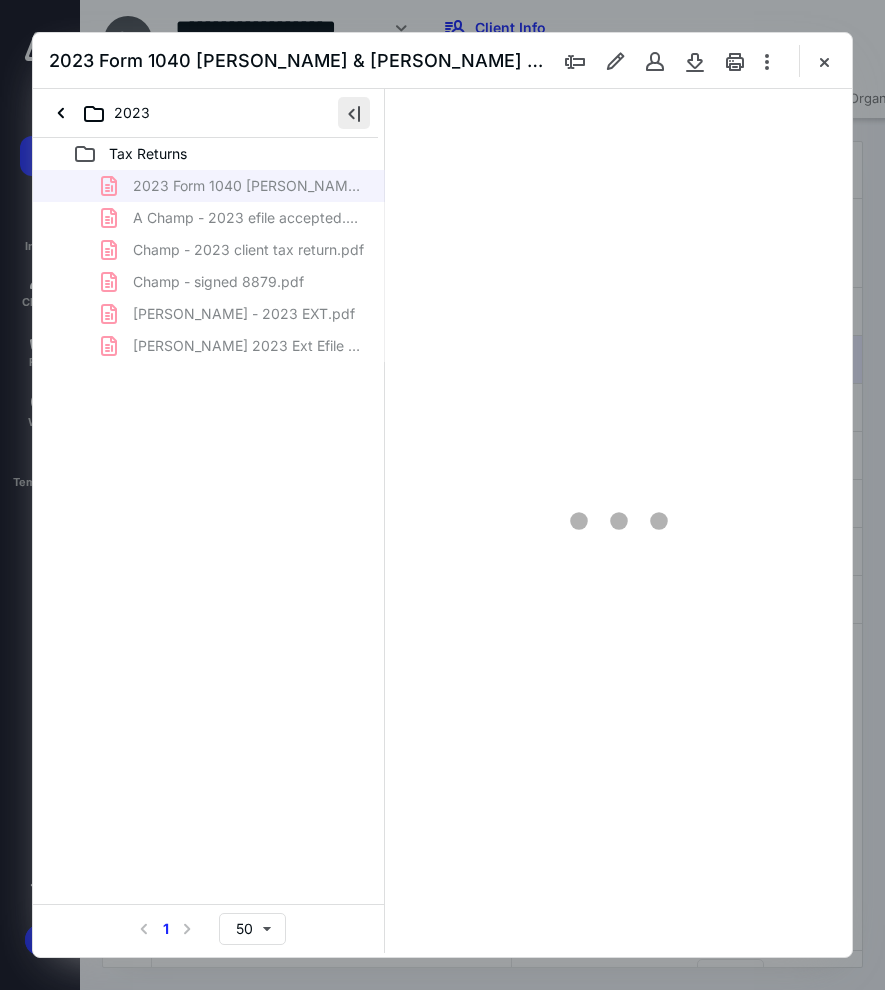click at bounding box center [354, 113] 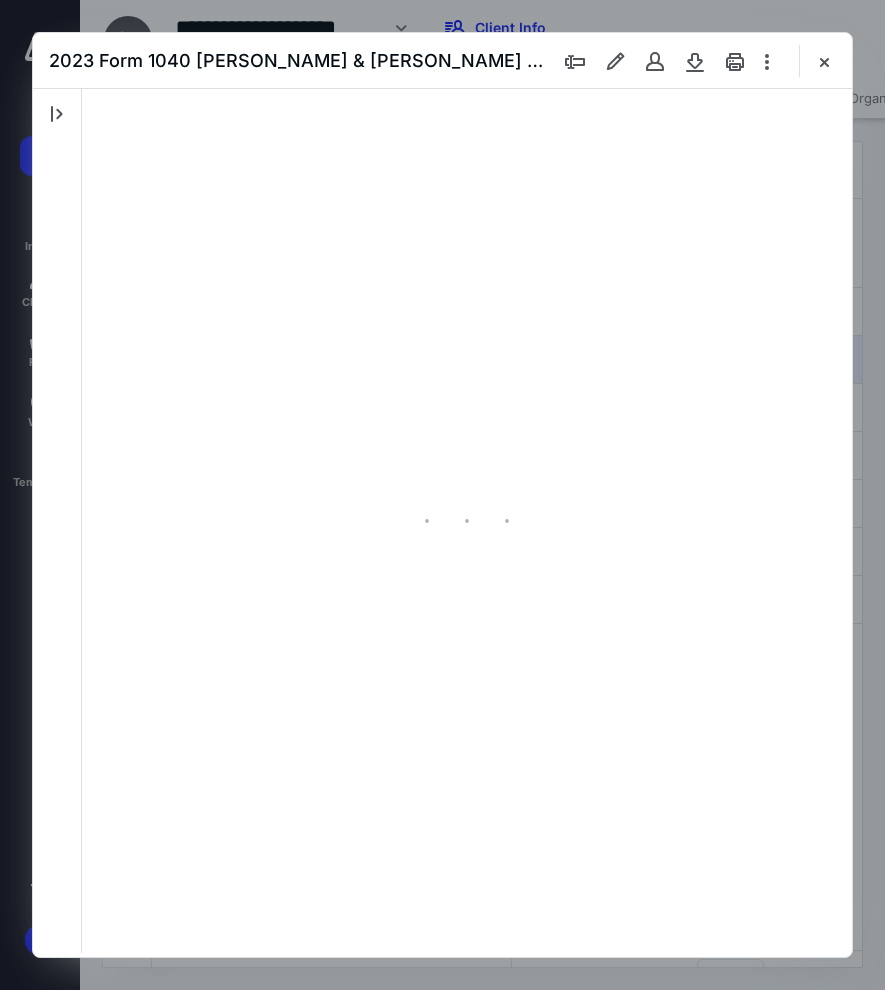 scroll, scrollTop: 108, scrollLeft: 0, axis: vertical 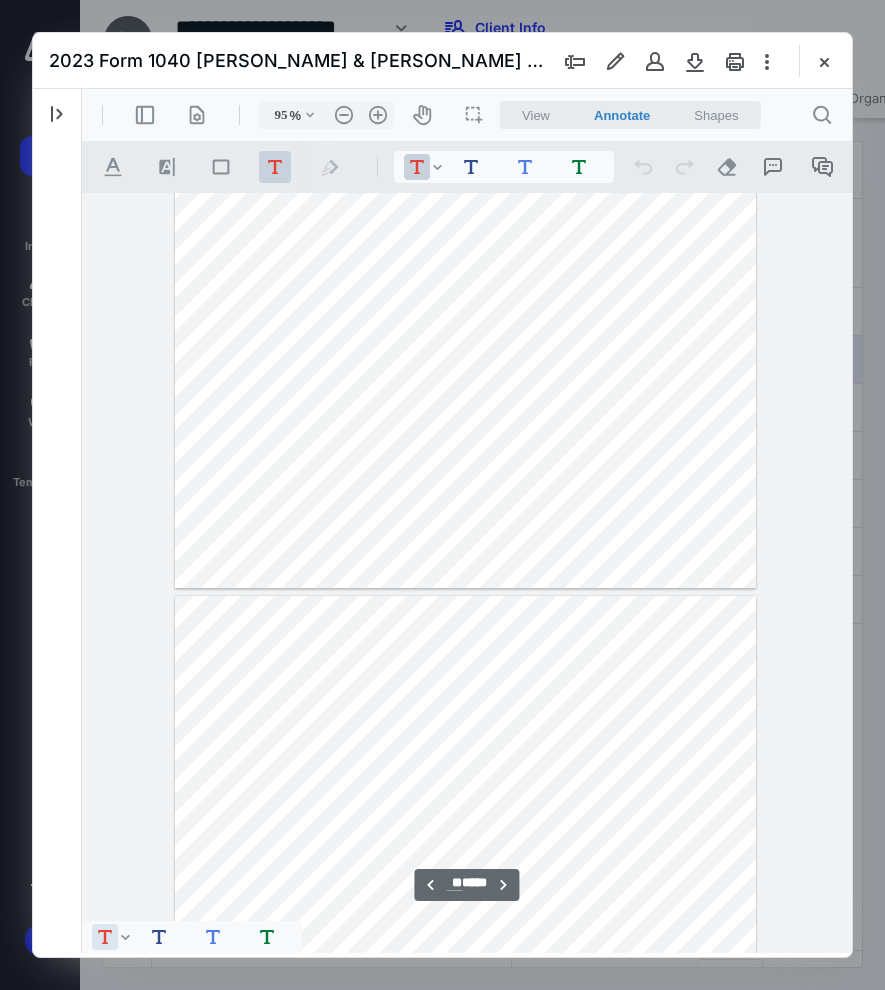type on "**" 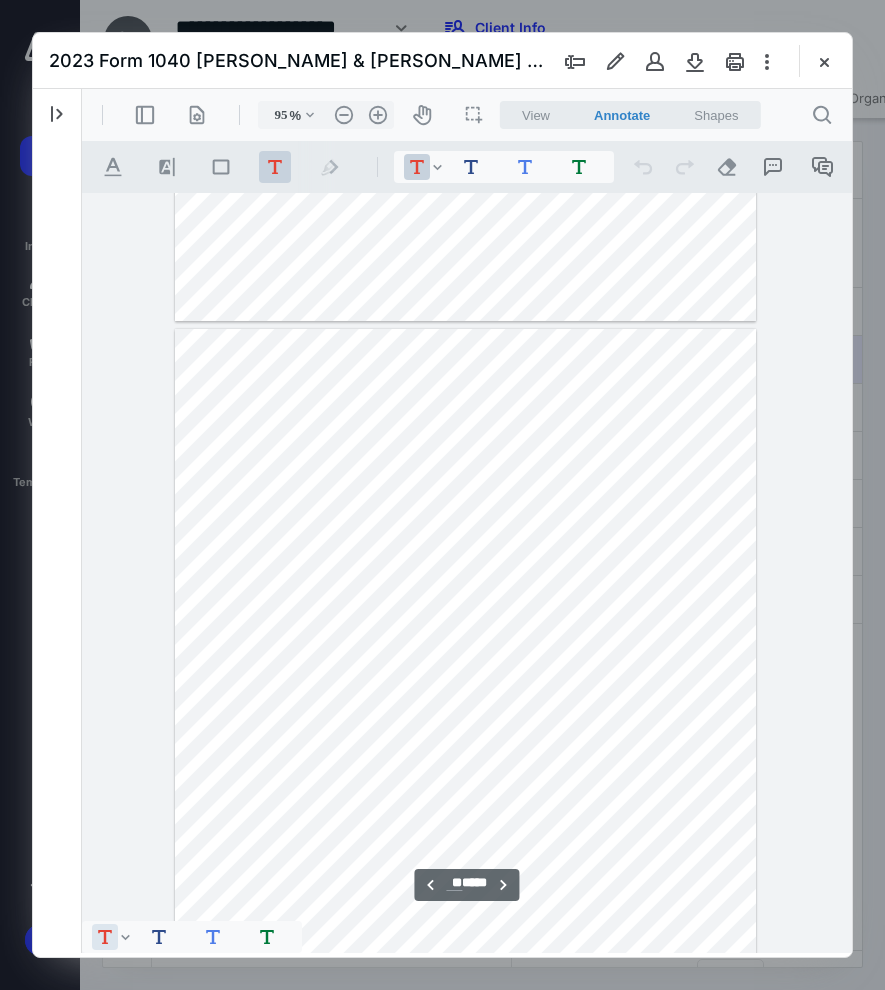 scroll, scrollTop: 17548, scrollLeft: 0, axis: vertical 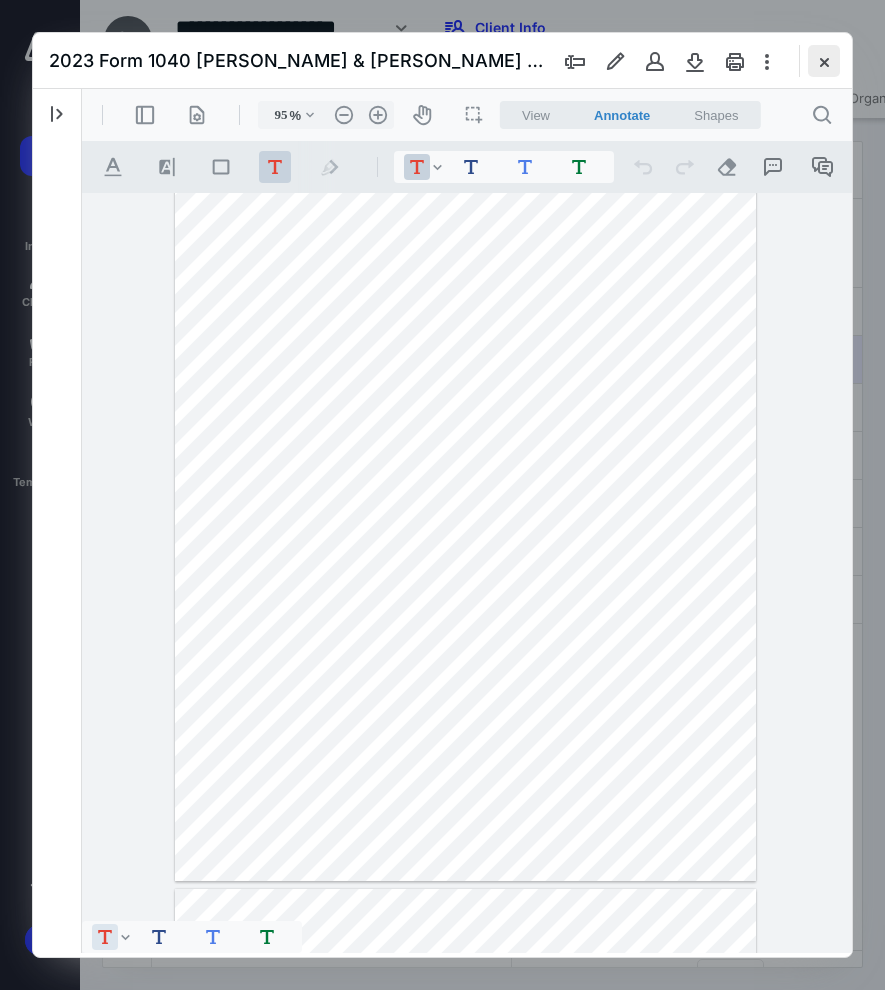 click at bounding box center (824, 61) 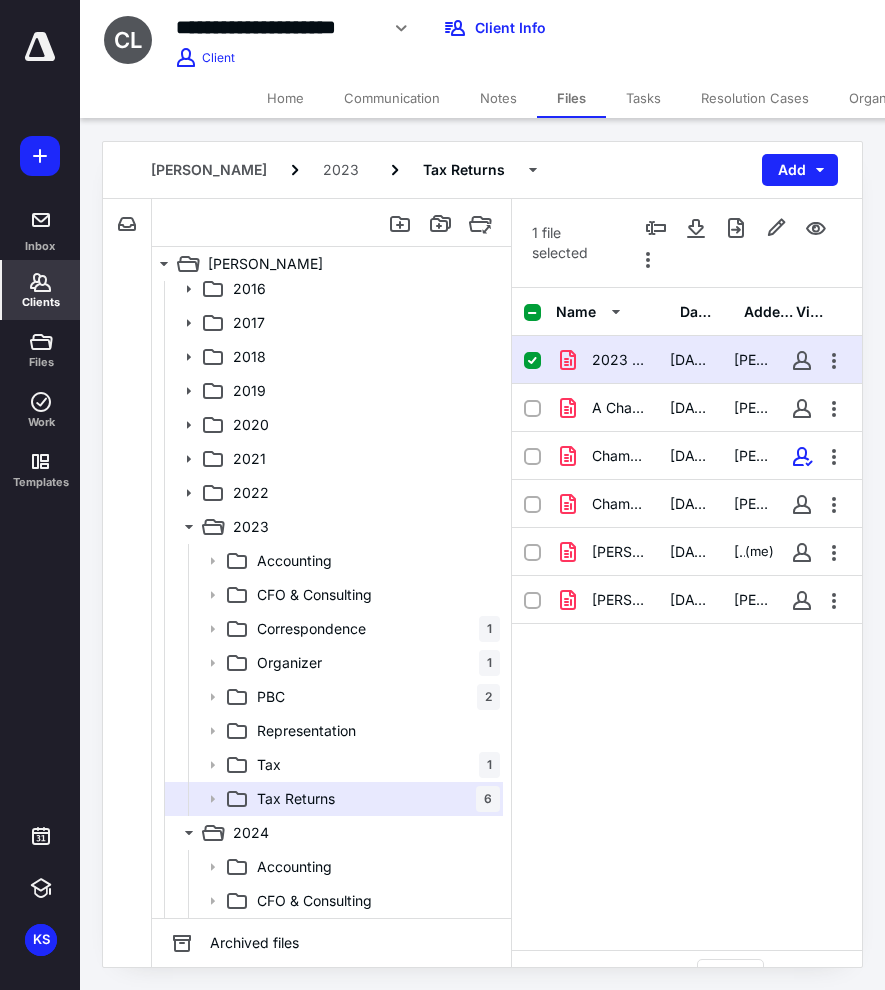 click on "Clients" at bounding box center [41, 290] 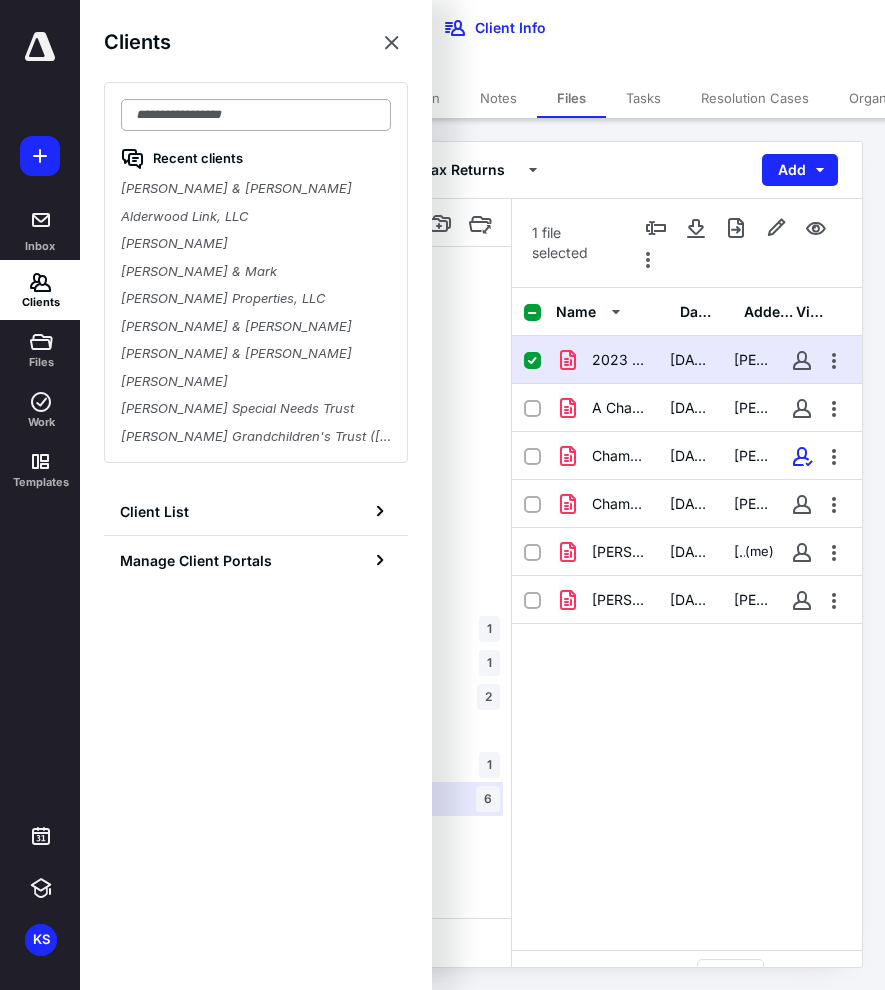click at bounding box center (256, 115) 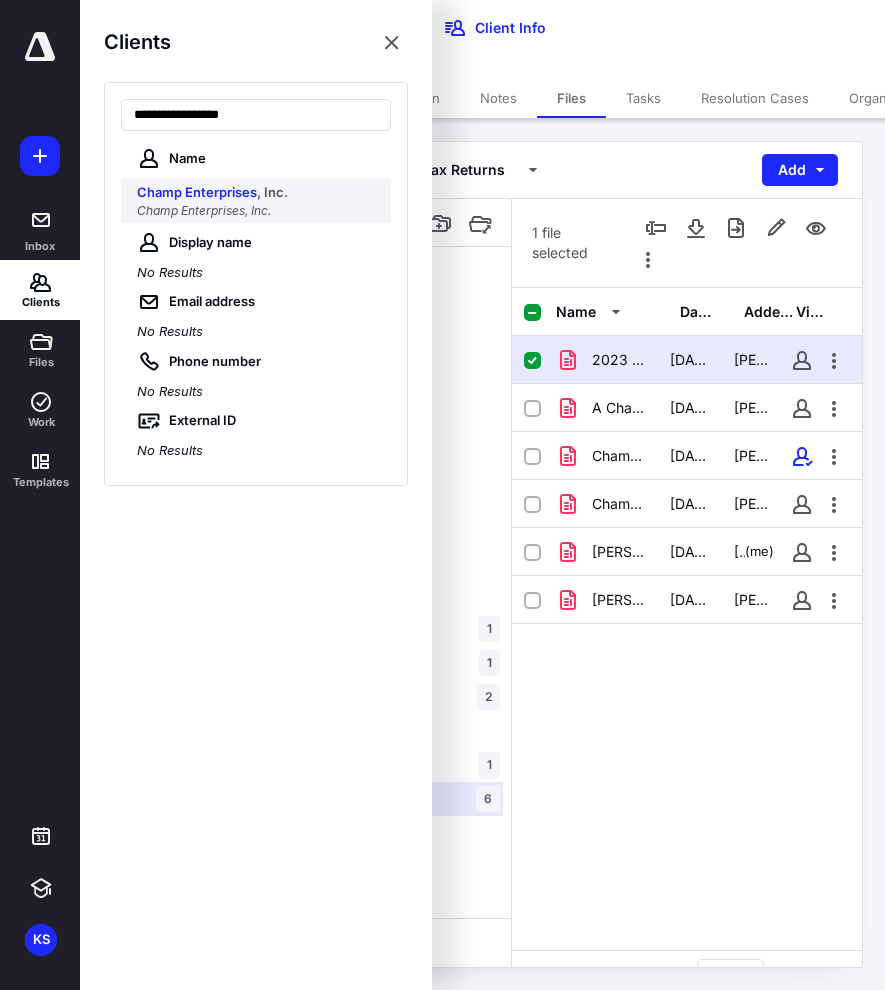 type on "**********" 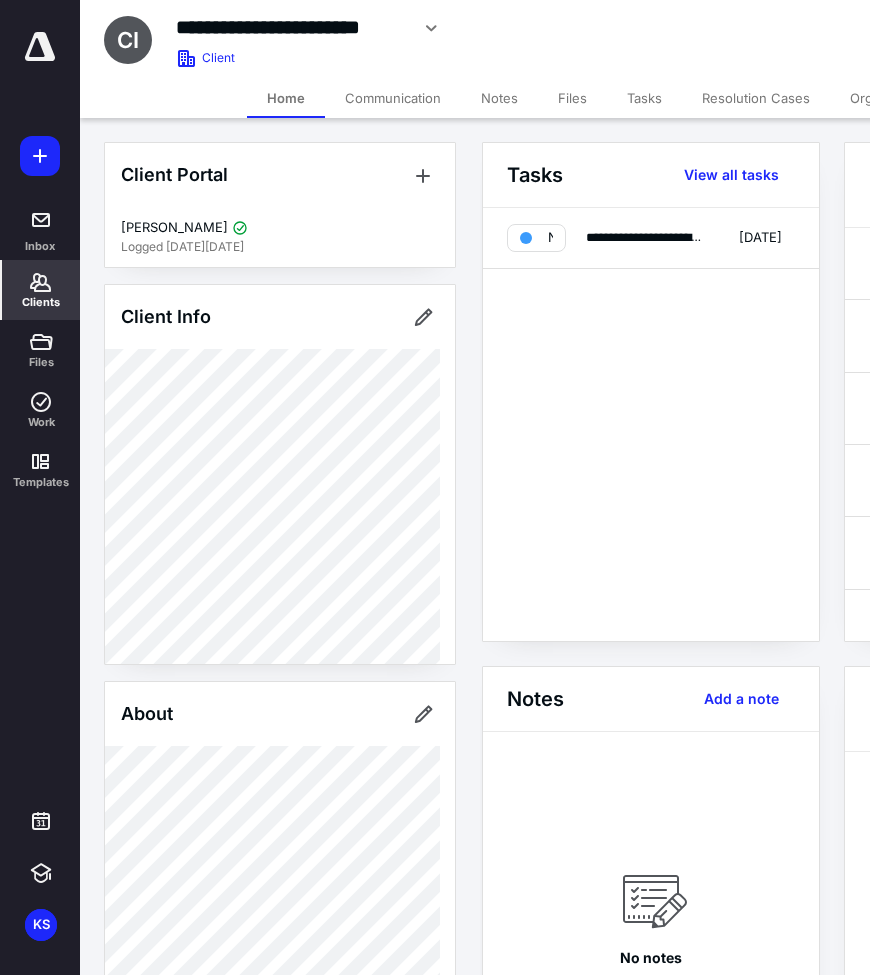 click on "Files" at bounding box center (572, 98) 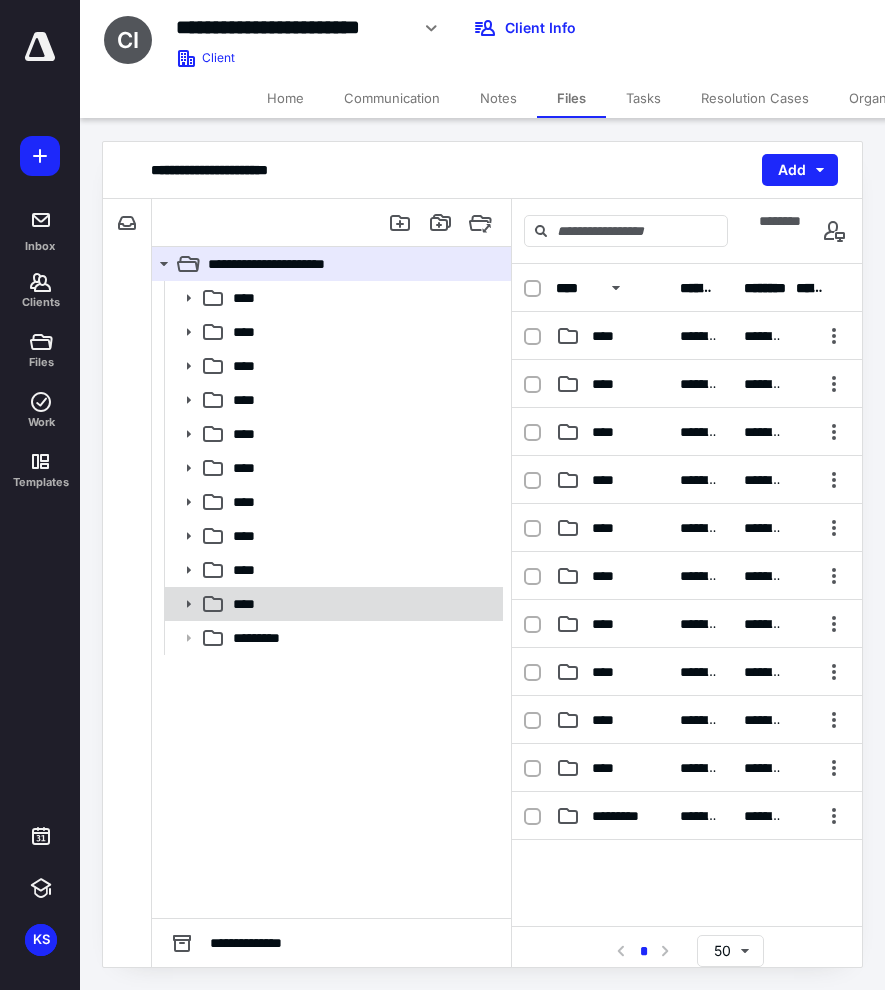 click 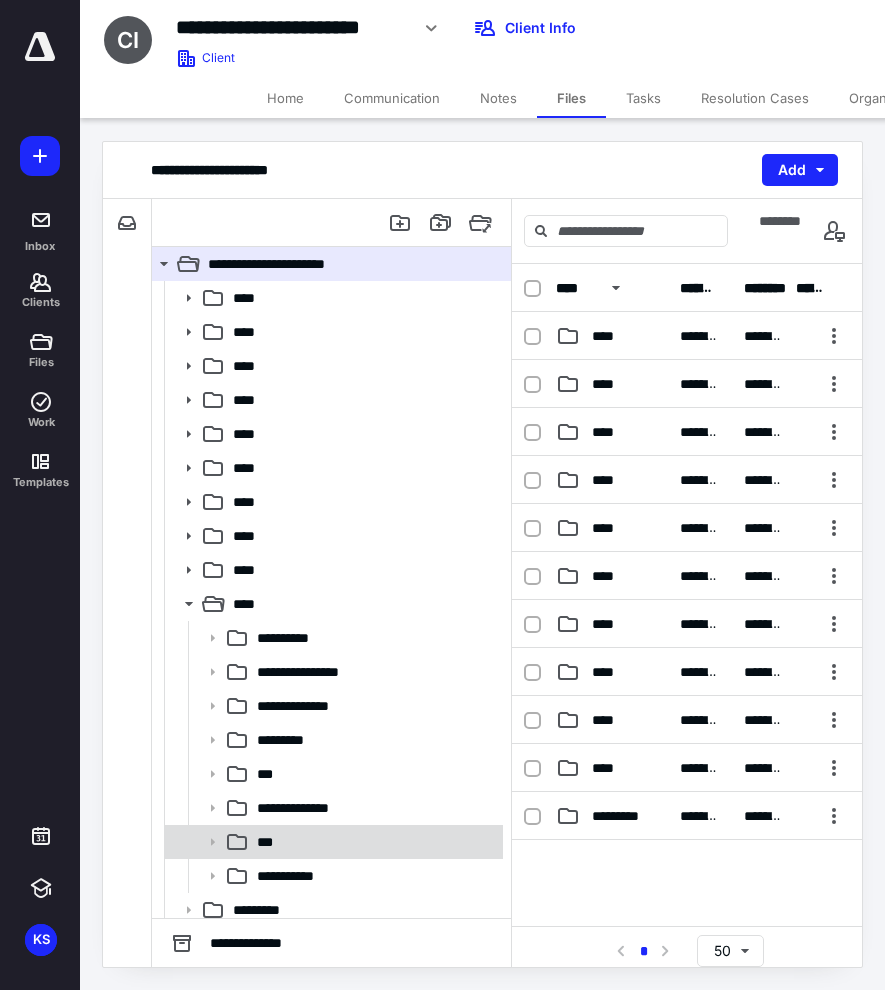 scroll, scrollTop: 9, scrollLeft: 0, axis: vertical 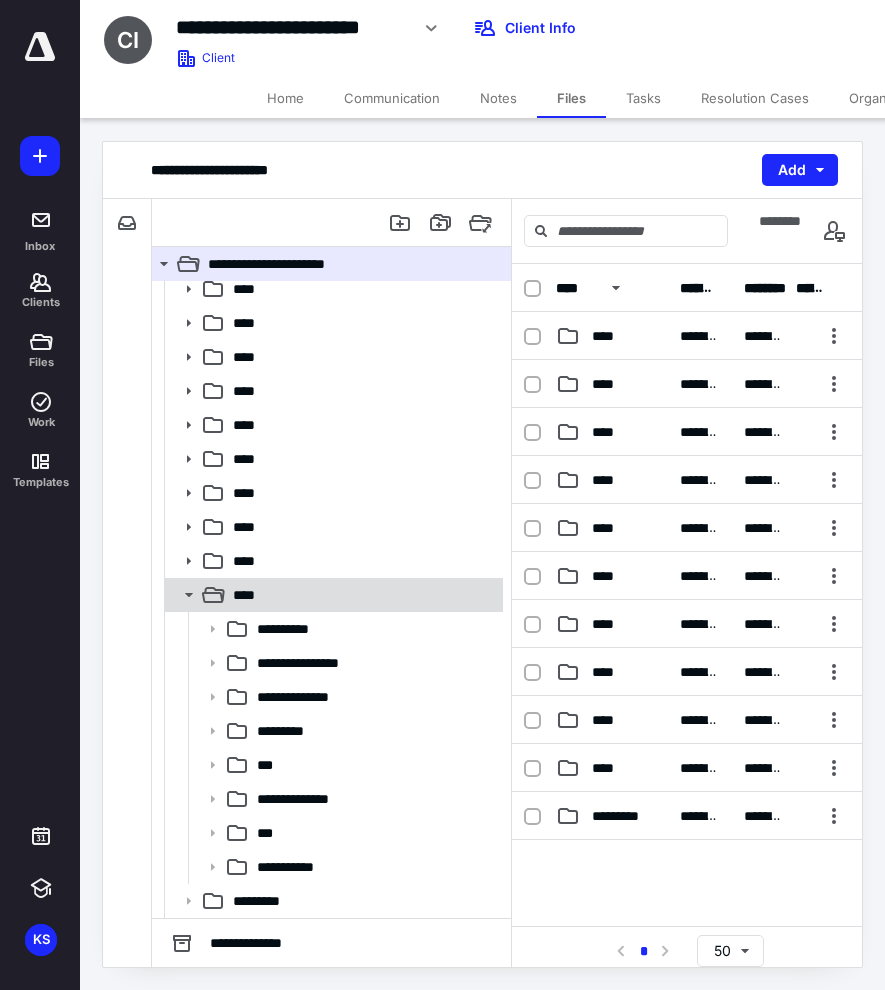 click 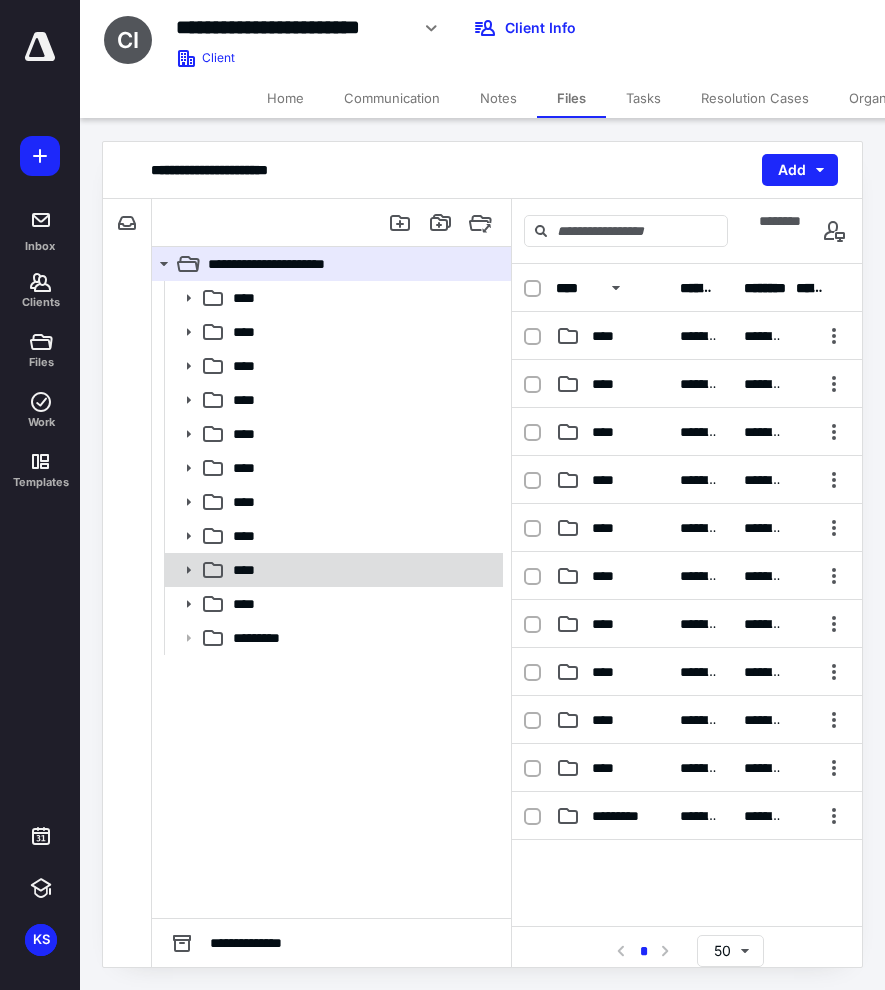 click 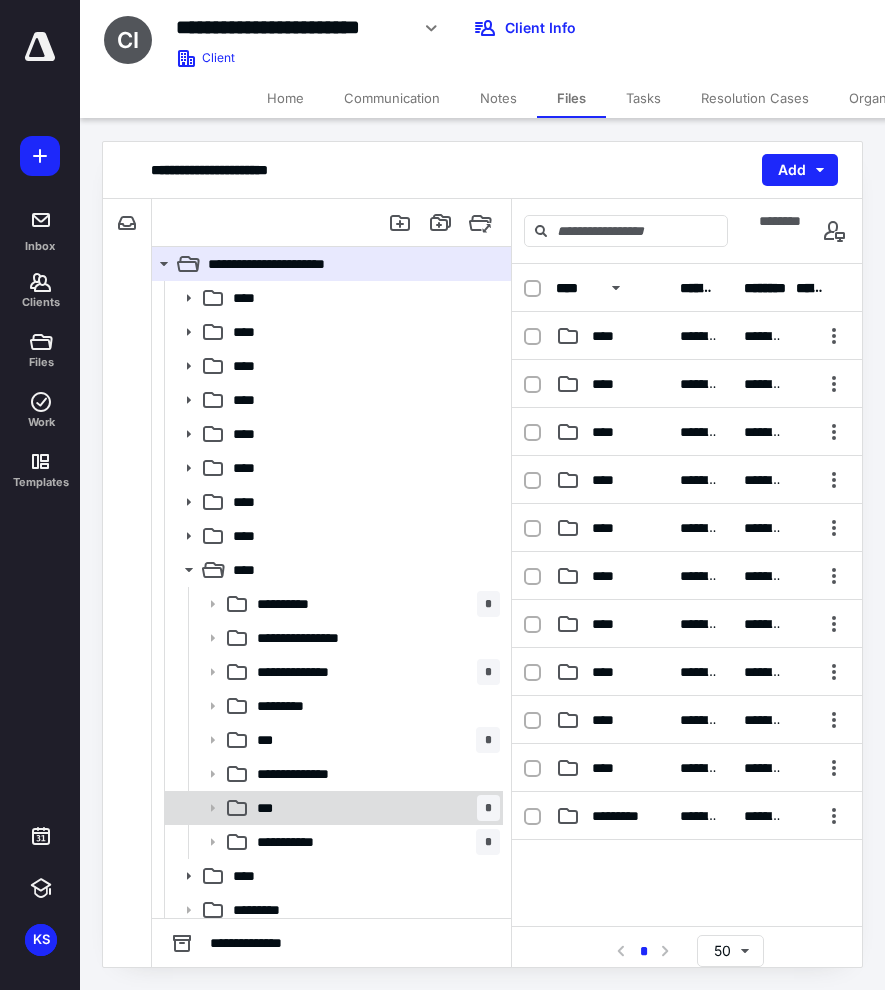 click on "*** *" at bounding box center (374, 808) 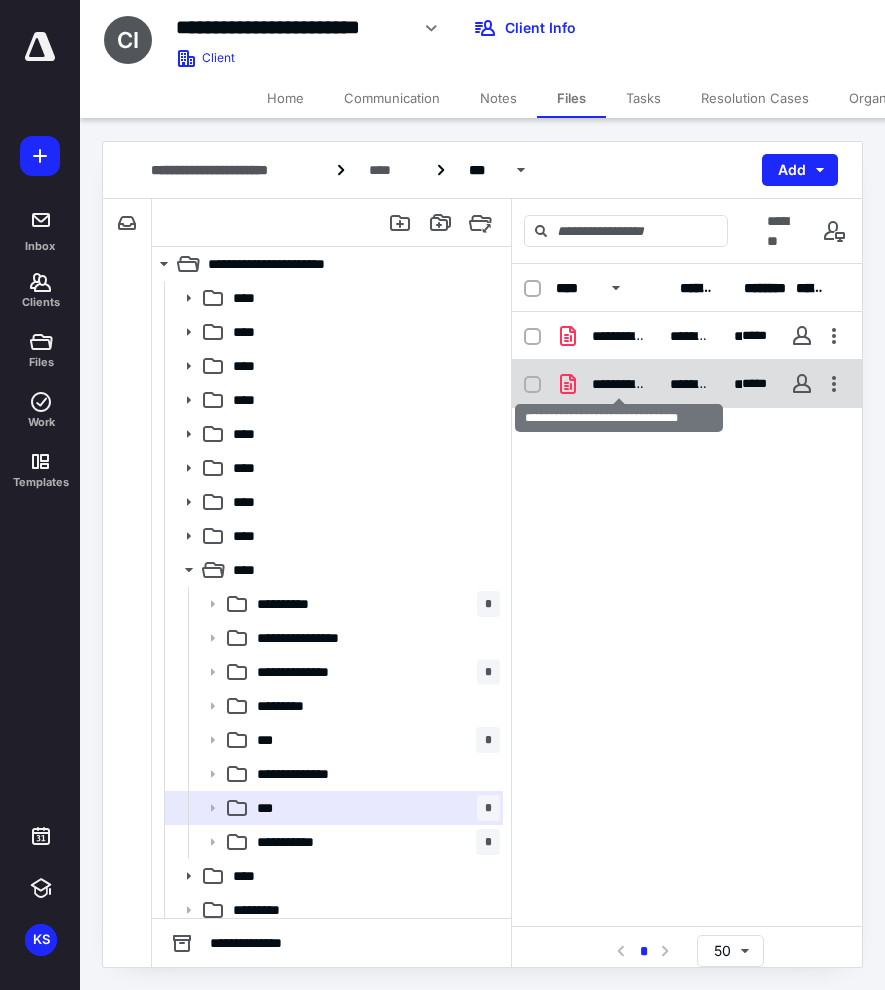 click on "**********" at bounding box center (619, 384) 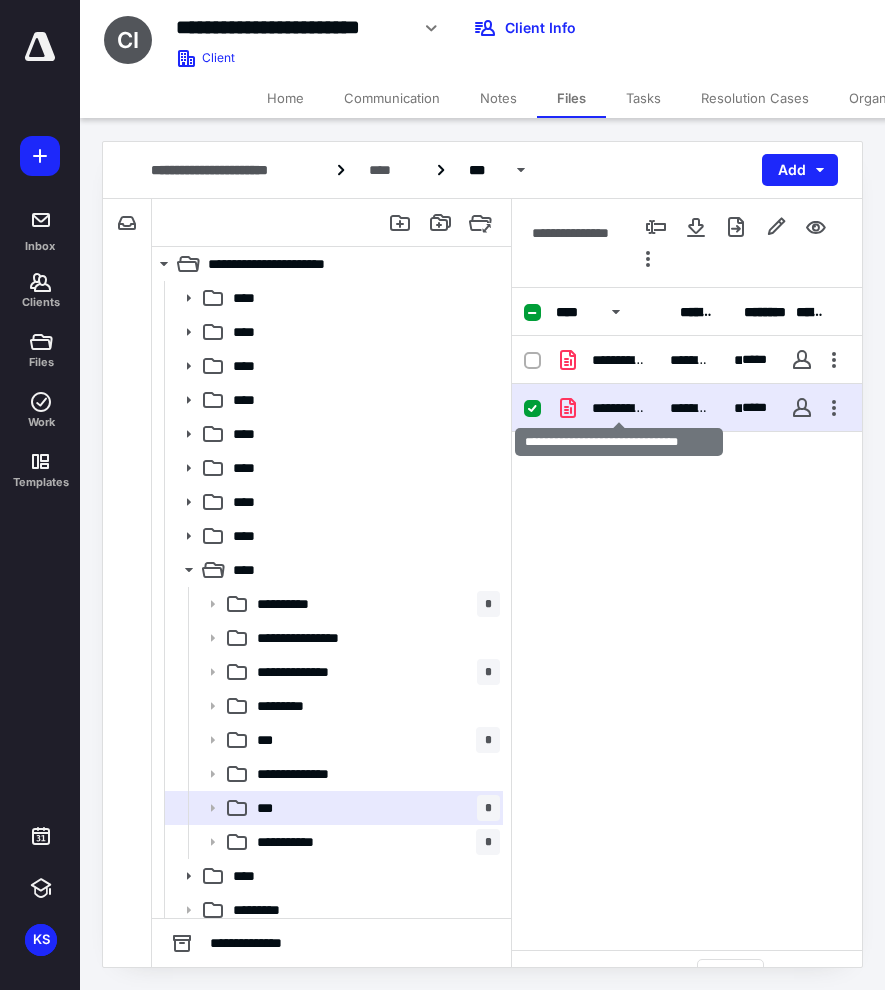 click on "**********" at bounding box center [619, 408] 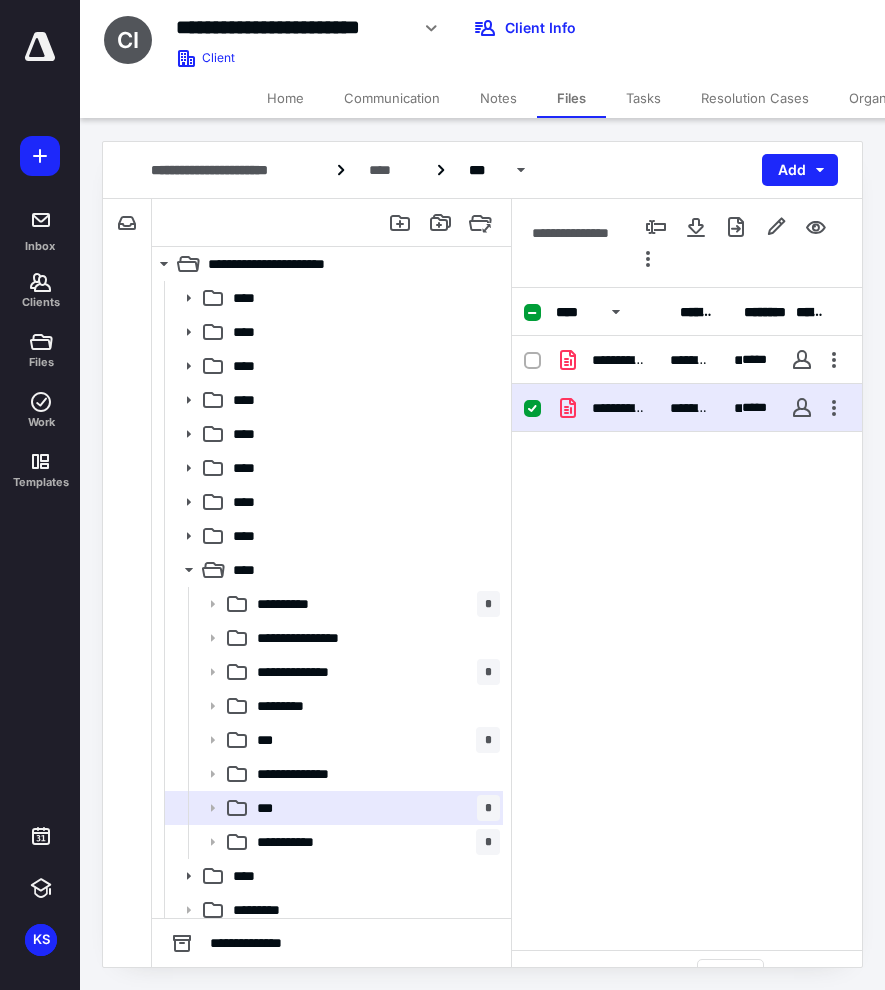 click on "**********" at bounding box center (619, 408) 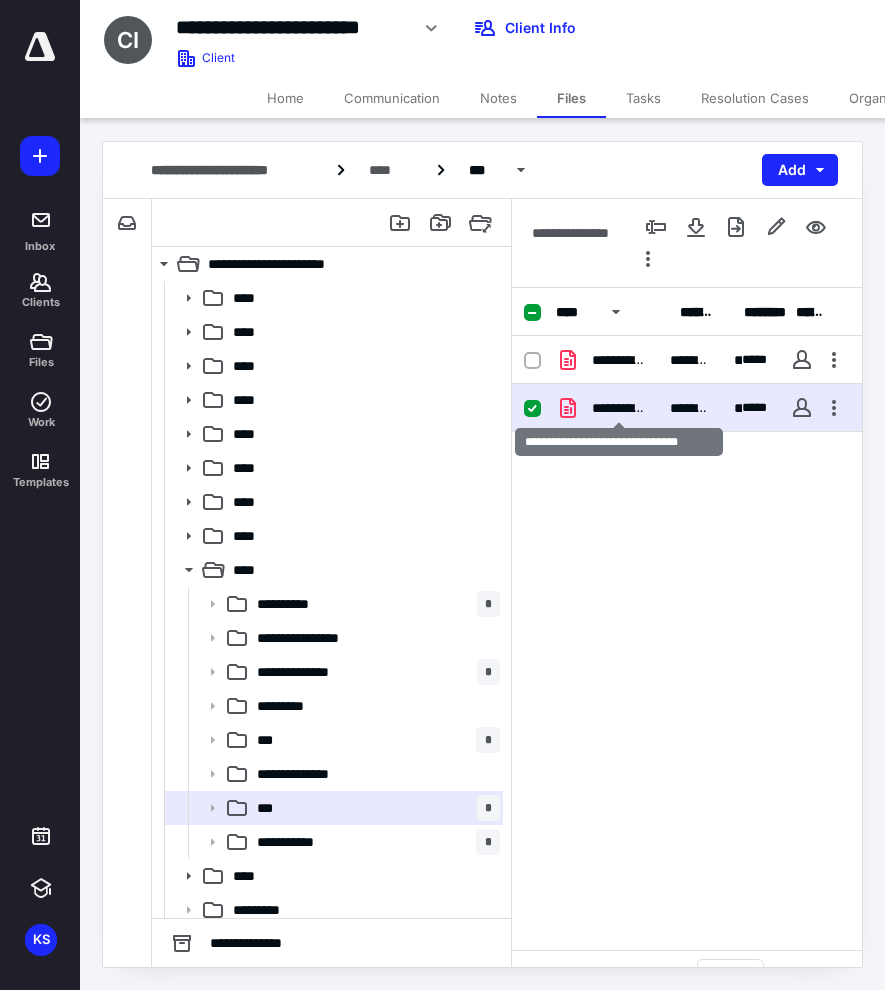 click on "**********" at bounding box center (619, 408) 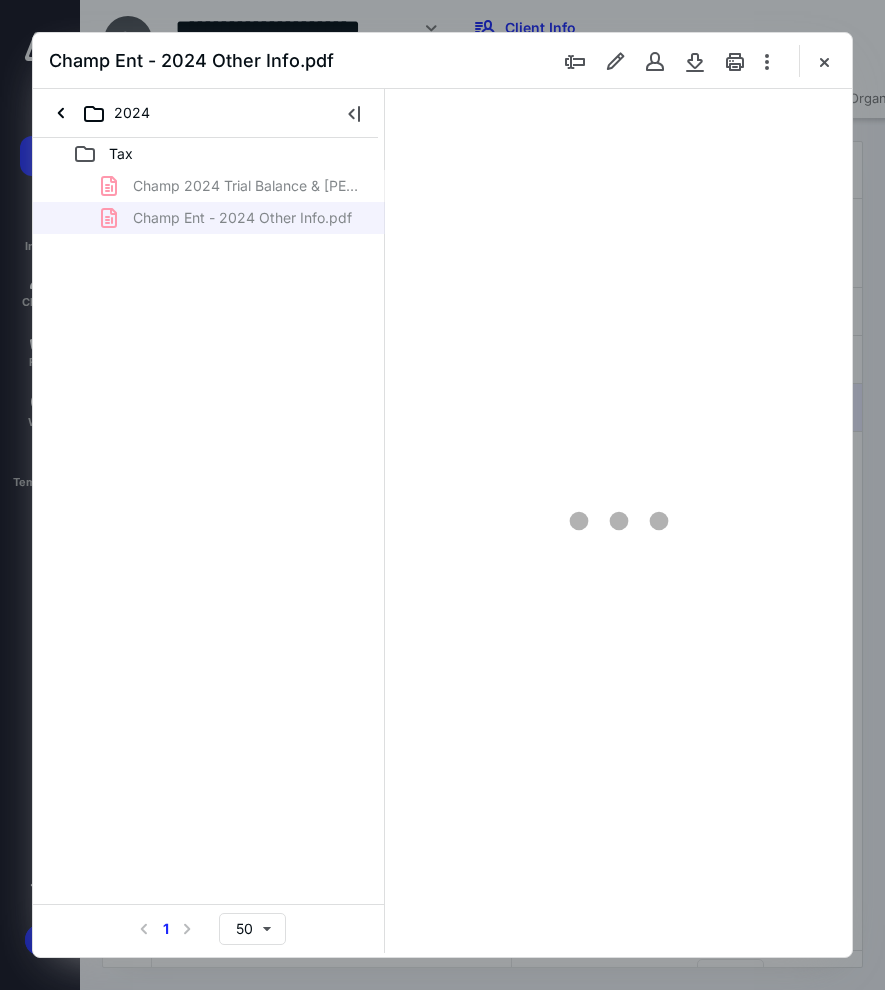 scroll, scrollTop: 0, scrollLeft: 0, axis: both 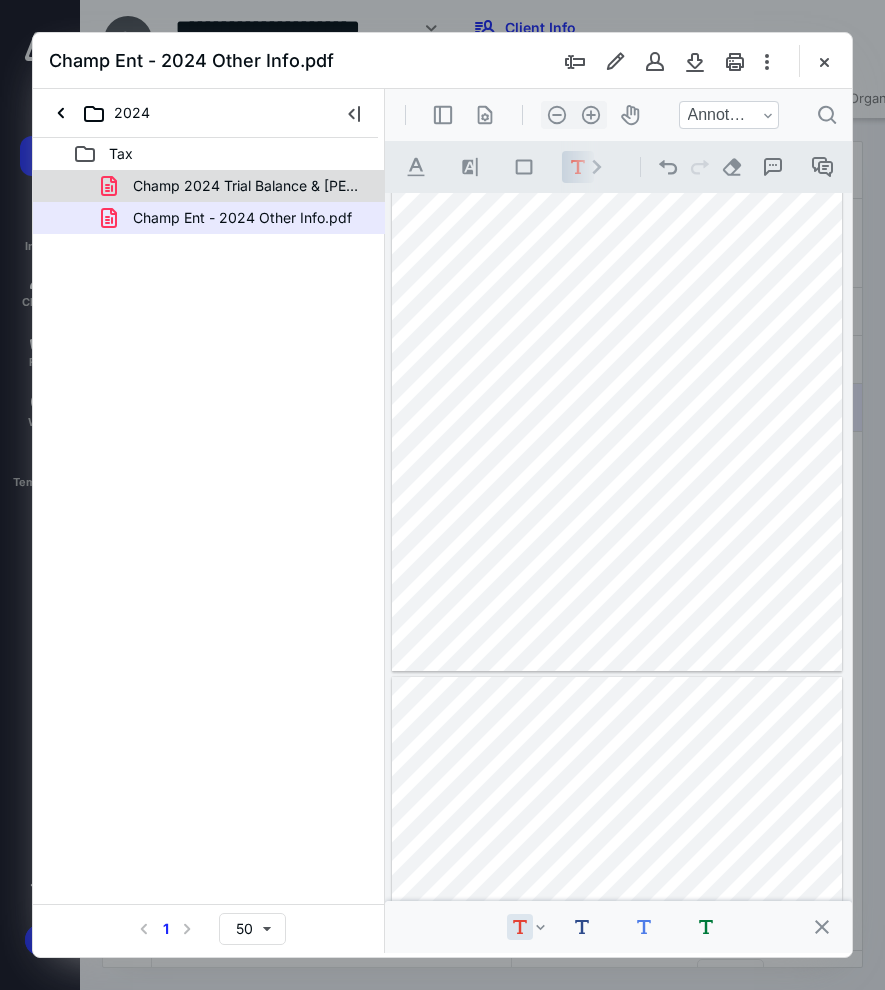 click on "Champ 2024 Trial Balance & AJE's.pdf" at bounding box center [249, 186] 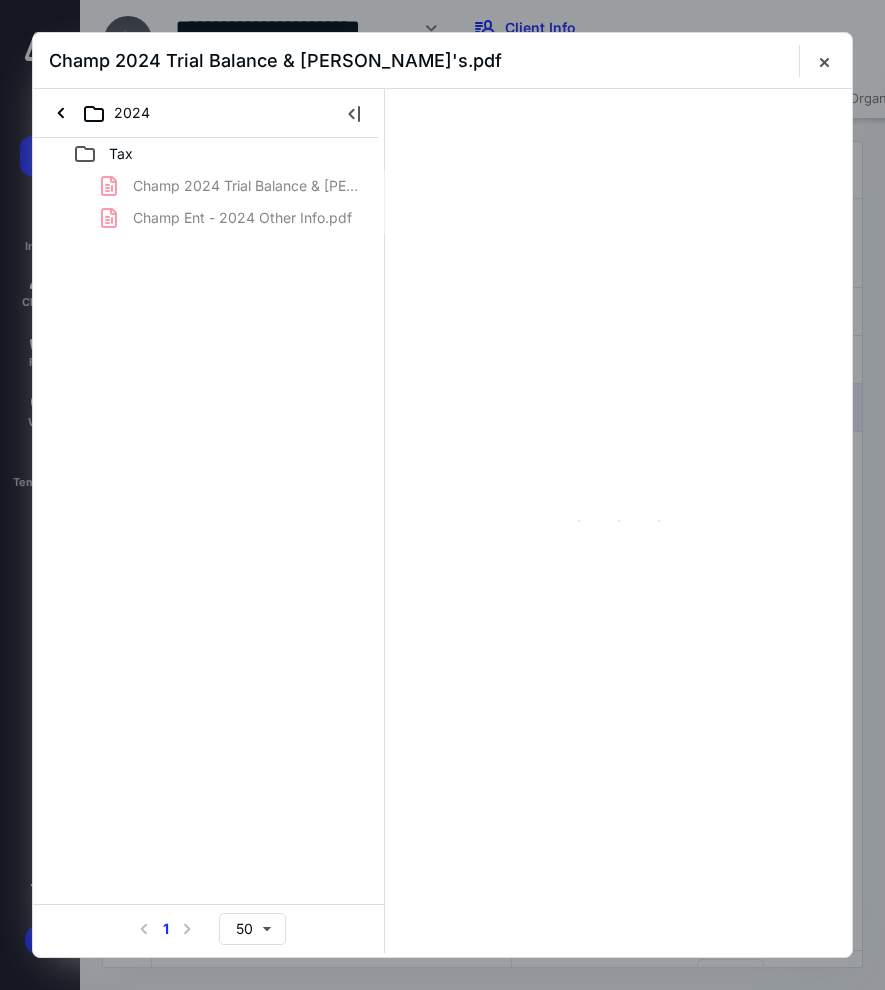 click on "Champ 2024 Trial Balance & AJE's.pdf Champ Ent - 2024 Other Info.pdf" at bounding box center [209, 202] 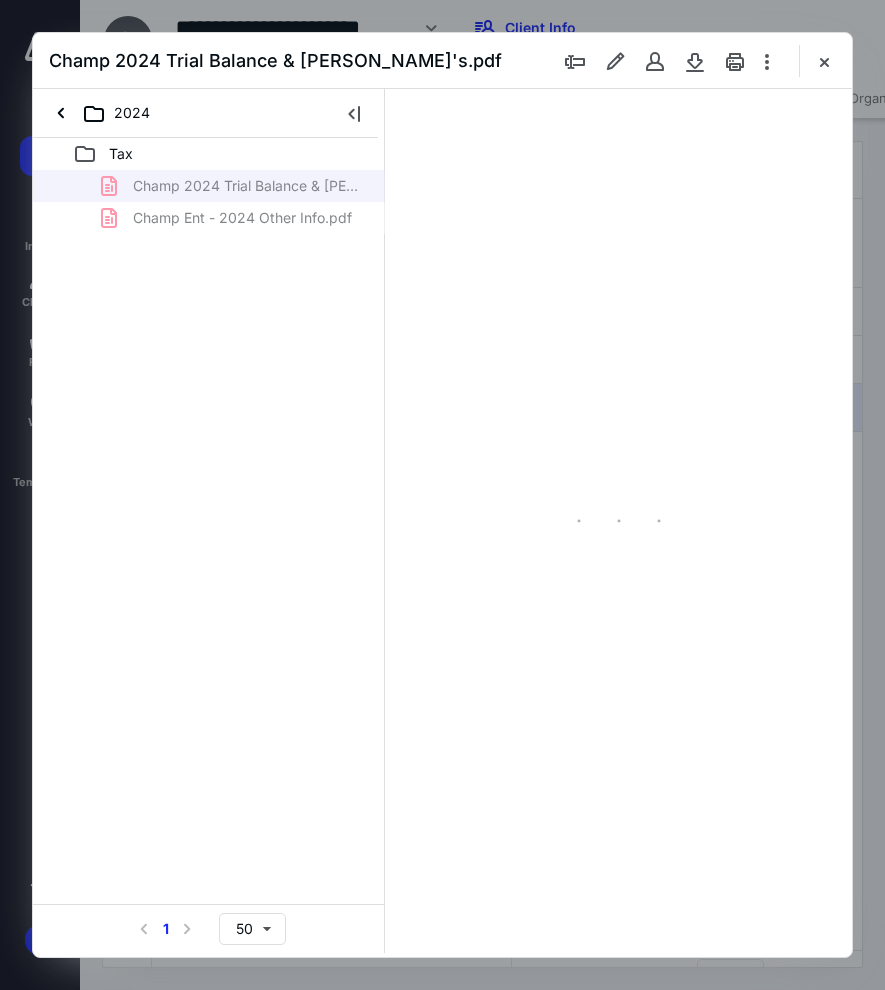 scroll, scrollTop: 107, scrollLeft: 0, axis: vertical 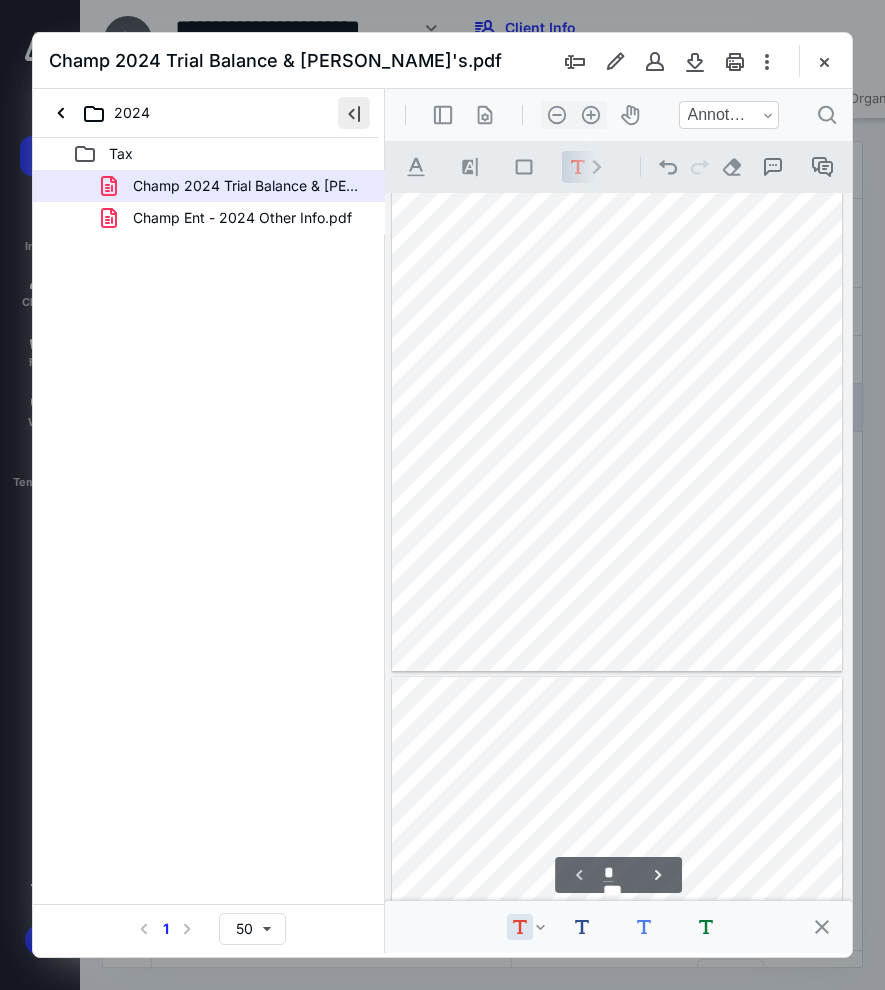 click at bounding box center [354, 113] 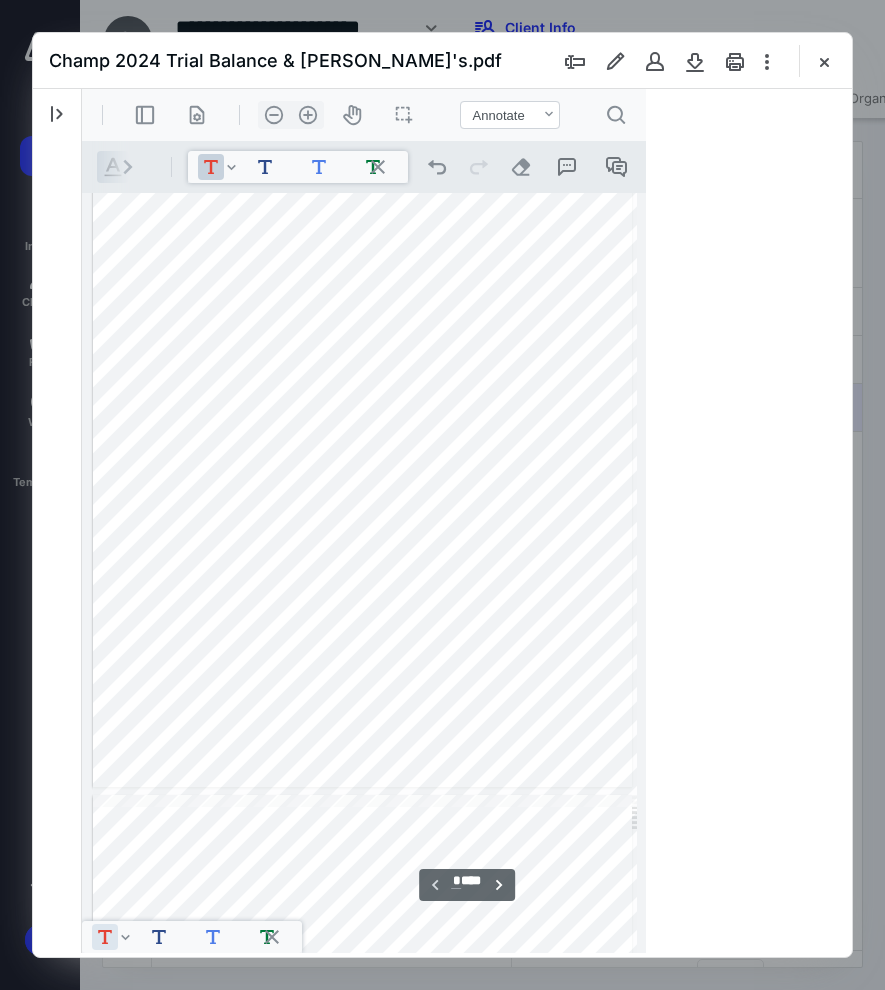 scroll, scrollTop: 108, scrollLeft: 0, axis: vertical 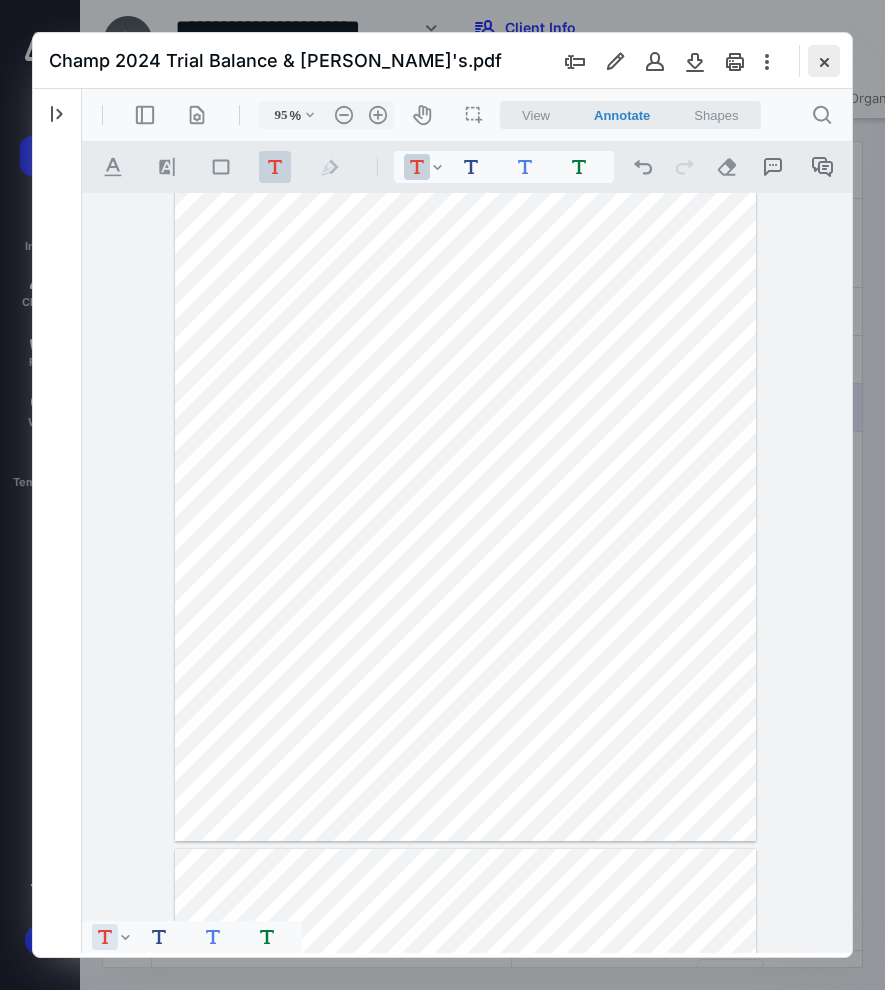 click at bounding box center (824, 61) 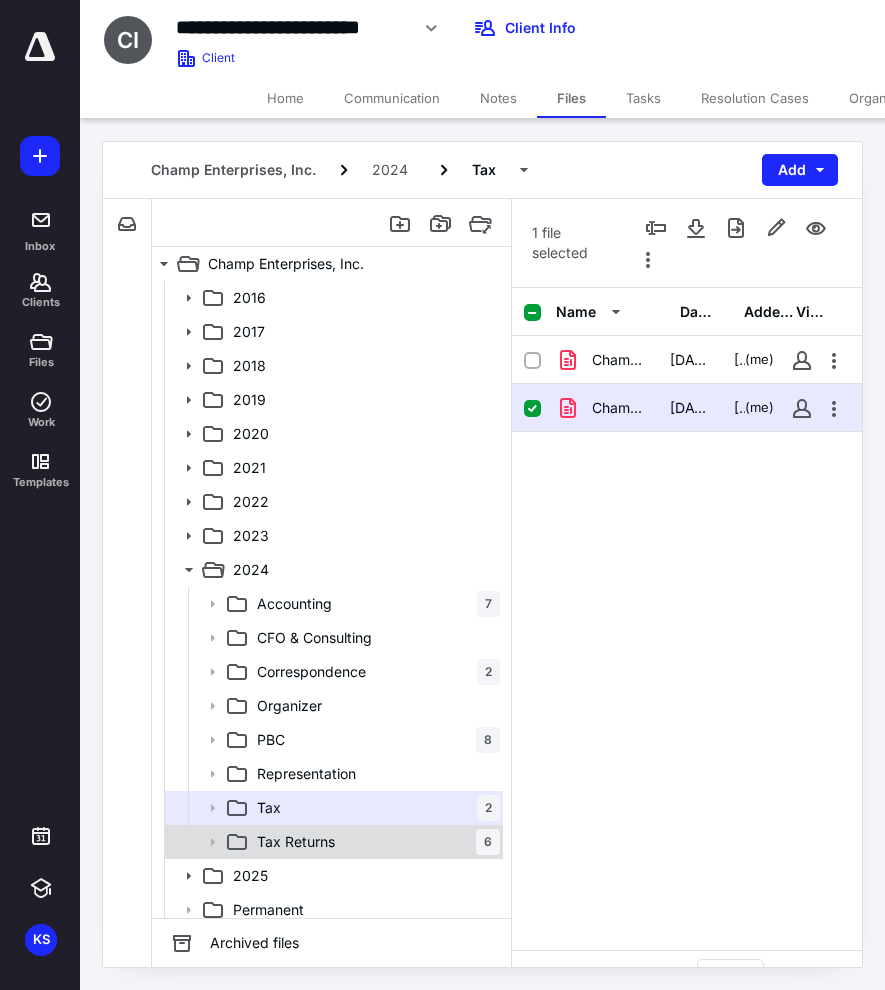 click on "Tax Returns 6" at bounding box center [374, 842] 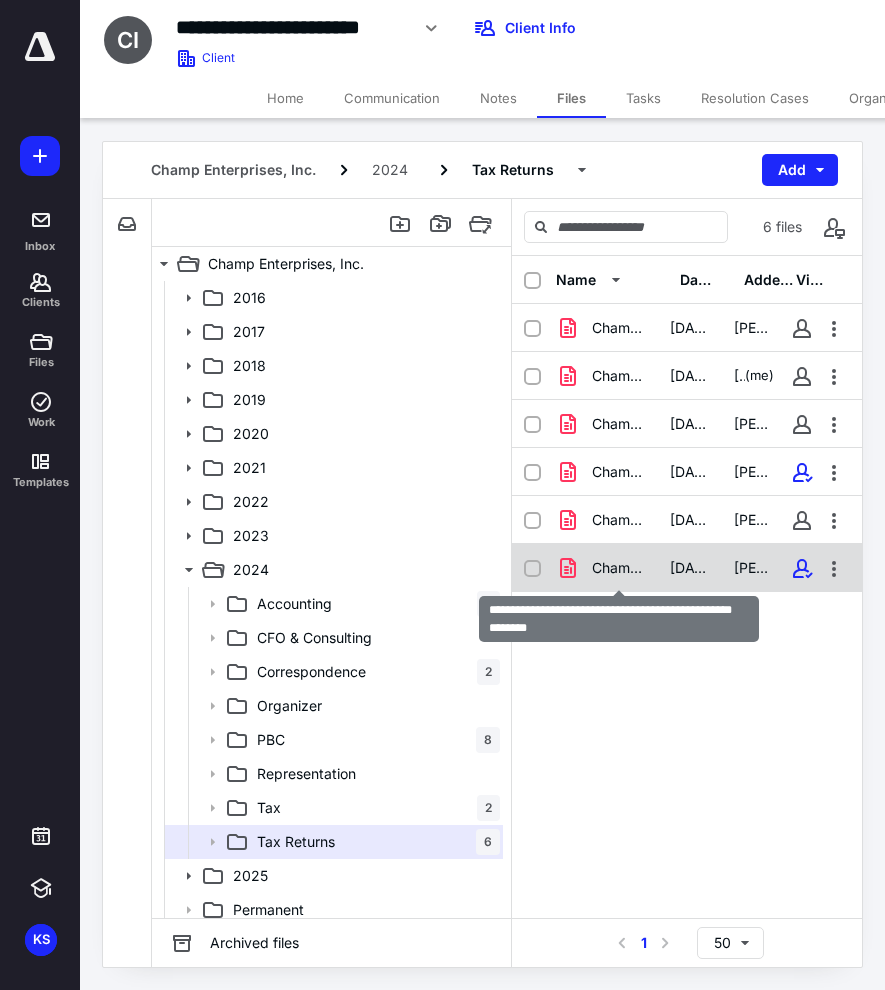 click on "Champs Enterprises, Inc. 2024 Form 1120S (client copy).pdf" at bounding box center (619, 568) 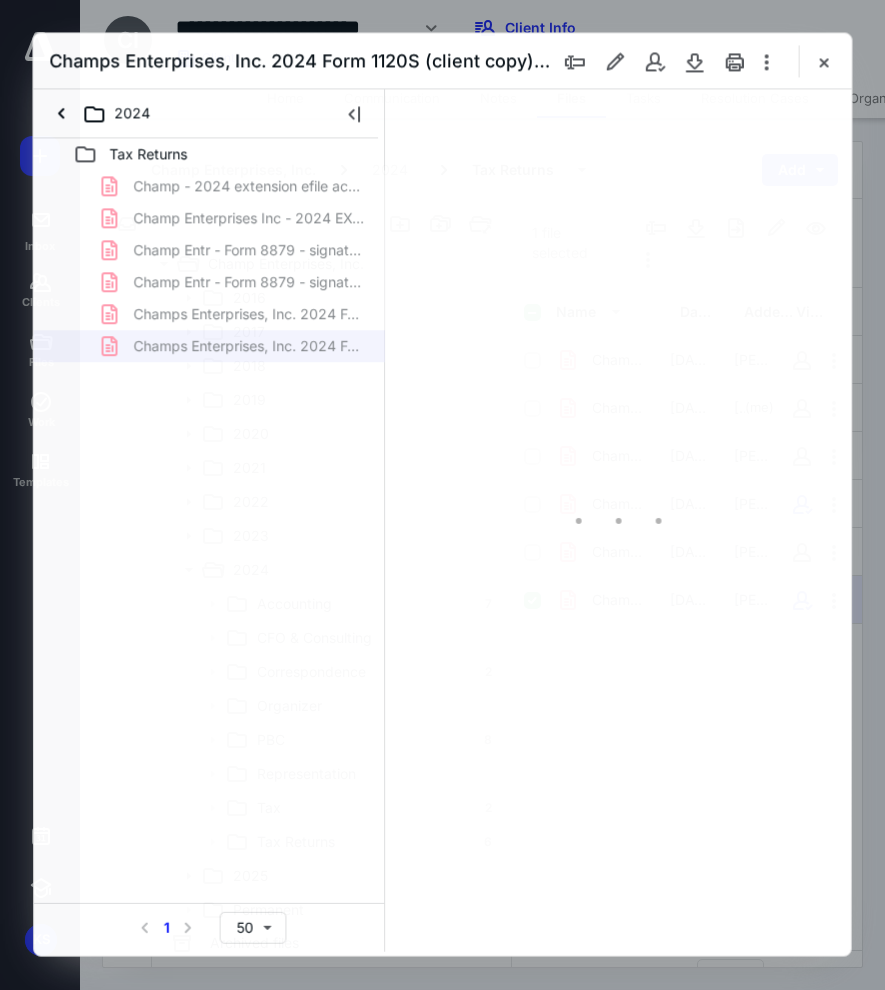 scroll, scrollTop: 0, scrollLeft: 0, axis: both 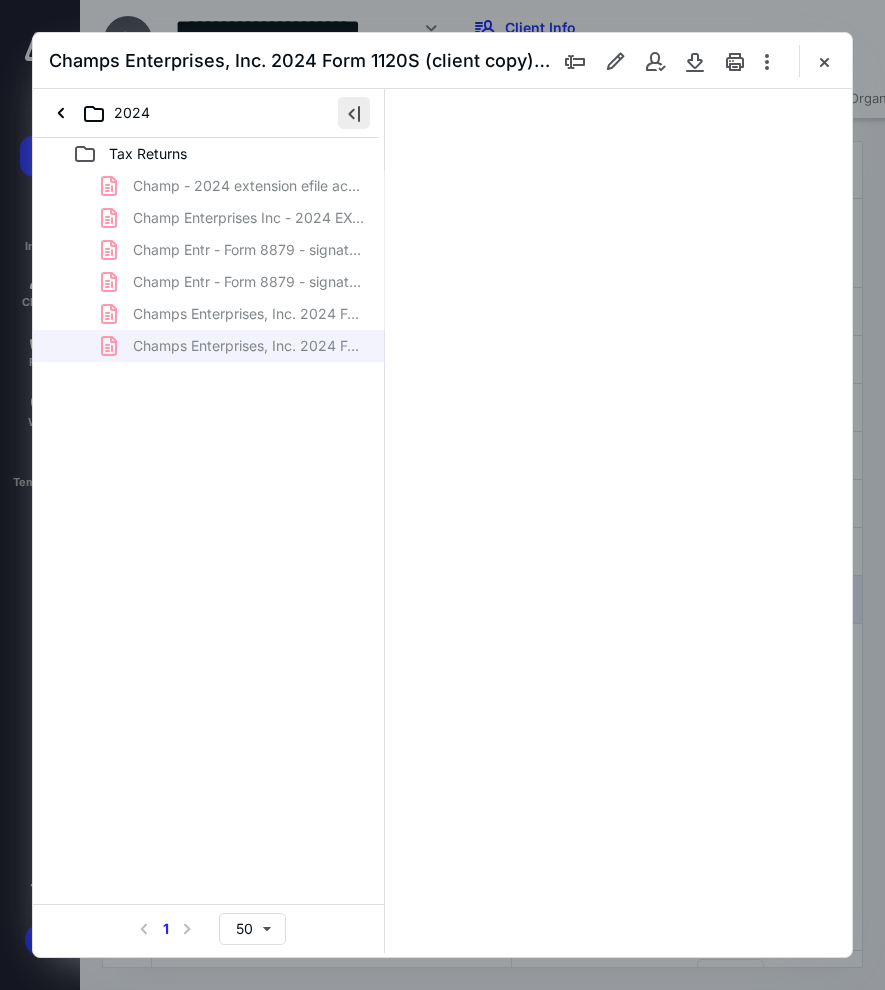 click at bounding box center (354, 113) 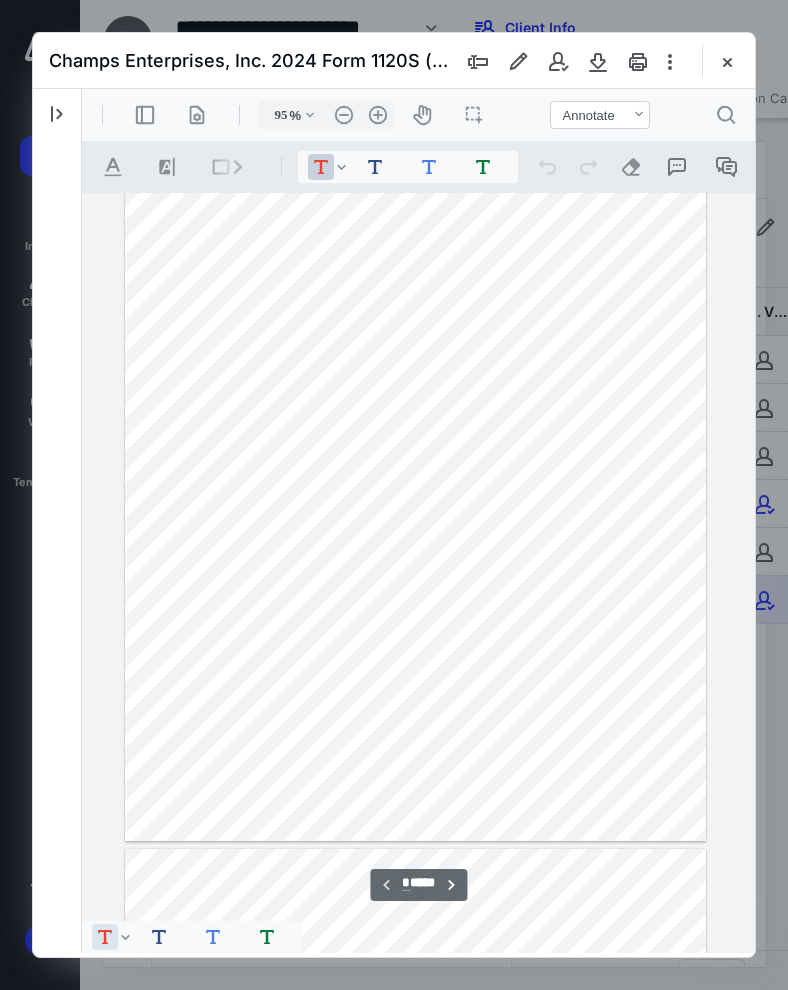 scroll, scrollTop: 108, scrollLeft: 48, axis: both 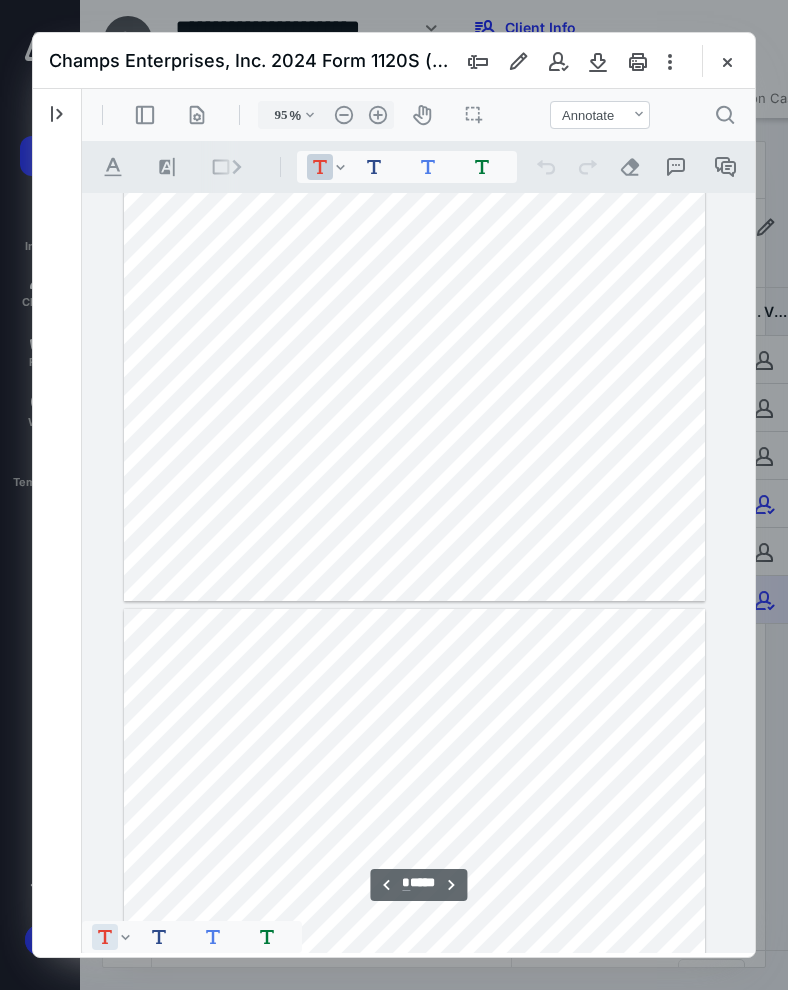 type on "*" 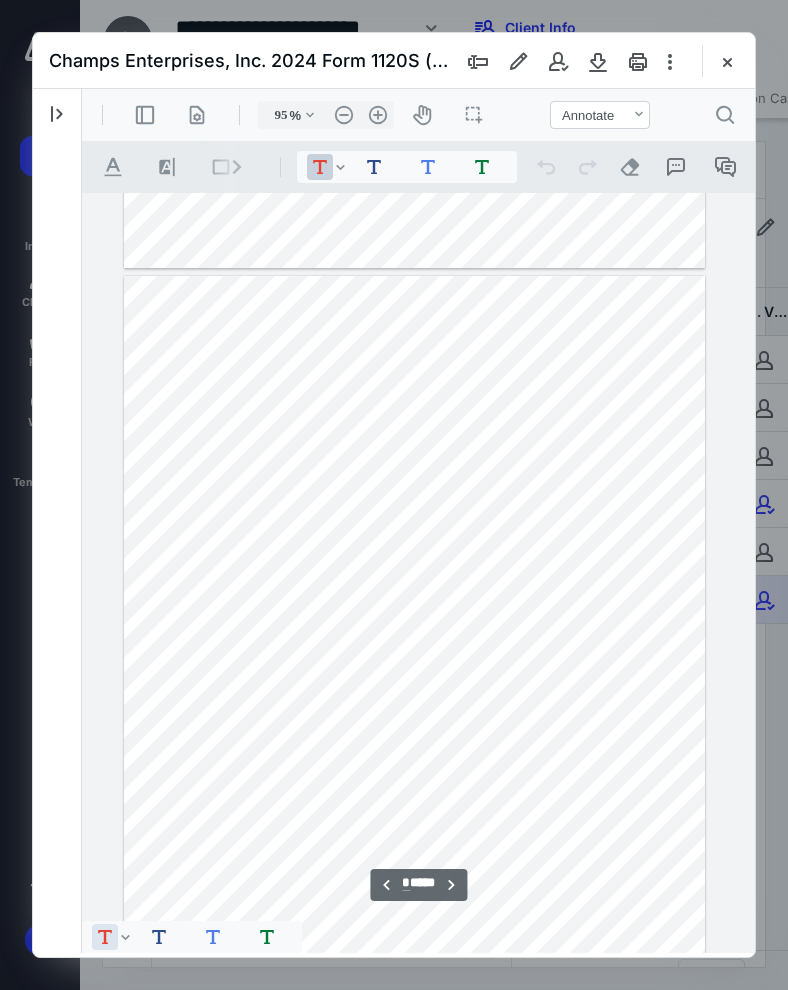 scroll, scrollTop: 5308, scrollLeft: 48, axis: both 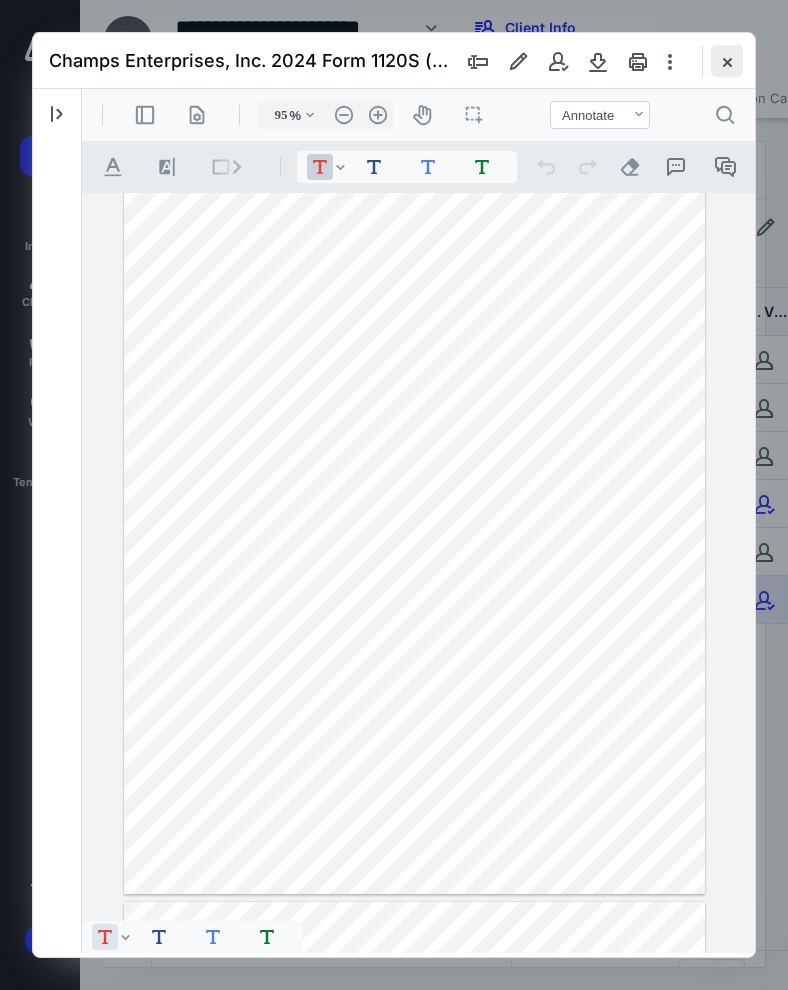 click at bounding box center [727, 61] 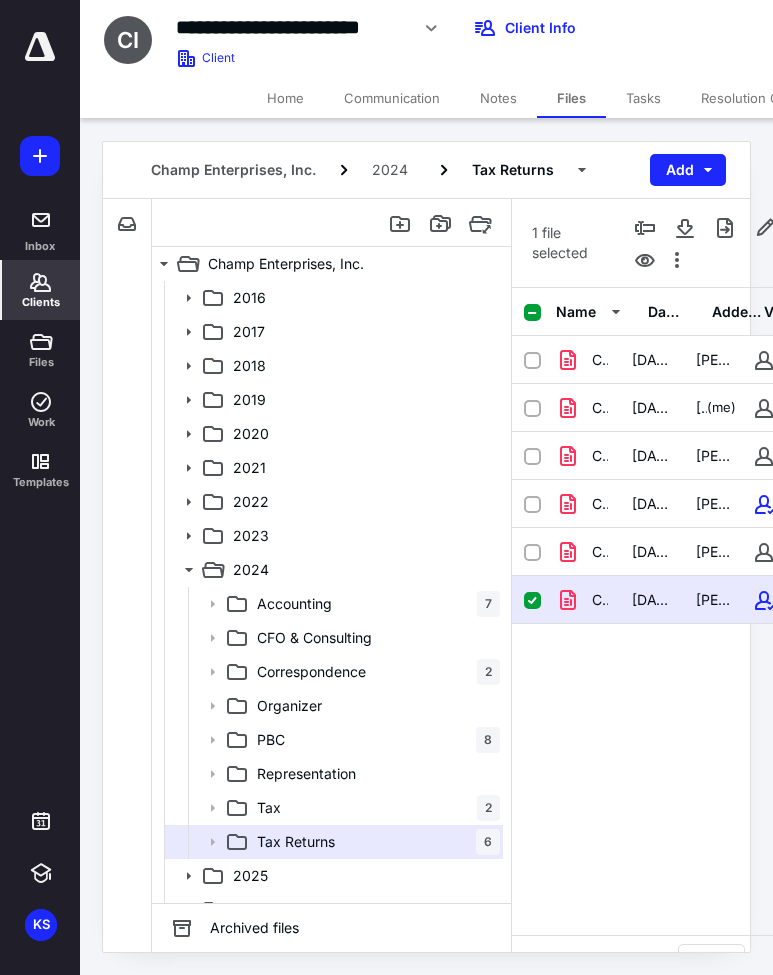 click 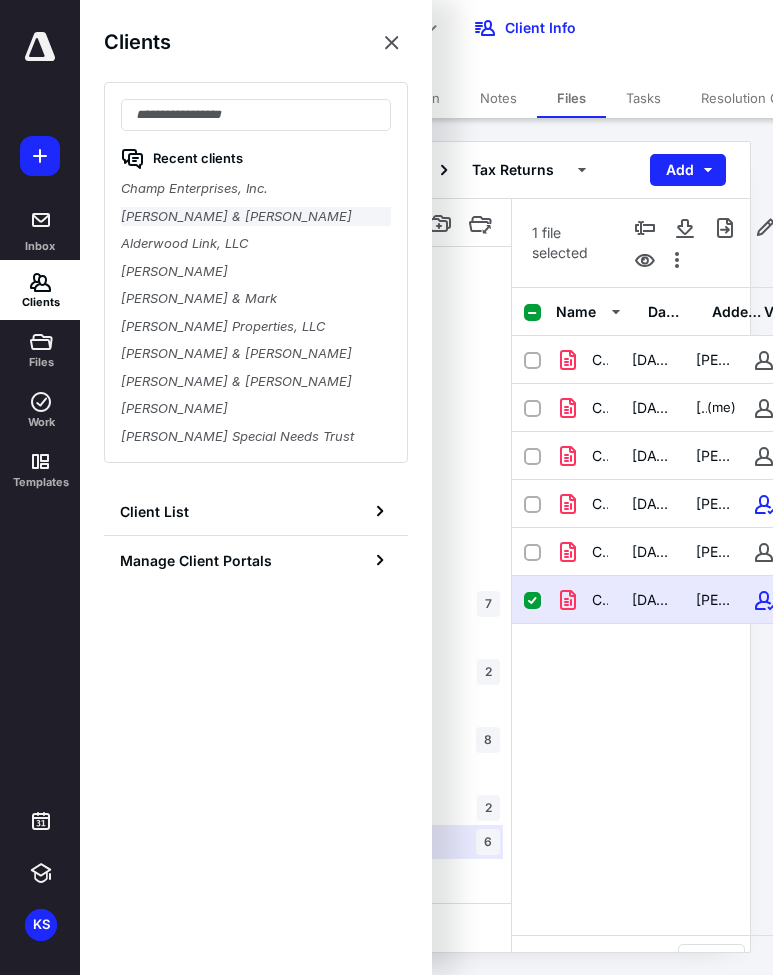 click on "Champ, Arthur & Lori" at bounding box center (256, 217) 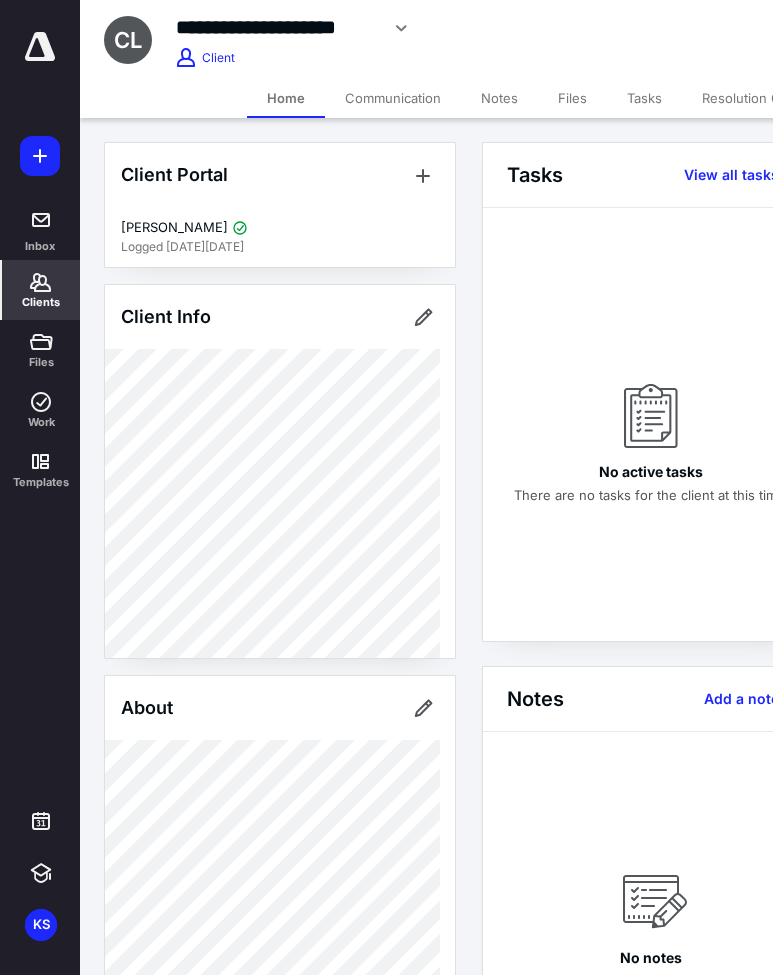 click on "Files" at bounding box center [572, 98] 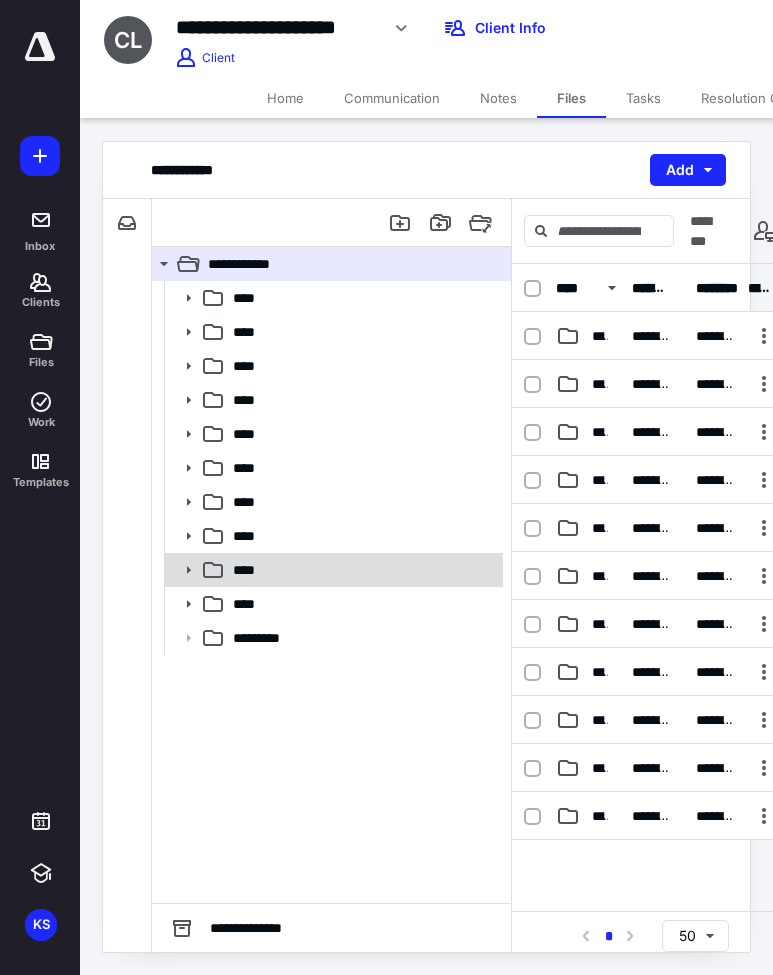 click 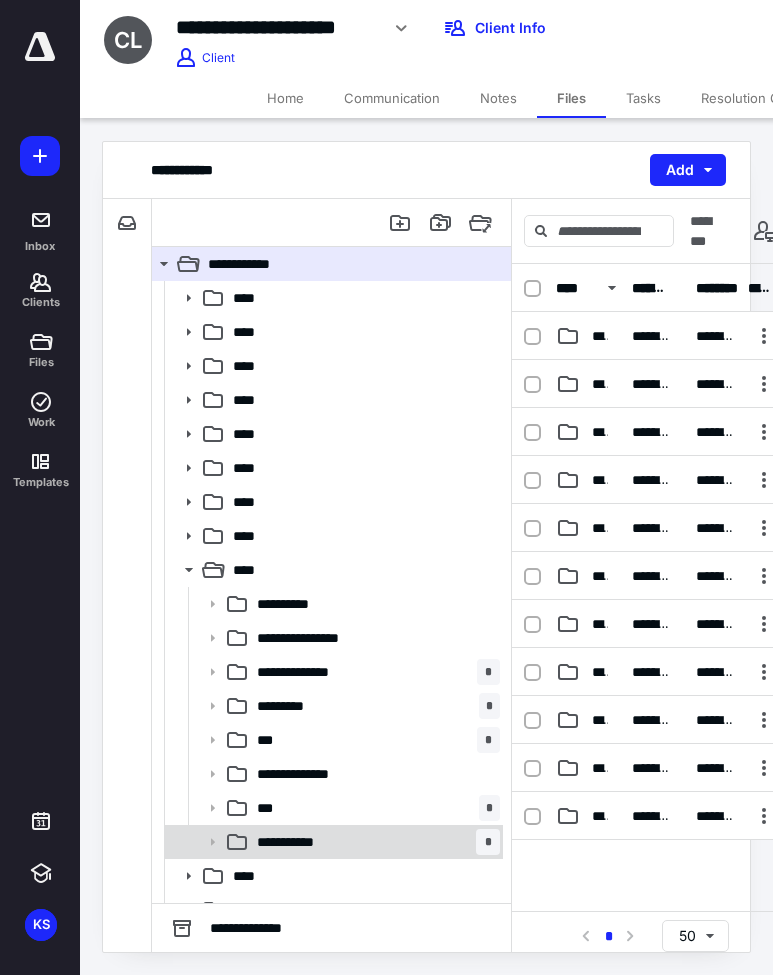 click on "**********" at bounding box center (374, 842) 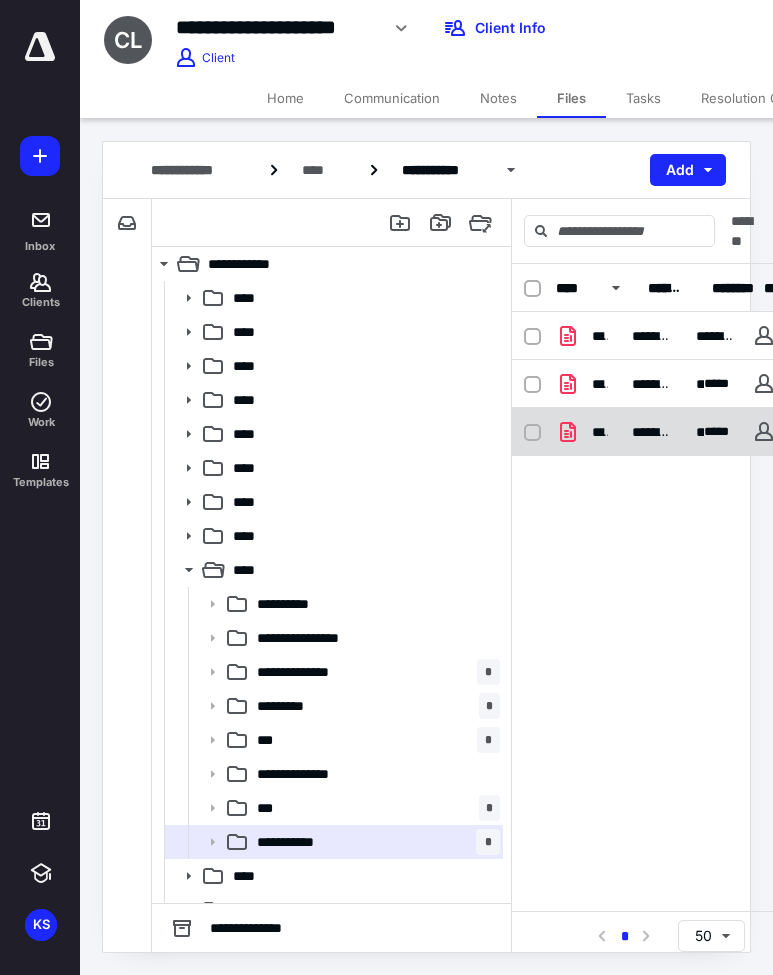 click on "**********" at bounding box center (600, 432) 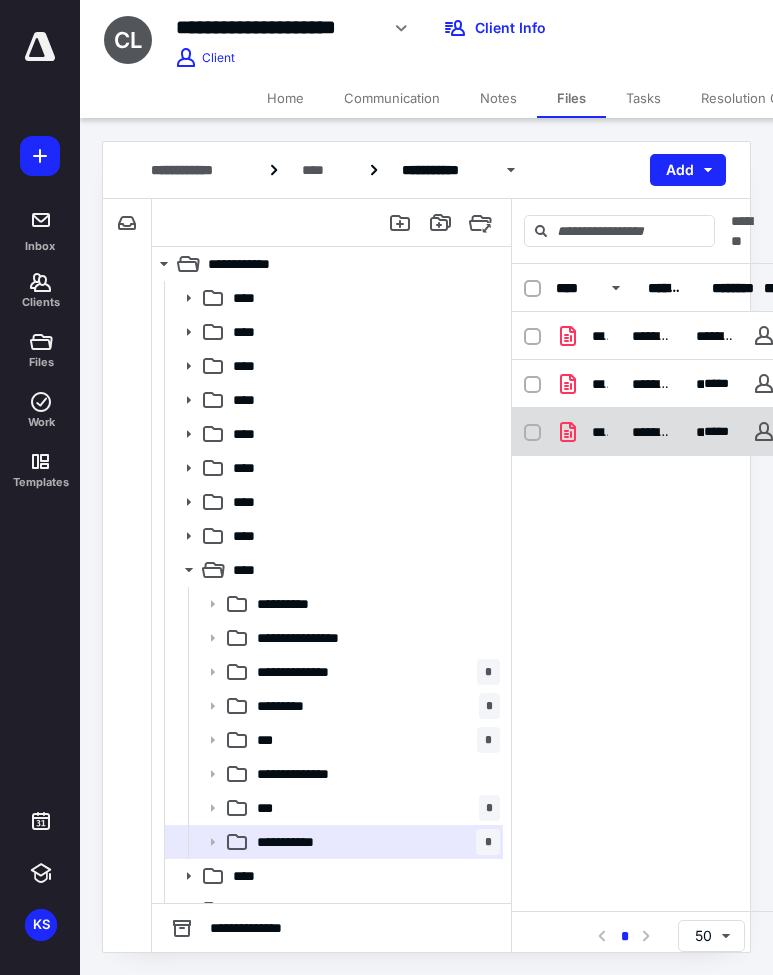 click on "**********" at bounding box center (668, 384) 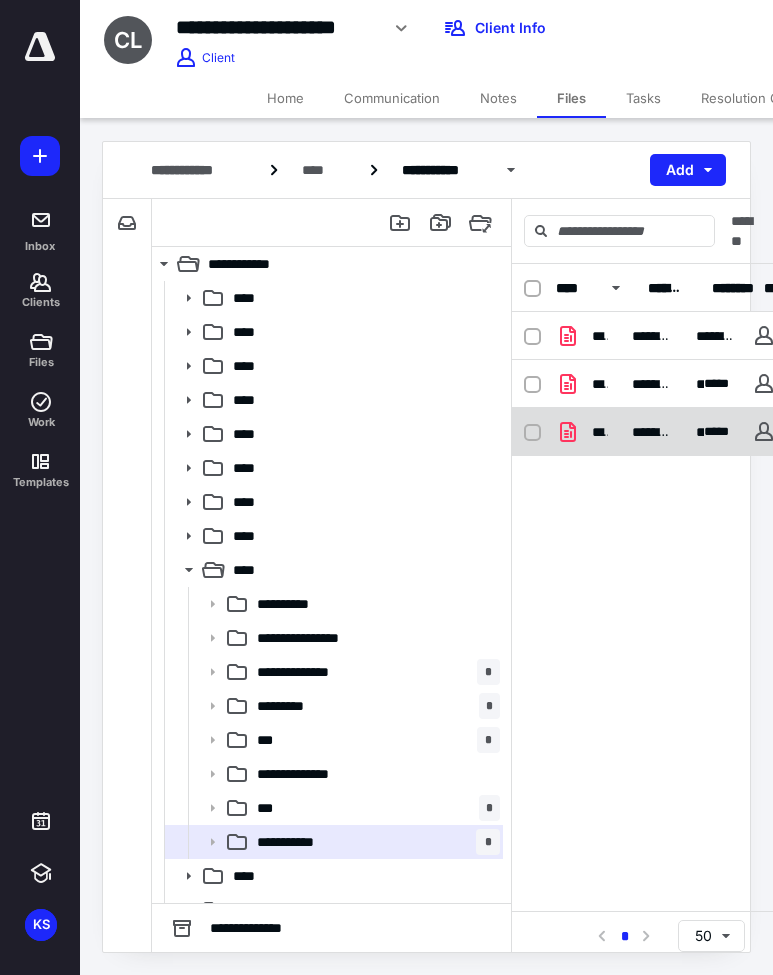 checkbox on "true" 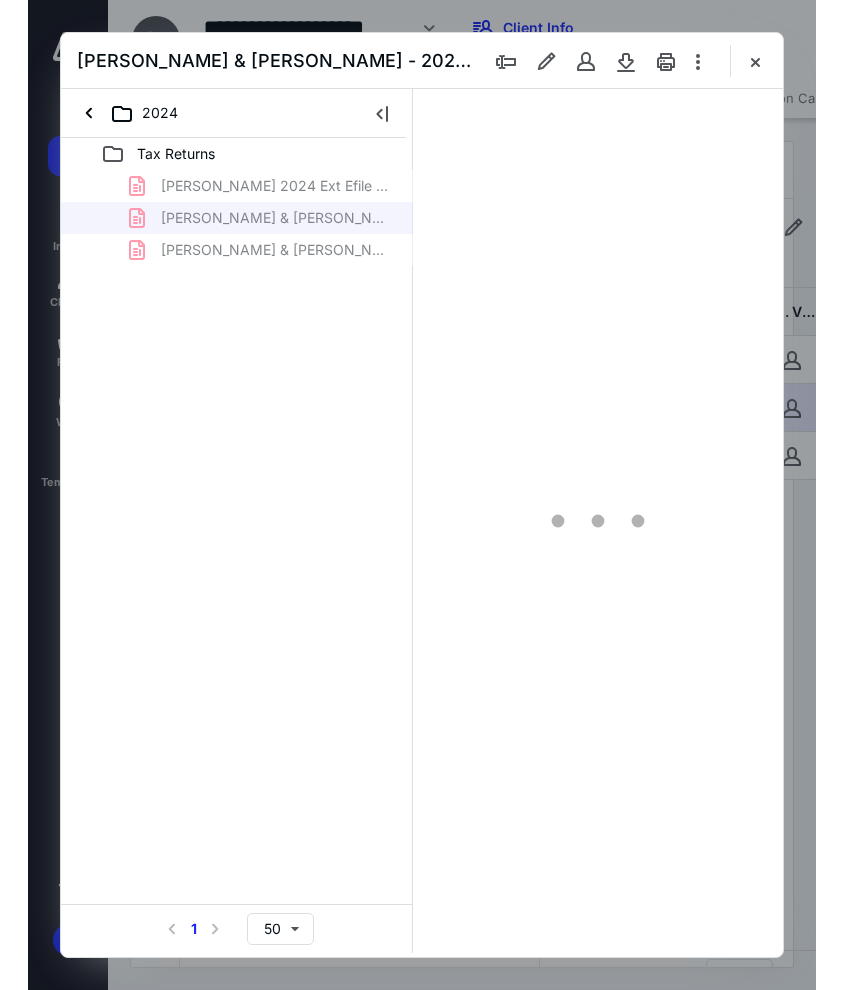 scroll, scrollTop: 0, scrollLeft: 0, axis: both 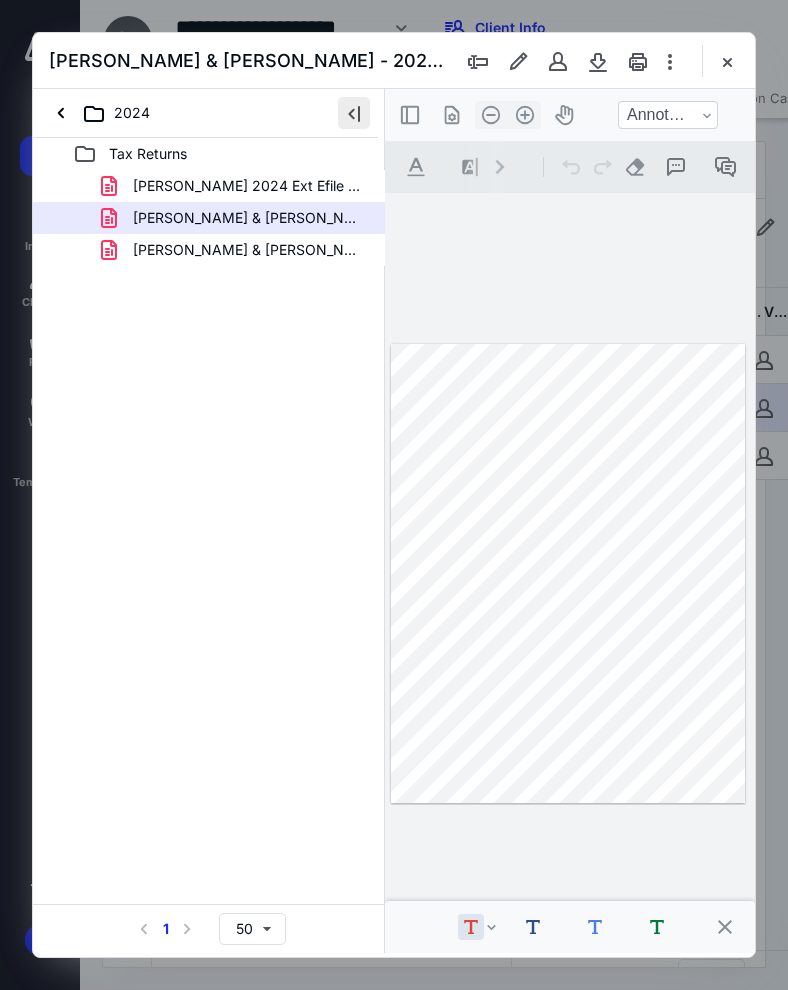 click at bounding box center [354, 113] 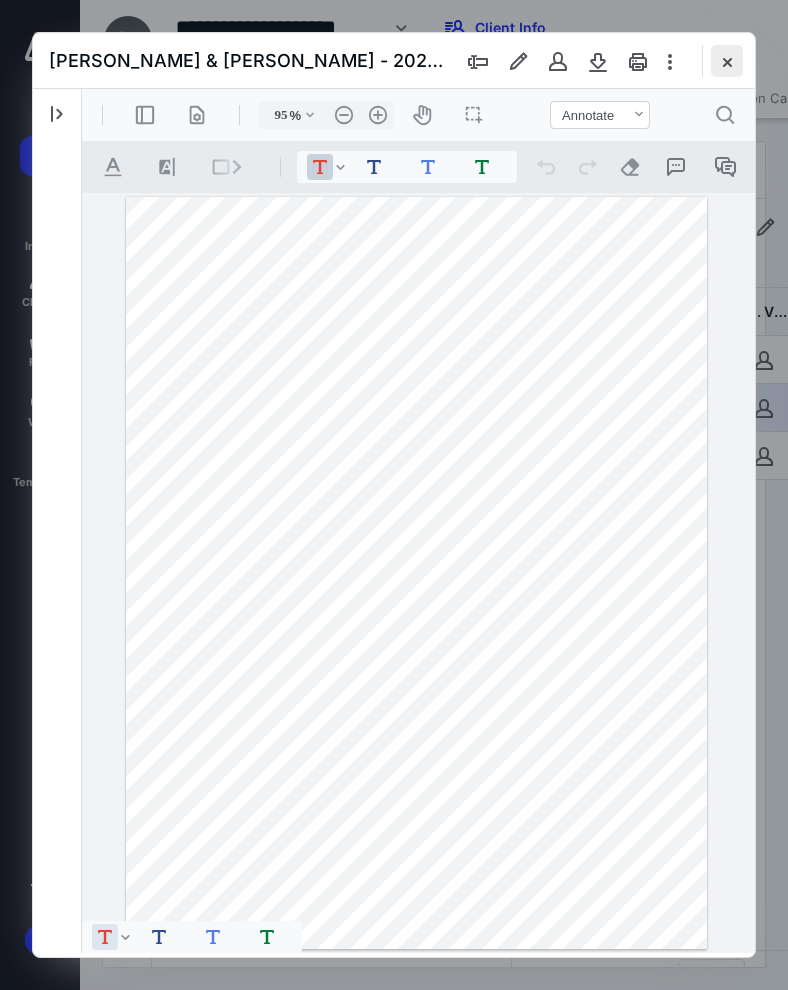 click at bounding box center (727, 61) 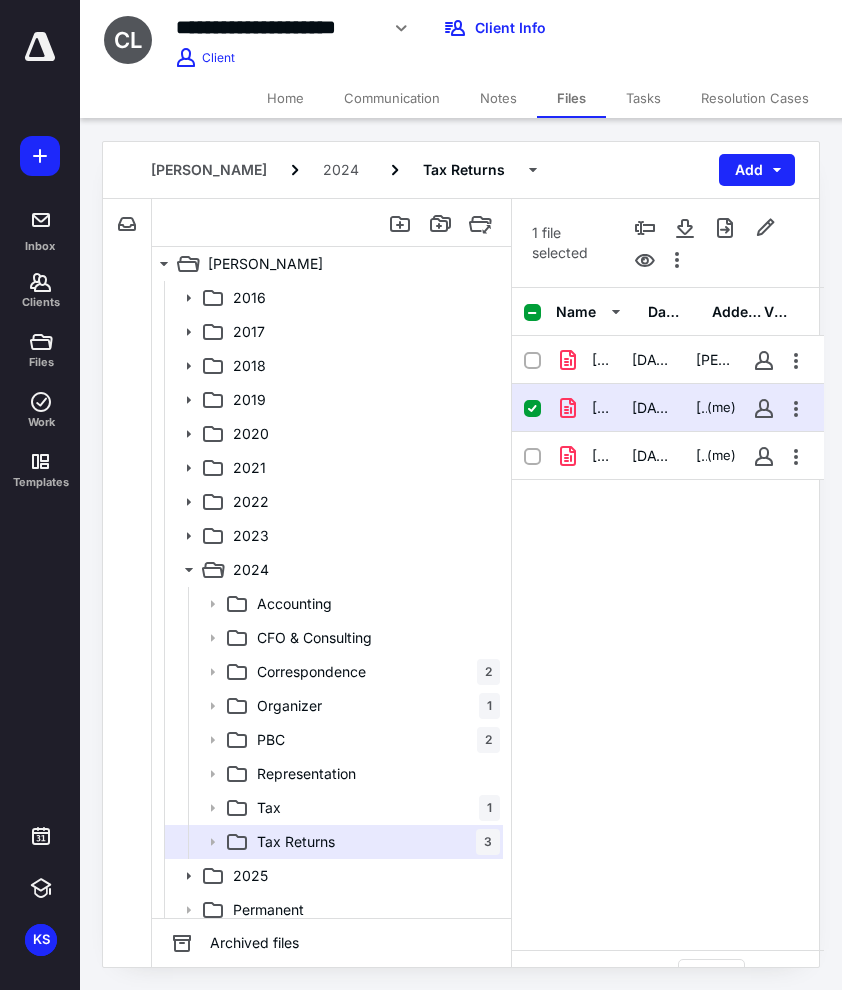 click on "Inbox Clients Files Work Templates KS primary-navbar (blue squad)" at bounding box center [40, 495] 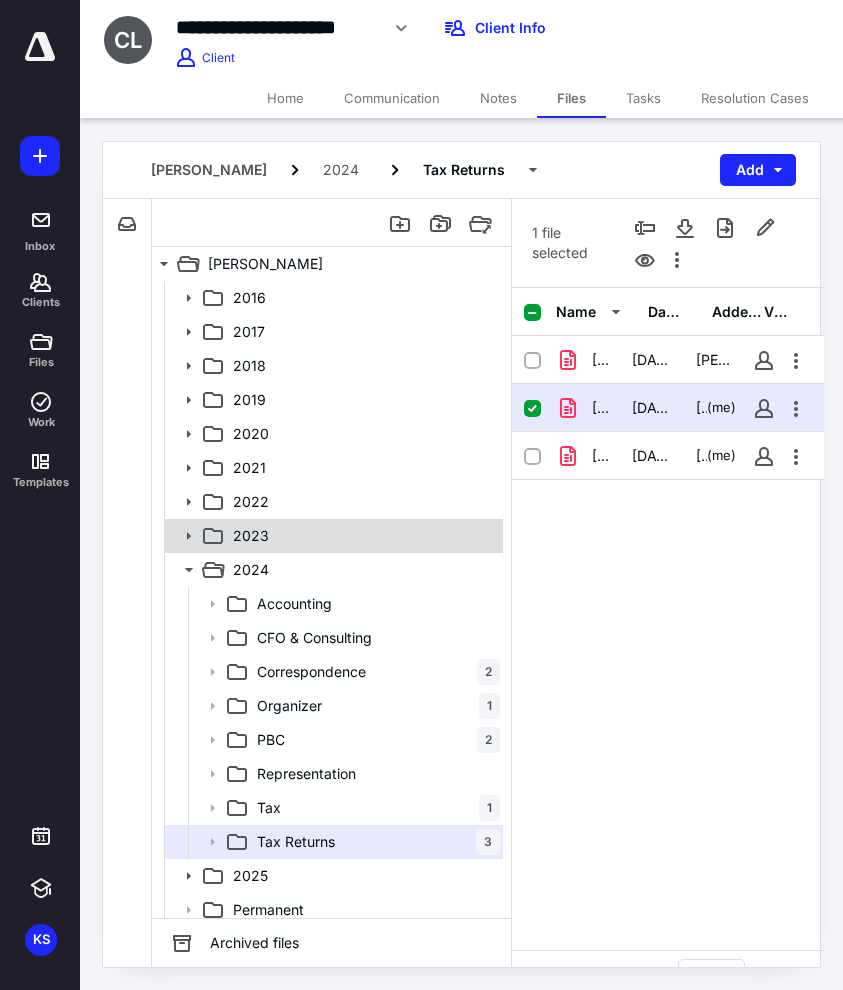 click 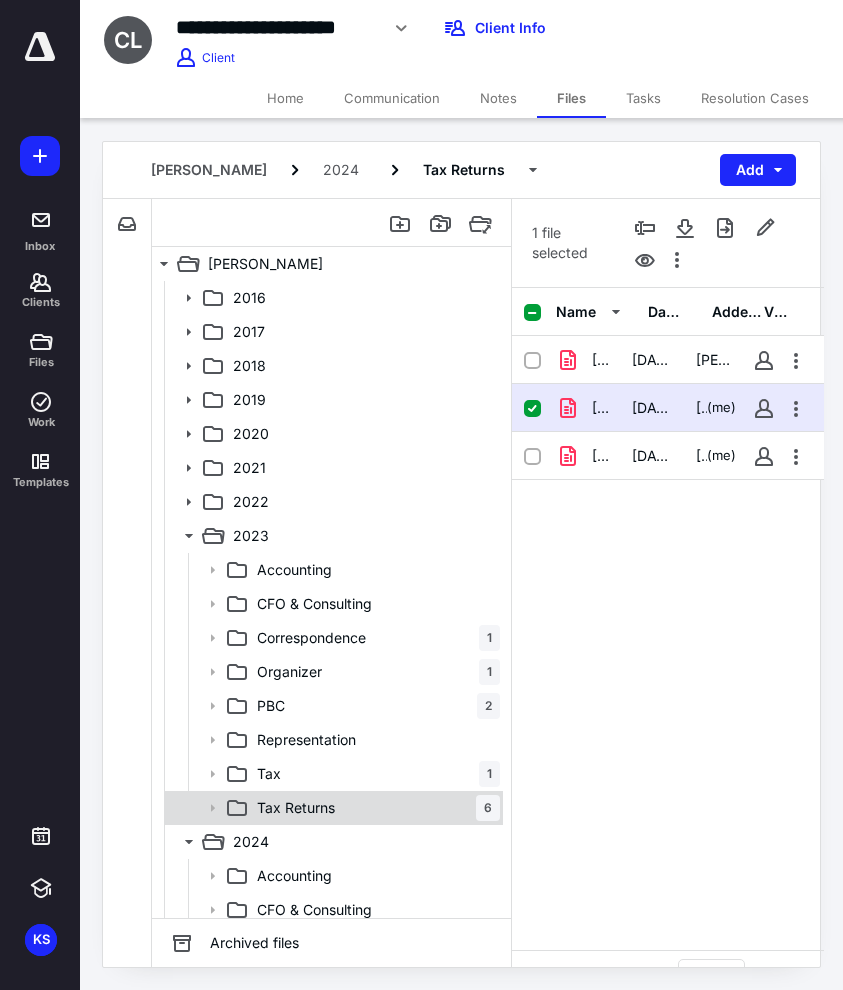 click on "Tax Returns 6" at bounding box center [374, 808] 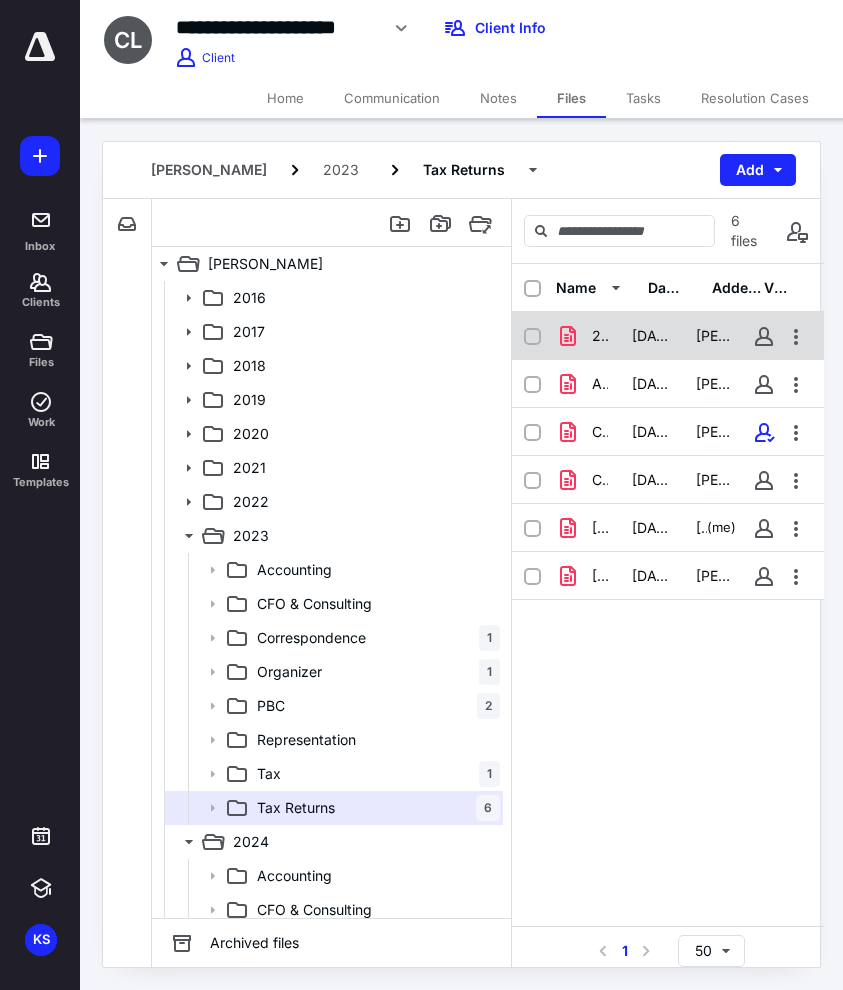 click on "[DATE]" at bounding box center (652, 336) 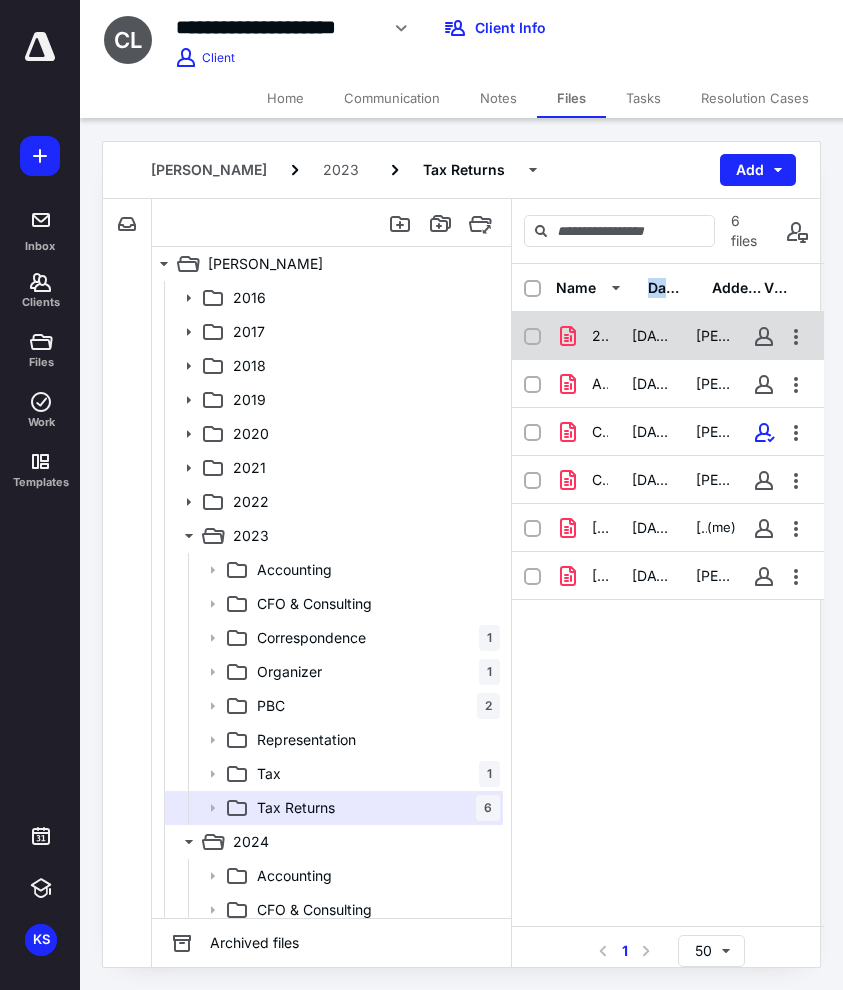 click on "Name Date added Added by Visible" at bounding box center [668, 288] 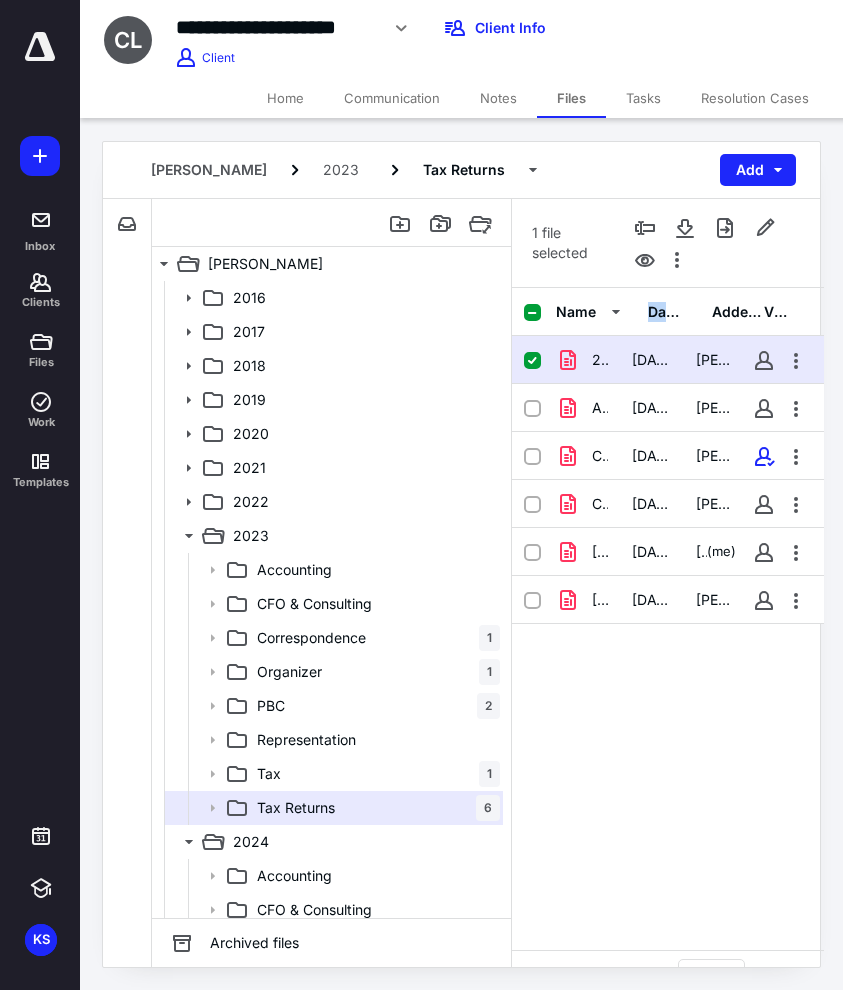 click on "2023 Form 1040 Arthur & Lori Champ acct copy.pdf 7/3/2024 Grace Lucero" at bounding box center [668, 360] 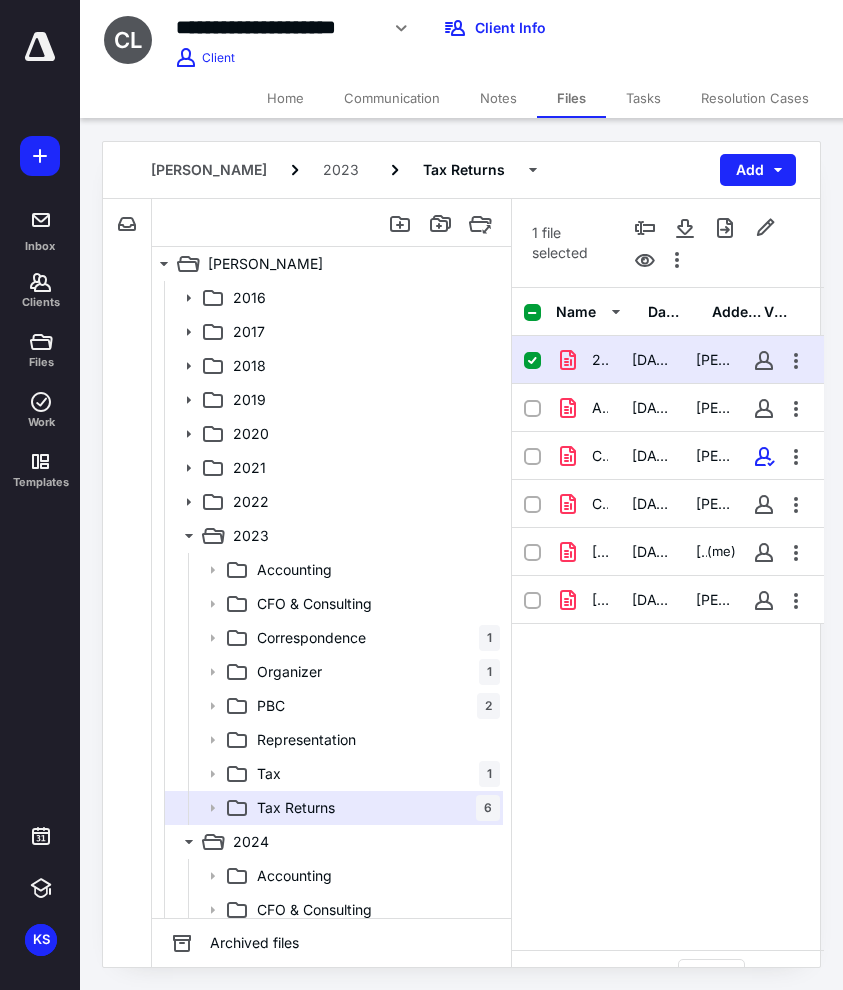 click on "2023 Form 1040 Arthur & Lori Champ acct copy.pdf 7/3/2024 Grace Lucero" at bounding box center (668, 360) 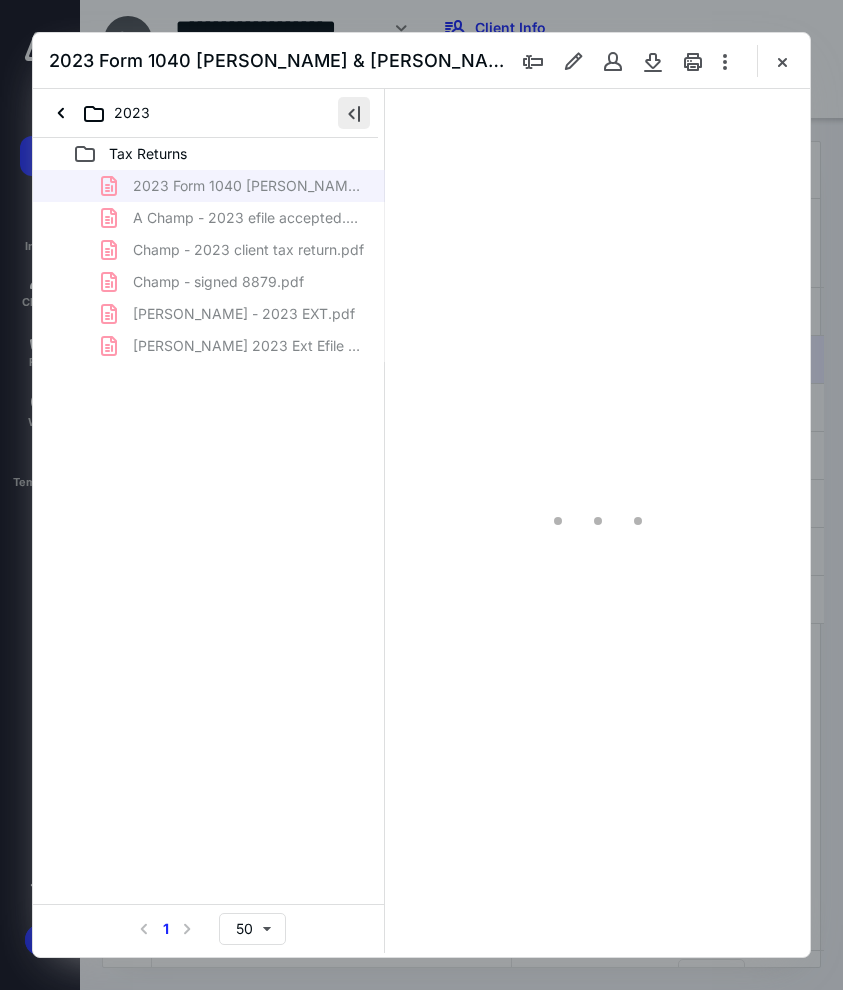 scroll, scrollTop: 0, scrollLeft: 0, axis: both 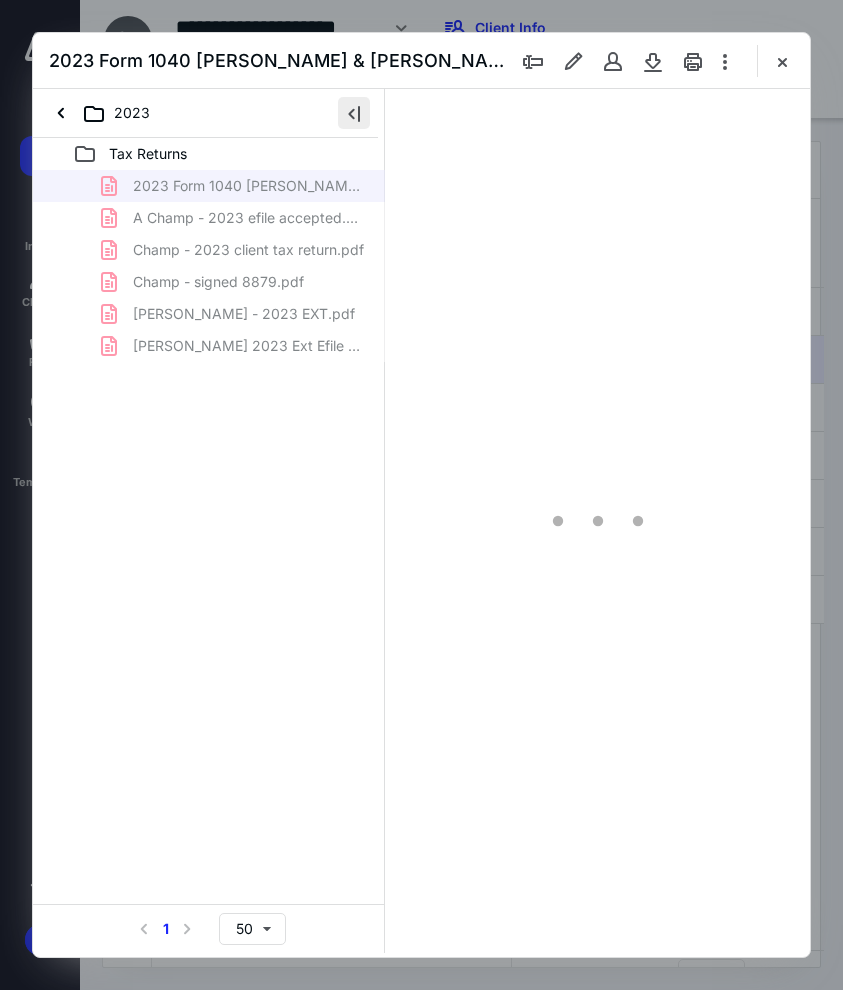 click at bounding box center (354, 113) 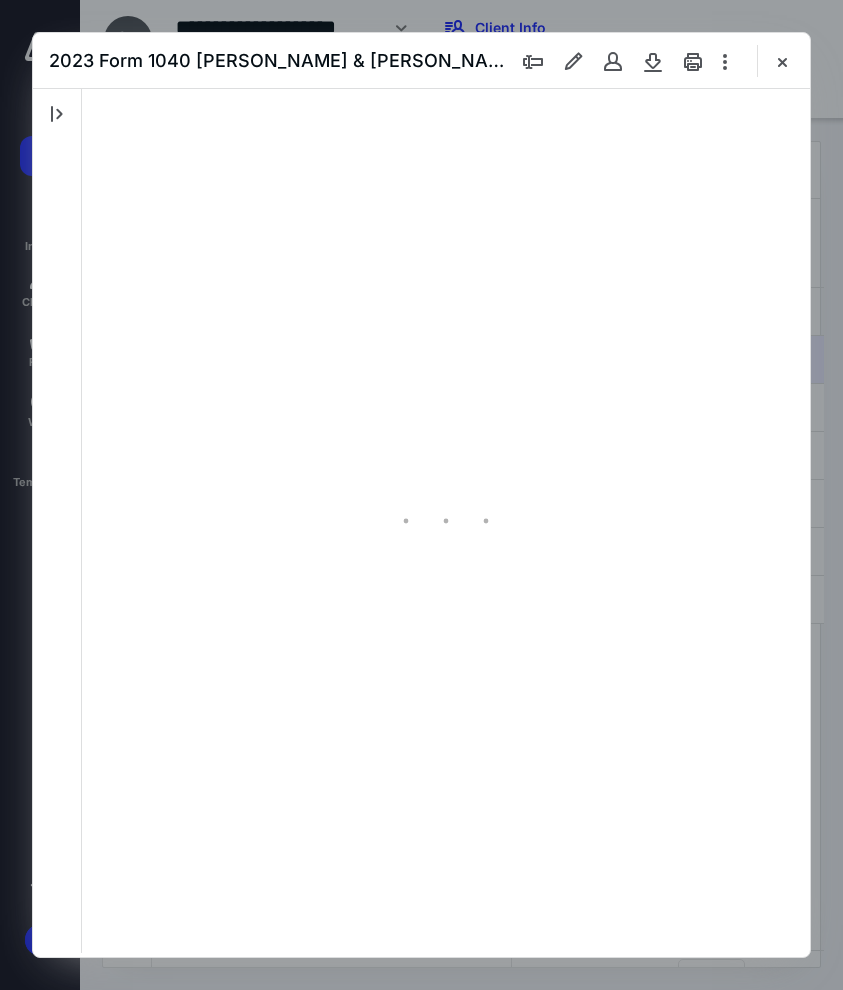 scroll, scrollTop: 108, scrollLeft: 0, axis: vertical 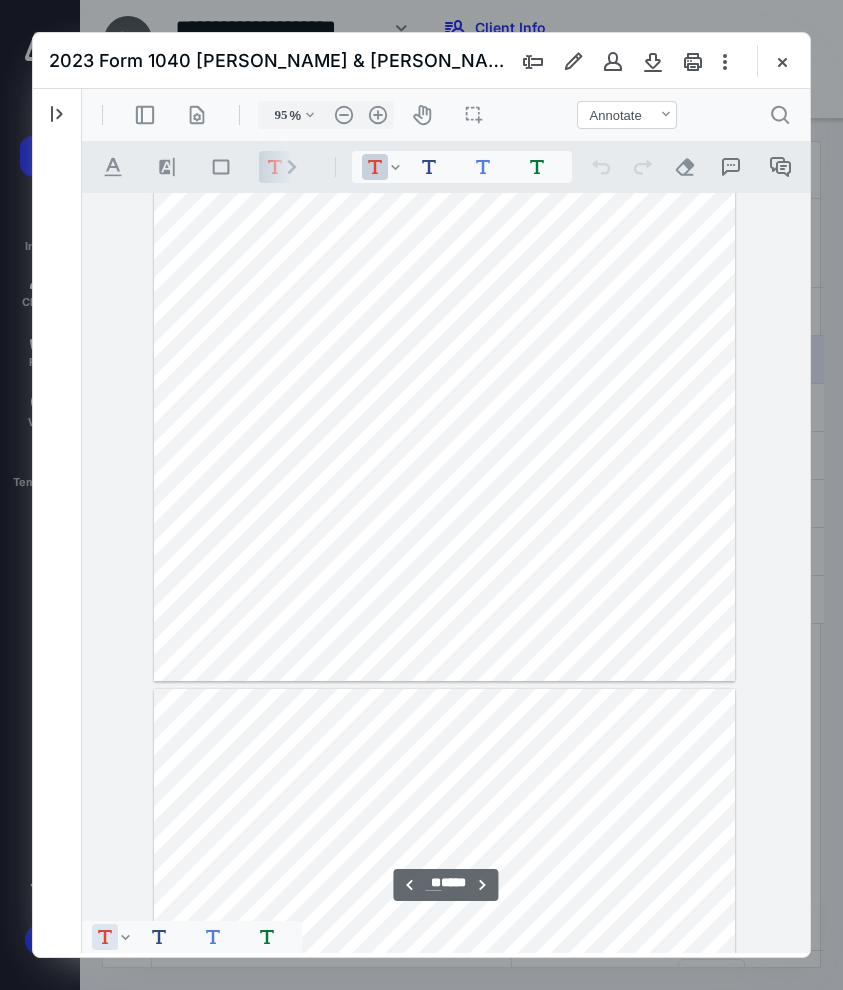 type on "**" 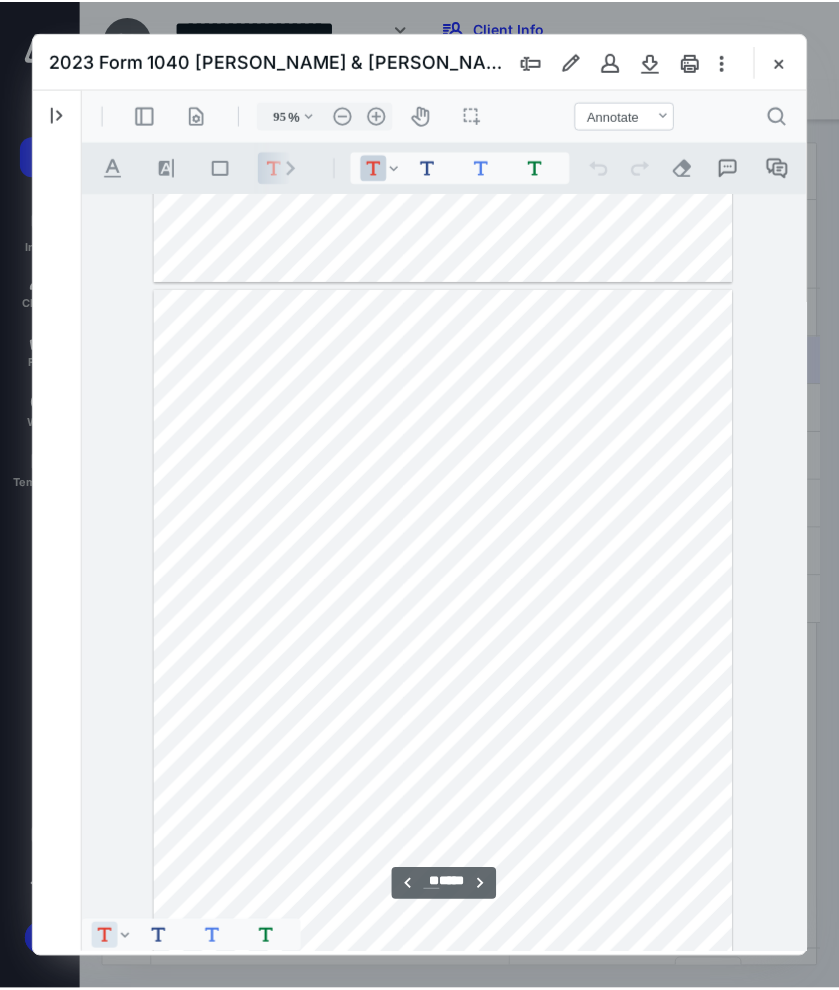 scroll, scrollTop: 15175, scrollLeft: 0, axis: vertical 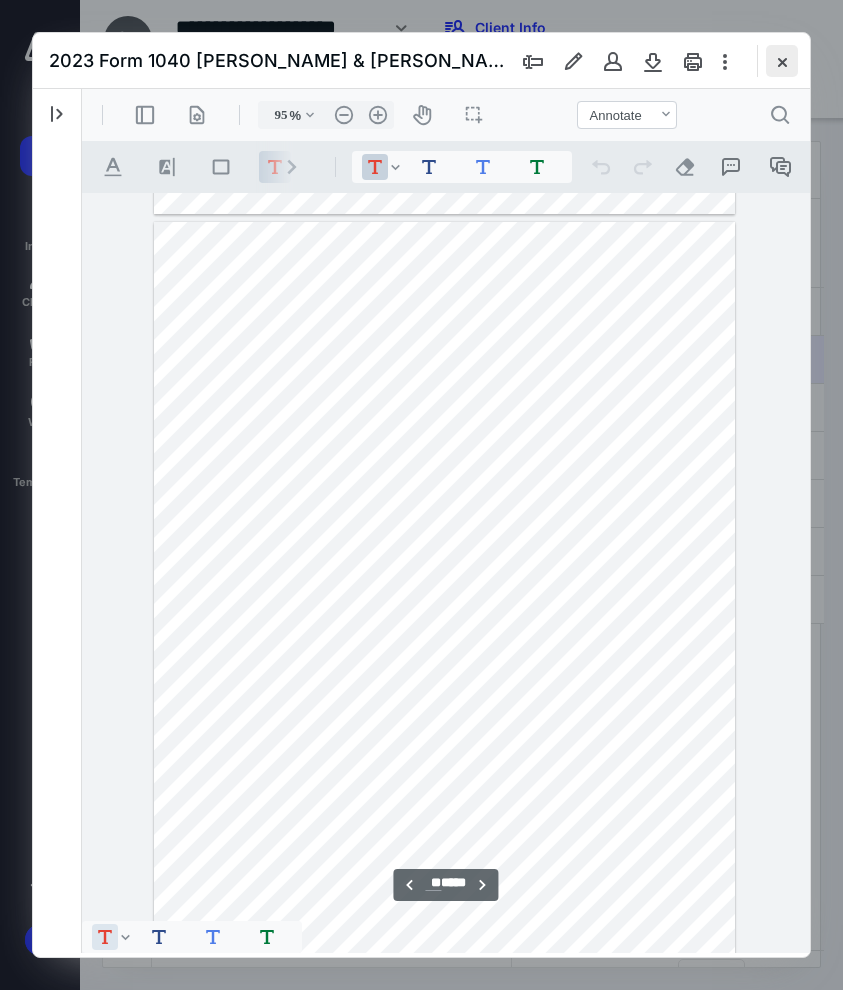 click at bounding box center (782, 61) 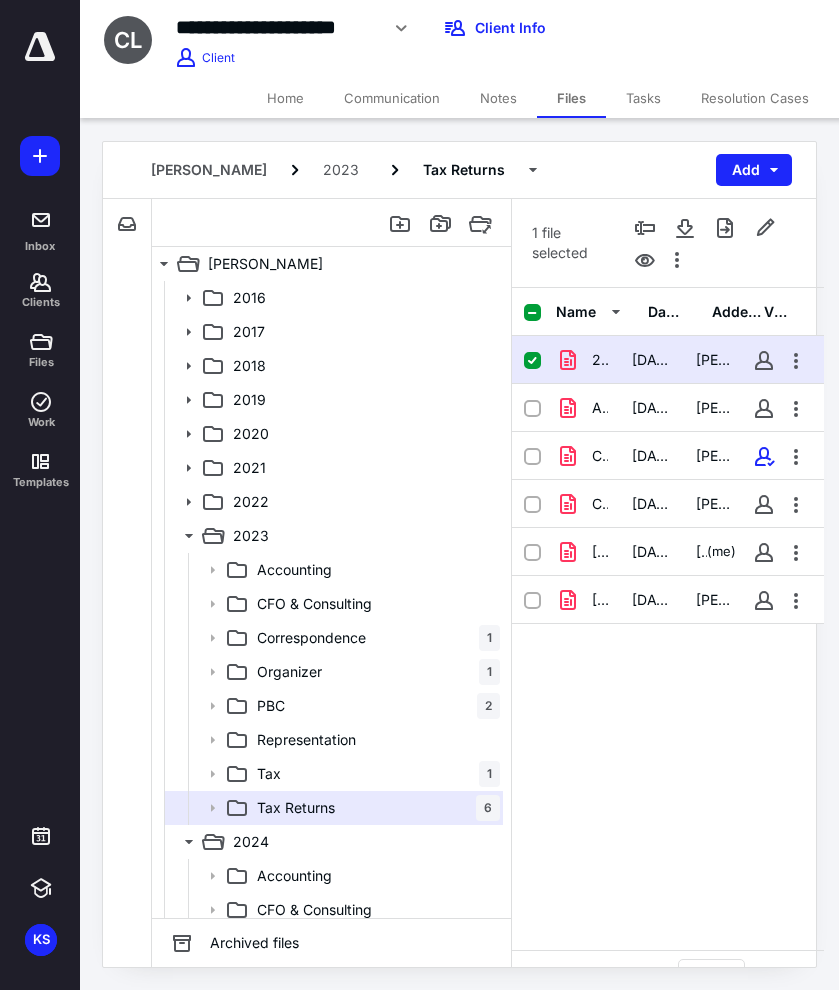 click on "Inbox Clients Files Work Templates KS primary-navbar (blue squad)" at bounding box center [40, 495] 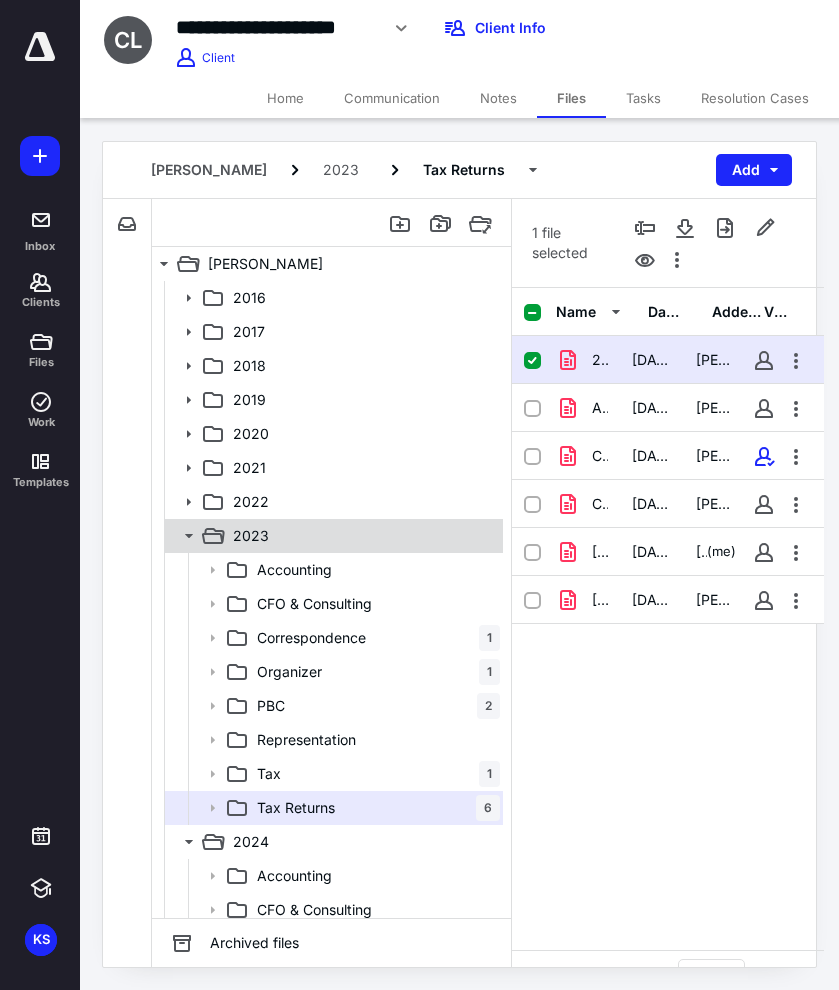 click 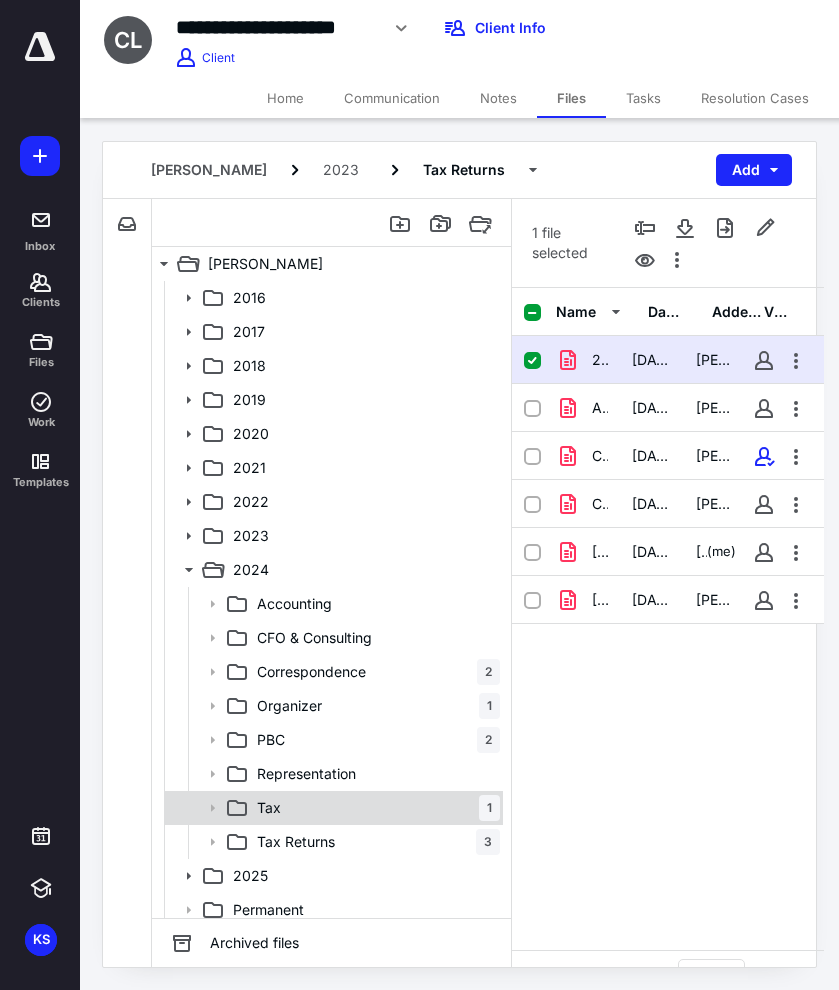 click on "Tax 1" at bounding box center [374, 808] 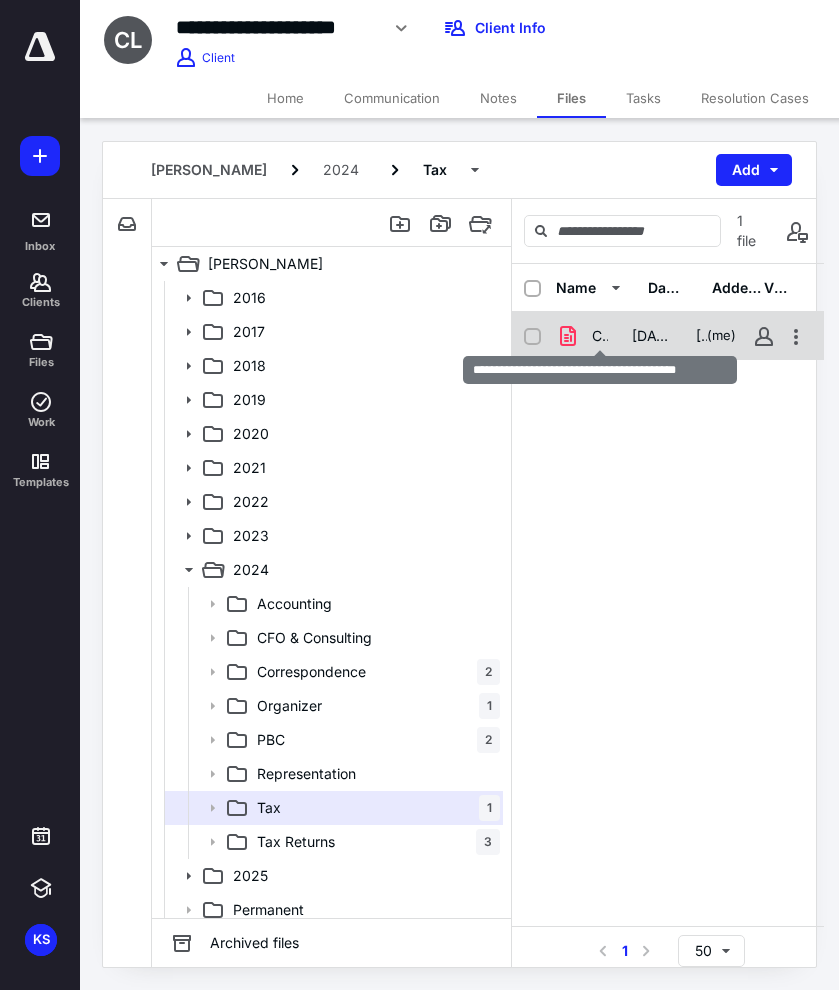 click on "Champ, A & L - 2024 Tax Documents (2).pdf" at bounding box center (600, 336) 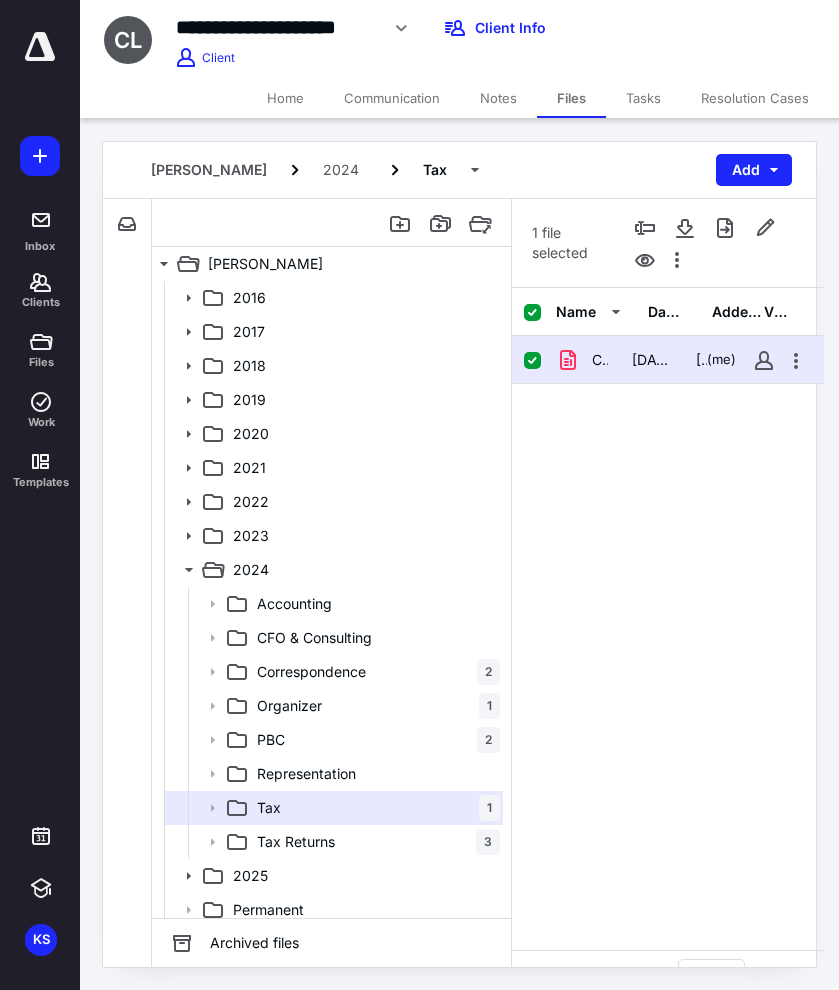 click on "Champ, A & L - 2024 Tax Documents (2).pdf 7/10/2025 Kelly Sanders  (me)" at bounding box center [668, 360] 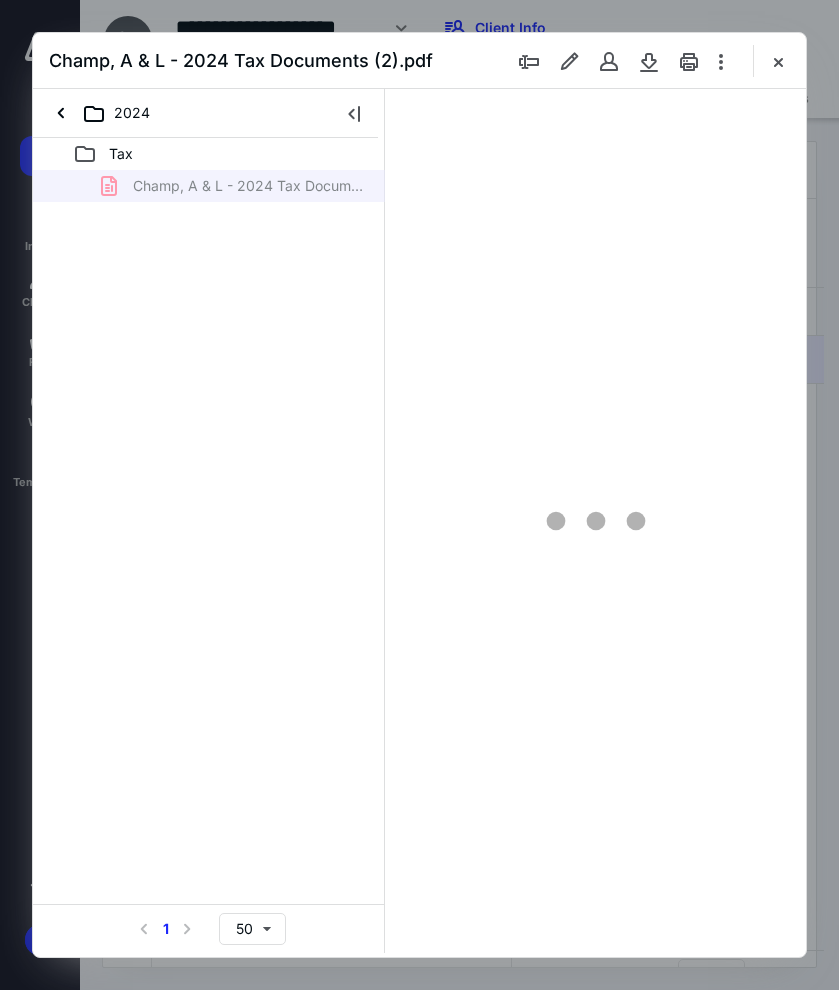 scroll, scrollTop: 0, scrollLeft: 0, axis: both 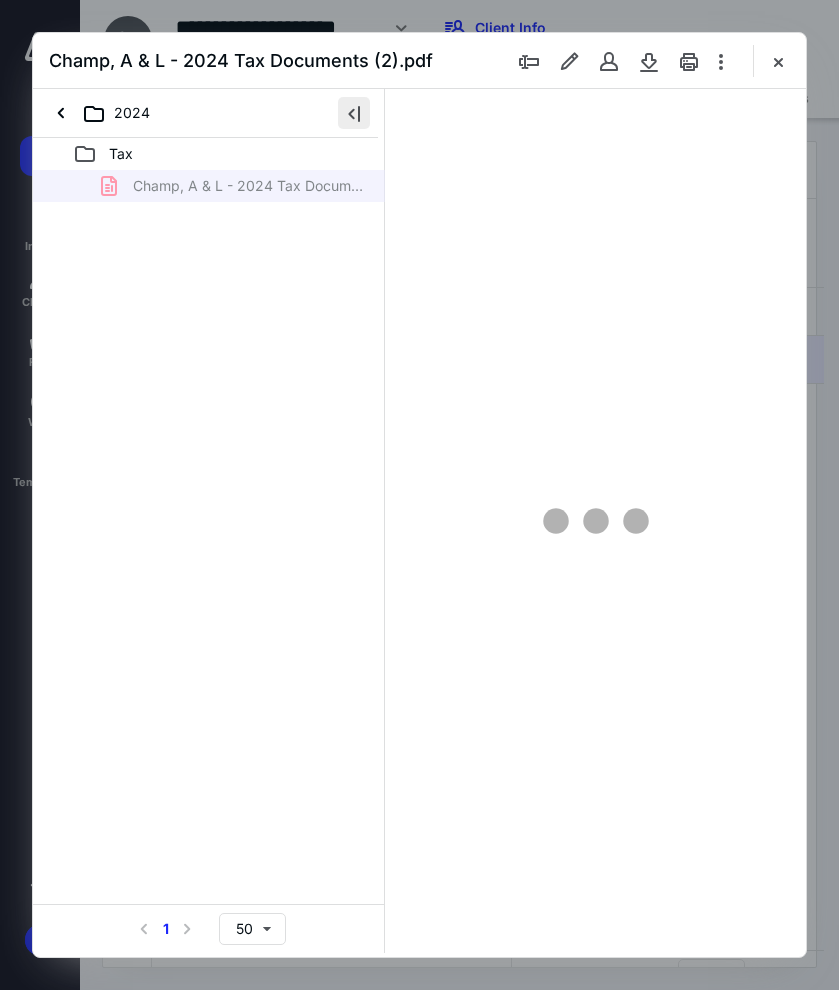 click at bounding box center [354, 113] 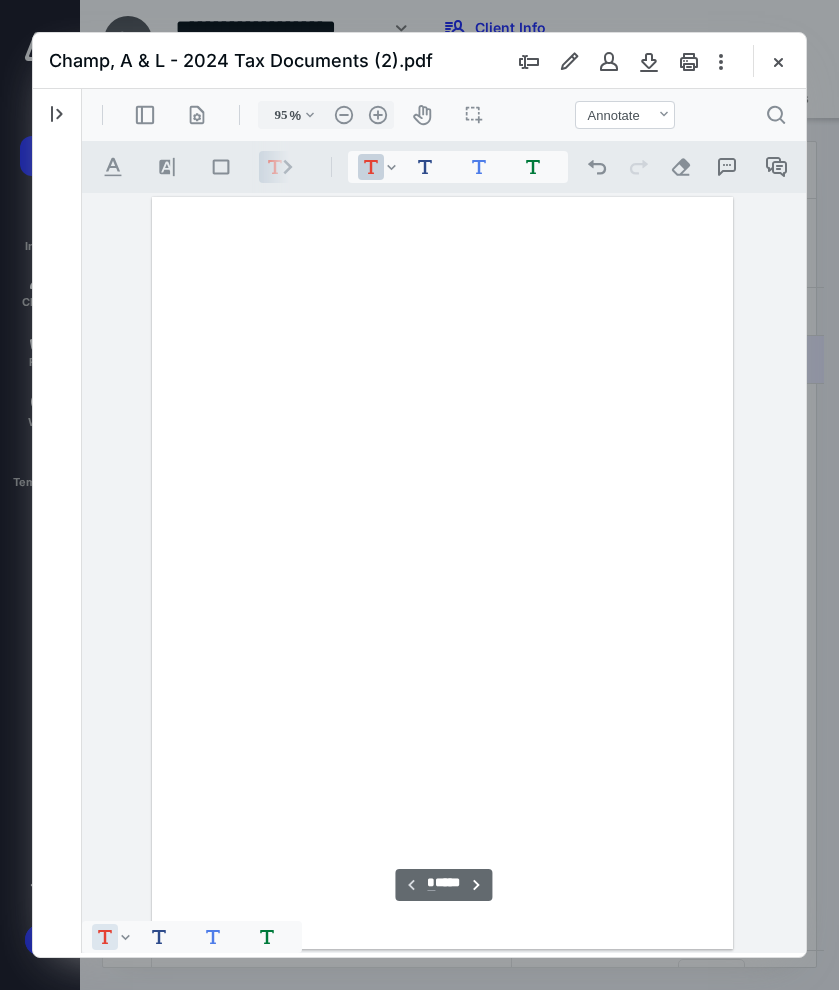 scroll, scrollTop: 108, scrollLeft: 0, axis: vertical 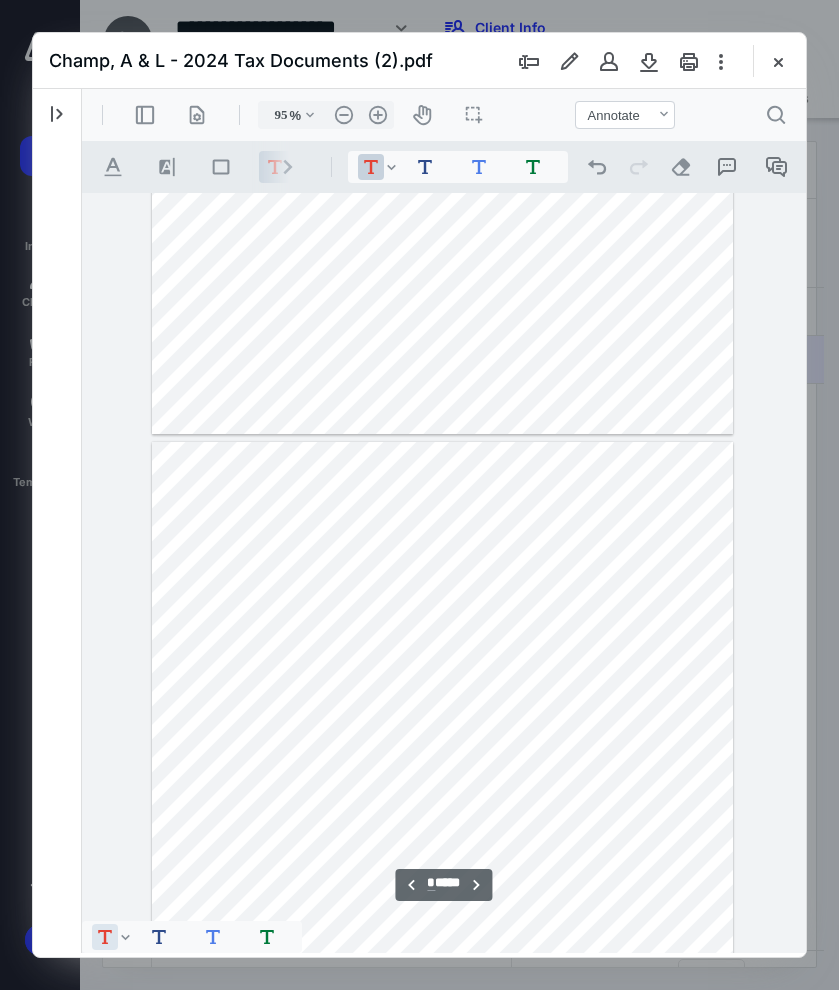 type on "*" 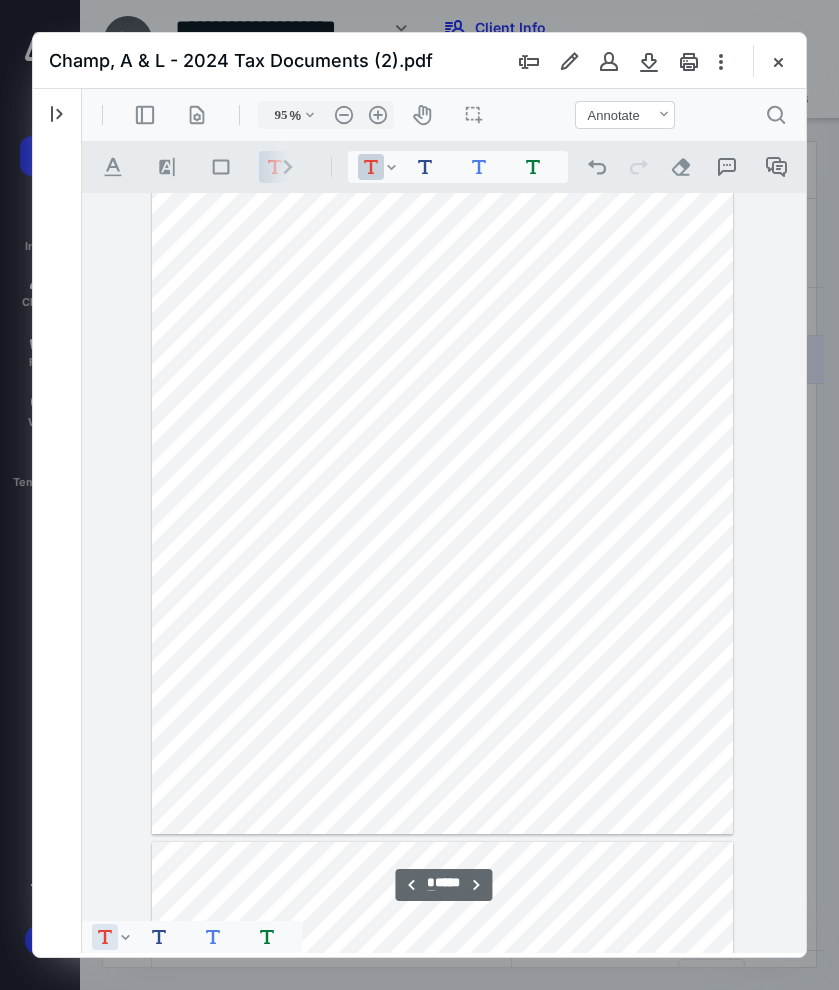 scroll, scrollTop: 1701, scrollLeft: 0, axis: vertical 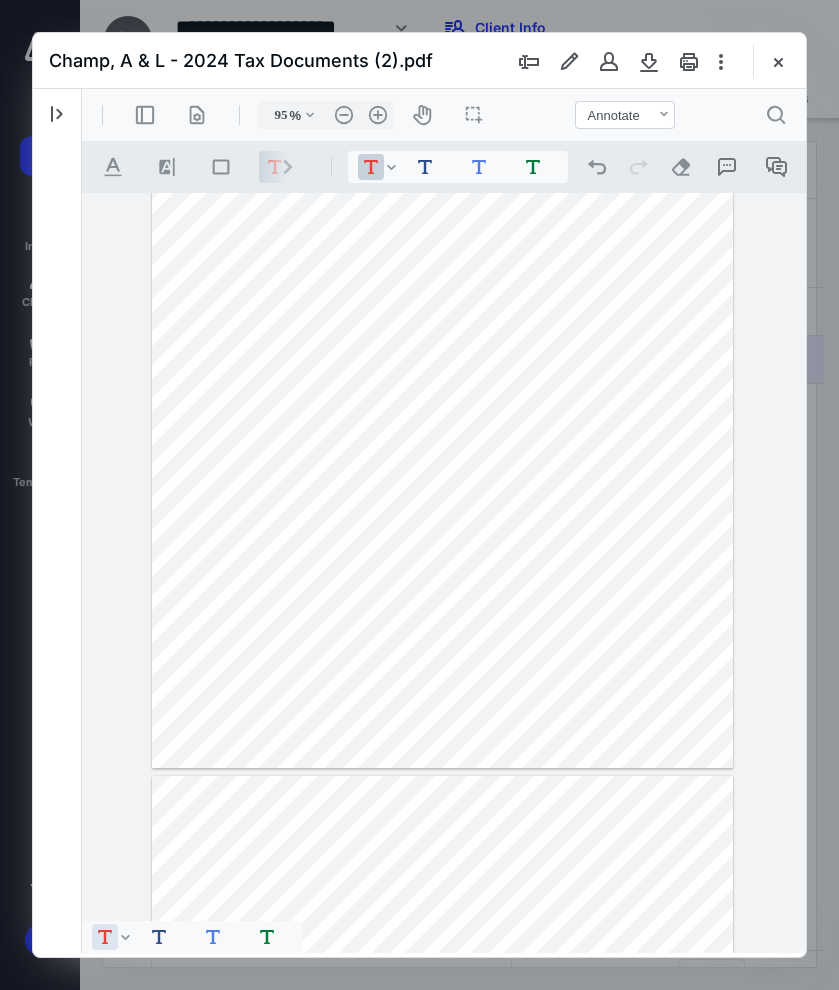 click on ".cls-1{fill:#abb0c4;} icon - chevron - right" at bounding box center [288, 167] 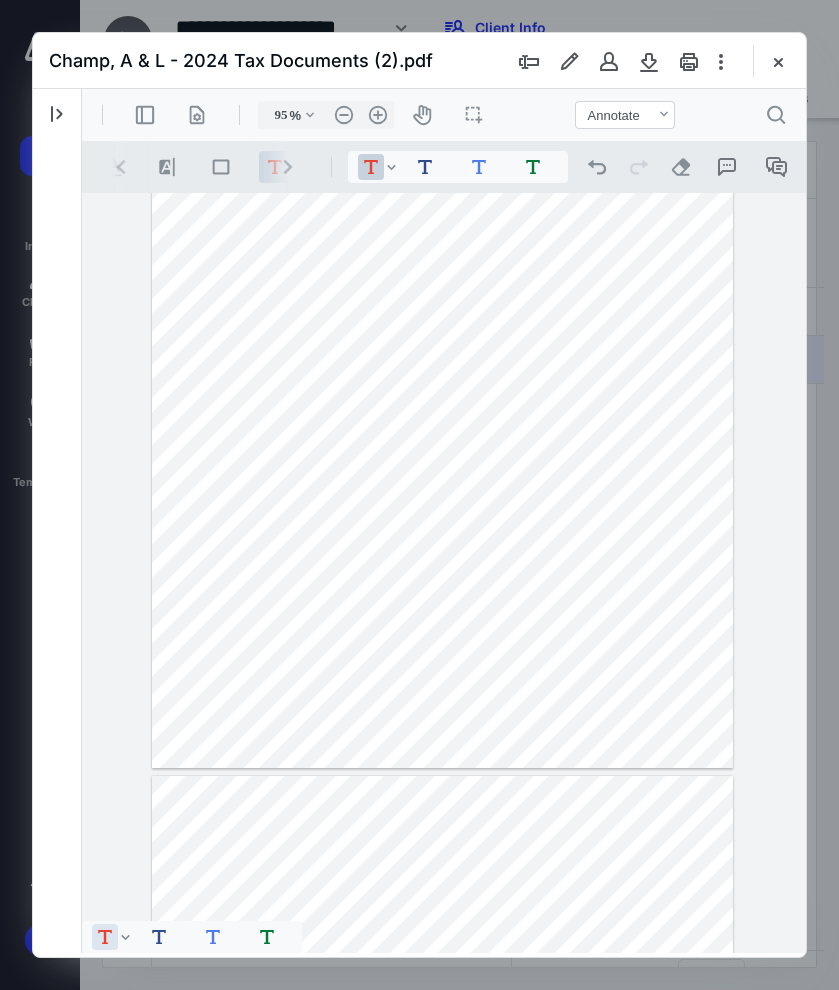 scroll, scrollTop: 0, scrollLeft: 108, axis: horizontal 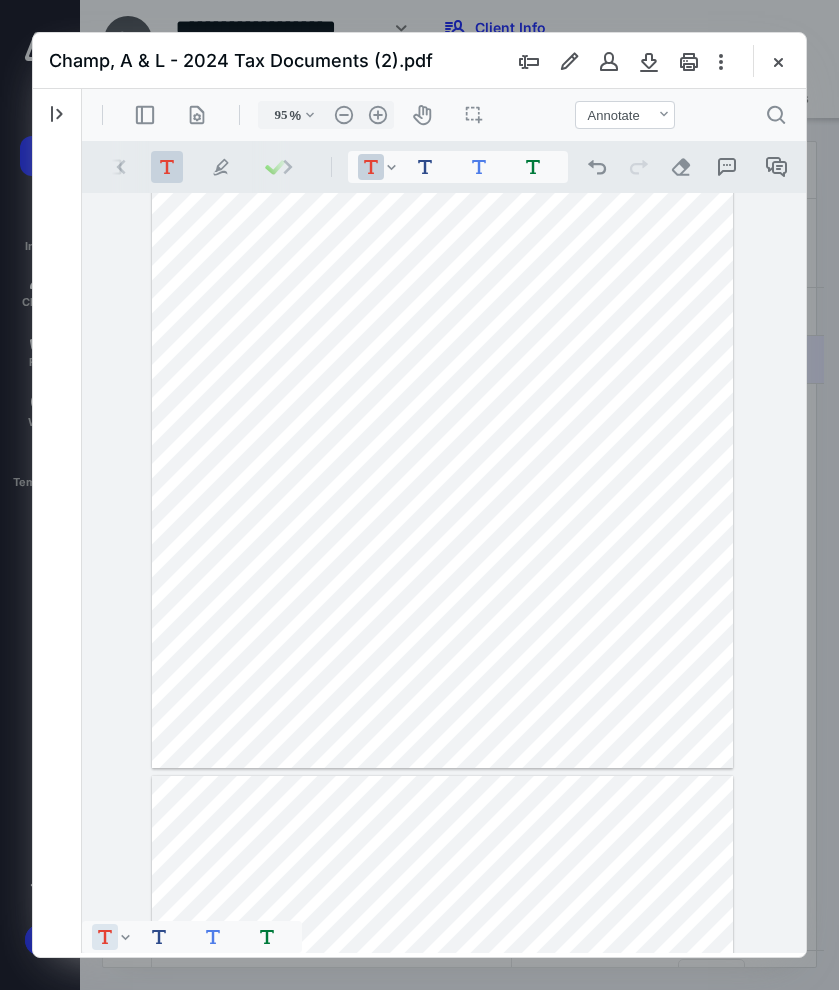 click at bounding box center [442, 392] 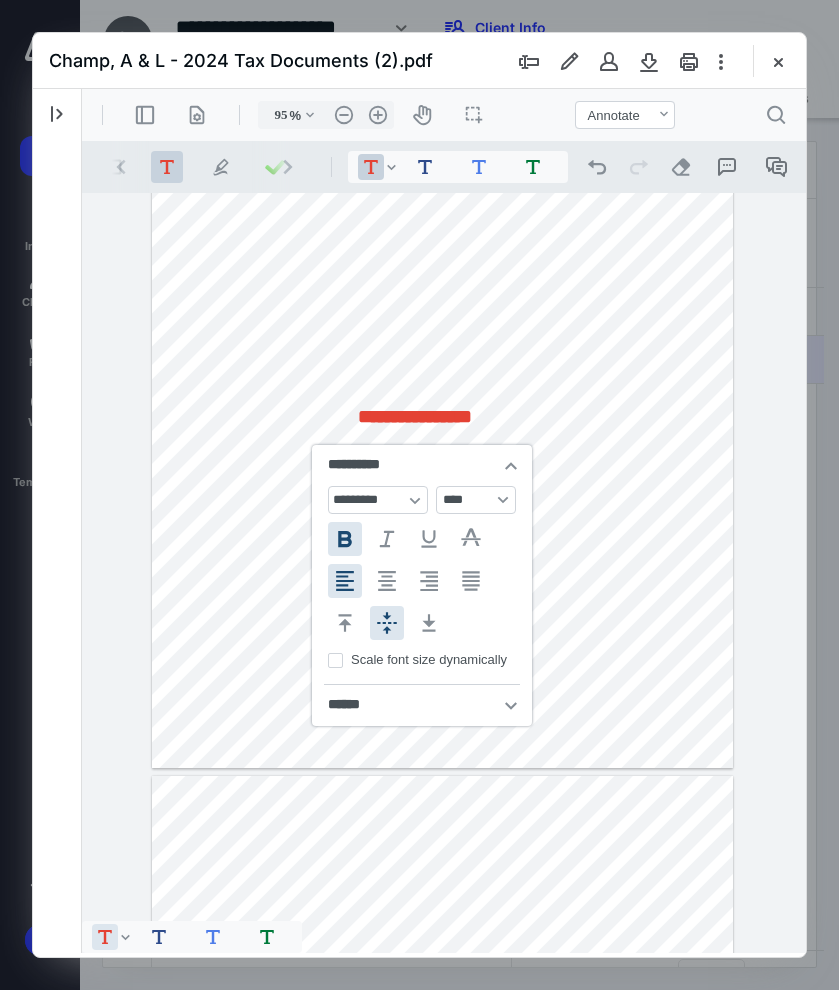 type 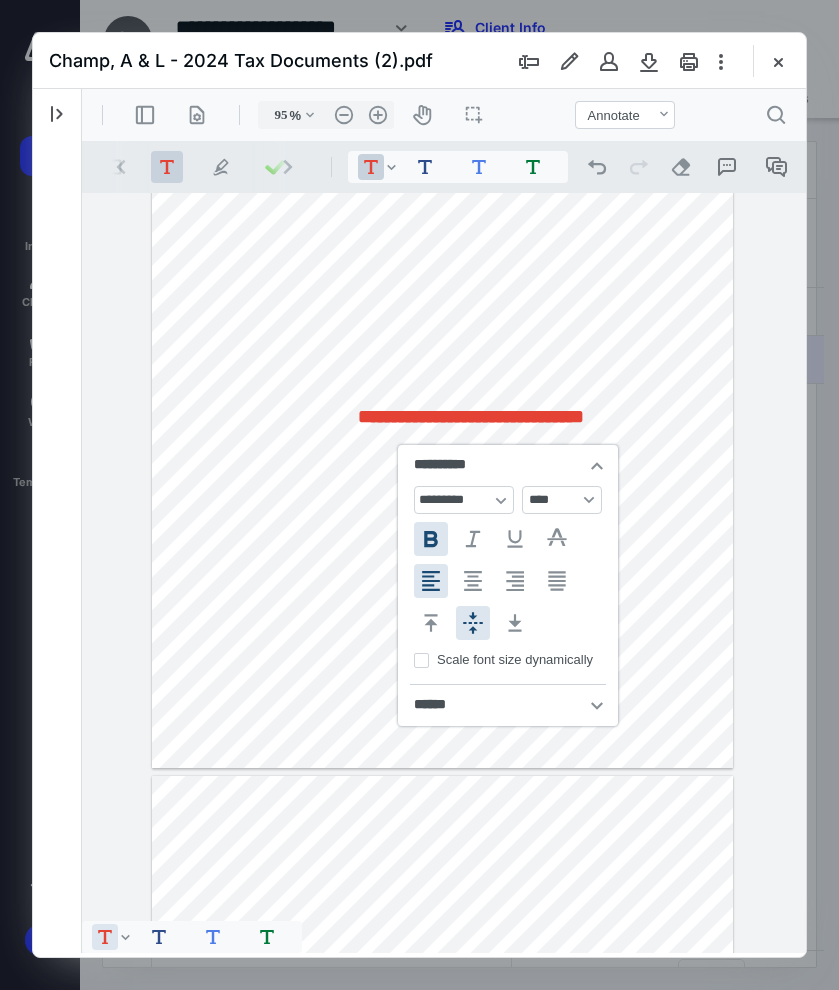 click on "**********" at bounding box center [442, 392] 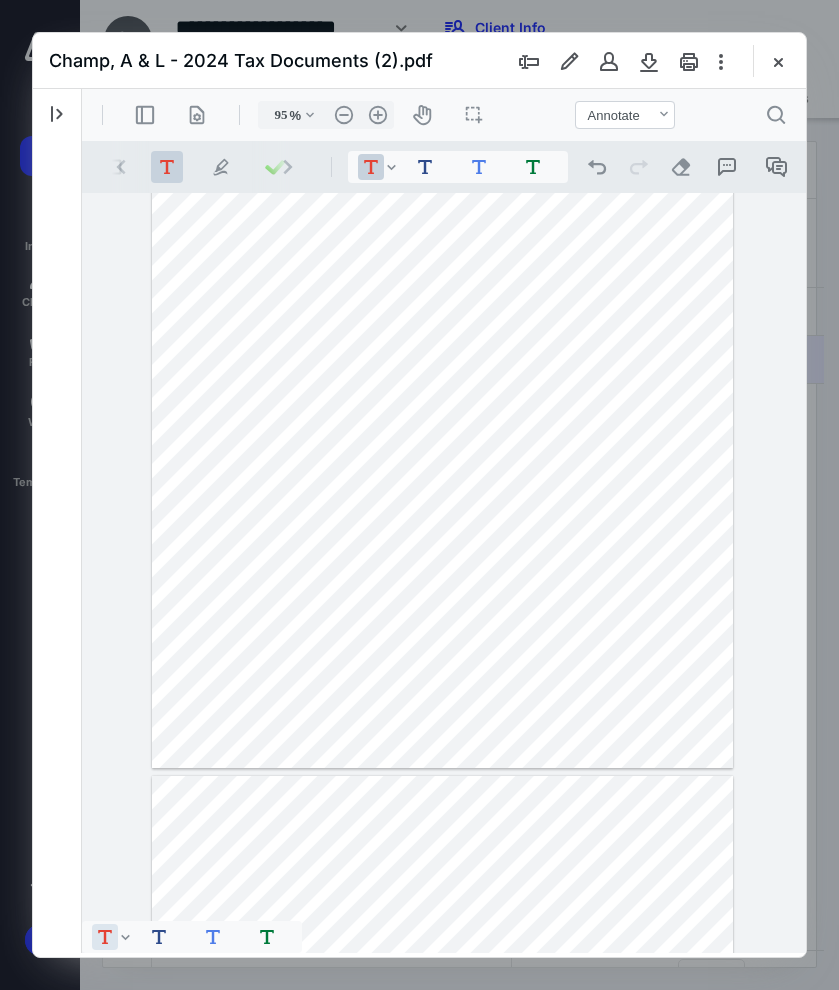drag, startPoint x: 438, startPoint y: 416, endPoint x: 417, endPoint y: 363, distance: 57.00877 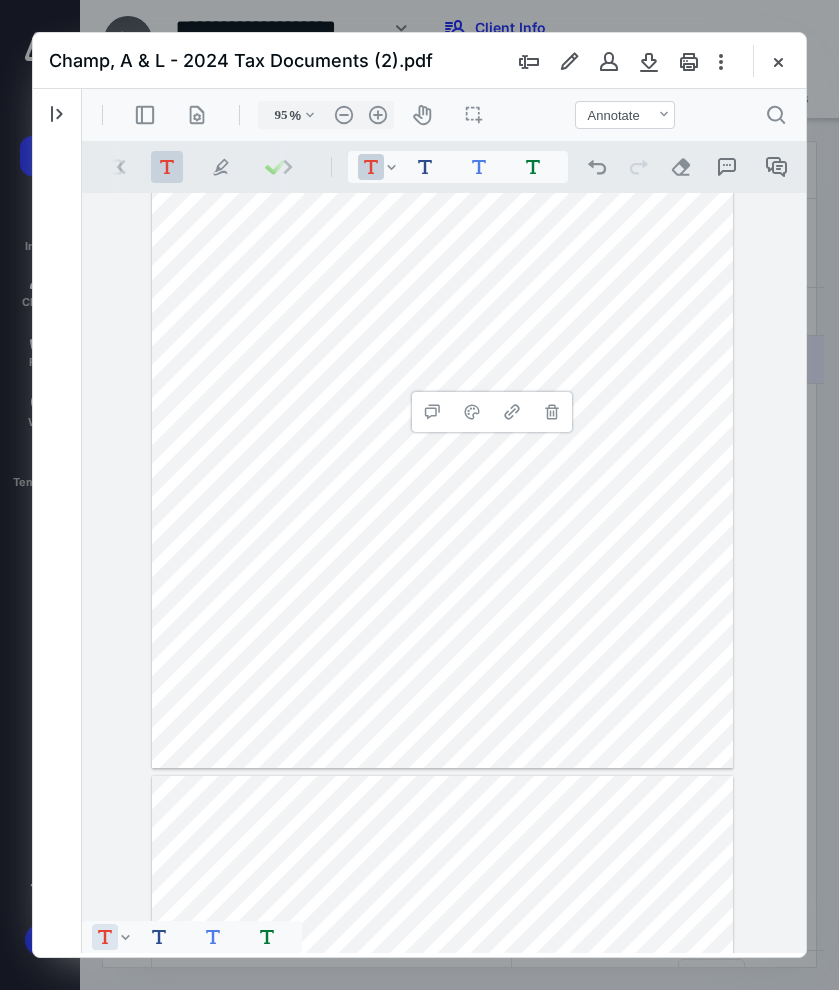 click on "**********" at bounding box center (442, 392) 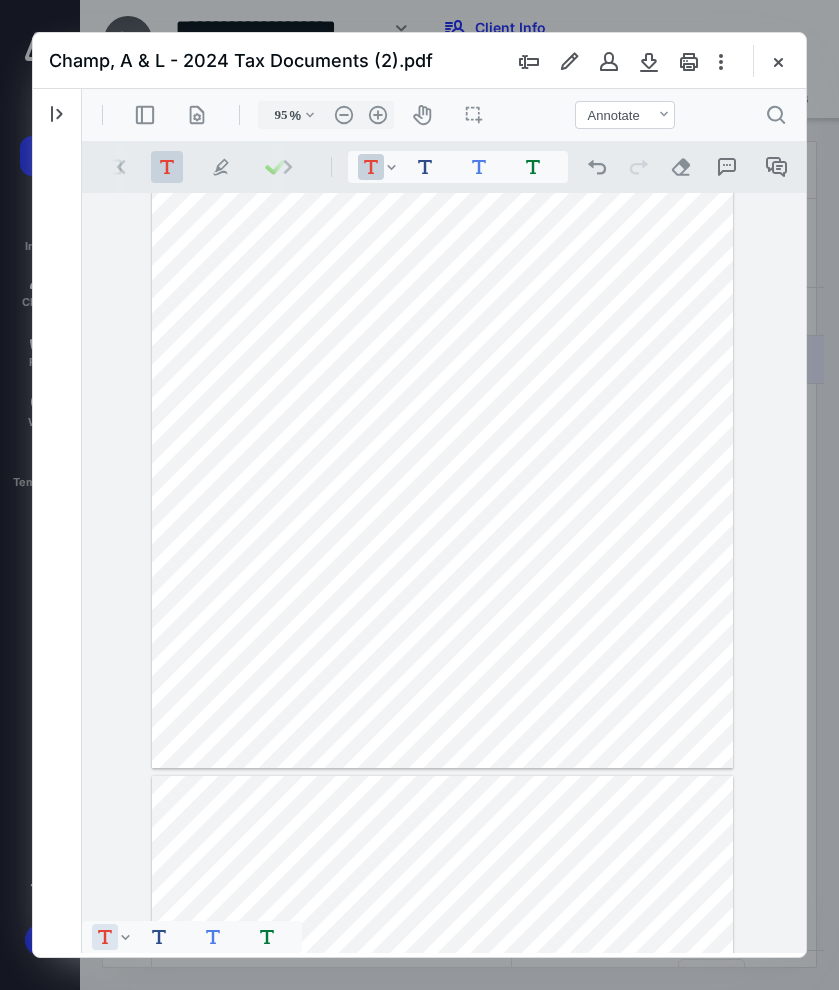click on "**********" at bounding box center (442, 392) 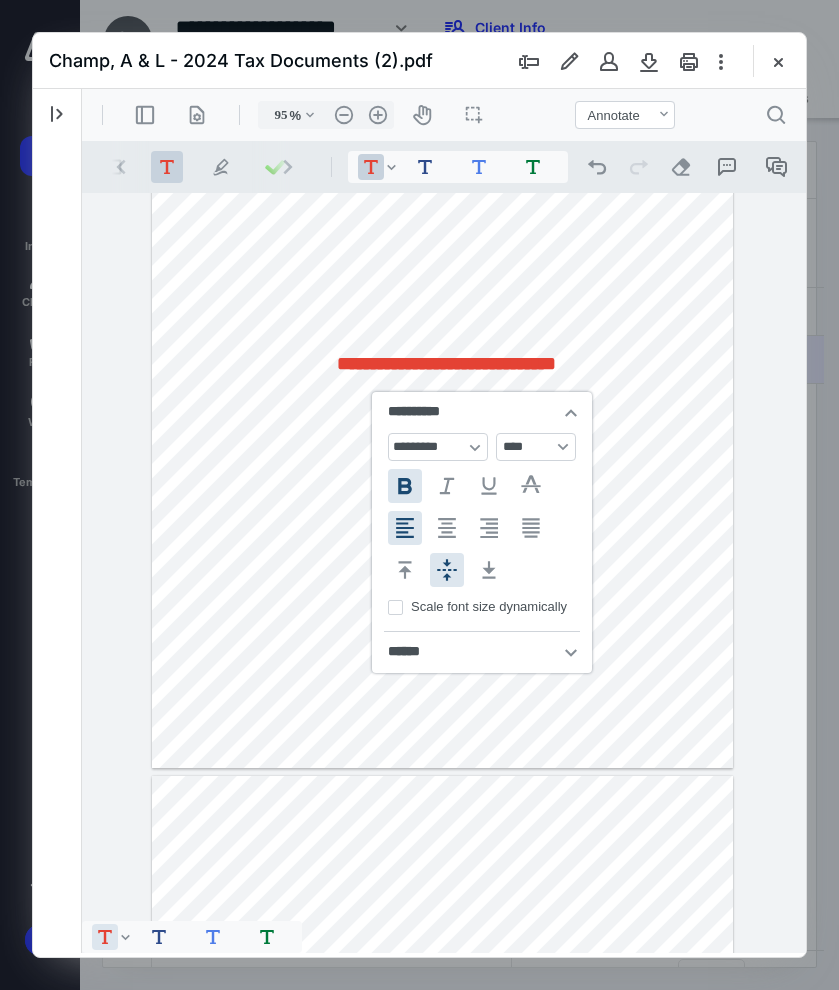 click on "**********" at bounding box center [446, 363] 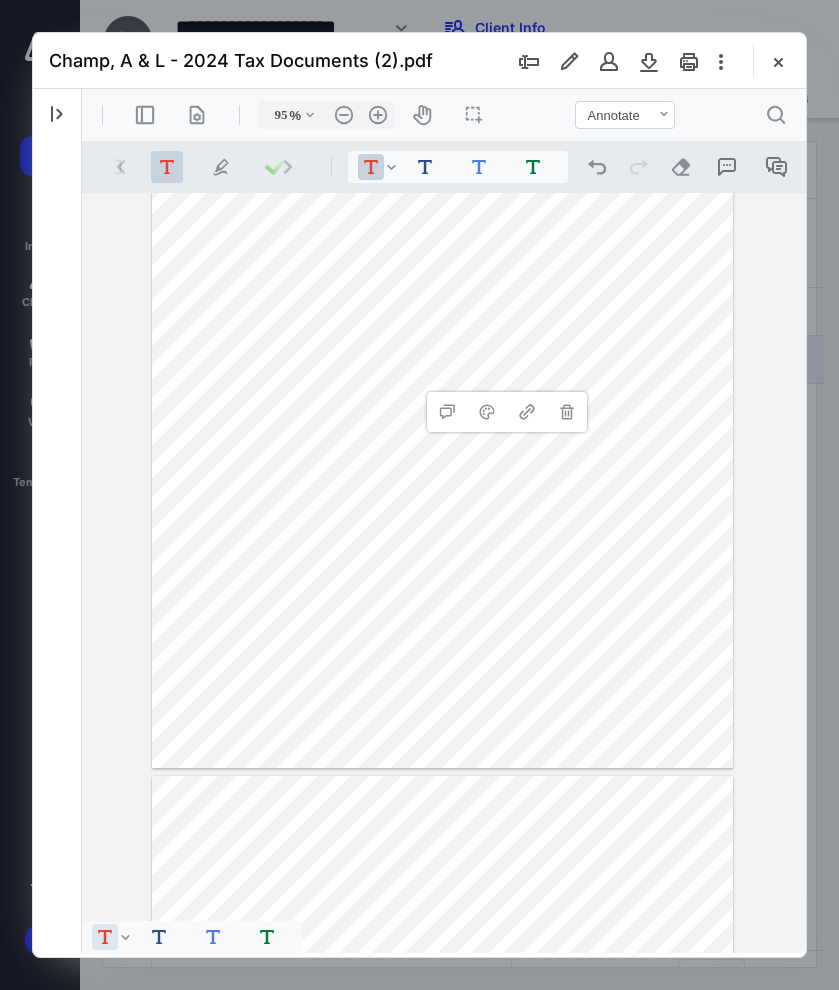 click on "**********" at bounding box center (442, 392) 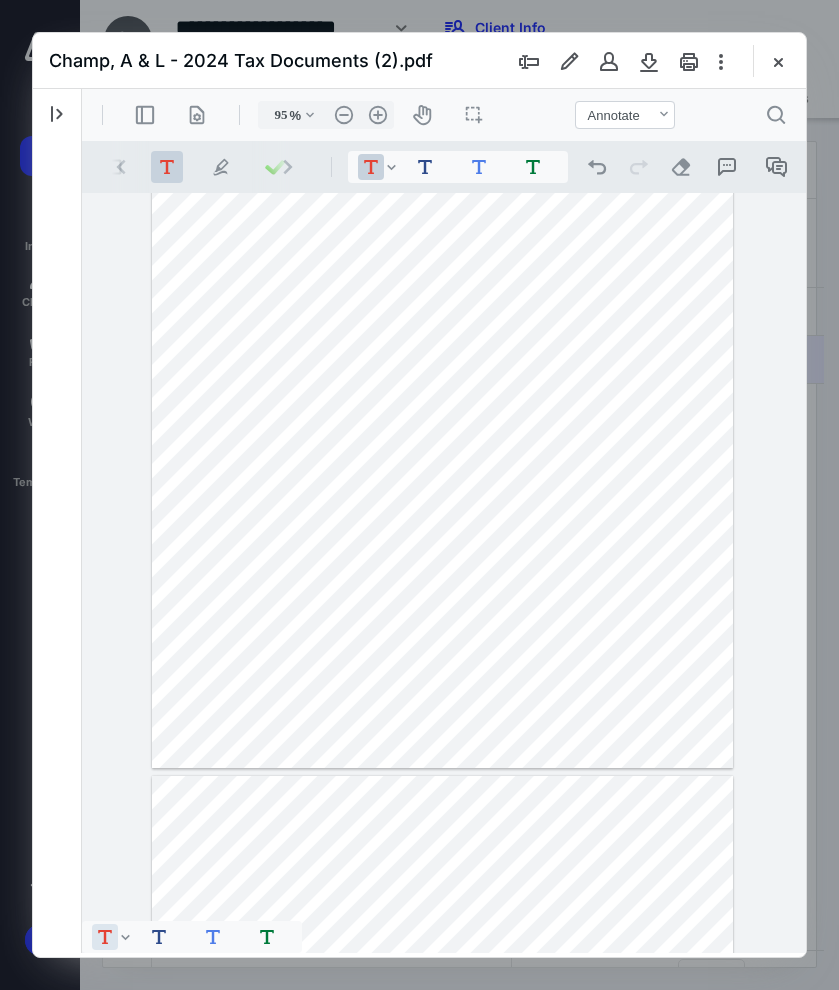 click on "**********" at bounding box center (442, 392) 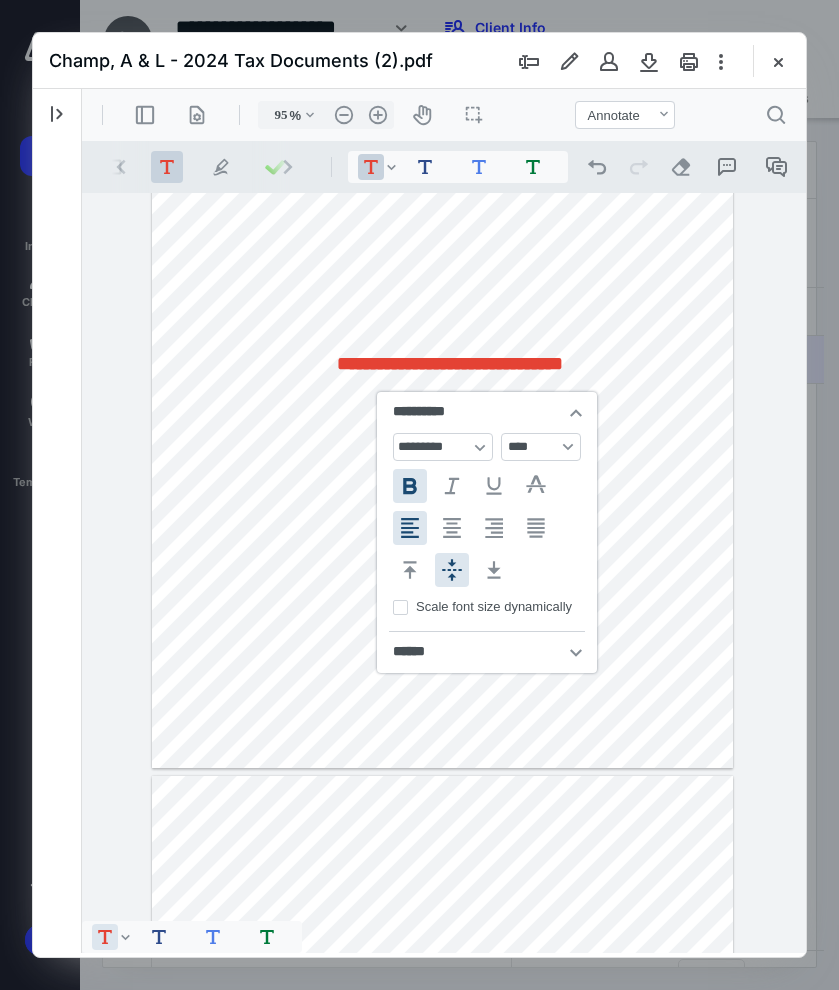 click on "**********" at bounding box center [450, 363] 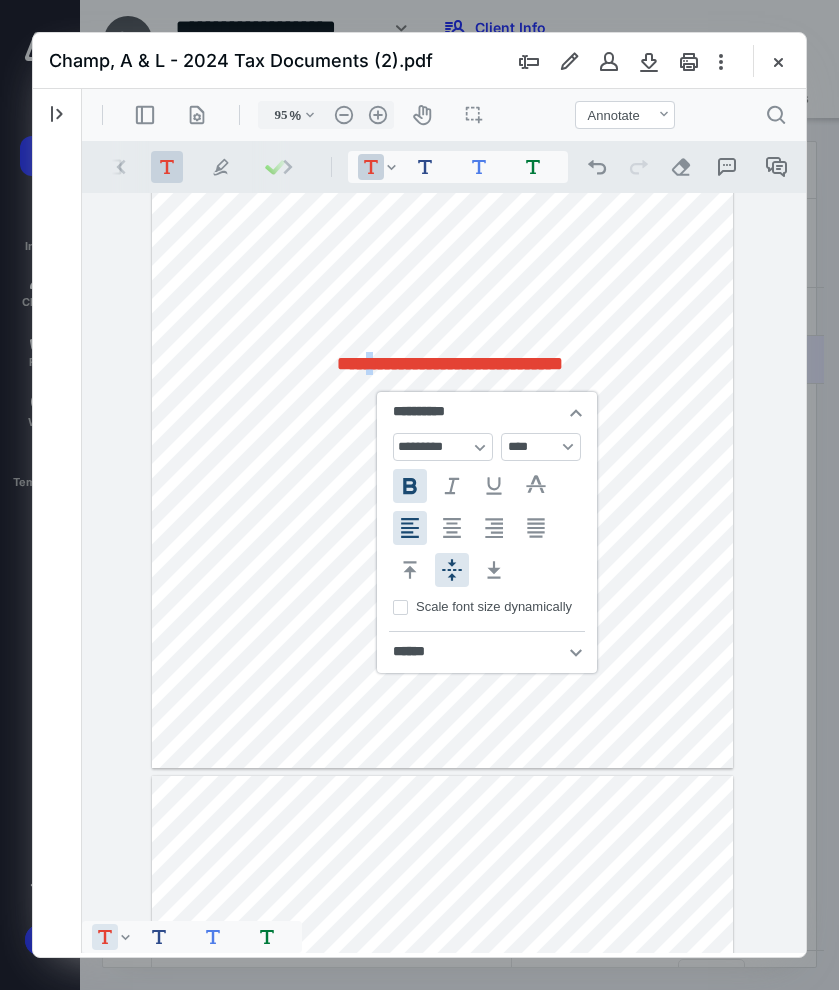 click on "**********" at bounding box center [450, 363] 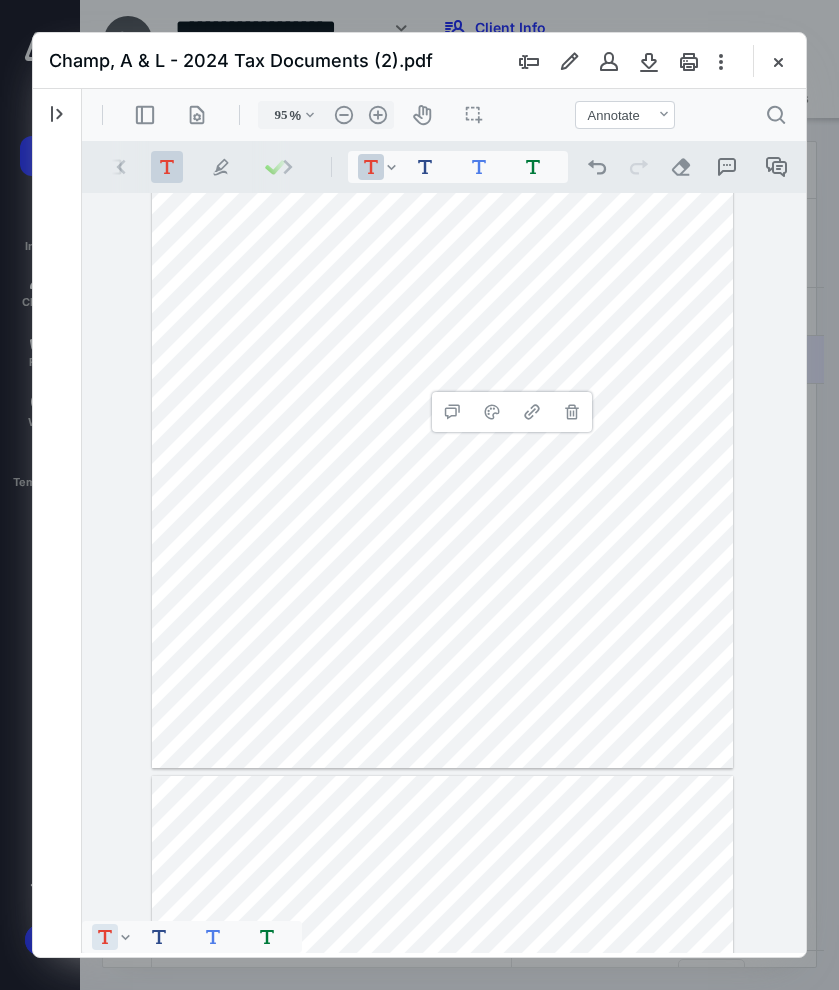 click on "**********" at bounding box center (442, 392) 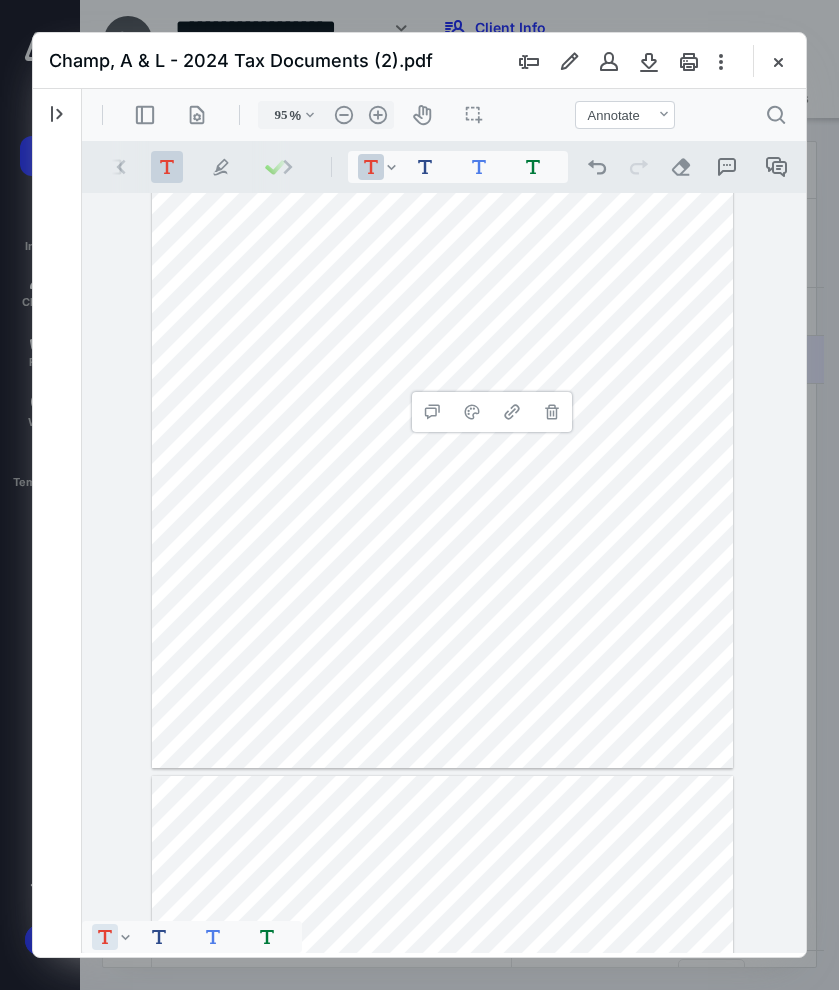 click on "**********" at bounding box center [442, 392] 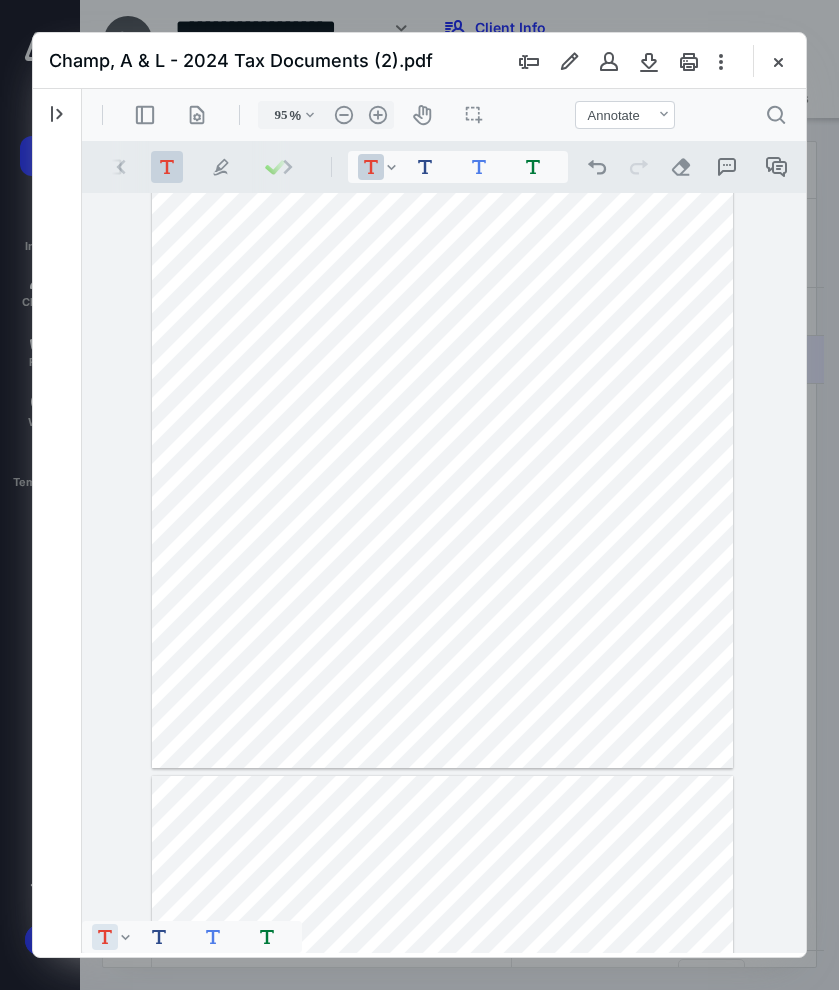 click on "**********" at bounding box center [442, 392] 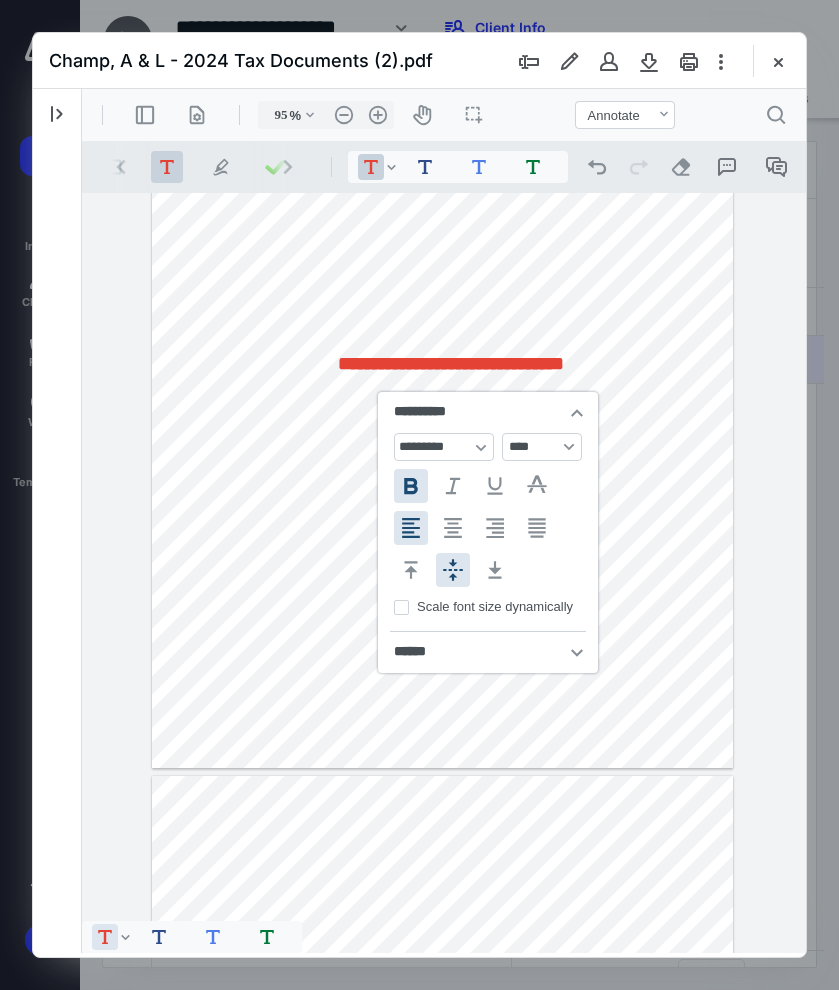 click on "**********" at bounding box center (458, 363) 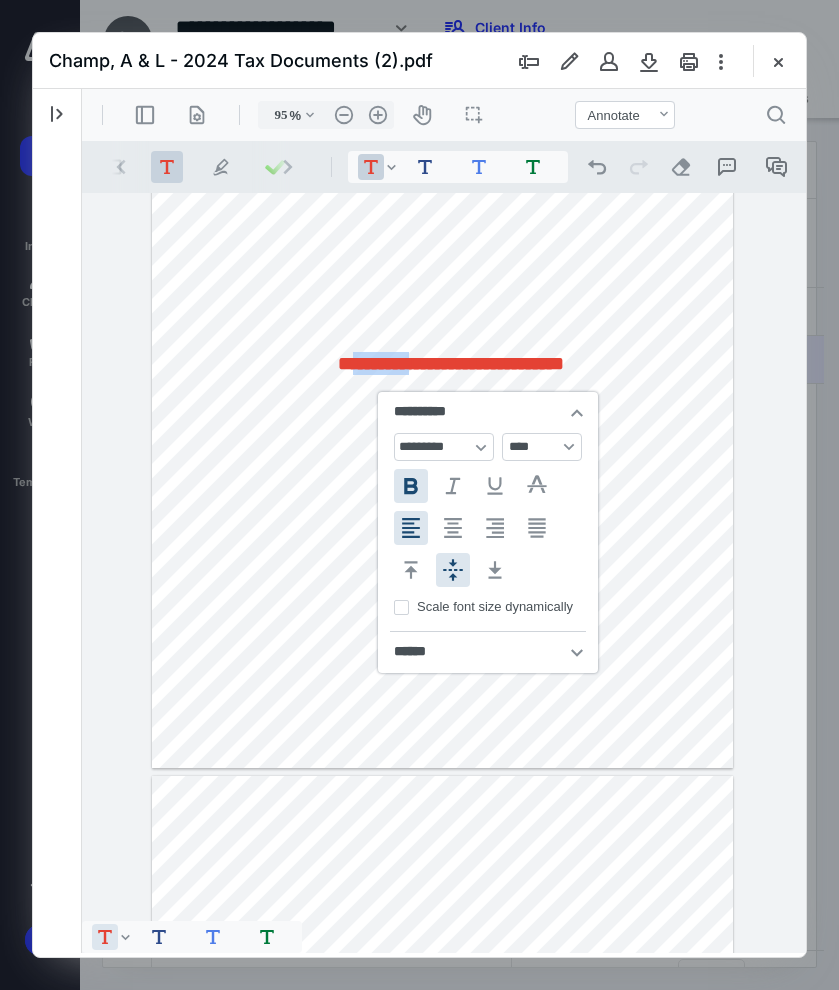 click on "**********" at bounding box center [458, 363] 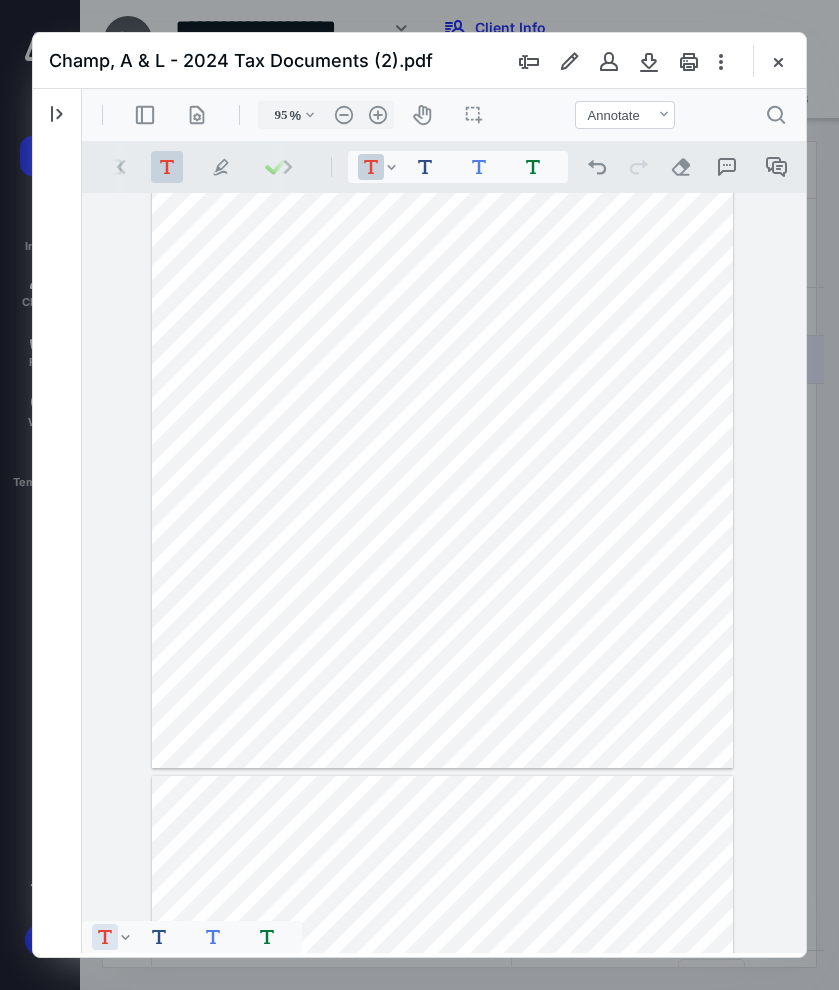 click on "**********" at bounding box center [442, 392] 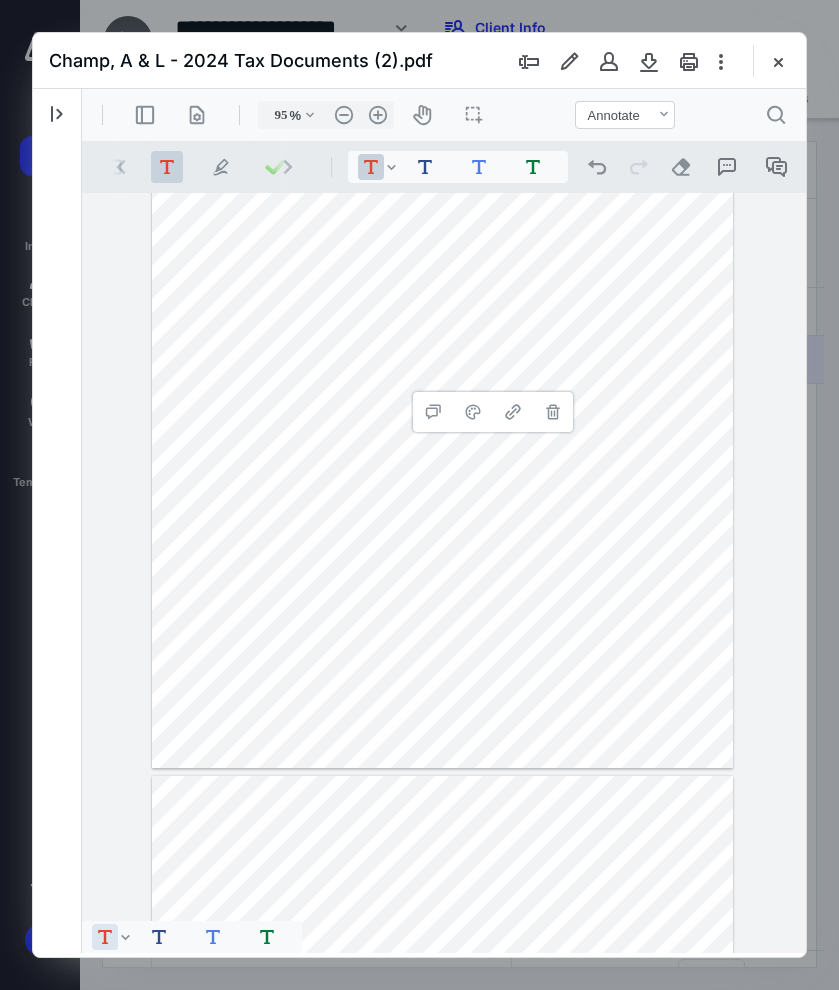 click on "**********" at bounding box center [442, 392] 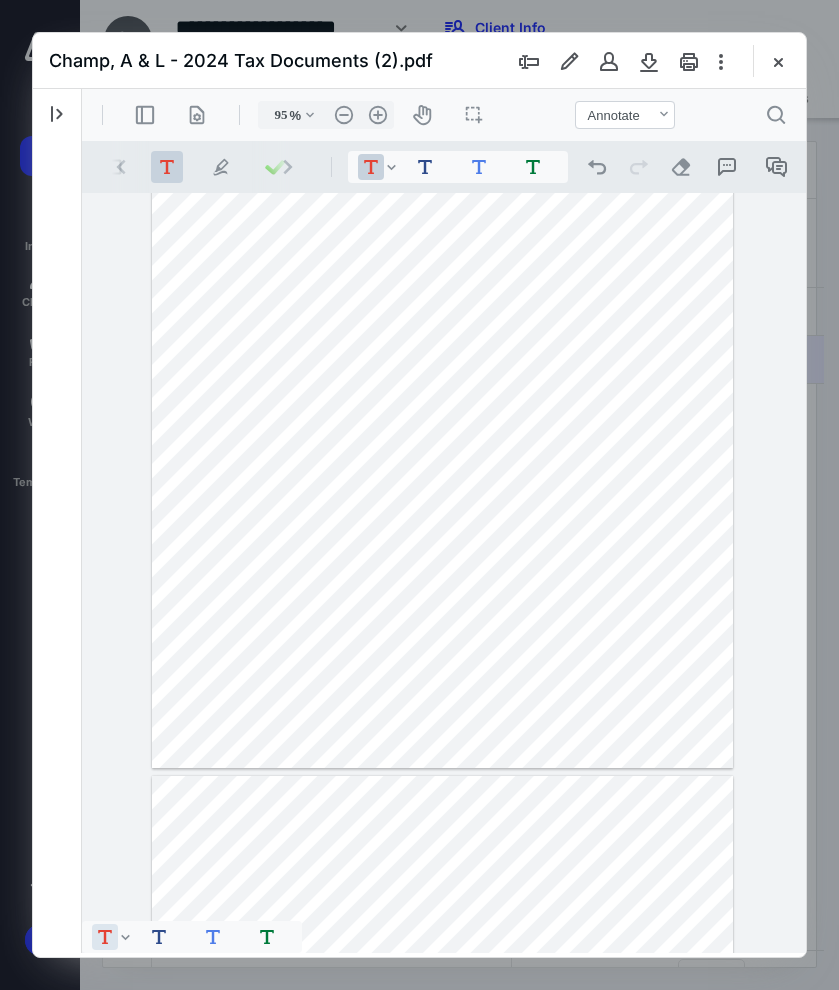 click on ".cls-1{fill:#abb0c4;} icon - tool - text - free text" at bounding box center (371, 167) 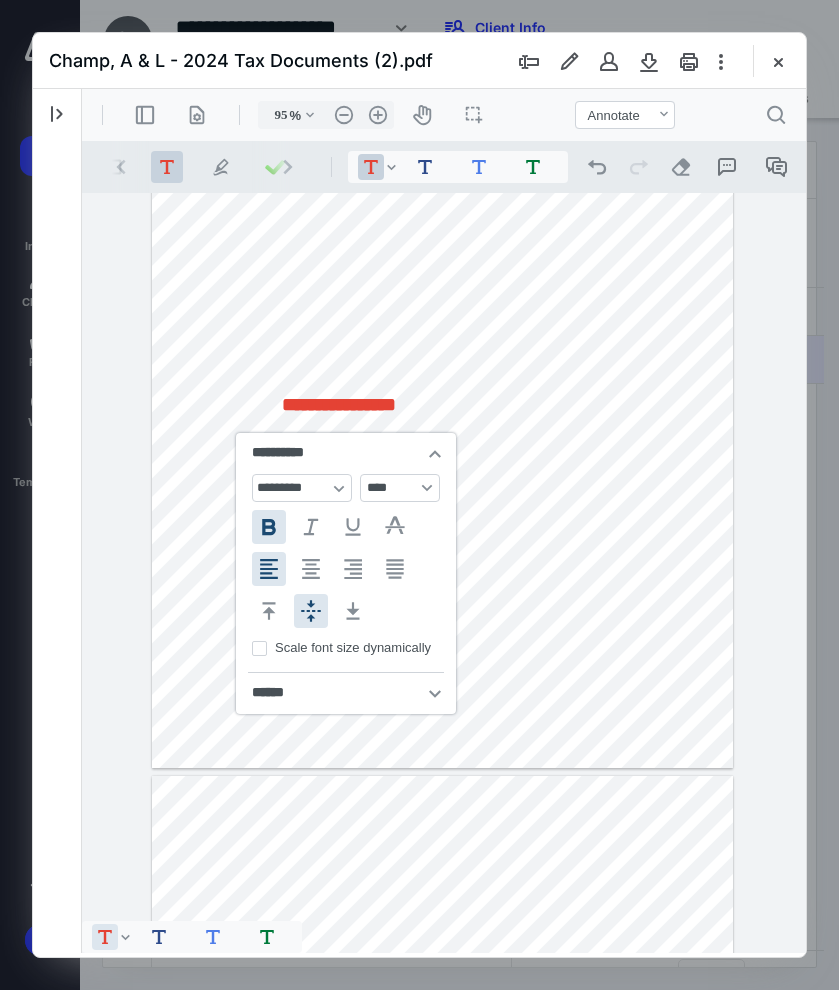 click on "**********" at bounding box center (338, 404) 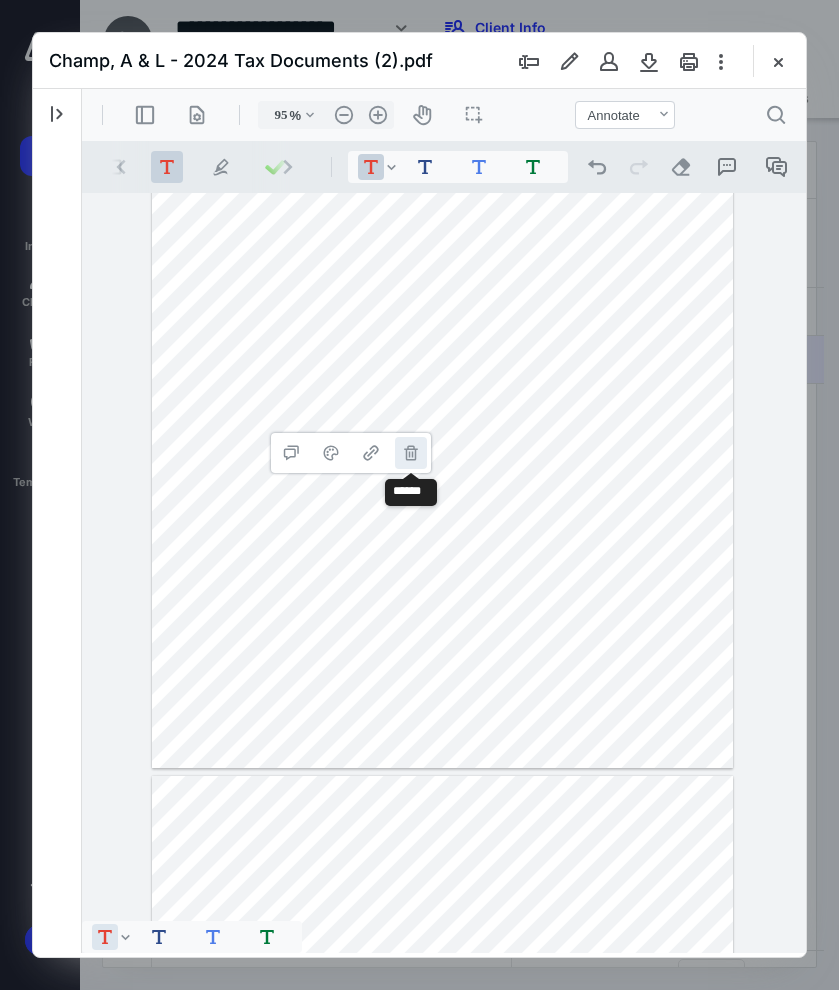 click on "**********" at bounding box center [411, 453] 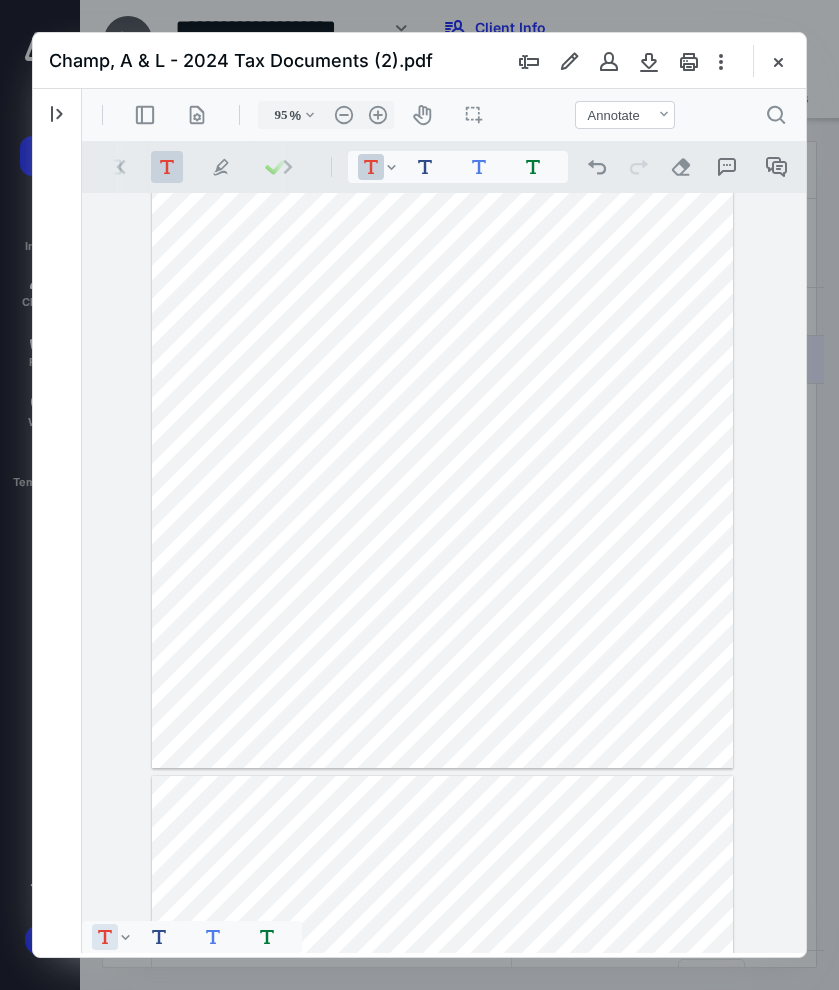 click at bounding box center [442, 392] 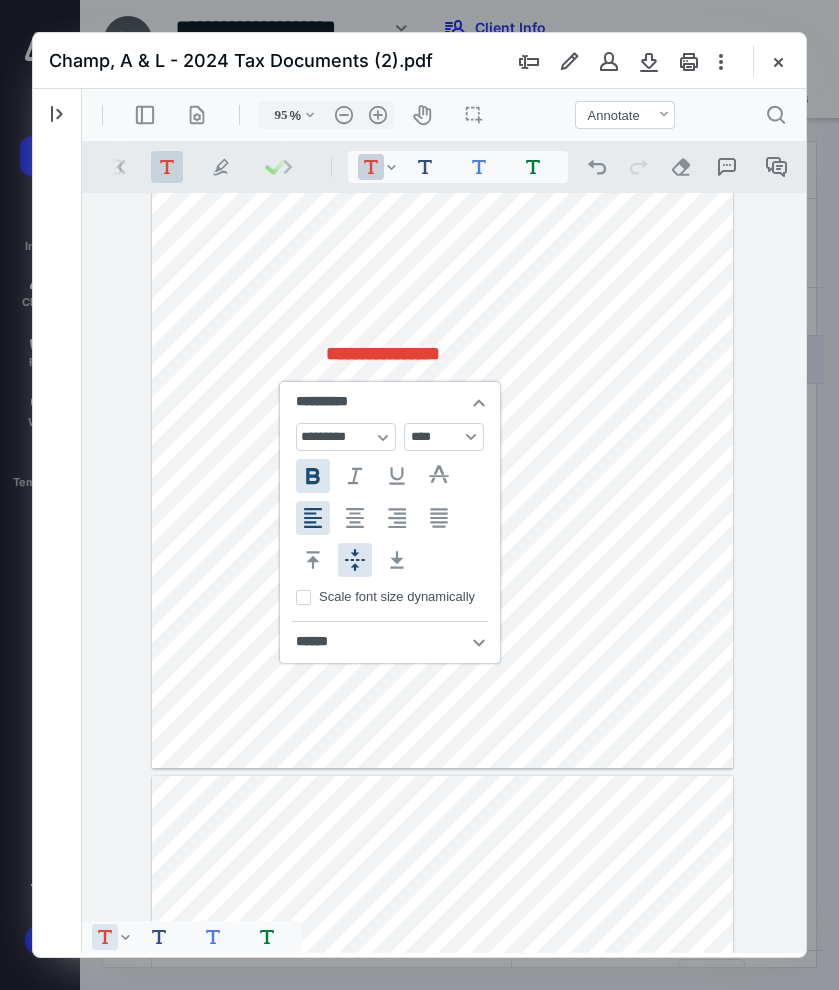 type 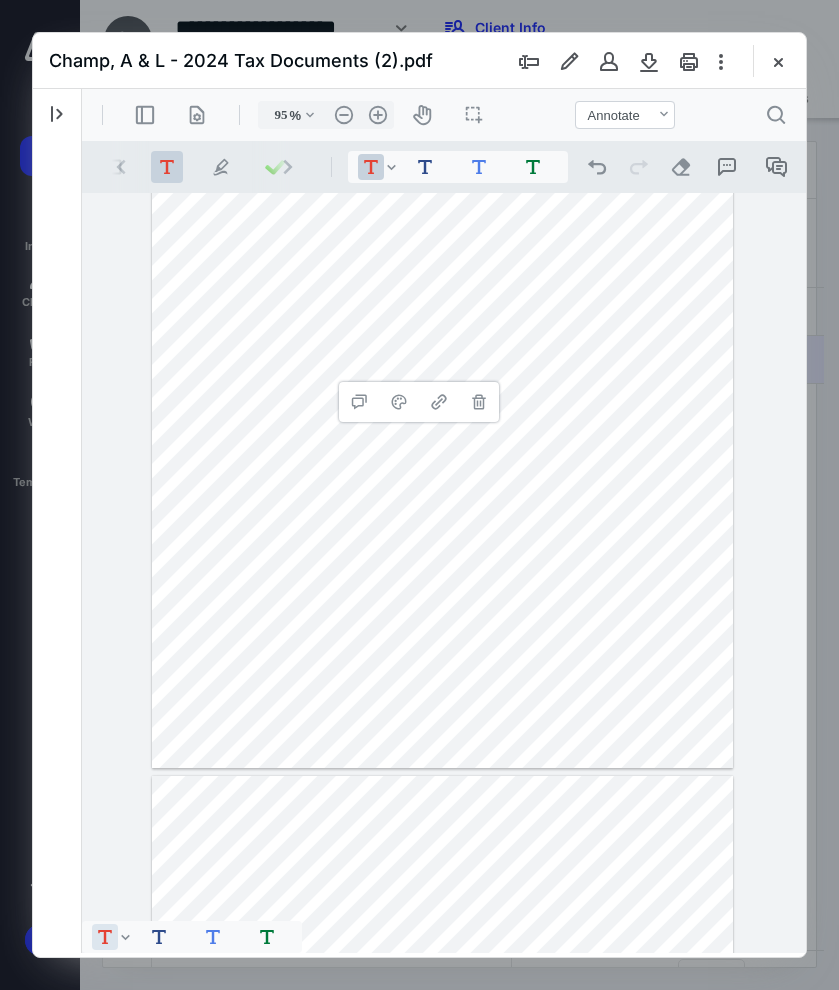 click on "**********" at bounding box center [444, 573] 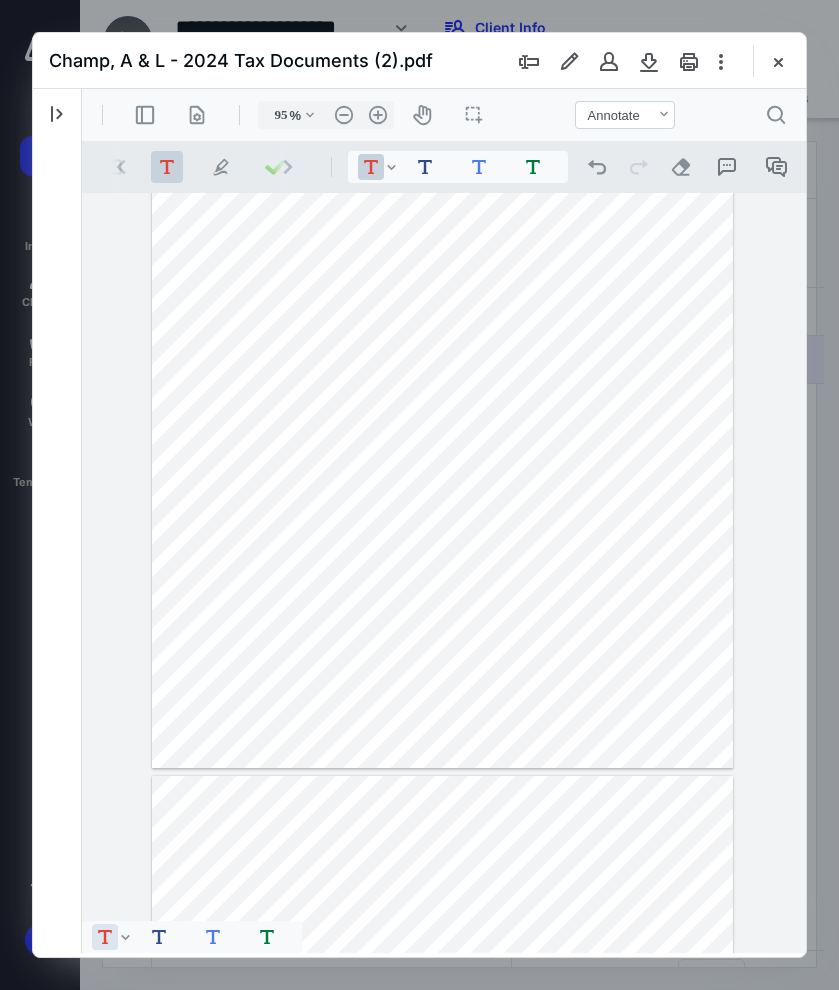 click on "**********" at bounding box center (442, 392) 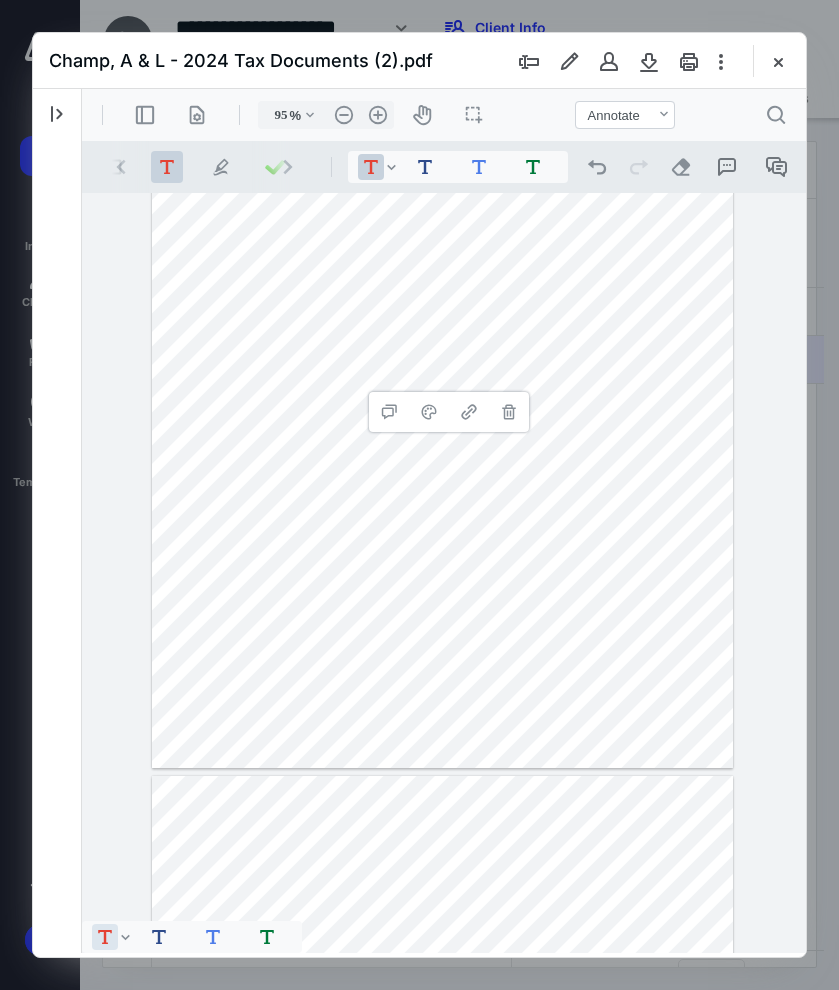 click on "**********" at bounding box center [444, 573] 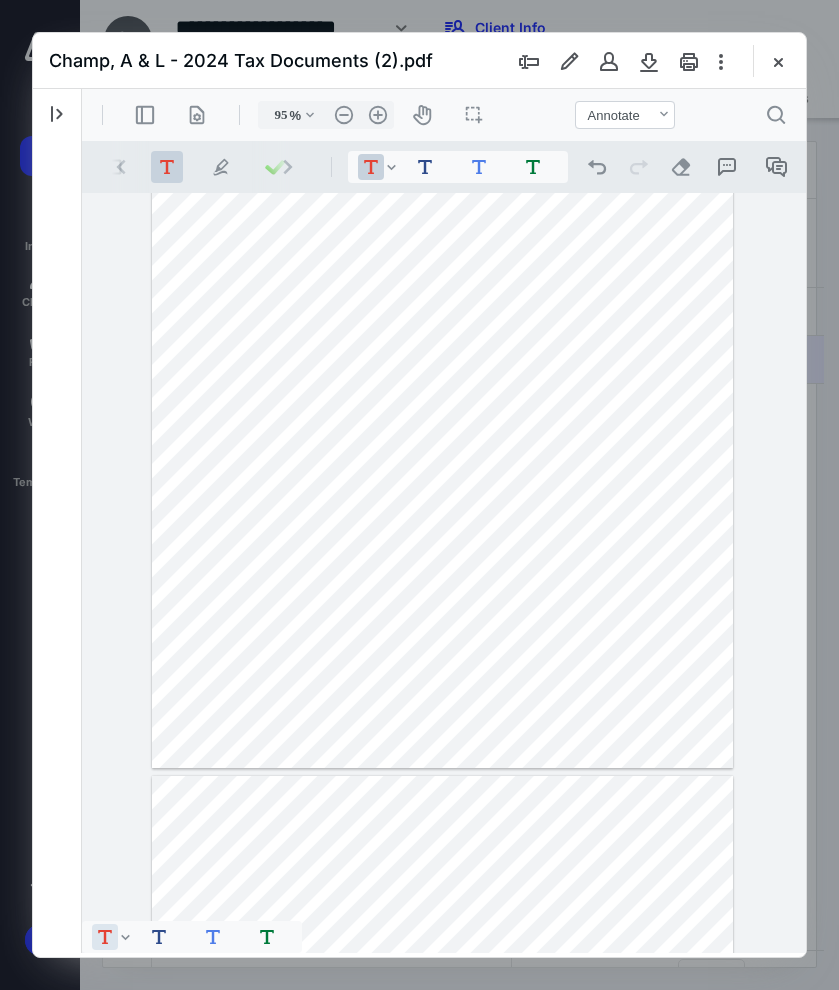 click on "**********" at bounding box center [442, 392] 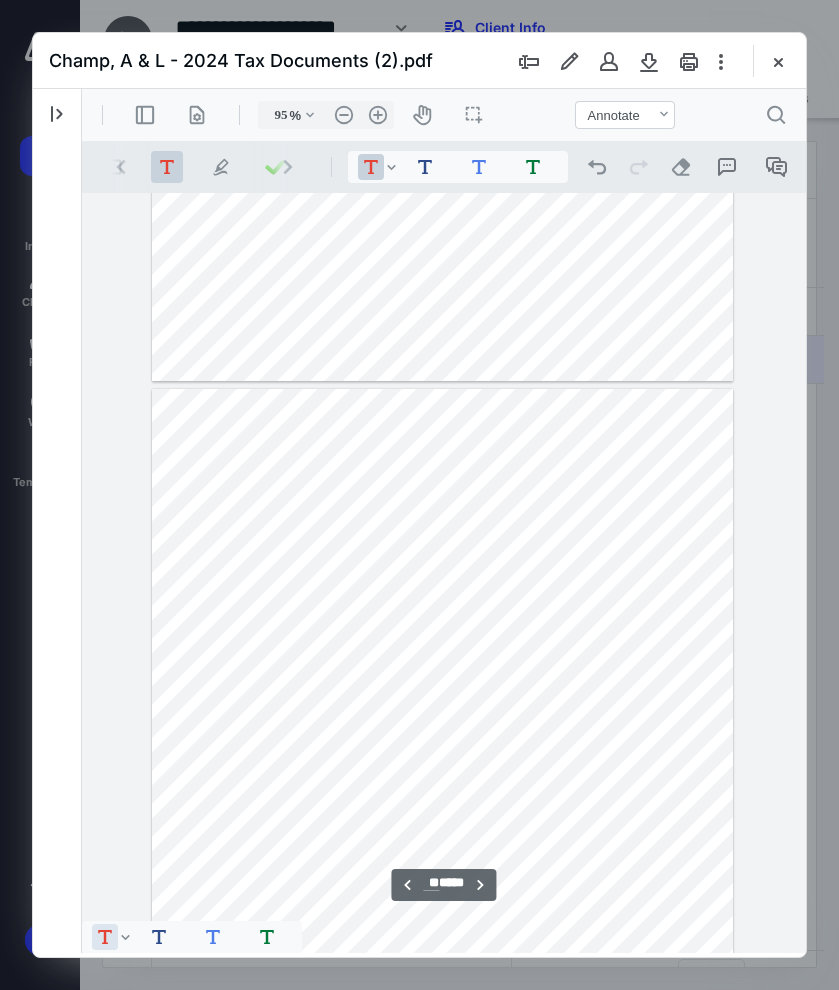 scroll, scrollTop: 11768, scrollLeft: 0, axis: vertical 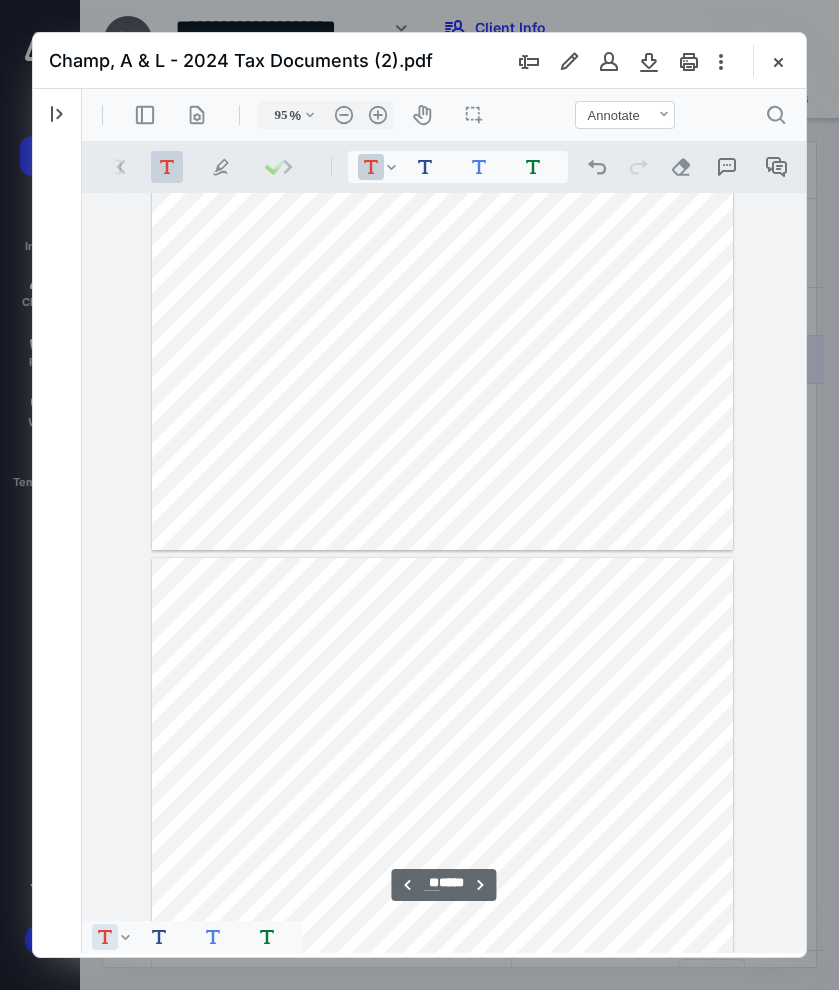 type on "**" 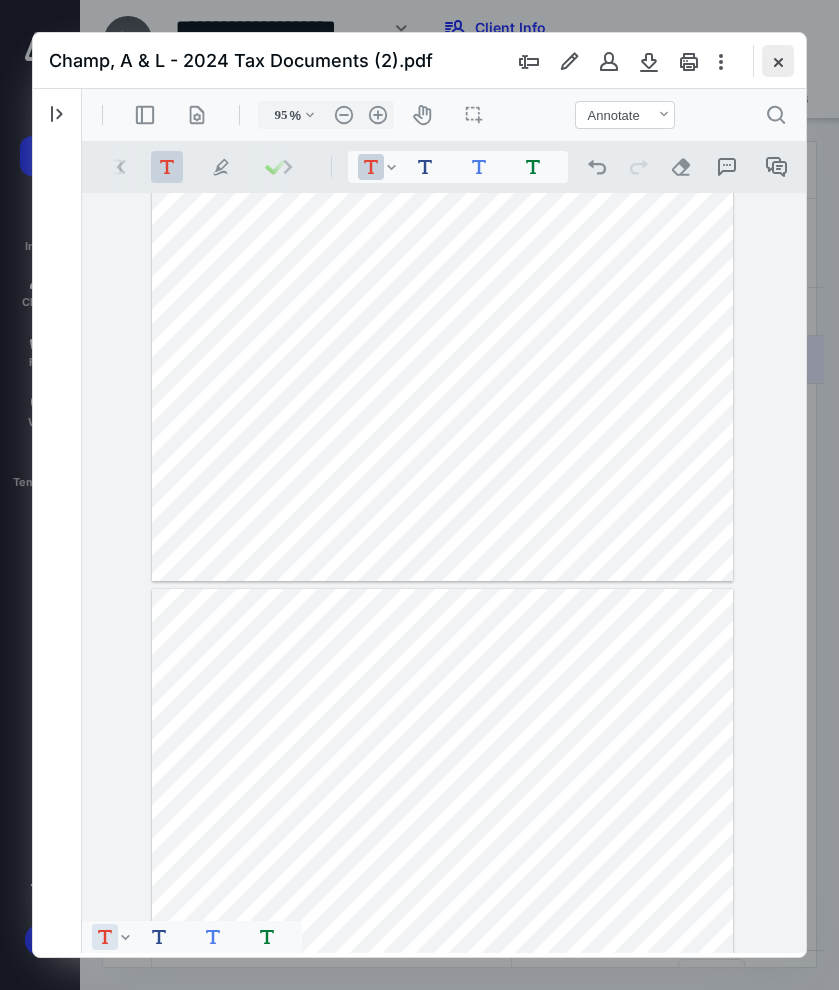click at bounding box center [778, 61] 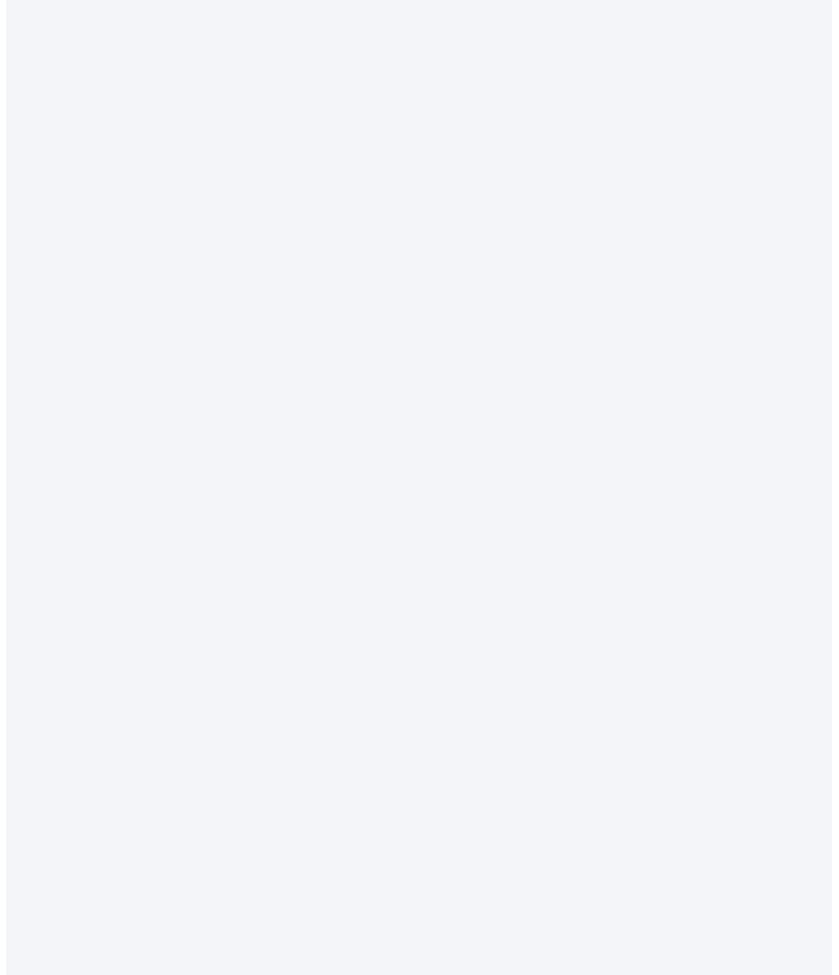 scroll, scrollTop: 0, scrollLeft: 0, axis: both 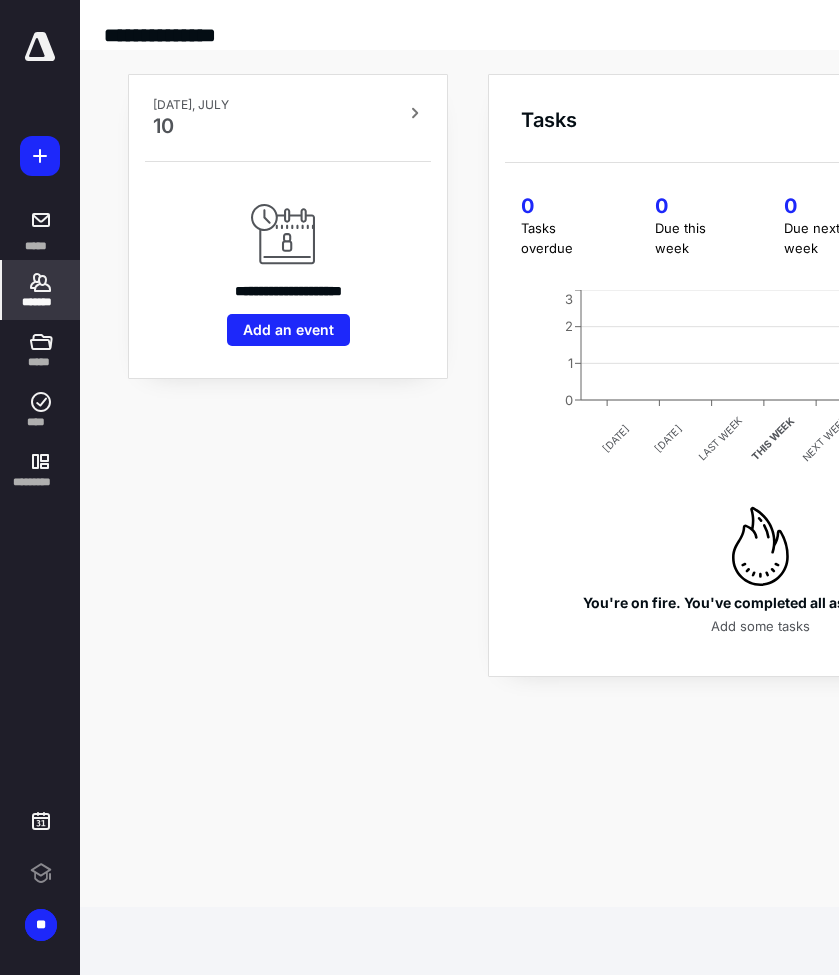 click on "*******" at bounding box center (41, 302) 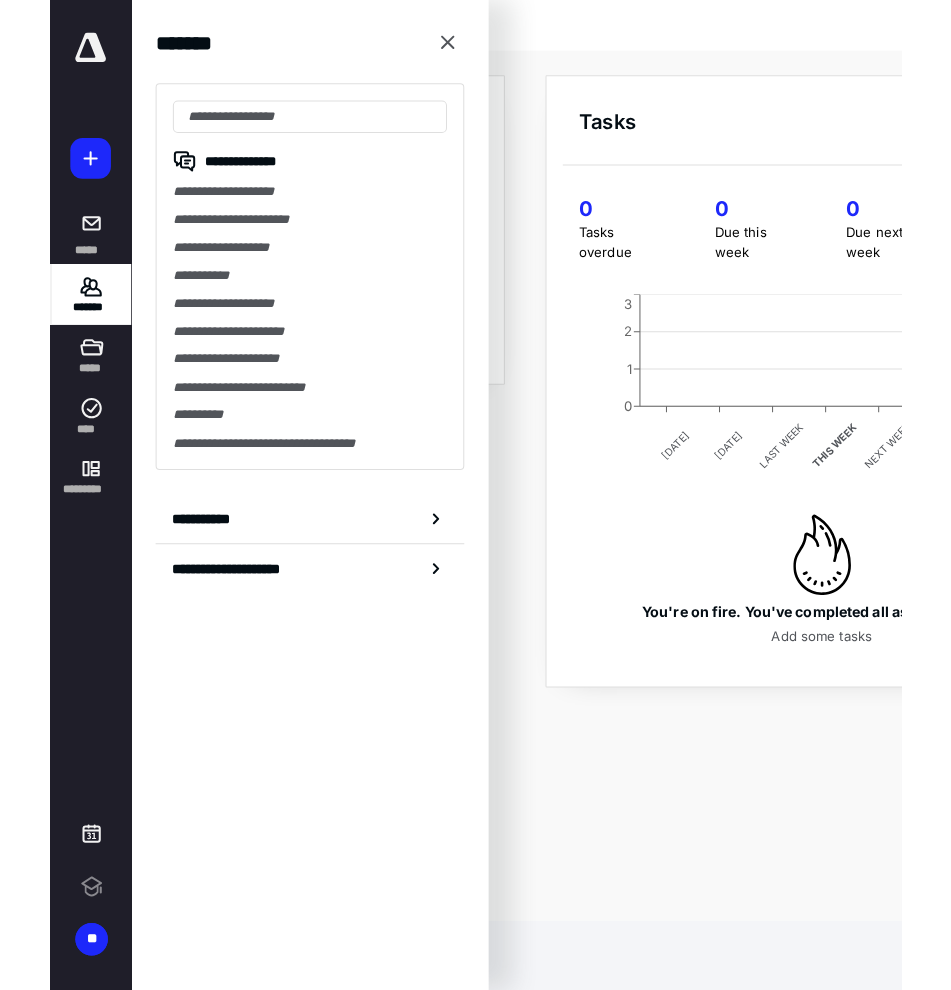 scroll, scrollTop: 0, scrollLeft: 0, axis: both 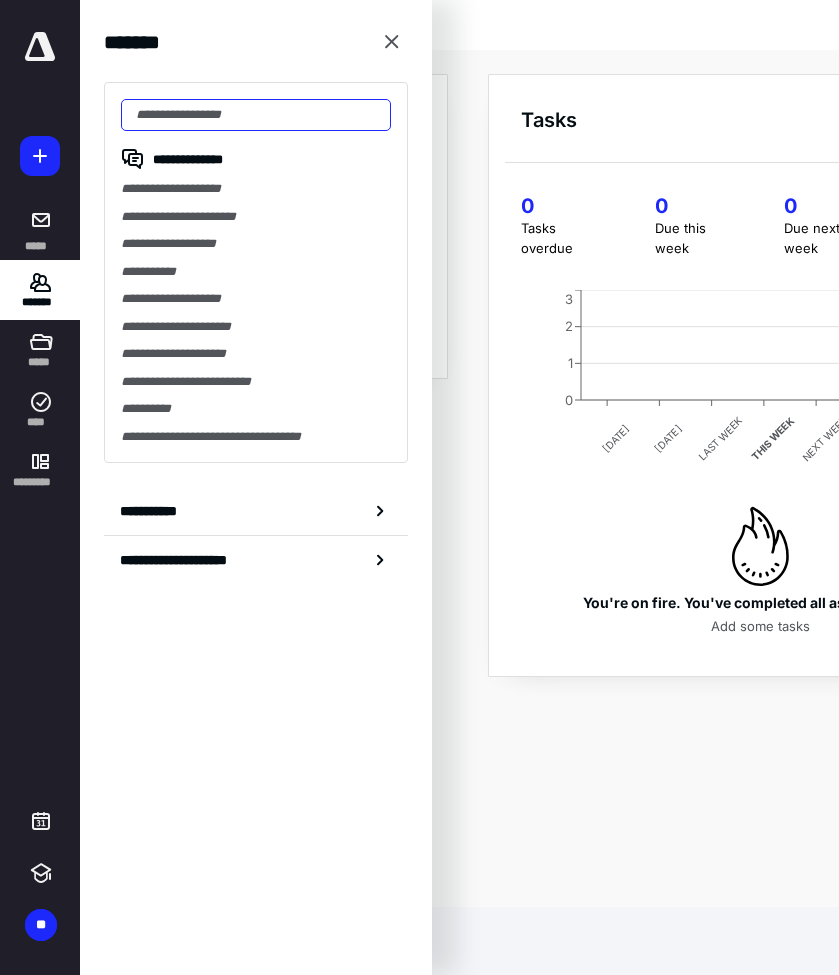 click at bounding box center [256, 115] 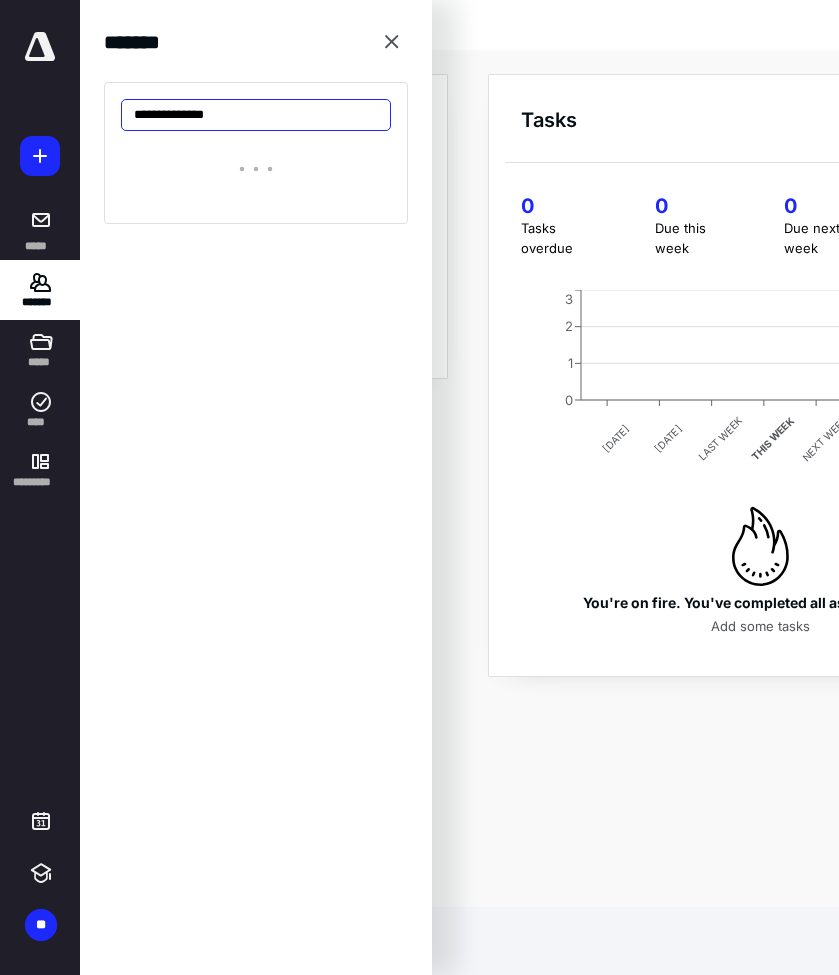 type on "**********" 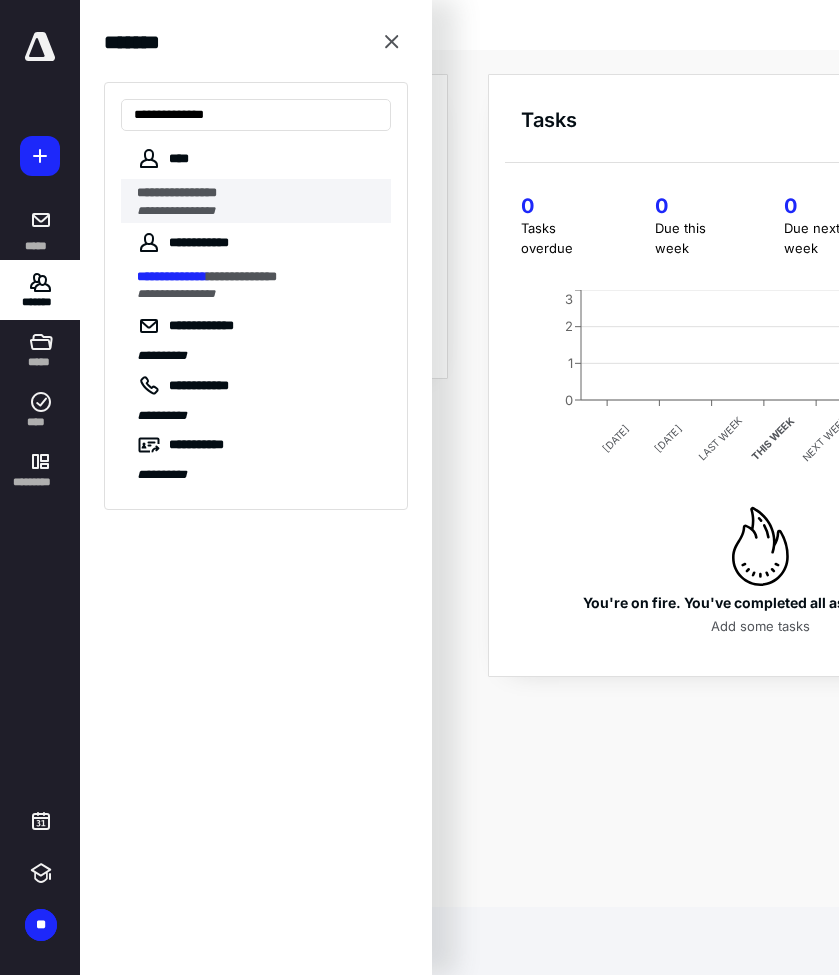 click on "**********" at bounding box center [177, 192] 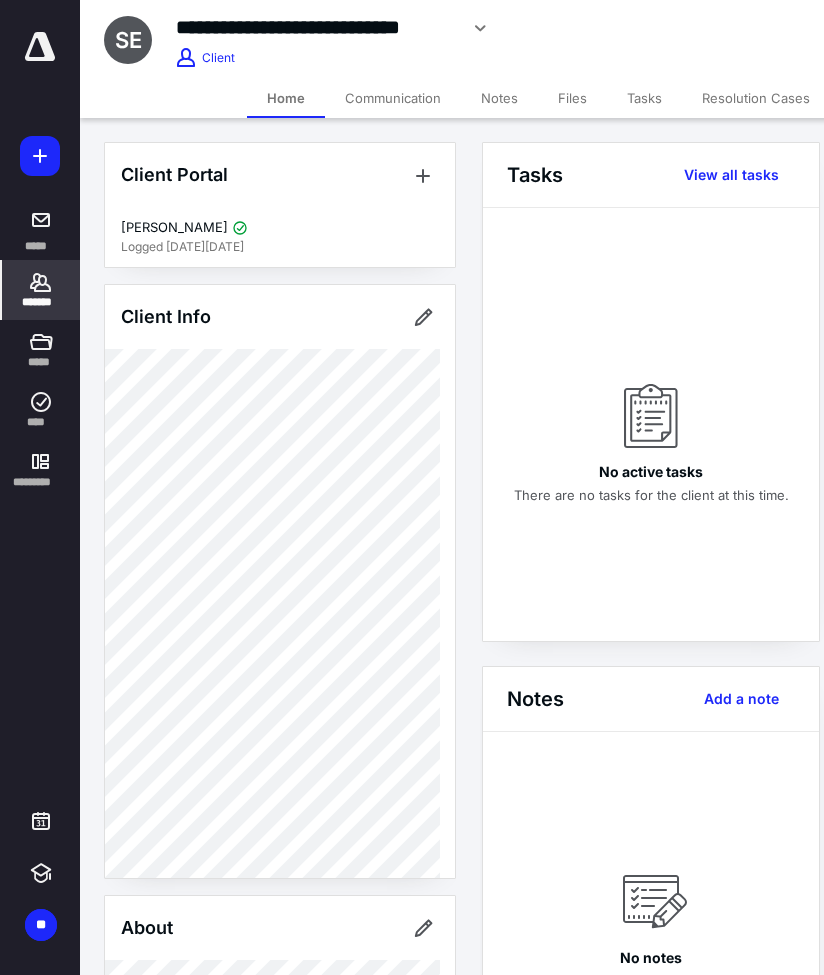 click on "Files" at bounding box center (572, 98) 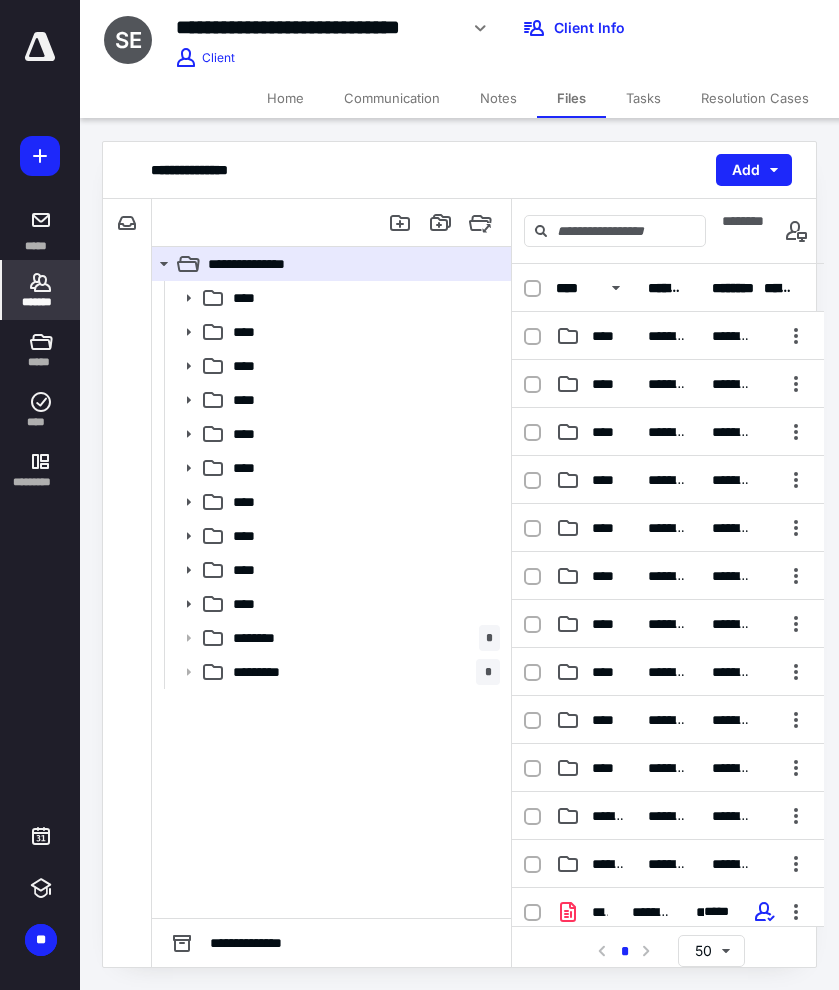 click on "*******" at bounding box center (41, 302) 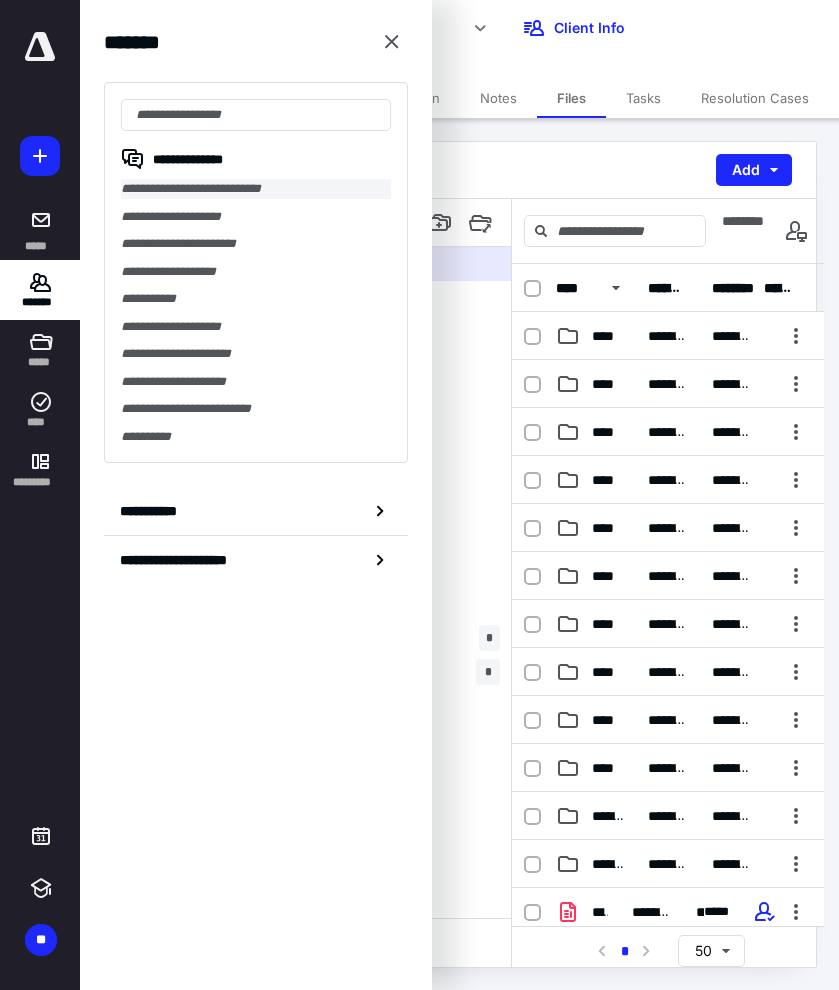 click on "**********" at bounding box center [256, 189] 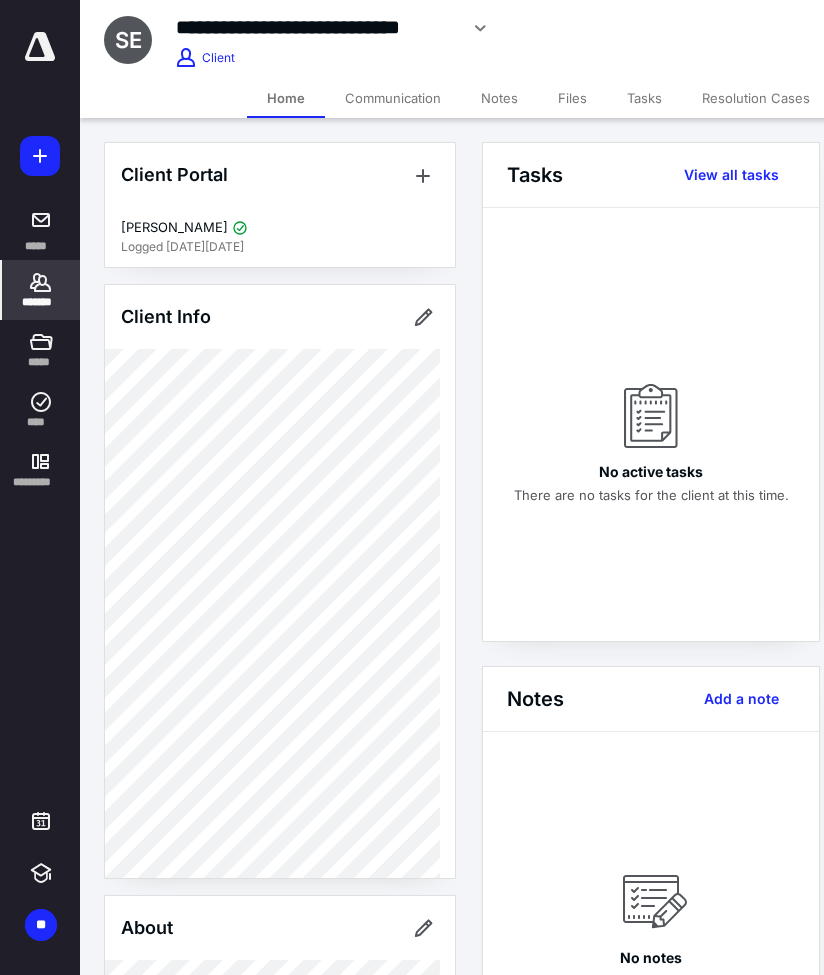 click on "Files" at bounding box center (572, 98) 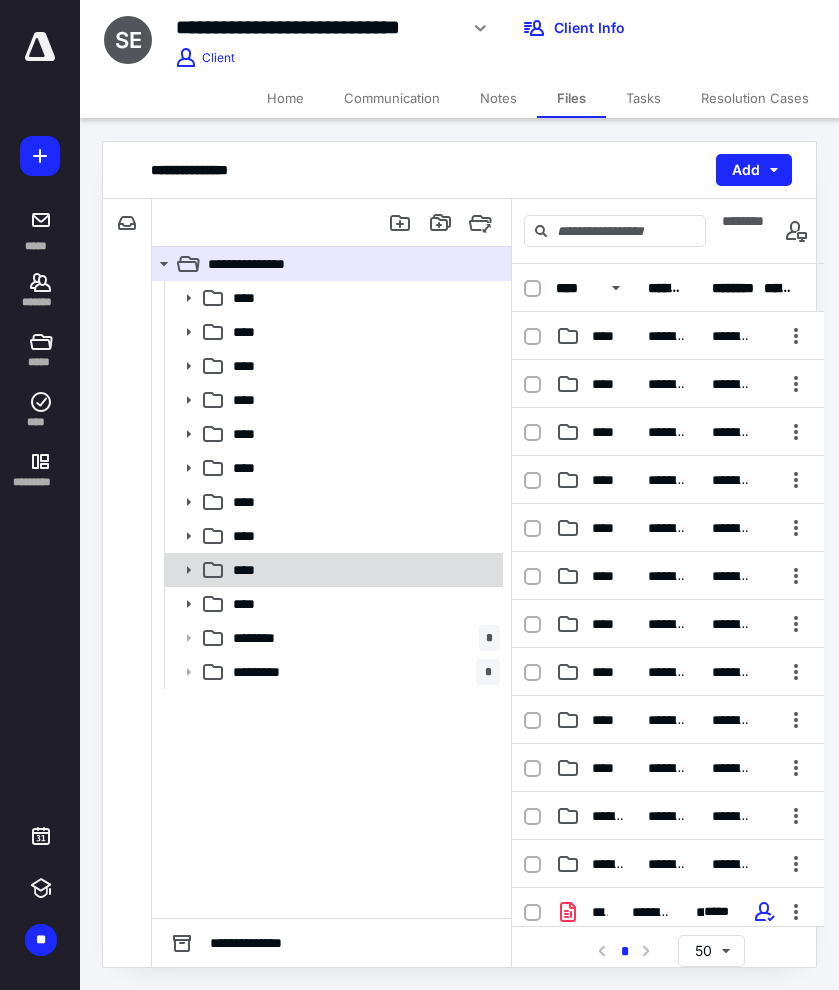 click 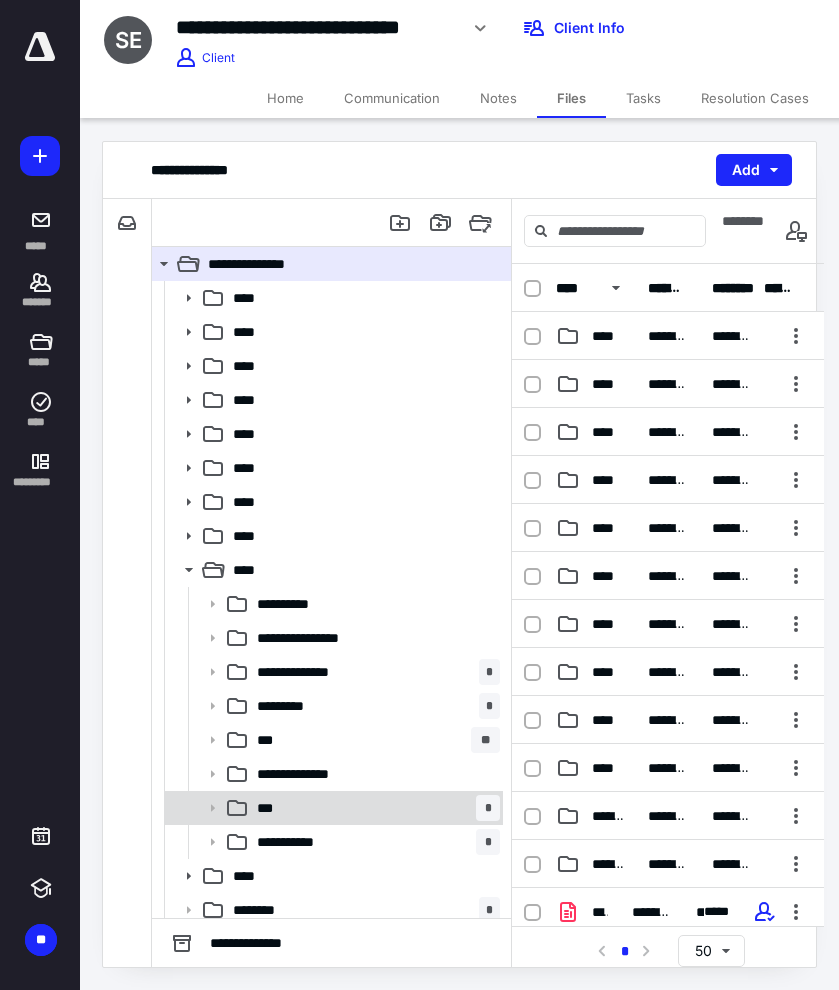 click on "*** *" at bounding box center (374, 808) 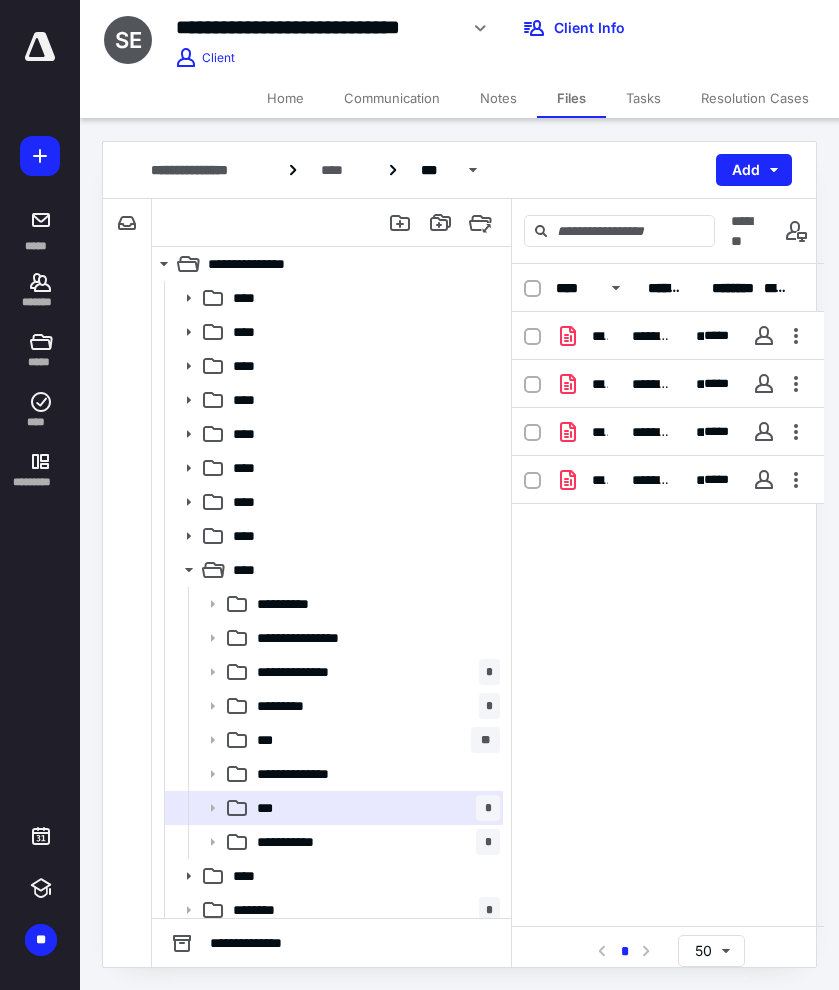 click on "**********" at bounding box center [40, 495] 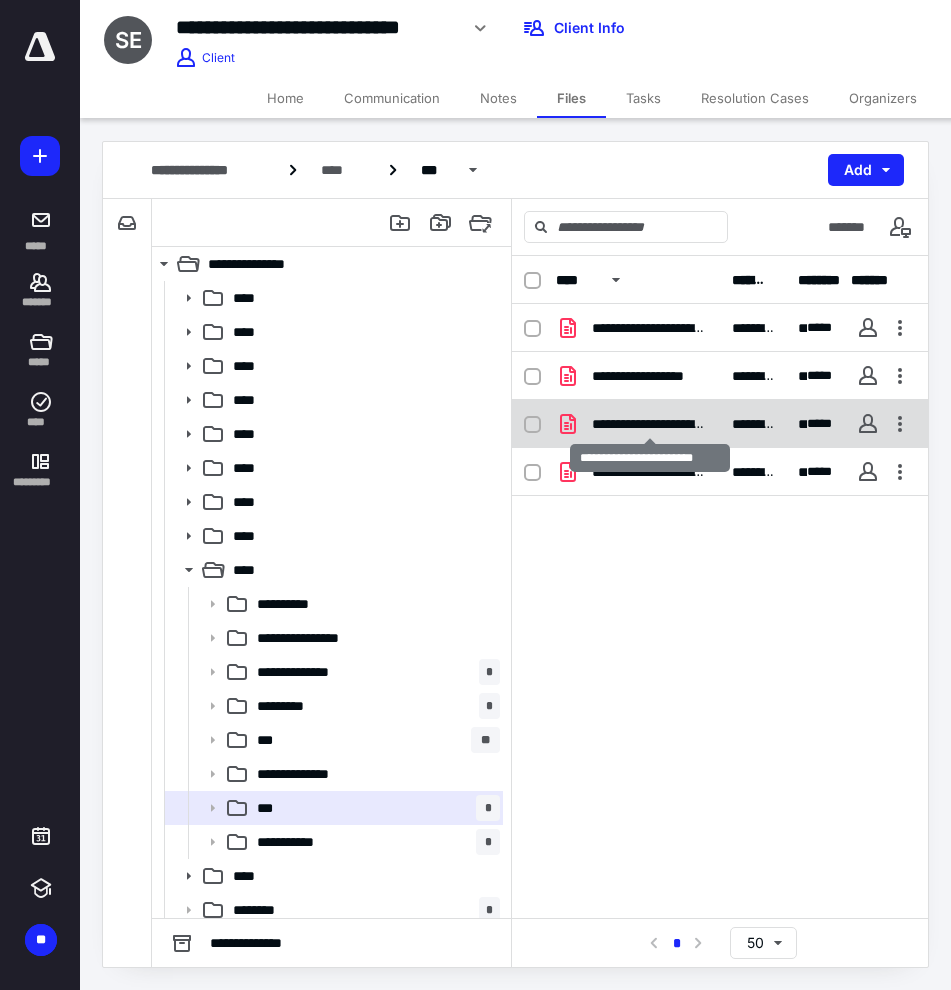click on "**********" at bounding box center (650, 424) 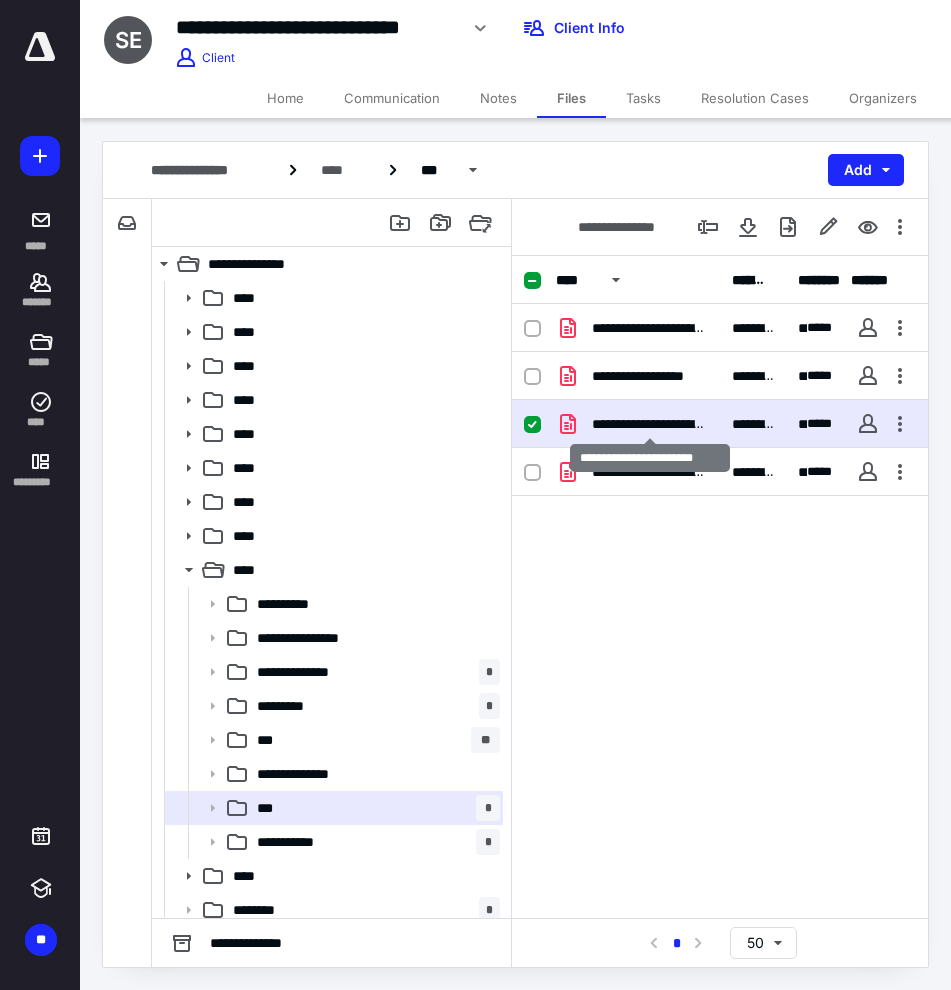 click on "**********" at bounding box center (650, 424) 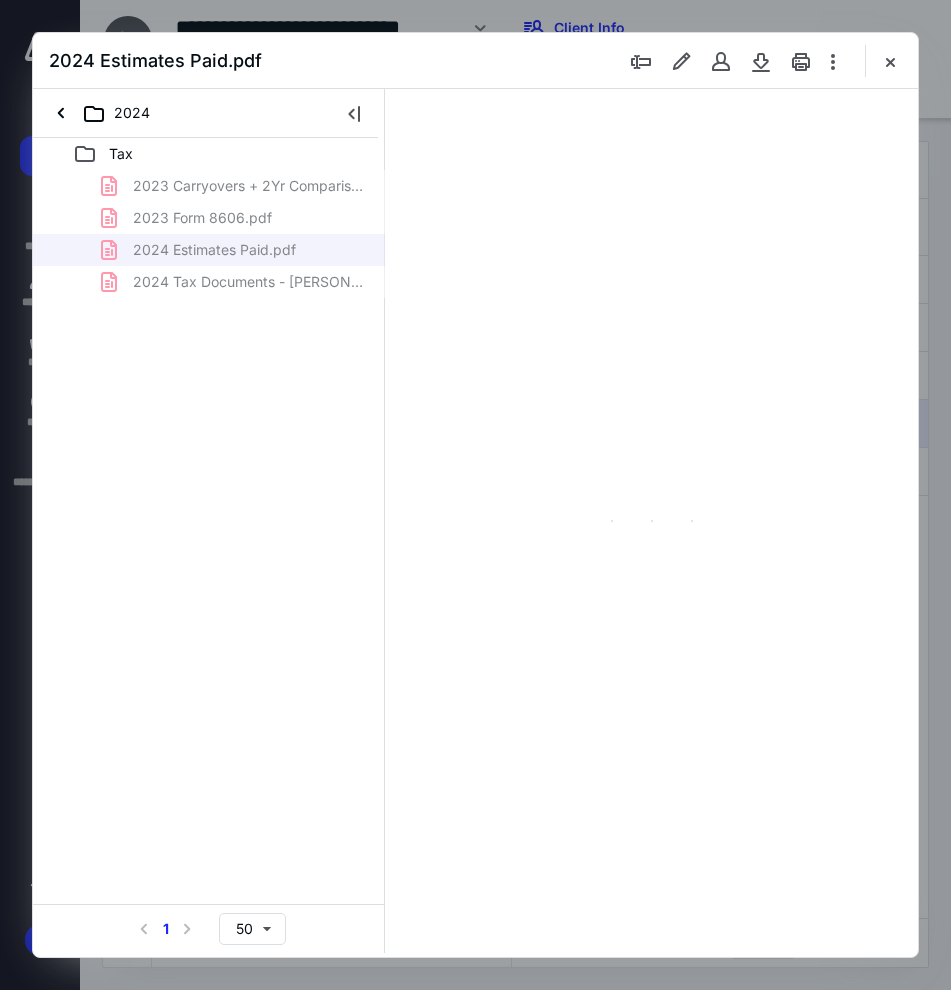 scroll, scrollTop: 0, scrollLeft: 0, axis: both 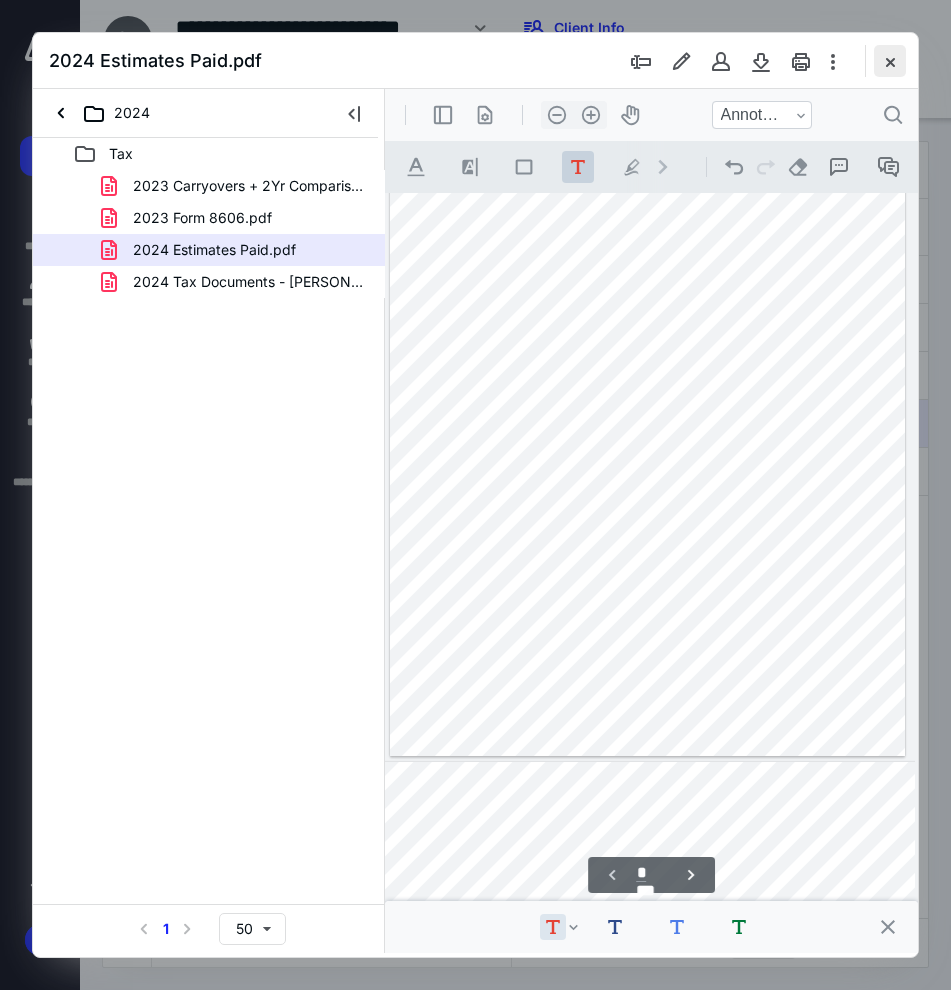 click at bounding box center (890, 61) 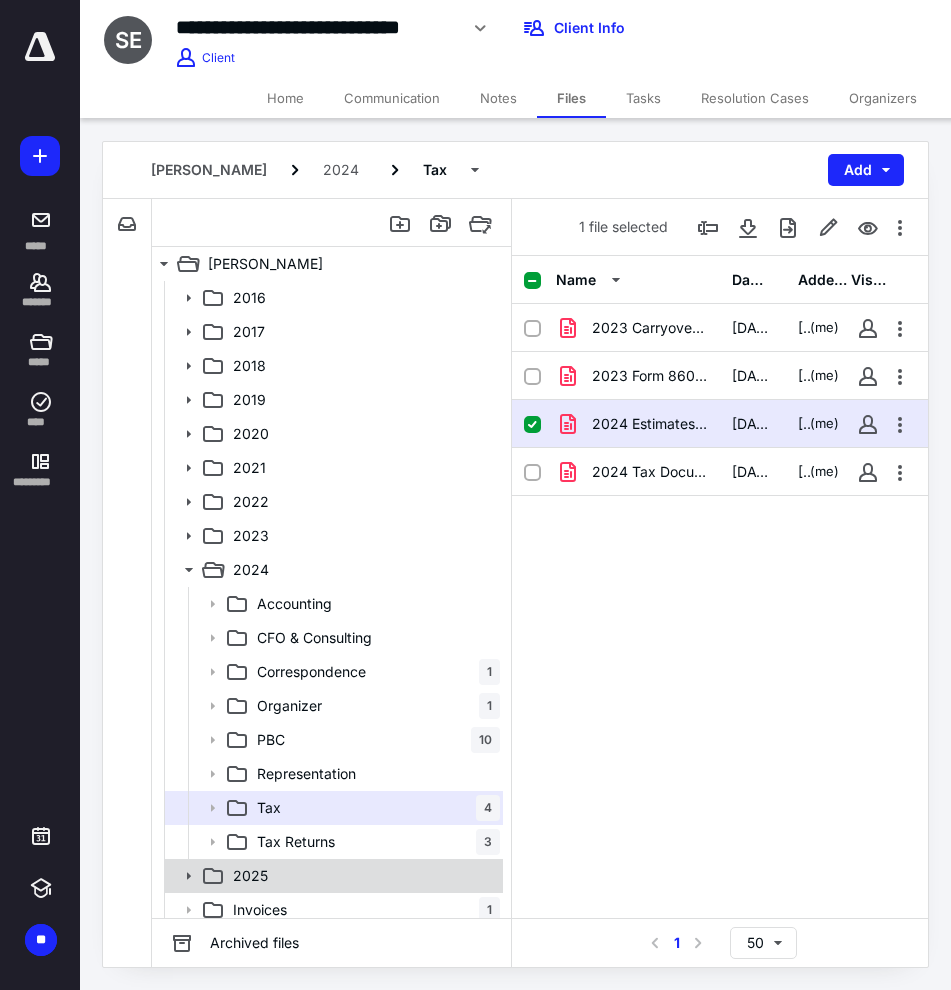 click 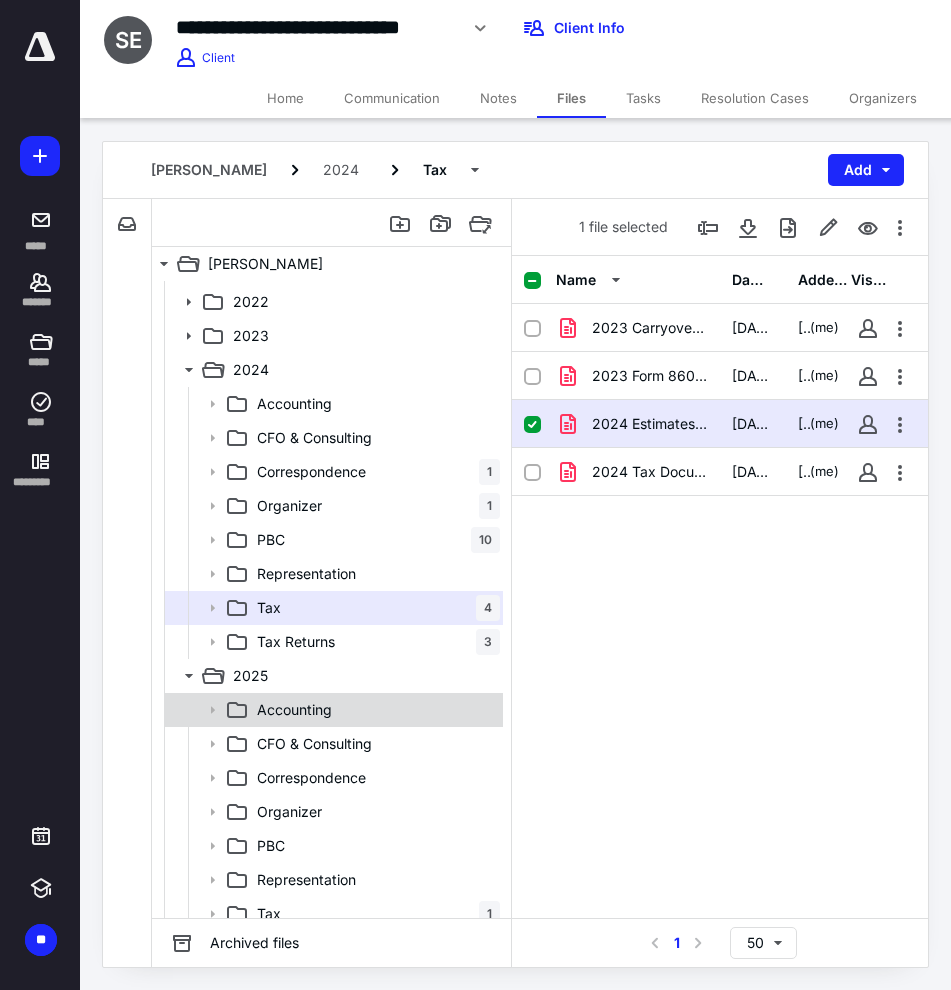 scroll, scrollTop: 267, scrollLeft: 0, axis: vertical 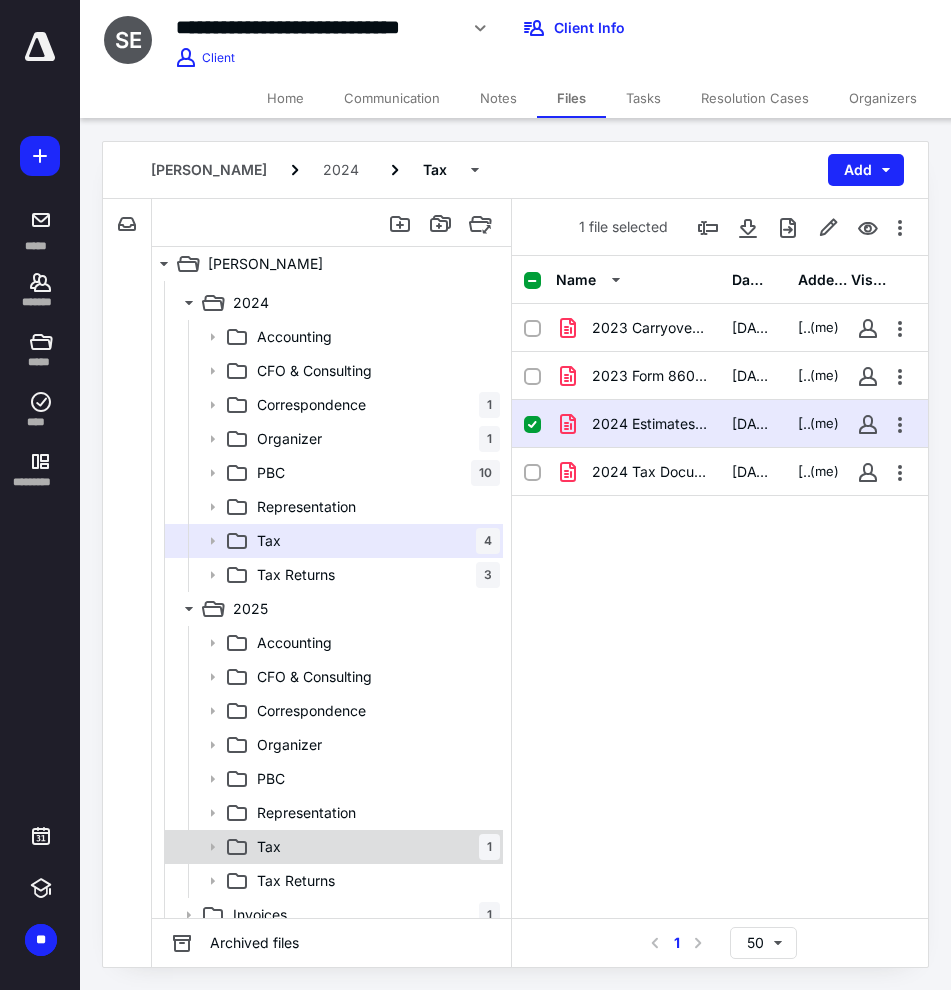 click on "Tax 1" at bounding box center [374, 847] 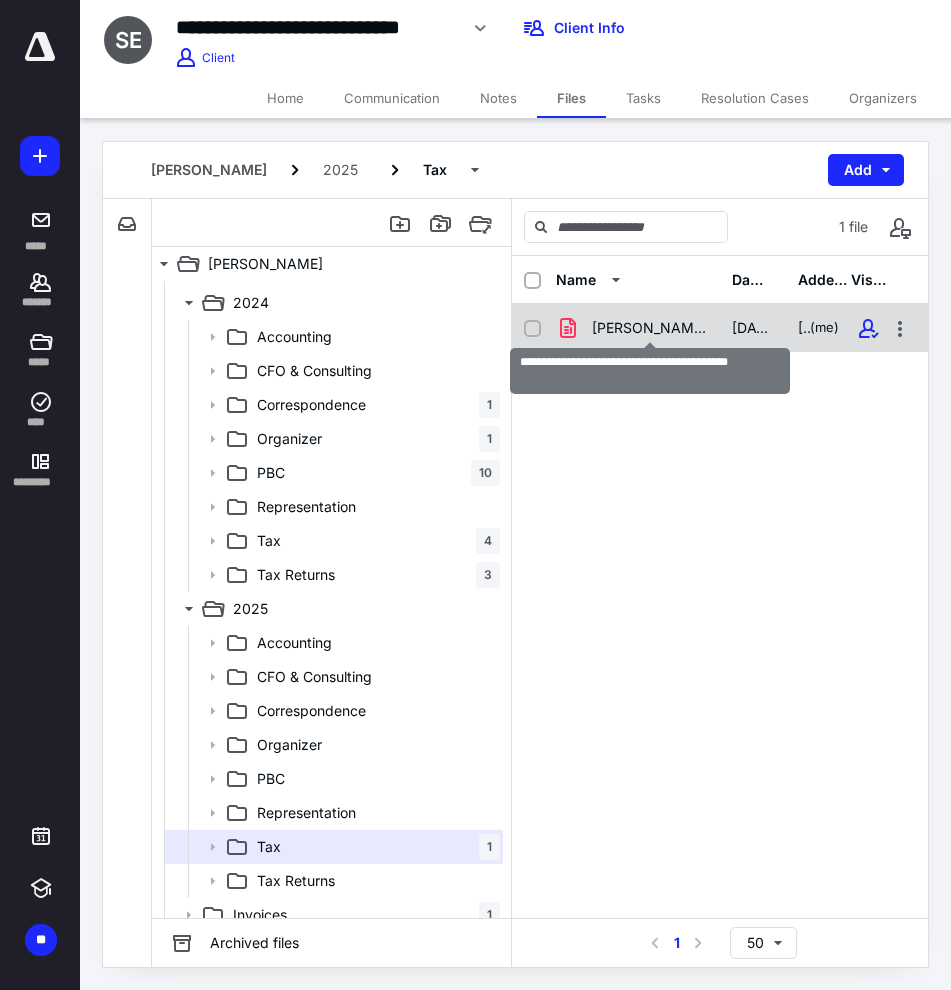 click on "Stockman, Jerald - Q2 2025 1040-ES Pmt.pdf" at bounding box center [650, 328] 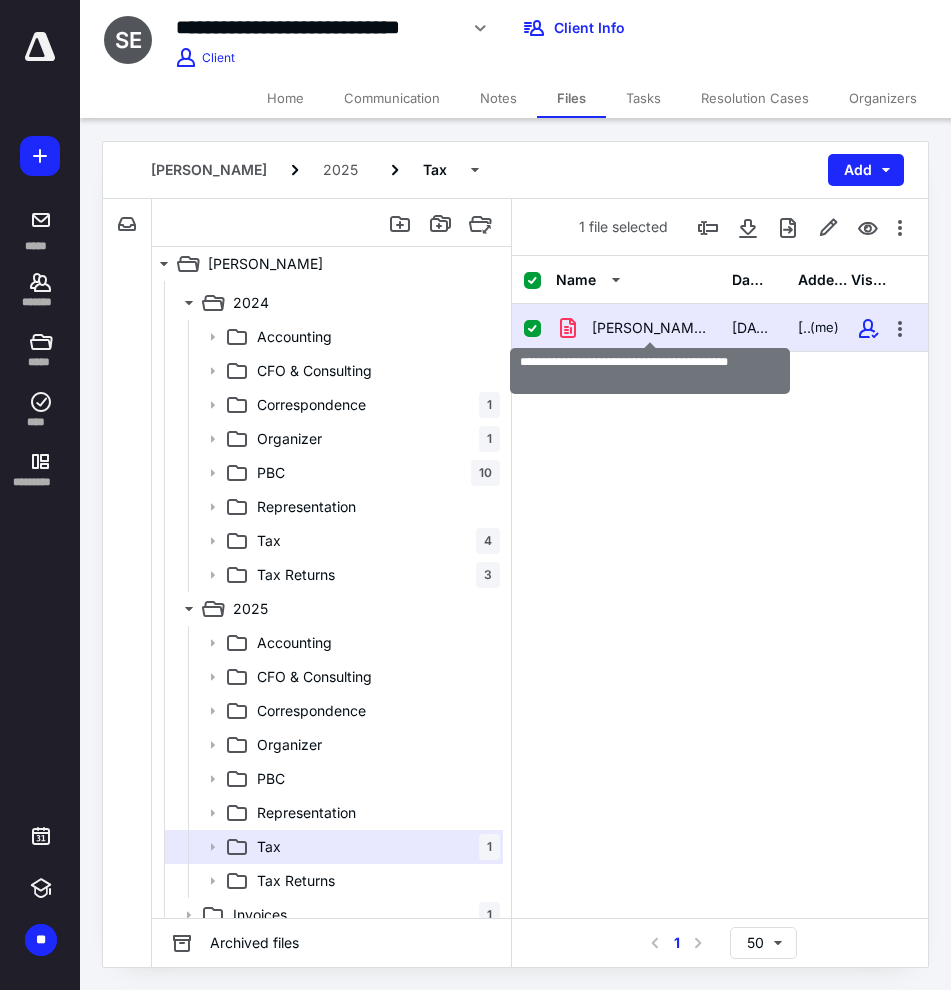 click on "Stockman, Jerald - Q2 2025 1040-ES Pmt.pdf" at bounding box center [650, 328] 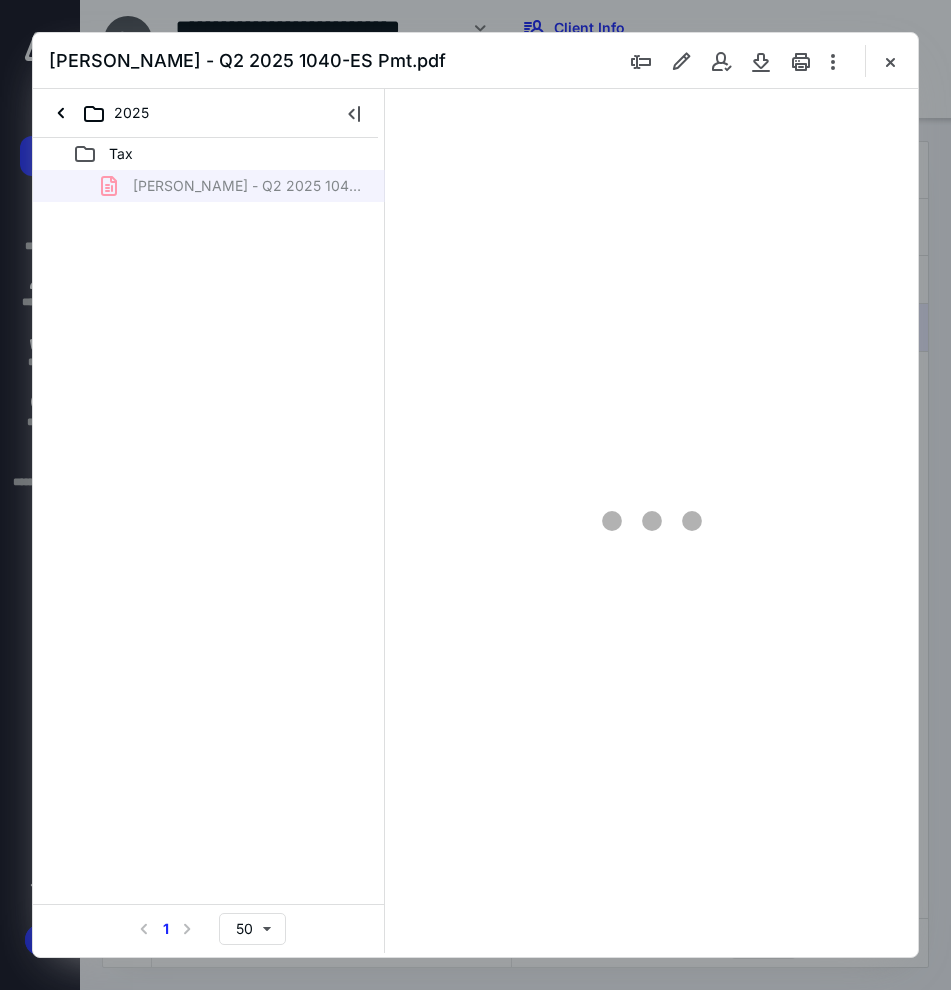 scroll, scrollTop: 0, scrollLeft: 0, axis: both 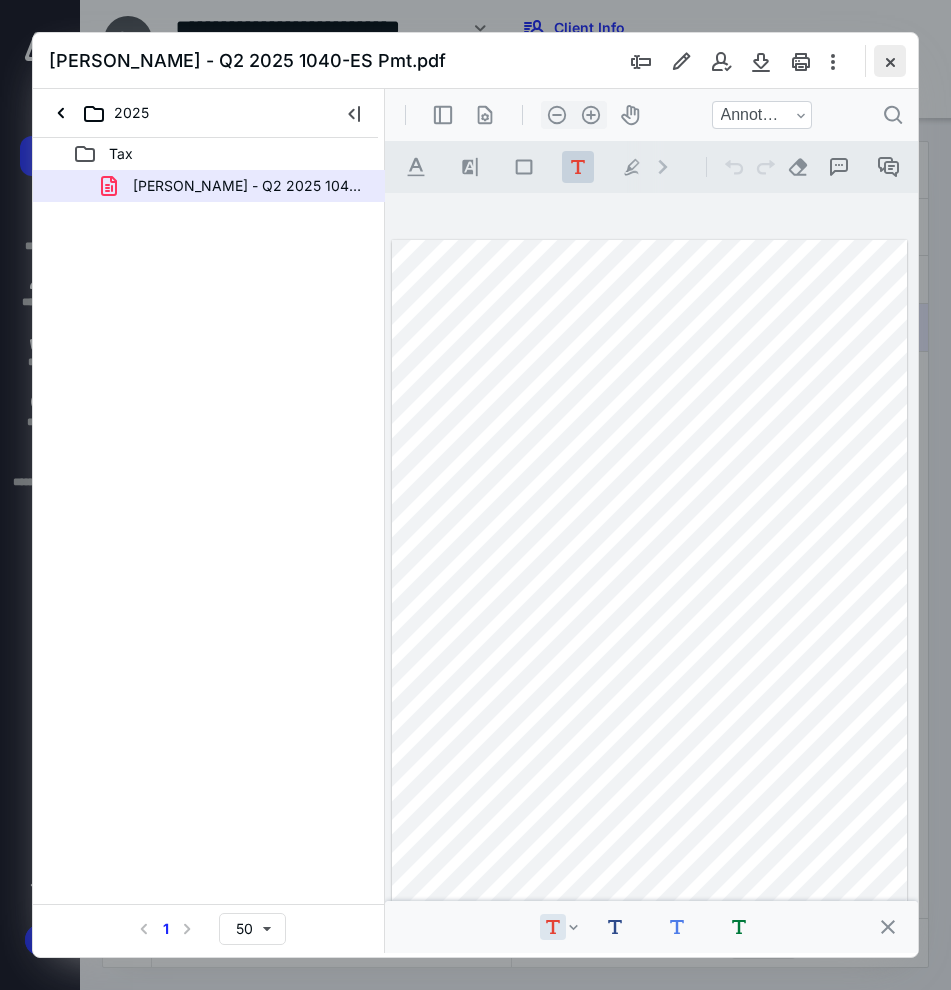 click at bounding box center (890, 61) 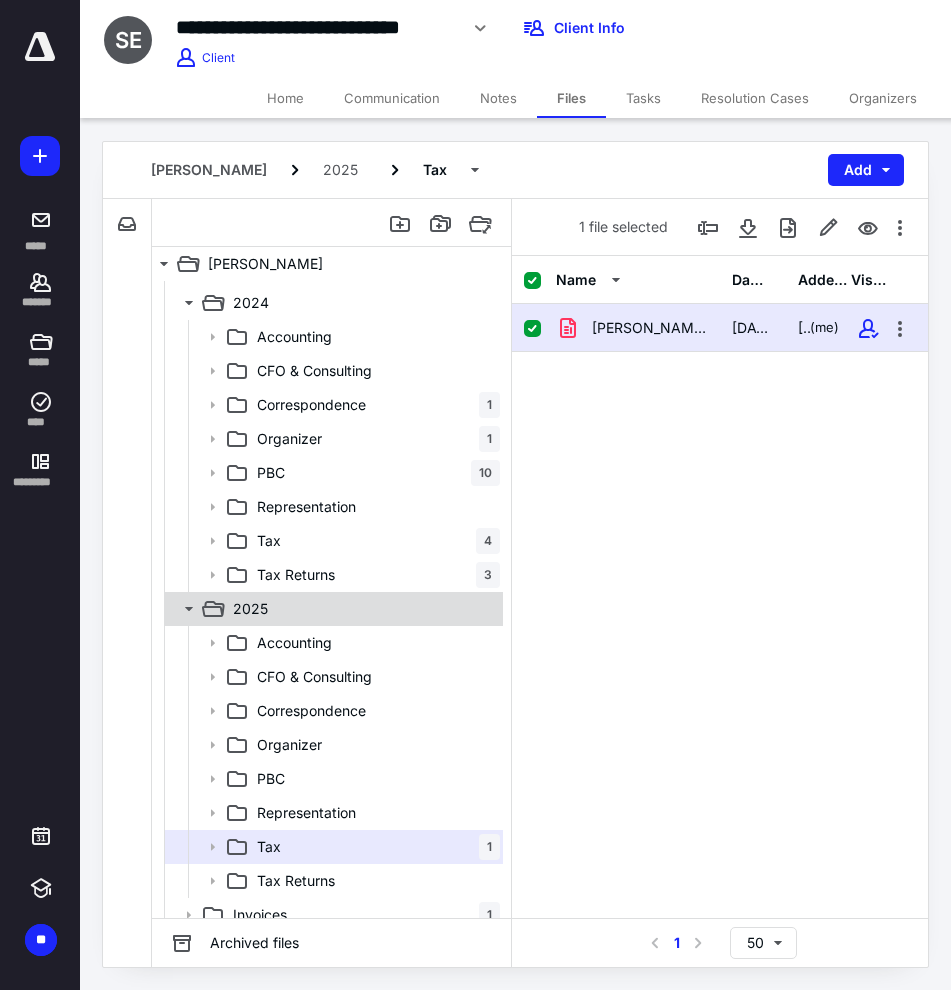 click 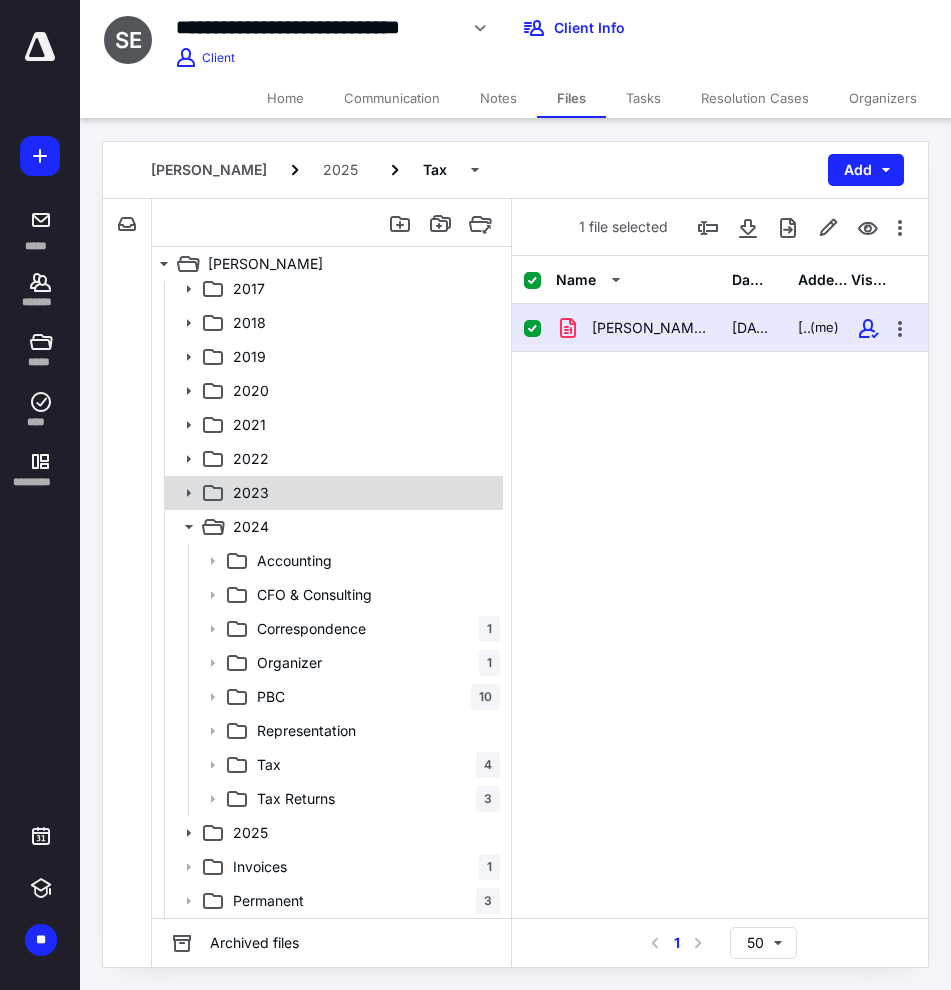 click 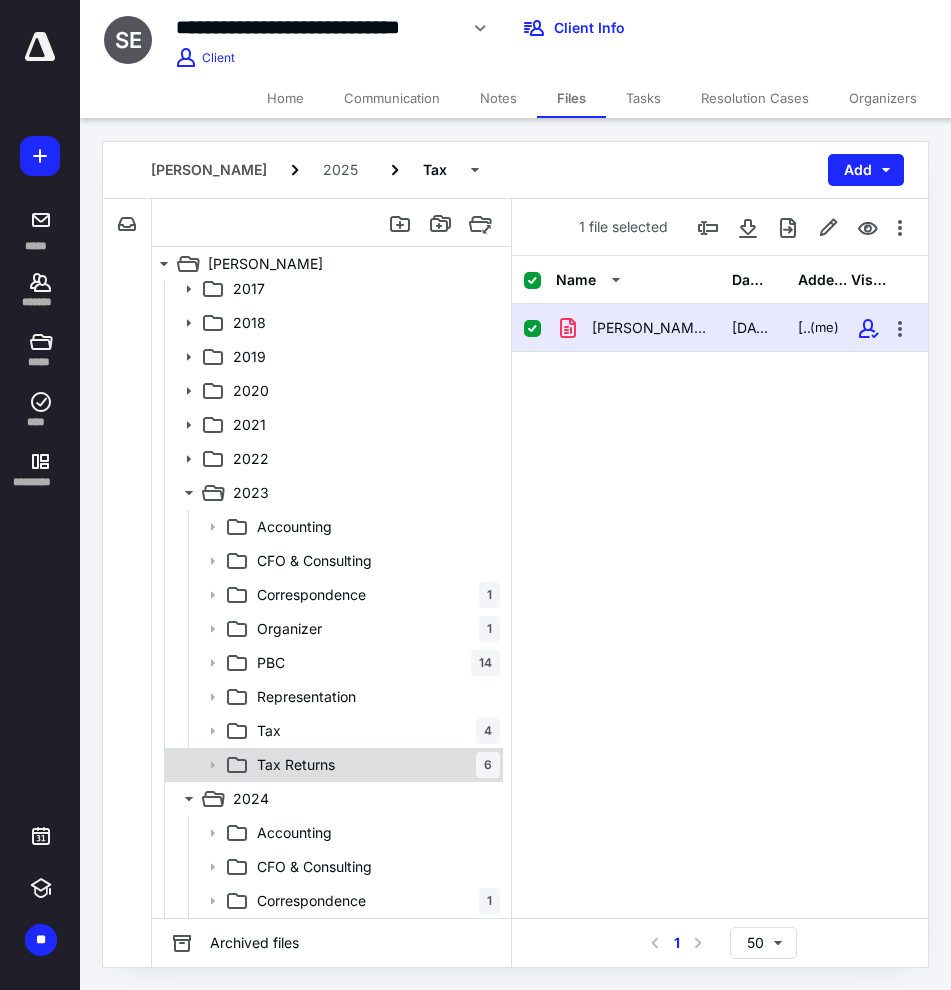 click on "Tax Returns 6" at bounding box center [374, 765] 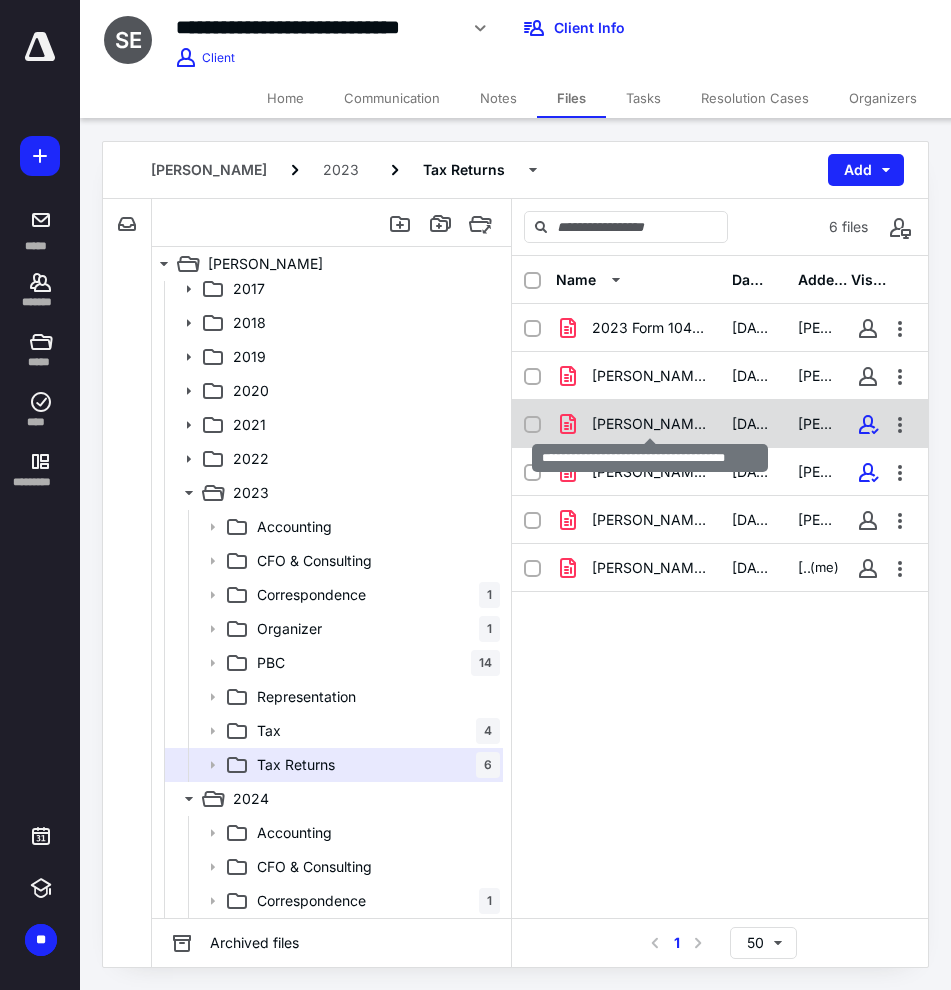 click on "Stockman - 2023 client tax return.pdf" at bounding box center (650, 424) 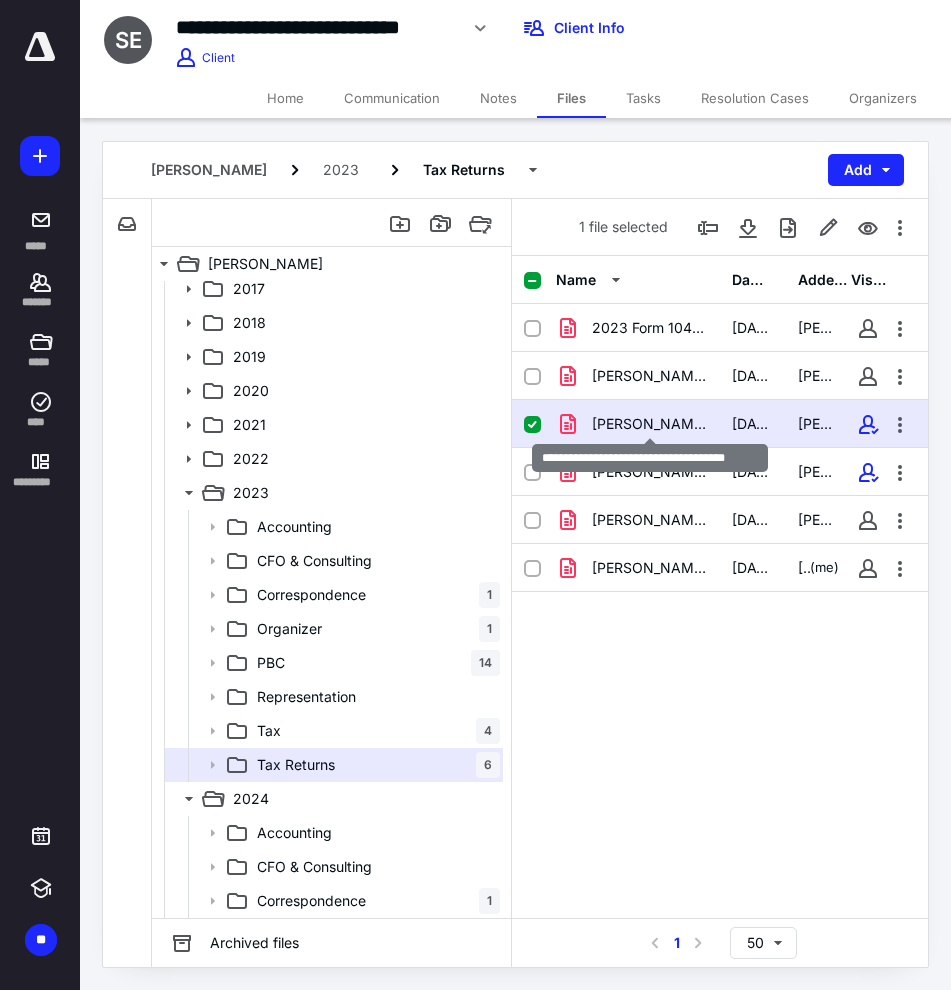 click on "Stockman - 2023 client tax return.pdf" at bounding box center (650, 424) 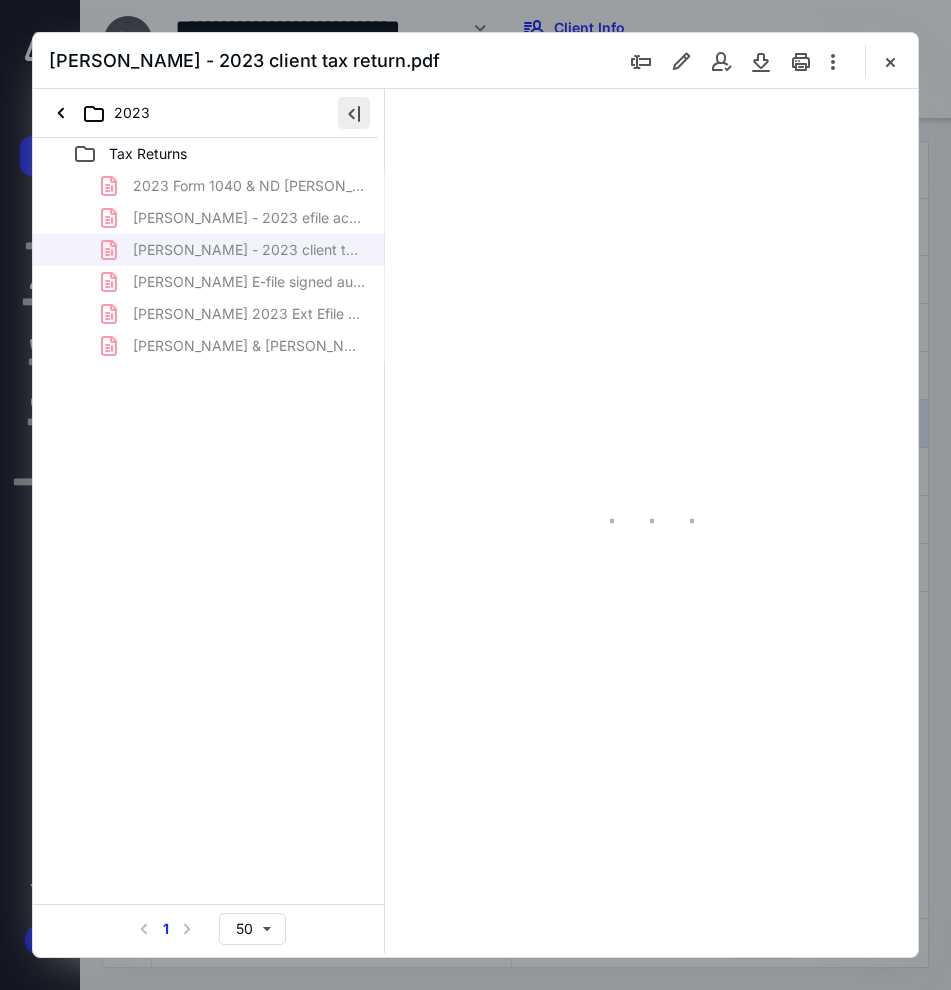 scroll, scrollTop: 0, scrollLeft: 0, axis: both 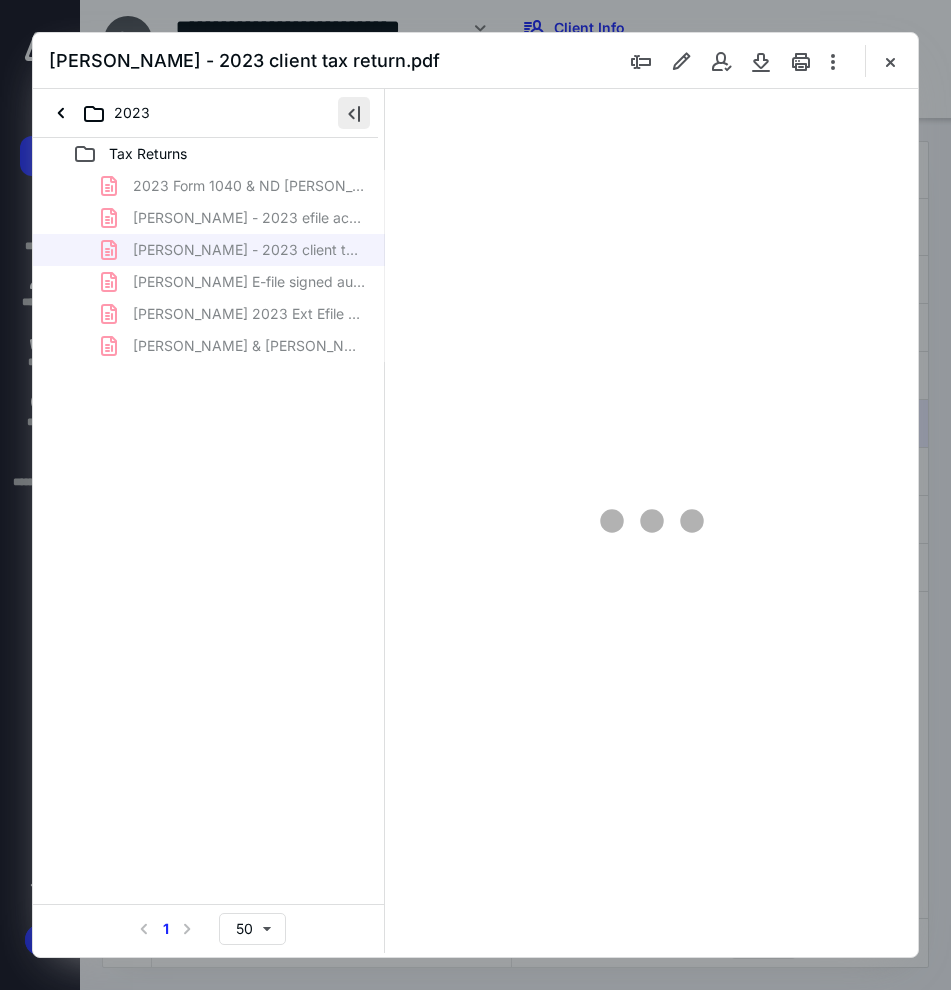 click at bounding box center (354, 113) 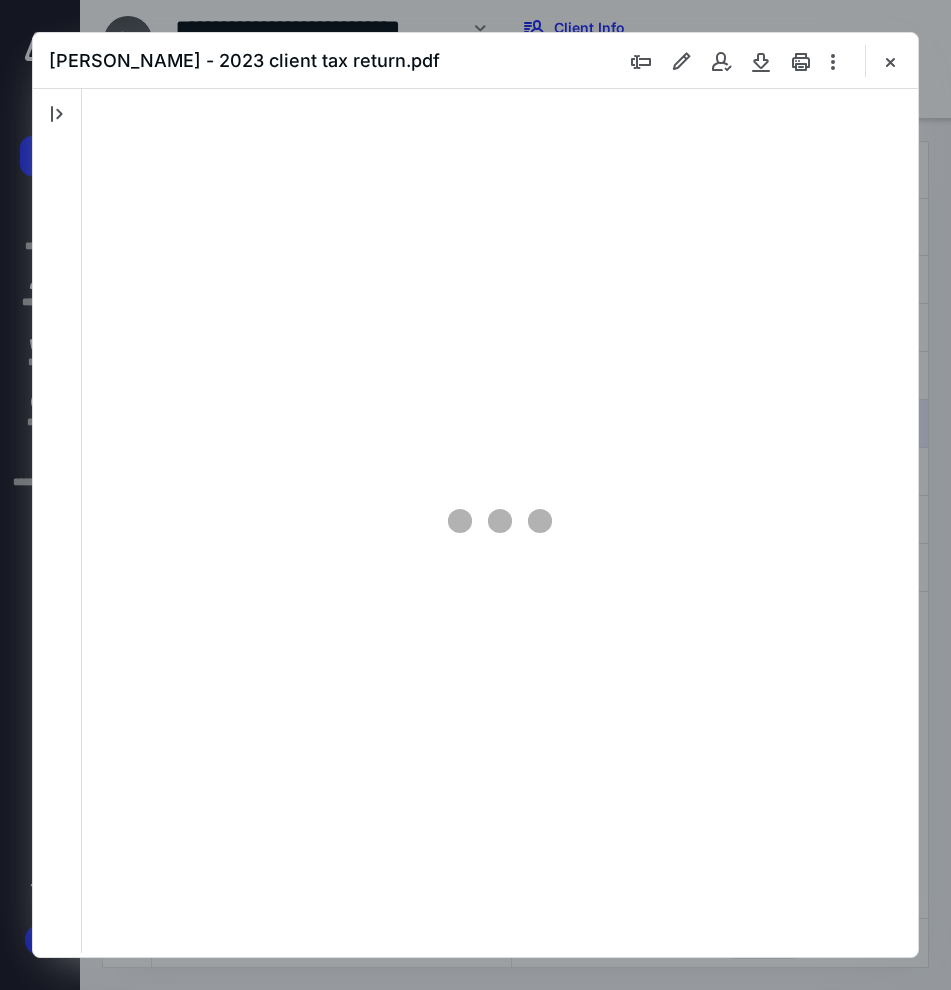 click at bounding box center [500, 521] 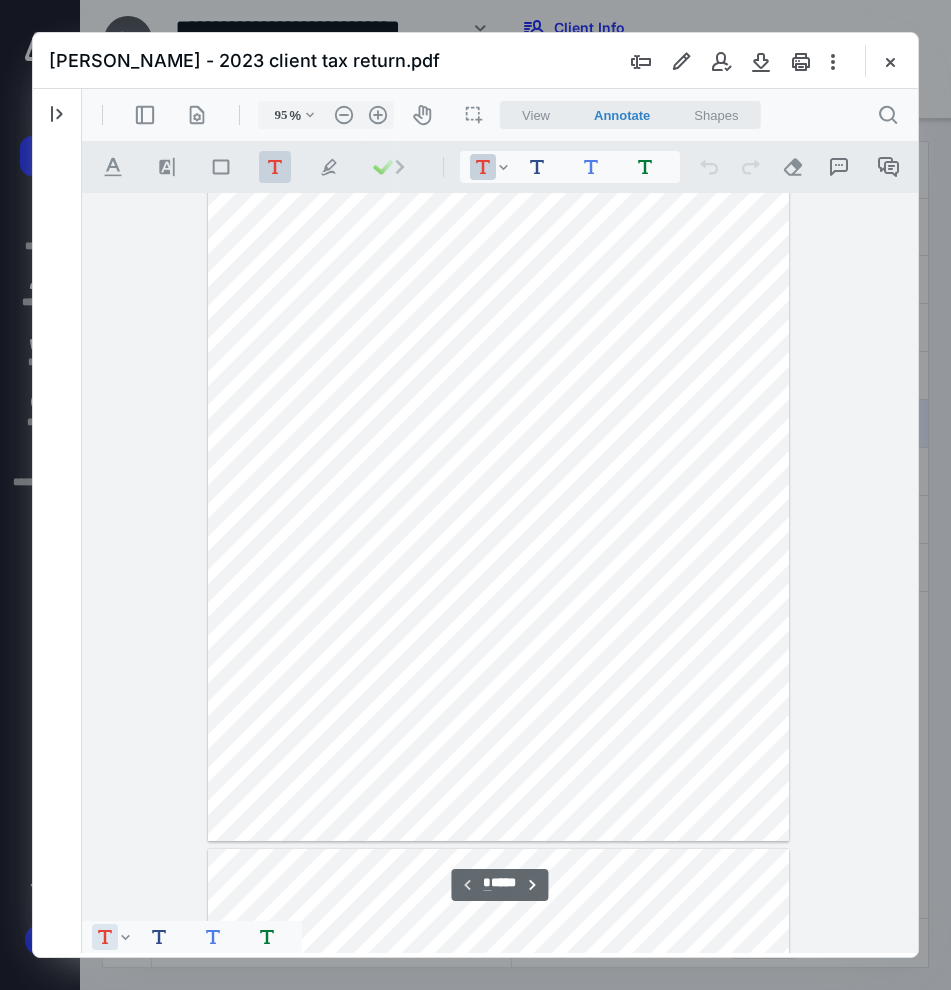scroll, scrollTop: 773, scrollLeft: 0, axis: vertical 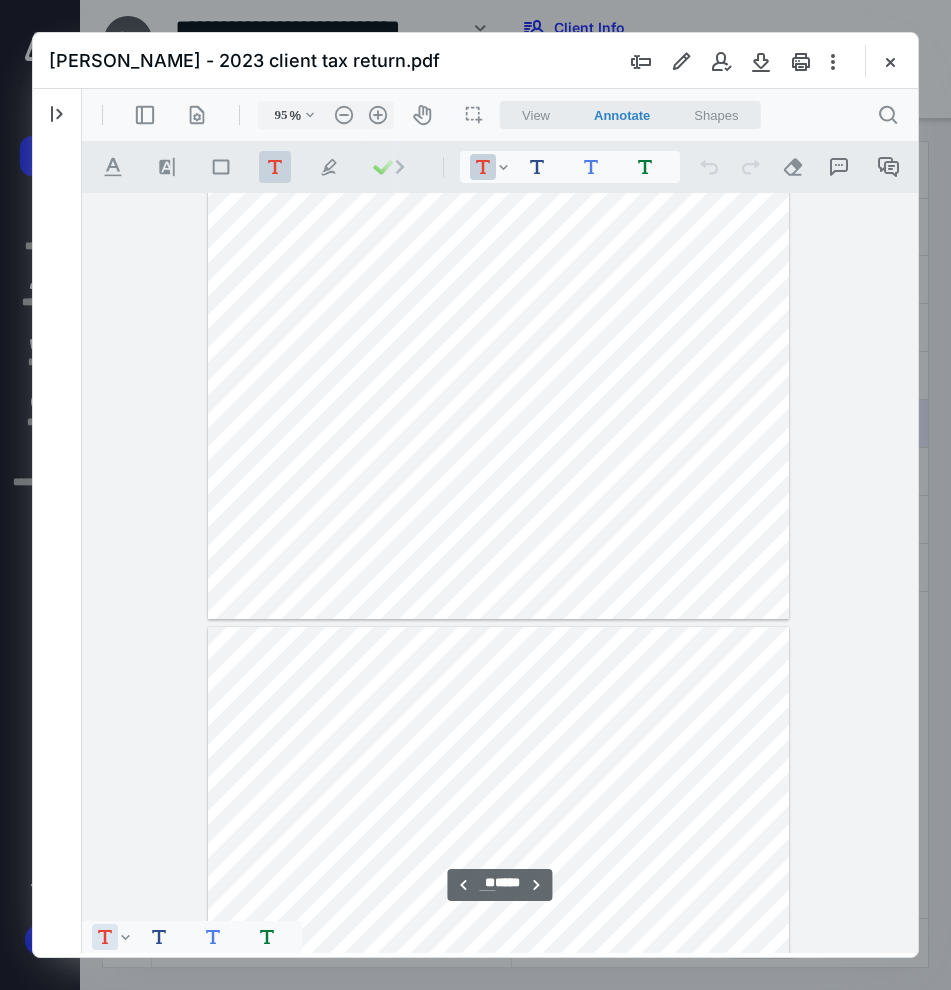 type on "**" 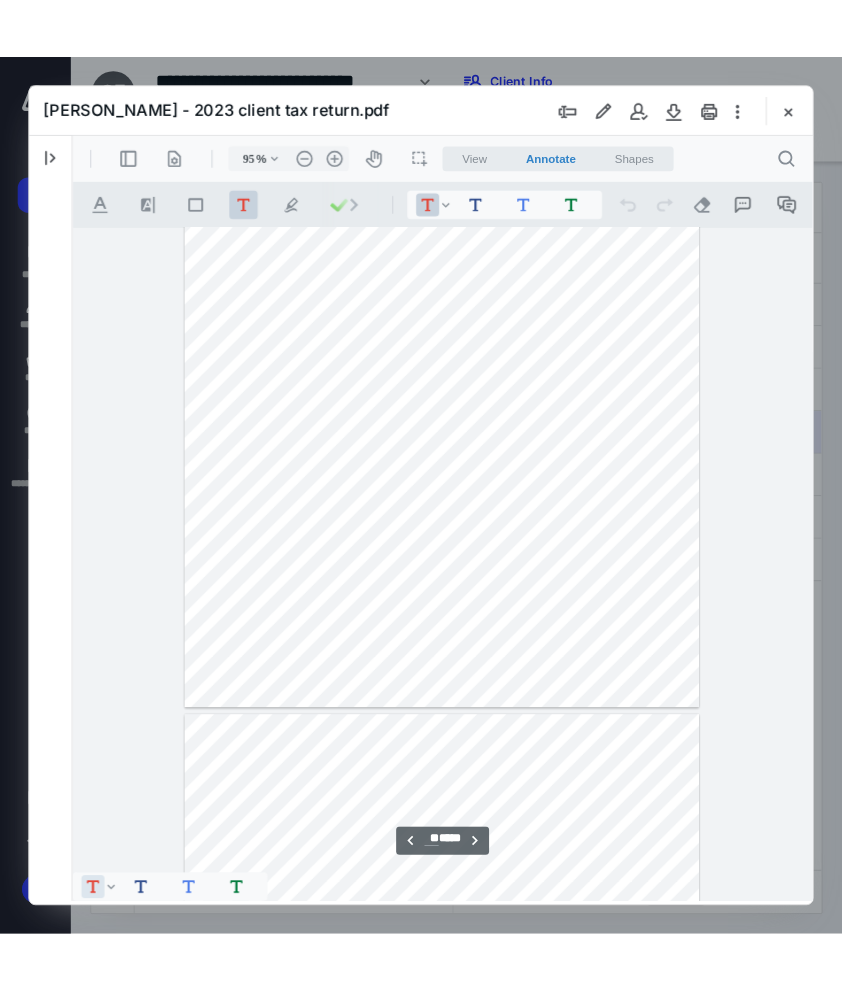 scroll, scrollTop: 29898, scrollLeft: 0, axis: vertical 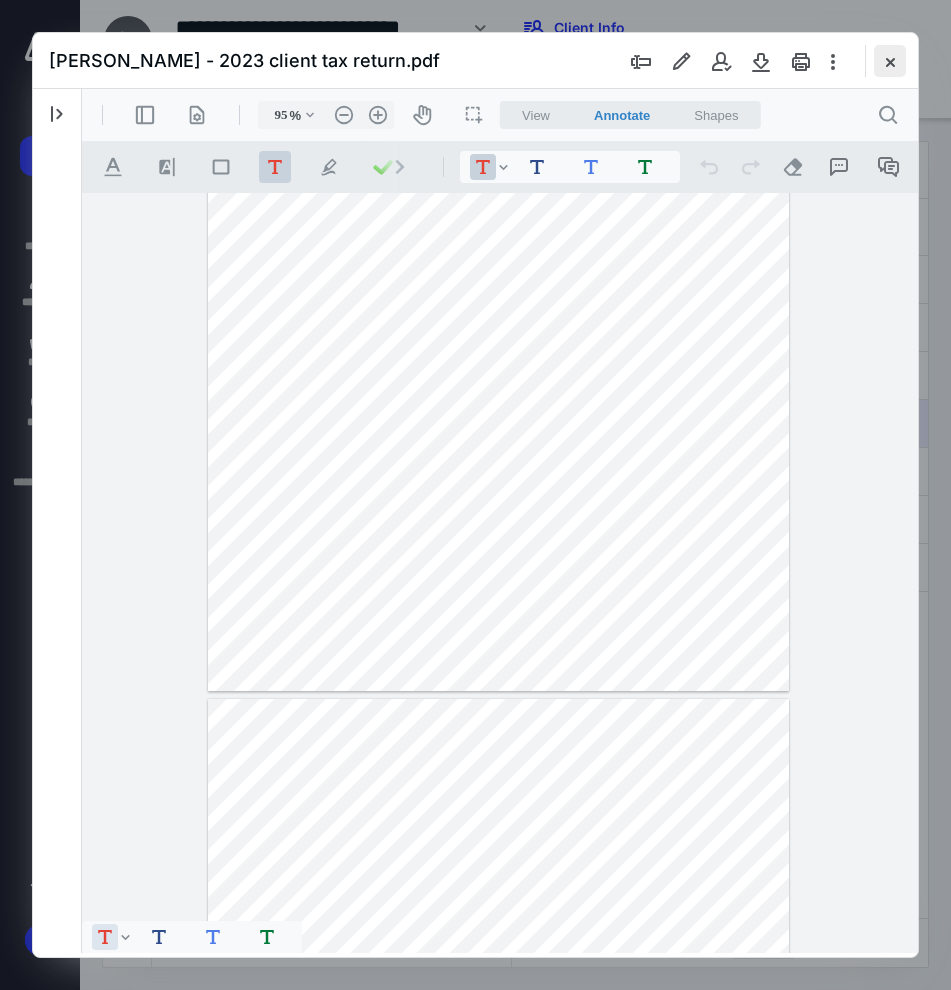 click at bounding box center [890, 61] 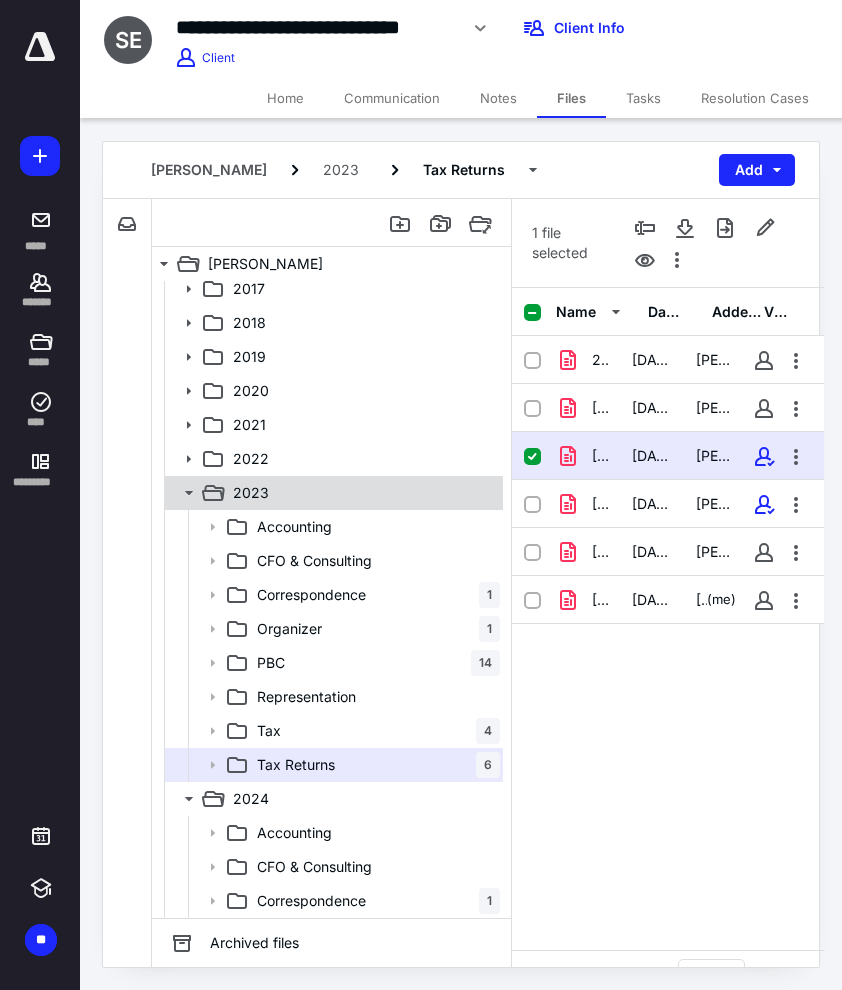 click 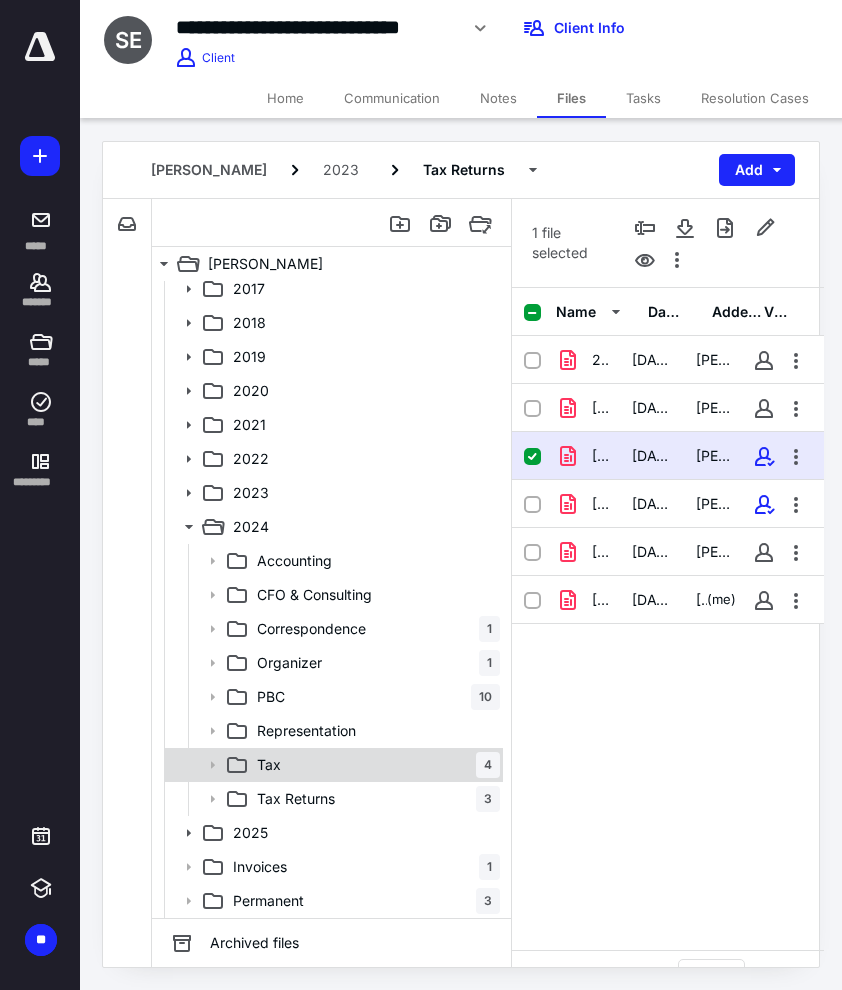 click on "Tax" at bounding box center [269, 765] 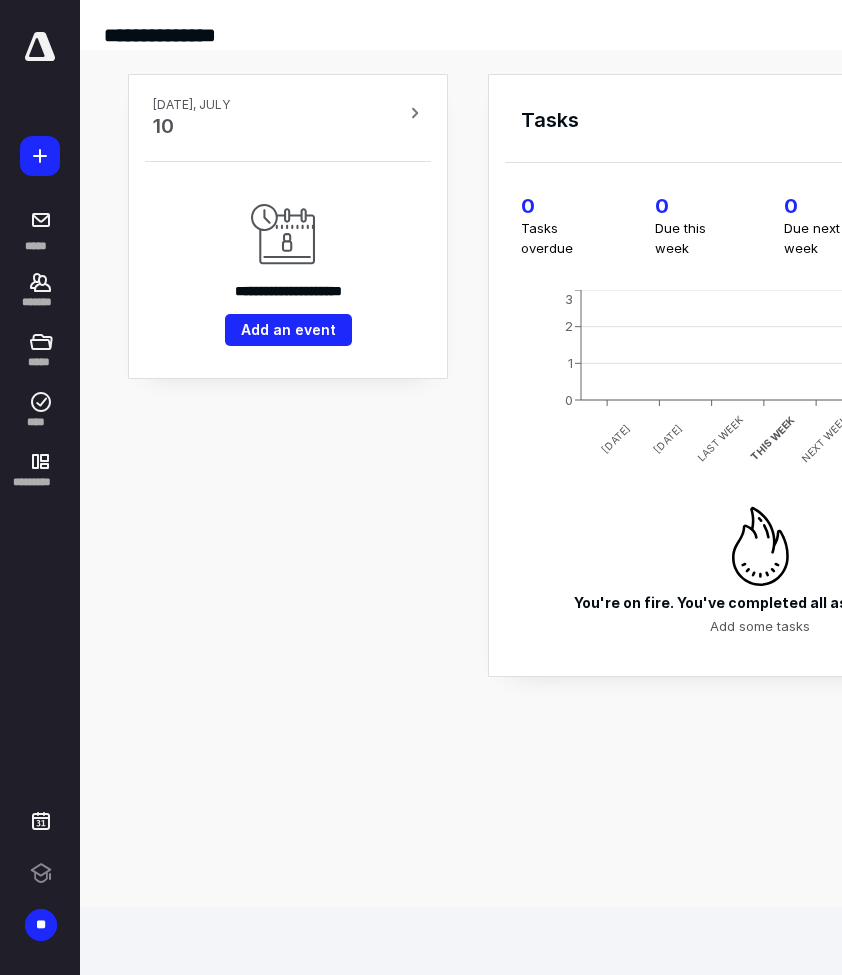 scroll, scrollTop: 0, scrollLeft: 0, axis: both 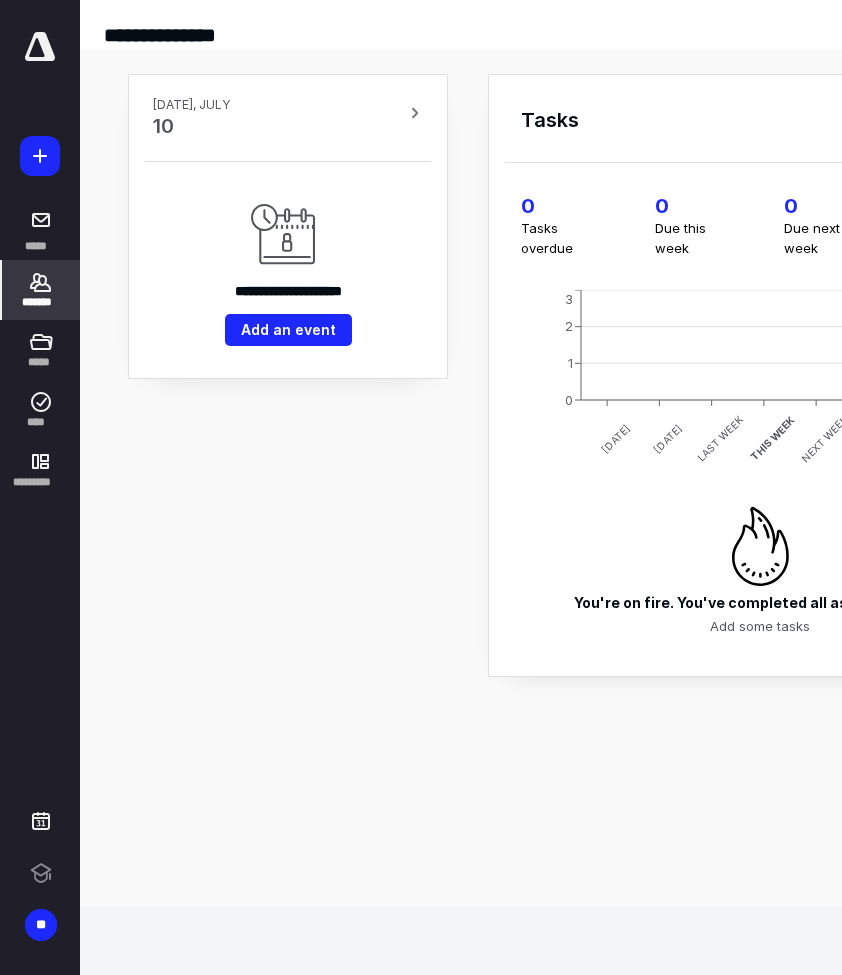 click 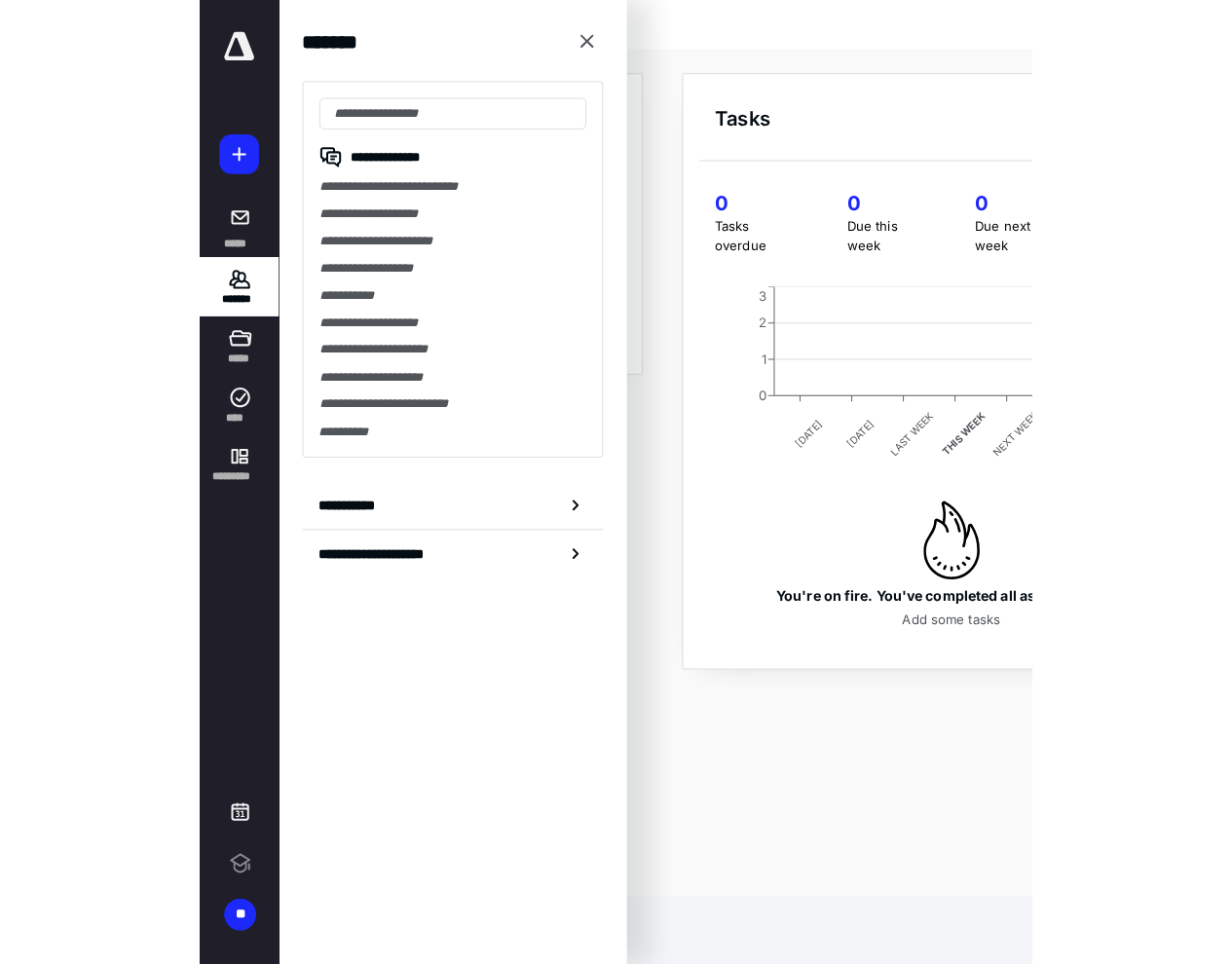 scroll, scrollTop: 0, scrollLeft: 0, axis: both 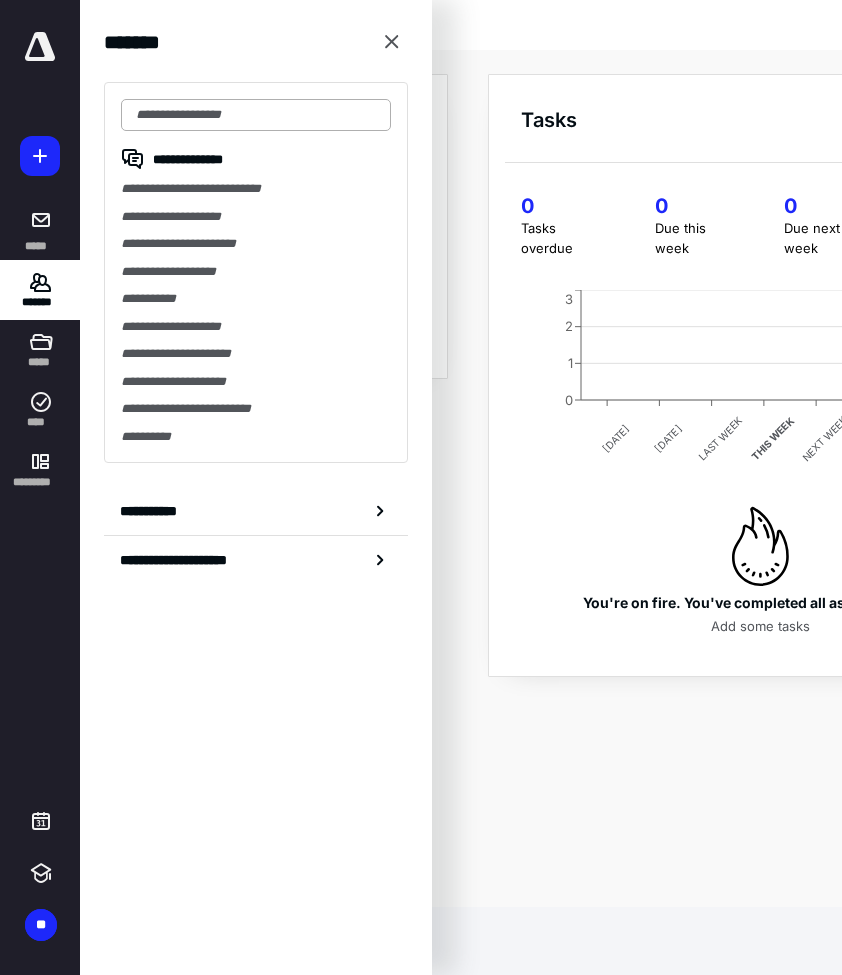 click at bounding box center [256, 115] 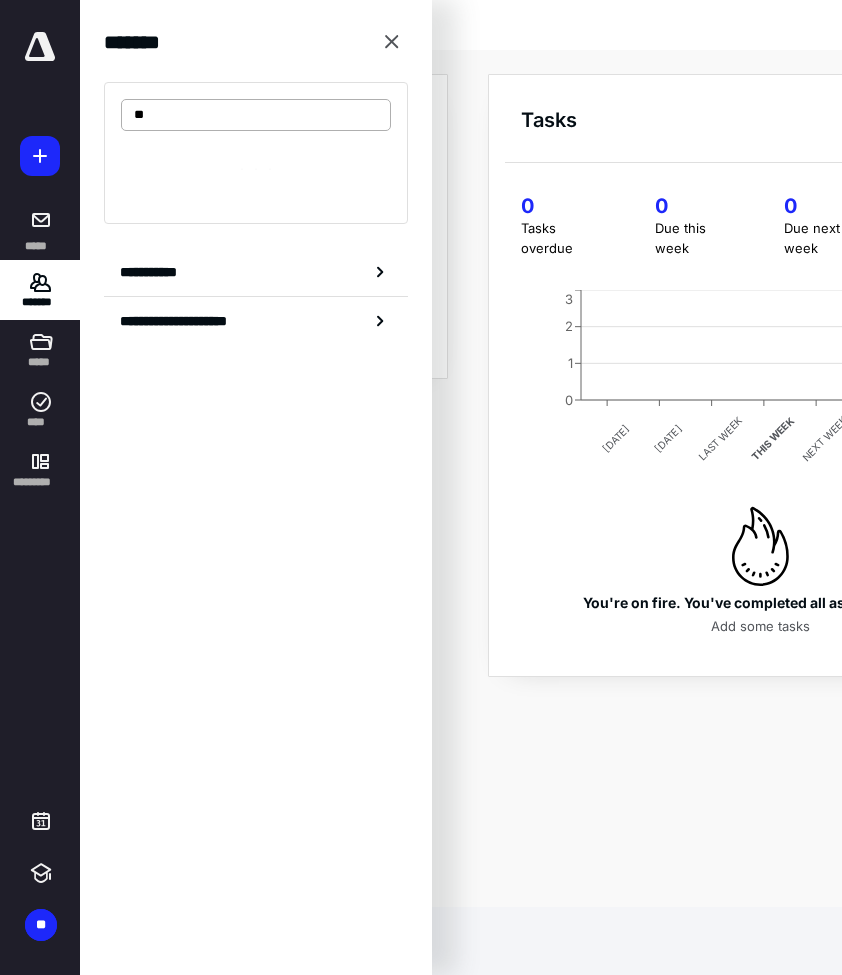 type on "*" 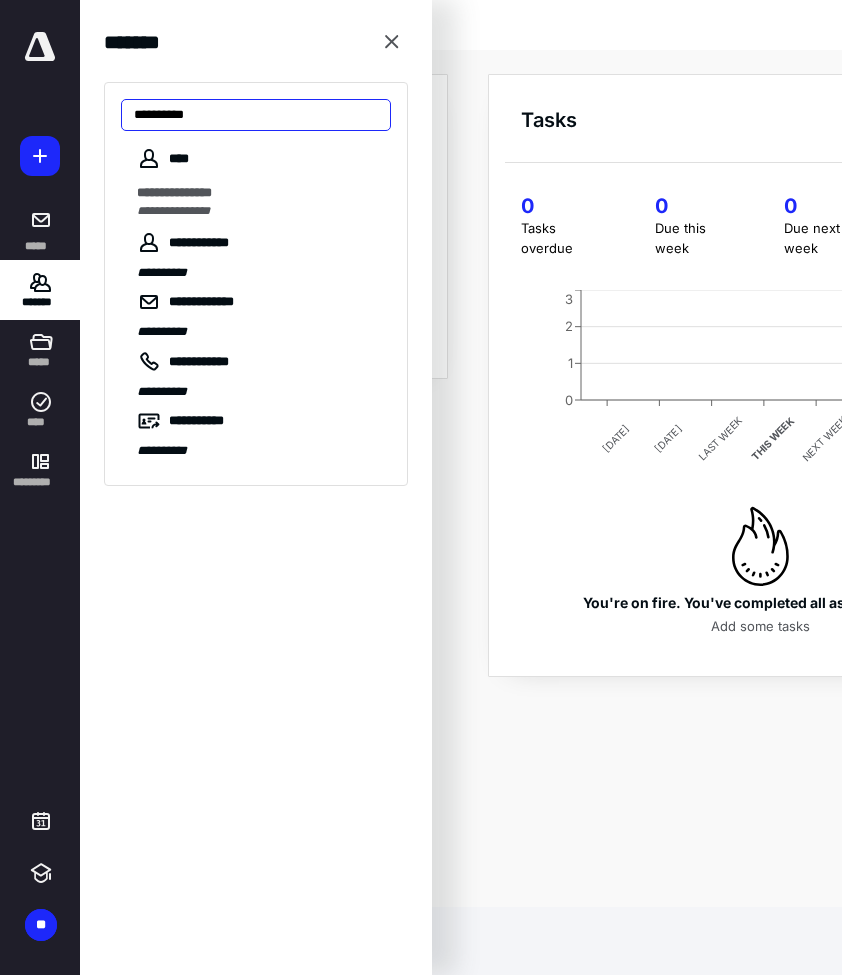 click on "**********" at bounding box center [256, 115] 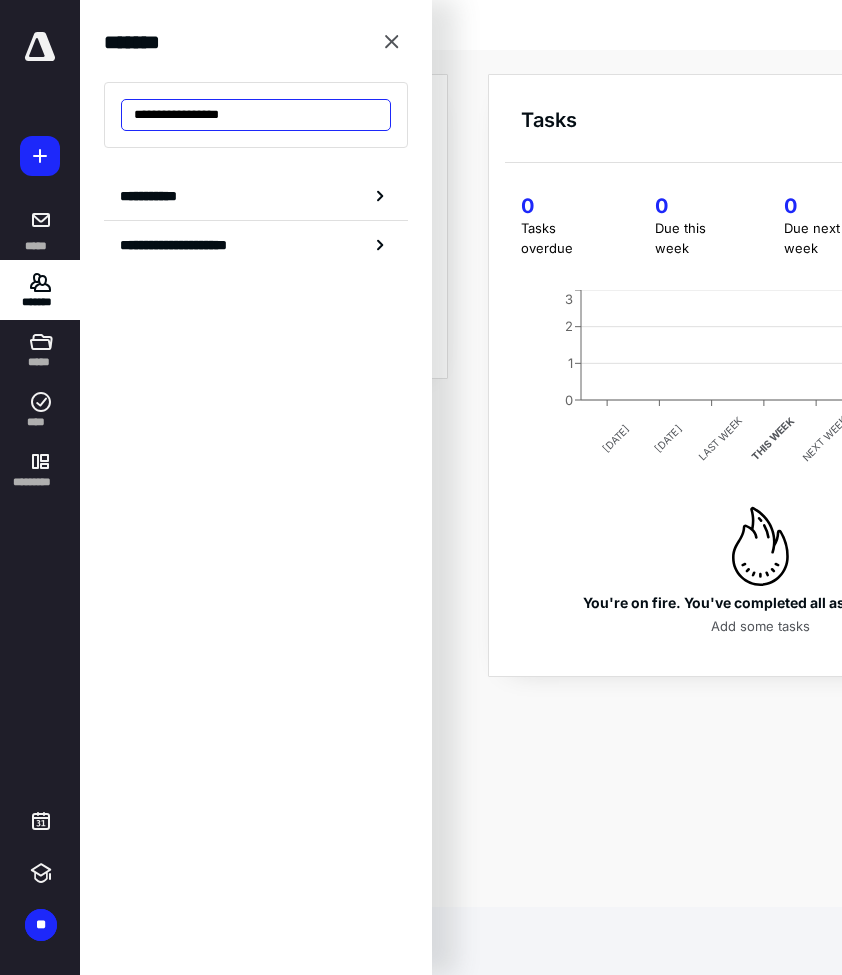 click on "**********" at bounding box center [256, 115] 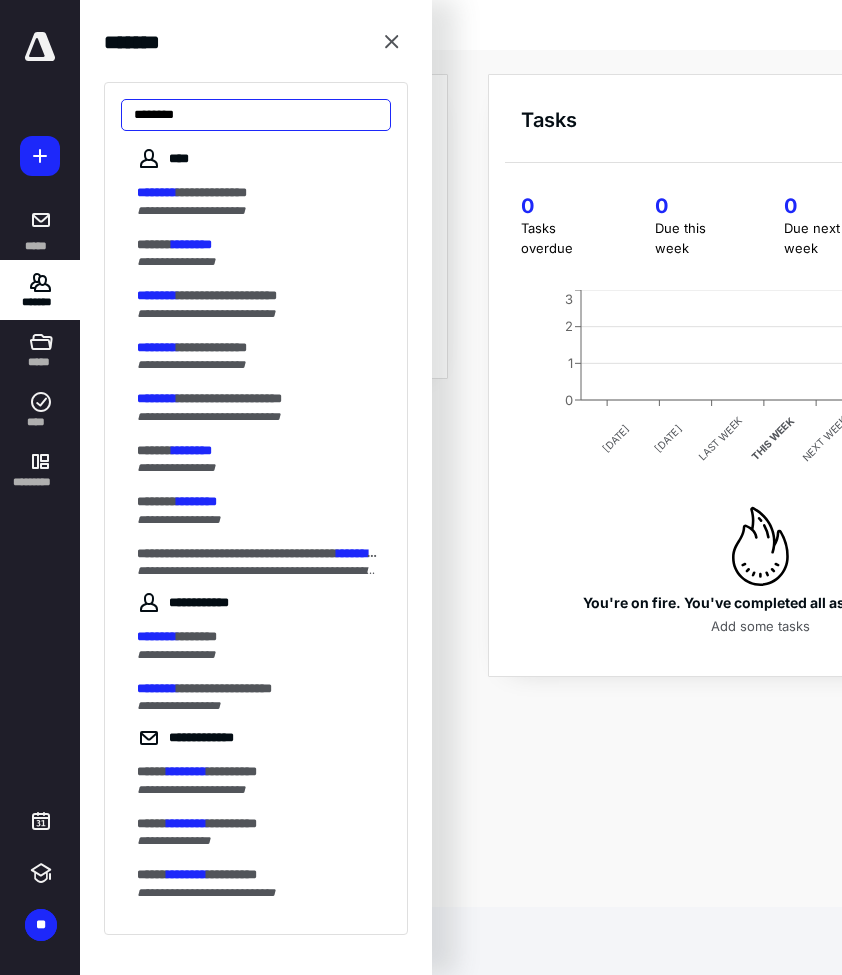 type on "********" 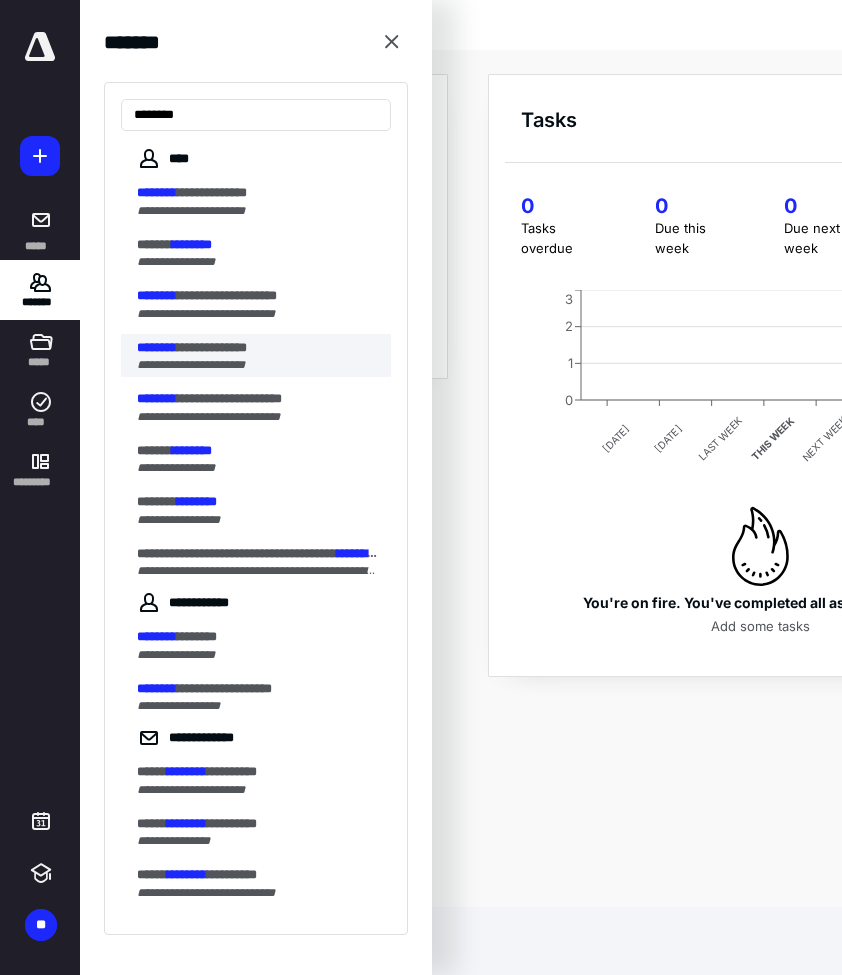 click on "**********" at bounding box center [212, 347] 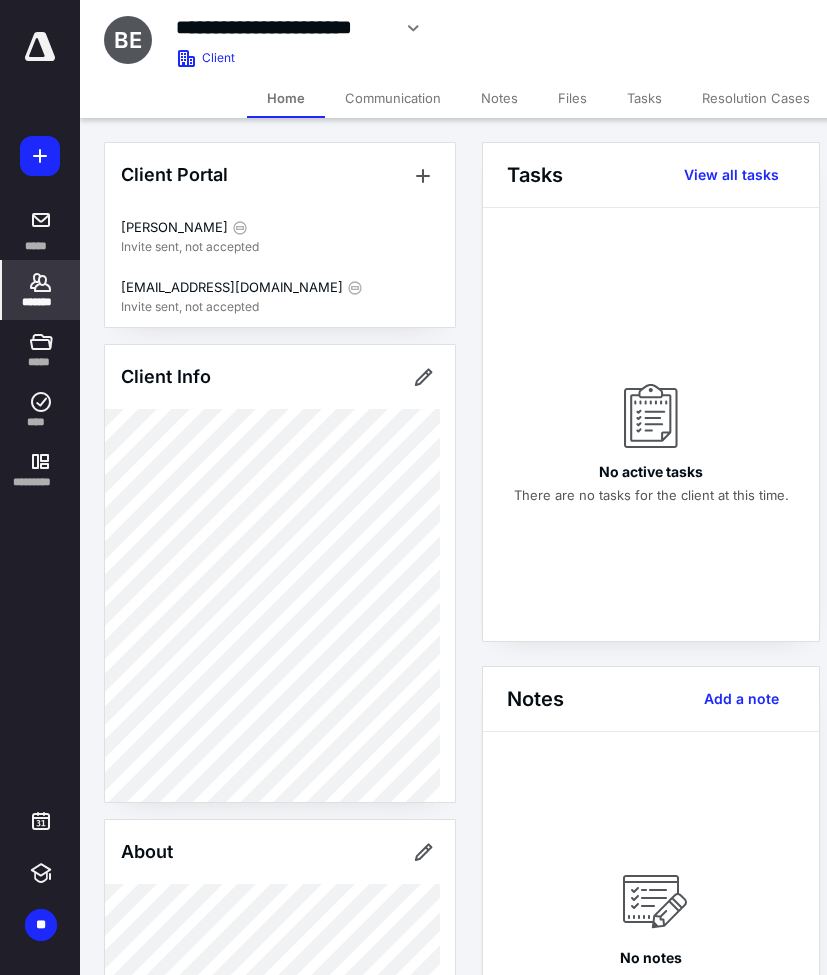 click on "Files" at bounding box center [572, 98] 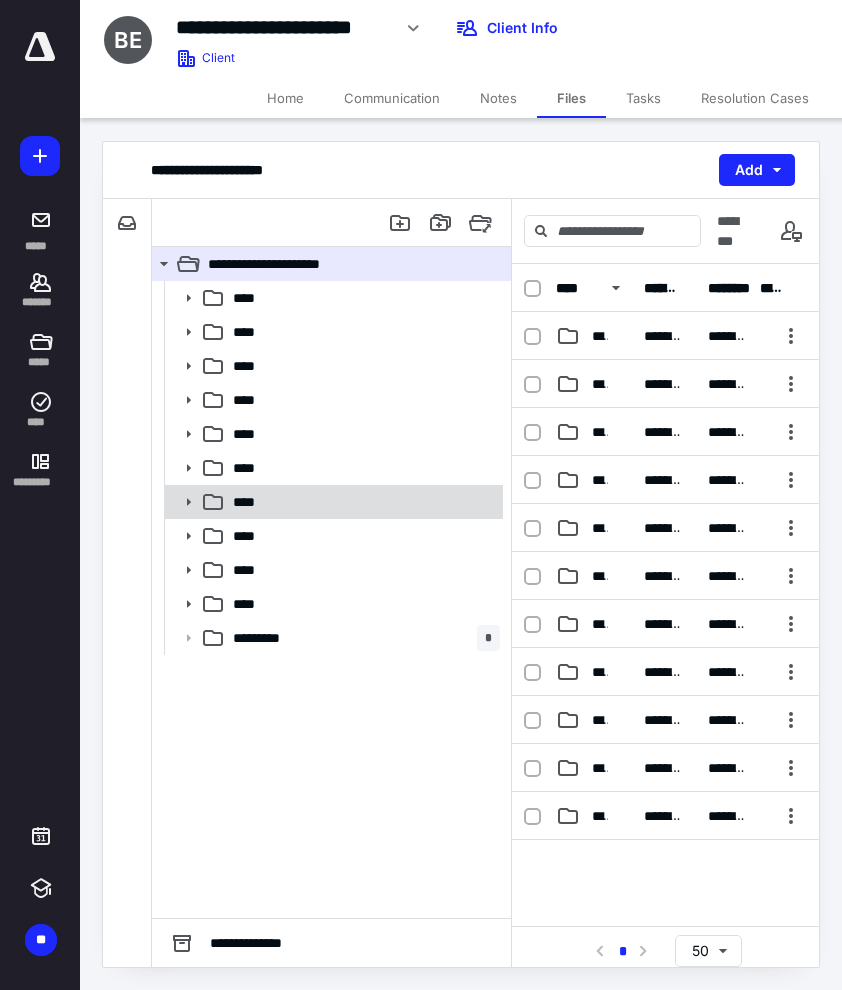 click 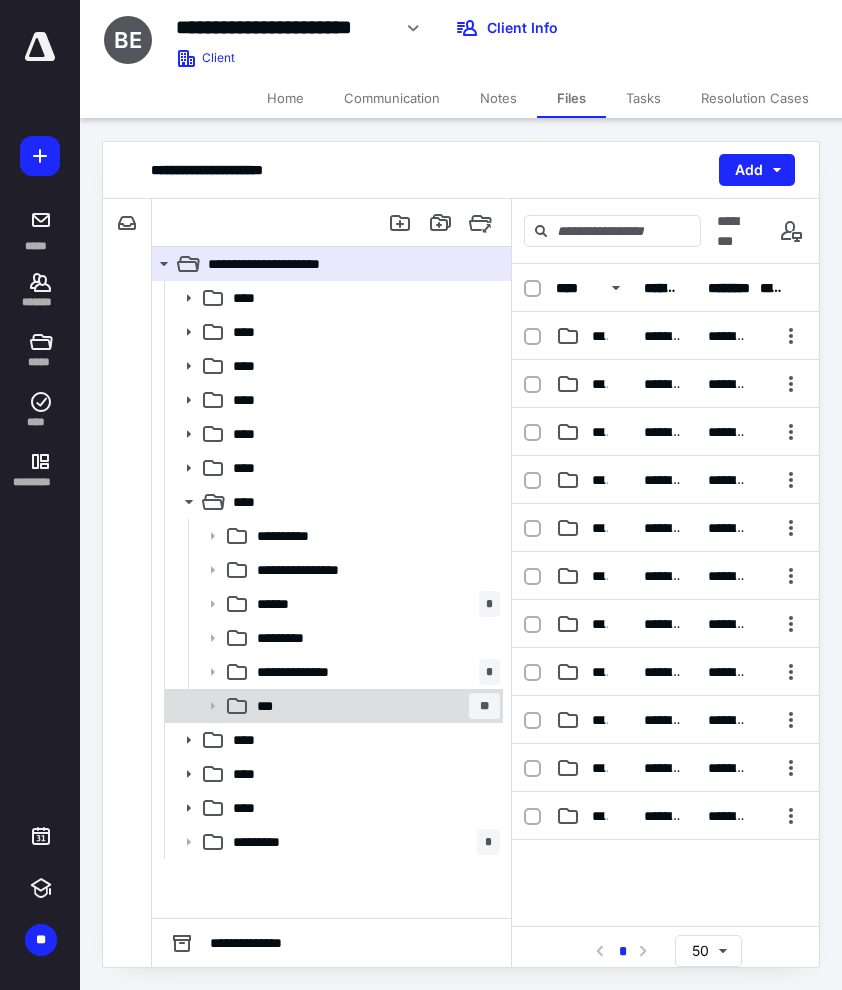 click on "*** **" at bounding box center [374, 706] 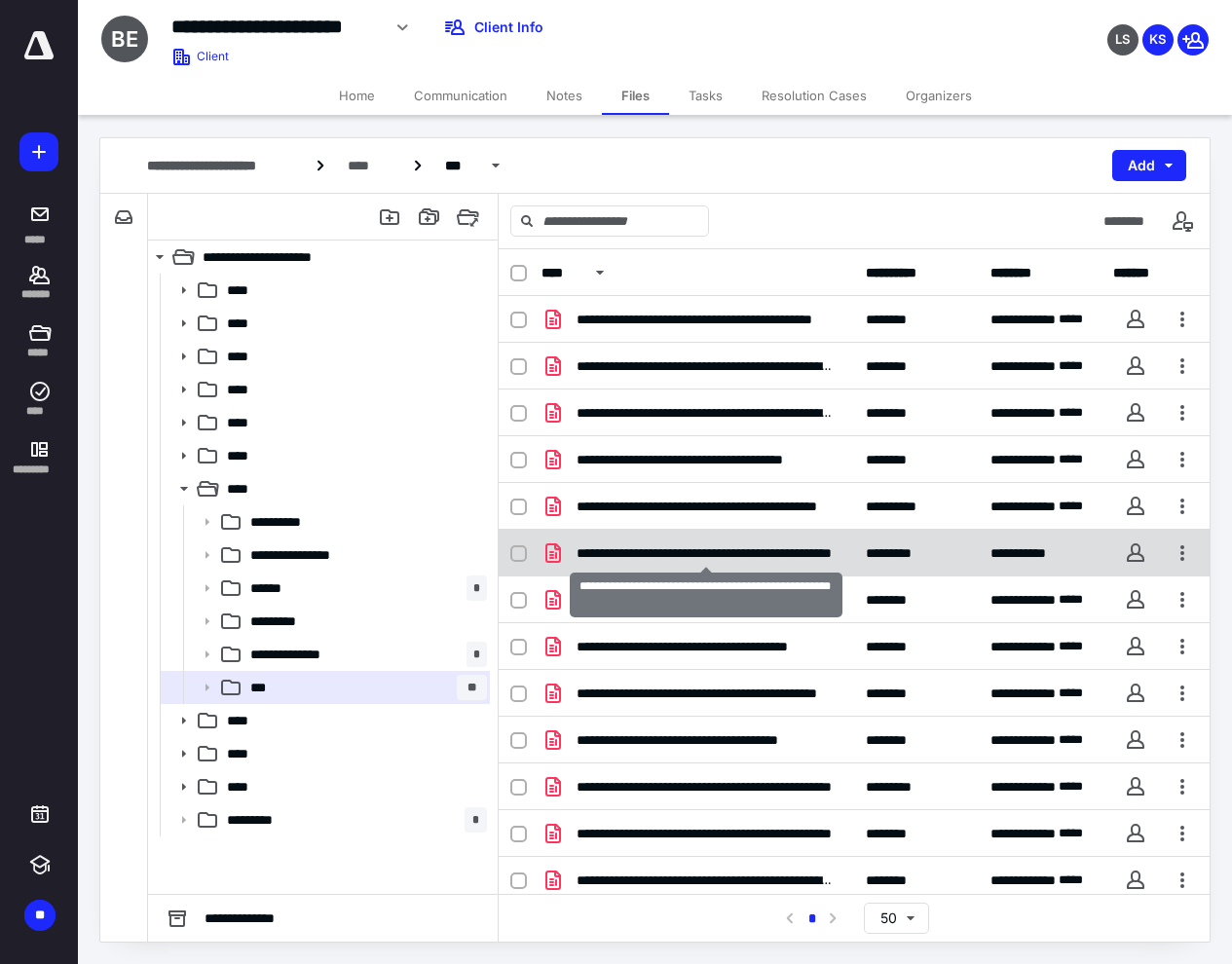click on "**********" at bounding box center (706, 553) 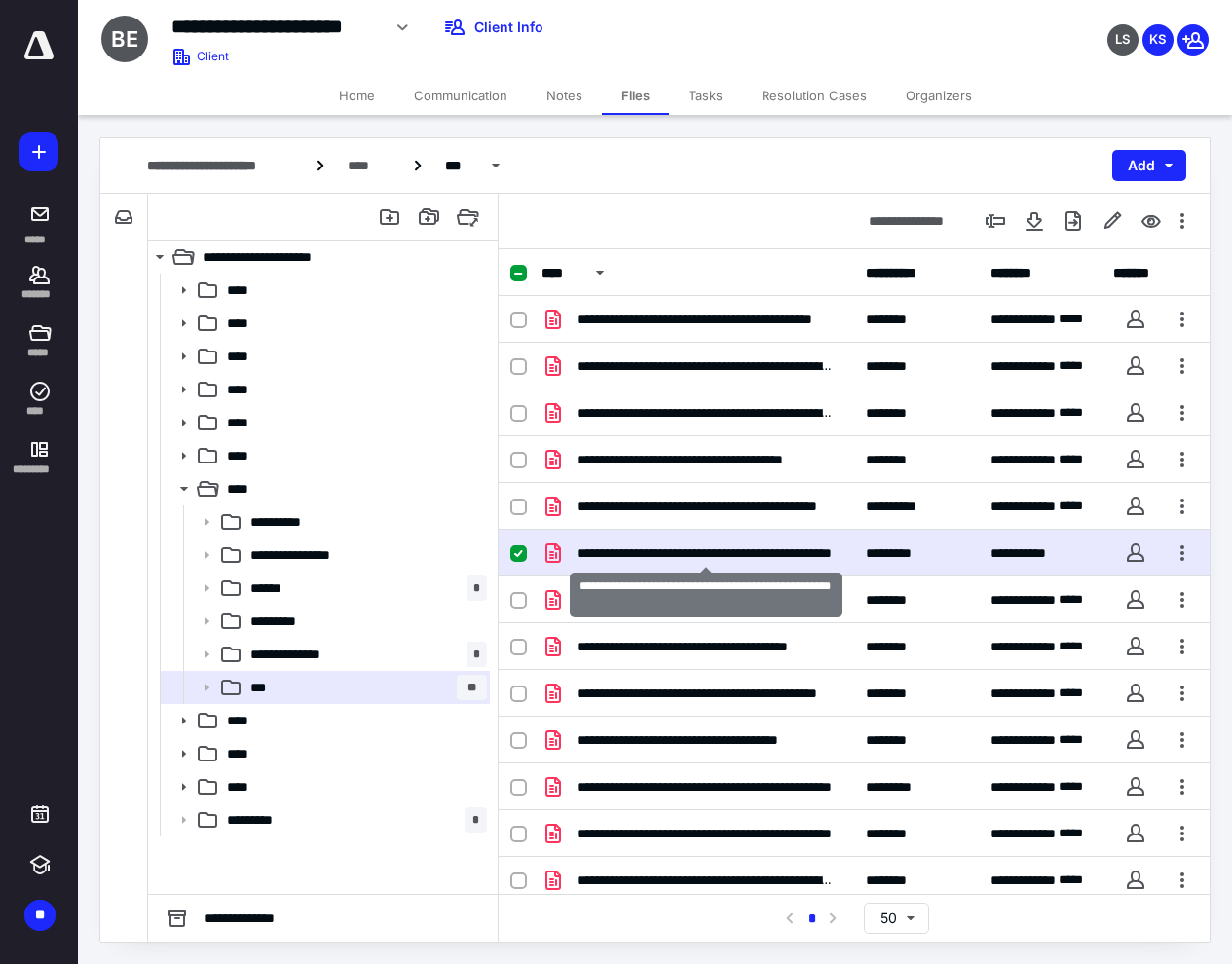 click on "**********" at bounding box center (706, 553) 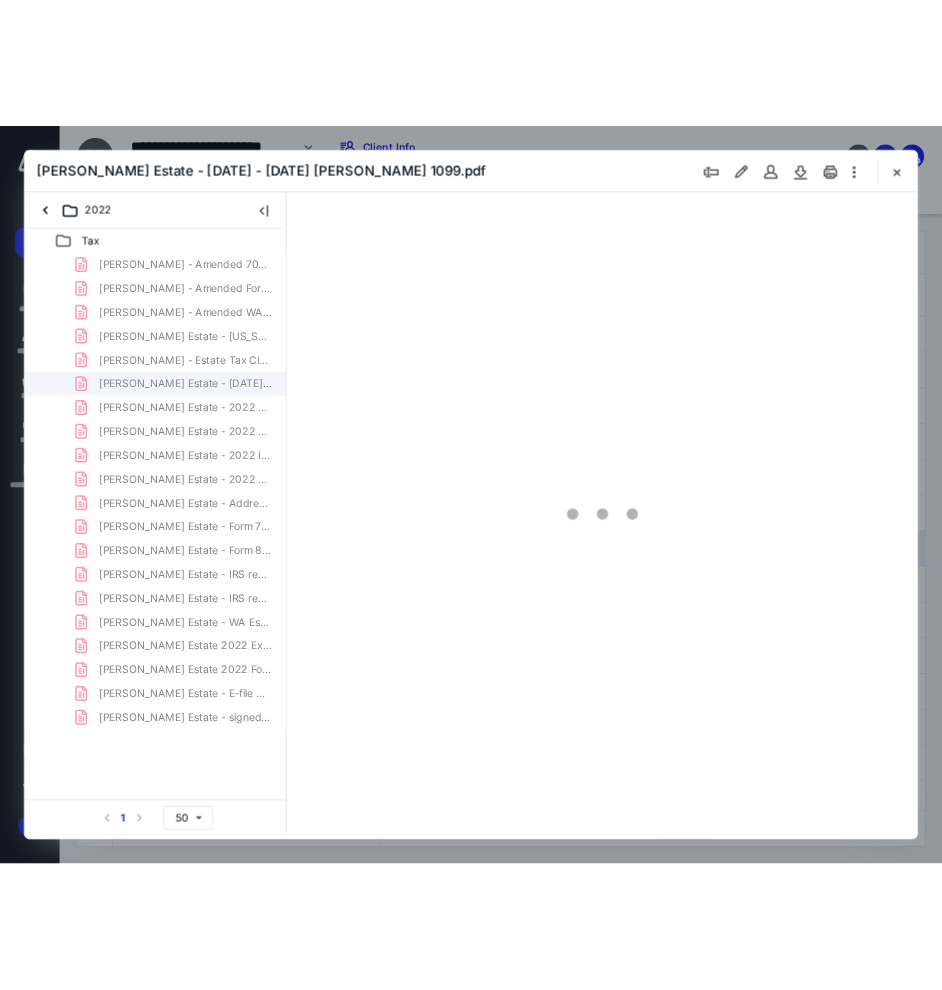 scroll, scrollTop: 0, scrollLeft: 0, axis: both 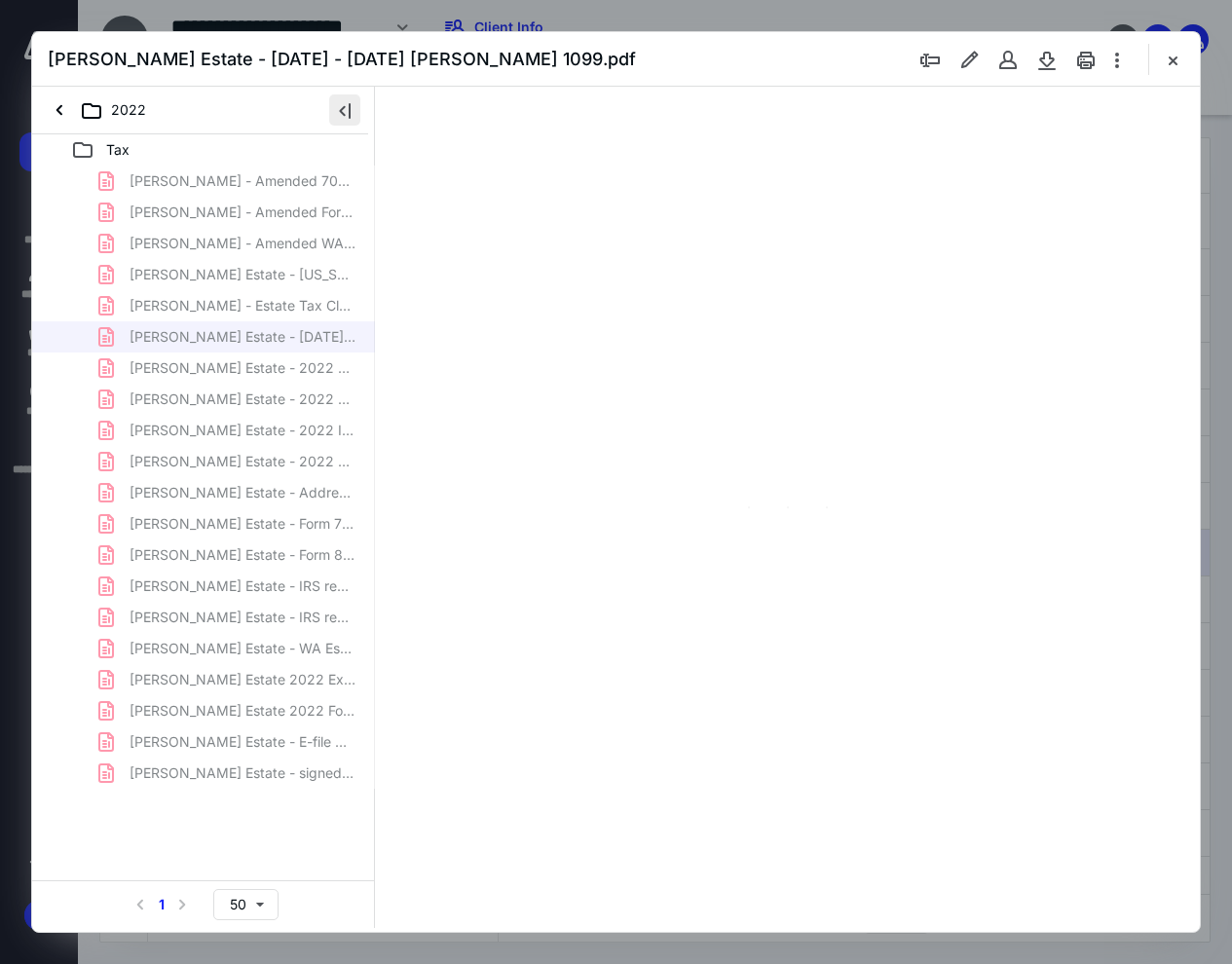 click at bounding box center (345, 110) 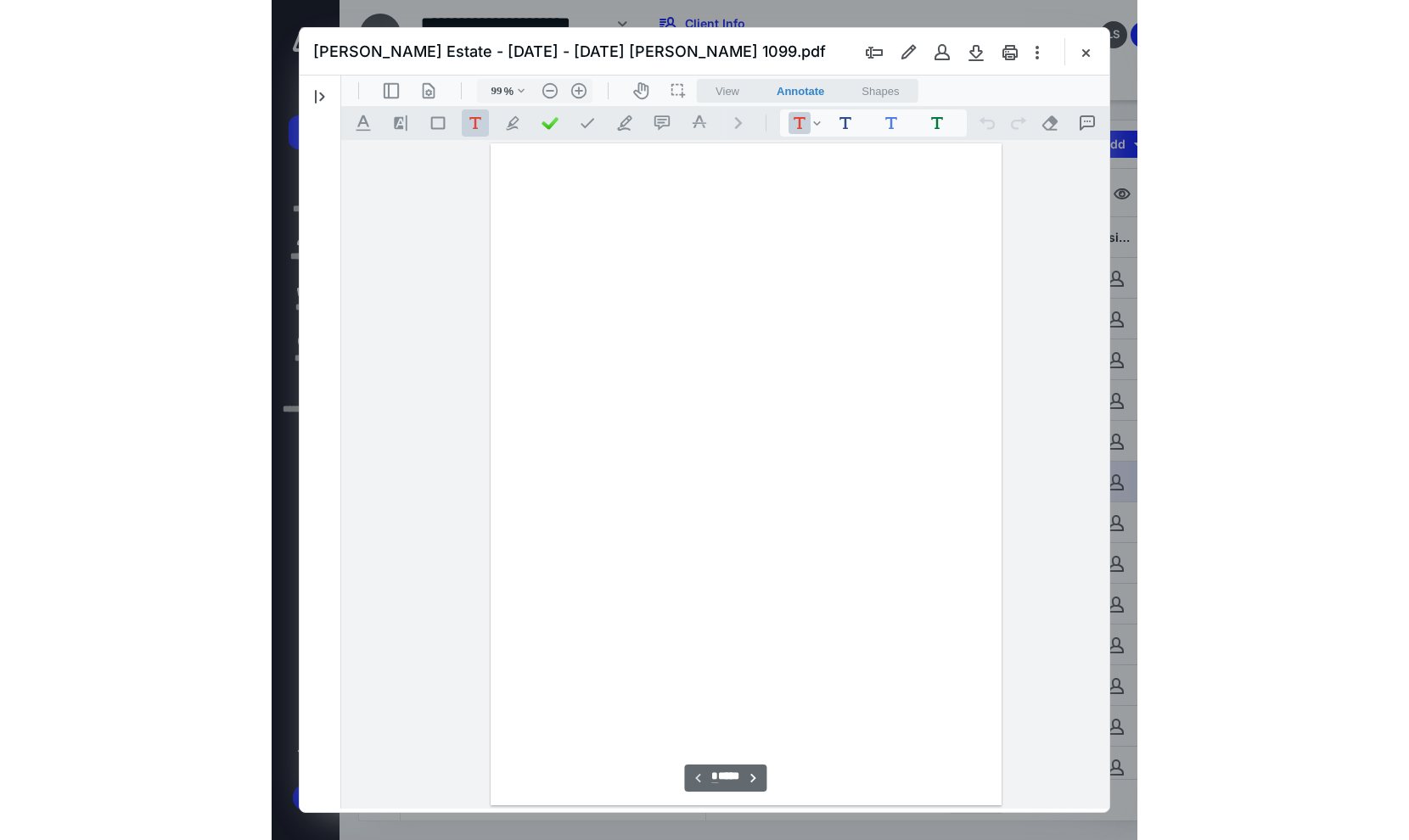 scroll, scrollTop: 92, scrollLeft: 0, axis: vertical 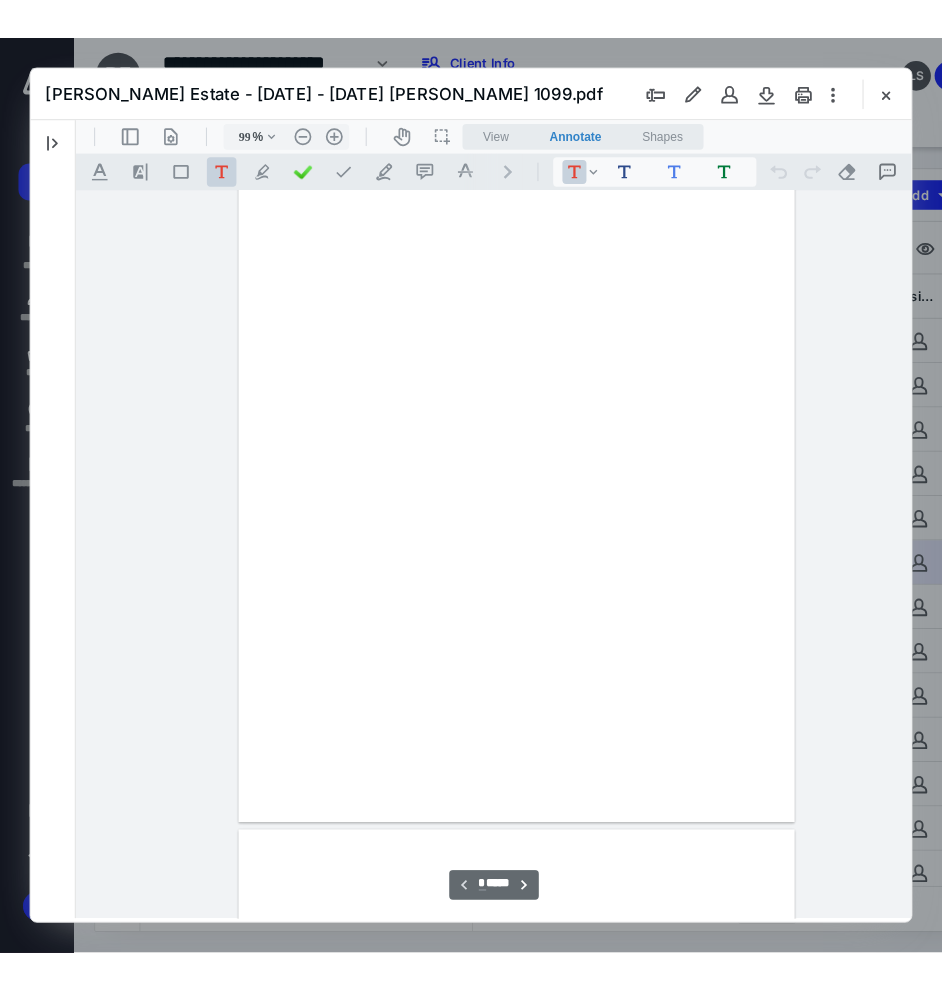 type on "95" 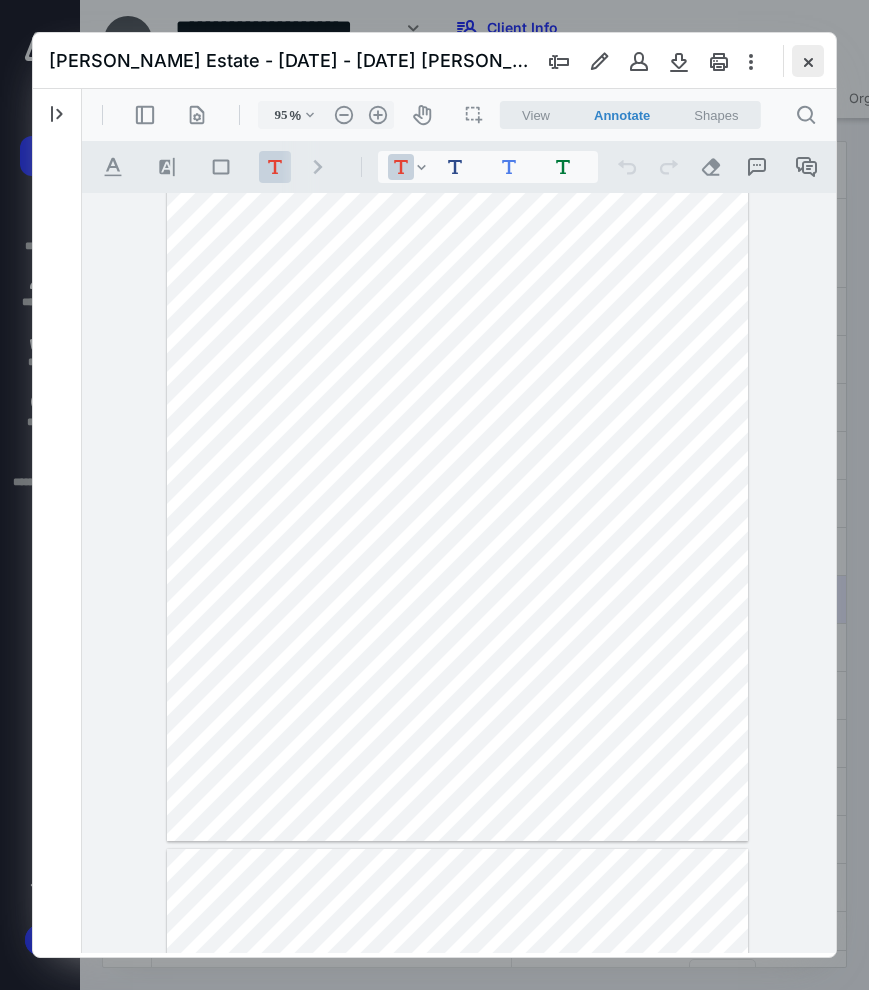 click at bounding box center [808, 61] 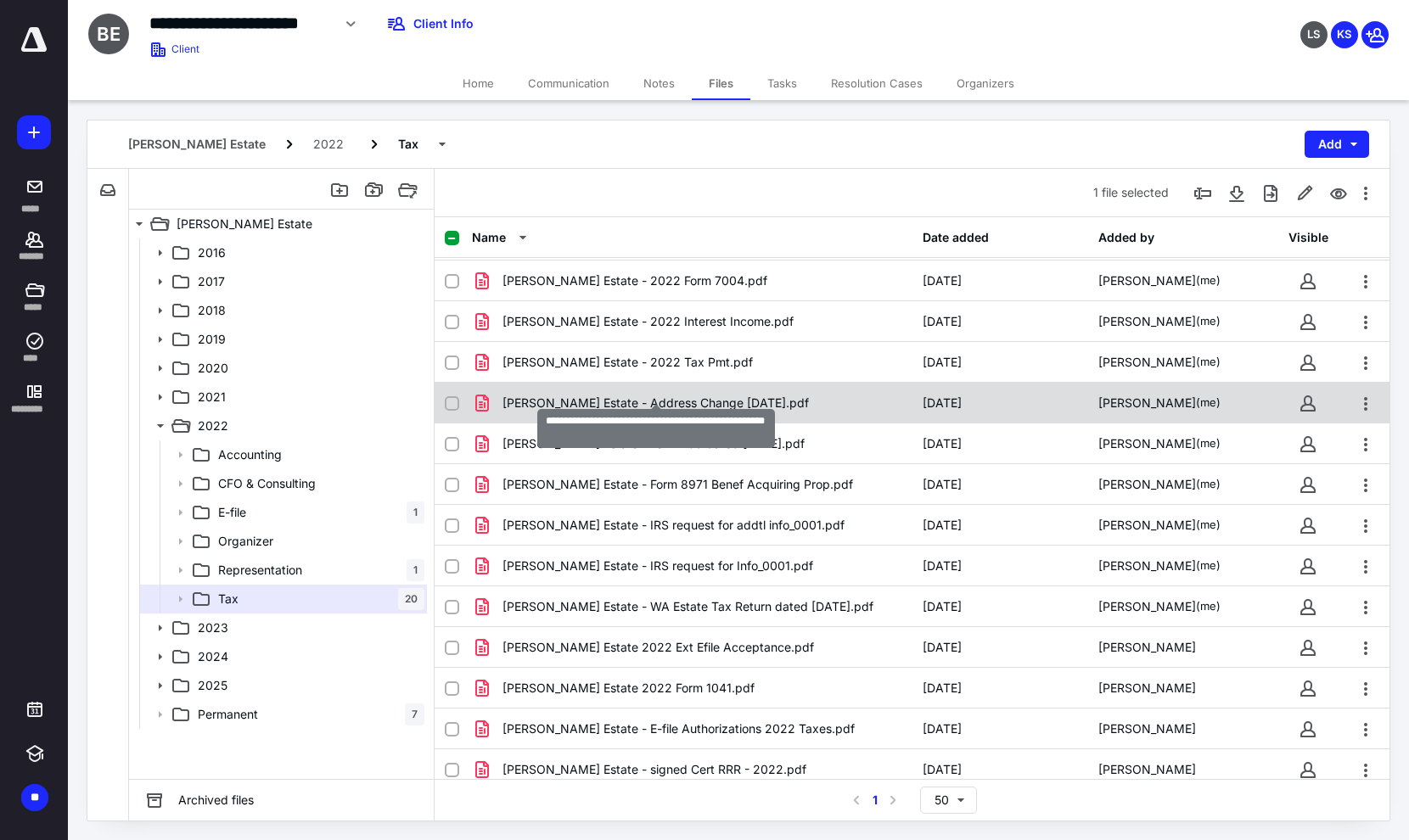 scroll, scrollTop: 294, scrollLeft: 0, axis: vertical 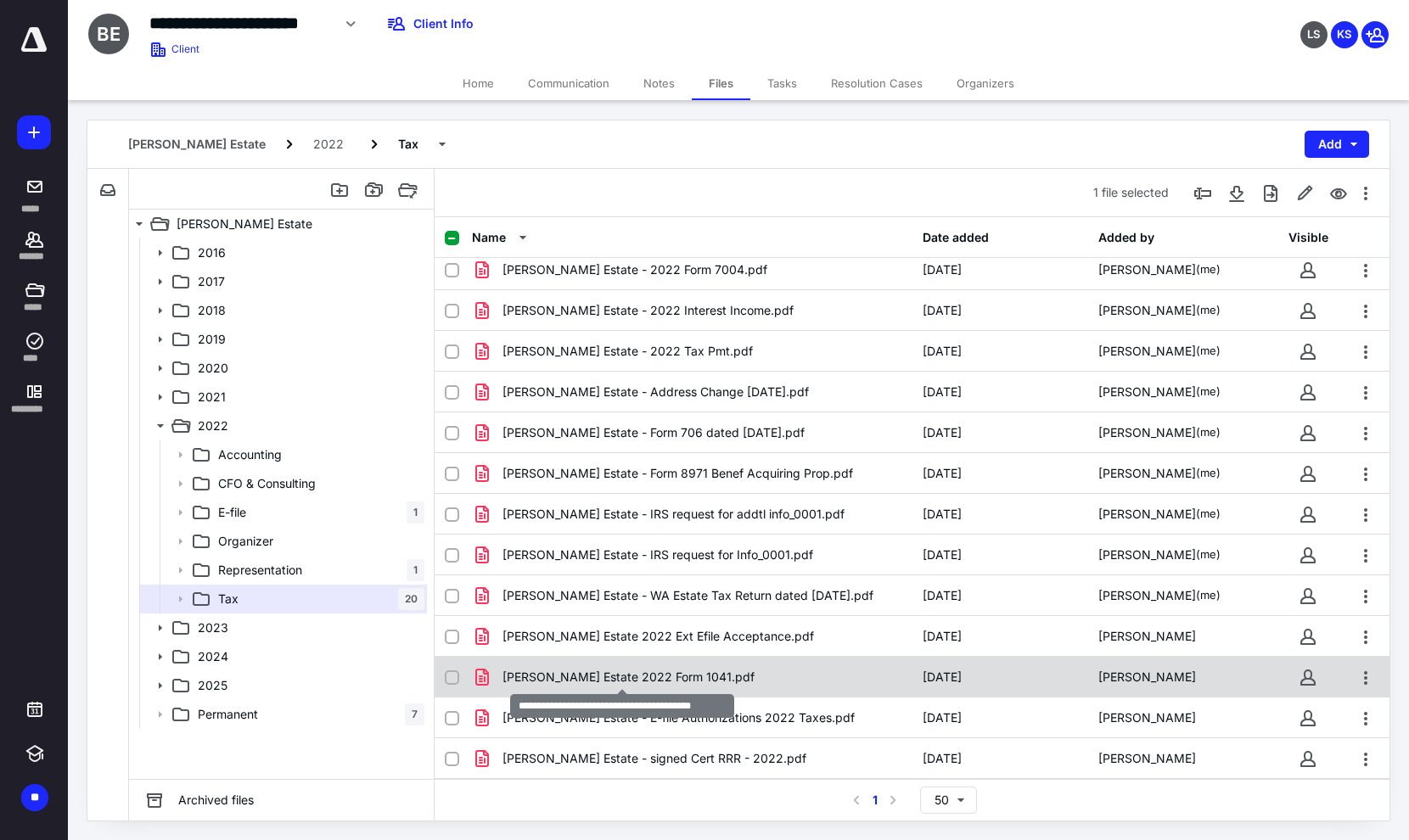 click on "[PERSON_NAME] Estate 2022 Form 1041.pdf" at bounding box center [628, 677] 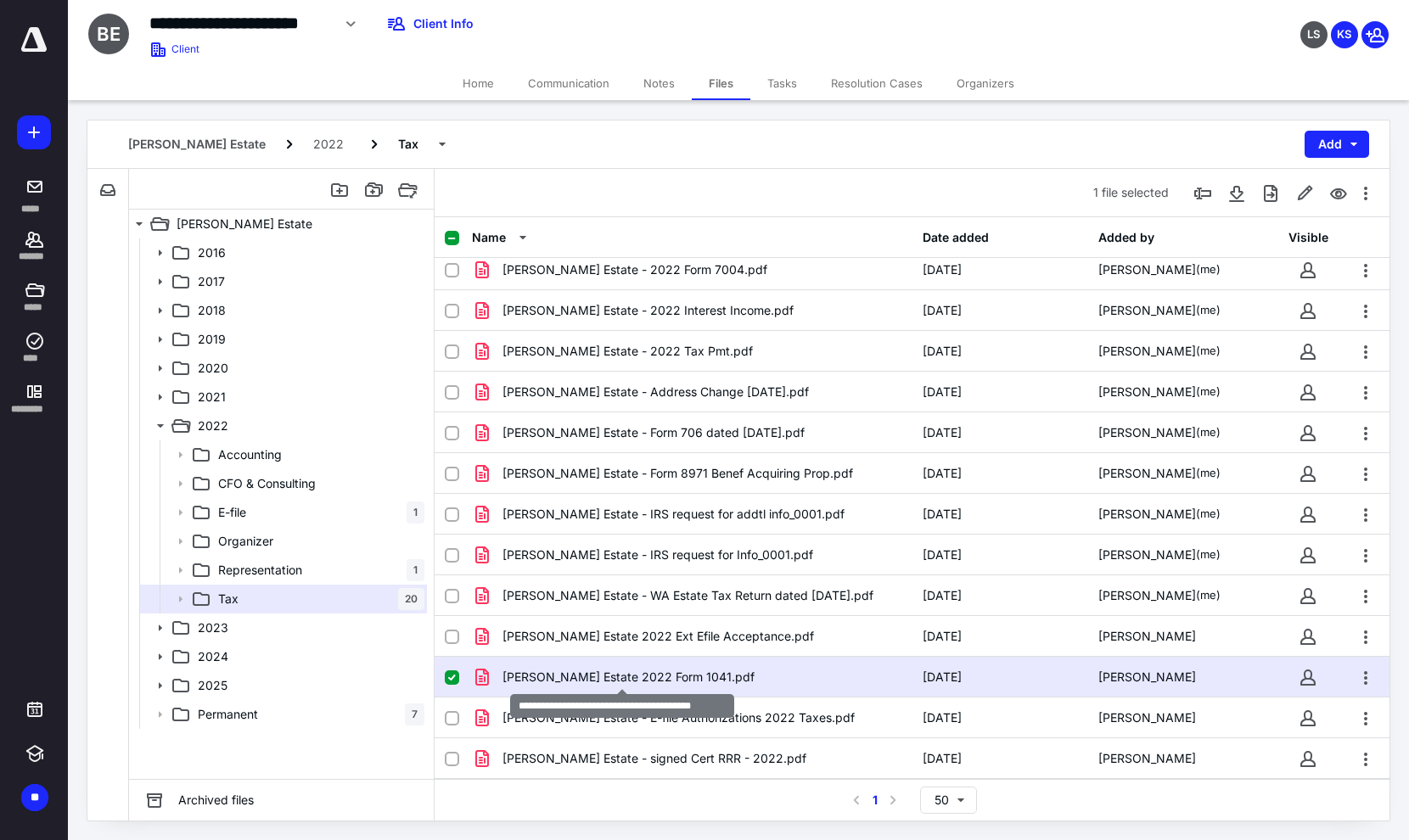 click on "[PERSON_NAME] Estate 2022 Form 1041.pdf" at bounding box center (628, 677) 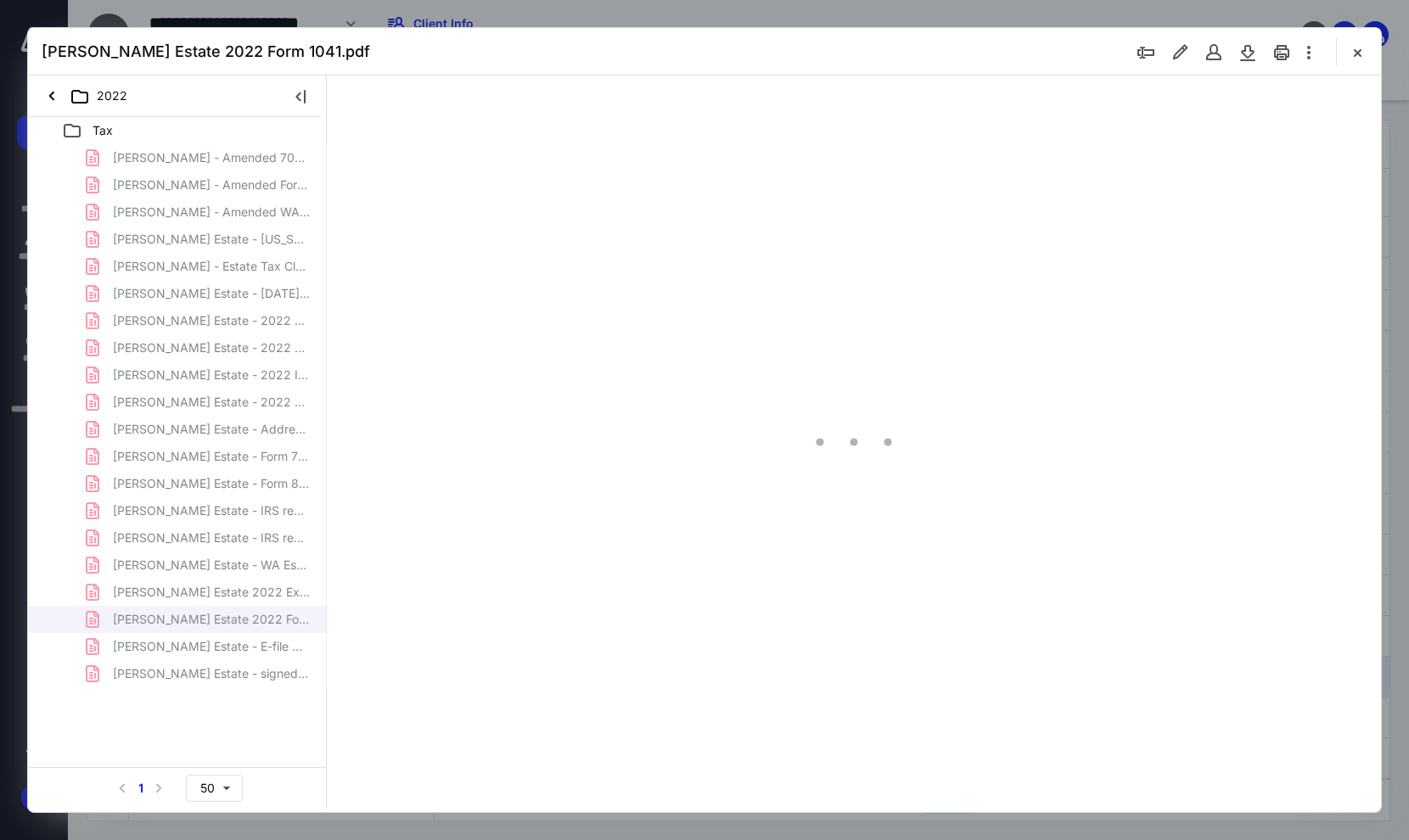 scroll, scrollTop: 0, scrollLeft: 0, axis: both 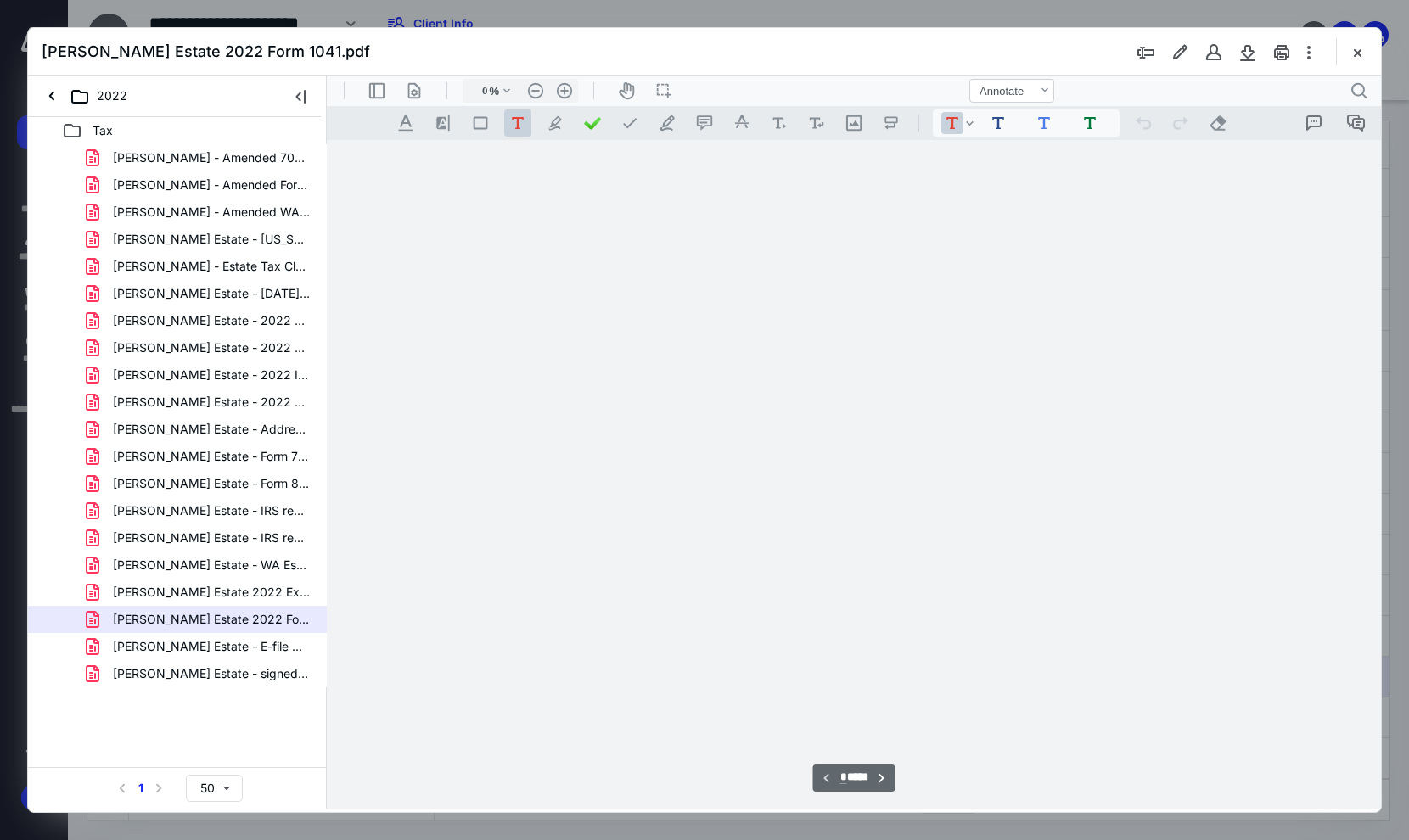 type on "99" 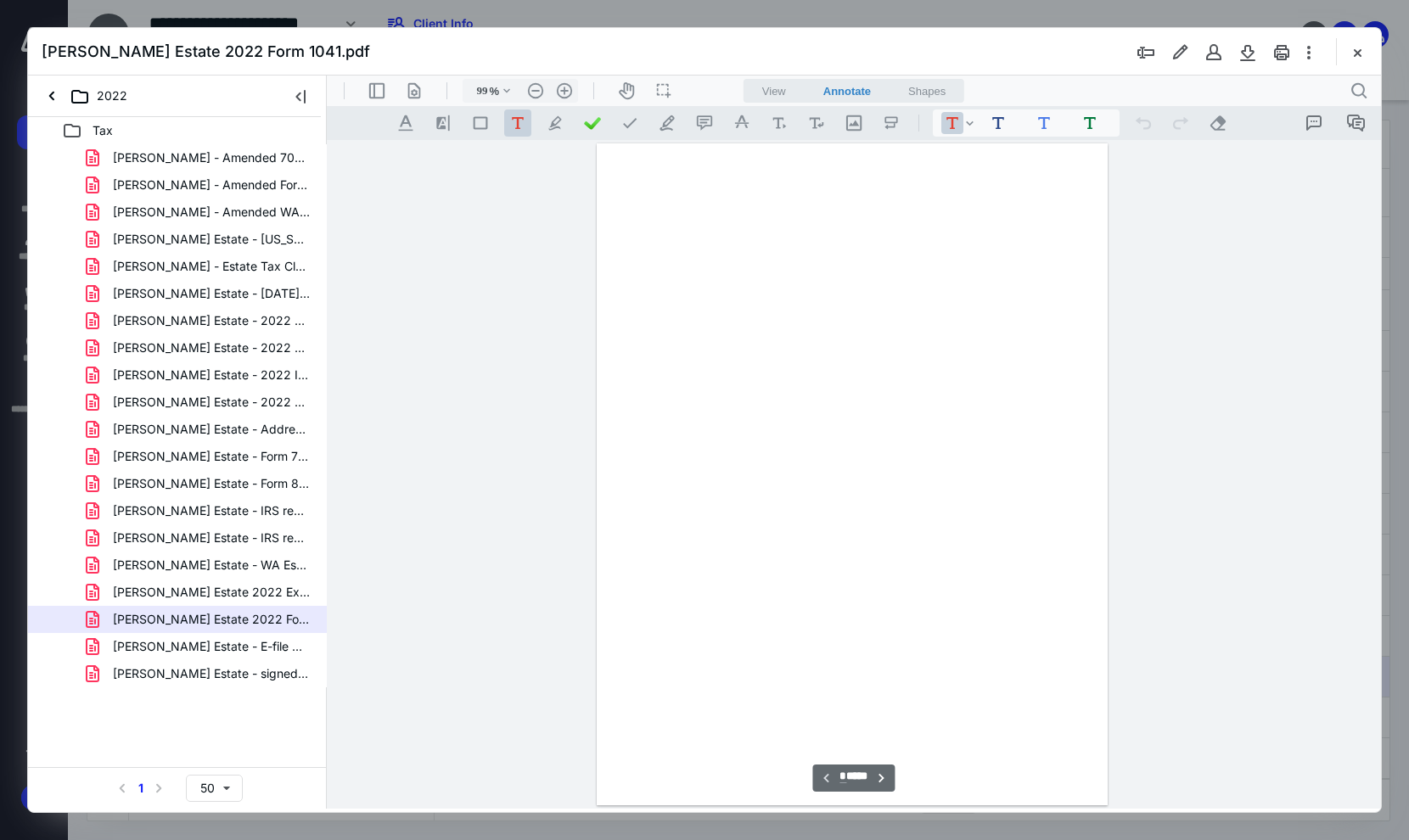 scroll, scrollTop: 68, scrollLeft: 0, axis: vertical 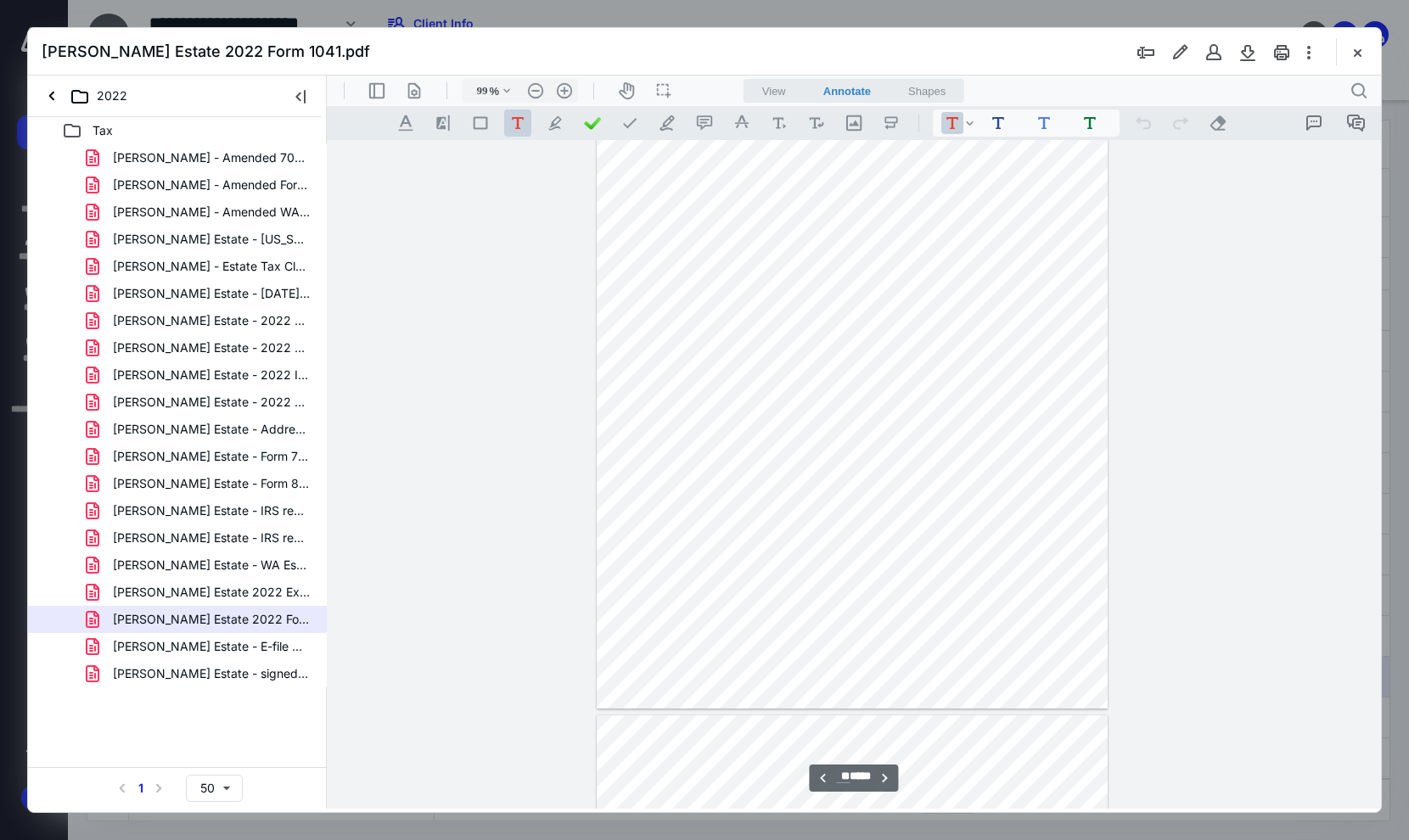 type on "**" 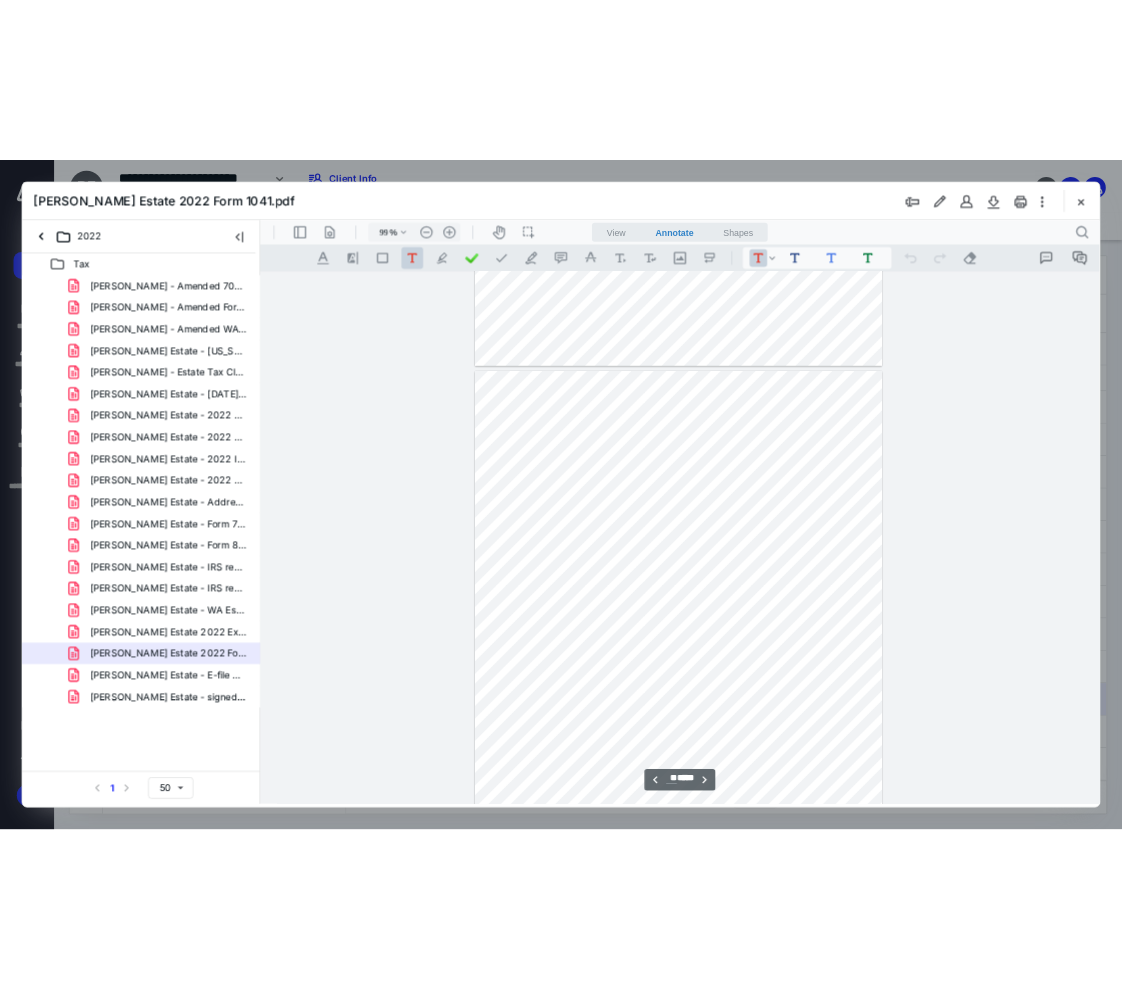 scroll, scrollTop: 13359, scrollLeft: 0, axis: vertical 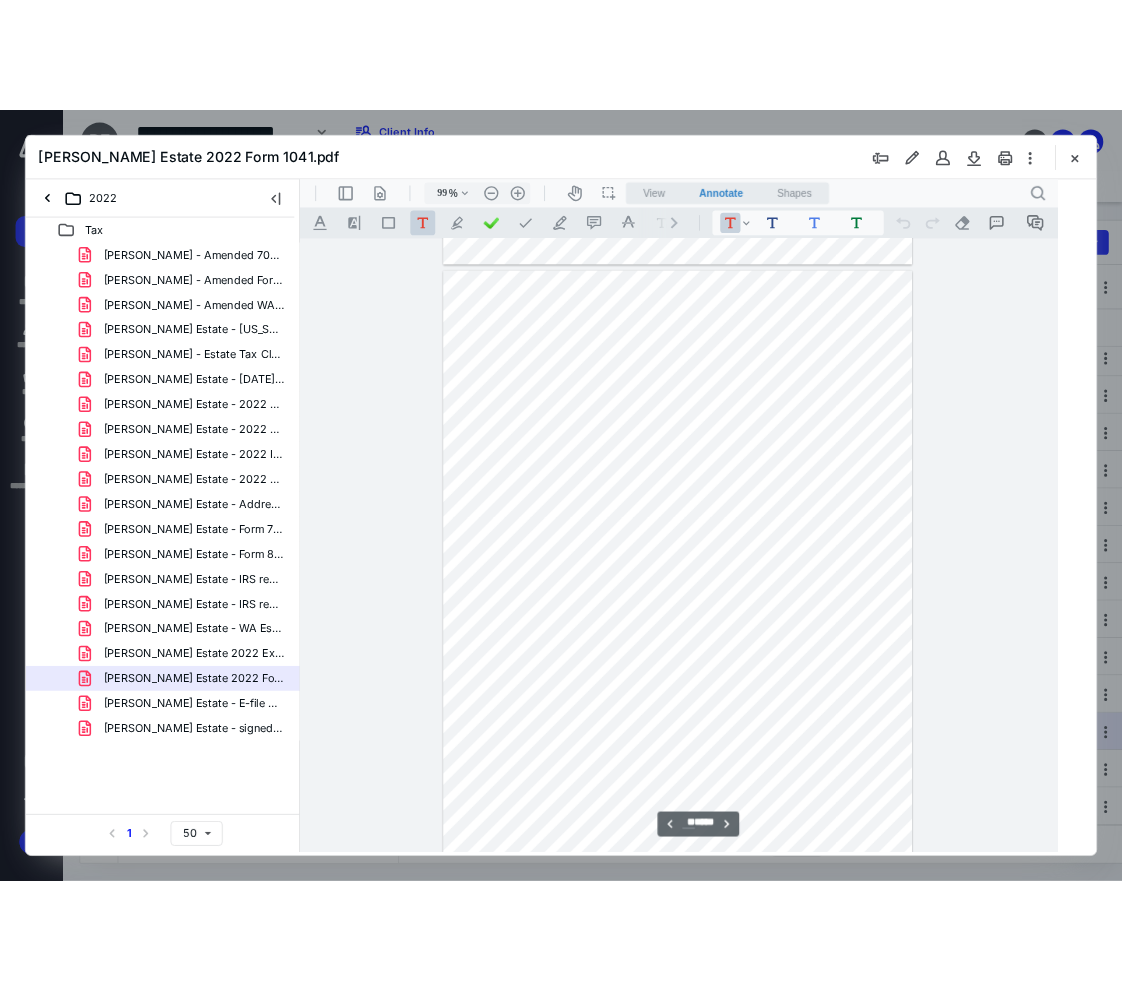 type on "95" 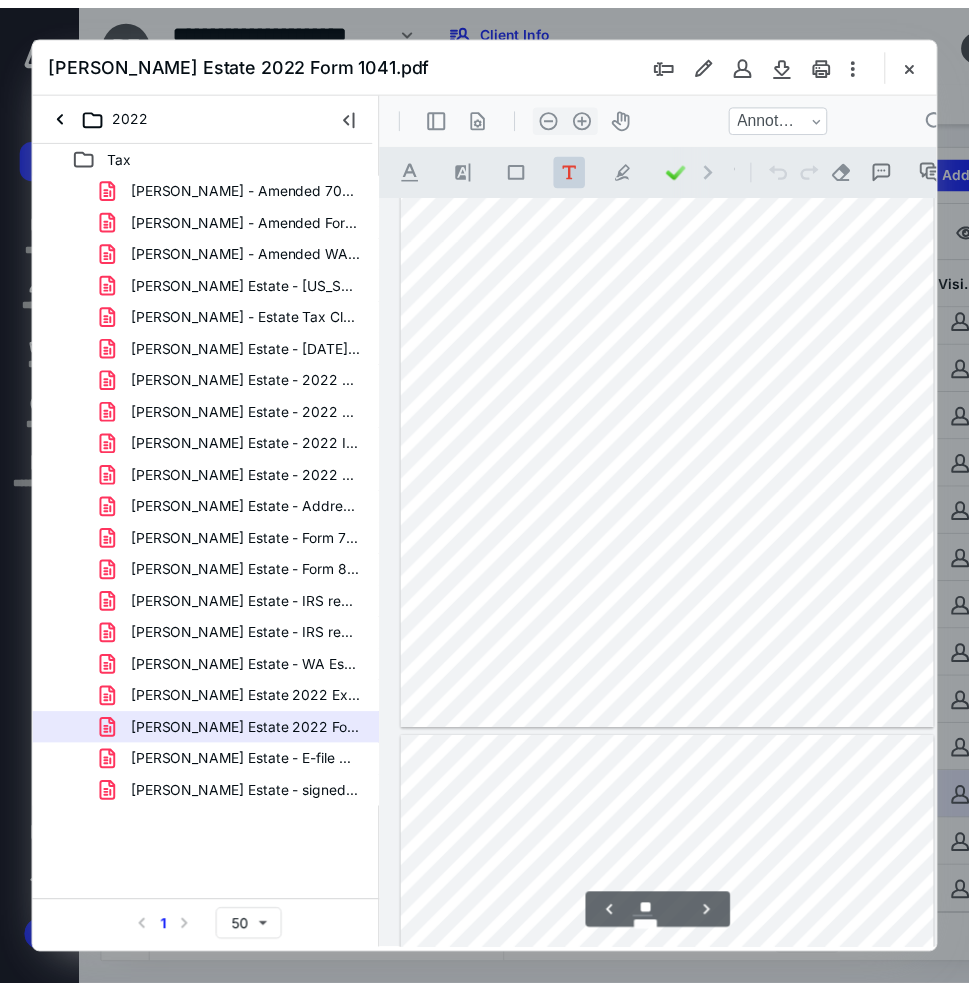 scroll, scrollTop: 11669, scrollLeft: 0, axis: vertical 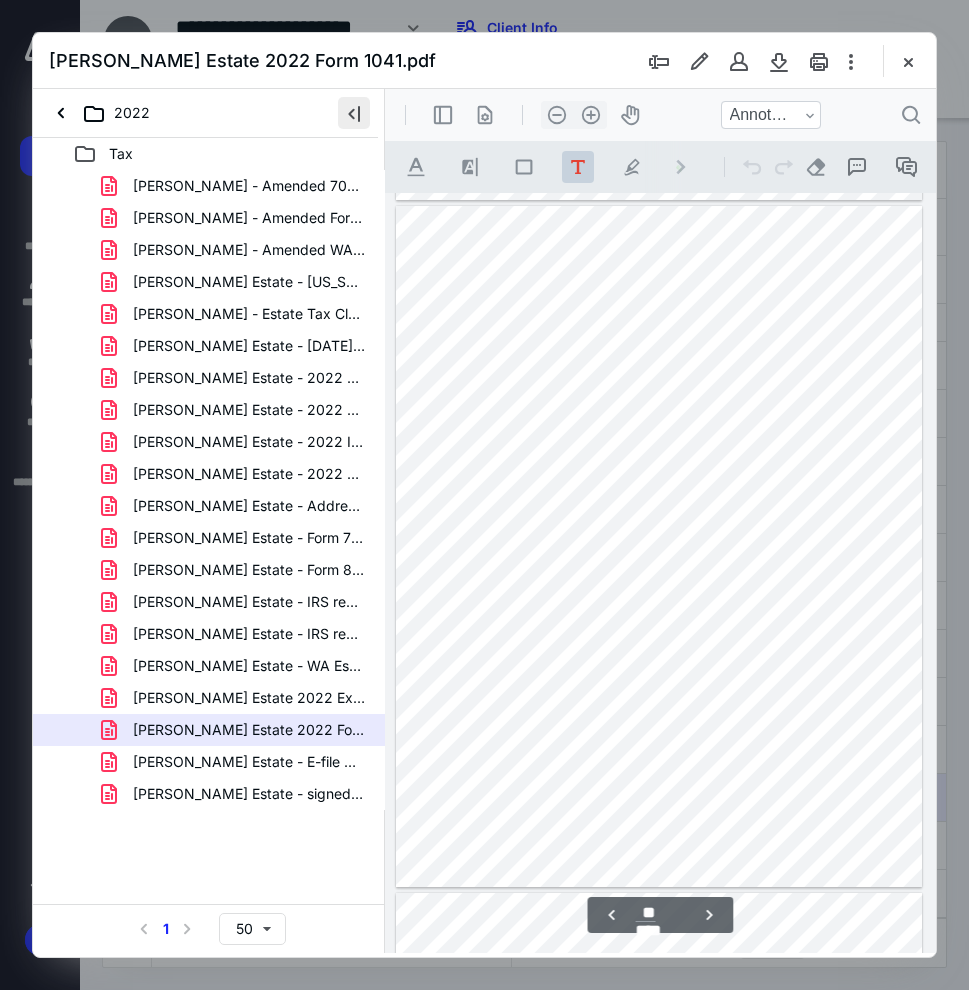 click at bounding box center (354, 113) 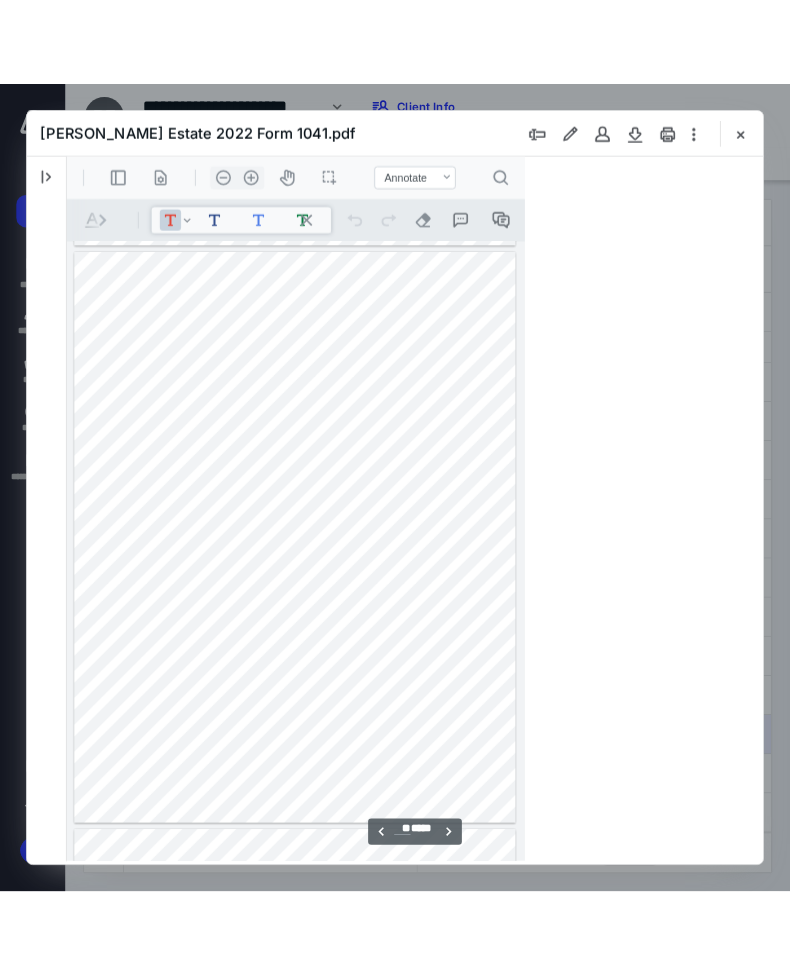 scroll, scrollTop: 12911, scrollLeft: 0, axis: vertical 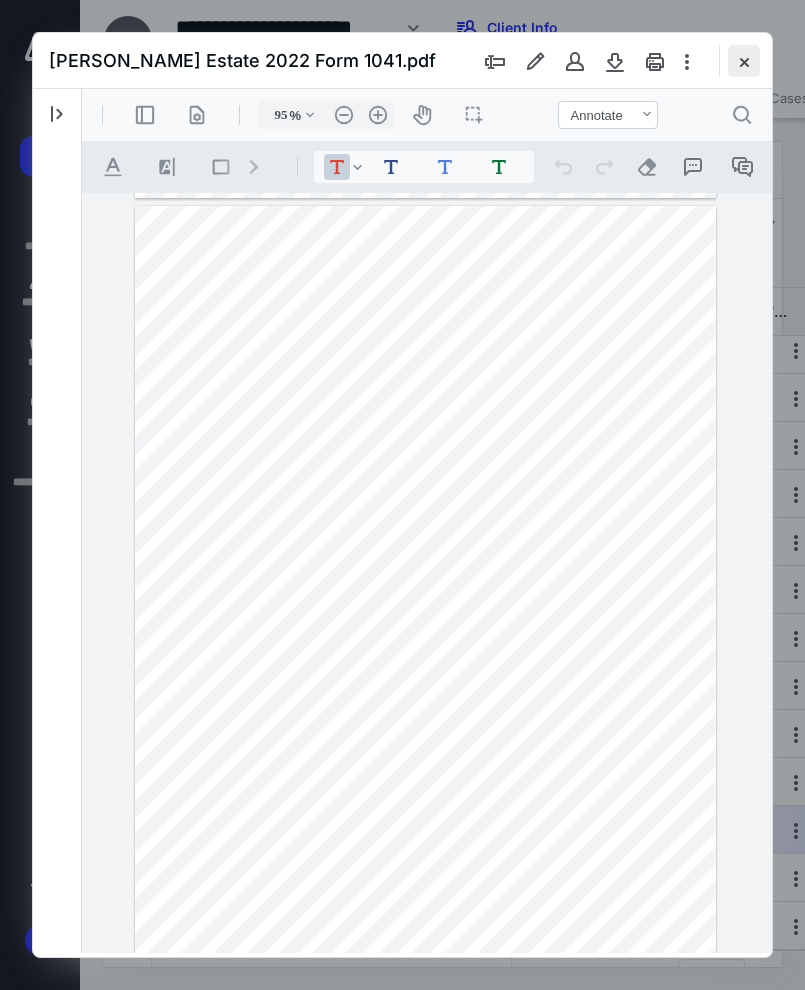 drag, startPoint x: 724, startPoint y: 61, endPoint x: 738, endPoint y: 62, distance: 14.035668 